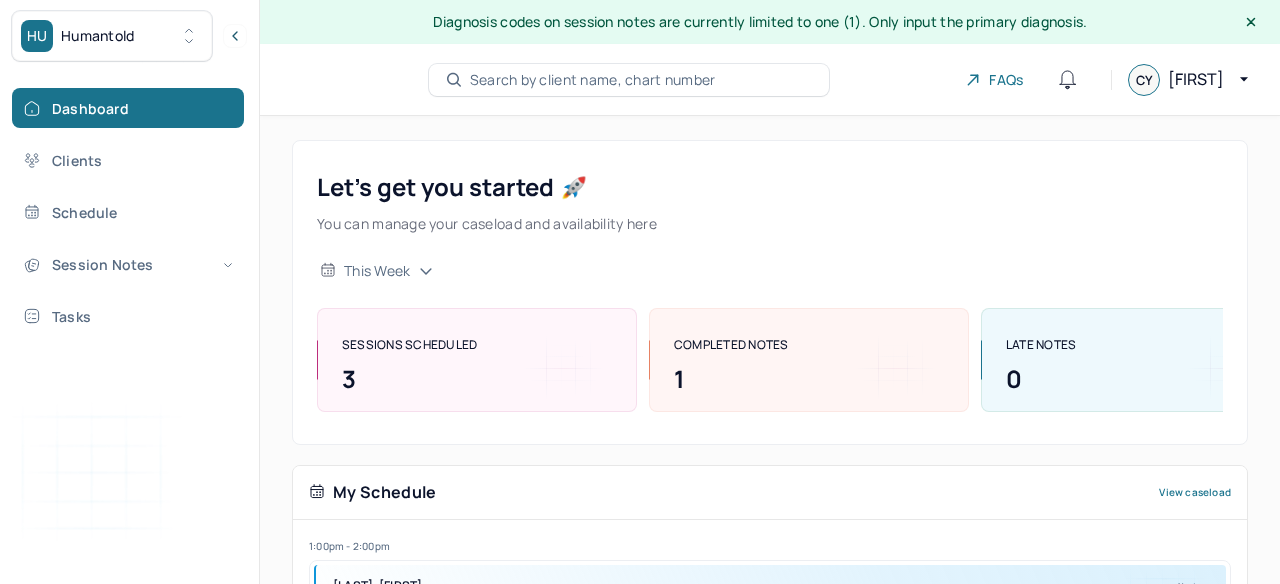 scroll, scrollTop: 0, scrollLeft: 0, axis: both 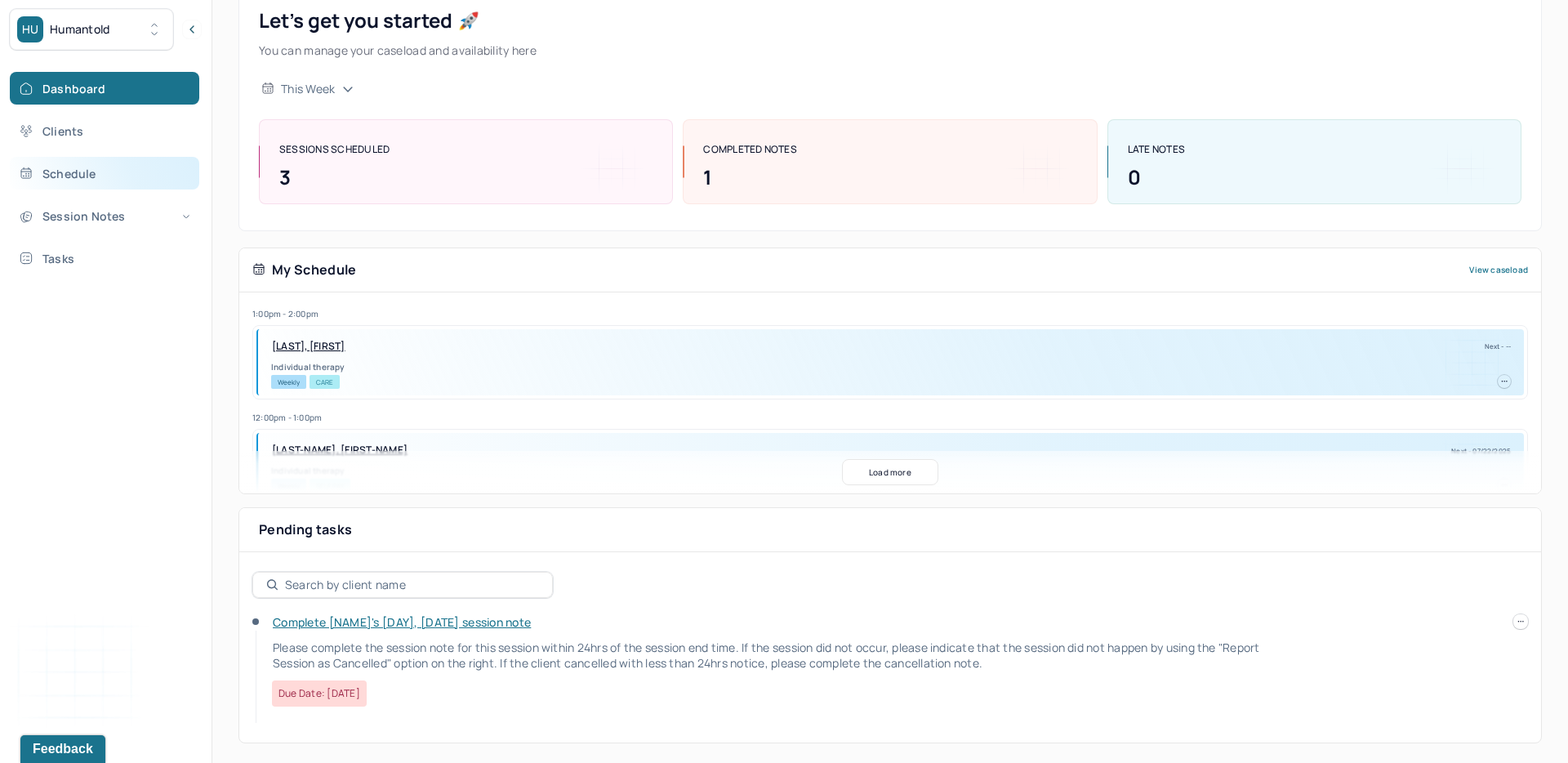 click on "Schedule" at bounding box center (105, 173) 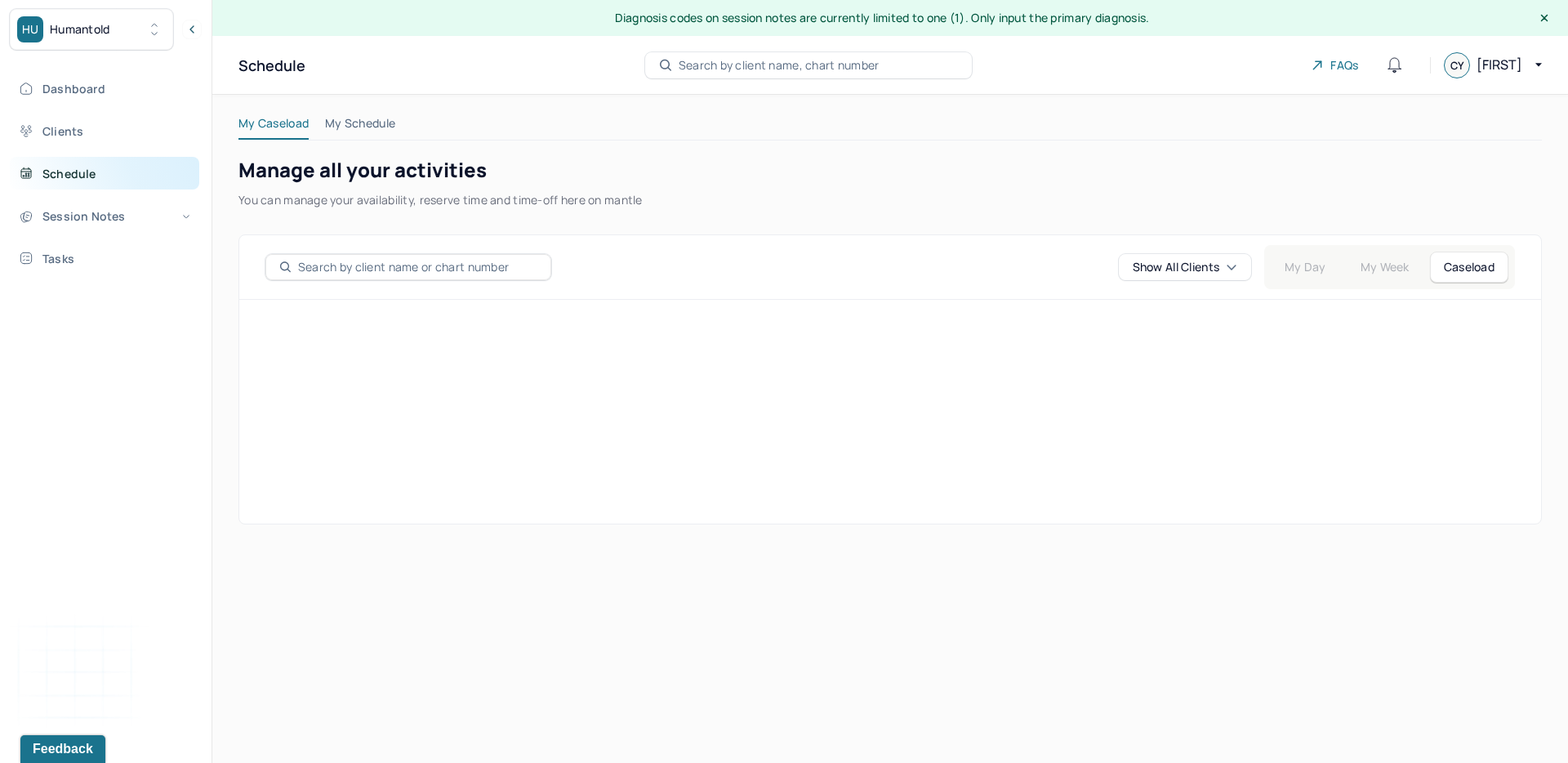 scroll, scrollTop: 0, scrollLeft: 0, axis: both 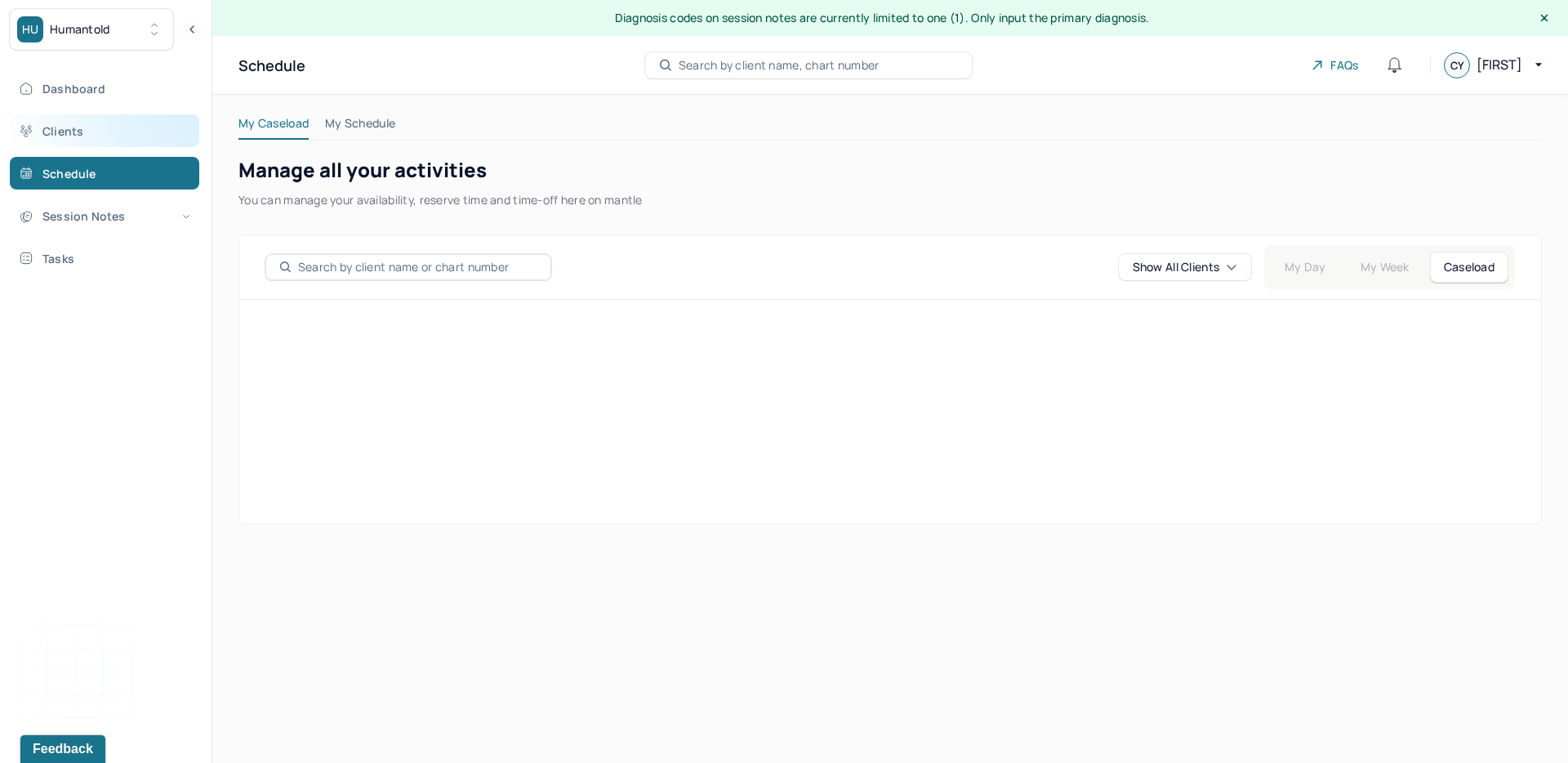 click on "Clients" at bounding box center [105, 131] 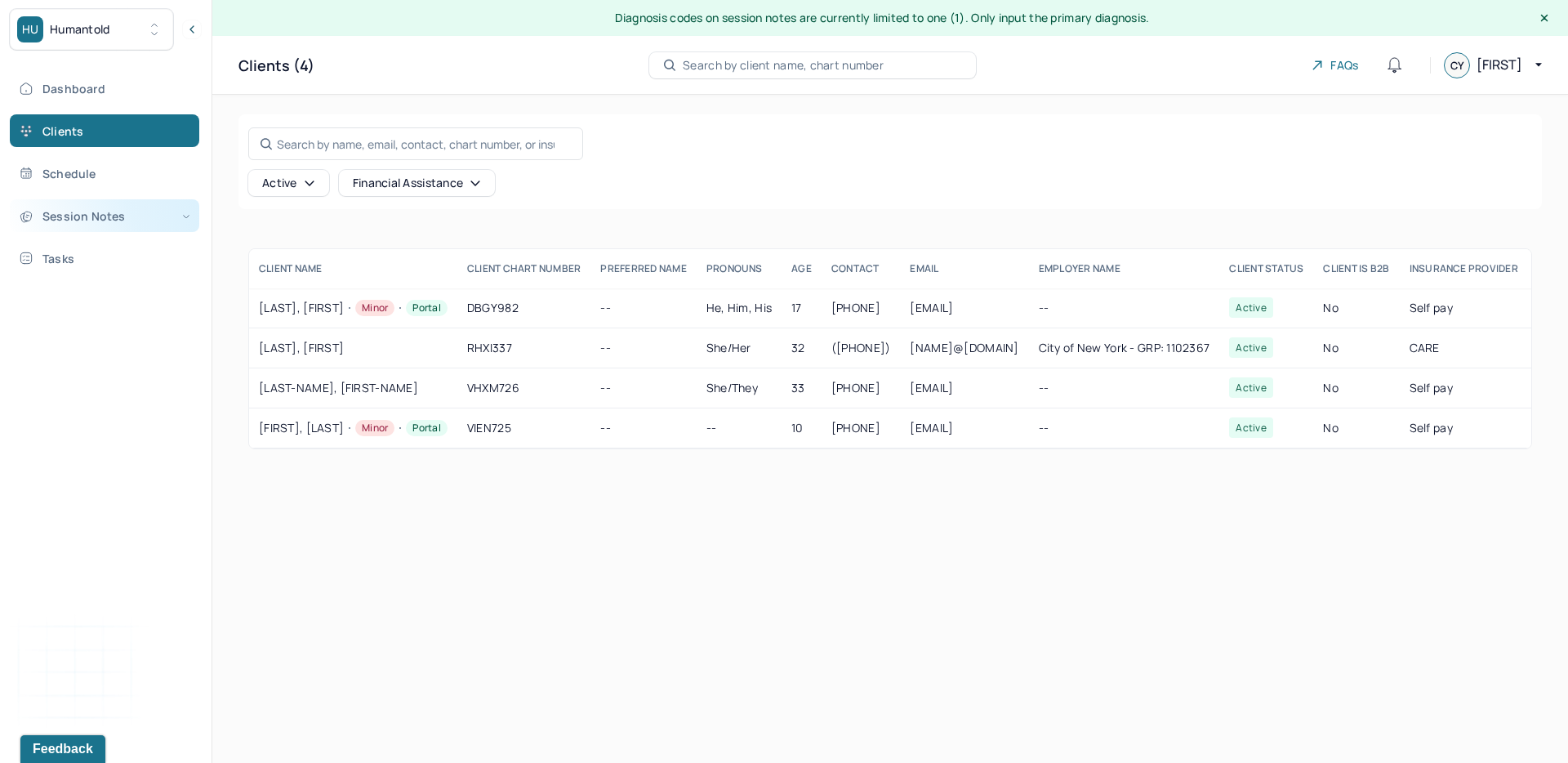 click on "Session Notes" at bounding box center (105, 216) 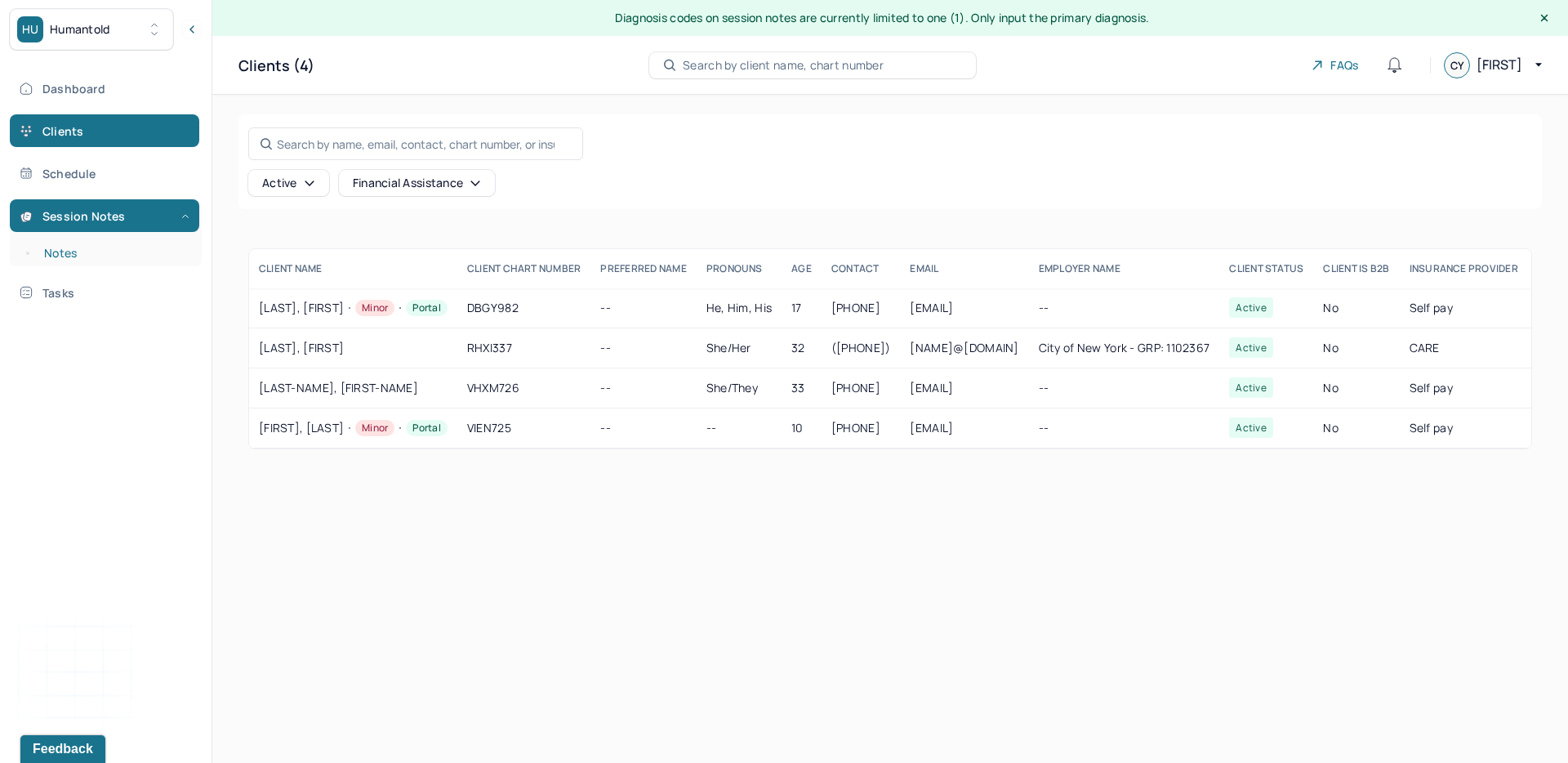 click on "Notes" at bounding box center [114, 253] 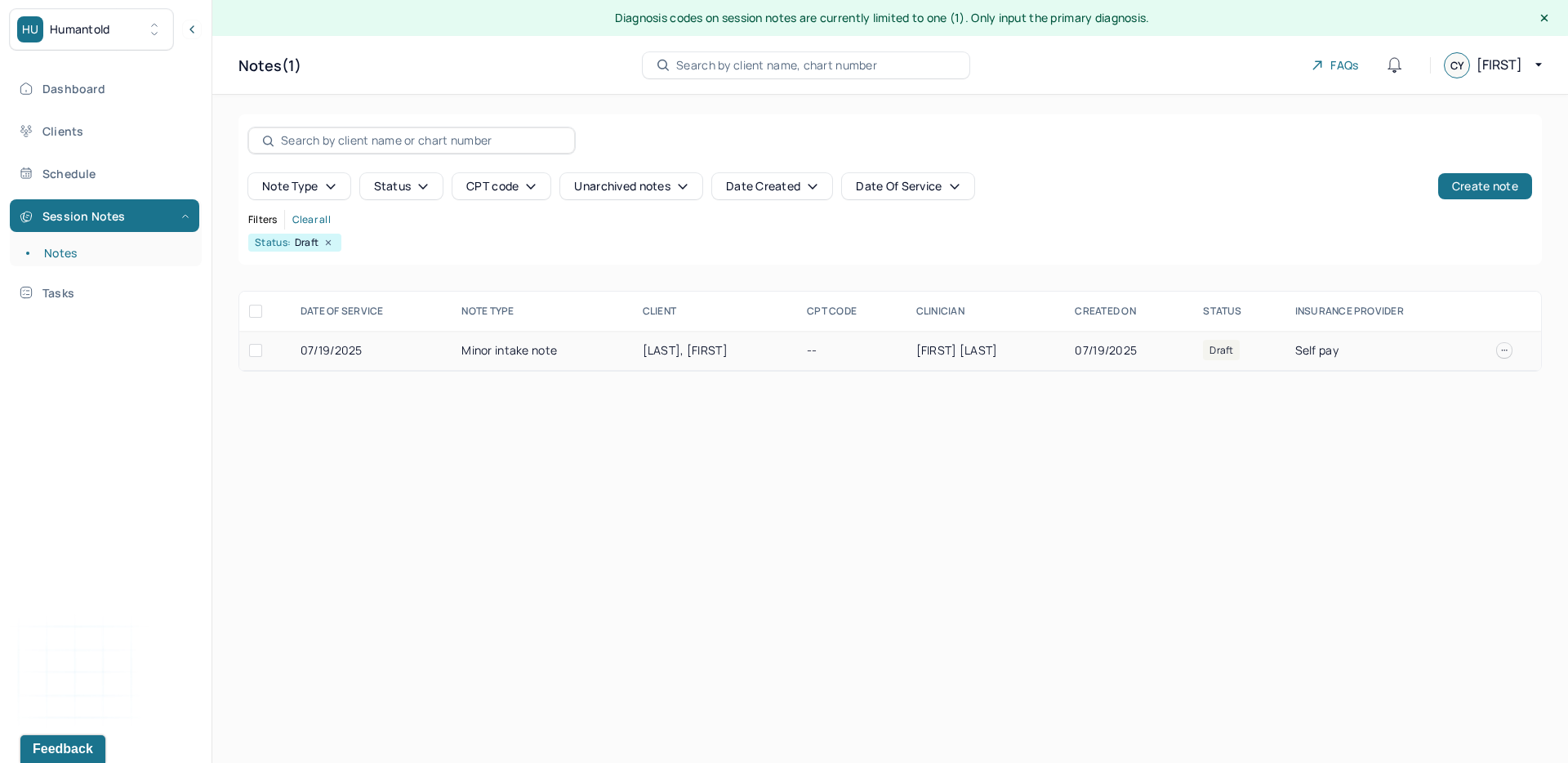 click on "Minor intake note" at bounding box center [541, 350] 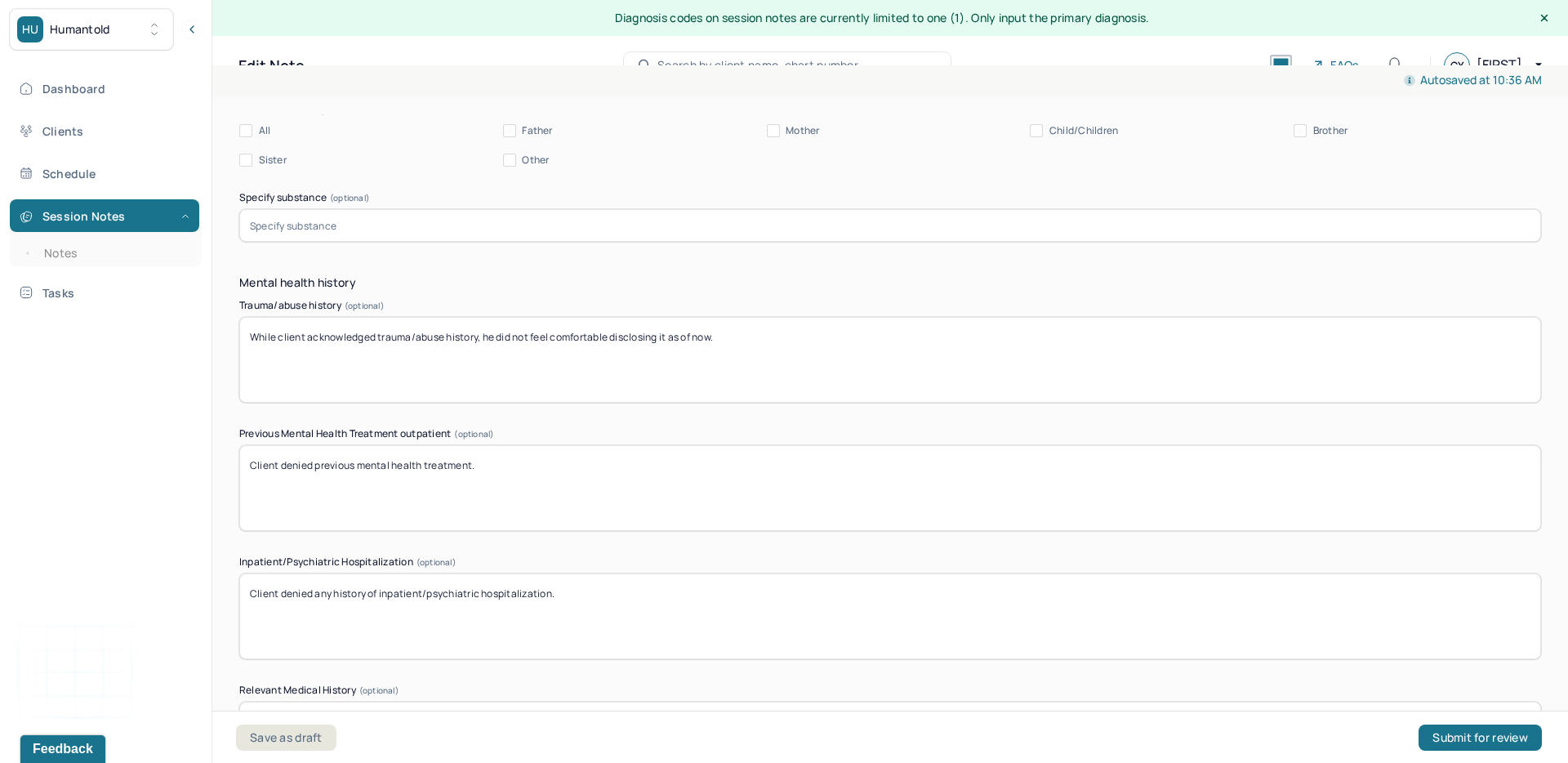 scroll, scrollTop: 4496, scrollLeft: 0, axis: vertical 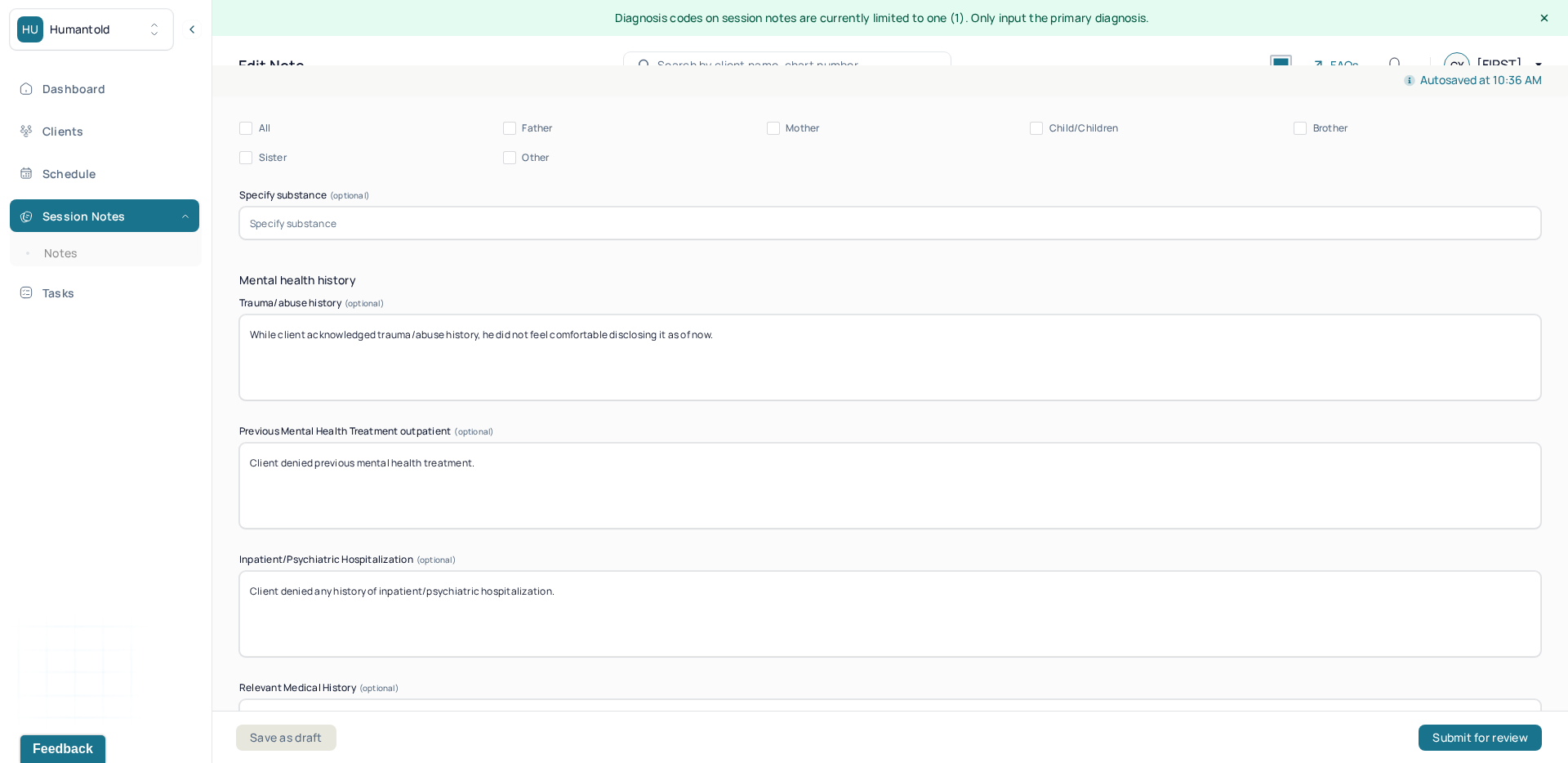 drag, startPoint x: 732, startPoint y: 332, endPoint x: 667, endPoint y: 332, distance: 65 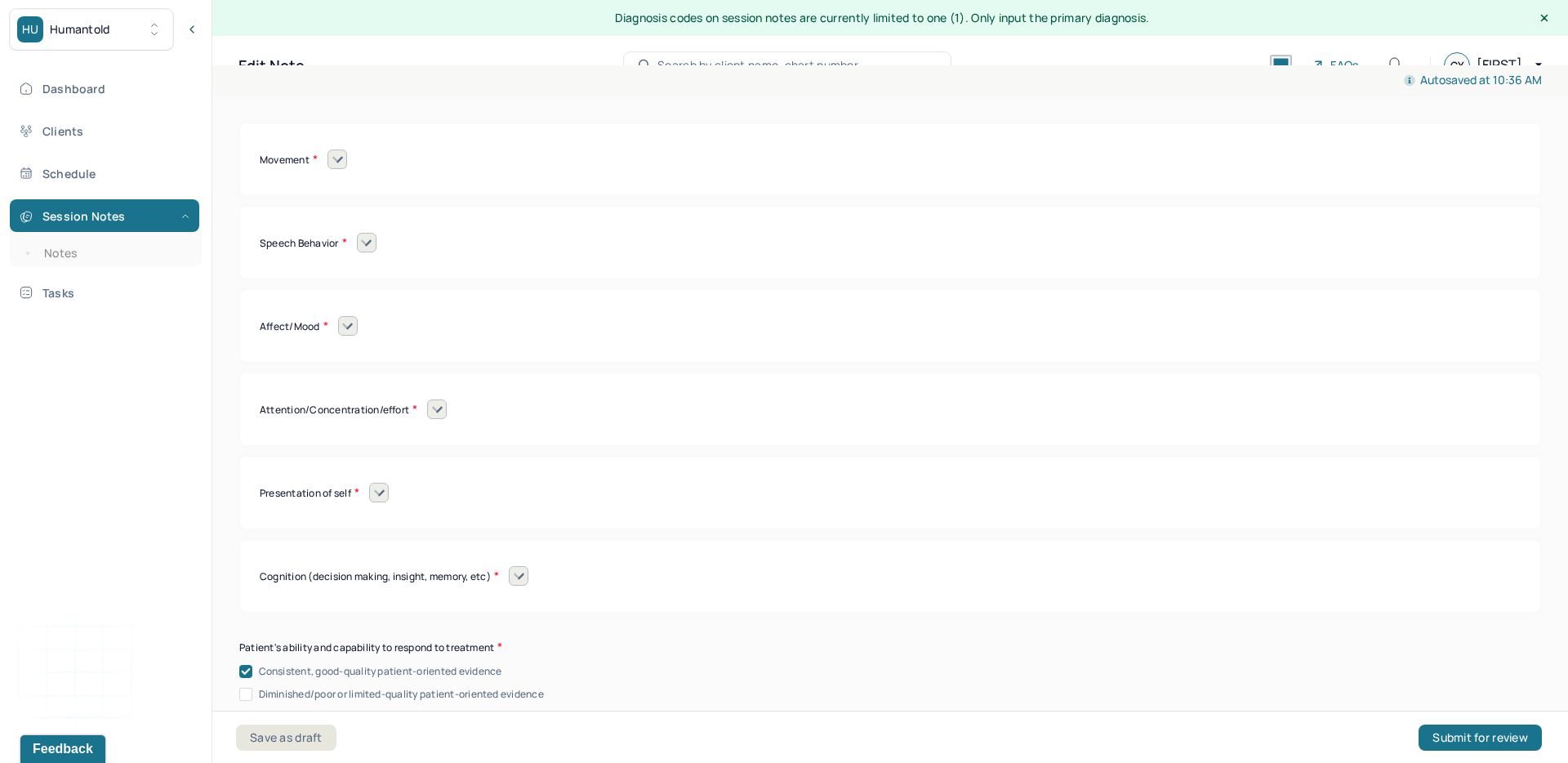 scroll, scrollTop: 6827, scrollLeft: 0, axis: vertical 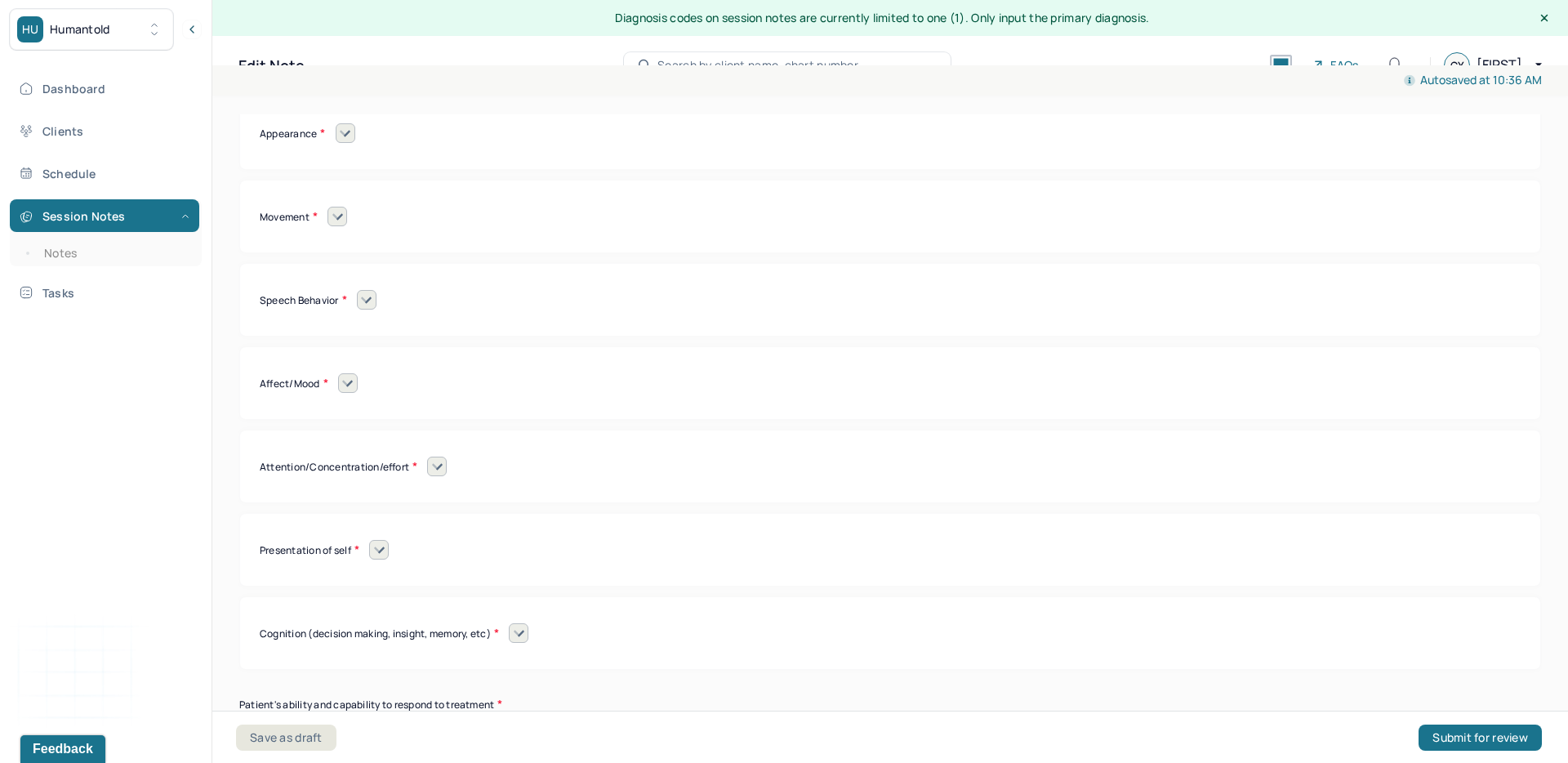 click at bounding box center (367, 300) 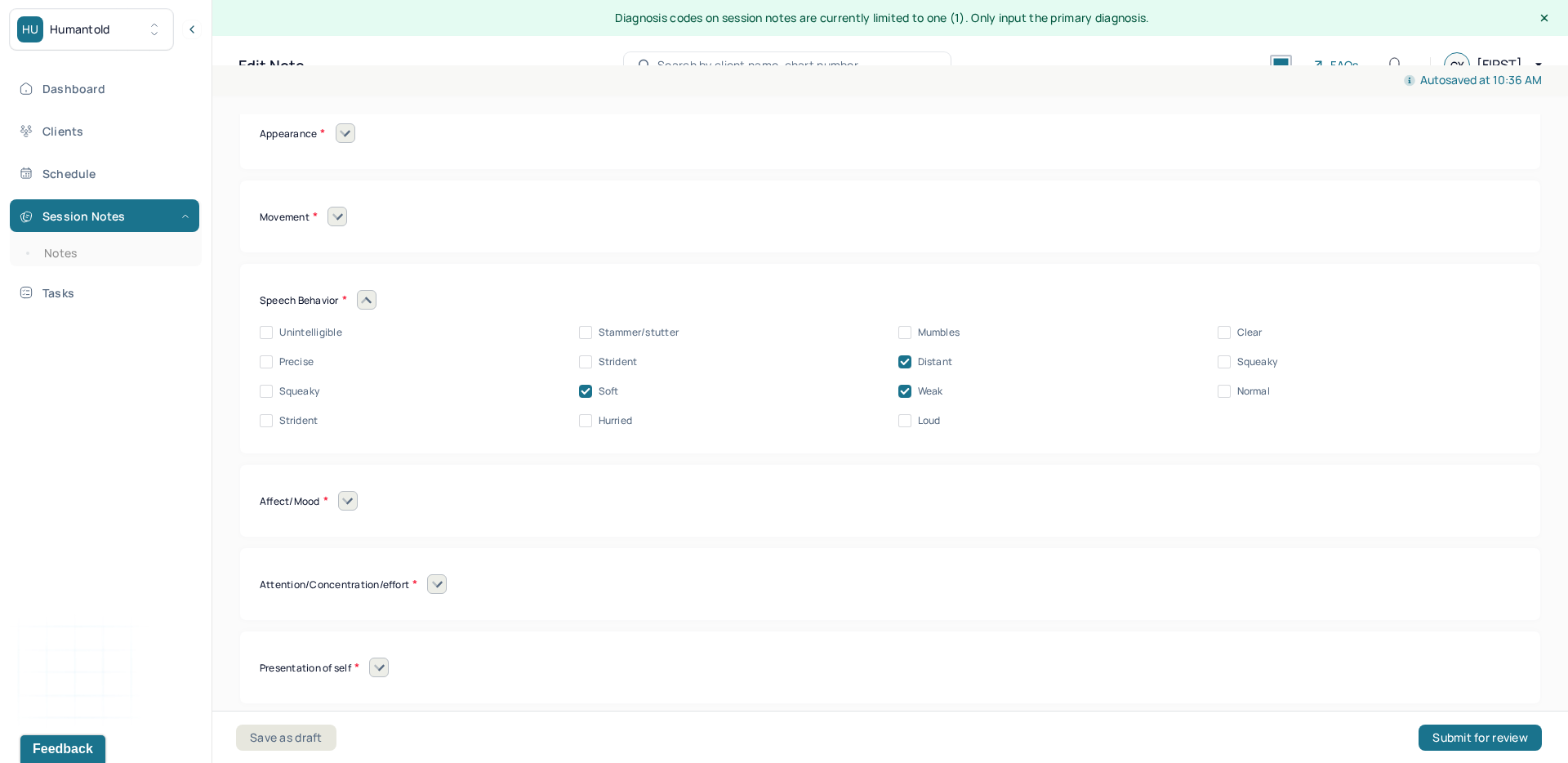 click at bounding box center (905, 362) 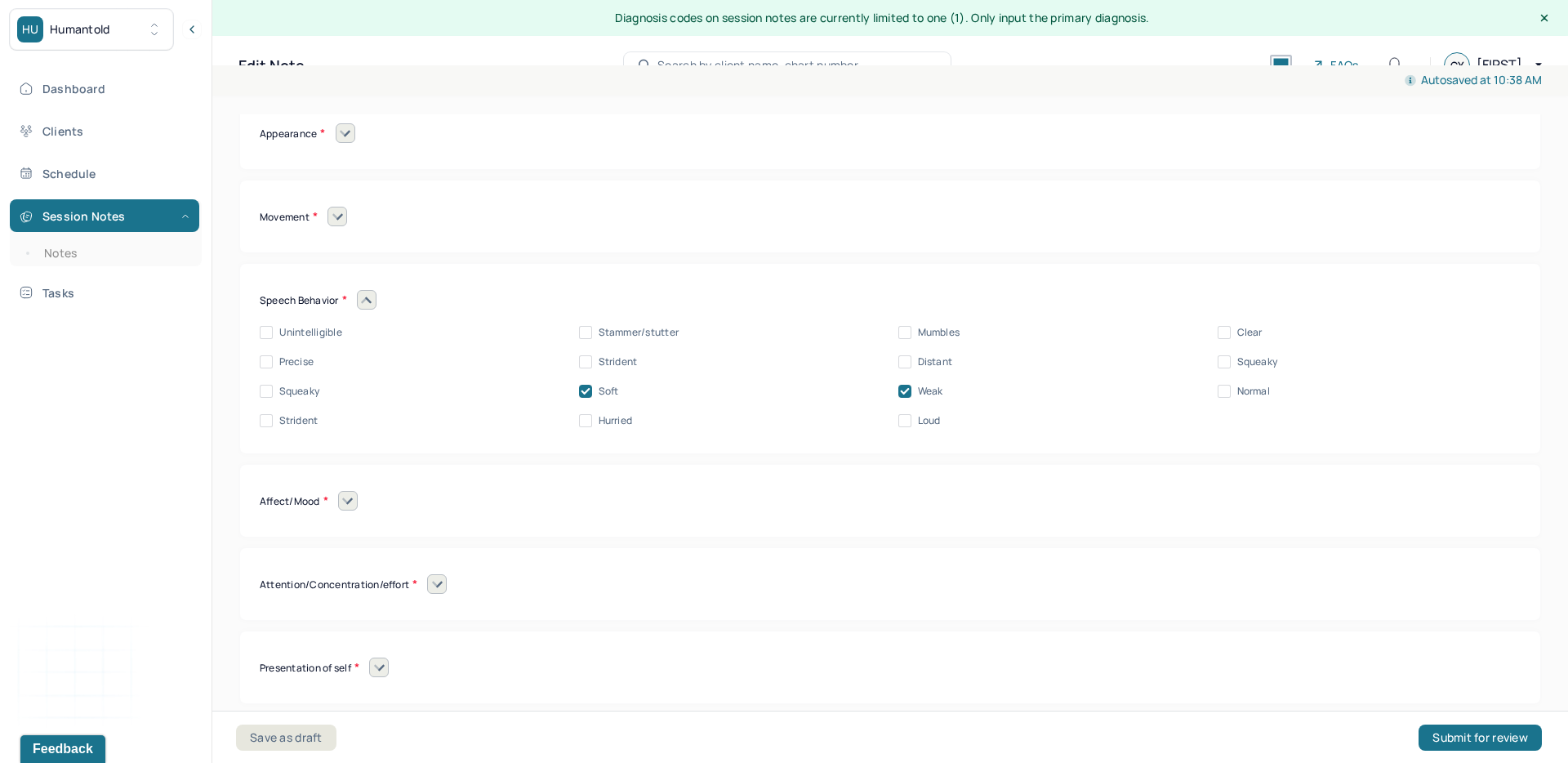 click at bounding box center (367, 300) 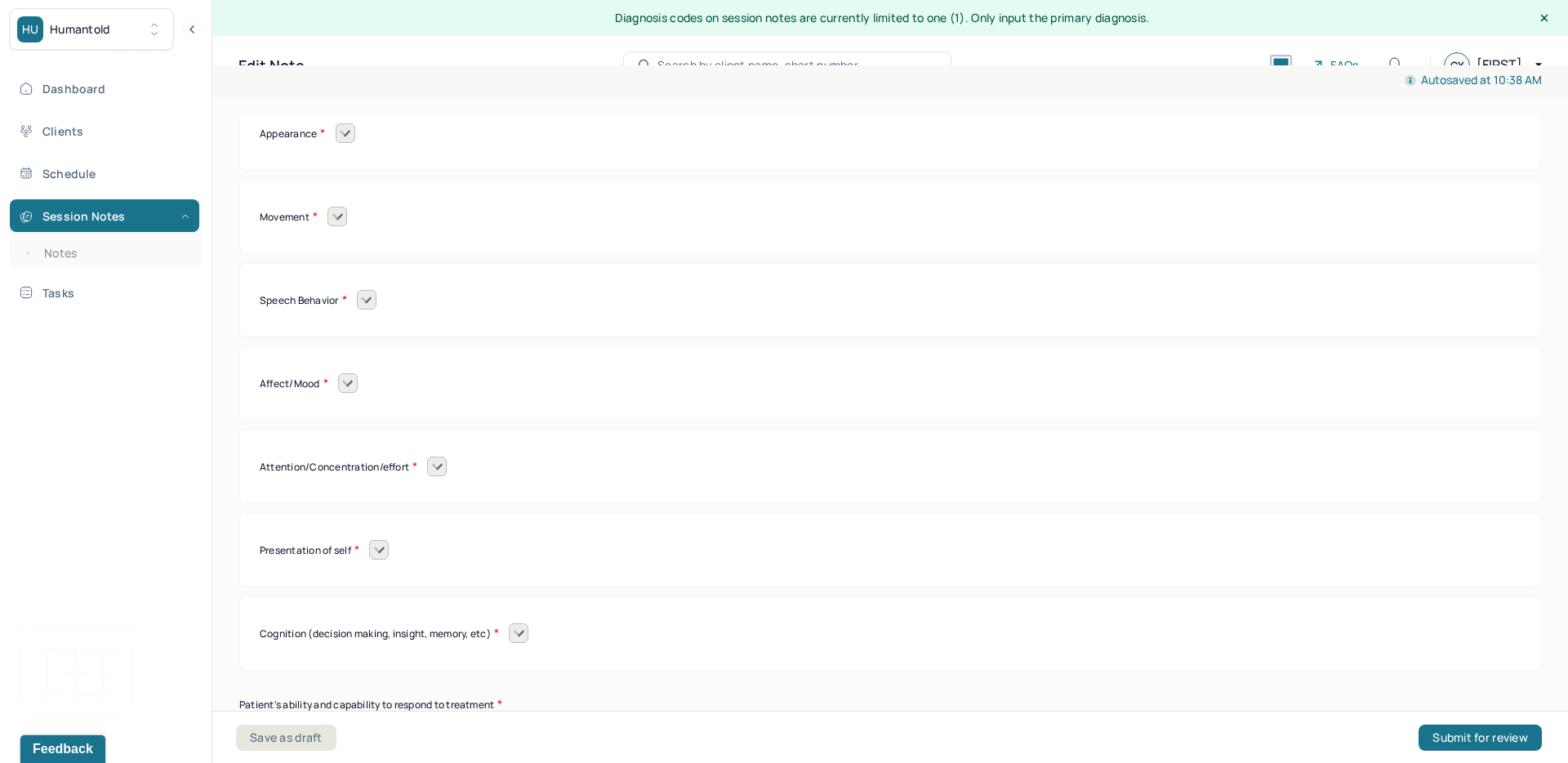 click 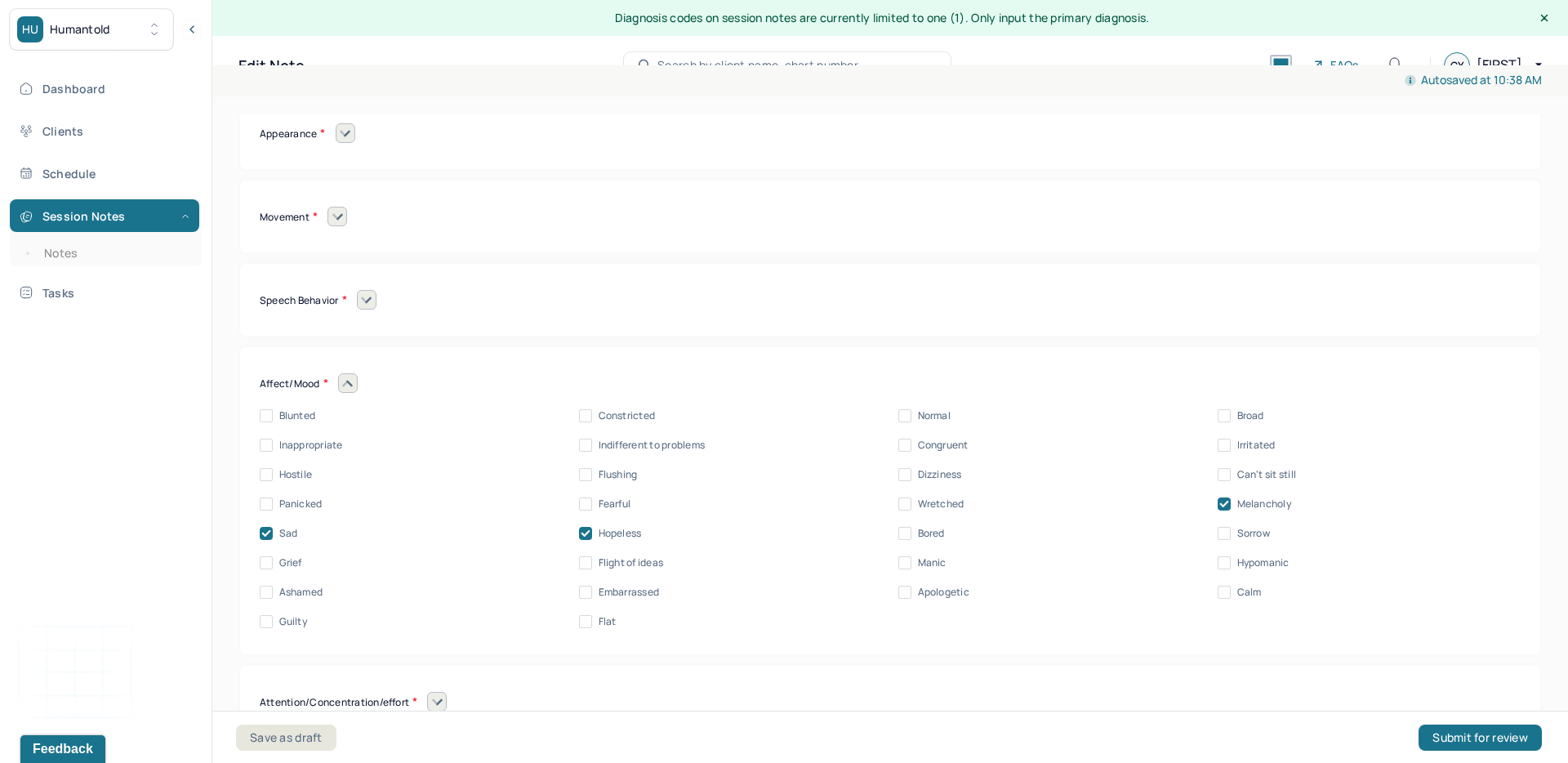 click on "Sorrow" at bounding box center [1254, 533] 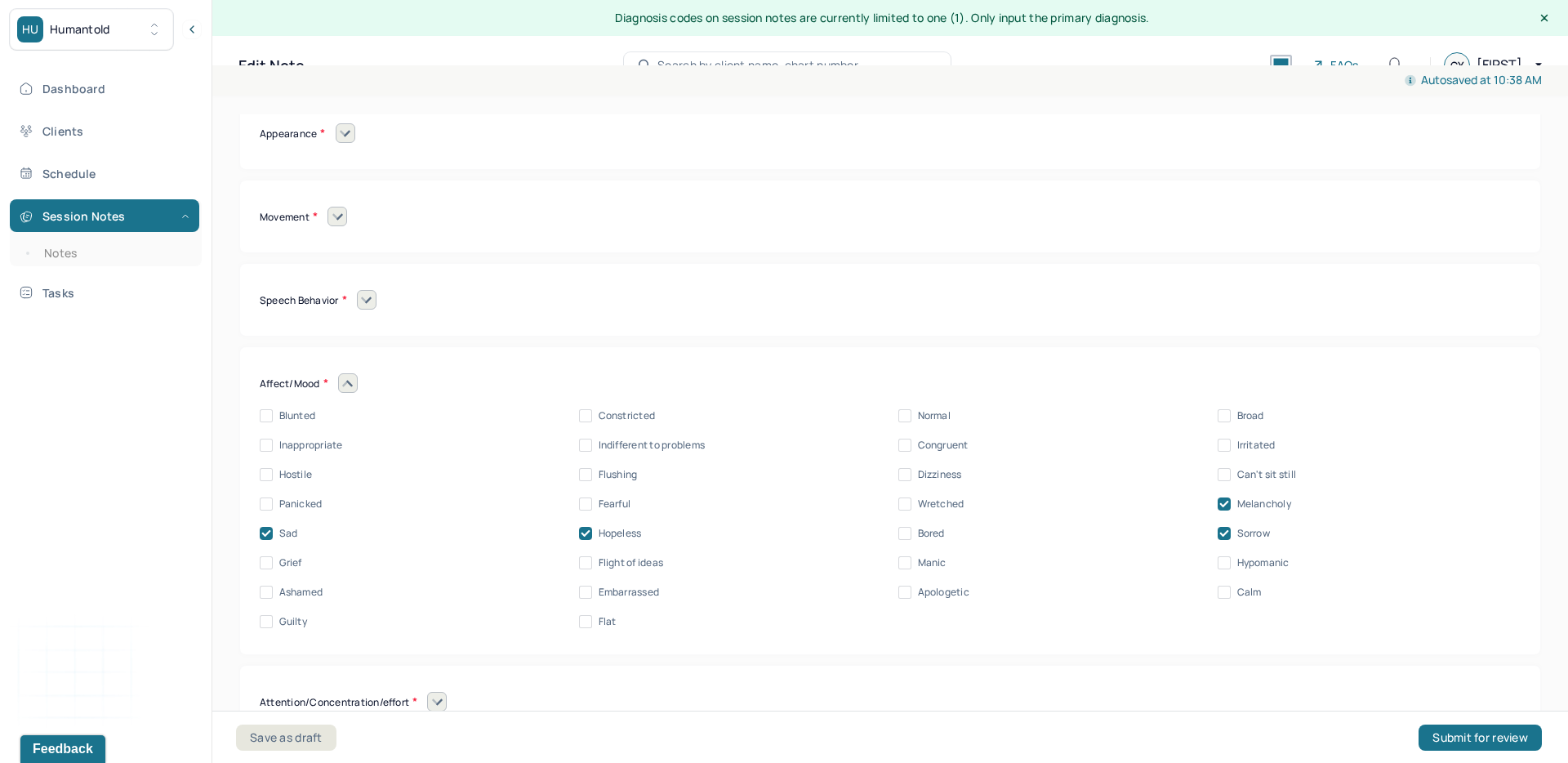 click on "Sorrow" at bounding box center [1254, 533] 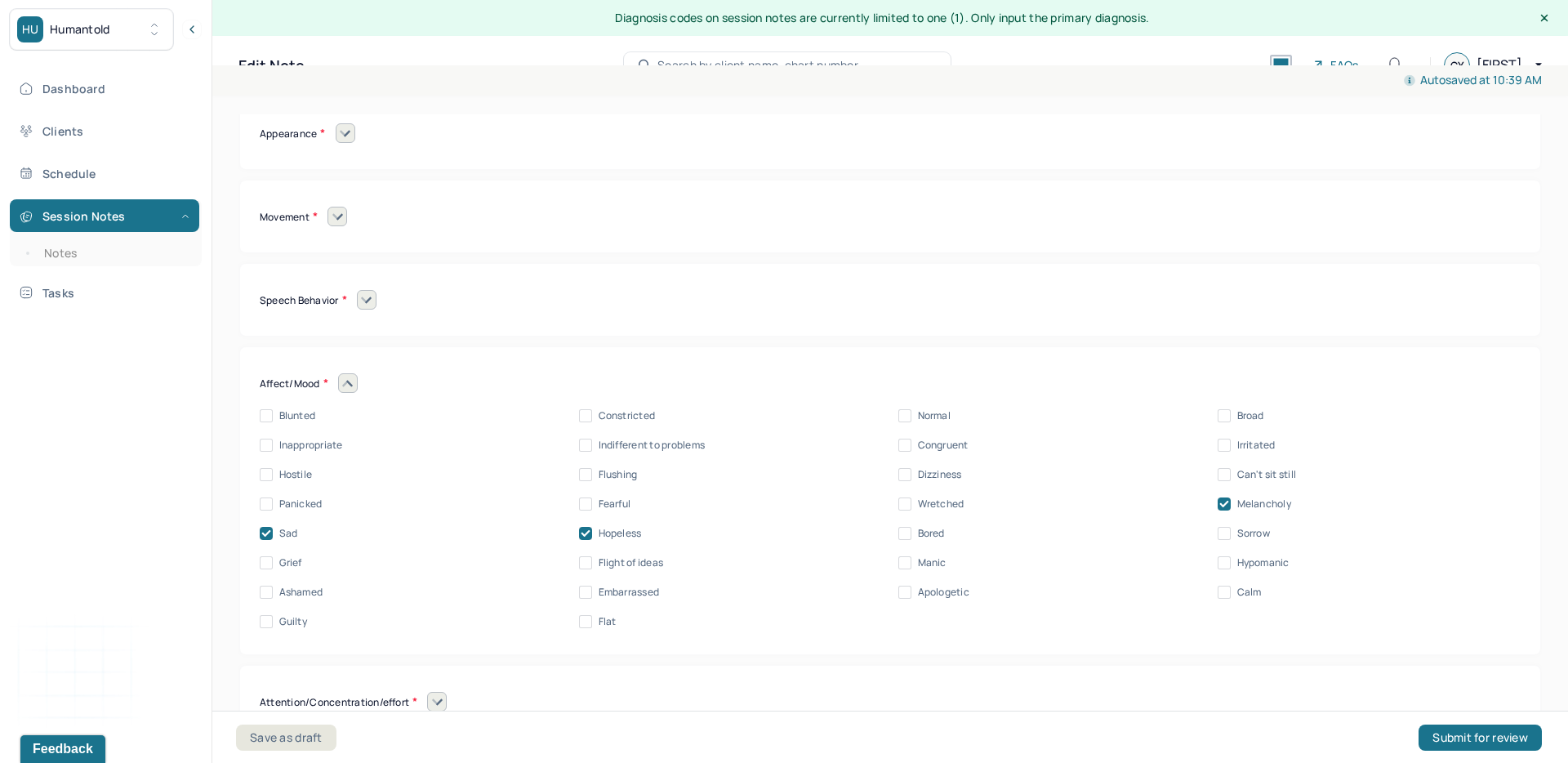 click on "Ashamed" at bounding box center [301, 592] 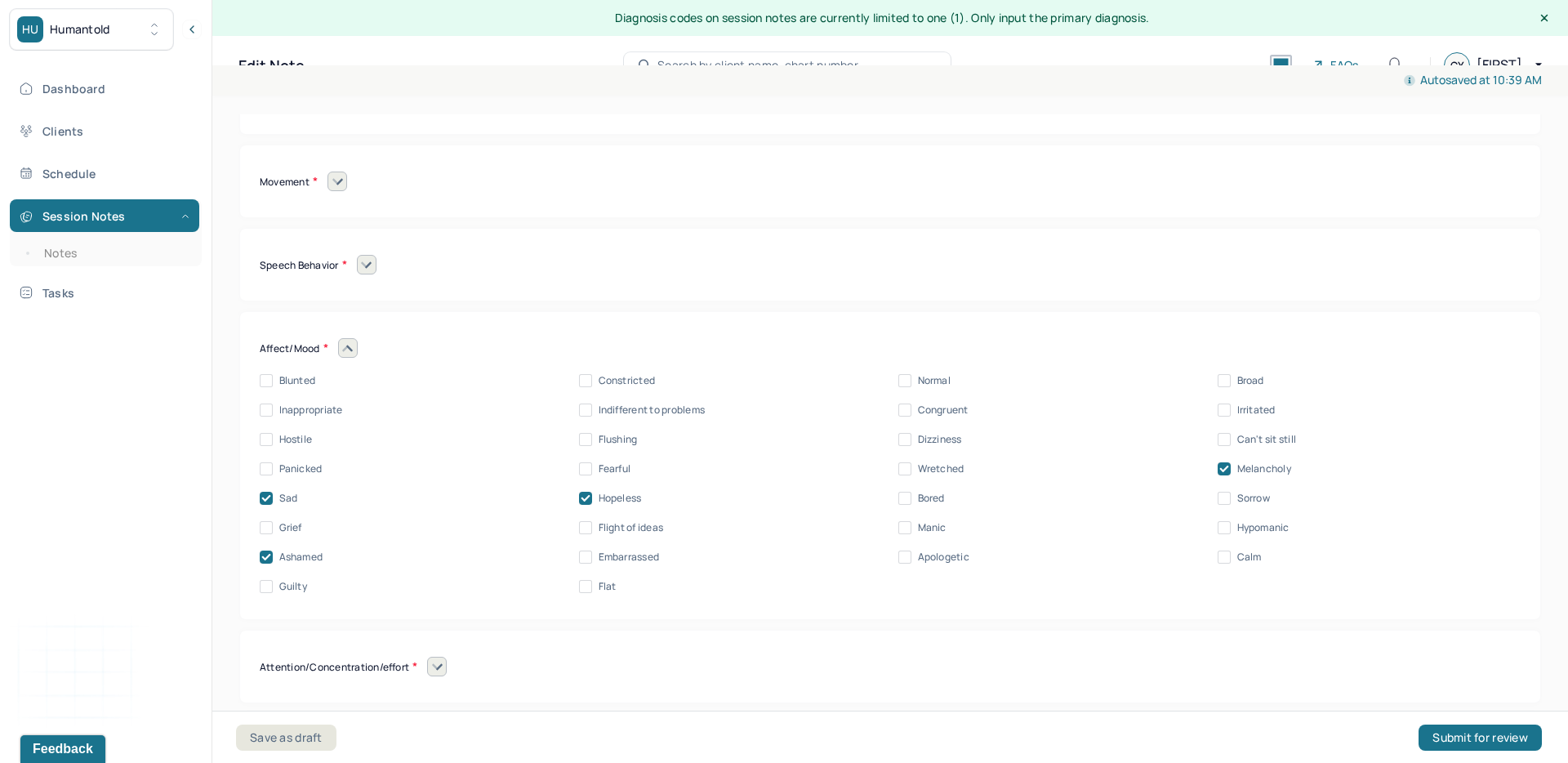 scroll, scrollTop: 6878, scrollLeft: 0, axis: vertical 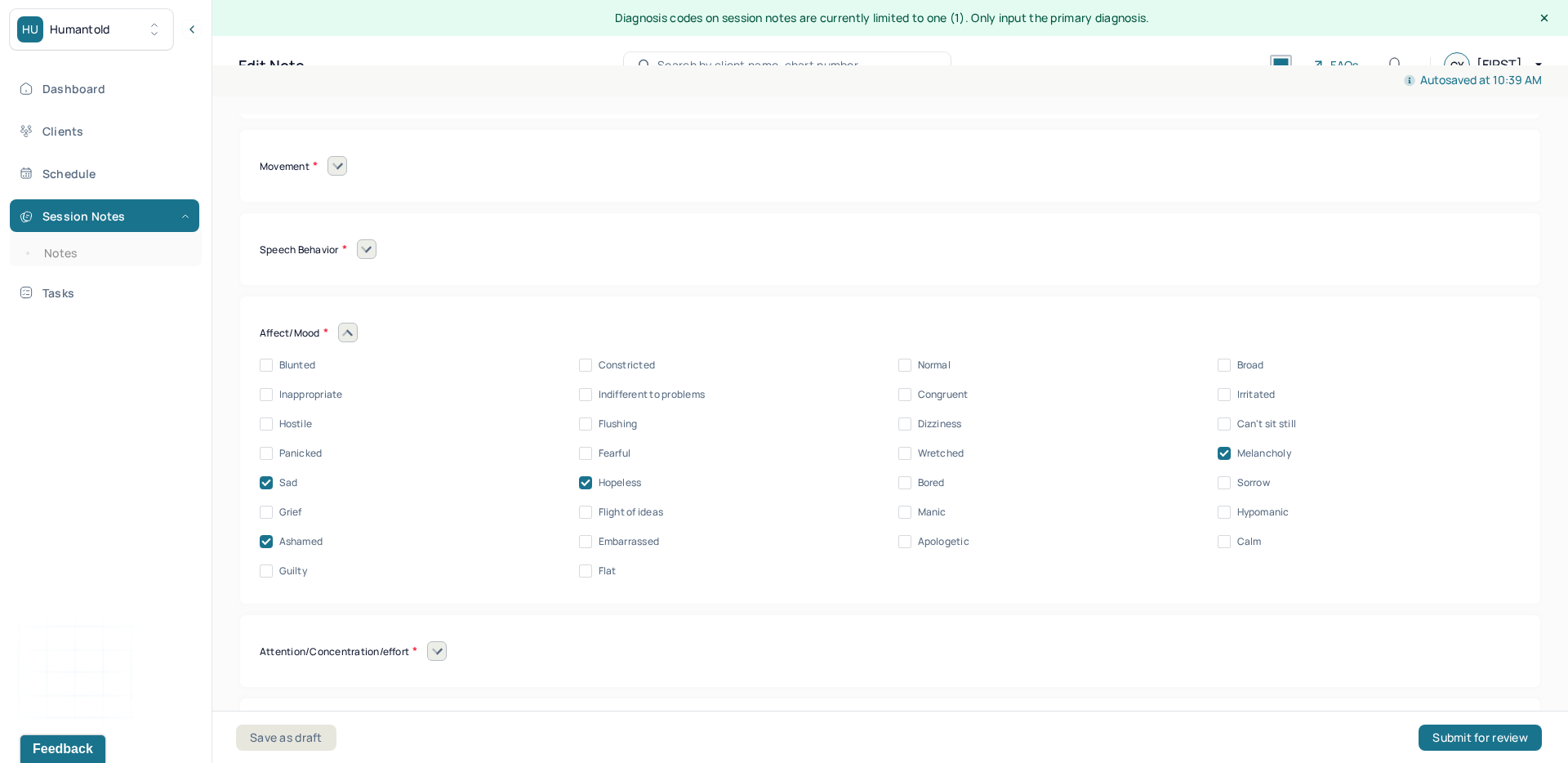 click 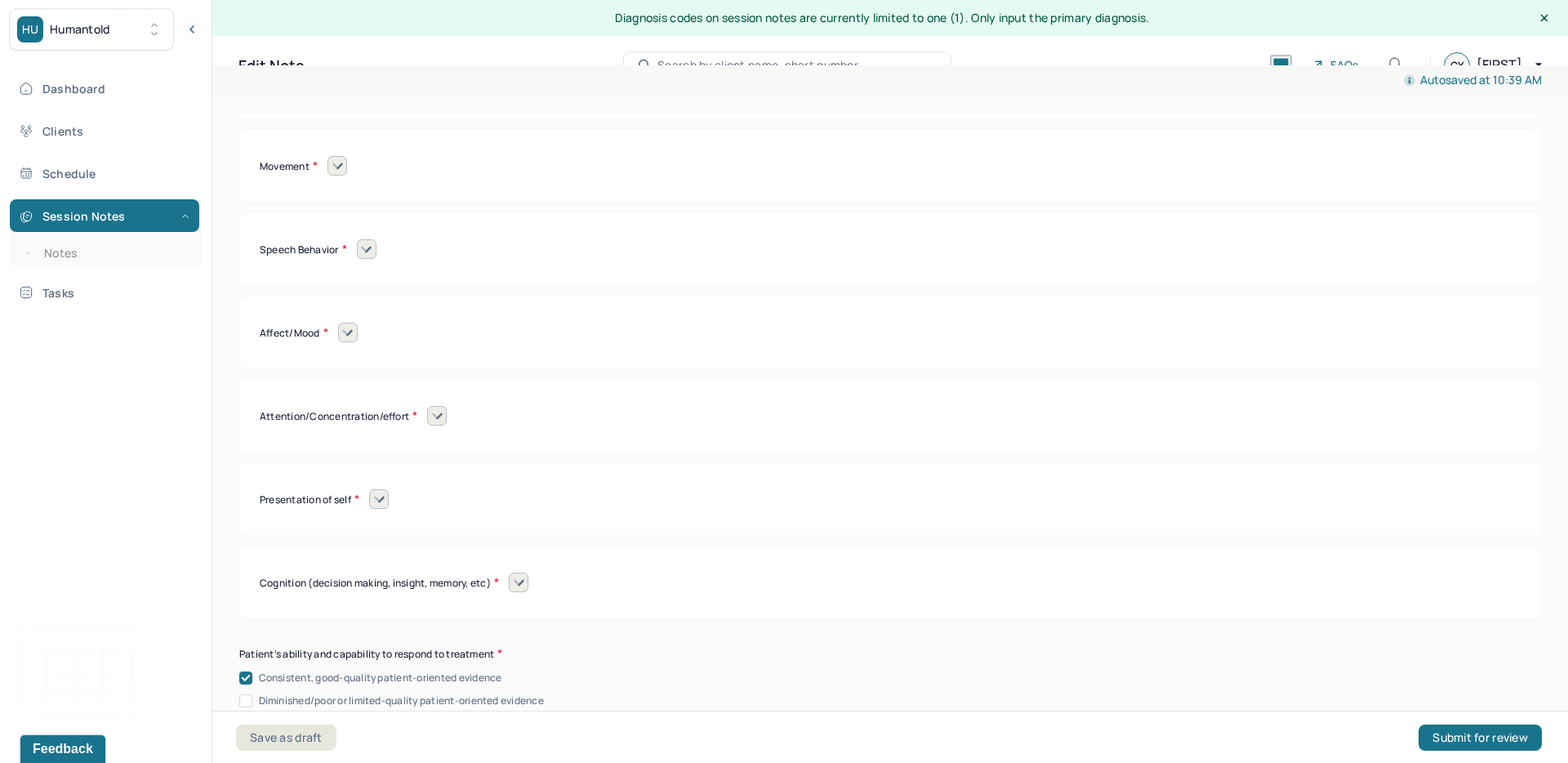 scroll, scrollTop: 6900, scrollLeft: 0, axis: vertical 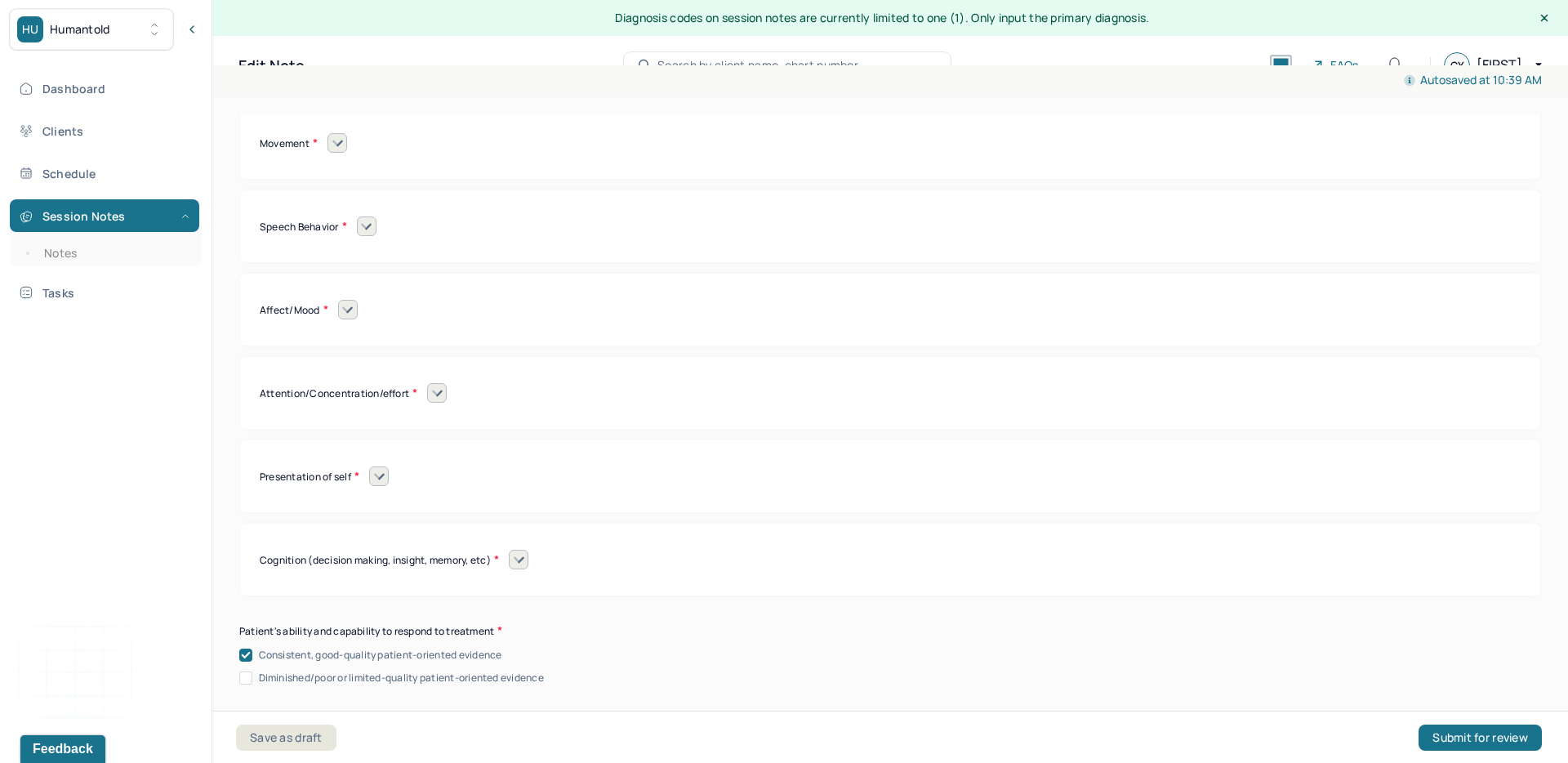 click at bounding box center (437, 393) 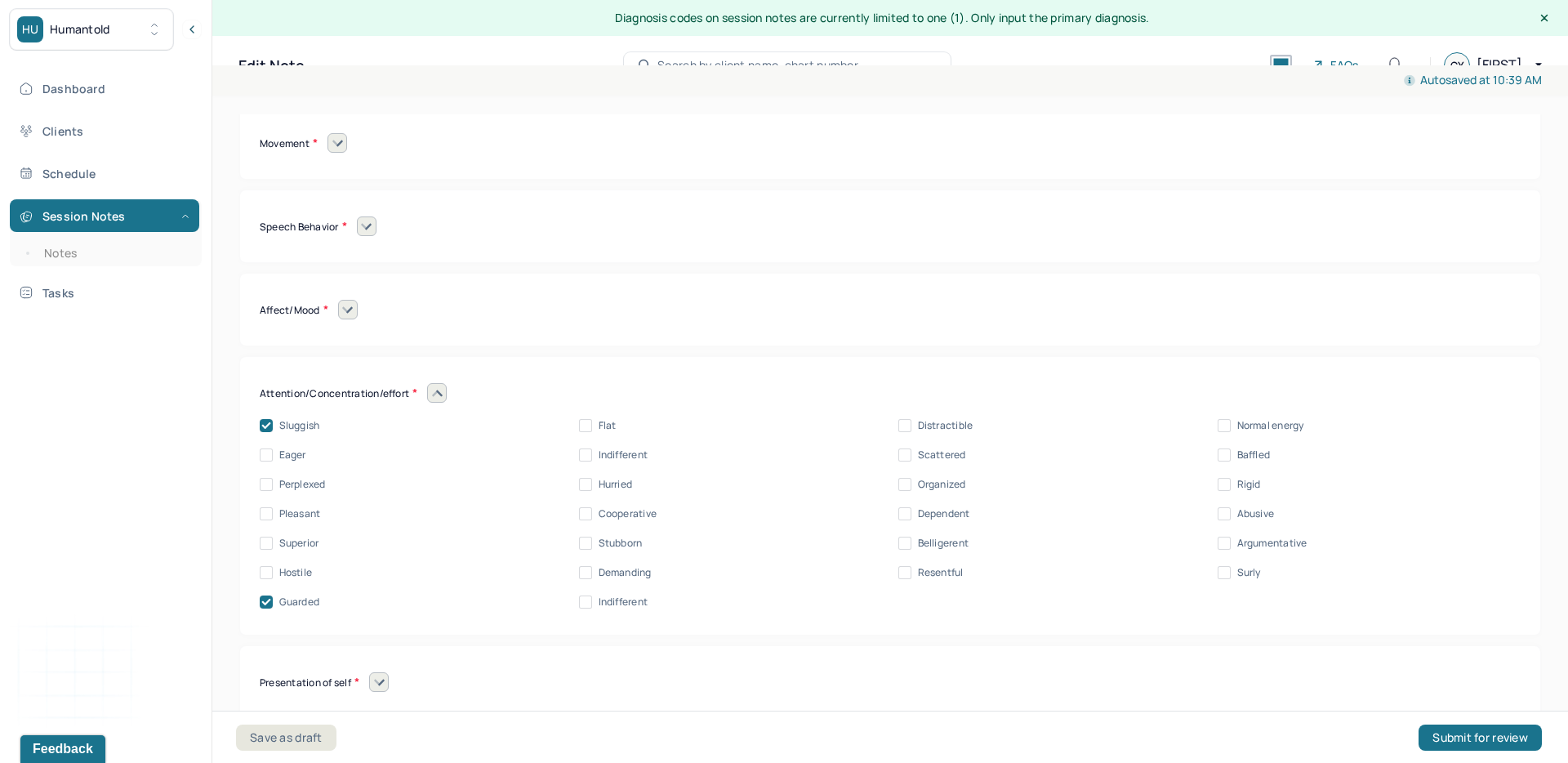 click at bounding box center (437, 393) 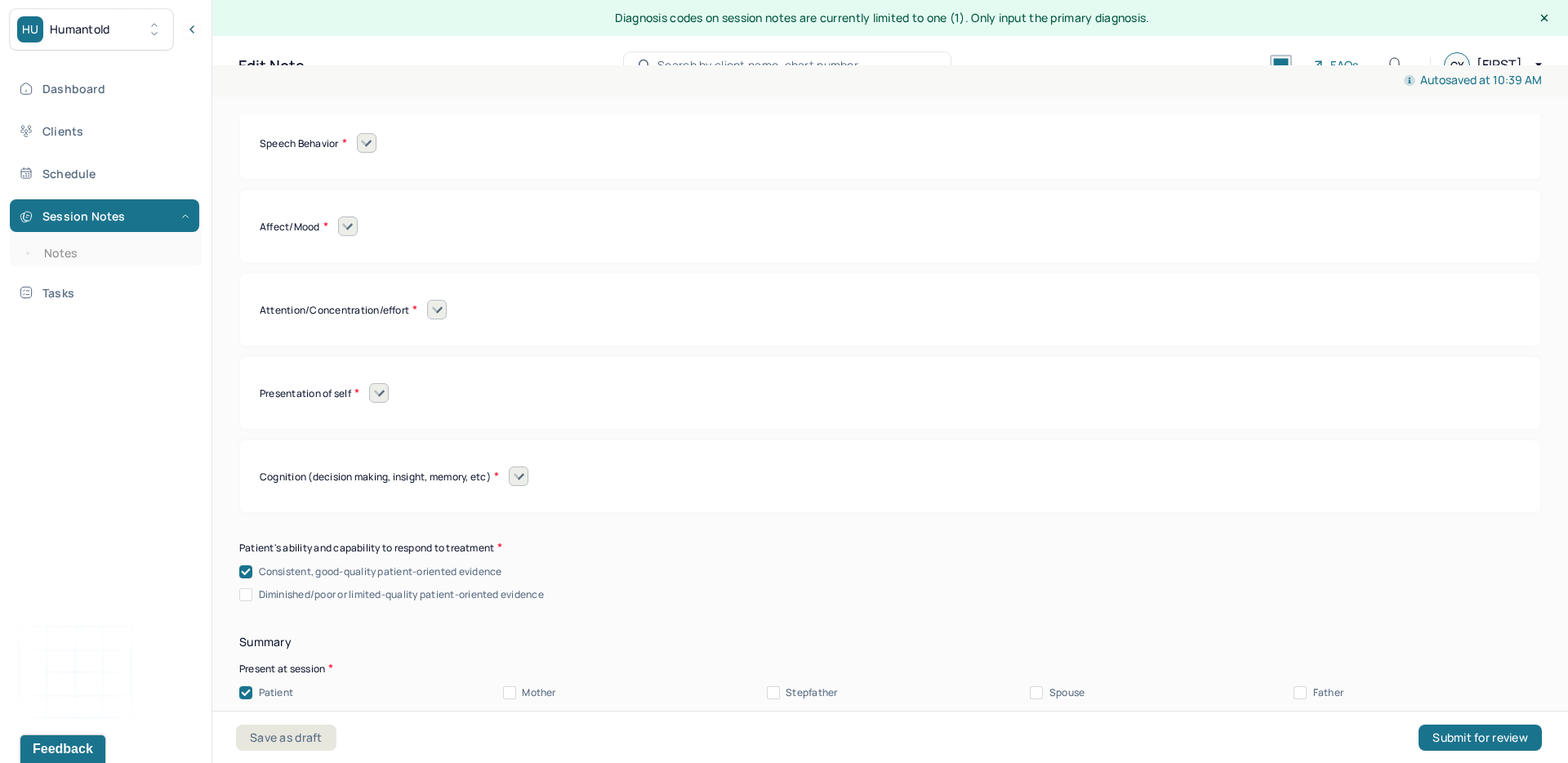 scroll, scrollTop: 7030, scrollLeft: 0, axis: vertical 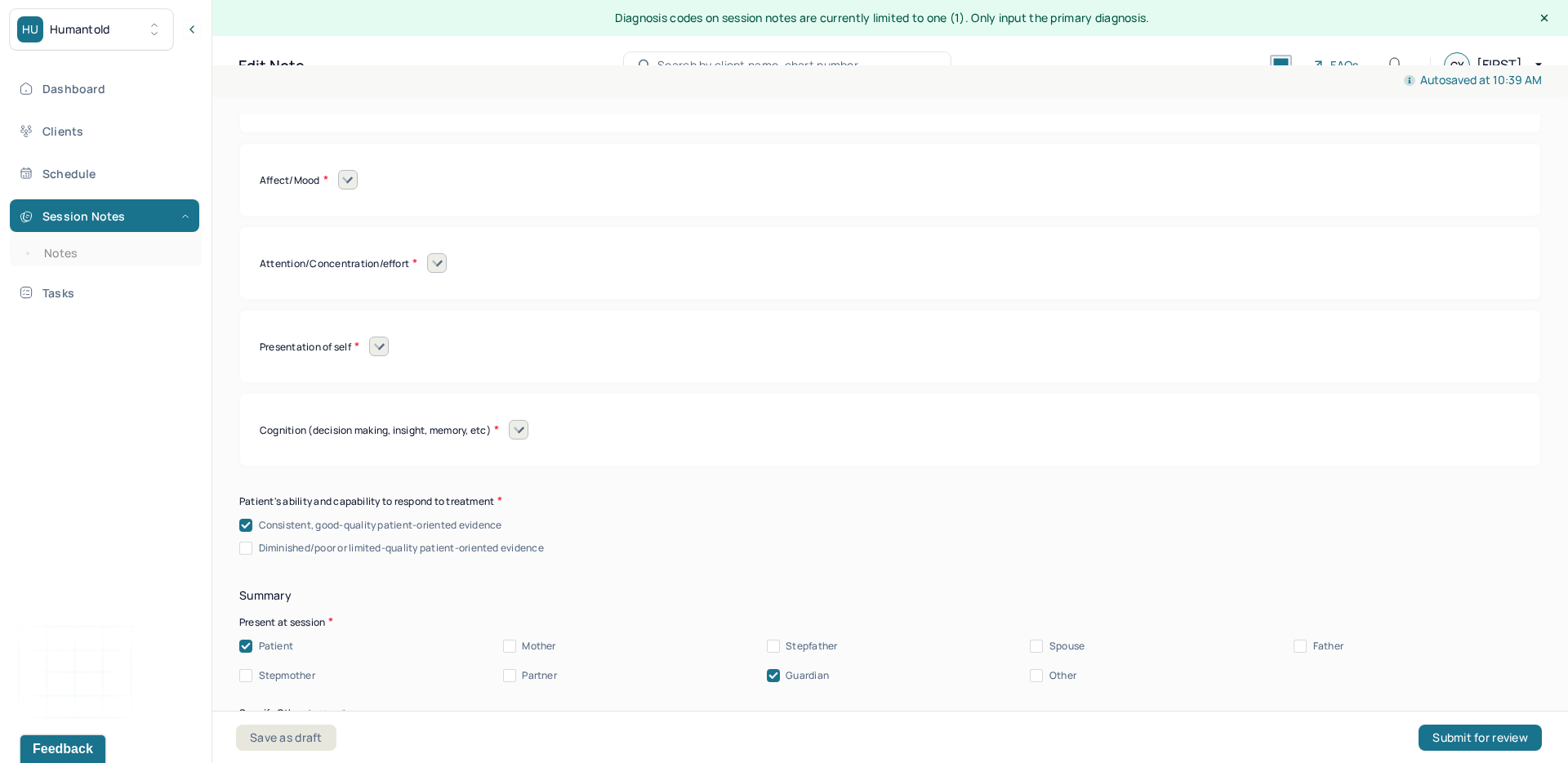 click at bounding box center [379, 346] 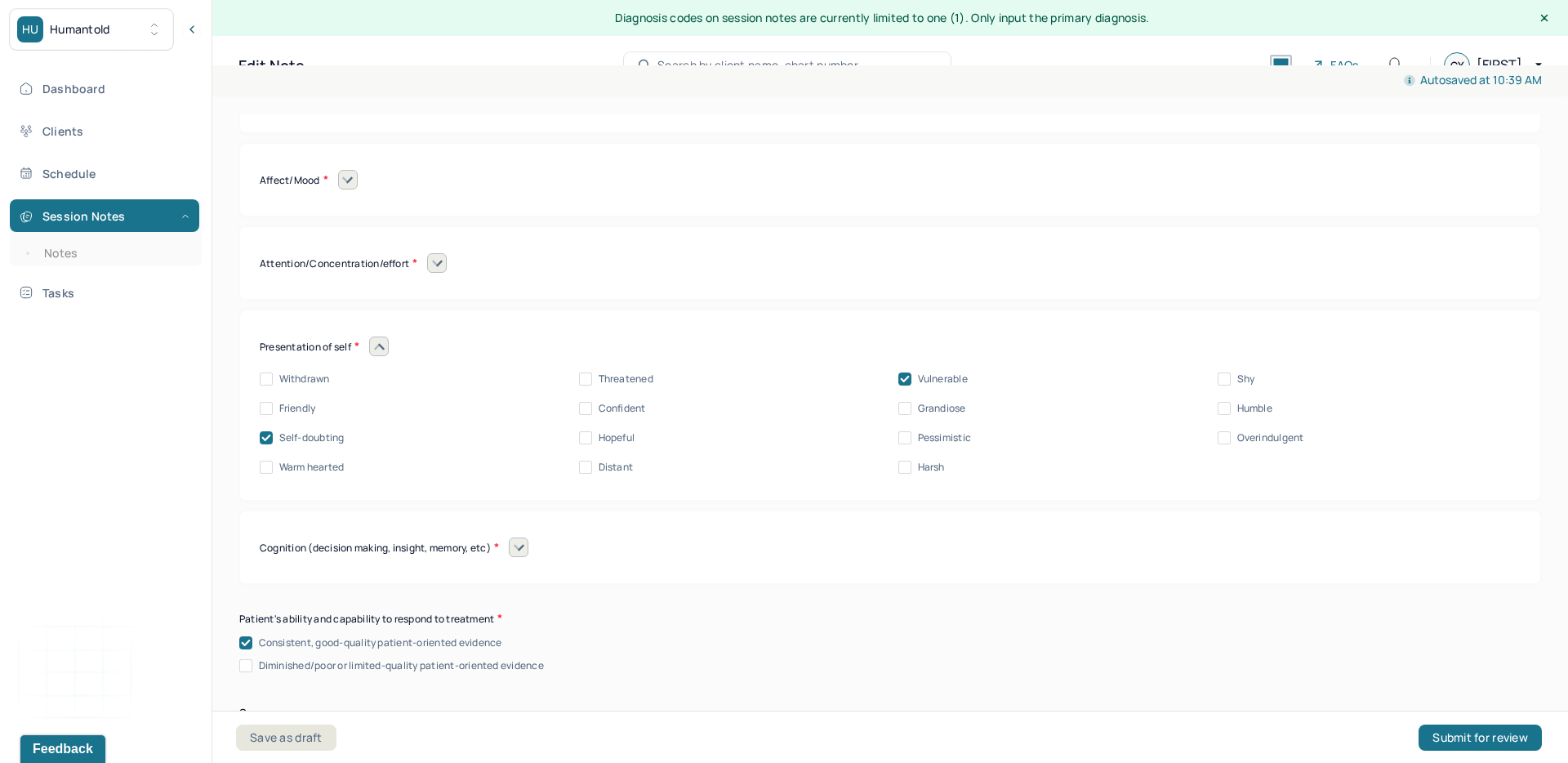 click at bounding box center [379, 346] 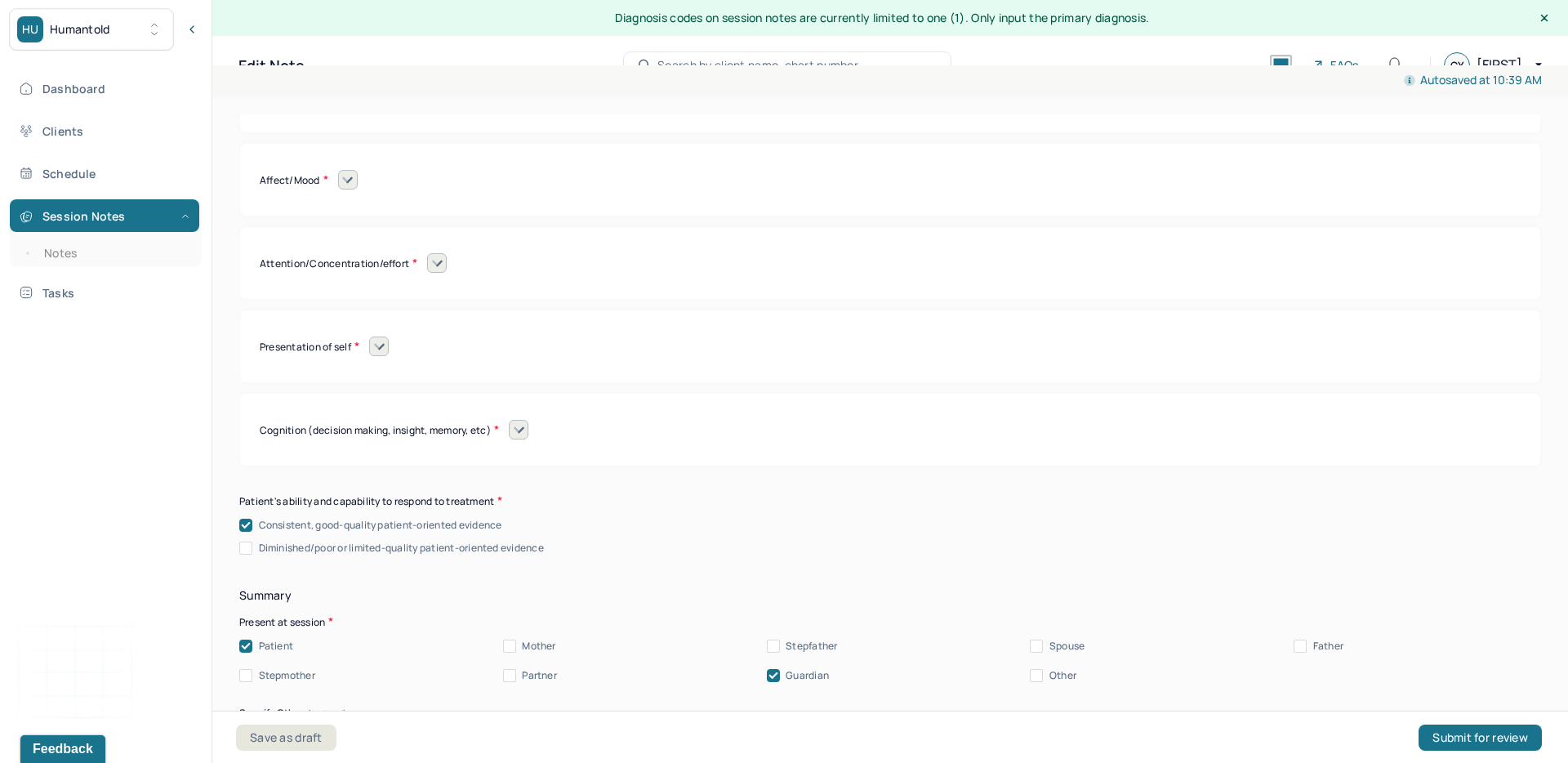 click at bounding box center [519, 430] 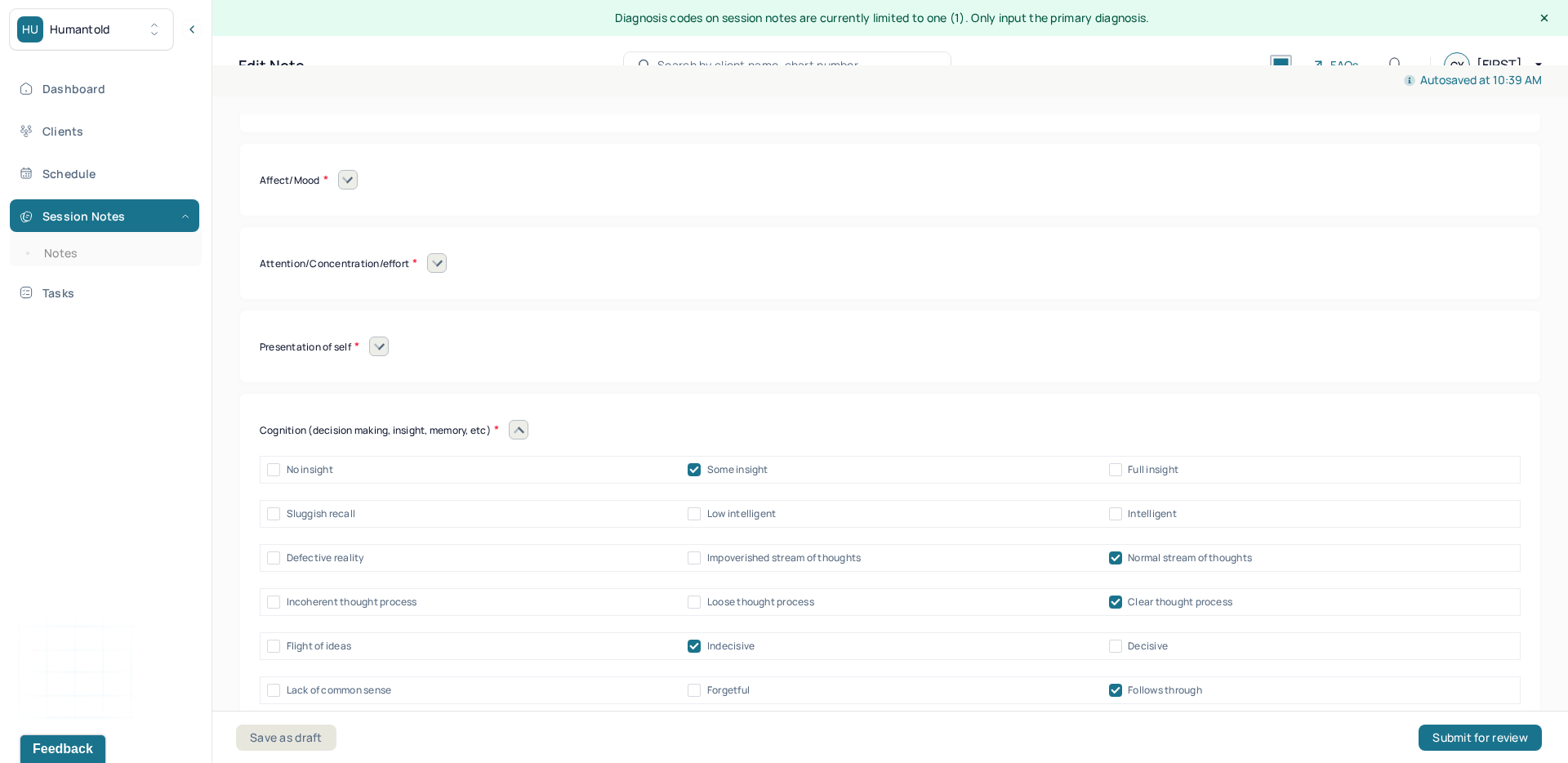 click at bounding box center [519, 430] 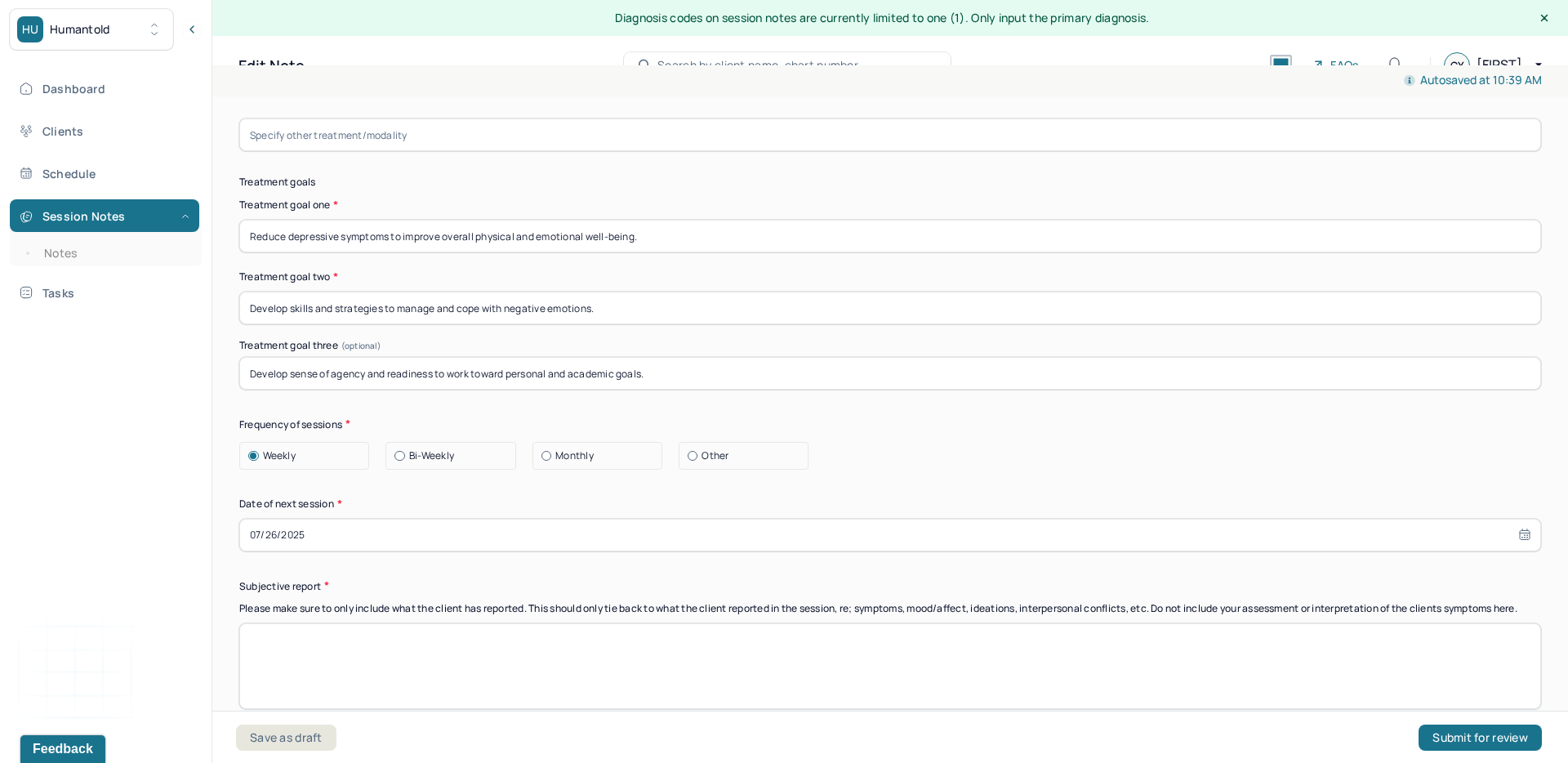 scroll, scrollTop: 8042, scrollLeft: 0, axis: vertical 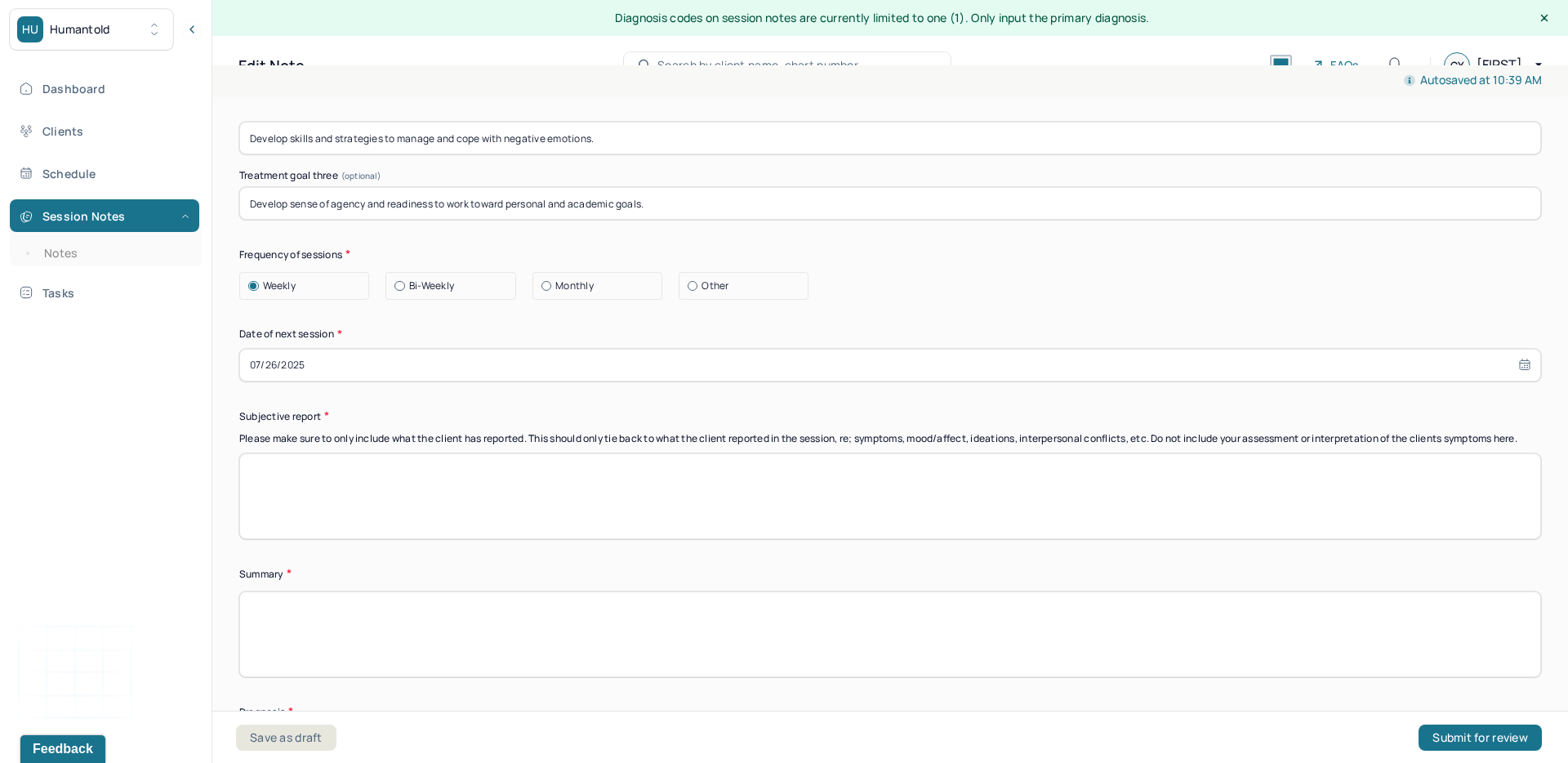 click at bounding box center [890, 496] 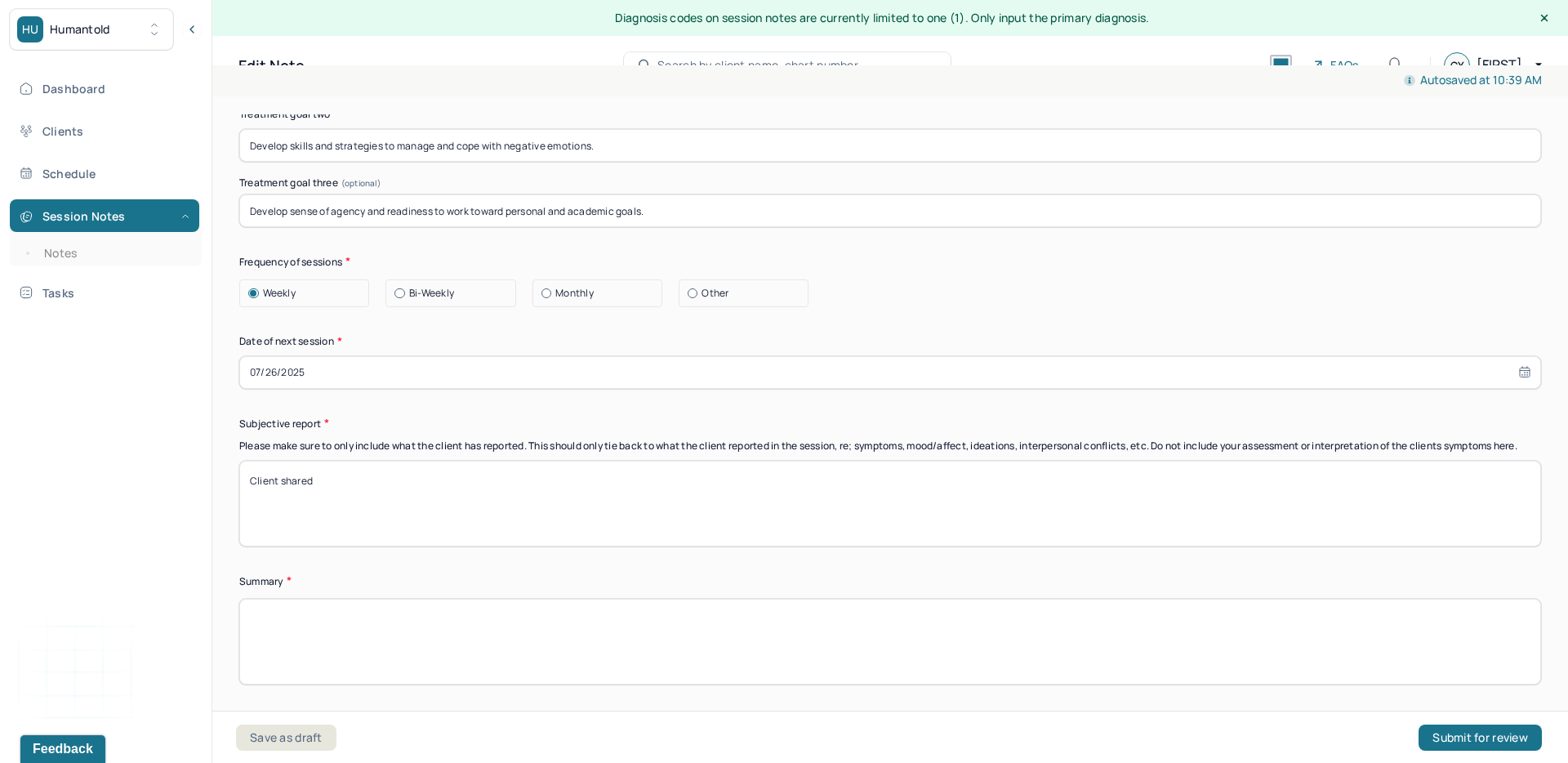 scroll, scrollTop: 8051, scrollLeft: 0, axis: vertical 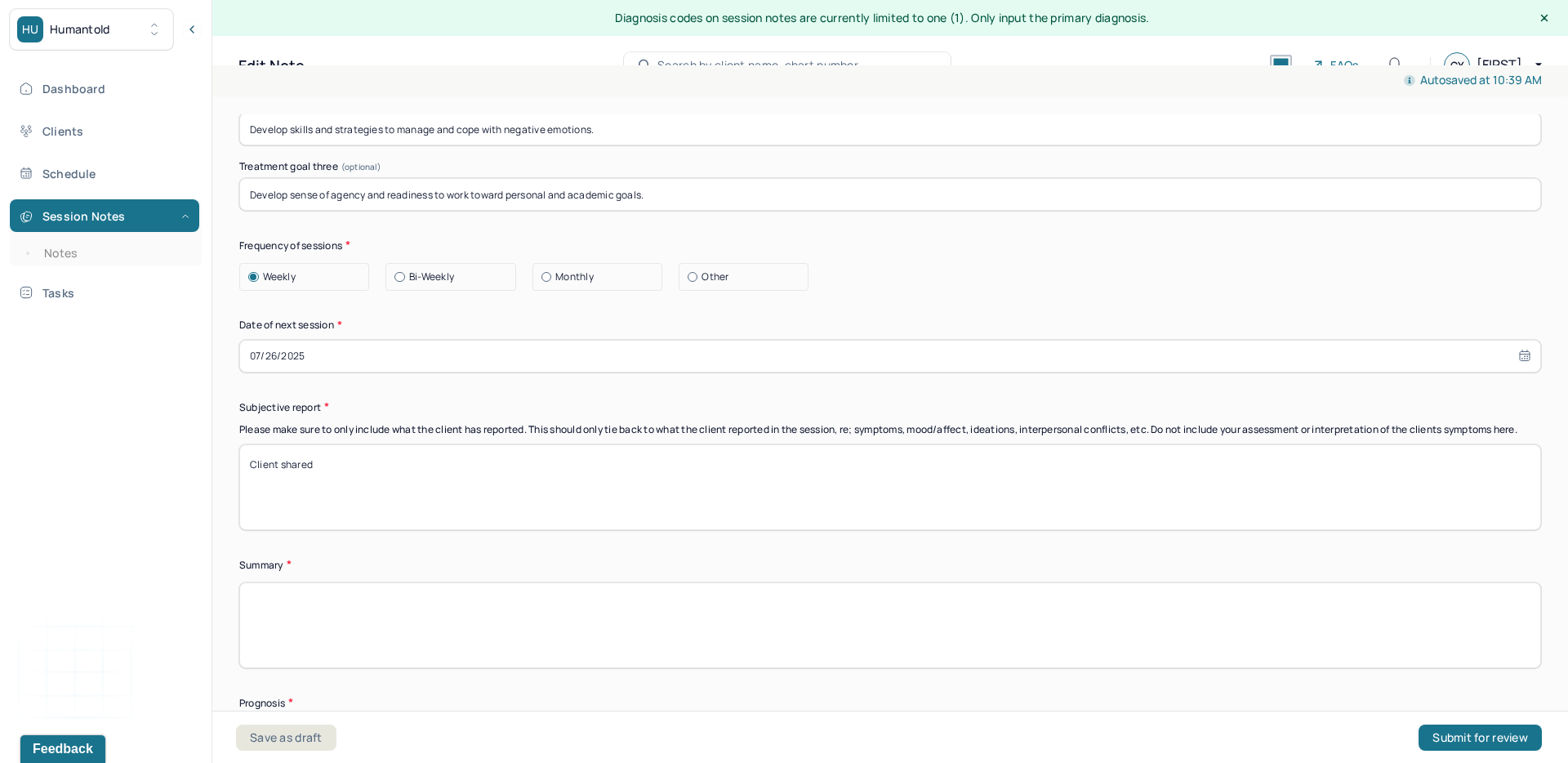 click on "Client shared" at bounding box center [890, 487] 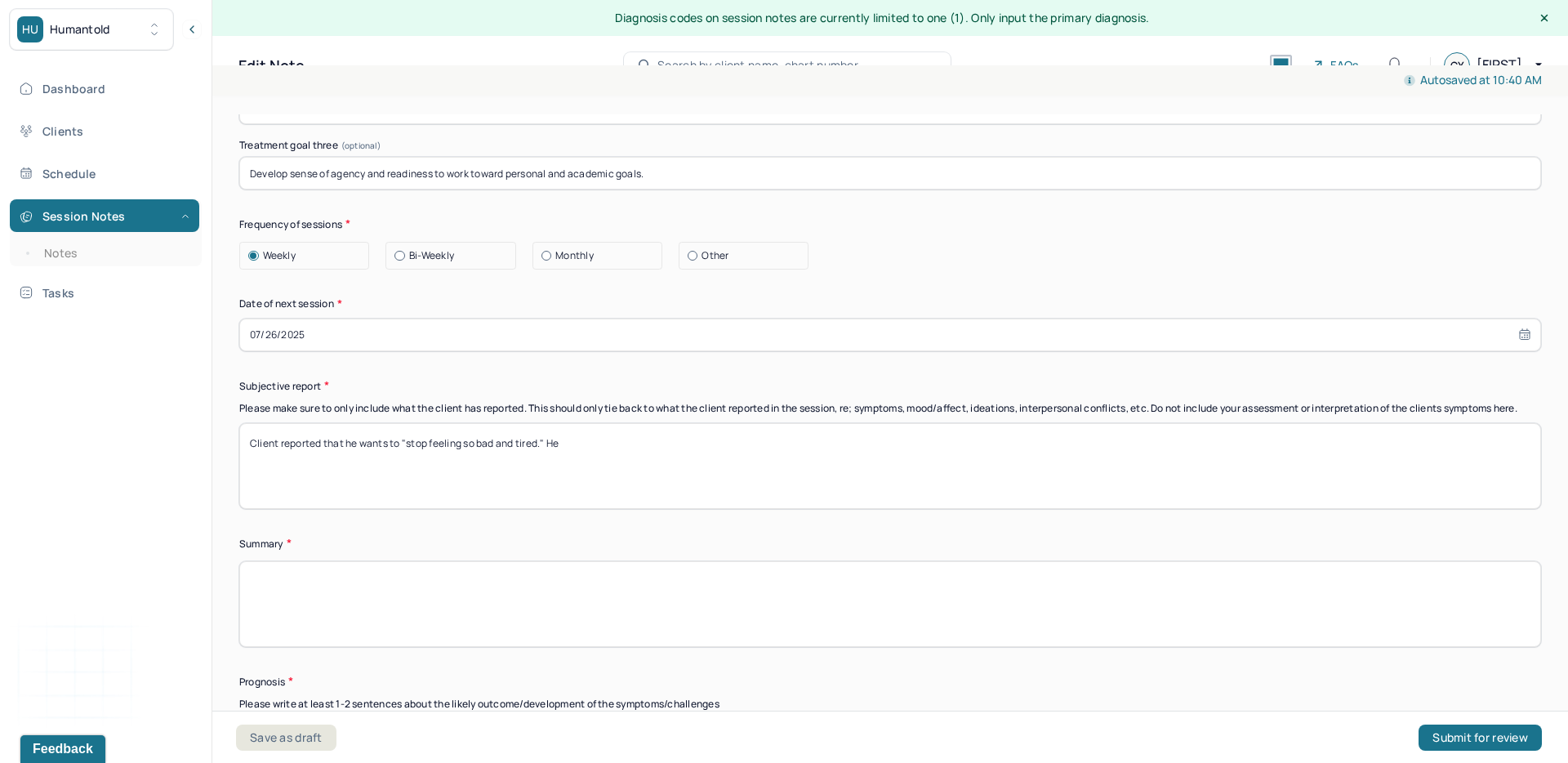 scroll, scrollTop: 8079, scrollLeft: 0, axis: vertical 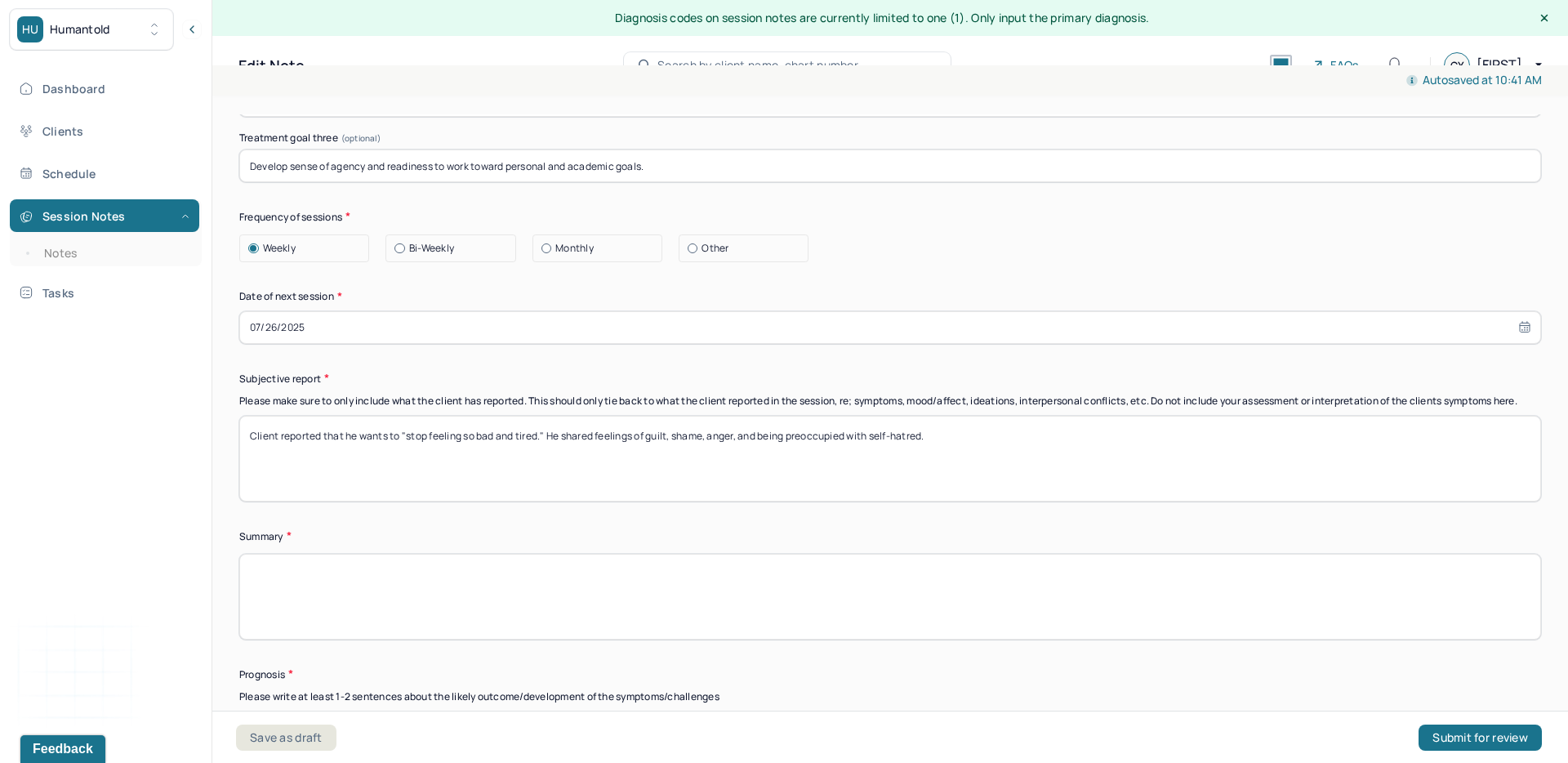 click on "Client reported that he wants to "stop feeling so bad and tired." He shared feelings of guilt, shame, anger, and being preoccupied with self-hatred." at bounding box center [890, 458] 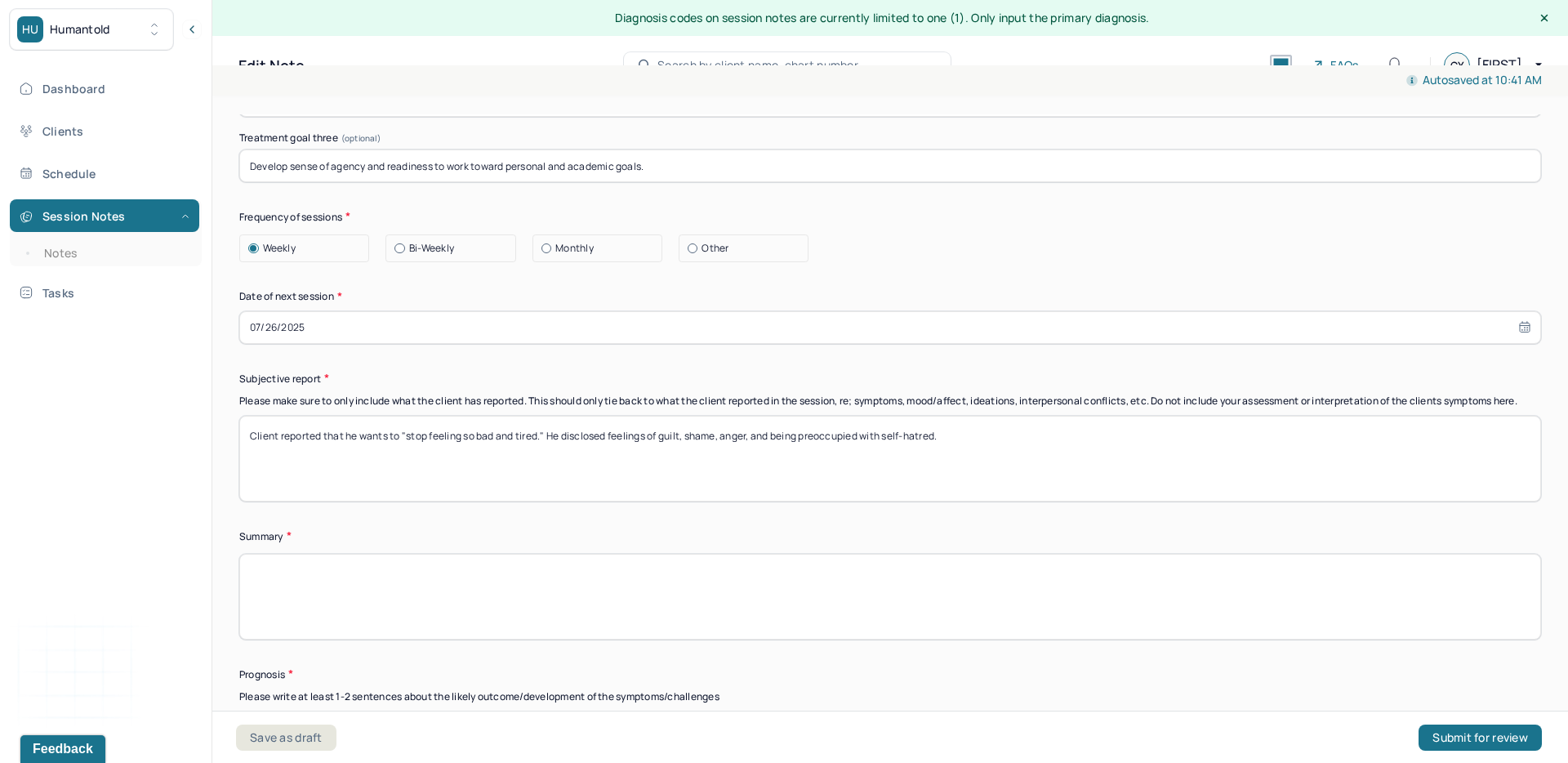 click on "Client reported that he wants to "stop feeling so bad and tired." He shared feelings of guilt, shame, anger, and being preoccupied with self-hatred." at bounding box center [890, 458] 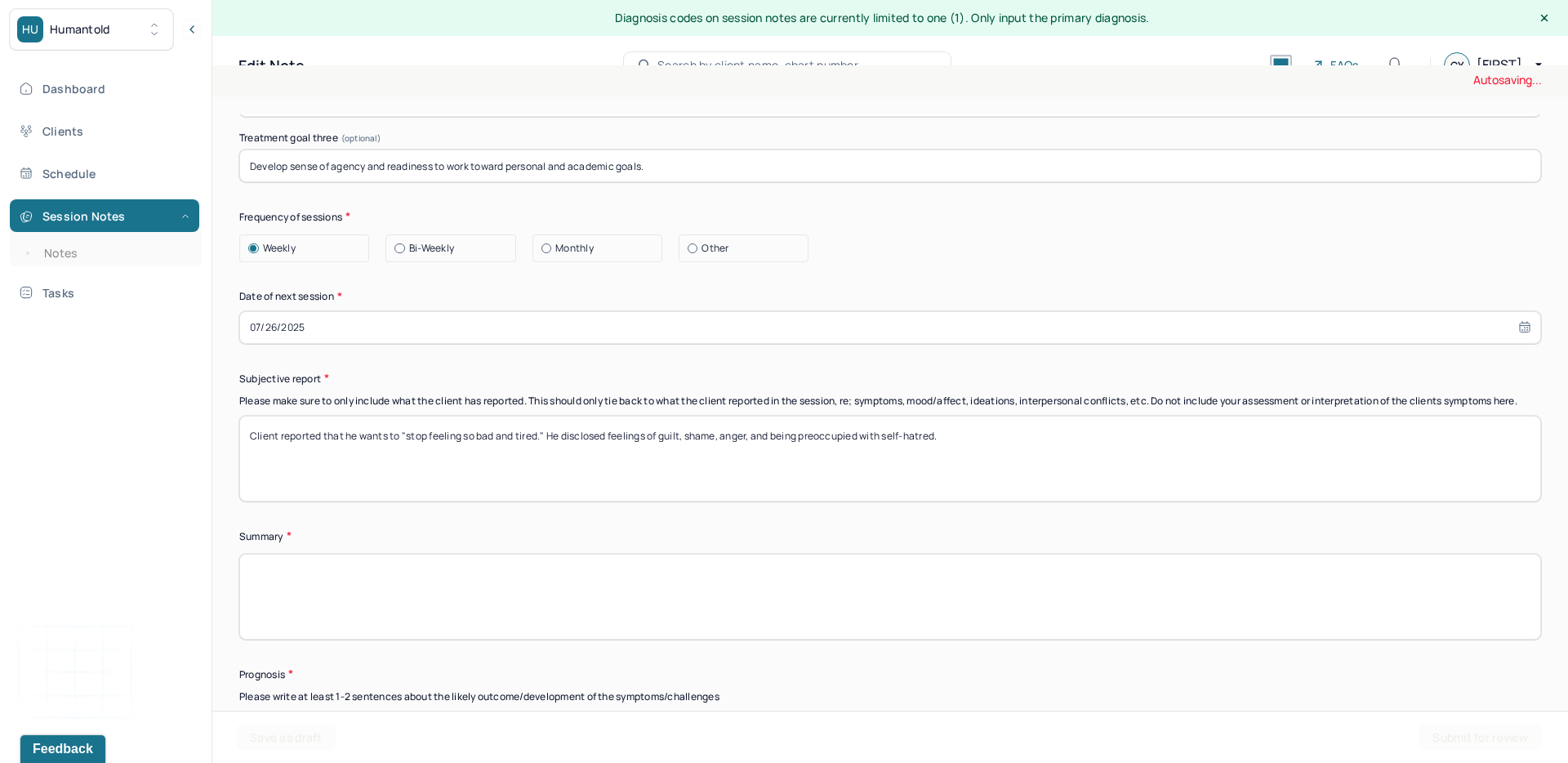 click on "Client reported that he wants to "stop feeling so bad and tired." He shared feelings of guilt, shame, anger, and being preoccupied with self-hatred." at bounding box center [890, 458] 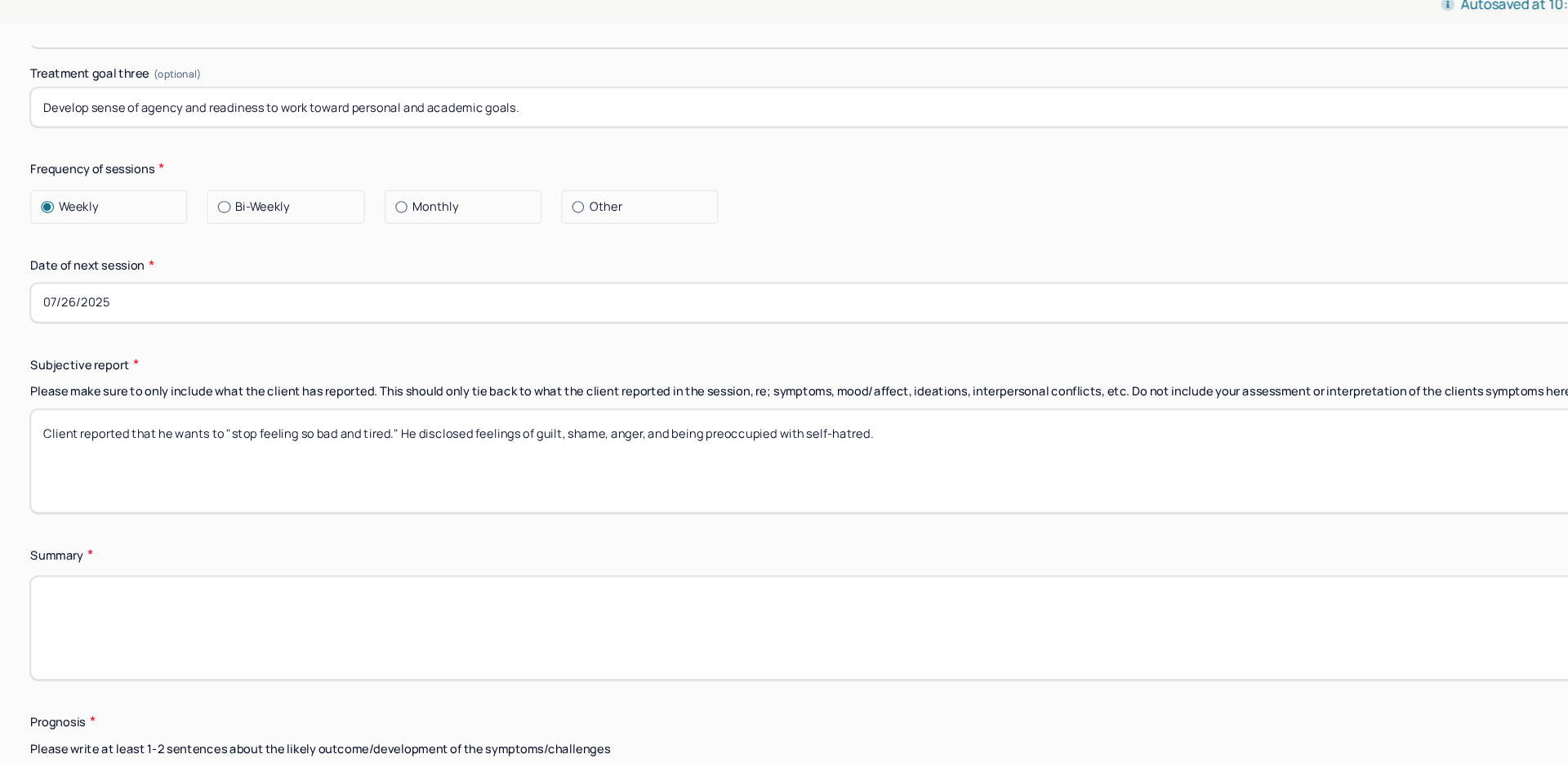 click on "Client reported that he wants to "stop feeling so bad and tired." He disclosed feelings of guilt, shame, anger, and being preoccupied with self-hatred." at bounding box center [890, 458] 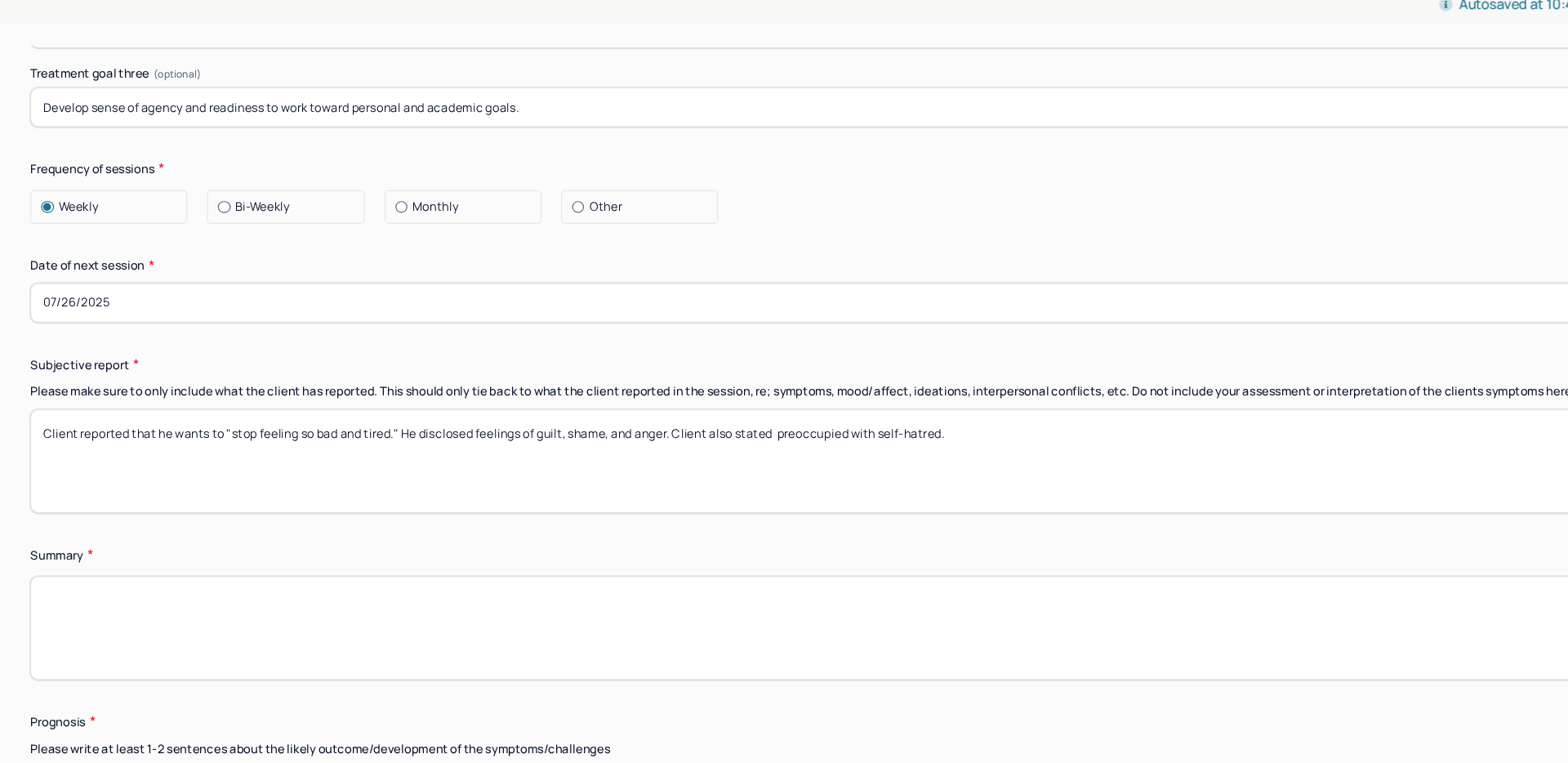 drag, startPoint x: 1036, startPoint y: 452, endPoint x: 771, endPoint y: 448, distance: 265.0302 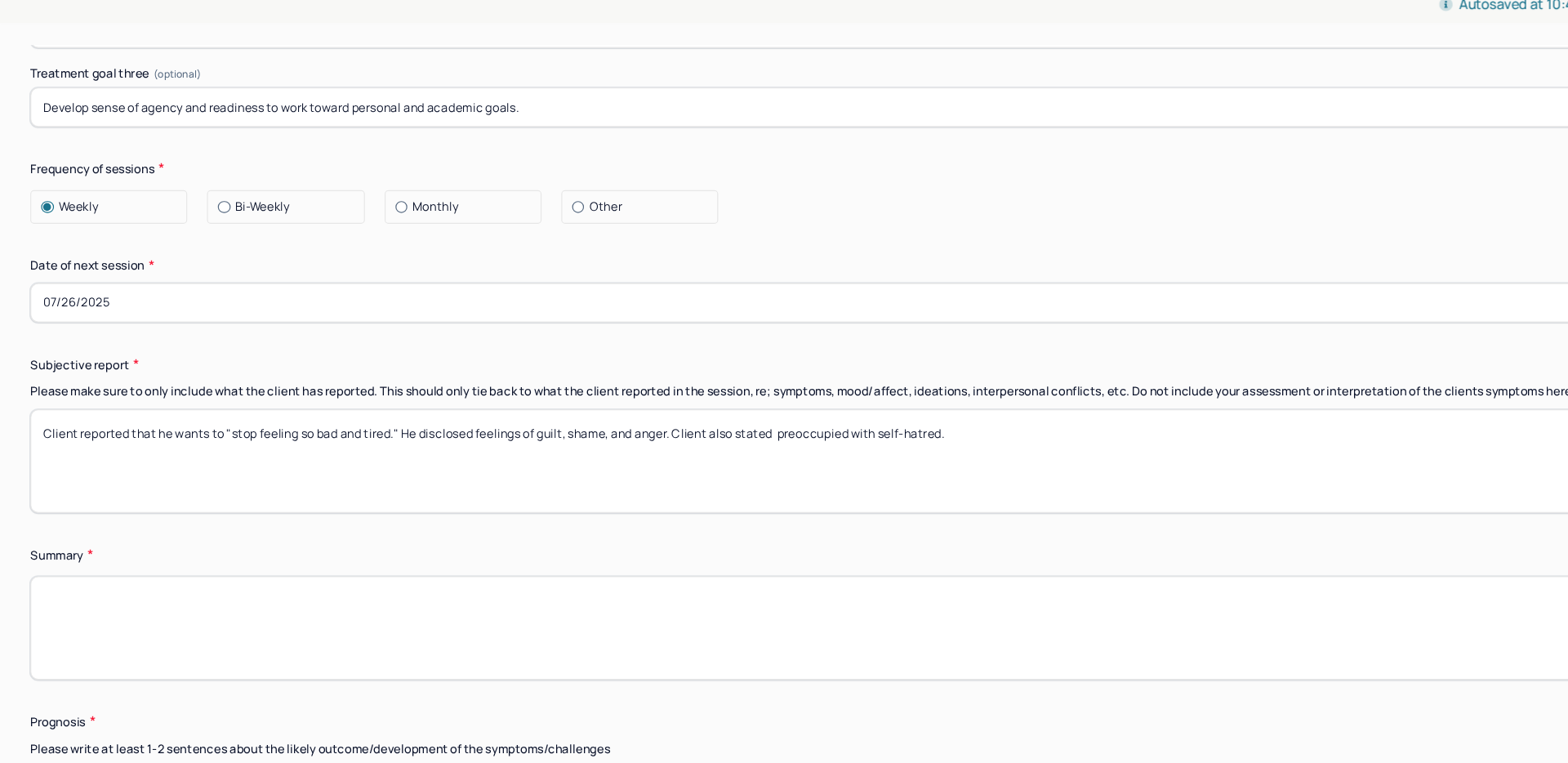 click on "Client reported that he wants to "stop feeling so bad and tired." He disclosed feelings of guilt, shame, and anger. Client also stated  preoccupied with self-hatred." at bounding box center [890, 458] 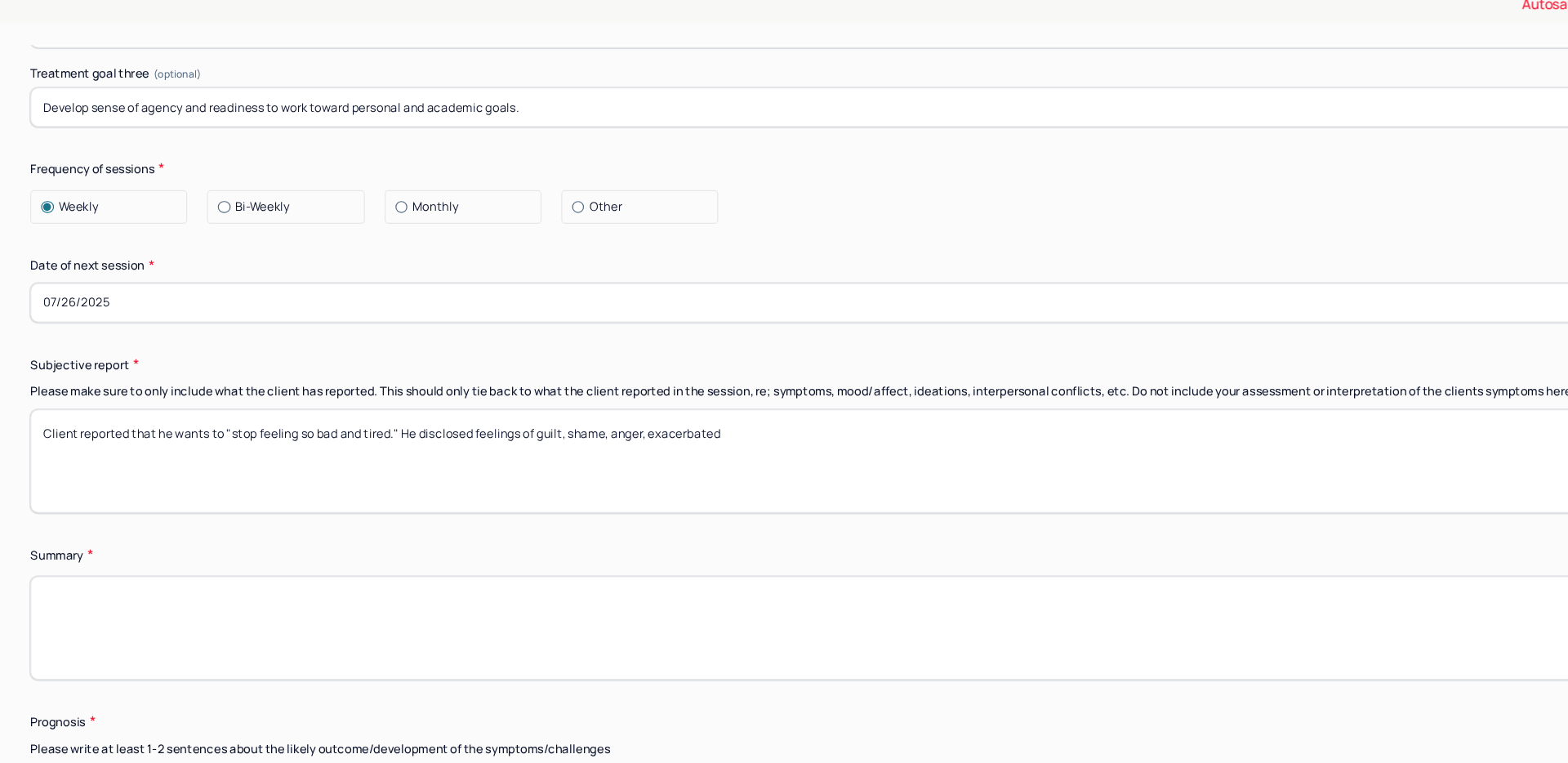 click on "Client reported that he wants to "stop feeling so bad and tired." He disclosed feelings of guilt, shame, anger," at bounding box center (890, 458) 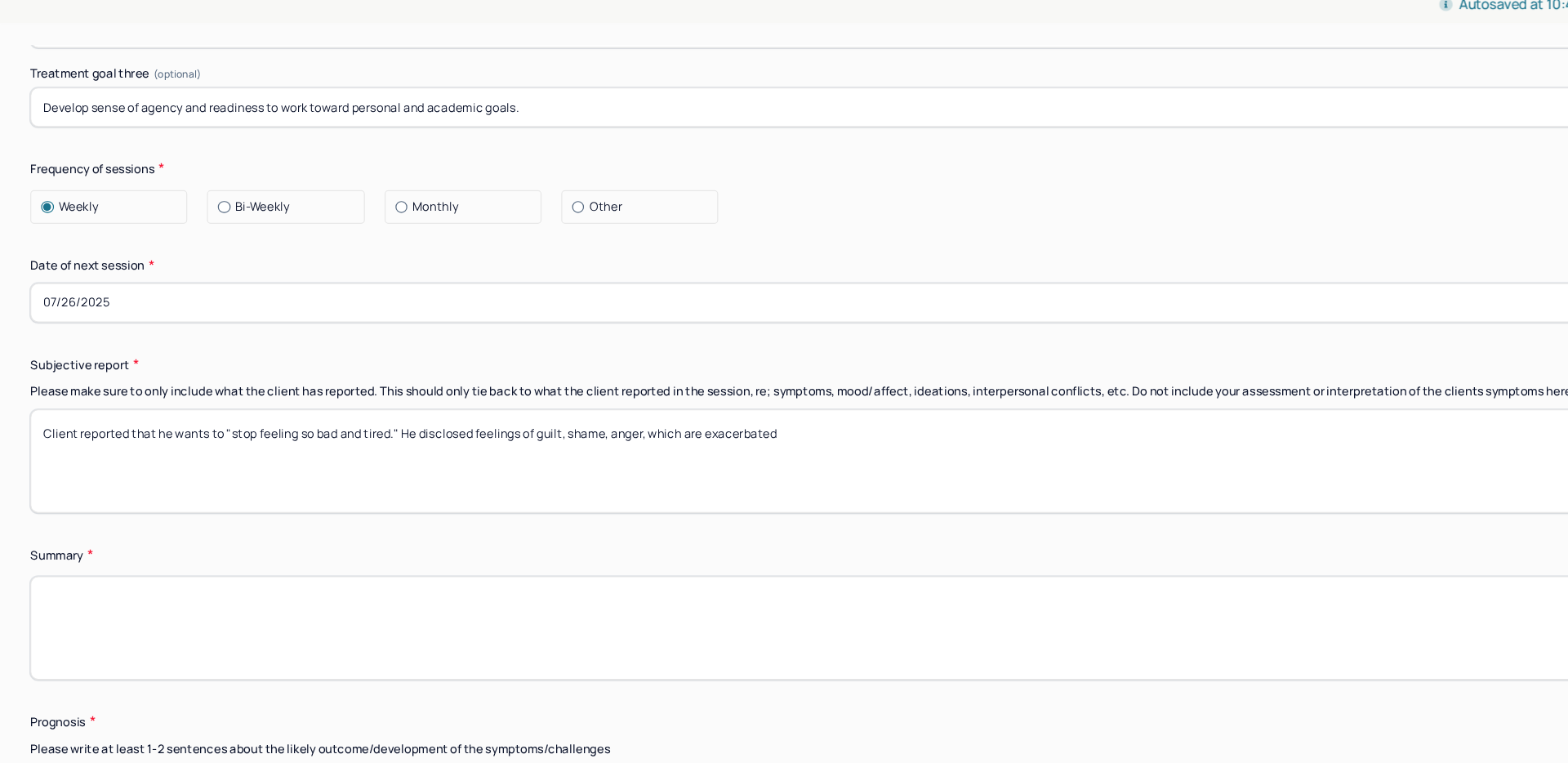 click on "Client reported that he wants to "stop feeling so bad and tired." He disclosed feelings of guilt, shame, anger, exacerbated" at bounding box center [890, 458] 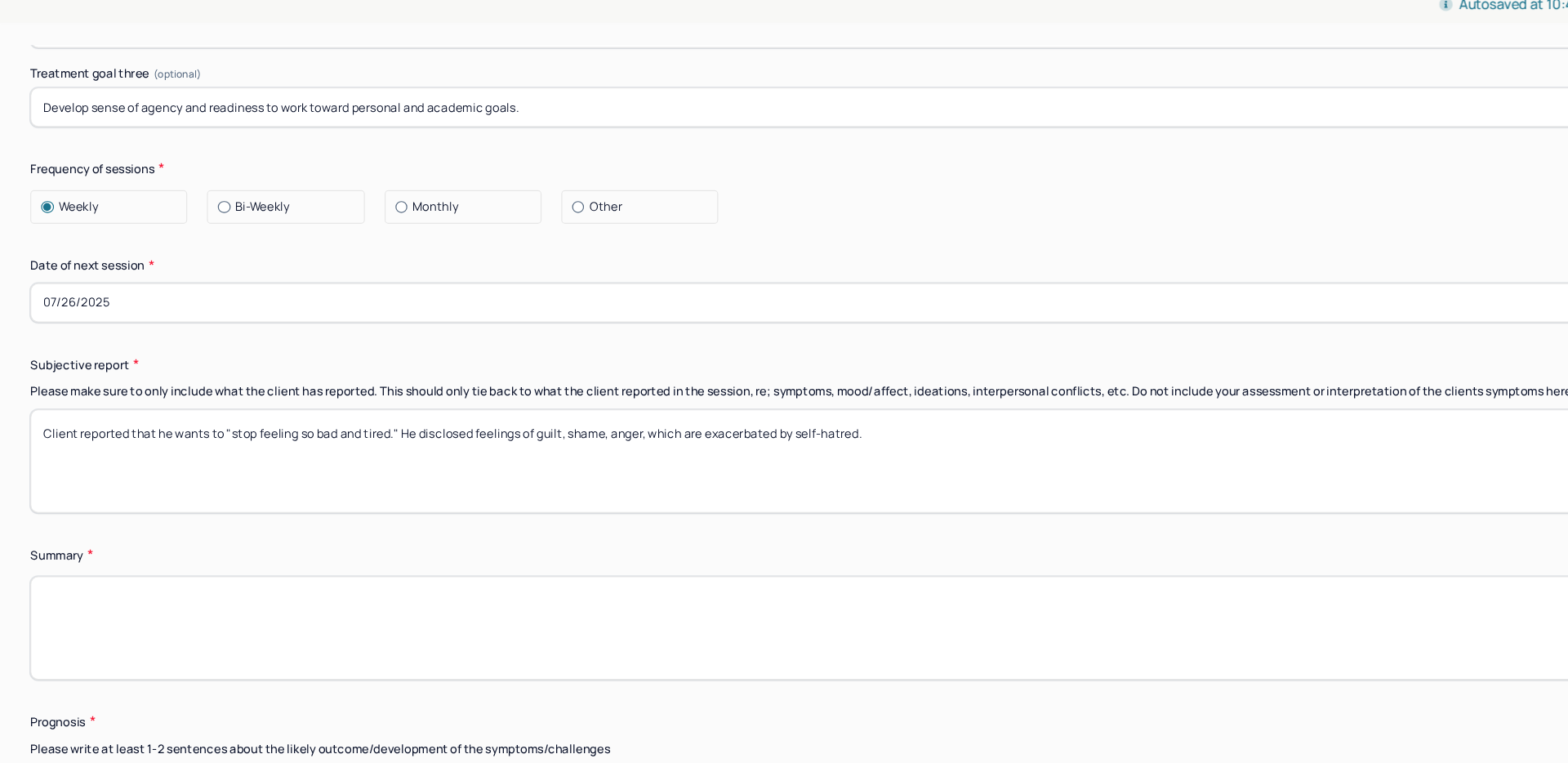 drag, startPoint x: 947, startPoint y: 444, endPoint x: 726, endPoint y: 444, distance: 221 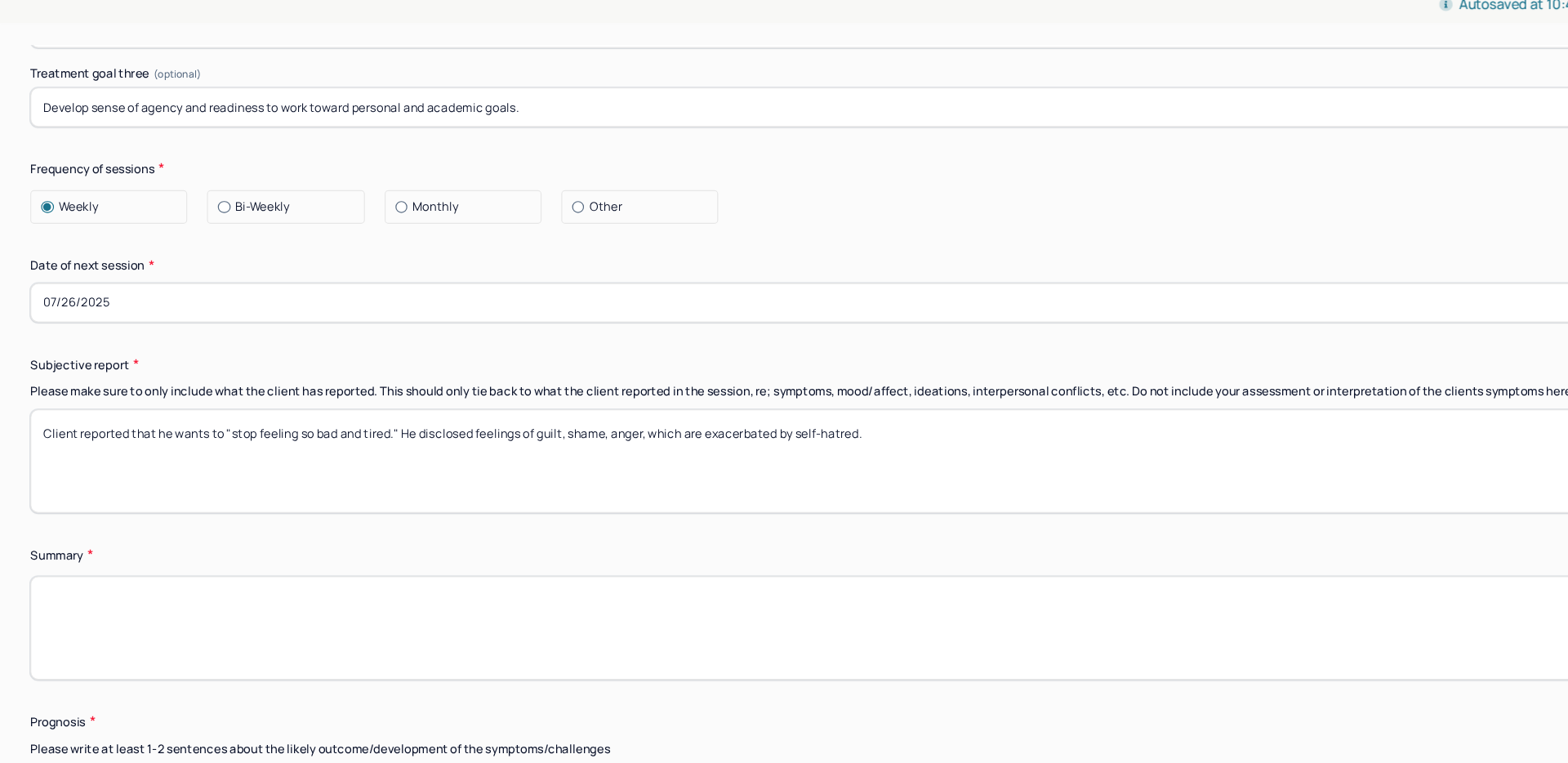click on "Client reported that he wants to "stop feeling so bad and tired." He disclosed feelings of guilt, shame, anger, which are exacerbated by self-hatred." at bounding box center [890, 458] 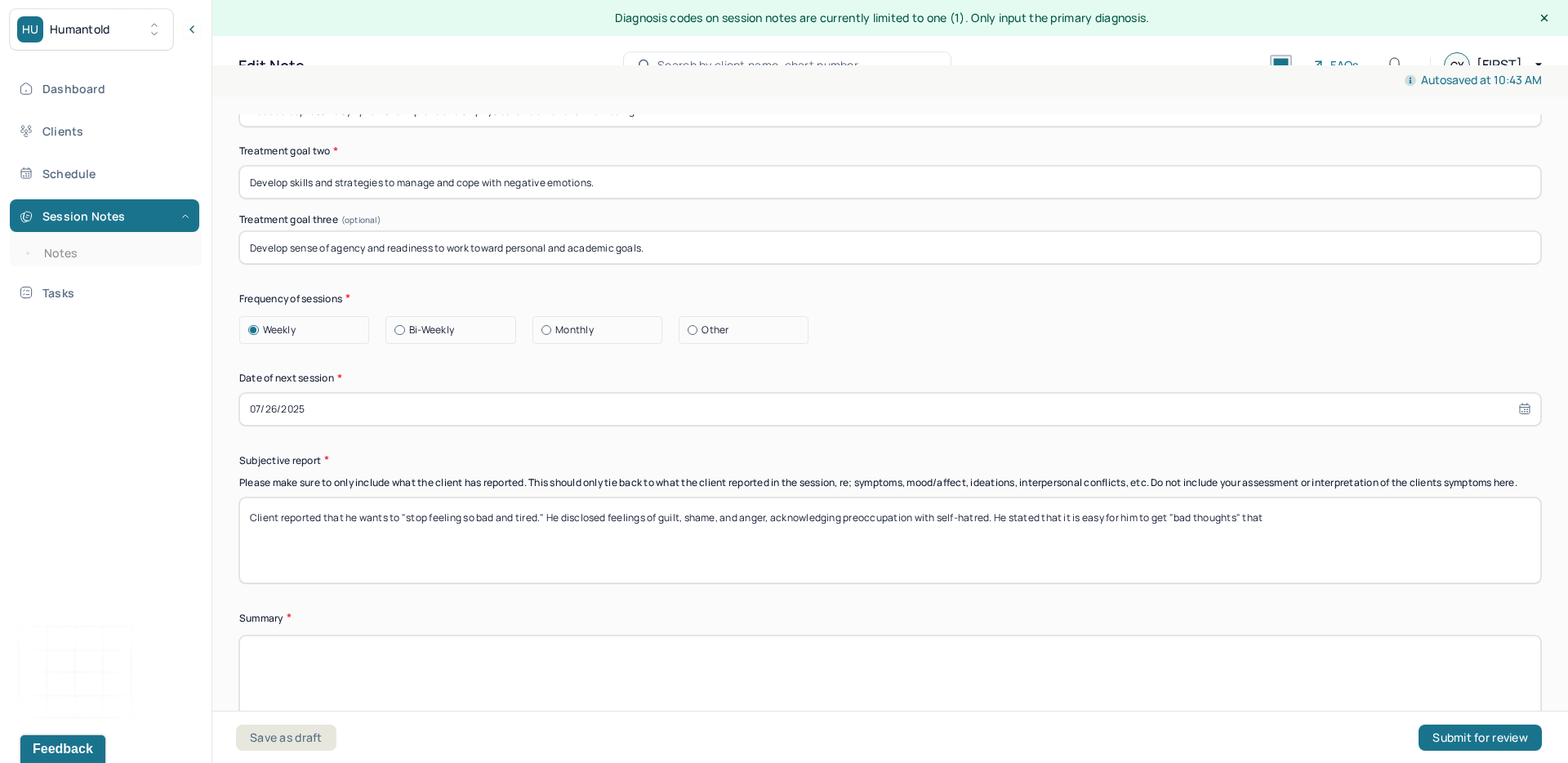 scroll, scrollTop: 8057, scrollLeft: 0, axis: vertical 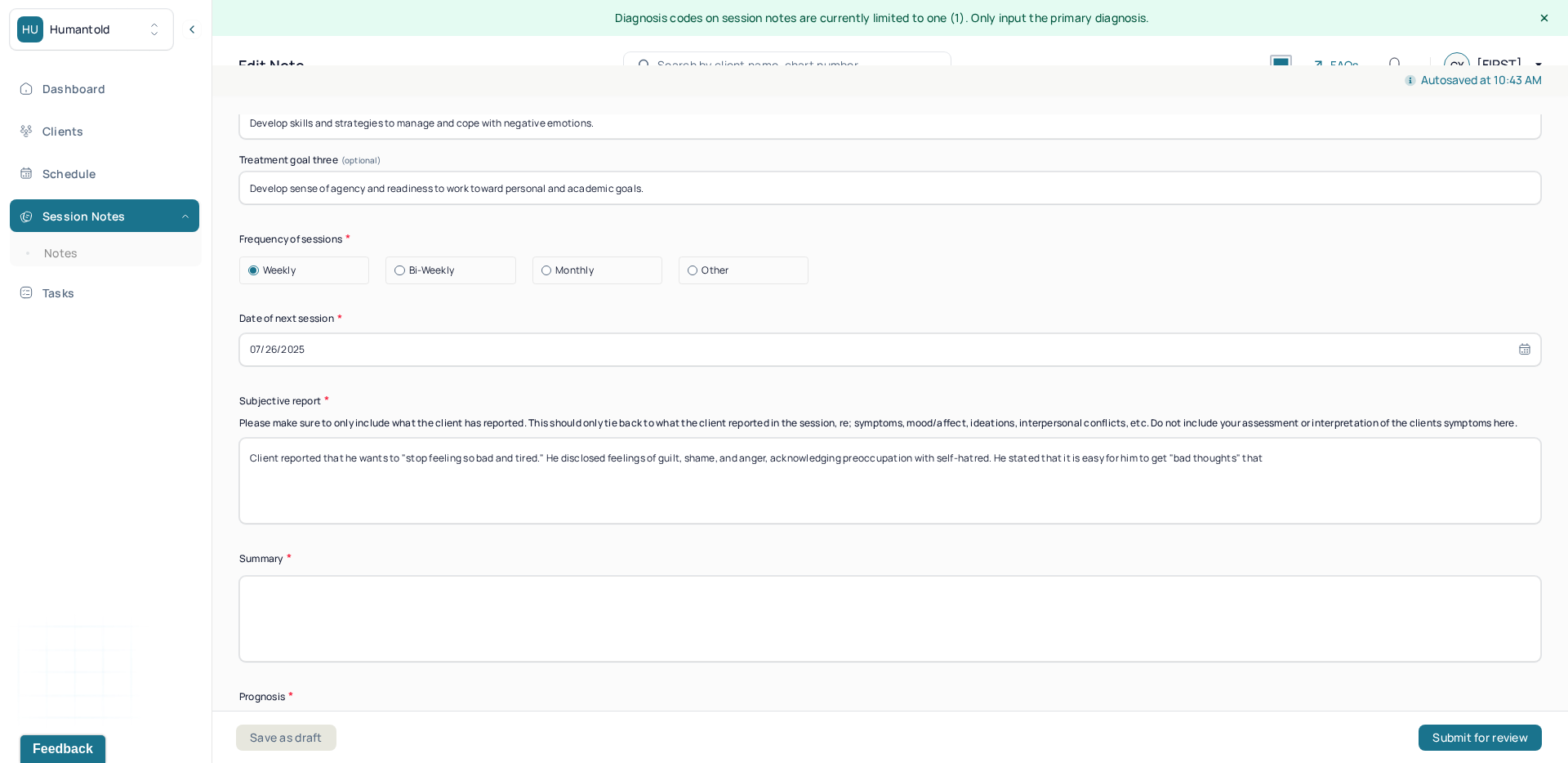 type on "Client reported that he wants to "stop feeling so bad and tired." He disclosed feelings of guilt, shame, and anger, acknowledging preoccupation with self-hatred. He stated that it is easy for him to get "bad thoughts" that" 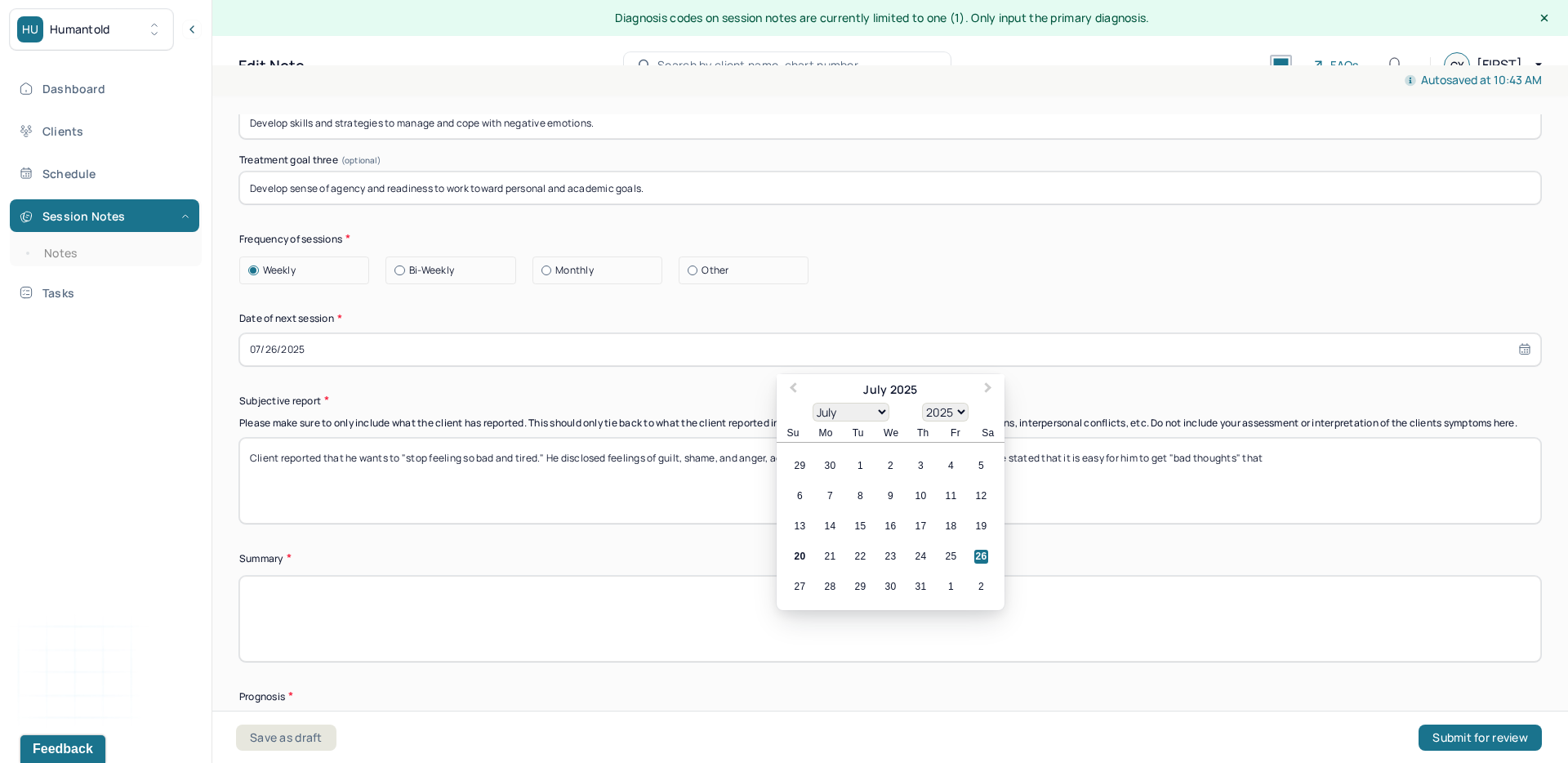 click on "Date of next session *" at bounding box center (890, 319) 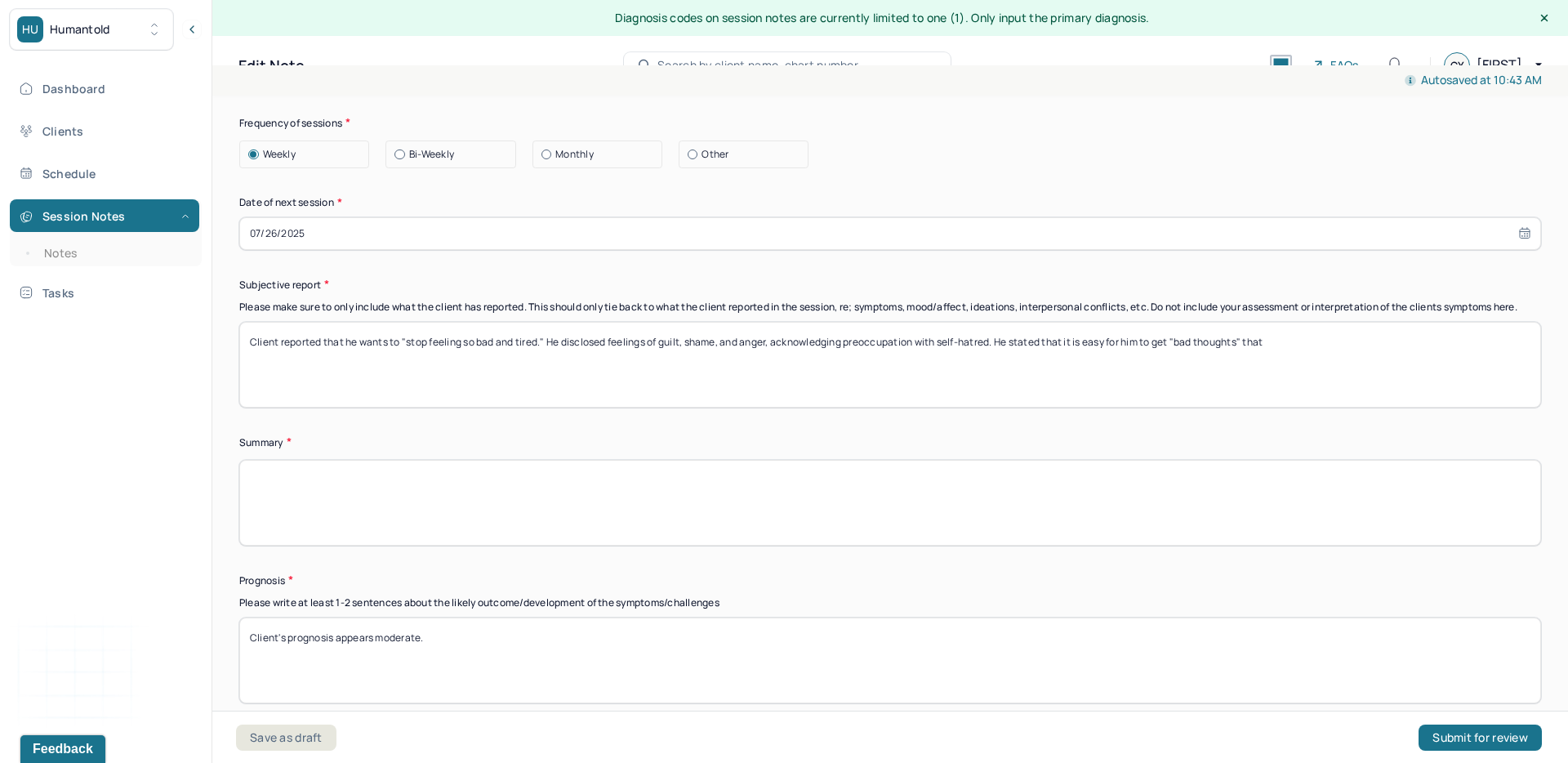 scroll, scrollTop: 8174, scrollLeft: 0, axis: vertical 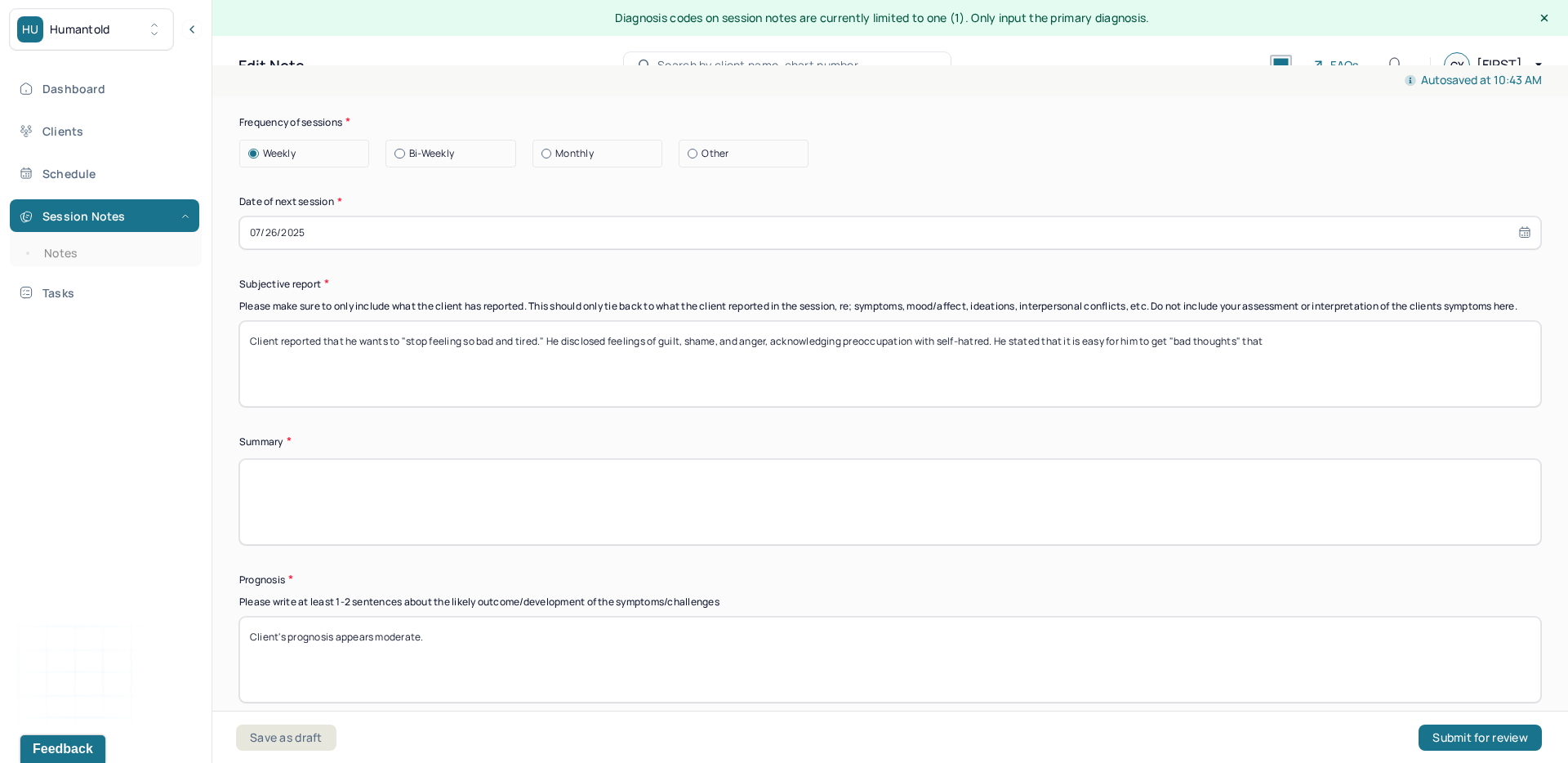 click on "Client reported that he wants to "stop feeling so bad and tired." He disclosed feelings of guilt, shame, and anger, acknowledging preoccupation with self-hatred. He stated that it is easy for him to get "bad thoughts" that" at bounding box center (890, 364) 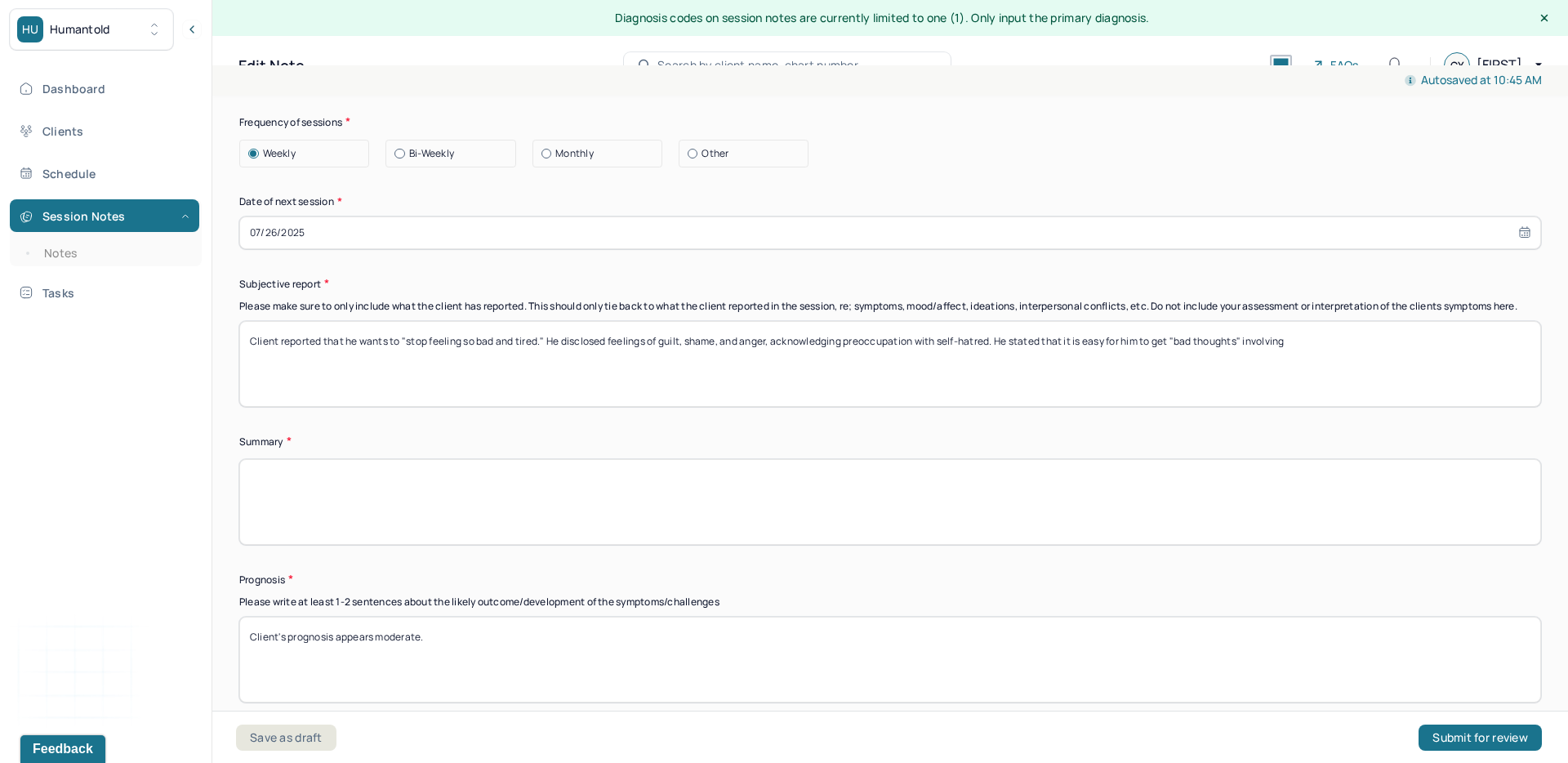 drag, startPoint x: 1314, startPoint y: 354, endPoint x: 1250, endPoint y: 355, distance: 64.00781 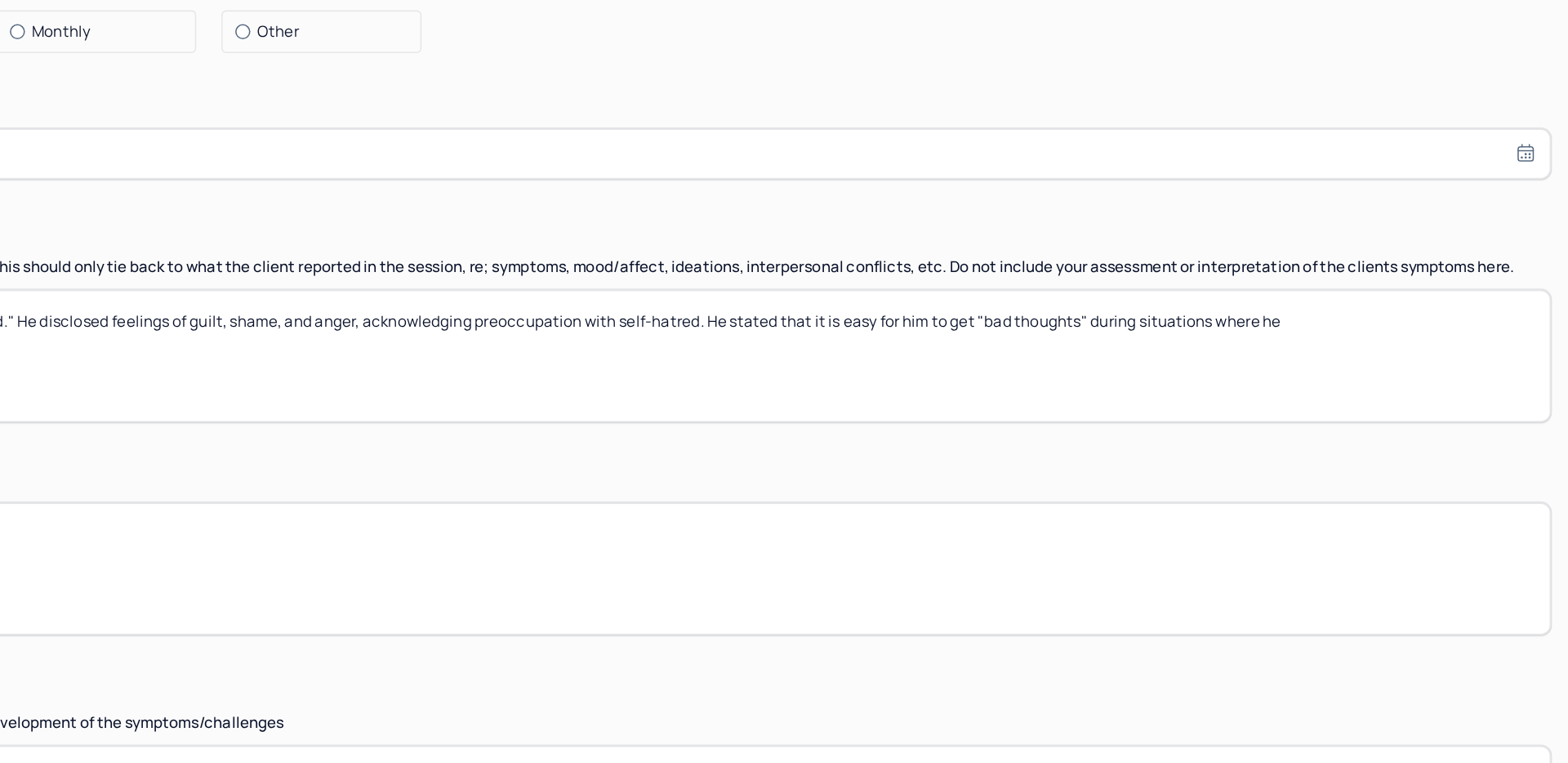 drag, startPoint x: 1411, startPoint y: 350, endPoint x: 1250, endPoint y: 350, distance: 161 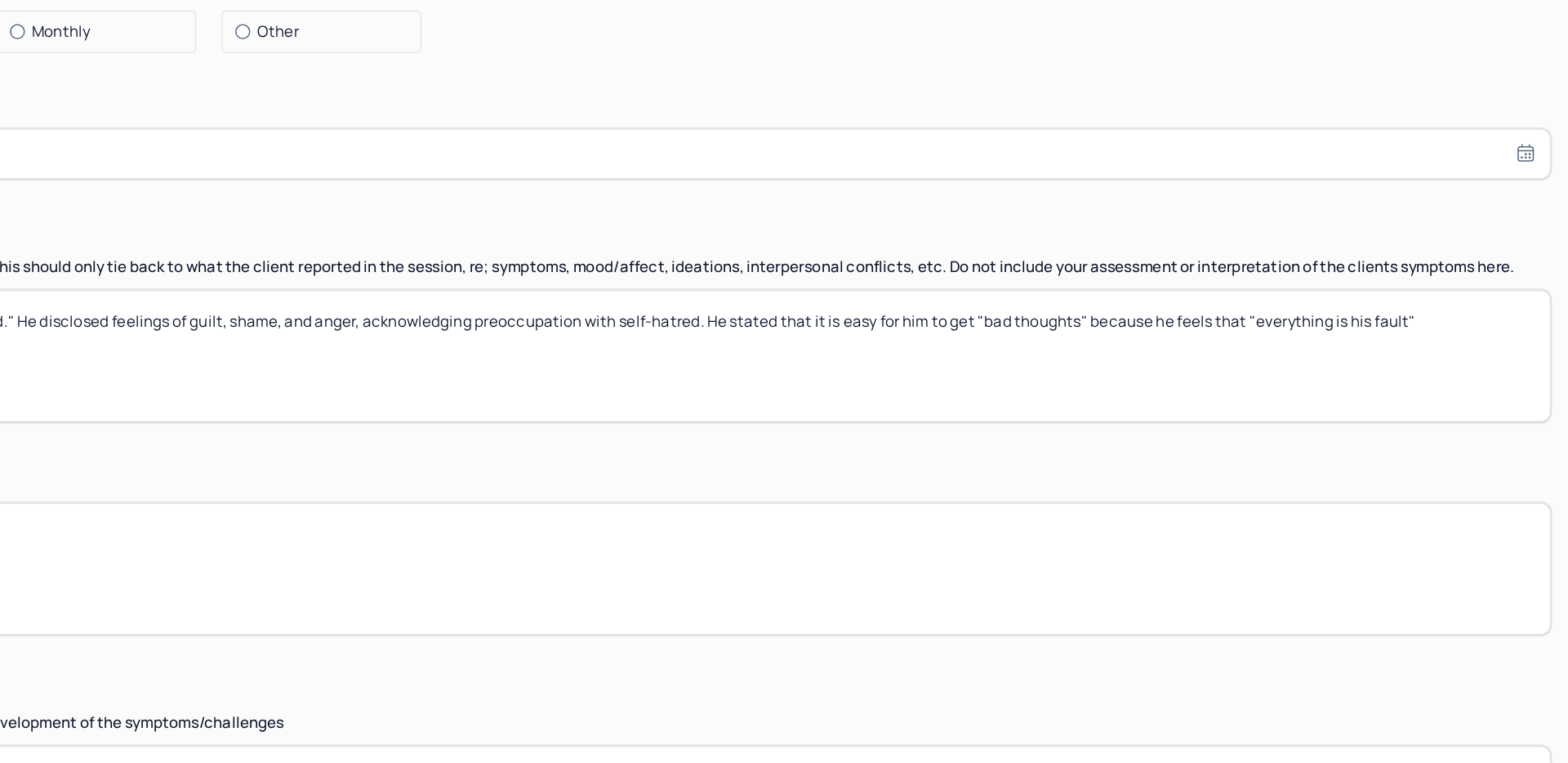 click on "Client reported that he wants to "stop feeling so bad and tired." He disclosed feelings of guilt, shame, and anger, acknowledging preoccupation with self-hatred. He stated that it is easy for him to get "bad thoughts" because he feels that "everything is his fault" at bounding box center (890, 364) 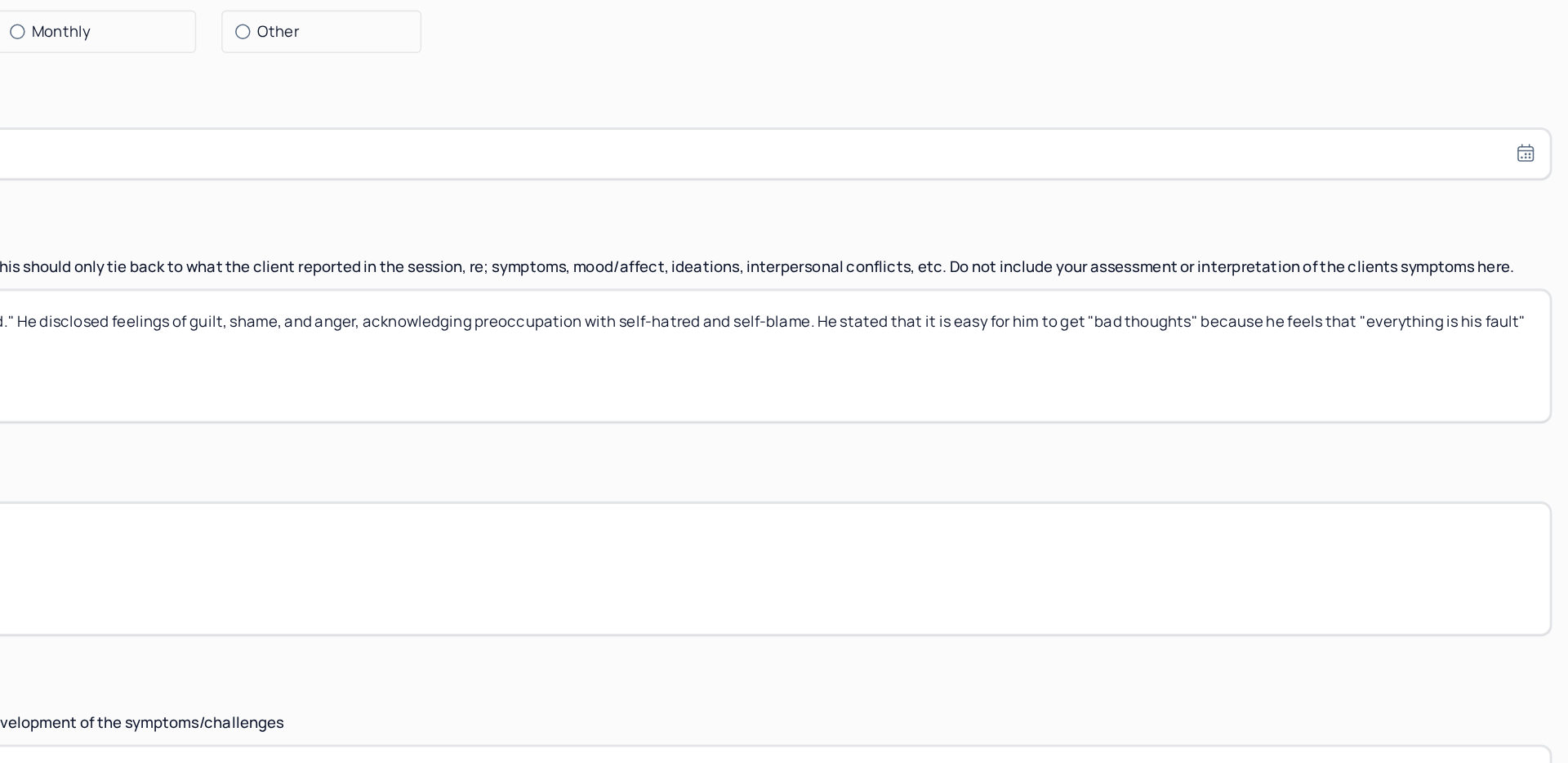 scroll, scrollTop: 0, scrollLeft: 0, axis: both 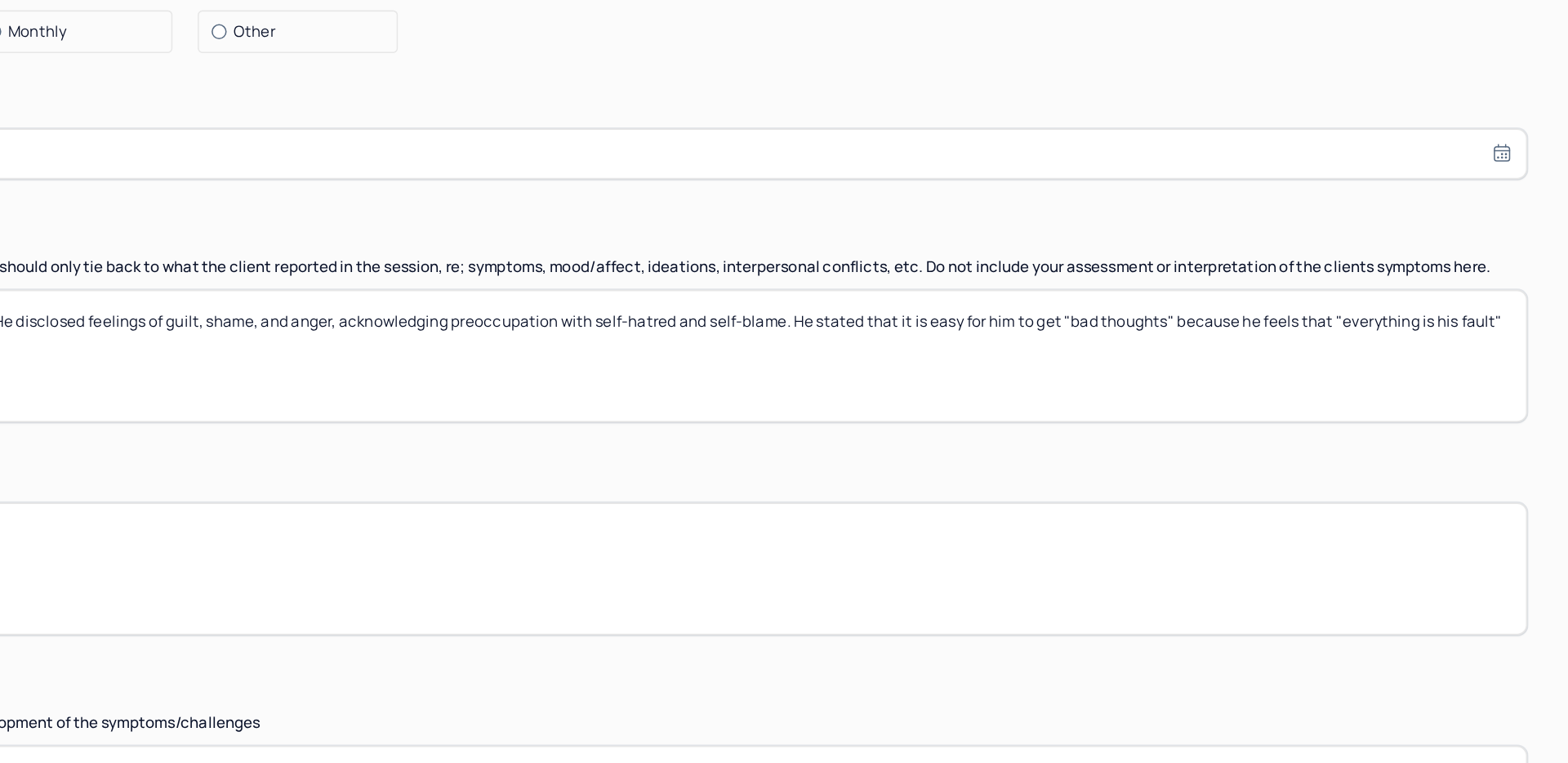 drag, startPoint x: 1517, startPoint y: 354, endPoint x: 1321, endPoint y: 350, distance: 196.04081 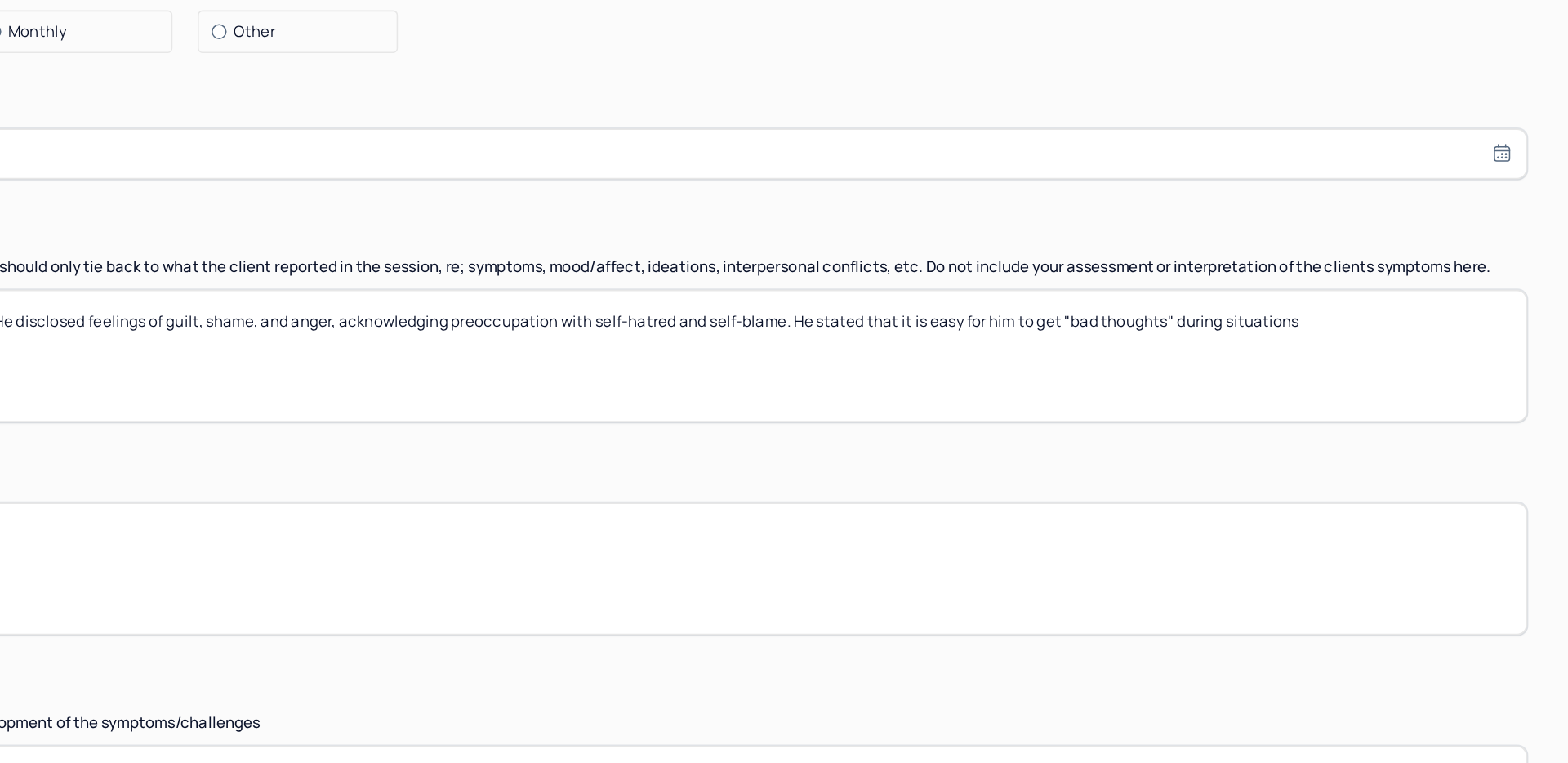 click on "Client reported that he wants to "stop feeling so bad and tired." He disclosed feelings of guilt, shame, and anger, acknowledging preoccupation with self-hatred and self-blame. He stated that it is easy for him to get "bad thoughts" fault"" at bounding box center [890, 364] 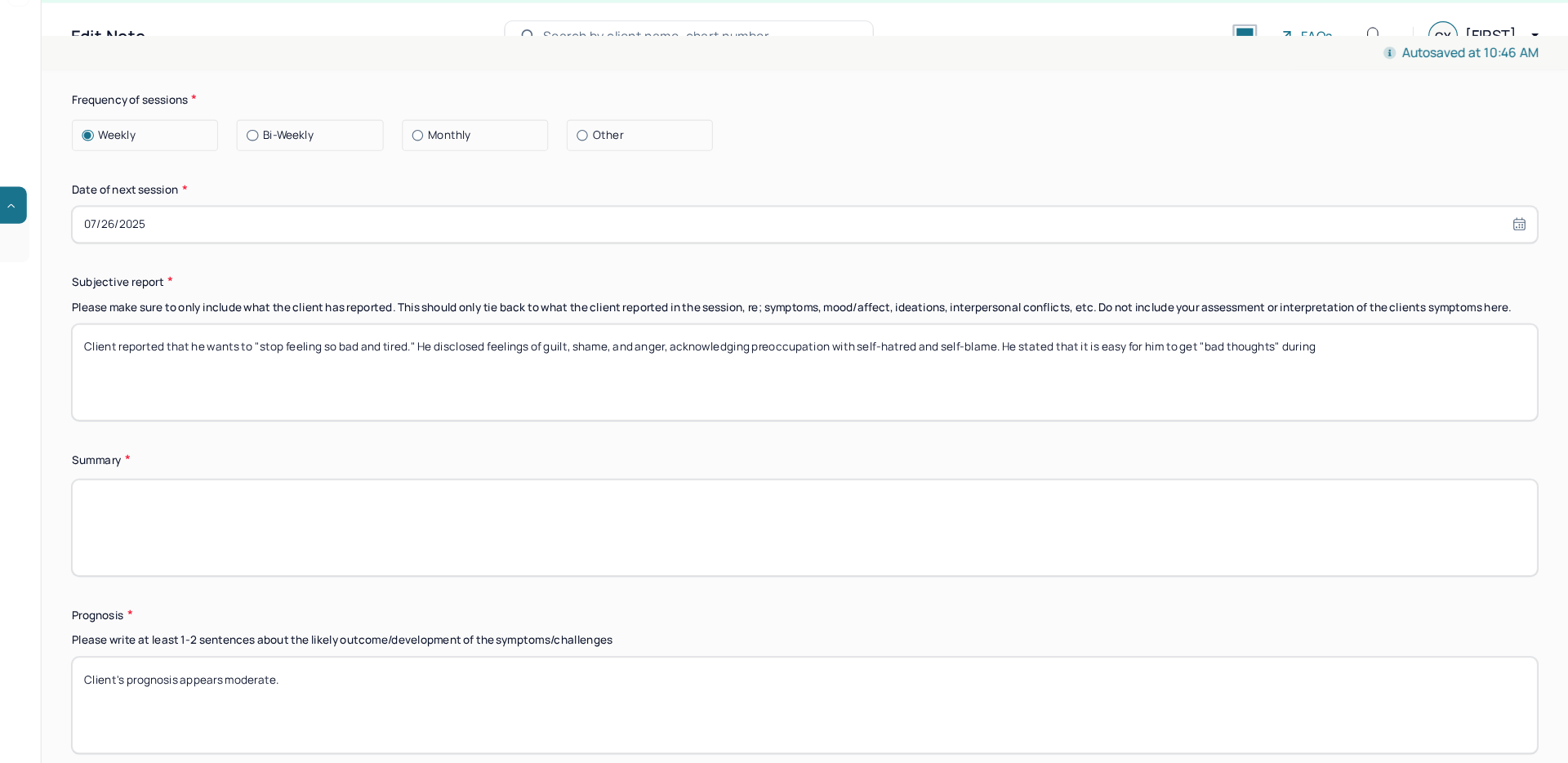 scroll, scrollTop: 0, scrollLeft: 0, axis: both 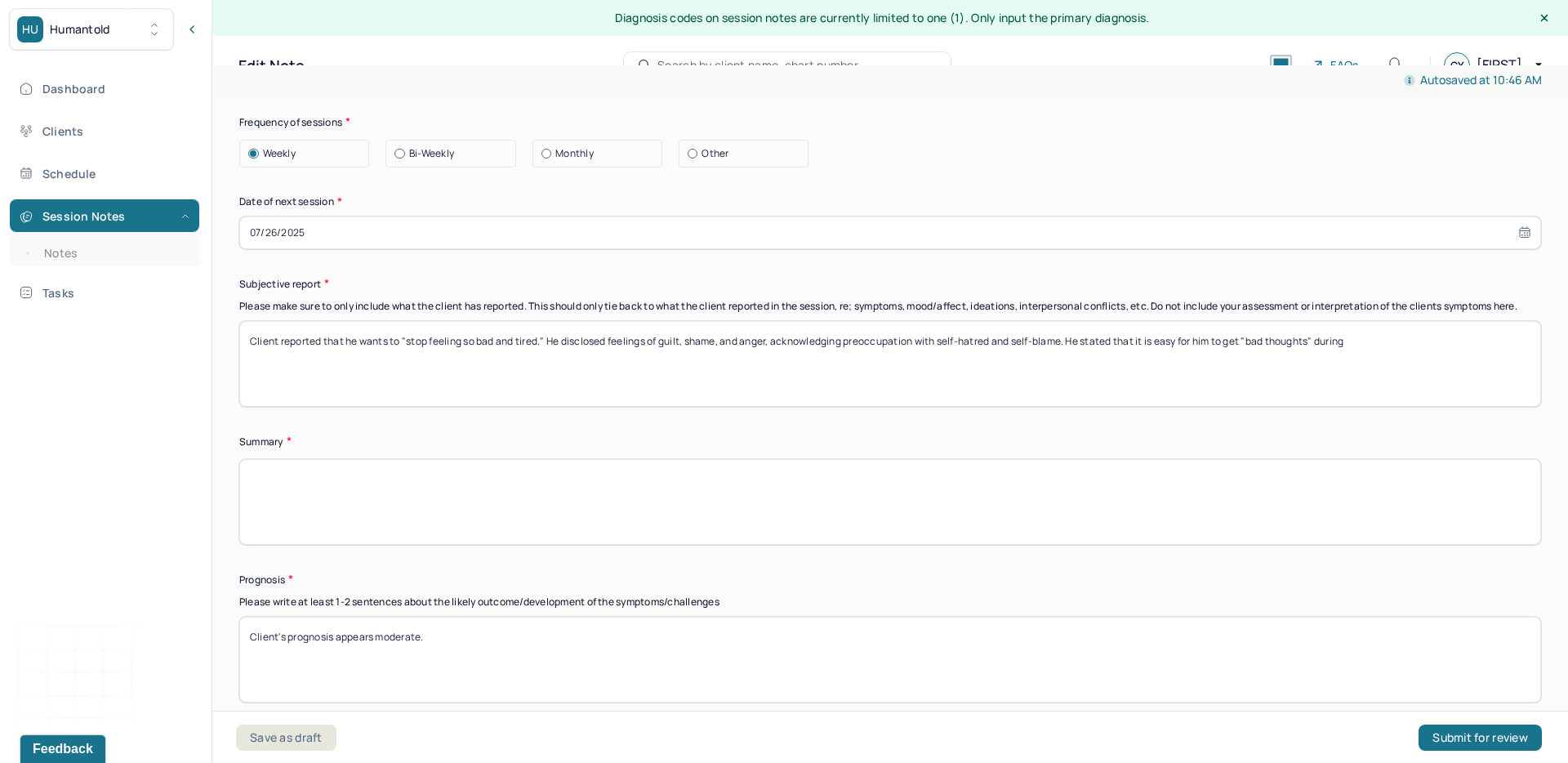click on "Client reported that he wants to "stop feeling so bad and tired." He disclosed feelings of guilt, shame, and anger, acknowledging preoccupation with self-hatred and self-blame. He stated that it is easy for him to get "bad thoughts" during" at bounding box center [890, 364] 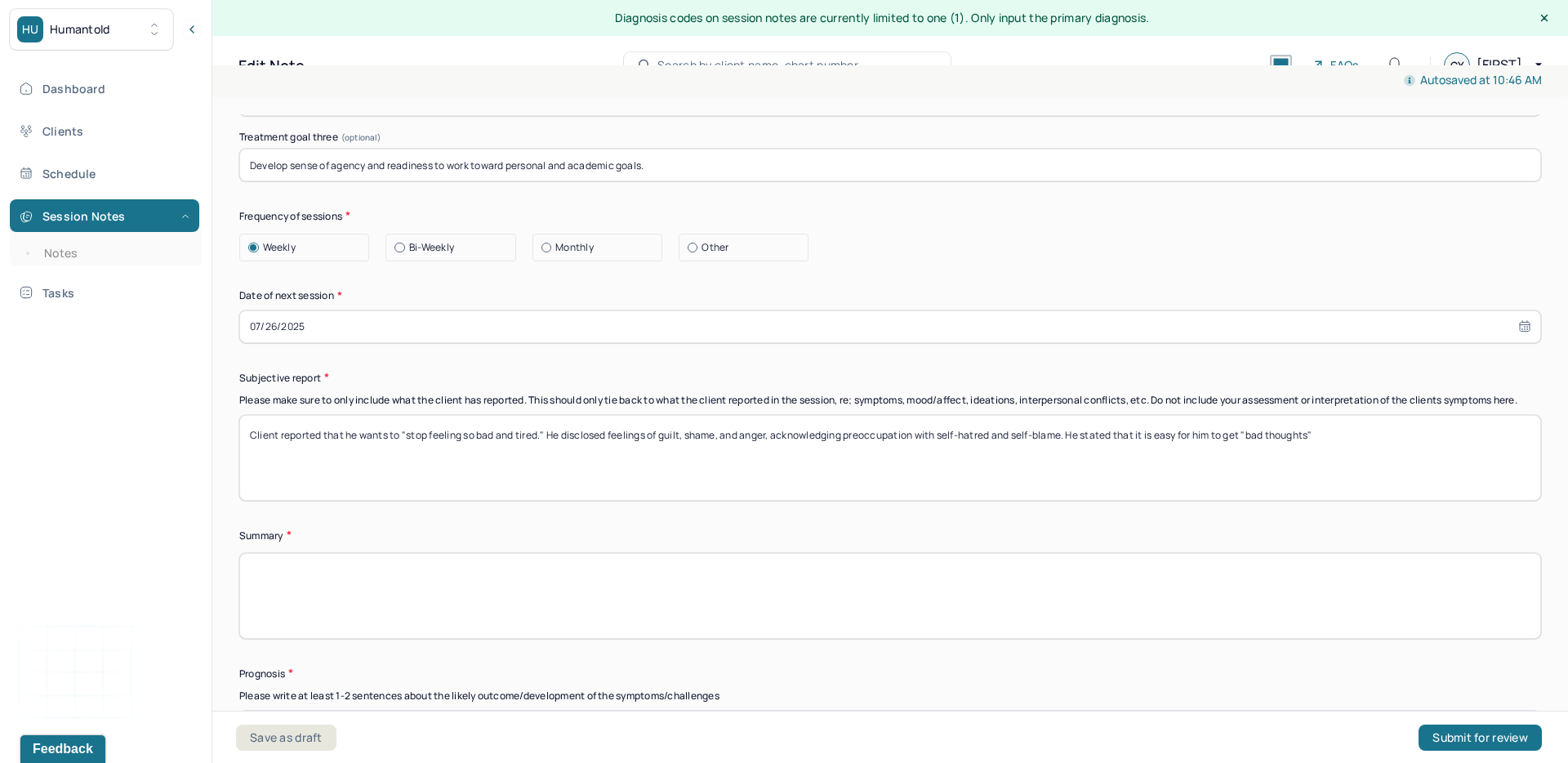 scroll, scrollTop: 8086, scrollLeft: 0, axis: vertical 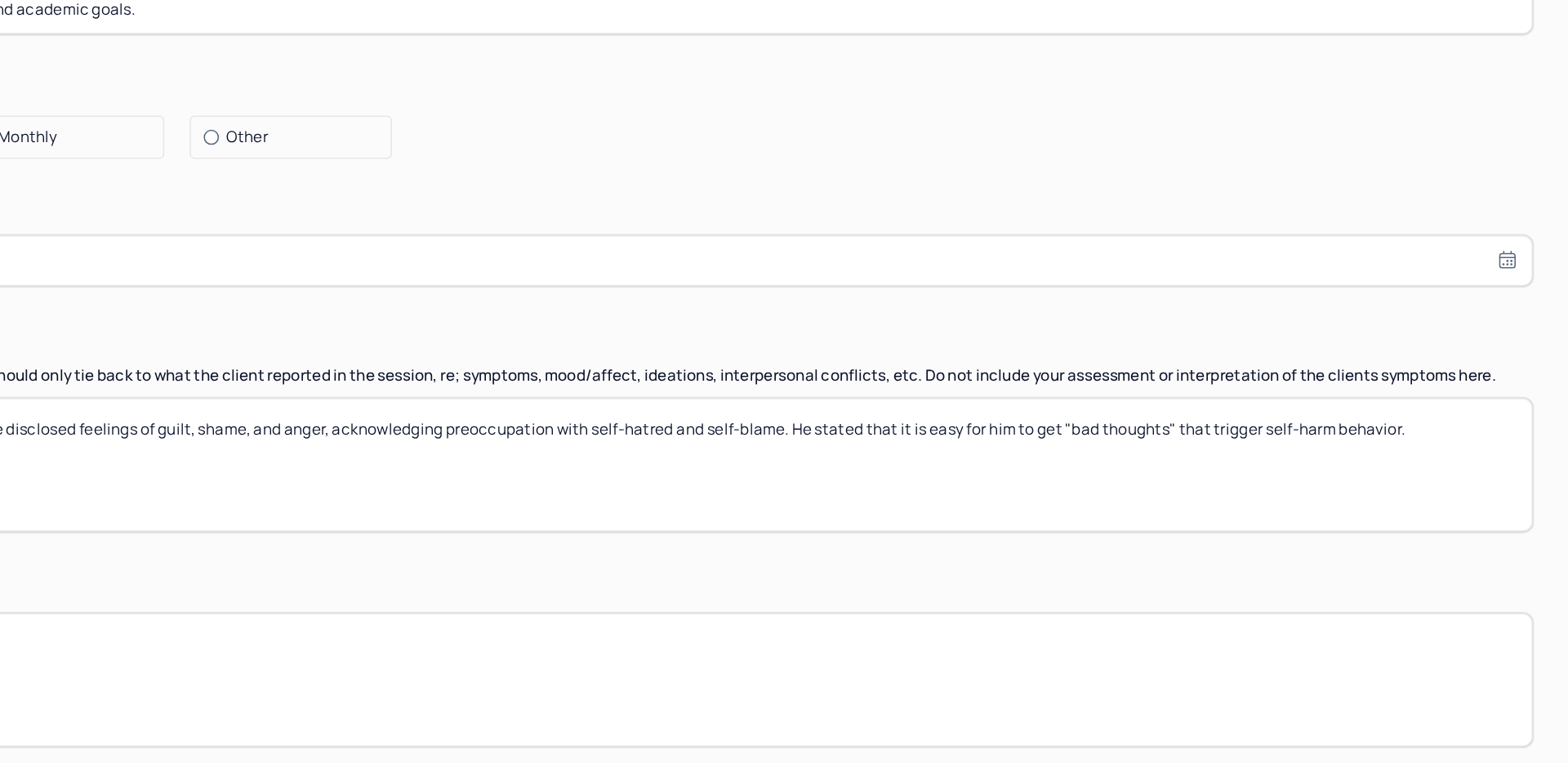 click on "Client reported that he wants to "stop feeling so bad and tired." He disclosed feelings of guilt, shame, and anger, acknowledging preoccupation with self-hatred and self-blame. He stated that it is easy for him to get "bad thoughts" that trigger self-harm behavior." at bounding box center [890, 452] 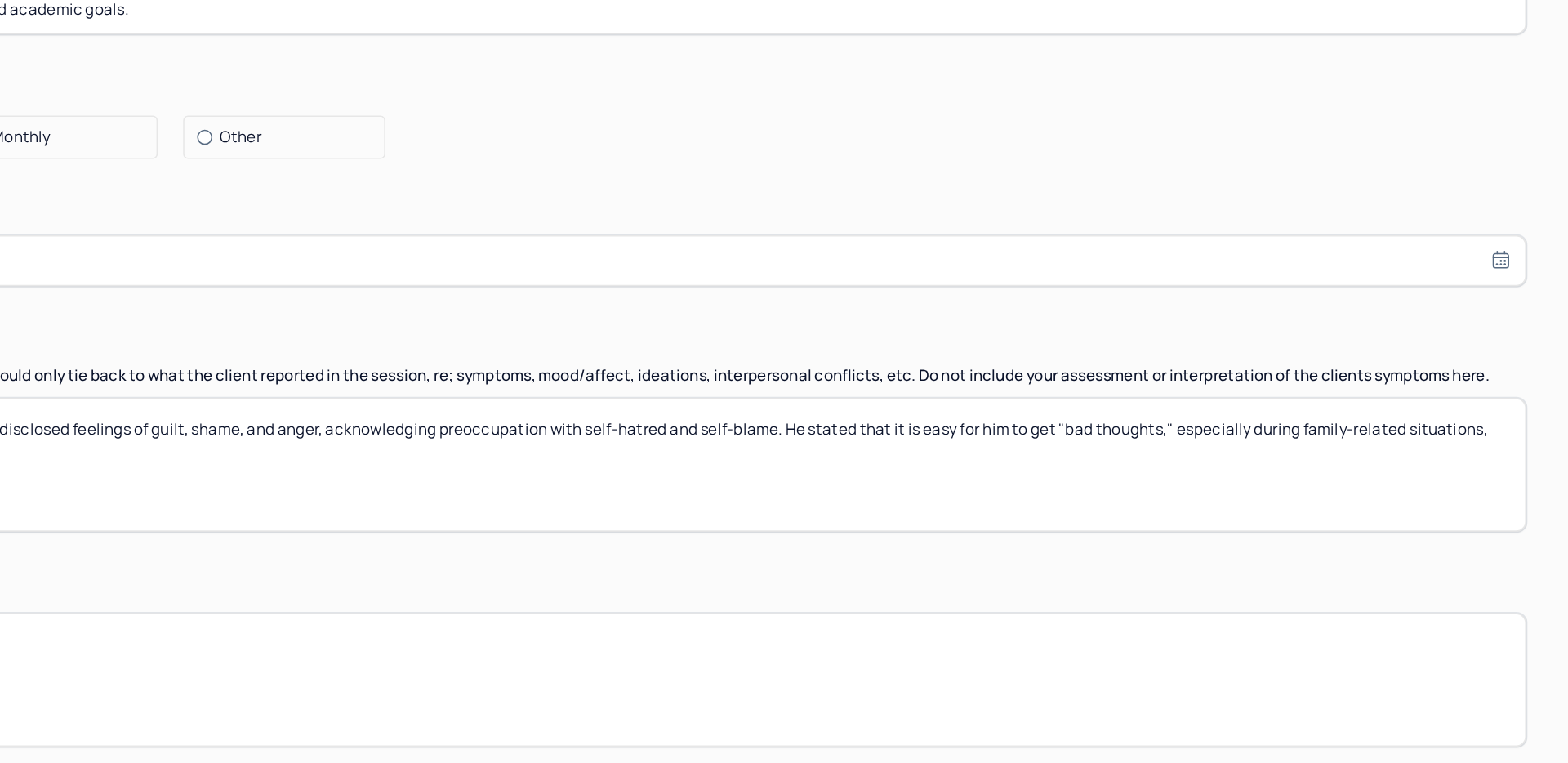 click on "Client reported that he wants to "stop feeling so bad and tired." He disclosed feelings of guilt, shame, and anger, acknowledging preoccupation with self-hatred and self-blame. He stated that it is easy for him to get "bad thoughts," especially during family-related situations, that trigger self-harm behavior." at bounding box center [890, 452] 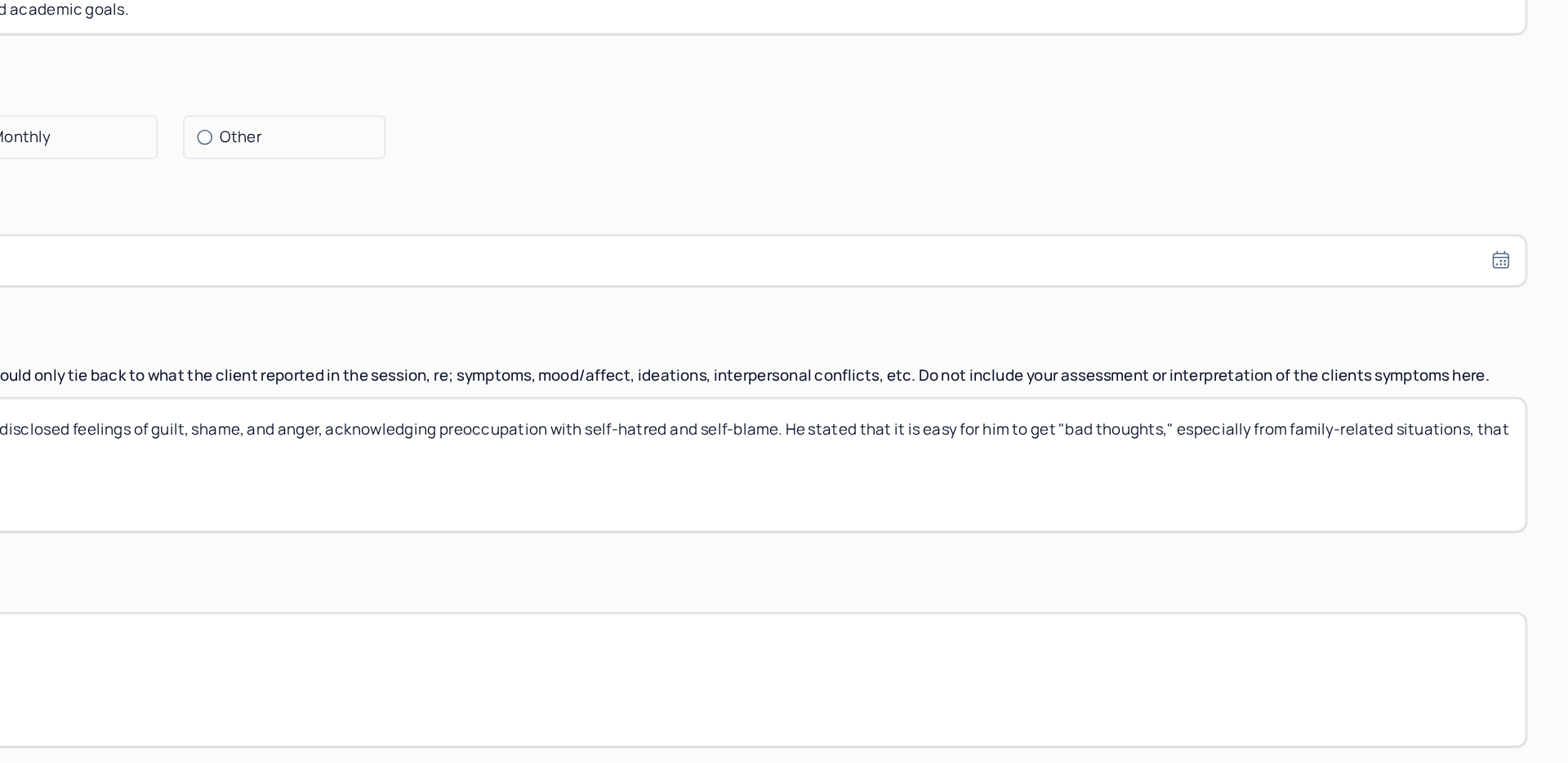 click on "Client reported that he wants to "stop feeling so bad and tired." He disclosed feelings of guilt, shame, and anger, acknowledging preoccupation with self-hatred and self-blame. He stated that it is easy for him to get "bad thoughts," especially during family-related situations, that trigger self-harm behavior." at bounding box center (890, 452) 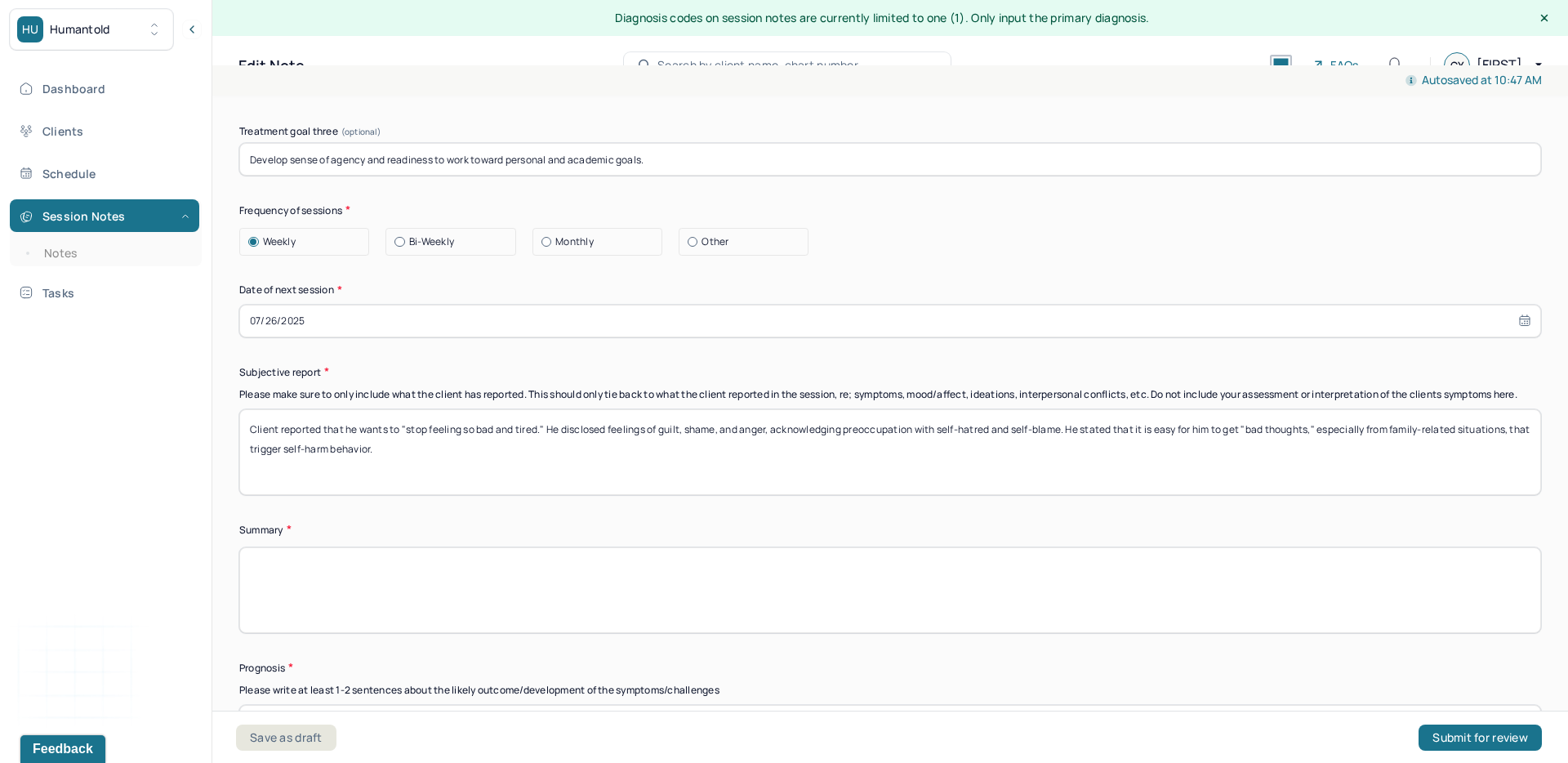 click on "Client reported that he wants to "stop feeling so bad and tired." He disclosed feelings of guilt, shame, and anger, acknowledging preoccupation with self-hatred and self-blame. He stated that it is easy for him to get "bad thoughts," especially from family-related situations, that trigger self-harm behavior." at bounding box center [890, 452] 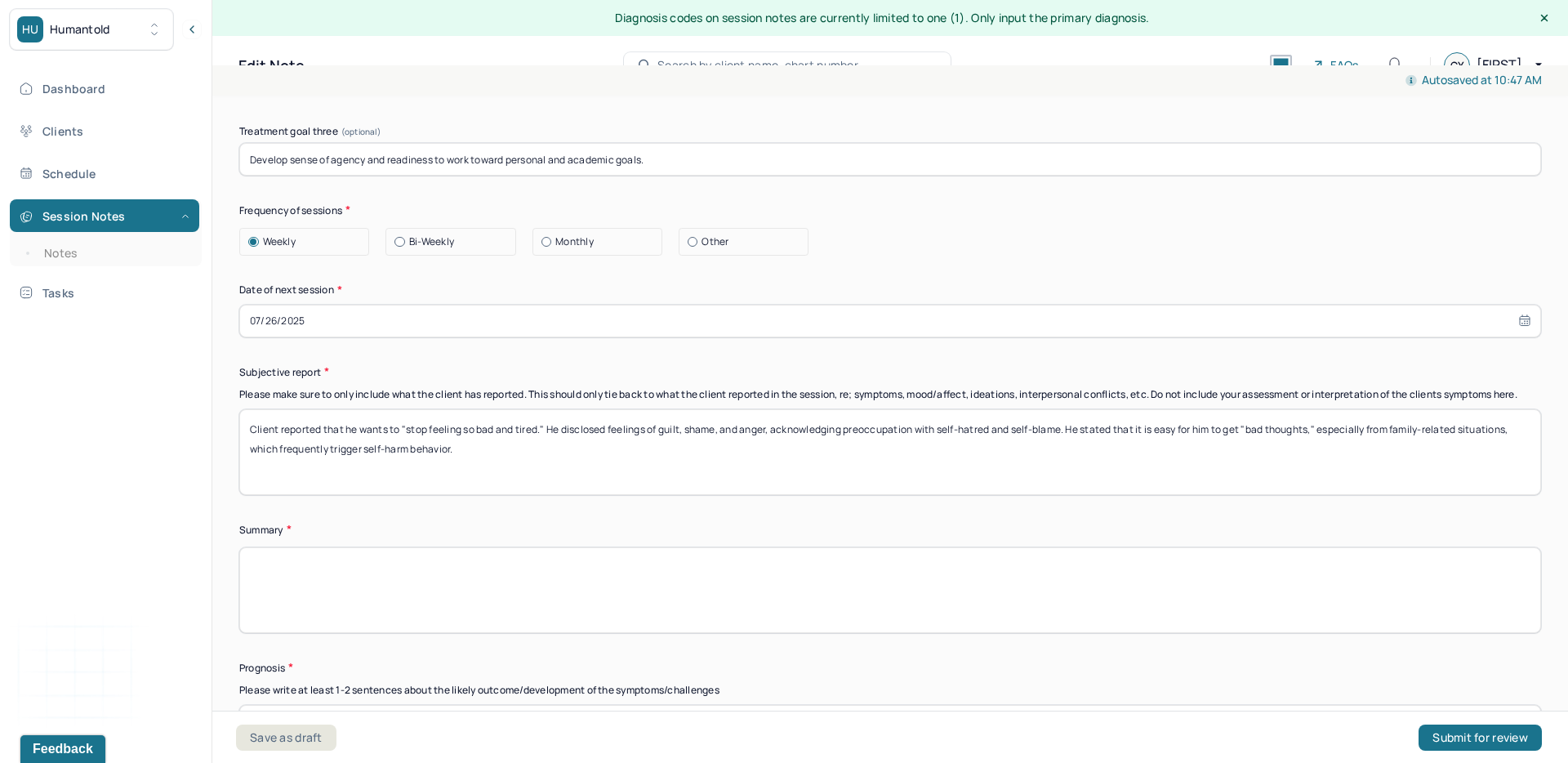click on "Summary Present at session Patient Mother Stepfather Spouse Father Stepmother Partner Guardian Other Specify Other (optional) Type of treatment recommended Individual Family Group Collateral/Parenting Treatment Modality/Intervention(s) Cognitive/Behavioral Behavioral Modification Supportive Marital/Couples Therapy  Family Therapy Stress Management Psychodynamic Parent Training Crisis Intervention Other Specify other treatment/modality (optional) Treatment goals Treatment goal one * Reduce depressive symptoms to improve overall physical and emotional well-being. Treatment goal two * Develop skills and strategies to manage and cope with negative emotions. Treatment goal three (optional) Develop sense of agency and readiness to work toward personal and academic goals. Frequency of sessions Weekly Bi-Weekly Monthly Other Date of next session * [DATE] Subjective report Summary Prognosis Please write at least 1-2 sentences about the likely outcome/development of the symptoms/challenges" at bounding box center [890, 314] 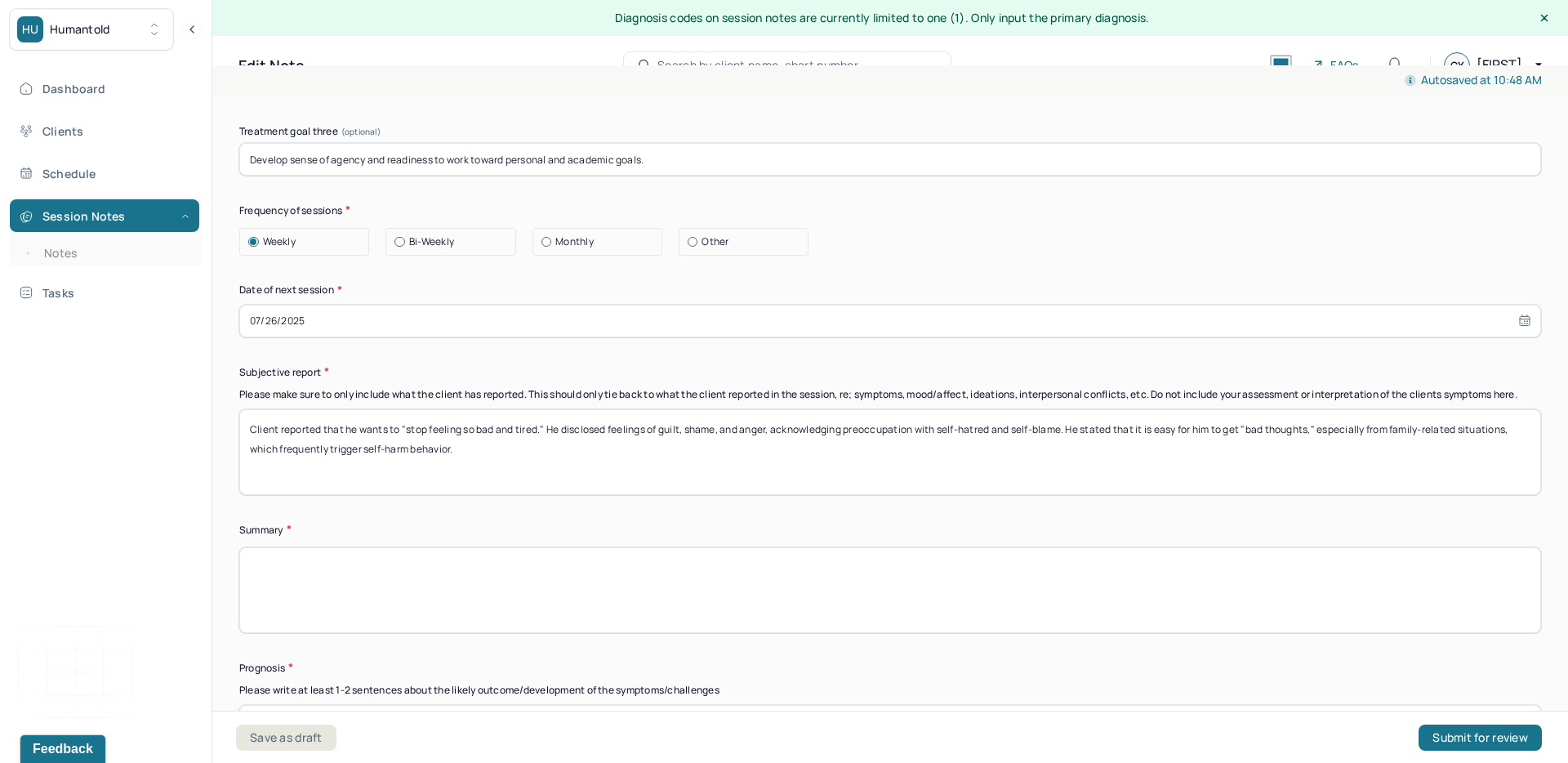 drag, startPoint x: 366, startPoint y: 458, endPoint x: 225, endPoint y: 457, distance: 141.00355 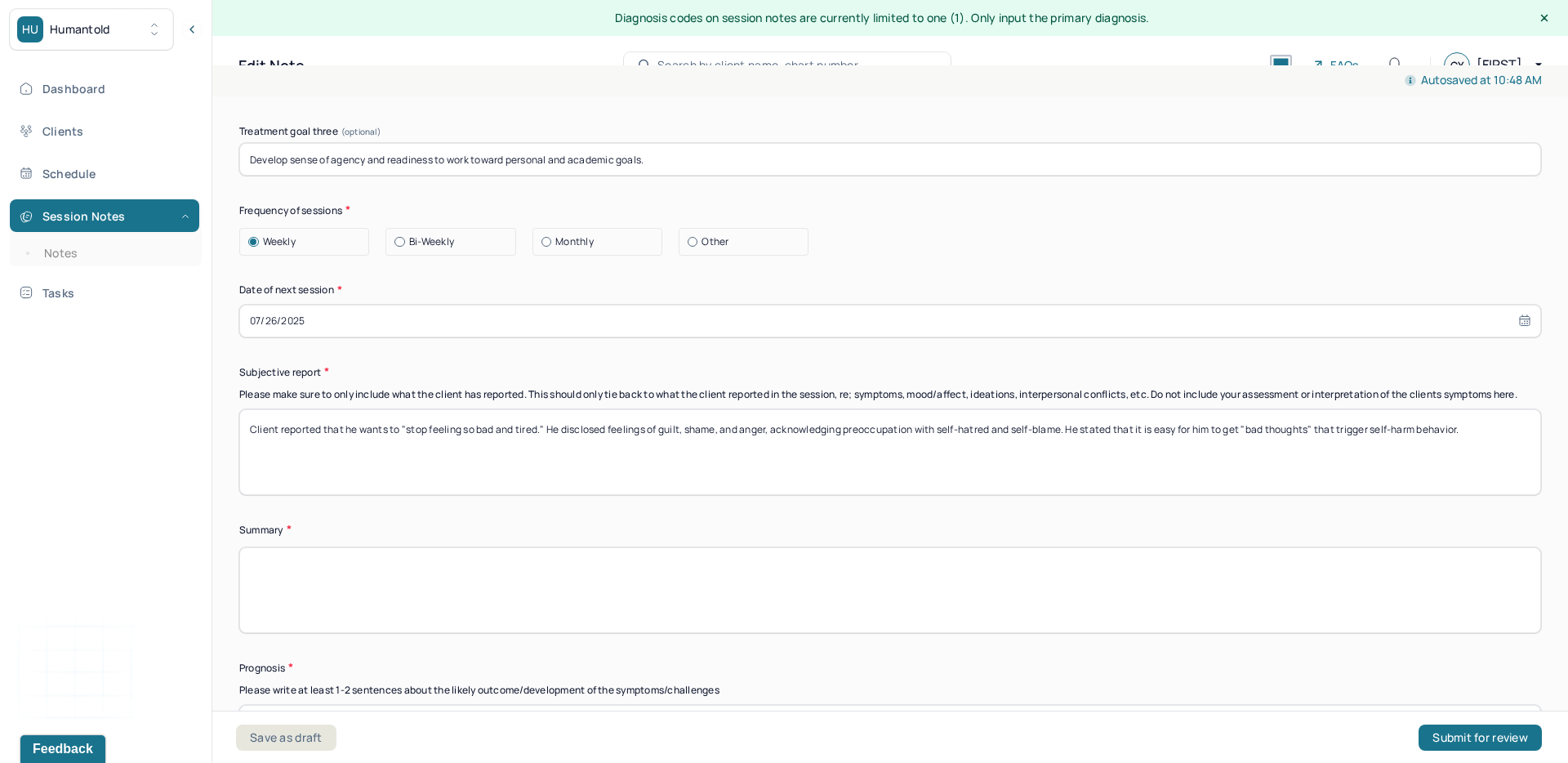 drag, startPoint x: 1142, startPoint y: 438, endPoint x: 1184, endPoint y: 440, distance: 42.04759 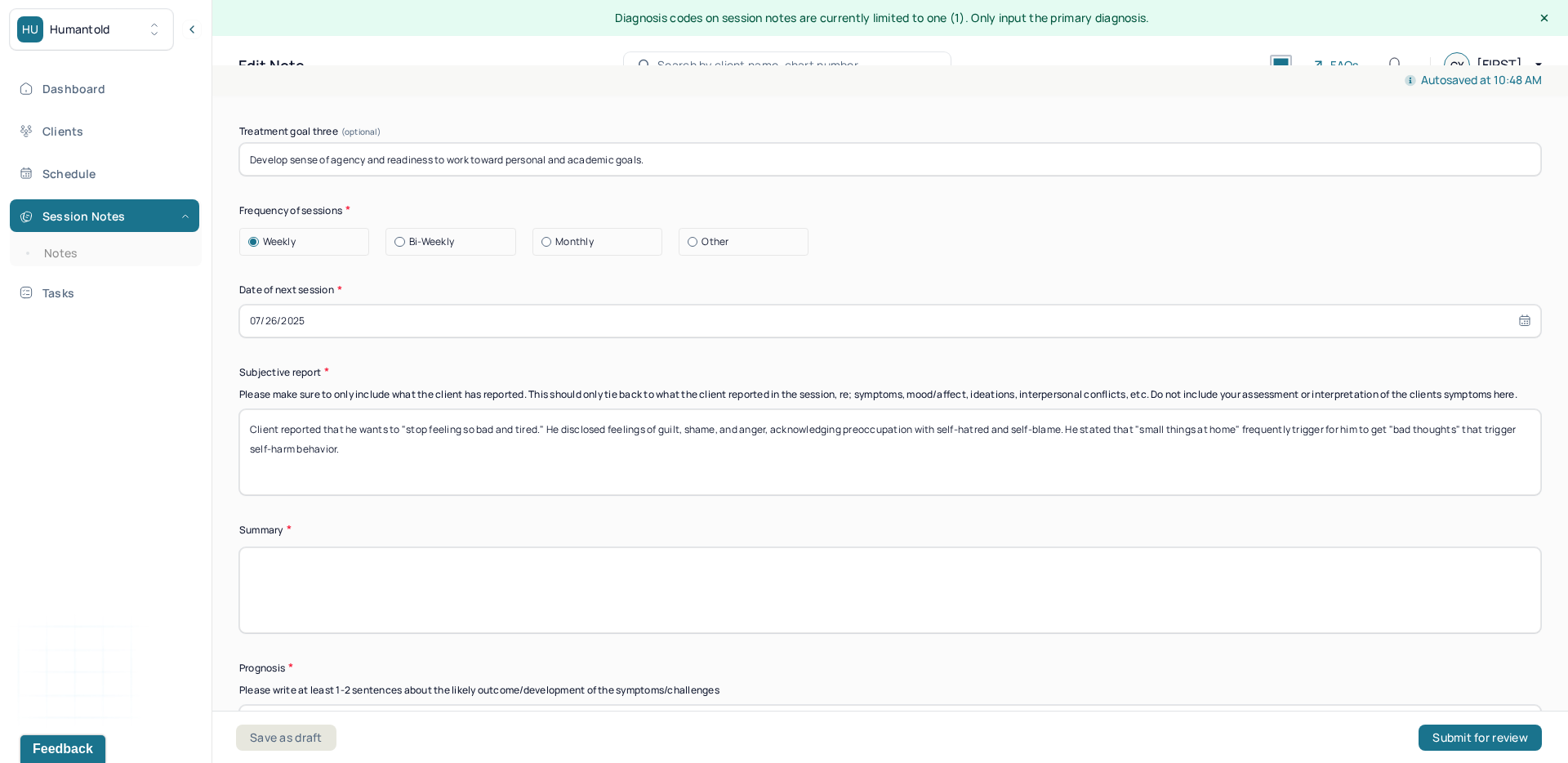 drag, startPoint x: 1334, startPoint y: 435, endPoint x: 1396, endPoint y: 435, distance: 62 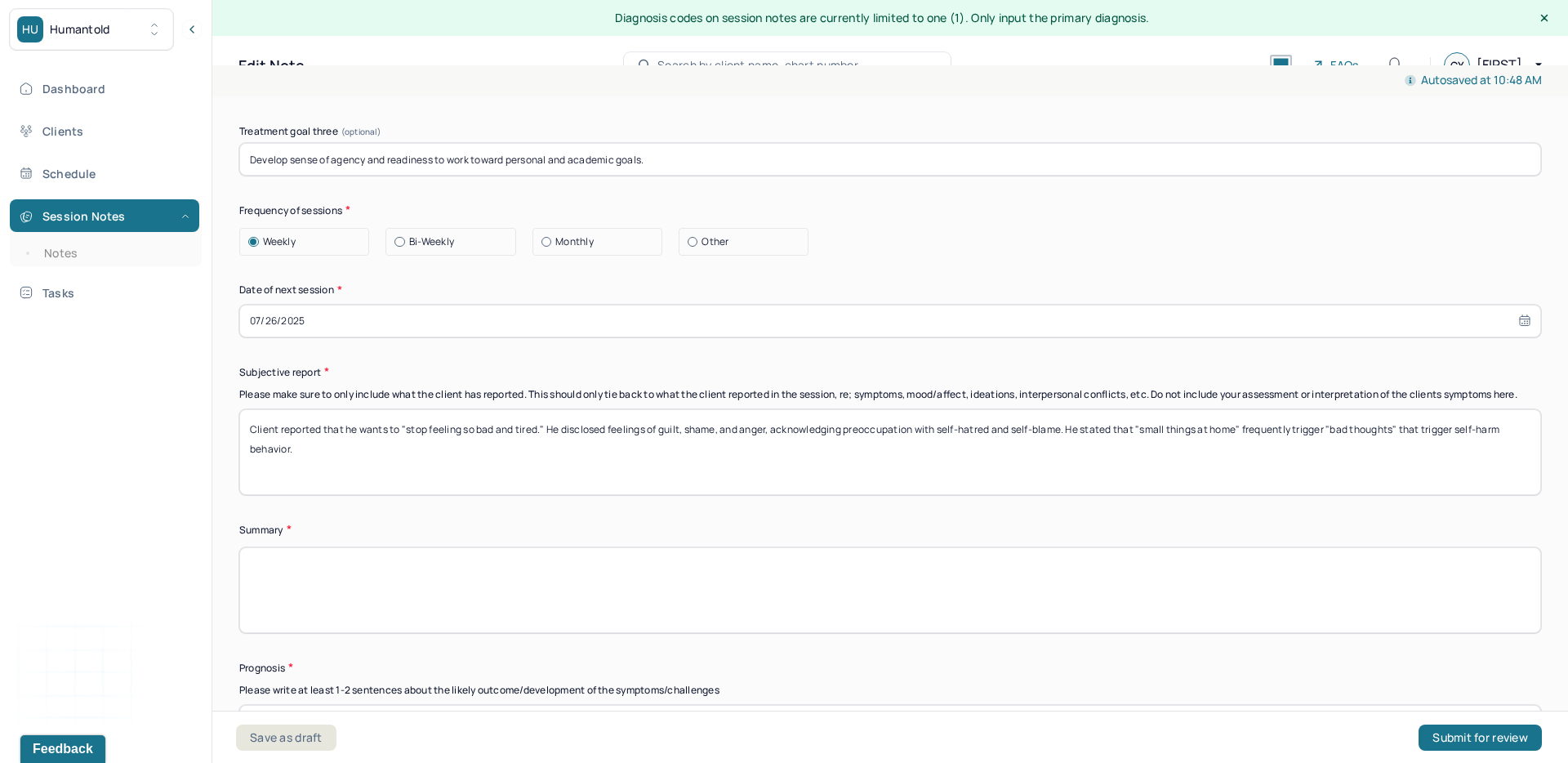 click on "Client reported that he wants to "stop feeling so bad and tired." He disclosed feelings of guilt, shame, and anger, acknowledging preoccupation with self-hatred and self-blame. He stated that "small things at home" frequently trigger for him to get "bad thoughts" that trigger self-harm behavior." at bounding box center (890, 452) 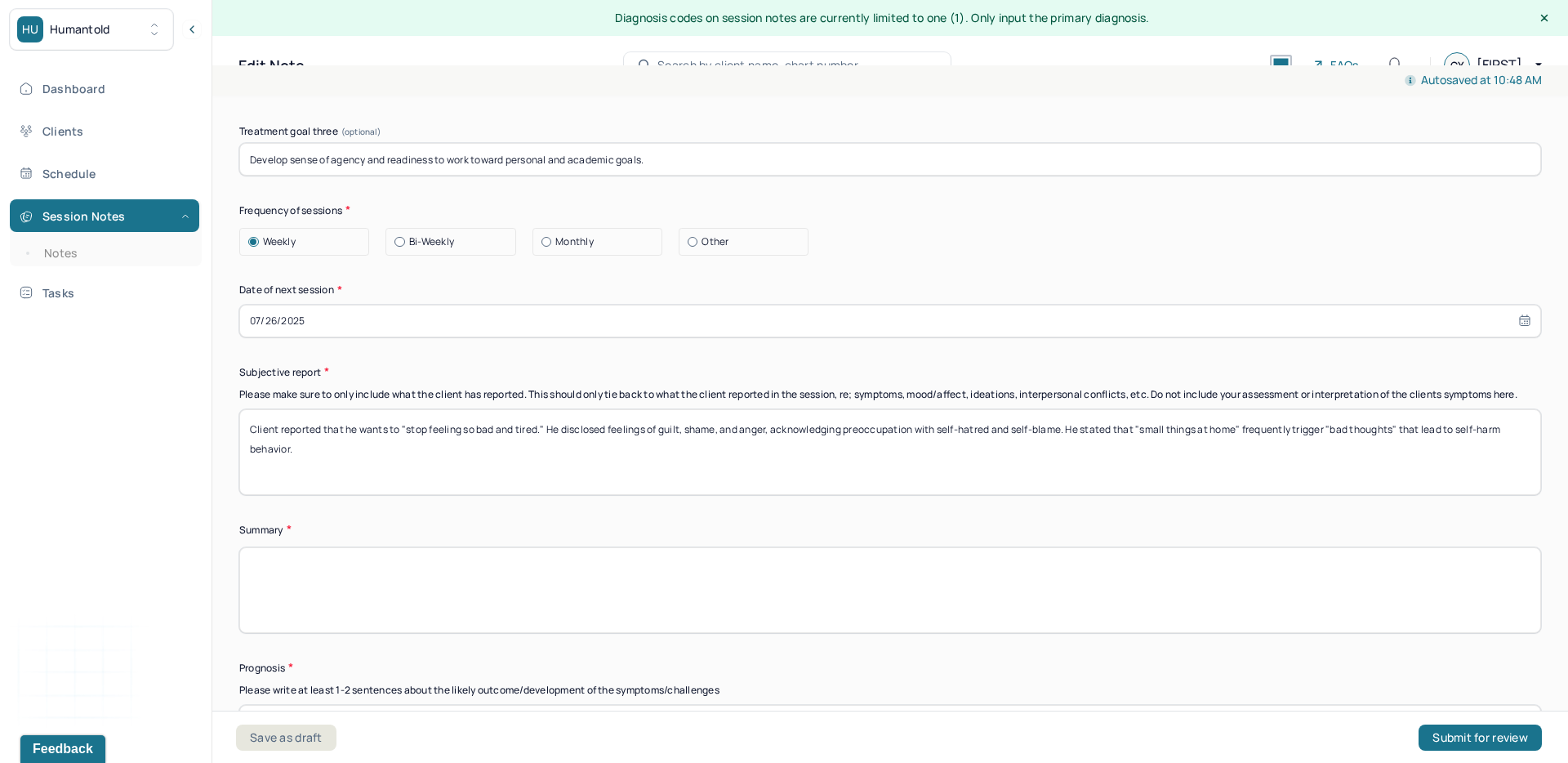 click on "Client reported that he wants to "stop feeling so bad and tired." He disclosed feelings of guilt, shame, and anger, acknowledging preoccupation with self-hatred and self-blame. He stated that "small things at home" frequently trigger "bad thoughts" that trigger self-harm behavior." at bounding box center (890, 452) 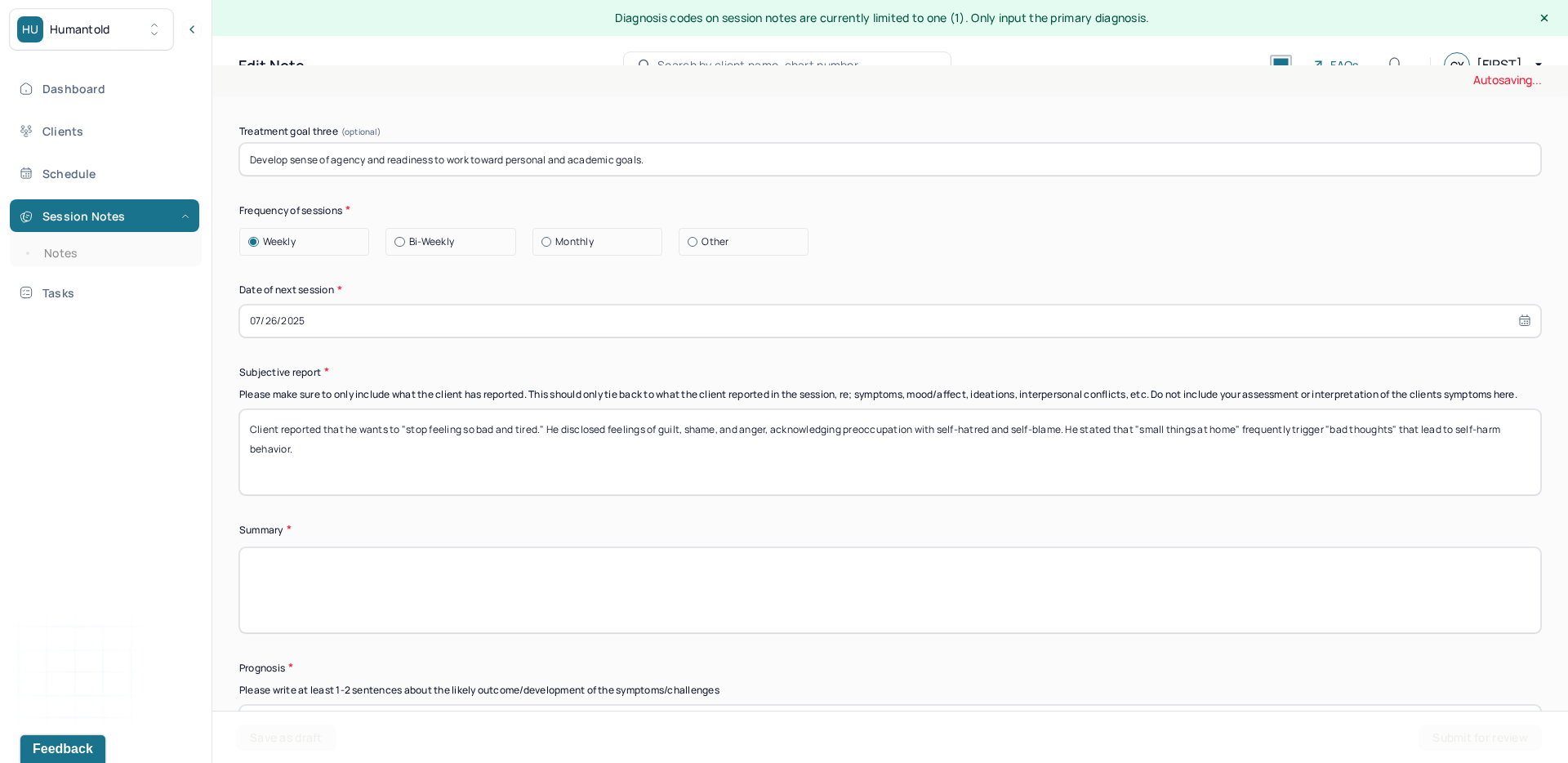 click on "Summary Present at session Patient Mother Stepfather Spouse Father Stepmother Partner Guardian Other Specify Other (optional) Type of treatment recommended Individual Family Group Collateral/Parenting Treatment Modality/Intervention(s) Cognitive/Behavioral Behavioral Modification Supportive Marital/Couples Therapy  Family Therapy Stress Management Psychodynamic Parent Training Crisis Intervention Other Specify other treatment/modality (optional) Treatment goals Treatment goal one * Reduce depressive symptoms to improve overall physical and emotional well-being. Treatment goal two * Develop skills and strategies to manage and cope with negative emotions. Treatment goal three (optional) Develop sense of agency and readiness to work toward personal and academic goals. Frequency of sessions Weekly Bi-Weekly Monthly Other Date of next session * [DATE] Subjective report Summary Prognosis Please write at least 1-2 sentences about the likely outcome/development of the symptoms/challenges" at bounding box center [890, 314] 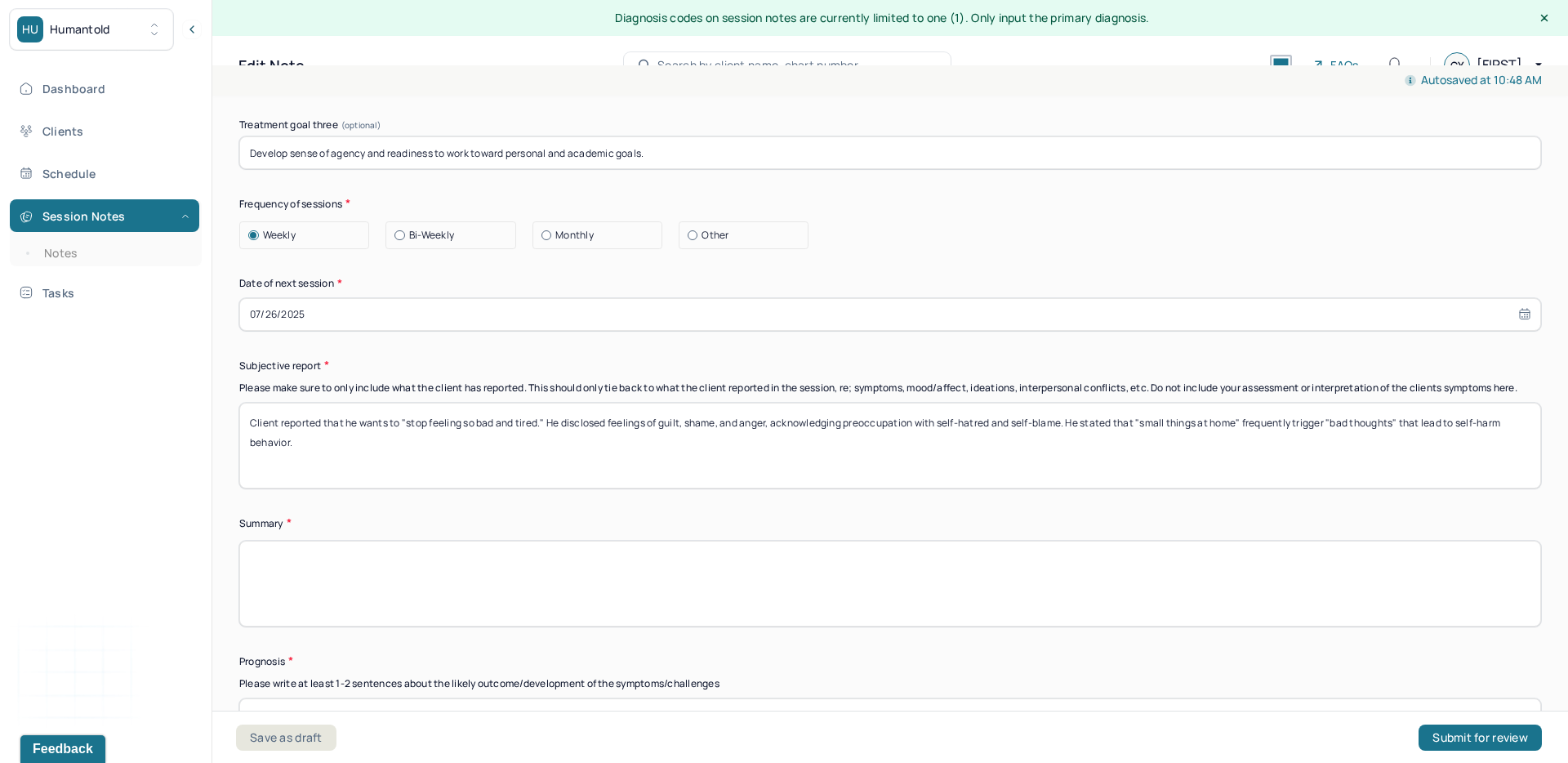scroll, scrollTop: 8086, scrollLeft: 0, axis: vertical 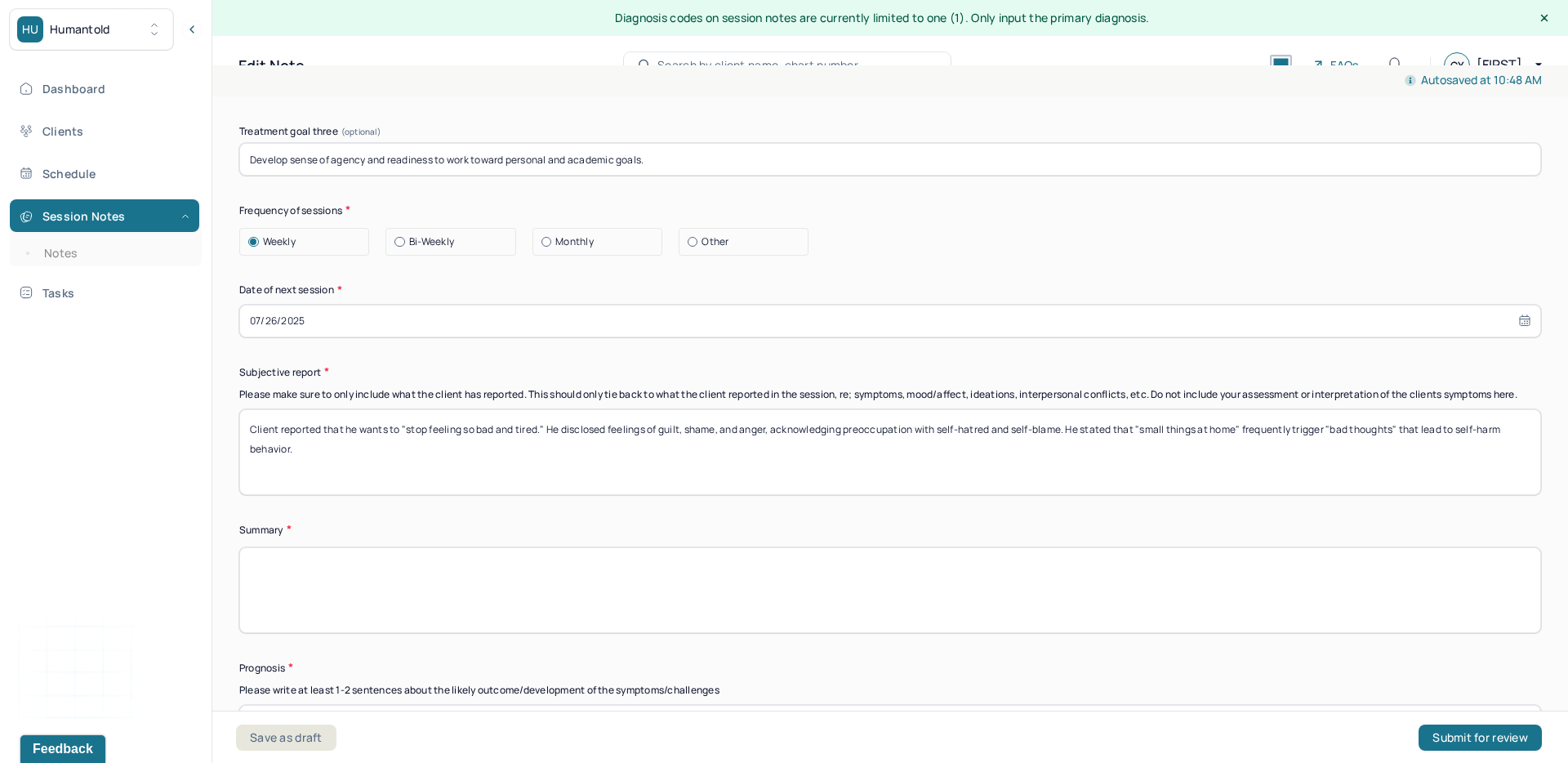 click on "Client reported that he wants to "stop feeling so bad and tired." He disclosed feelings of guilt, shame, and anger, acknowledging preoccupation with self-hatred and self-blame. He stated that "small things at home" frequently trigger "bad thoughts" that lead to self-harm behavior." at bounding box center (890, 452) 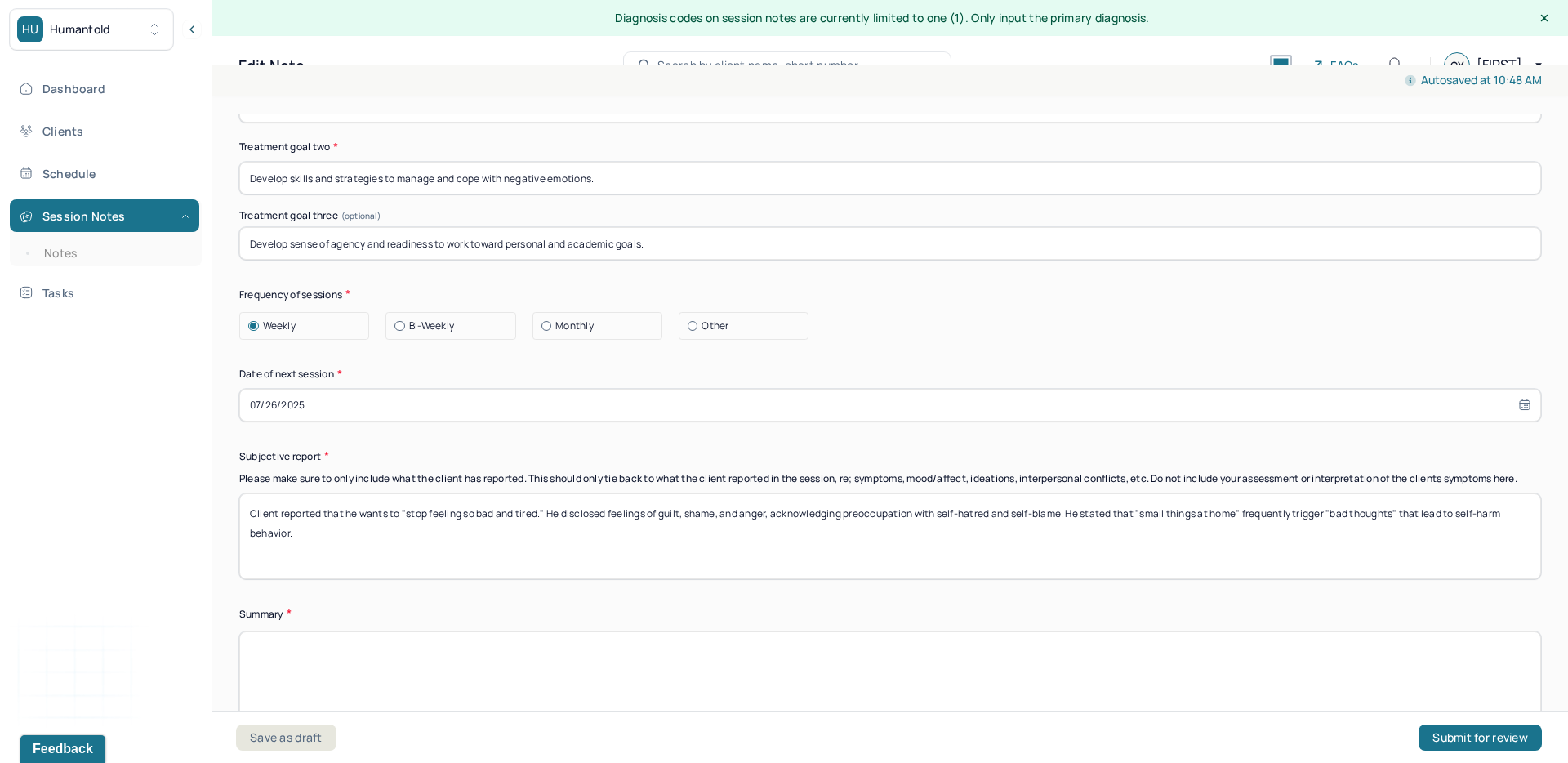scroll, scrollTop: 7954, scrollLeft: 0, axis: vertical 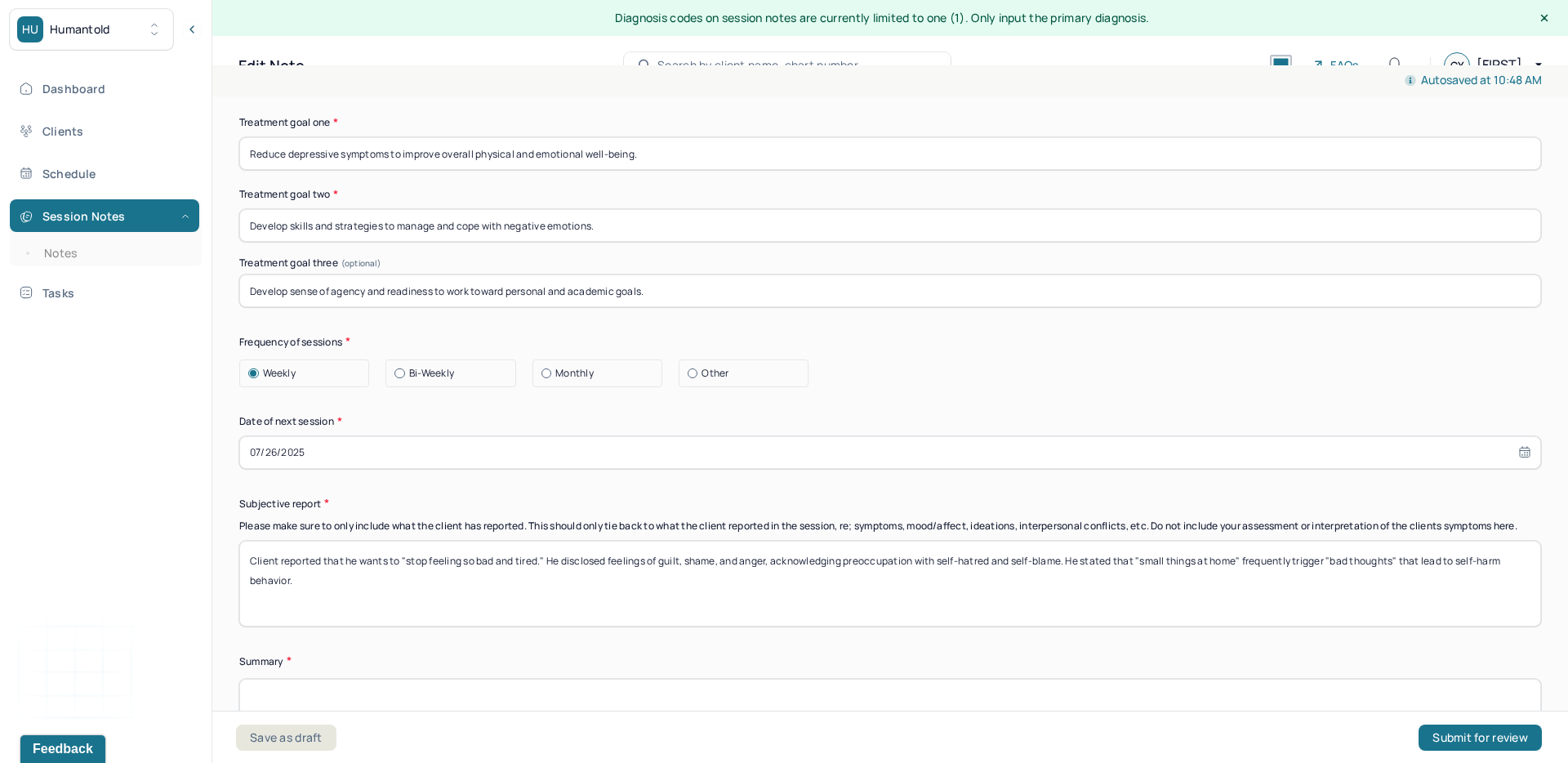 click on "Client reported that he wants to "stop feeling so bad and tired." He disclosed feelings of guilt, shame, and anger, acknowledging preoccupation with self-hatred and self-blame. He stated that "small things at home" frequently trigger "bad thoughts" that lead to self-harm behavior." at bounding box center (890, 583) 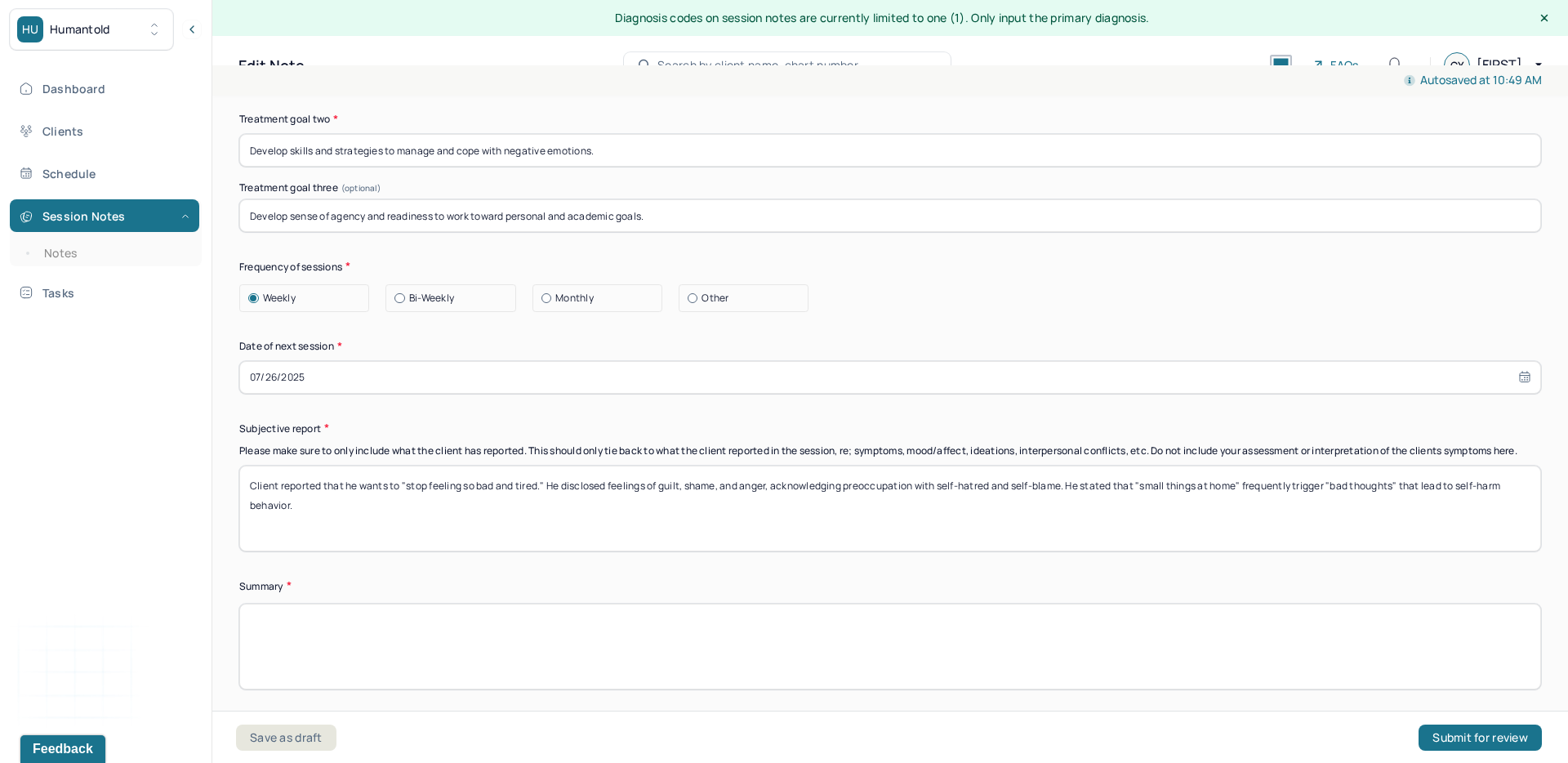 scroll, scrollTop: 8140, scrollLeft: 0, axis: vertical 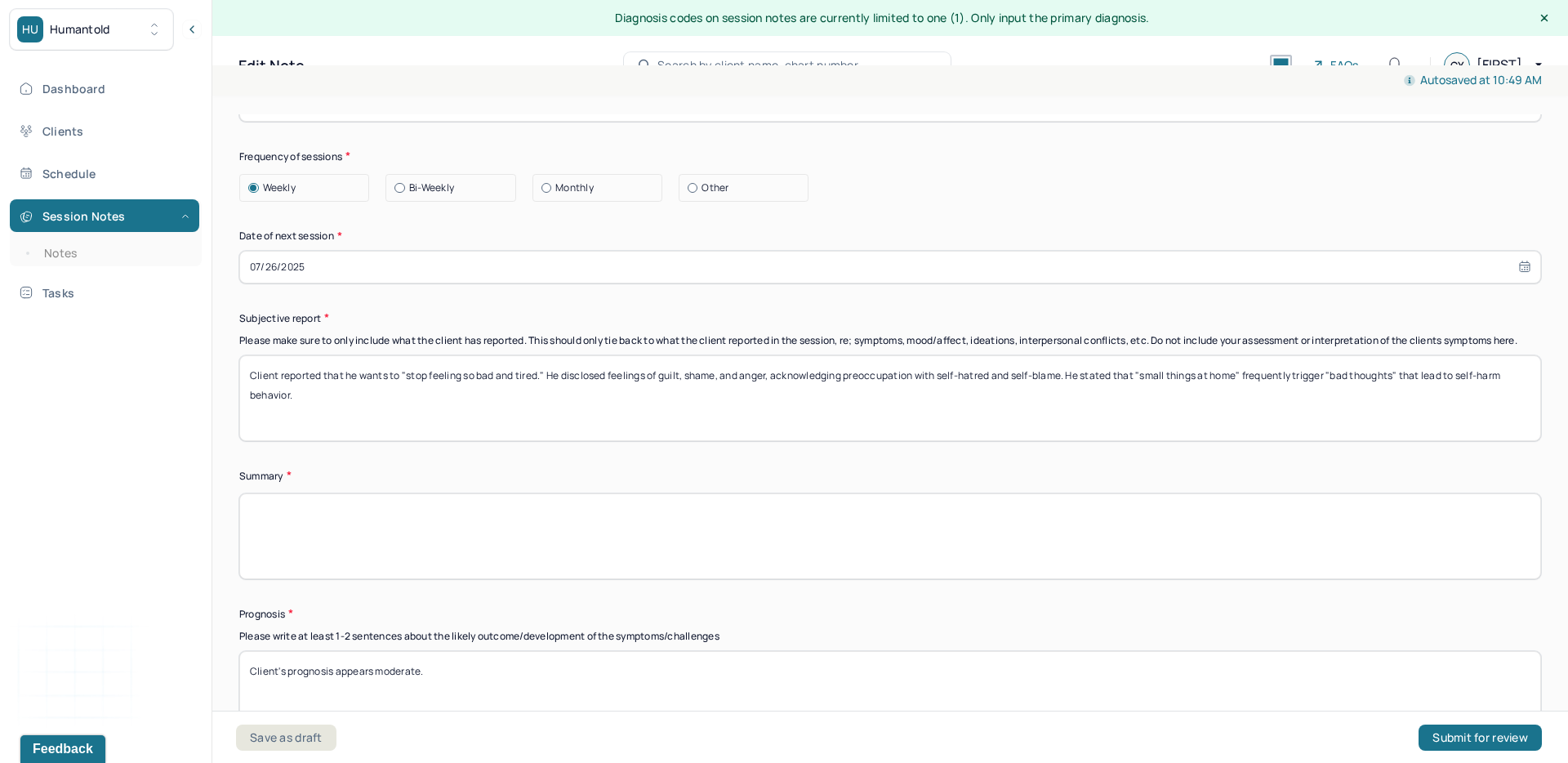 click on "Client reported that he wants to "stop feeling so bad and tired." He disclosed feelings of guilt, shame, and anger, acknowledging preoccupation with self-hatred and self-blame. He stated that "small things at home" frequently trigger "bad thoughts" that lead to self-harm behavior." at bounding box center (890, 398) 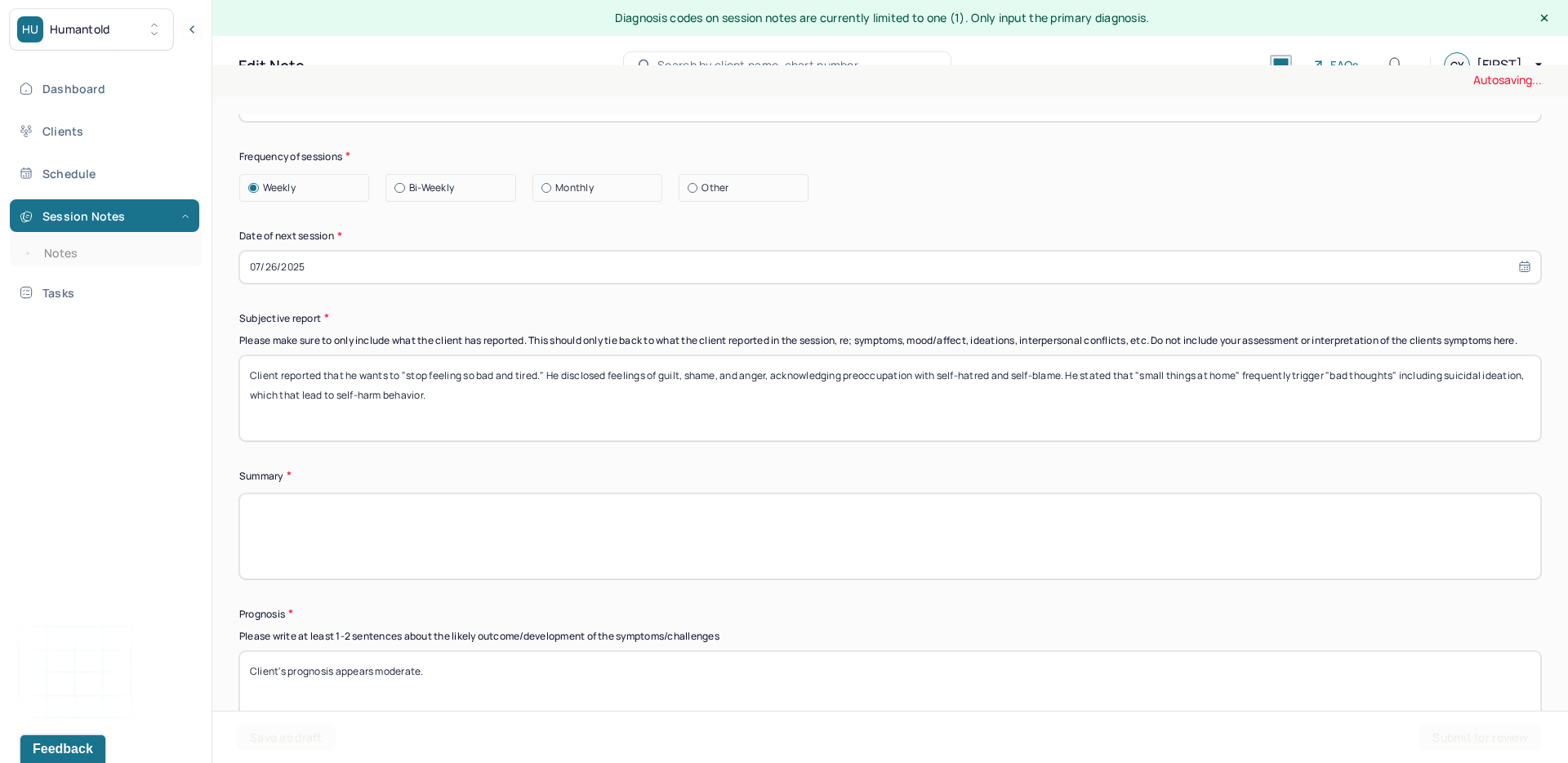 click on "Client reported that he wants to "stop feeling so bad and tired." He disclosed feelings of guilt, shame, and anger, acknowledging preoccupation with self-hatred and self-blame. He stated that "small things at home" frequently trigger "bad thoughts" including suicidal ideatthat lead to self-harm behavior." at bounding box center [890, 398] 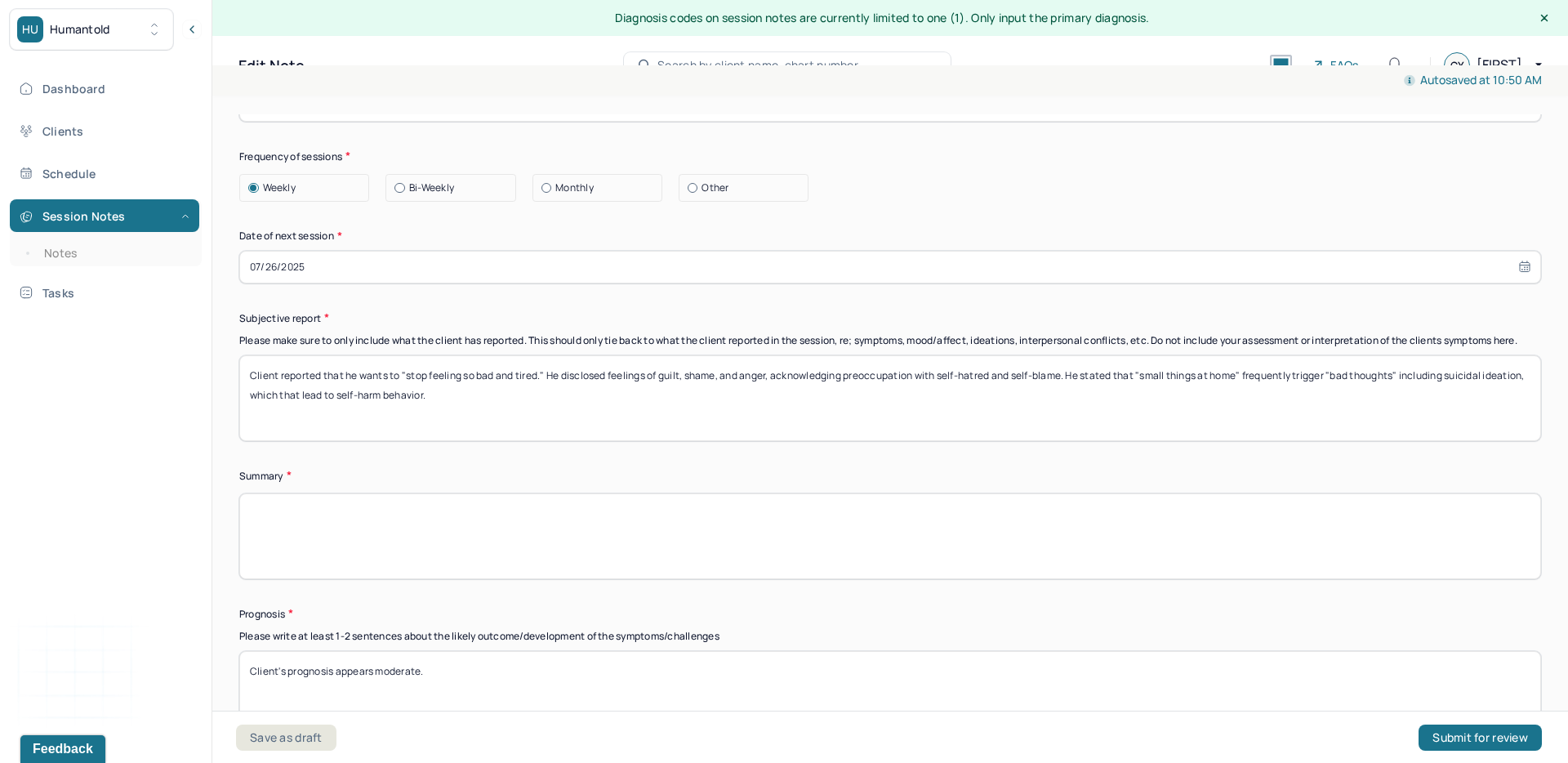 click on "Client reported that he wants to "stop feeling so bad and tired." He disclosed feelings of guilt, shame, and anger, acknowledging preoccupation with self-hatred and self-blame. He stated that "small things at home" frequently trigger "bad thoughts" including suicidal ideation, which that lead to self-harm behavior." at bounding box center (890, 398) 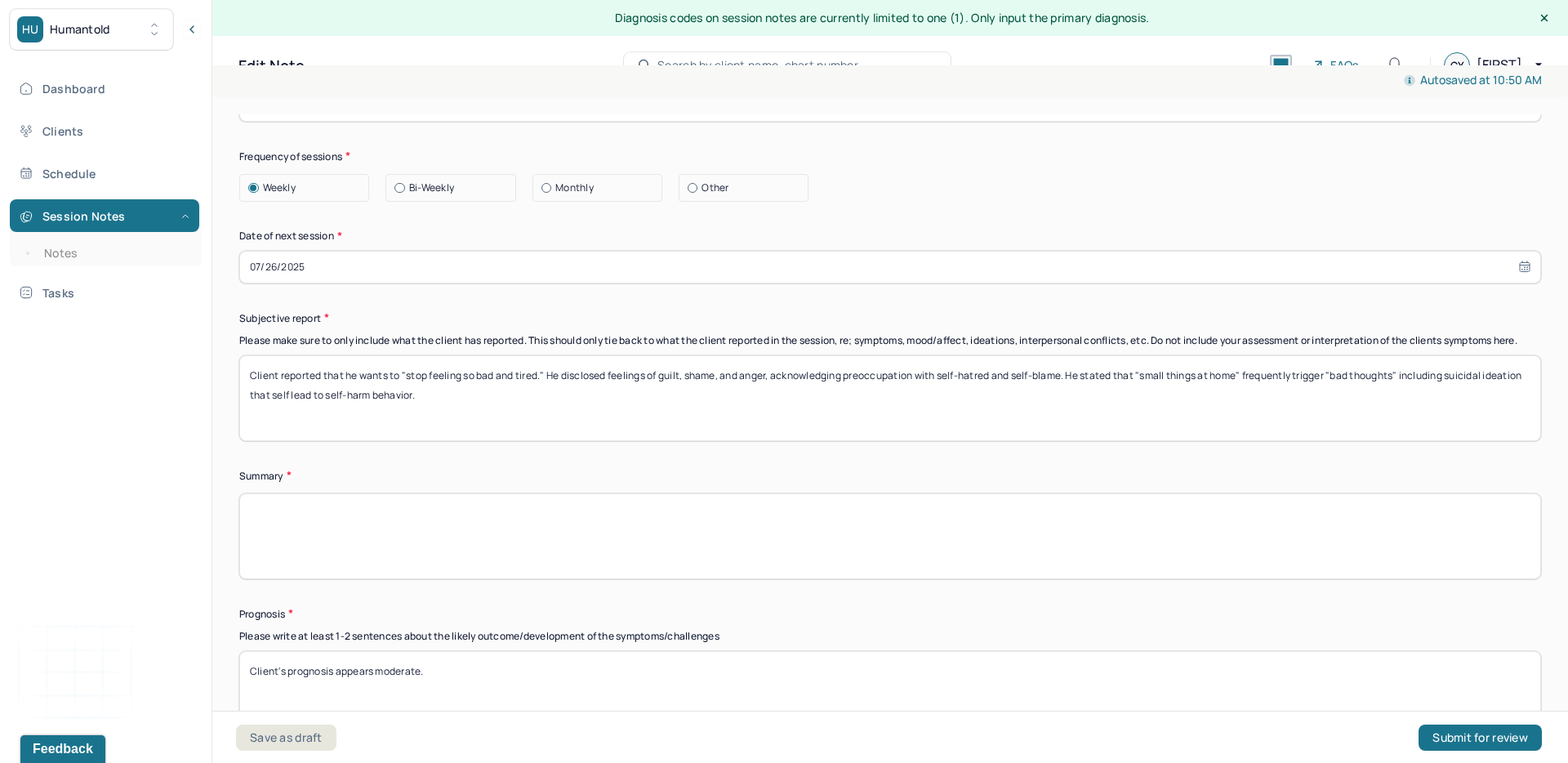 drag, startPoint x: 344, startPoint y: 405, endPoint x: 288, endPoint y: 405, distance: 56 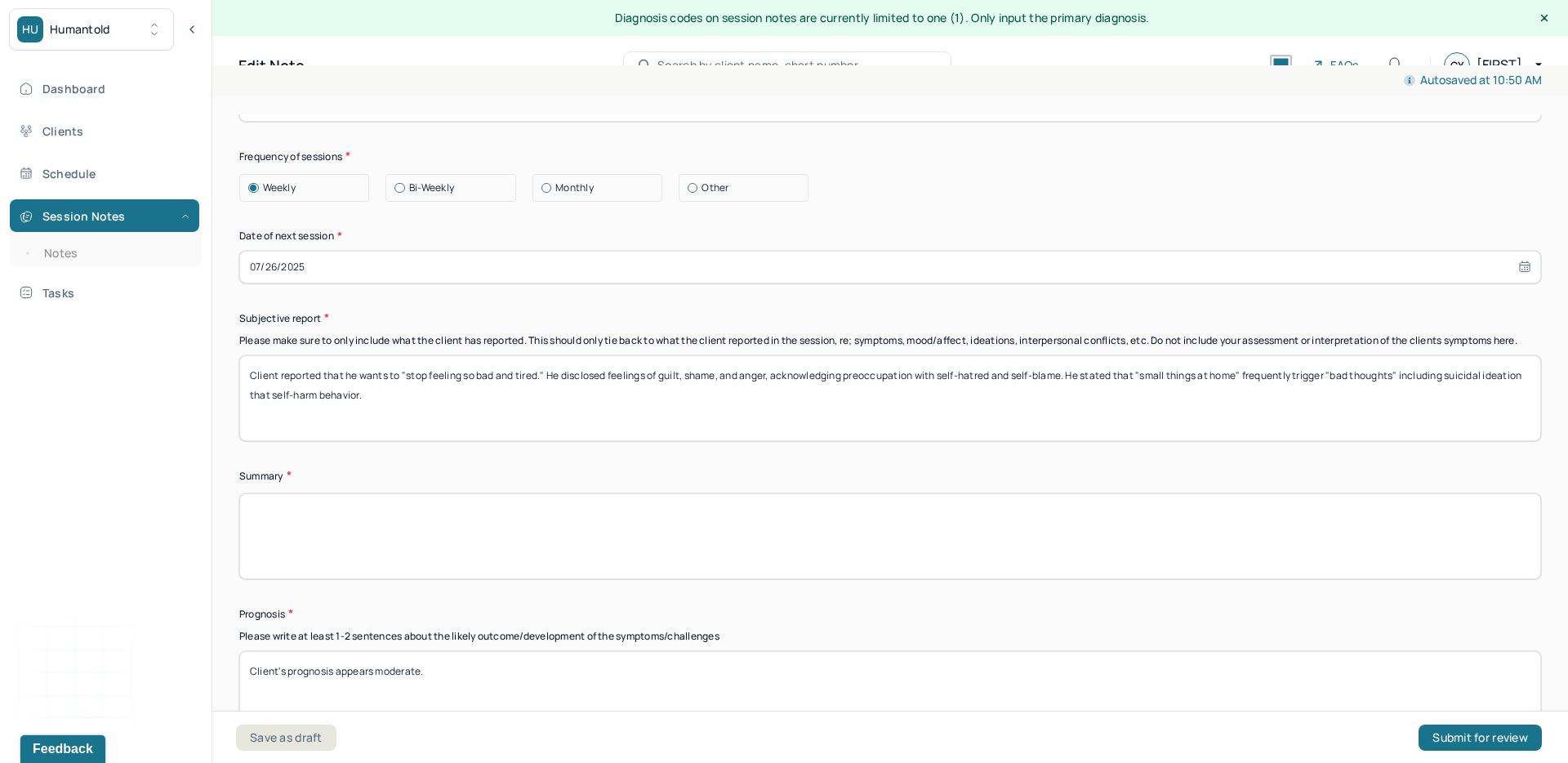 click on "Summary Present at session Patient Mother Stepfather Spouse Father Stepmother Partner Guardian Other Specify Other (optional) Type of treatment recommended Individual Family Group Collateral/Parenting Treatment Modality/Intervention(s) Cognitive/Behavioral Behavioral Modification Supportive Marital/Couples Therapy  Family Therapy Stress Management Psychodynamic Parent Training Crisis Intervention Other Specify other treatment/modality (optional) Treatment goals Treatment goal one * Reduce depressive symptoms to improve overall physical and emotional well-being. Treatment goal two * Develop skills and strategies to manage and cope with negative emotions. Treatment goal three (optional) Develop sense of agency and readiness to work toward personal and academic goals. Frequency of sessions Weekly Bi-Weekly Monthly Other Date of next session * [DATE] Subjective report Summary Prognosis Please write at least 1-2 sentences about the likely outcome/development of the symptoms/challenges" at bounding box center [890, 260] 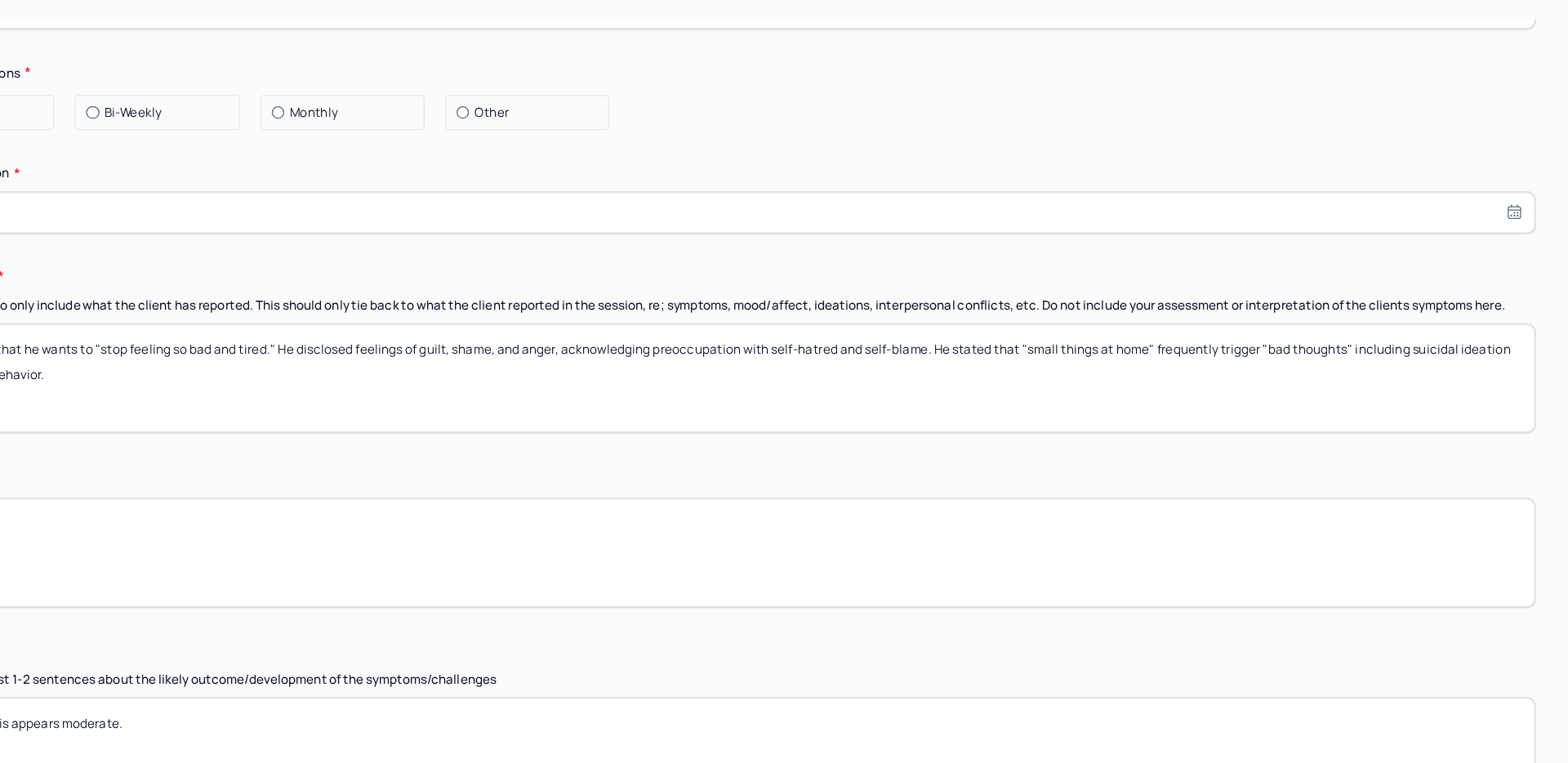 click on "Client reported that he wants to "stop feeling so bad and tired." He disclosed feelings of guilt, shame, and anger, acknowledging preoccupation with self-hatred and self-blame. He stated that "small things at home" frequently trigger "bad thoughts" including suicidal ideation  that self-harm behavior." at bounding box center [890, 398] 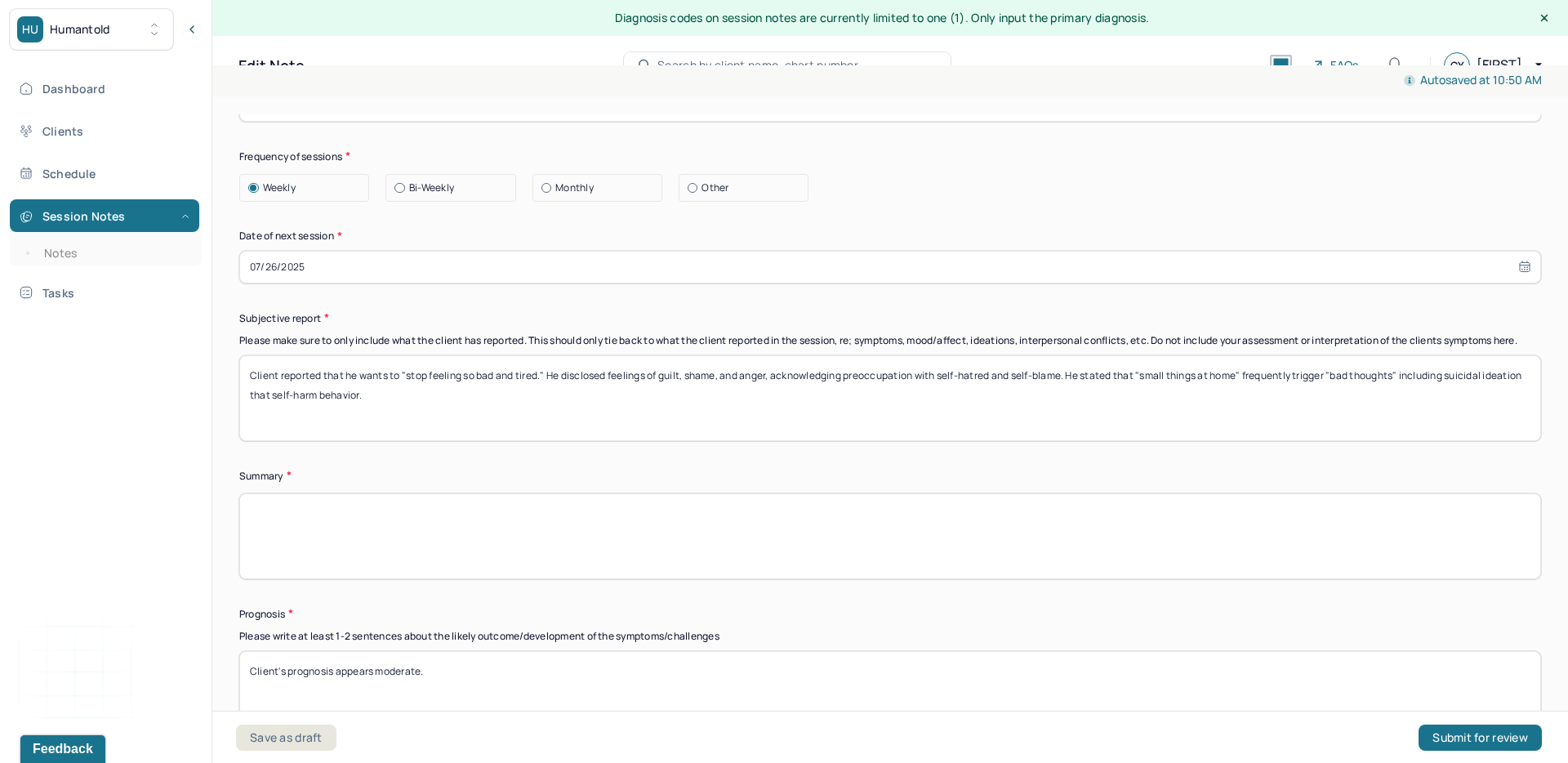click on "Client reported that he wants to "stop feeling so bad and tired." He disclosed feelings of guilt, shame, and anger, acknowledging preoccupation with self-hatred and self-blame. He stated that "small things at home" frequently trigger "bad thoughts" including suicidal ideation  that self-harm behavior." at bounding box center (890, 398) 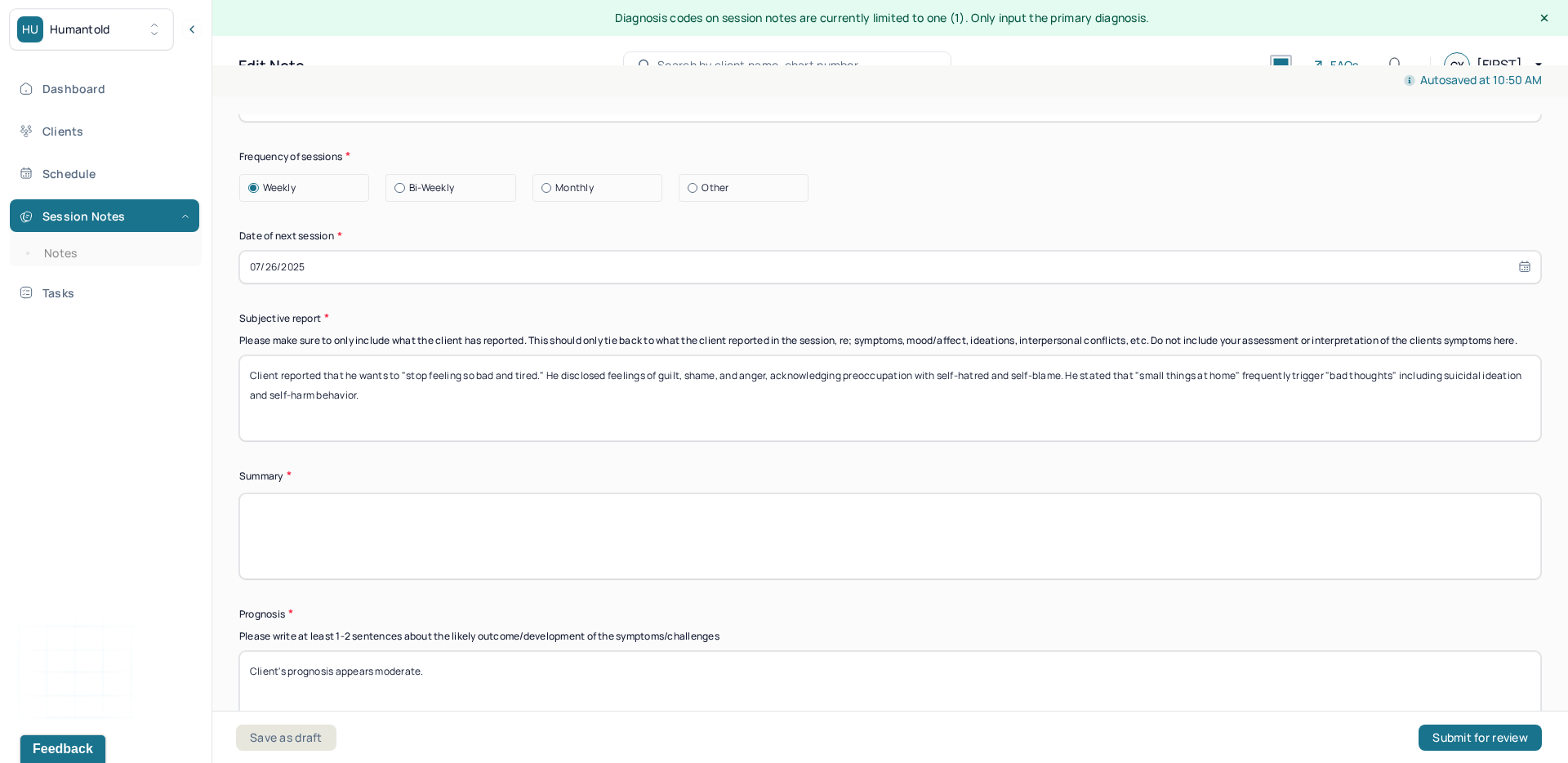 type on "Client reported that he wants to "stop feeling so bad and tired." He disclosed feelings of guilt, shame, and anger, acknowledging preoccupation with self-hatred and self-blame. He stated that "small things at home" frequently trigger "bad thoughts" including suicidal ideation  and self-harm behavior." 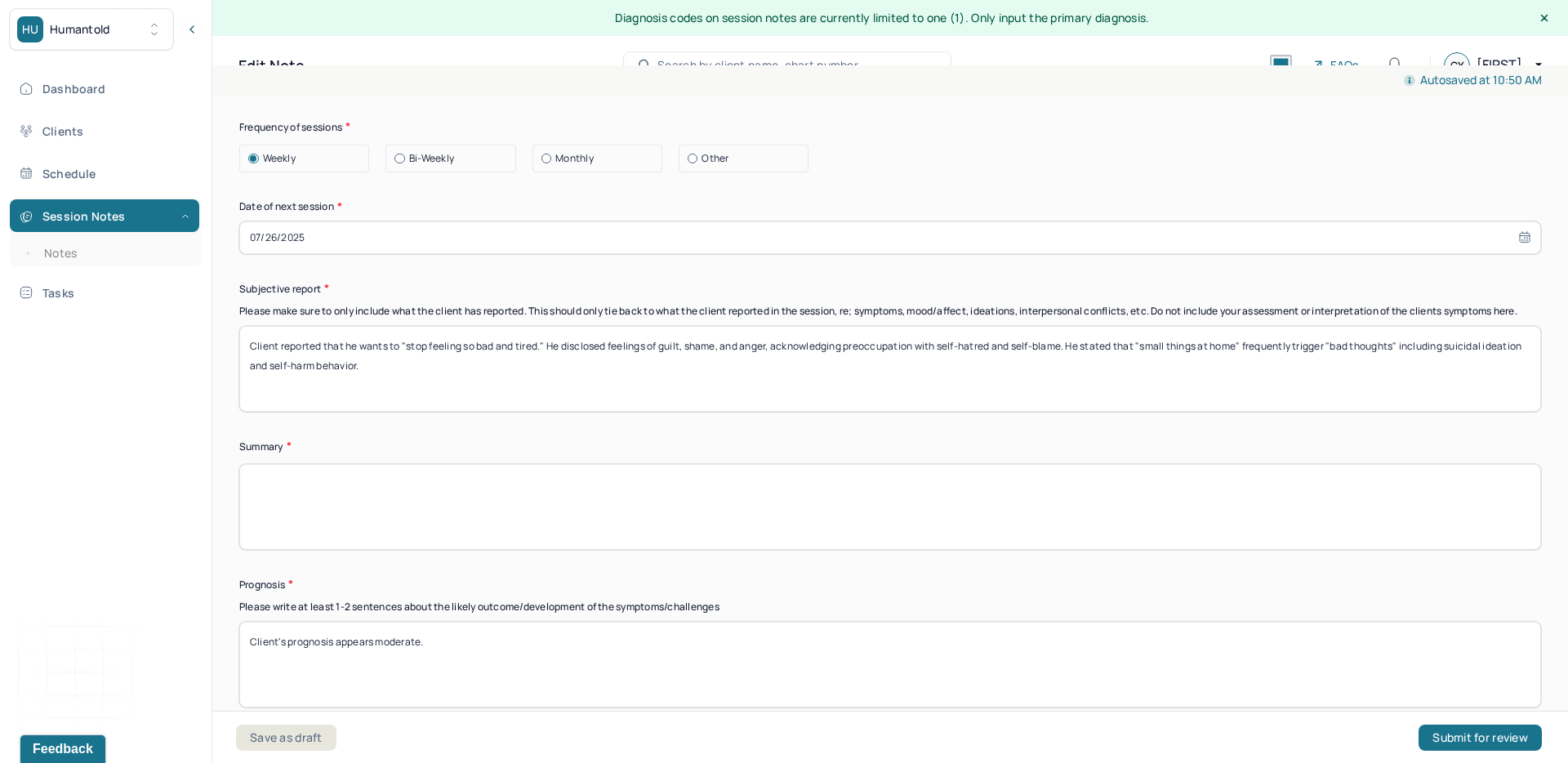 scroll, scrollTop: 8171, scrollLeft: 0, axis: vertical 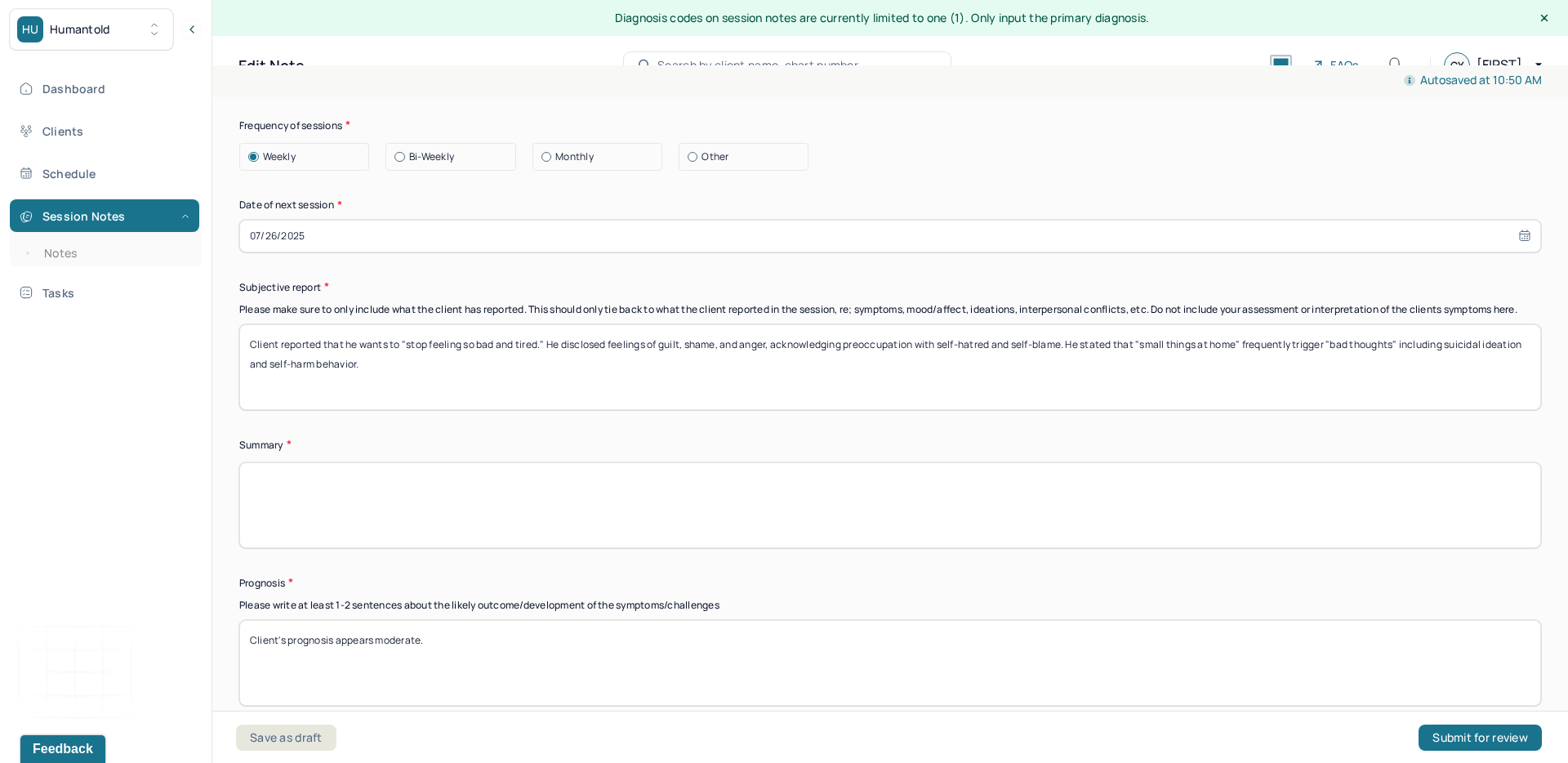 click at bounding box center [890, 505] 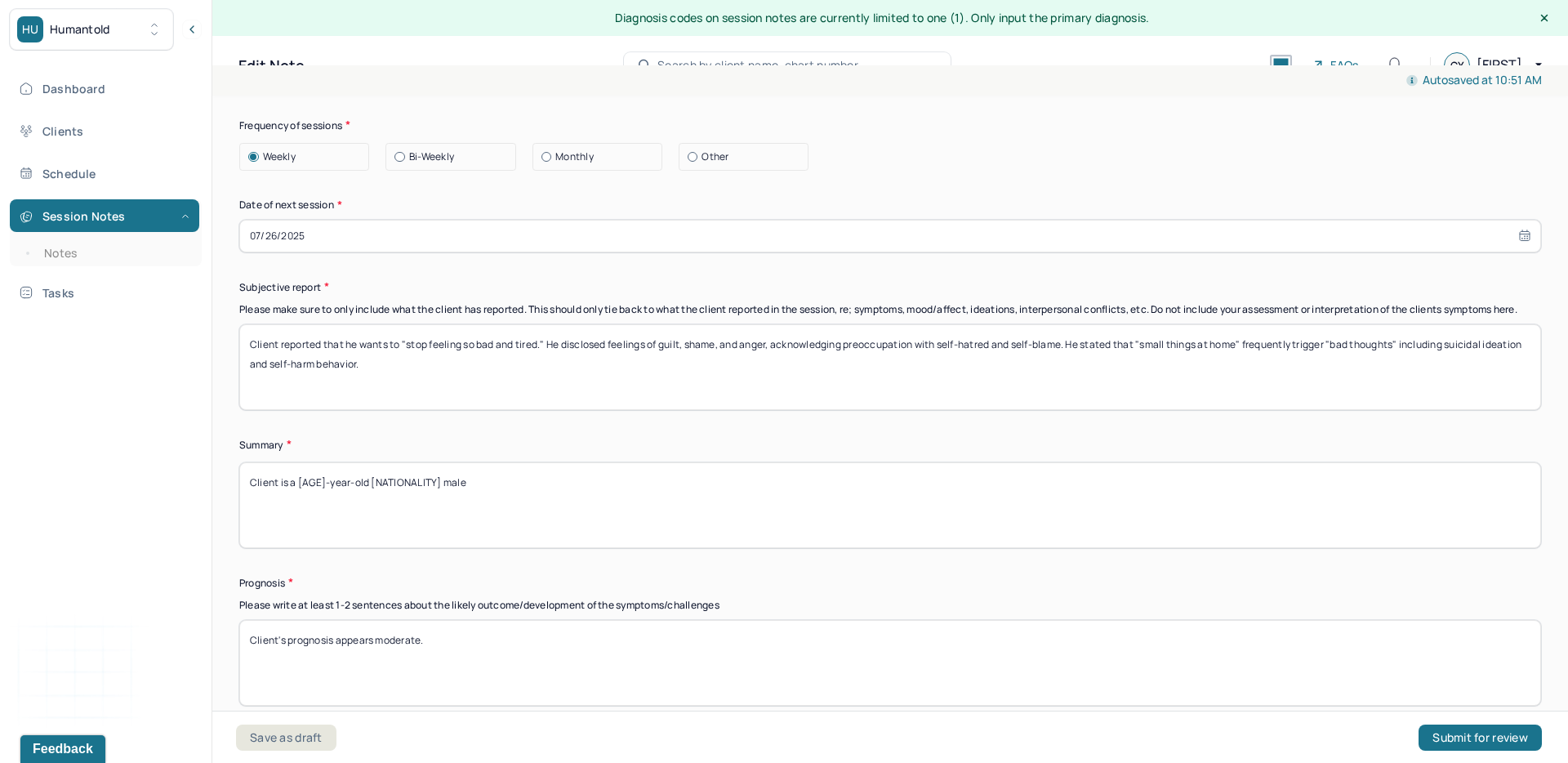 click on "Summary Present at session Patient Mother Stepfather Spouse Father Stepmother Partner Guardian Other Specify Other (optional) Type of treatment recommended Individual Family Group Collateral/Parenting Treatment Modality/Intervention(s) Cognitive/Behavioral Behavioral Modification Supportive Marital/Couples Therapy  Family Therapy Stress Management Psychodynamic Parent Training Crisis Intervention Other Specify other treatment/modality (optional) Treatment goals Treatment goal one * Reduce depressive symptoms to improve overall physical and emotional well-being. Treatment goal two * Develop skills and strategies to manage and cope with negative emotions. Treatment goal three (optional) Develop sense of agency and readiness to work toward personal and academic goals. Frequency of sessions Weekly Bi-Weekly Monthly Other Date of next session * 07/26/2025 Subjective report Summary Client is a [AGE]-year-old Vietnamese male  Prognosis Client's prognosis appears moderate.  Communication Factors impacting treatment" at bounding box center [890, 229] 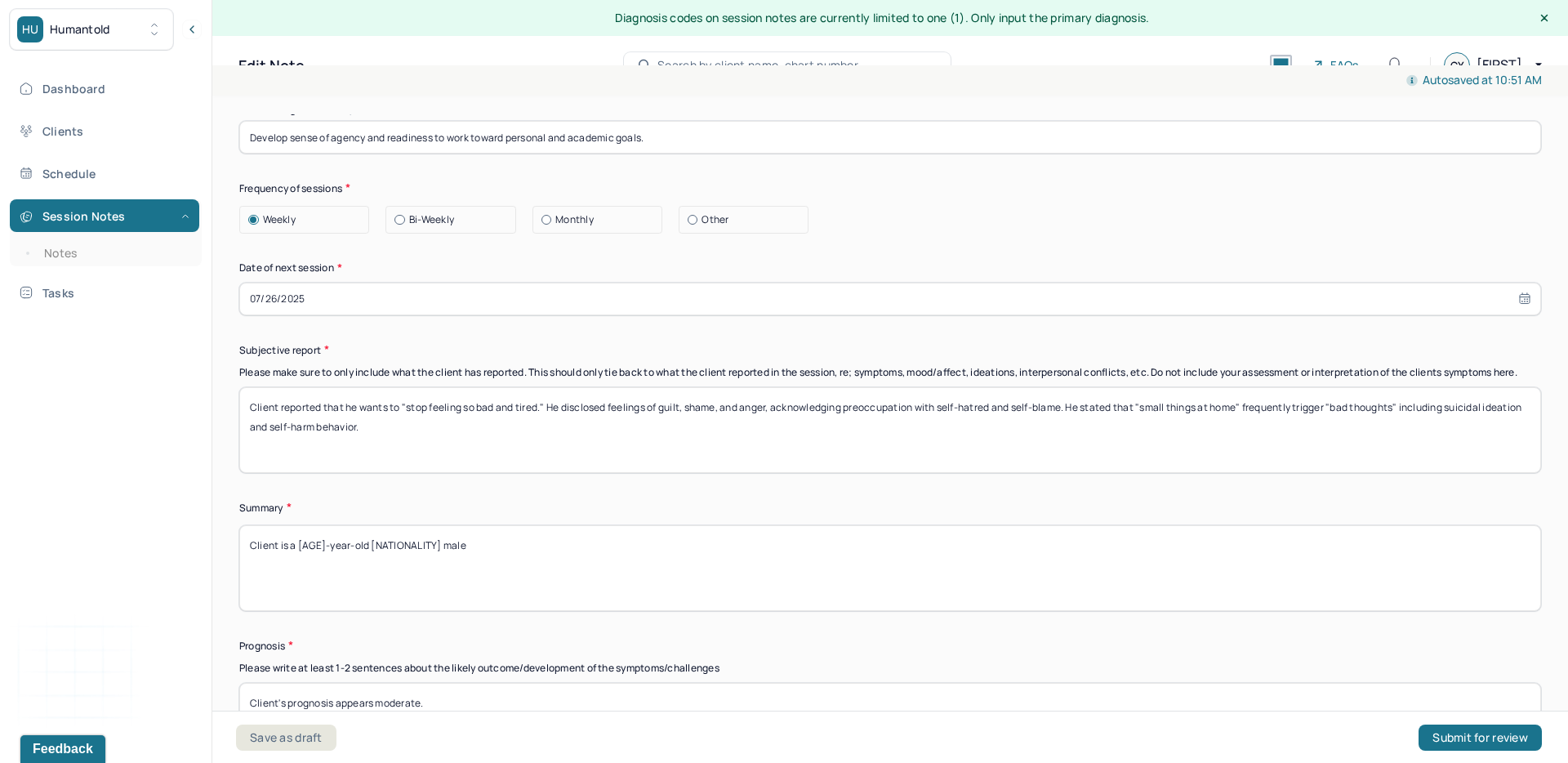 scroll, scrollTop: 8111, scrollLeft: 0, axis: vertical 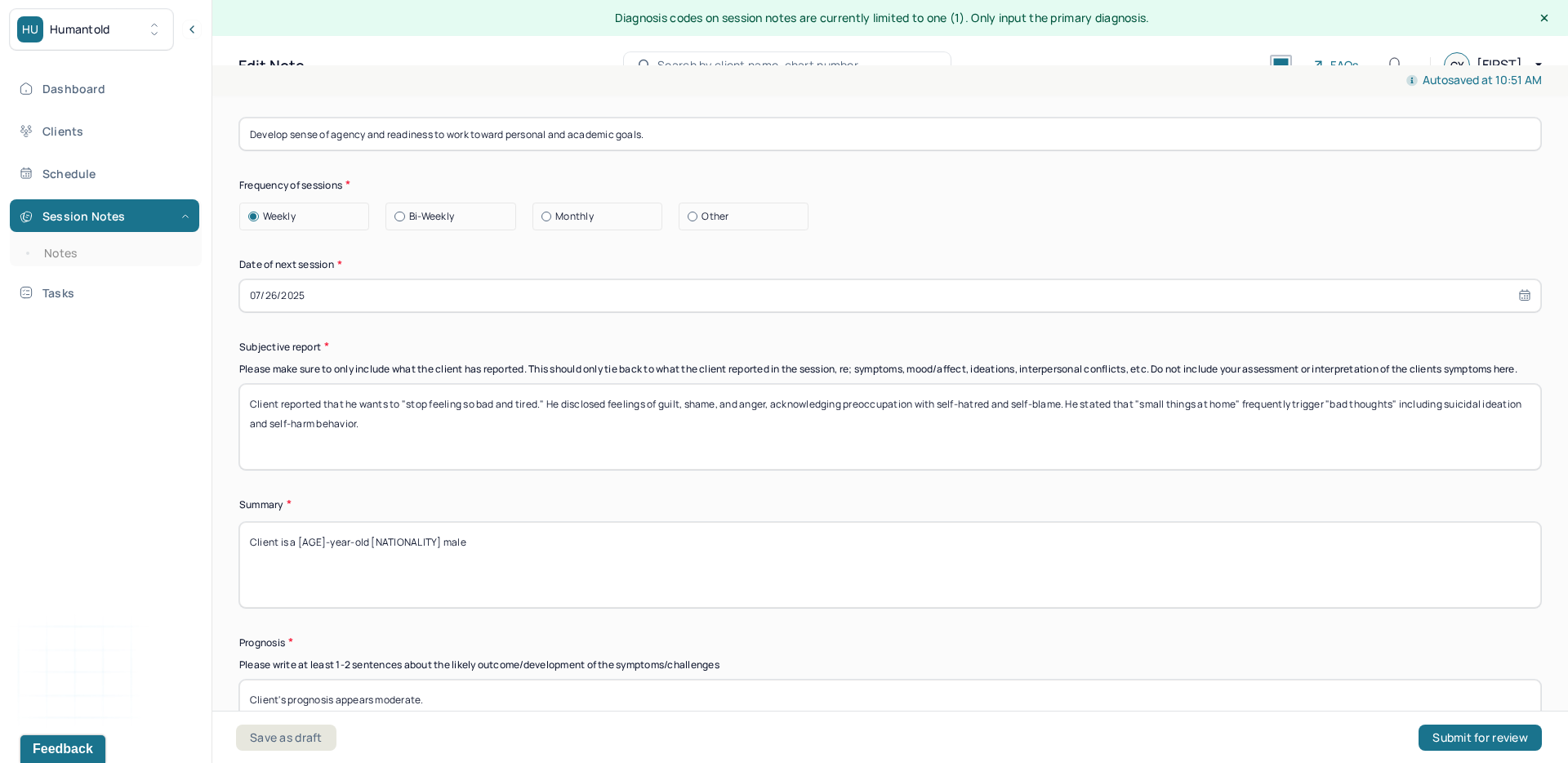 click on "Client is a [AGE]-year-old [NATIONALITY] male" at bounding box center (890, 564) 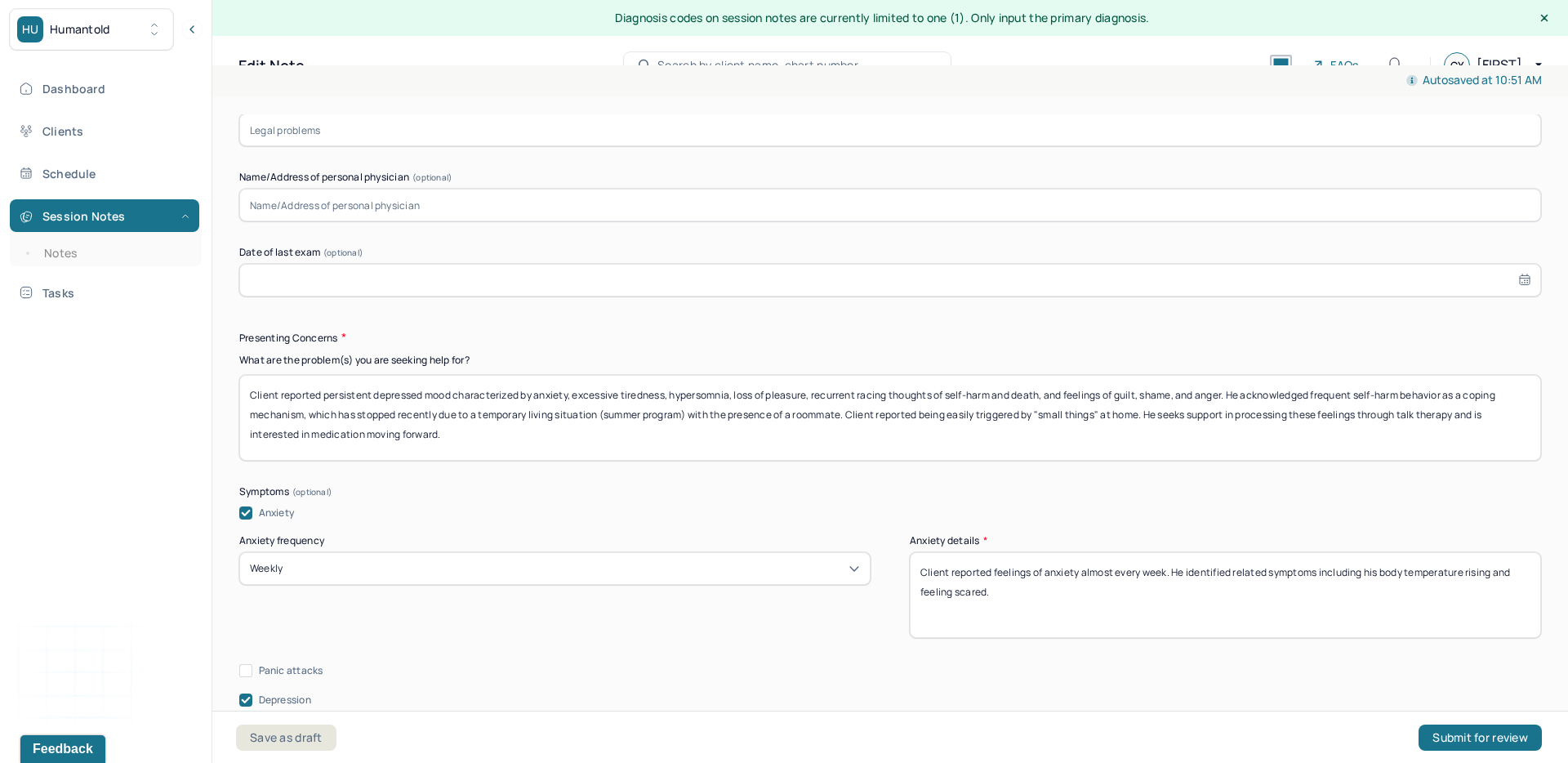 scroll, scrollTop: 1809, scrollLeft: 0, axis: vertical 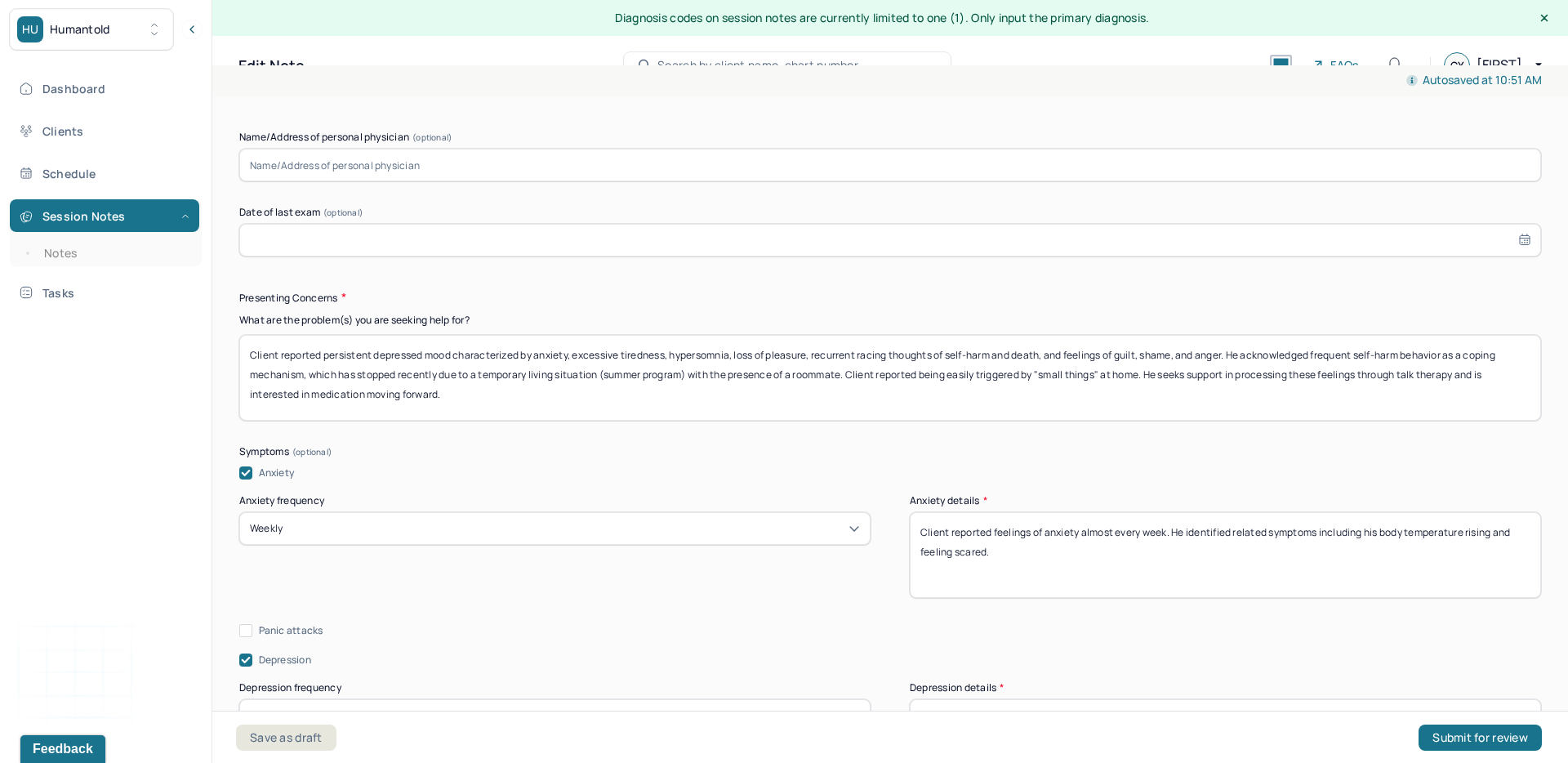 click on "Client reported persistent depressed mood characterized by anxiety, excessive tiredness, hypersomnia, loss of pleasure, recurrent racing thoughts of self-harm and death, and feelings of guilt, shame, and anger. He acknowledged frequent self-harm behavior as a coping mechanism, which has stopped recently due to a temporary living situation (summer program) with the presence of a roommate. Client reported being easily triggered by "small things" at home. He seeks support in processing these feelings through talk therapy and is interested in medication moving forward." at bounding box center (890, 377) 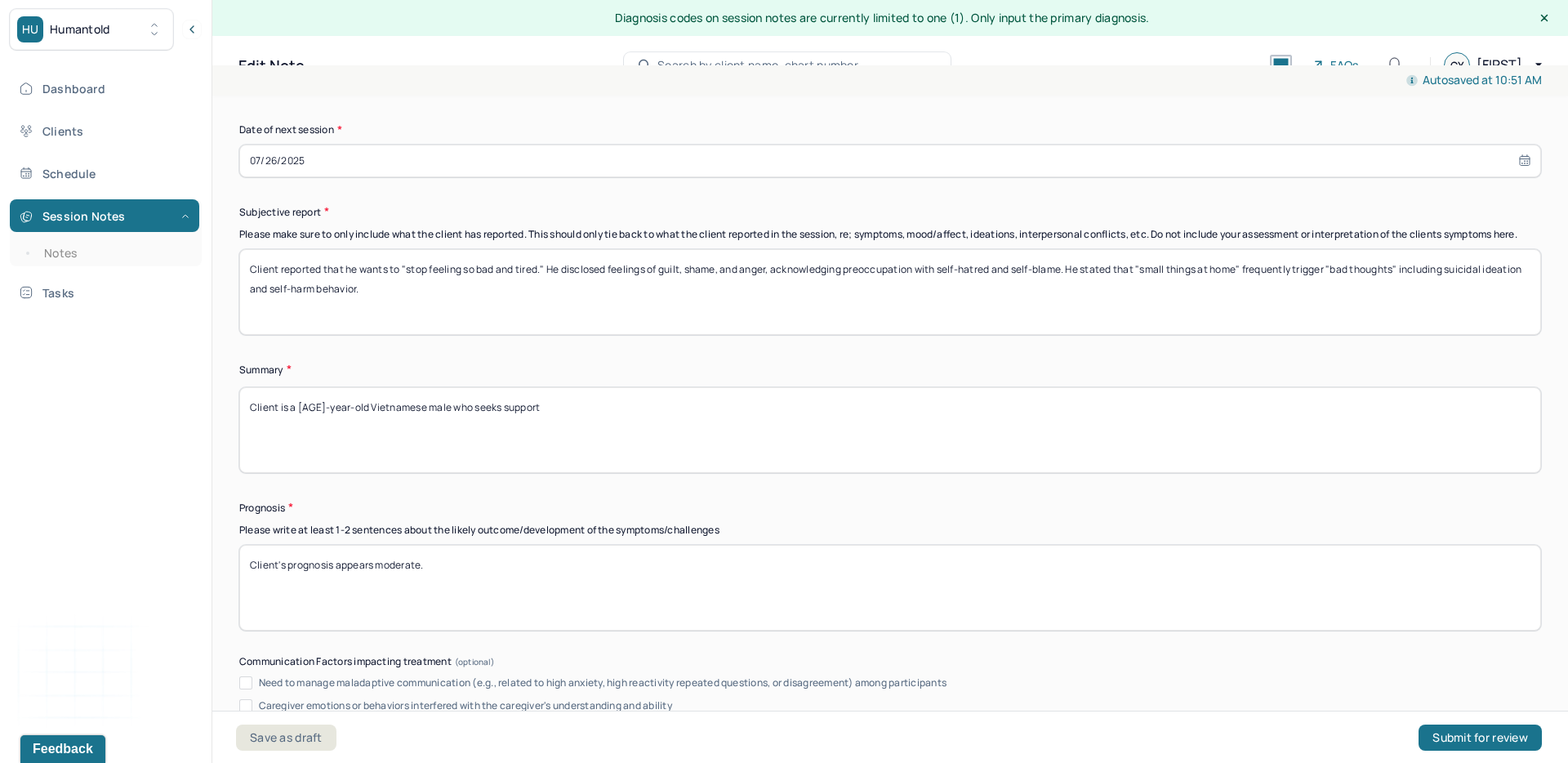 scroll, scrollTop: 8244, scrollLeft: 0, axis: vertical 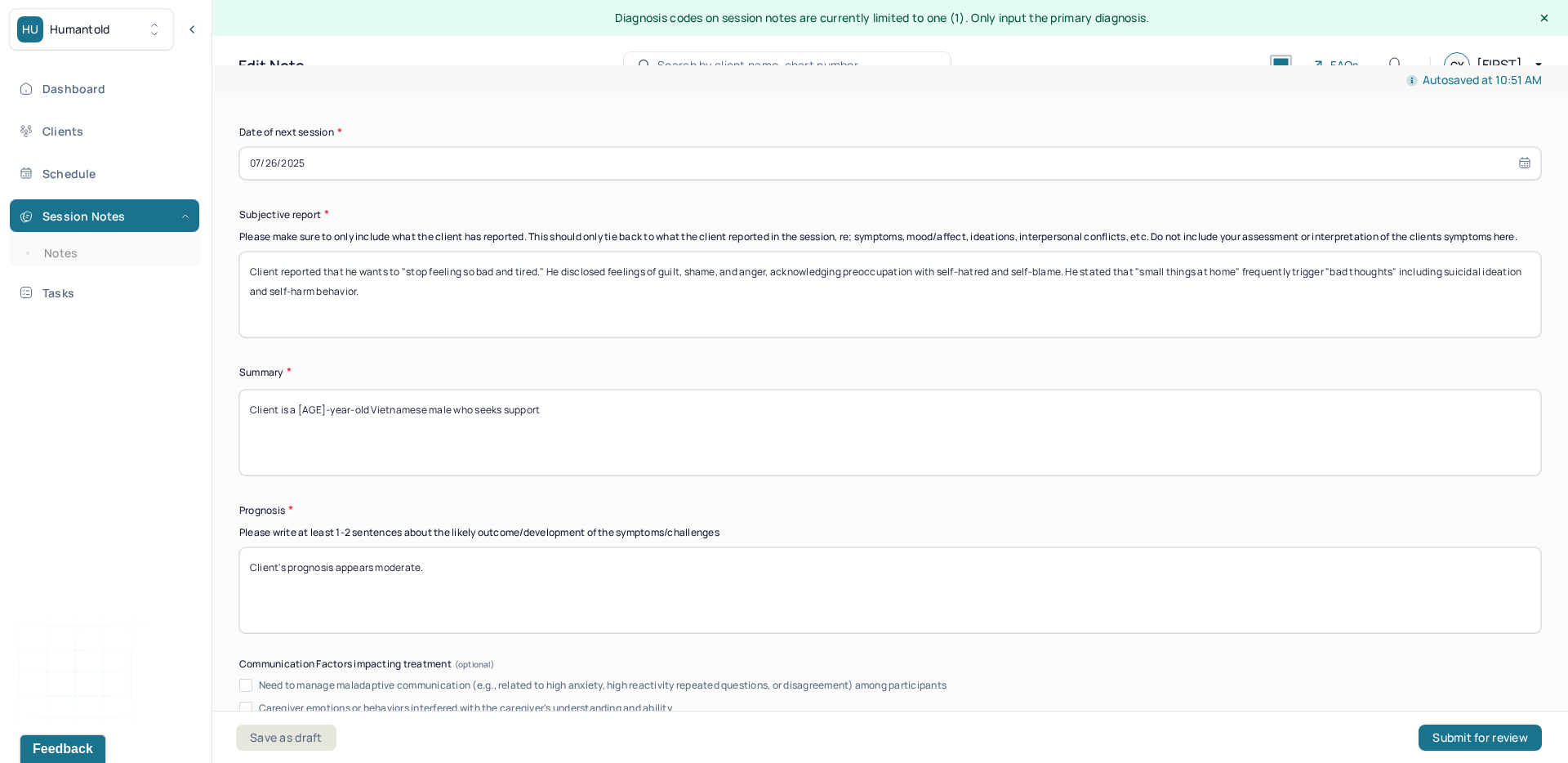 click on "Client is a [AGE]-year-old Vietnamese male who seeks support" at bounding box center [890, 432] 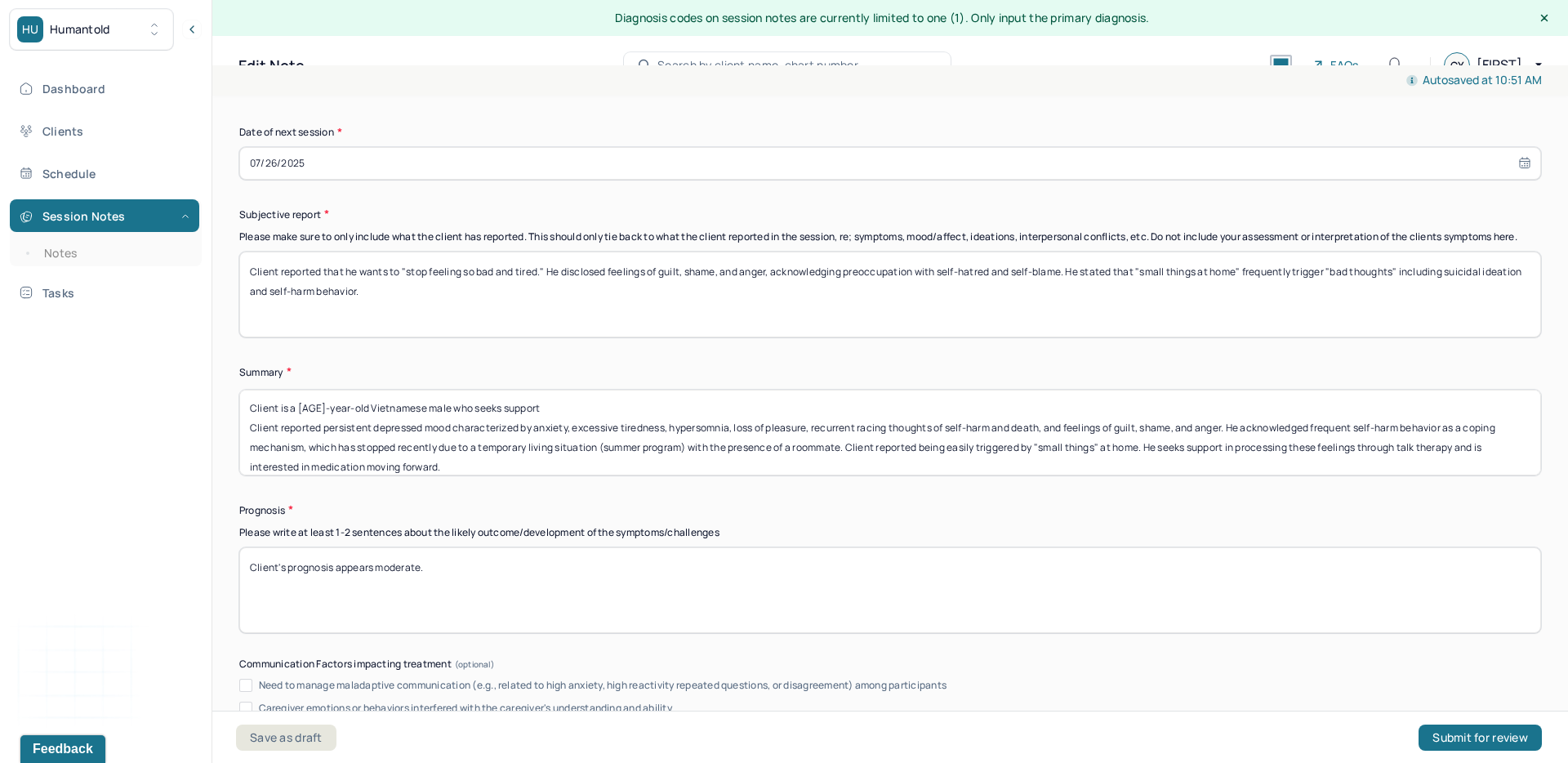 scroll, scrollTop: 0, scrollLeft: 0, axis: both 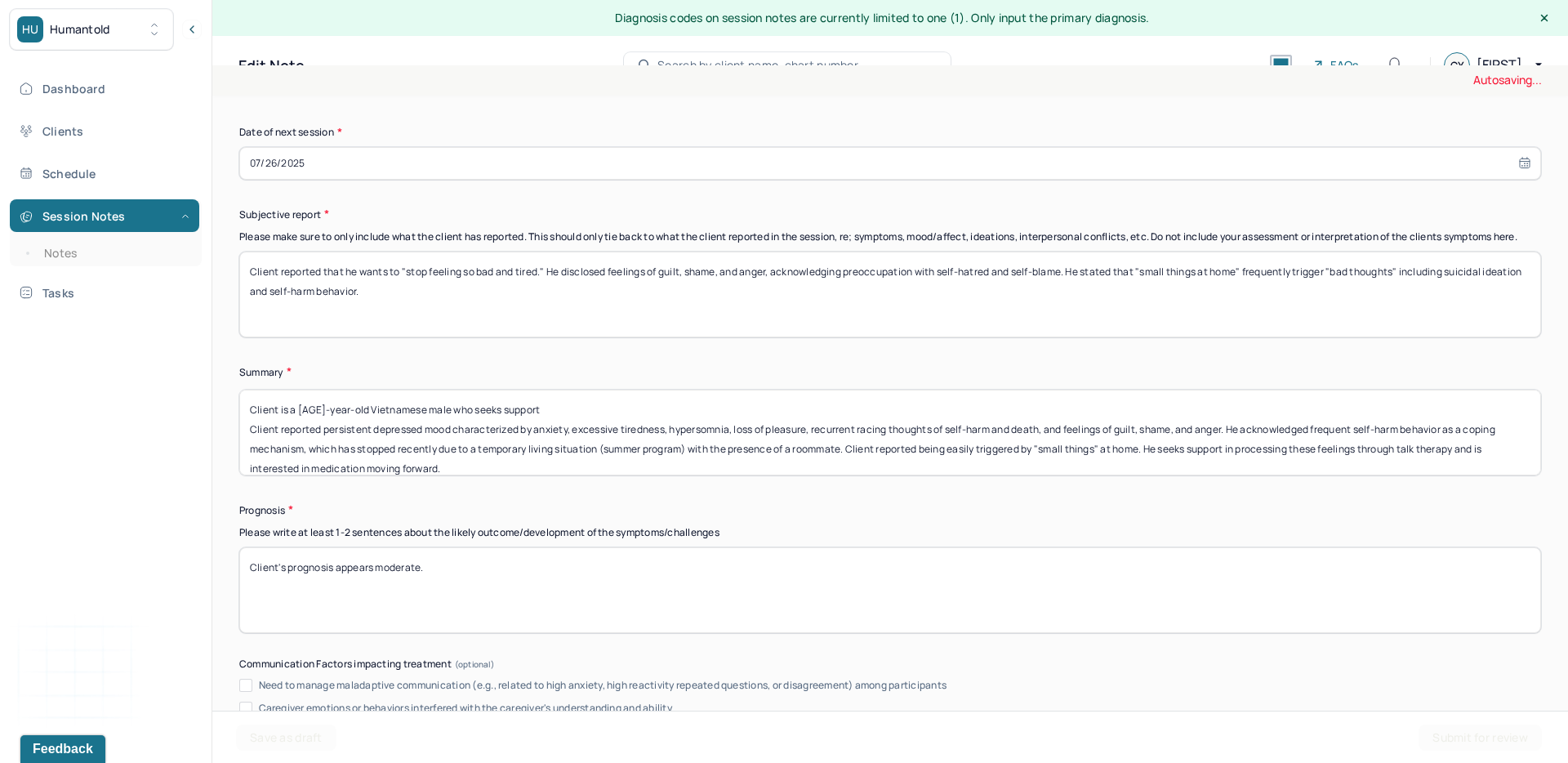 click on "Client is a [AGE]-year-old Vietnamese male who seeks support" at bounding box center (890, 432) 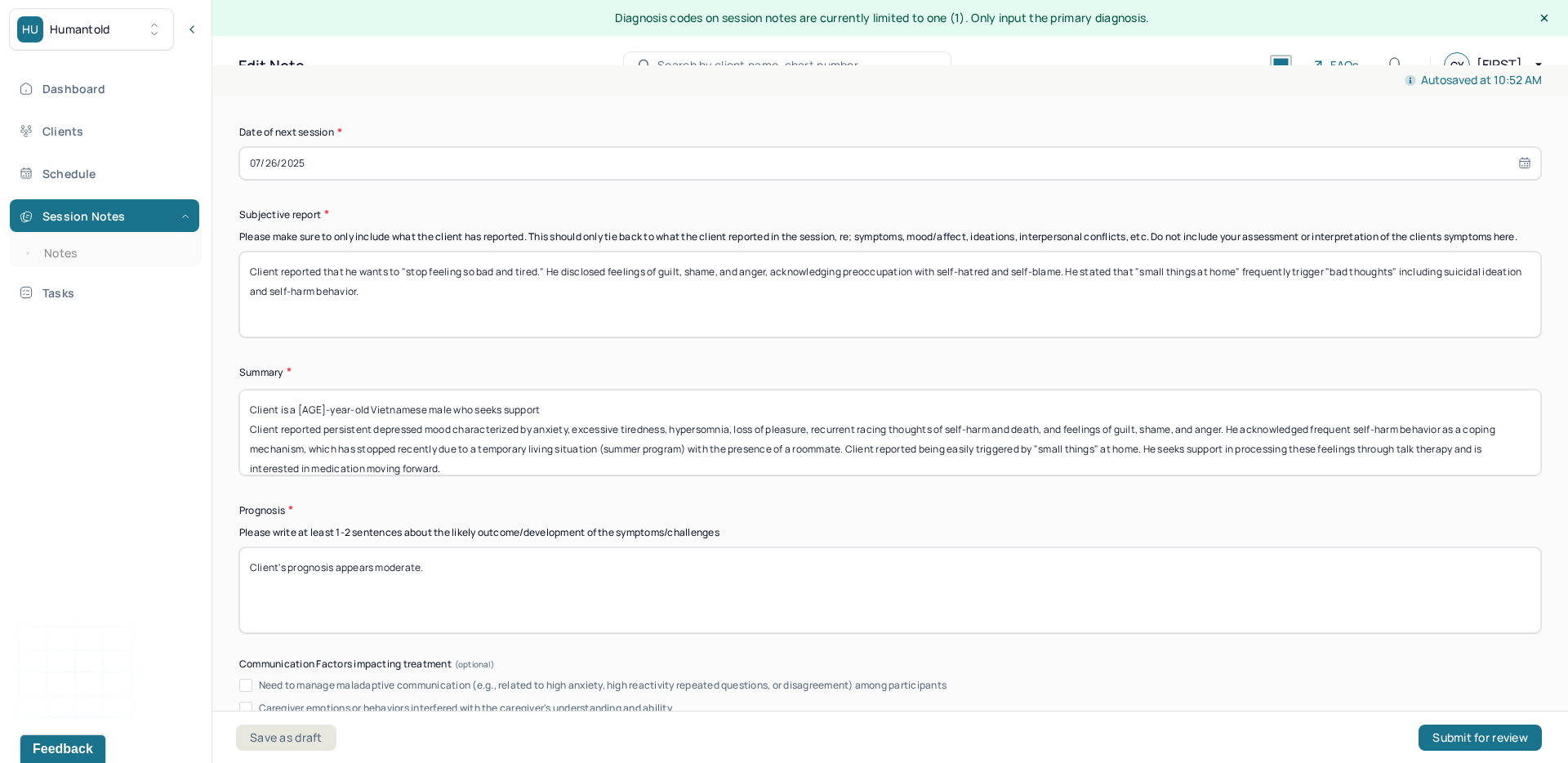 drag, startPoint x: 544, startPoint y: 420, endPoint x: 457, endPoint y: 419, distance: 87.00575 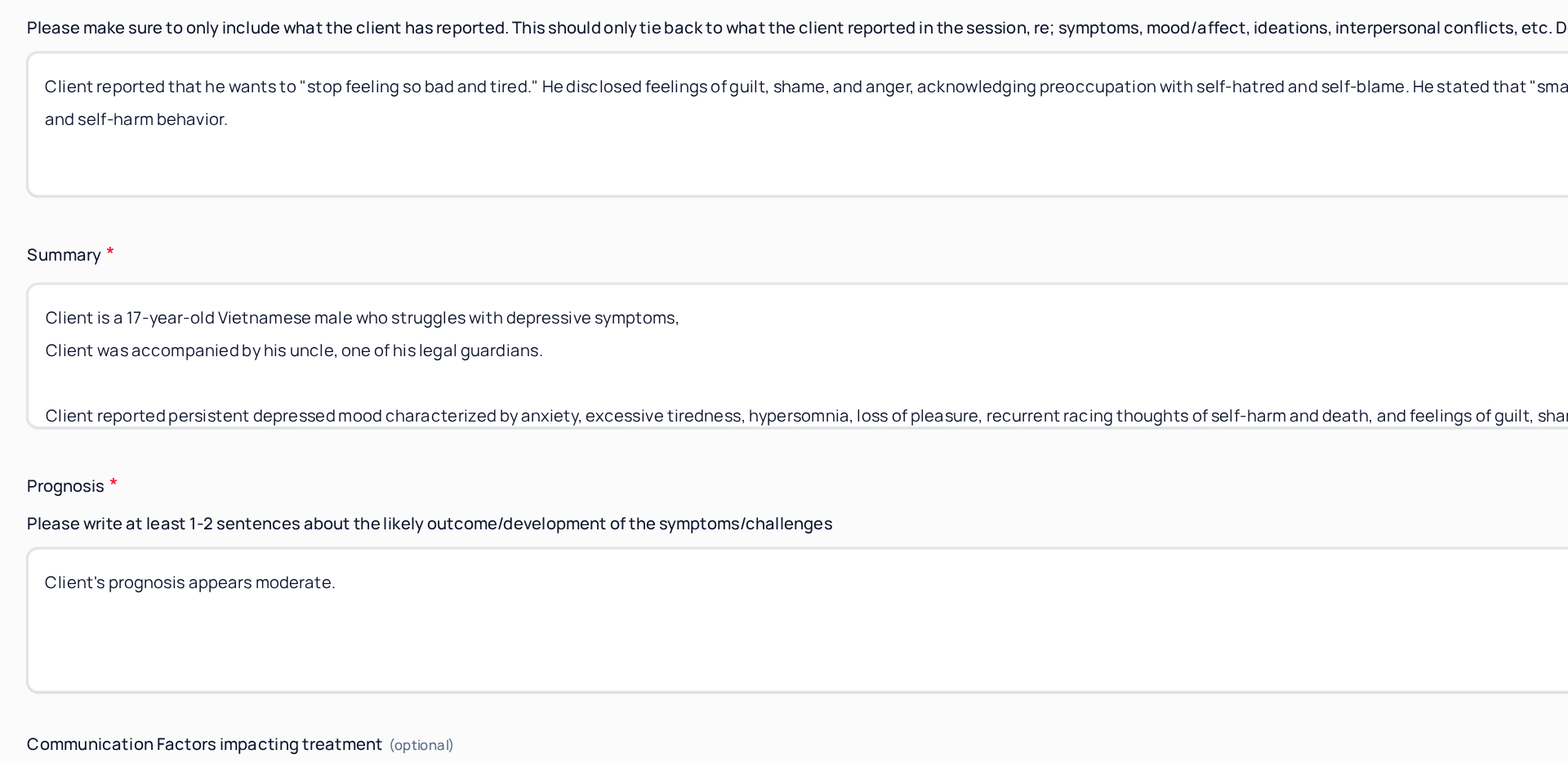 scroll, scrollTop: 8233, scrollLeft: 0, axis: vertical 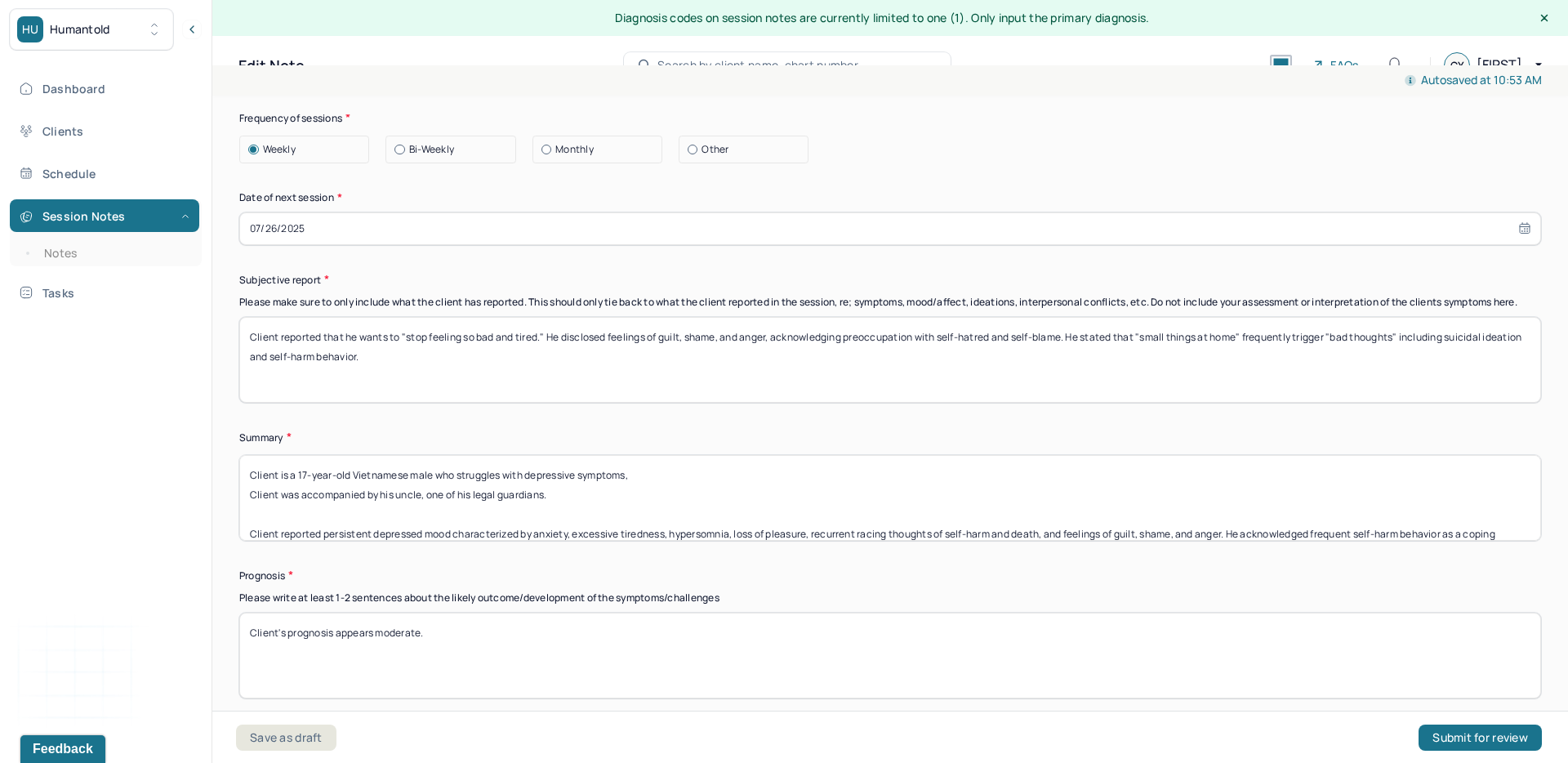 click on "Client is a 17-year-old Vietnamese male who struggles with depressive symptoms,
Client was accompanied by his uncle, one of his legal guardians.
Client reported persistent depressed mood characterized by anxiety, excessive tiredness, hypersomnia, loss of pleasure, recurrent racing thoughts of self-harm and death, and feelings of guilt, shame, and anger. He acknowledged frequent self-harm behavior as a coping mechanism, which has stopped recently due to a temporary living situation (summer program) with the presence of a roommate. Client reported being easily triggered by "small things" at home. He seeks support in processing these feelings through talk therapy and is interested in medication moving forward." at bounding box center [890, 498] 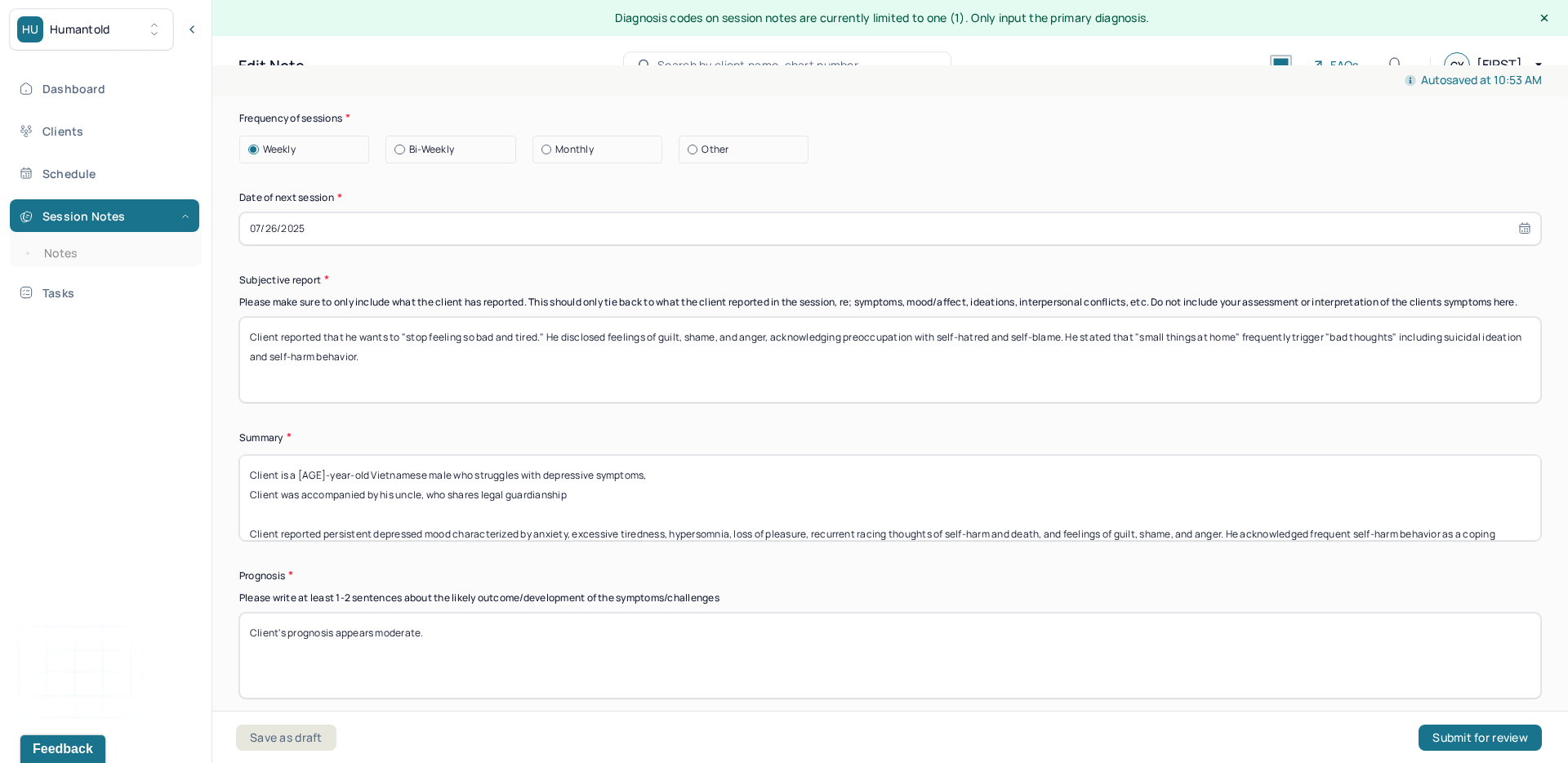 click on "Client is a 17-year-old Vietnamese male who struggles with depressive symptoms,
Client was accompanied by his uncle, one of his legal guardians.
Client reported persistent depressed mood characterized by anxiety, excessive tiredness, hypersomnia, loss of pleasure, recurrent racing thoughts of self-harm and death, and feelings of guilt, shame, and anger. He acknowledged frequent self-harm behavior as a coping mechanism, which has stopped recently due to a temporary living situation (summer program) with the presence of a roommate. Client reported being easily triggered by "small things" at home. He seeks support in processing these feelings through talk therapy and is interested in medication moving forward." at bounding box center [890, 498] 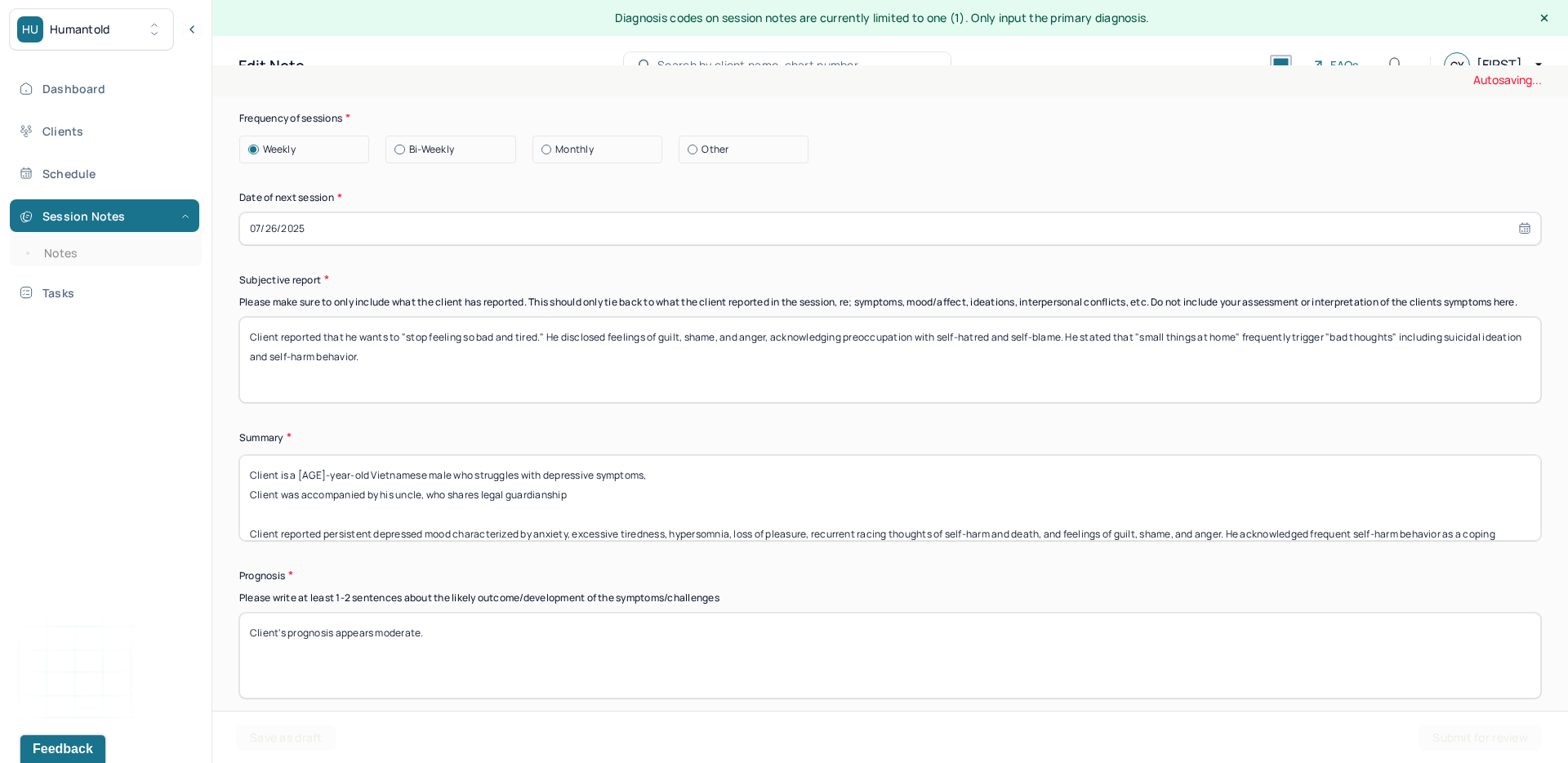 click on "Client is a 17-year-old Vietnamese male who struggles with depressive symptoms,
Client was accompanied by his uncle, one of his legal guardians.
Client reported persistent depressed mood characterized by anxiety, excessive tiredness, hypersomnia, loss of pleasure, recurrent racing thoughts of self-harm and death, and feelings of guilt, shame, and anger. He acknowledged frequent self-harm behavior as a coping mechanism, which has stopped recently due to a temporary living situation (summer program) with the presence of a roommate. Client reported being easily triggered by "small things" at home. He seeks support in processing these feelings through talk therapy and is interested in medication moving forward." at bounding box center [890, 498] 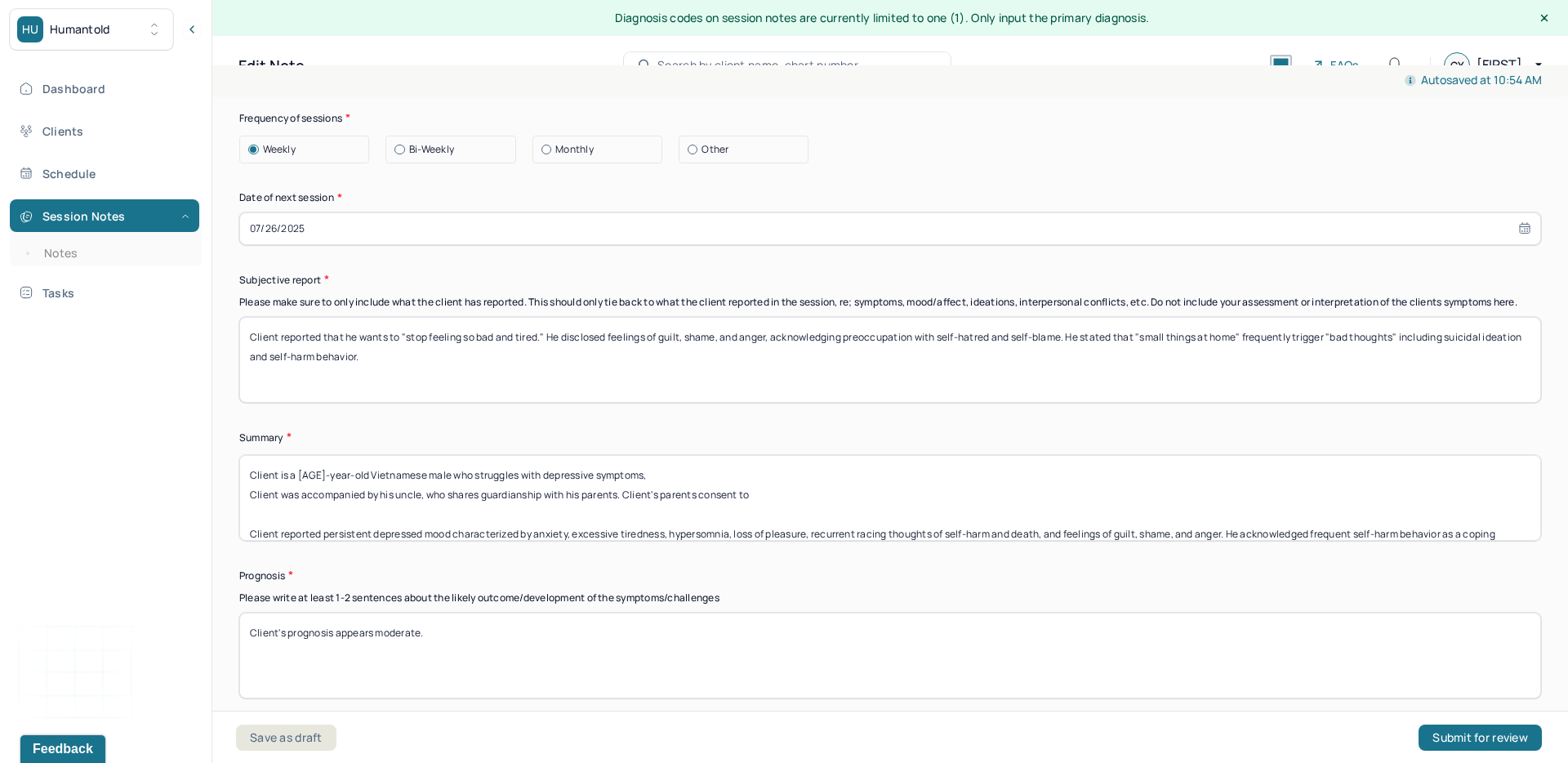 drag, startPoint x: 761, startPoint y: 513, endPoint x: 662, endPoint y: 511, distance: 99.0202 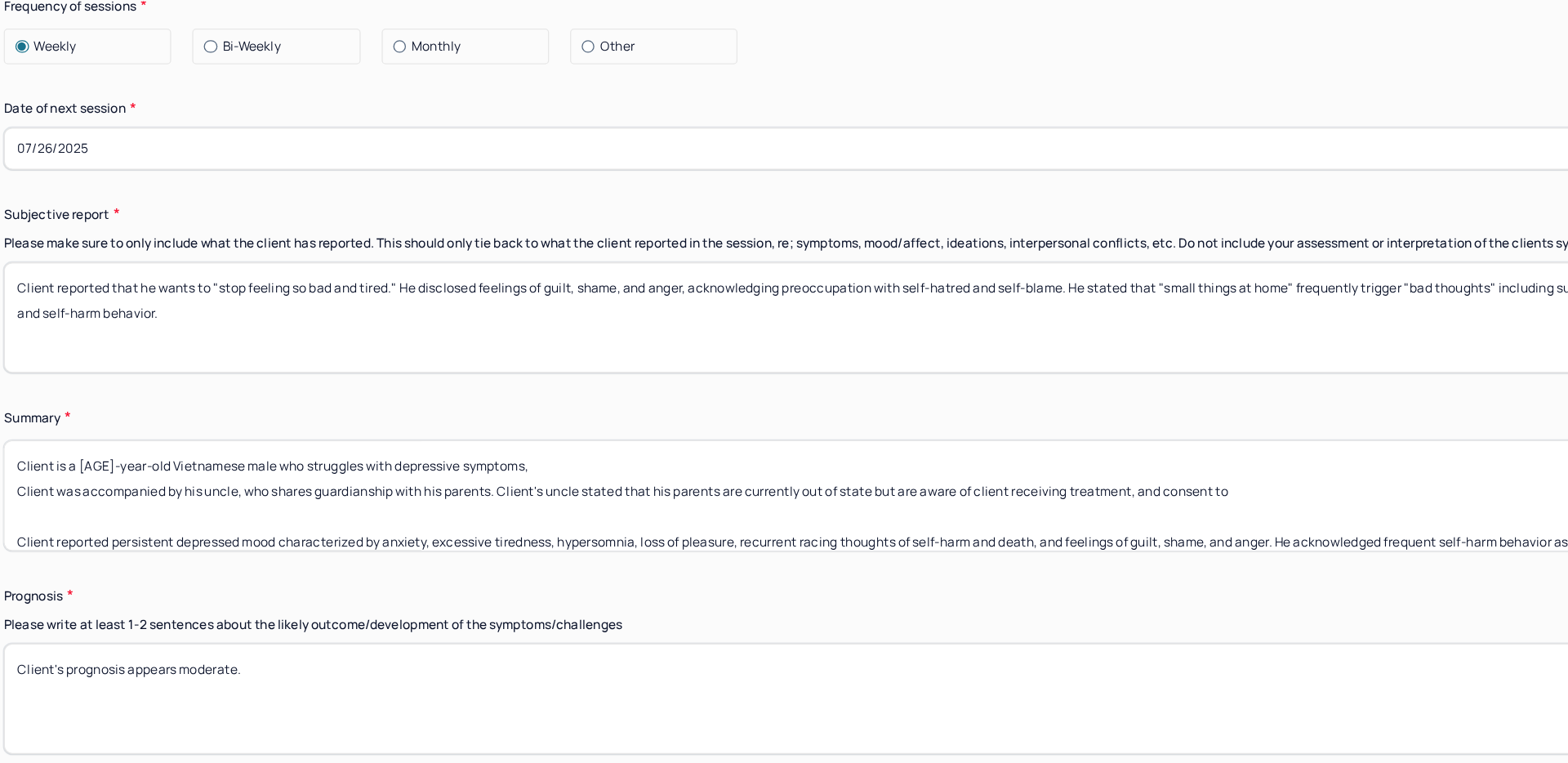 drag, startPoint x: 1248, startPoint y: 506, endPoint x: 798, endPoint y: 508, distance: 450.0044 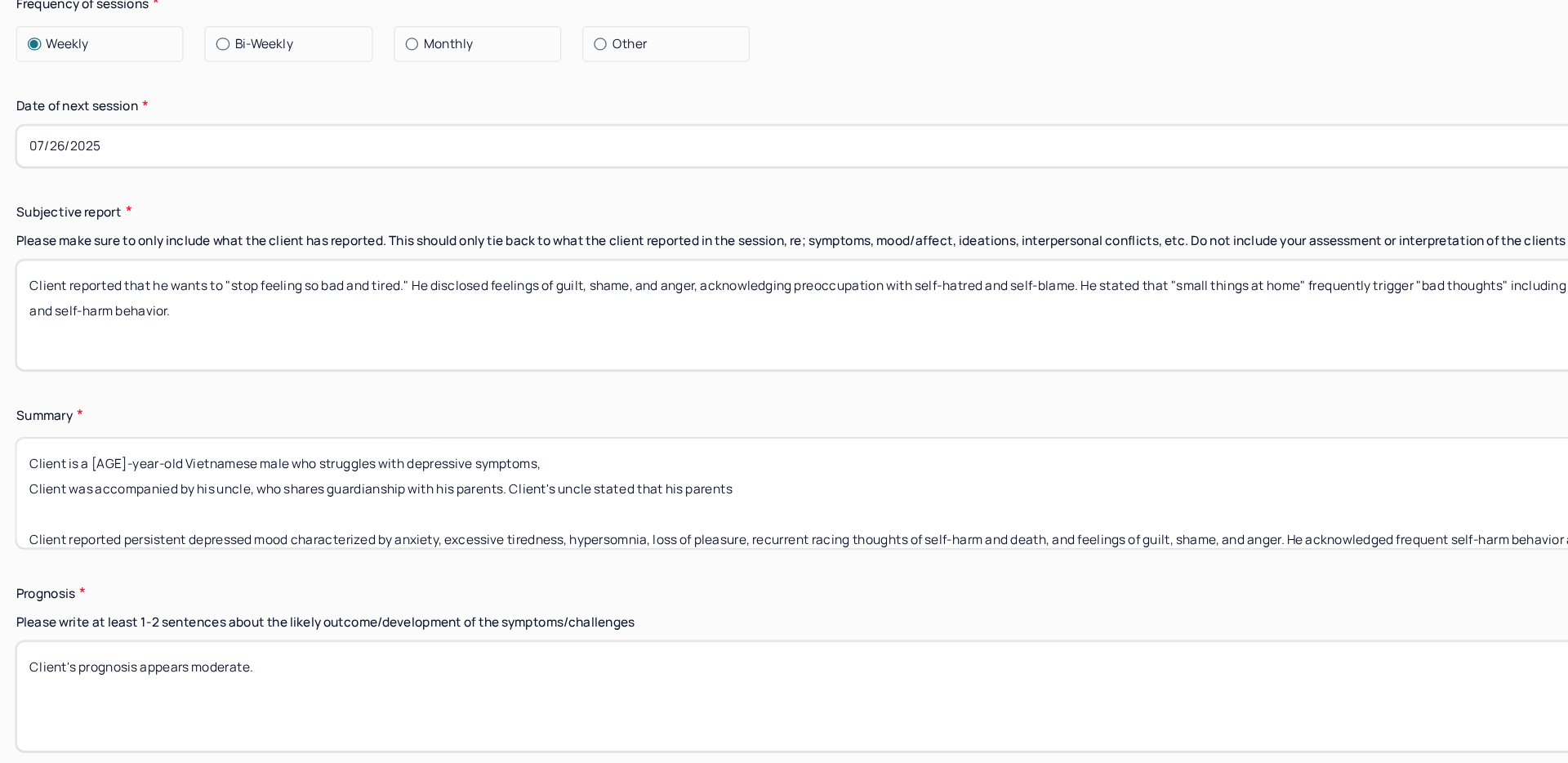 drag, startPoint x: 833, startPoint y: 509, endPoint x: 688, endPoint y: 510, distance: 145.00345 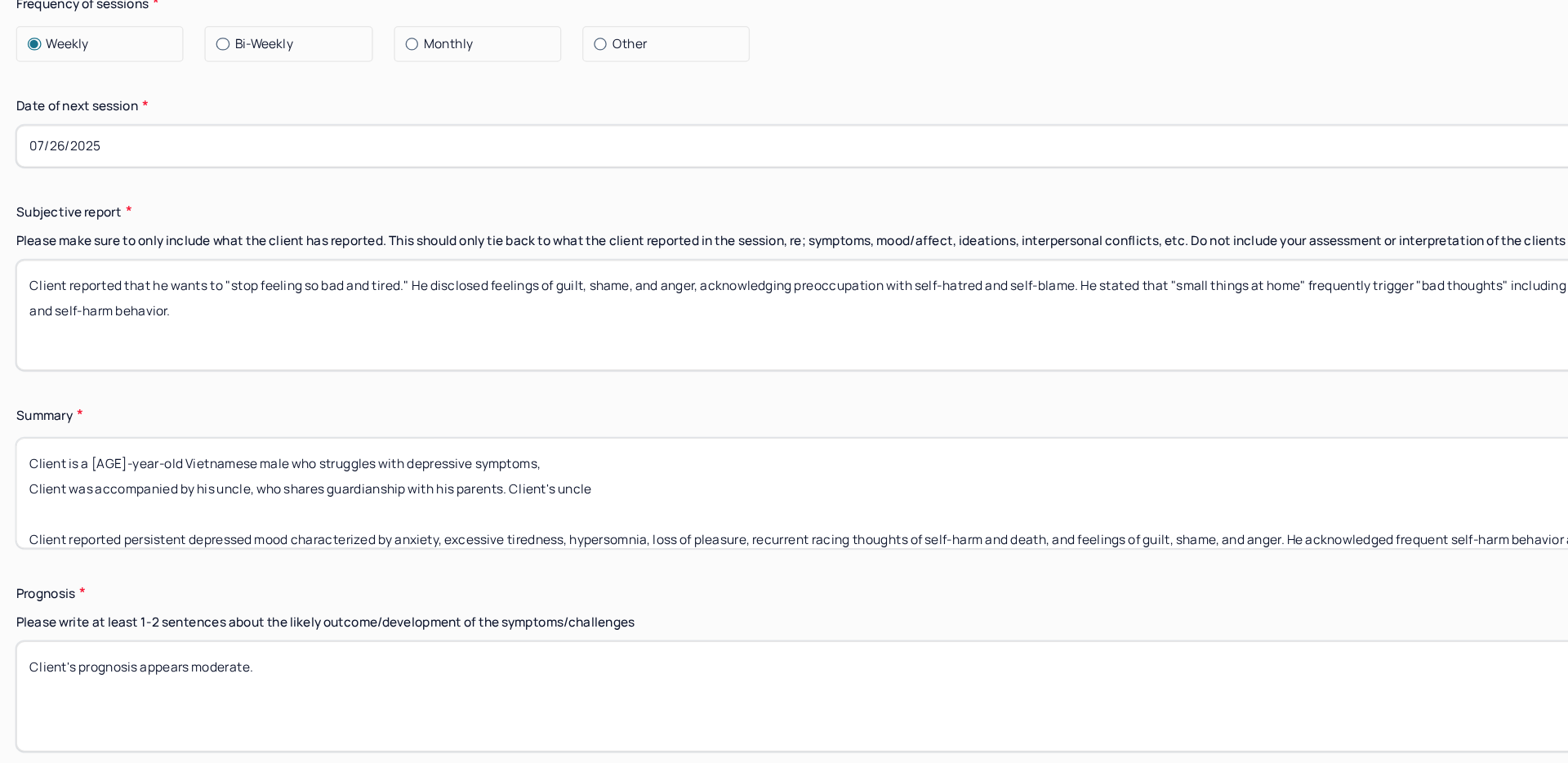 click on "Client is a [AGE]-year-old Vietnamese male who struggles with depressive symptoms,
Client was accompanied by his uncle, who shares guardianship with his parents. Client's uncle
Client reported persistent depressed mood characterized by anxiety, excessive tiredness, hypersomnia, loss of pleasure, recurrent racing thoughts of self-harm and death, and feelings of guilt, shame, and anger. He acknowledged frequent self-harm behavior as a coping mechanism, which has stopped recently due to a temporary living situation (summer program) with the presence of a roommate. Client reported being easily triggered by "small things" at home. He seeks support in processing these feelings through talk therapy and is interested in medication moving forward." at bounding box center (890, 498) 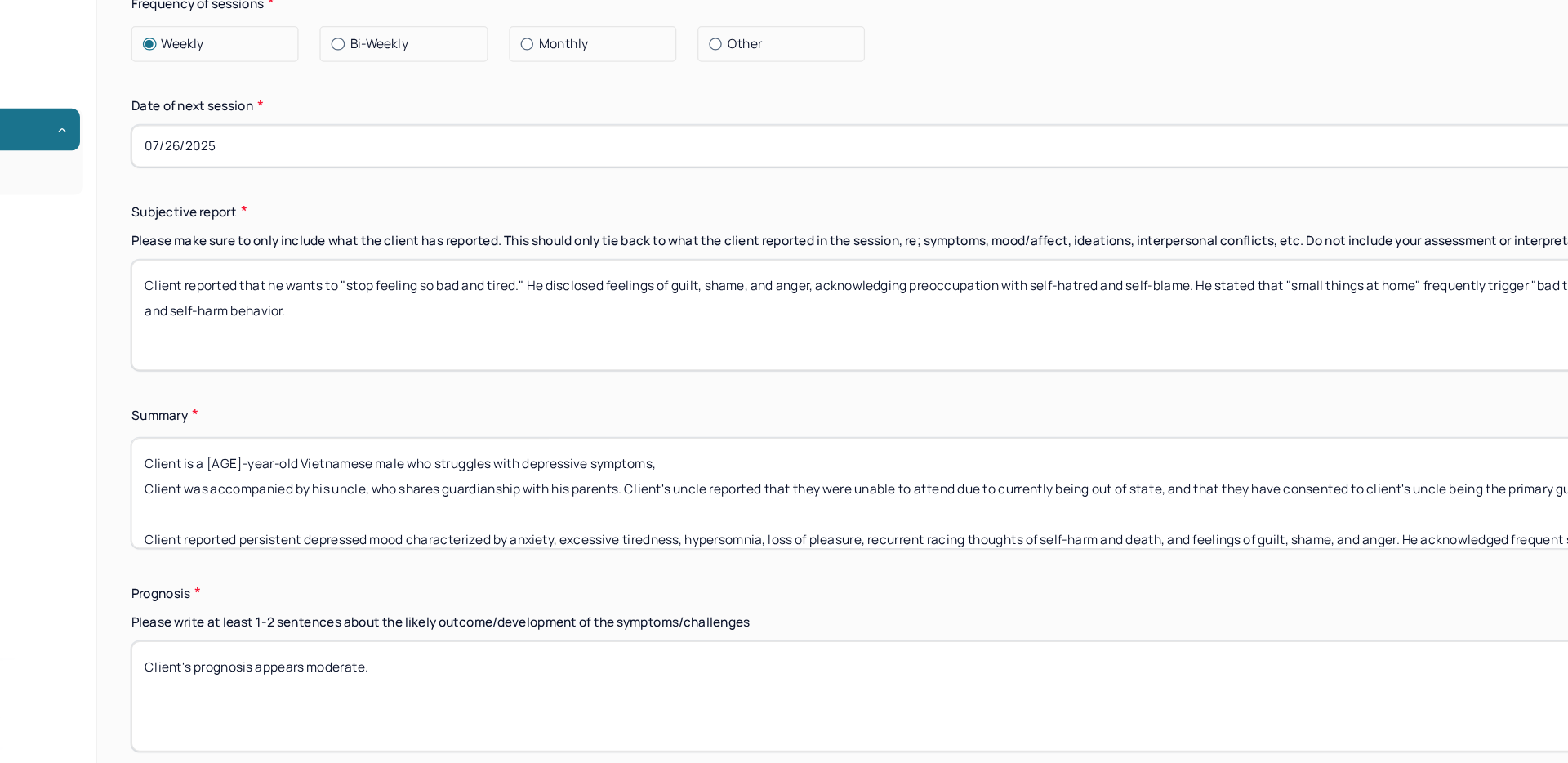 click on "Client is a [AGE]-year-old Vietnamese male who struggles with depressive symptoms,
Client was accompanied by his uncle, who shares guardianship with his parents. Client's uncle reported that they were unable to attend due to currently being out of state, and that they have consented to
Client reported persistent depressed mood characterized by anxiety, excessive tiredness, hypersomnia, loss of pleasure, recurrent racing thoughts of self-harm and death, and feelings of guilt, shame, and anger. He acknowledged frequent self-harm behavior as a coping mechanism, which has stopped recently due to a temporary living situation (summer program) with the presence of a roommate. Client reported being easily triggered by "small things" at home. He seeks support in processing these feelings through talk therapy and is interested in medication moving forward." at bounding box center [890, 498] 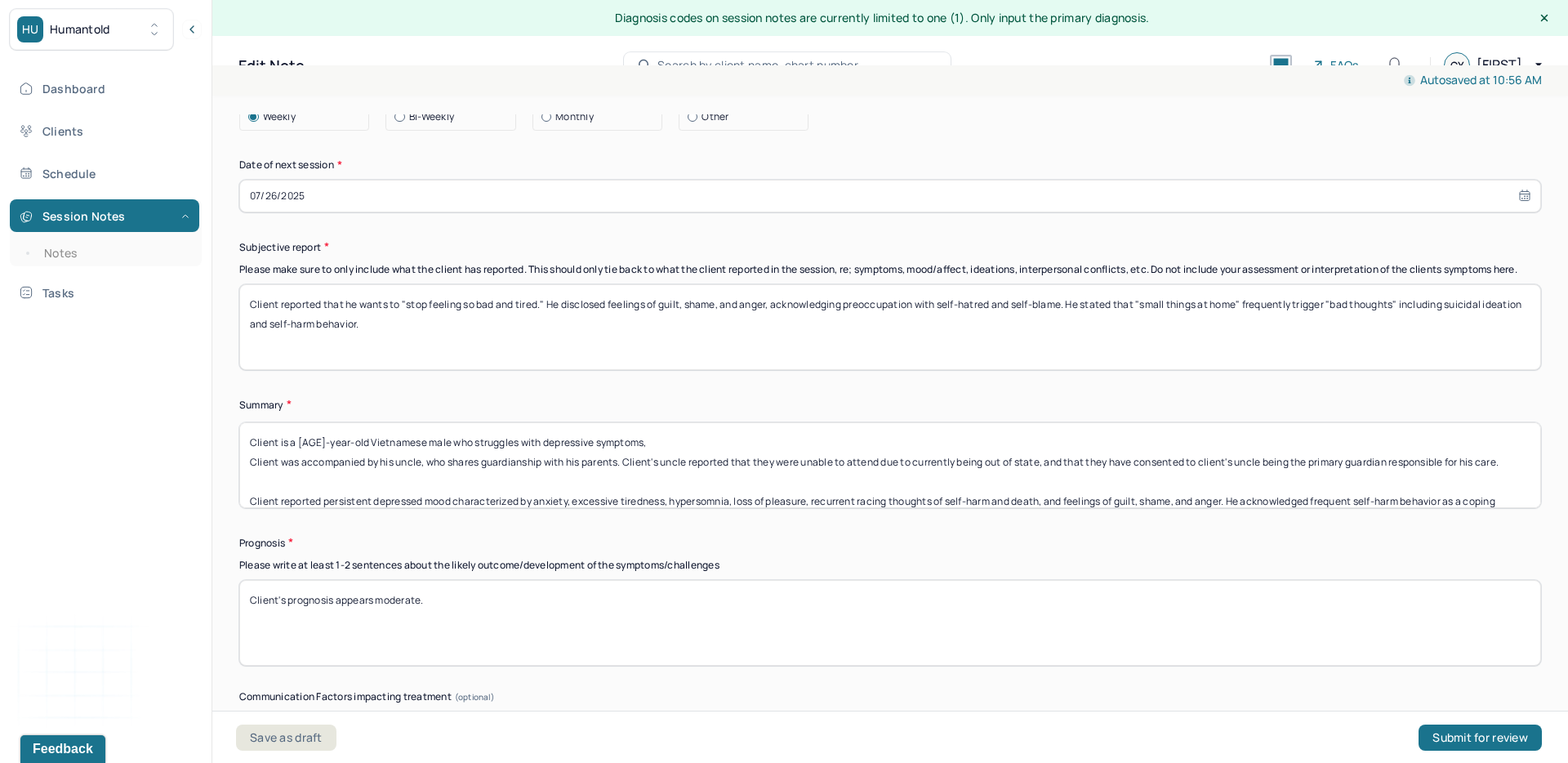 scroll, scrollTop: 8145, scrollLeft: 0, axis: vertical 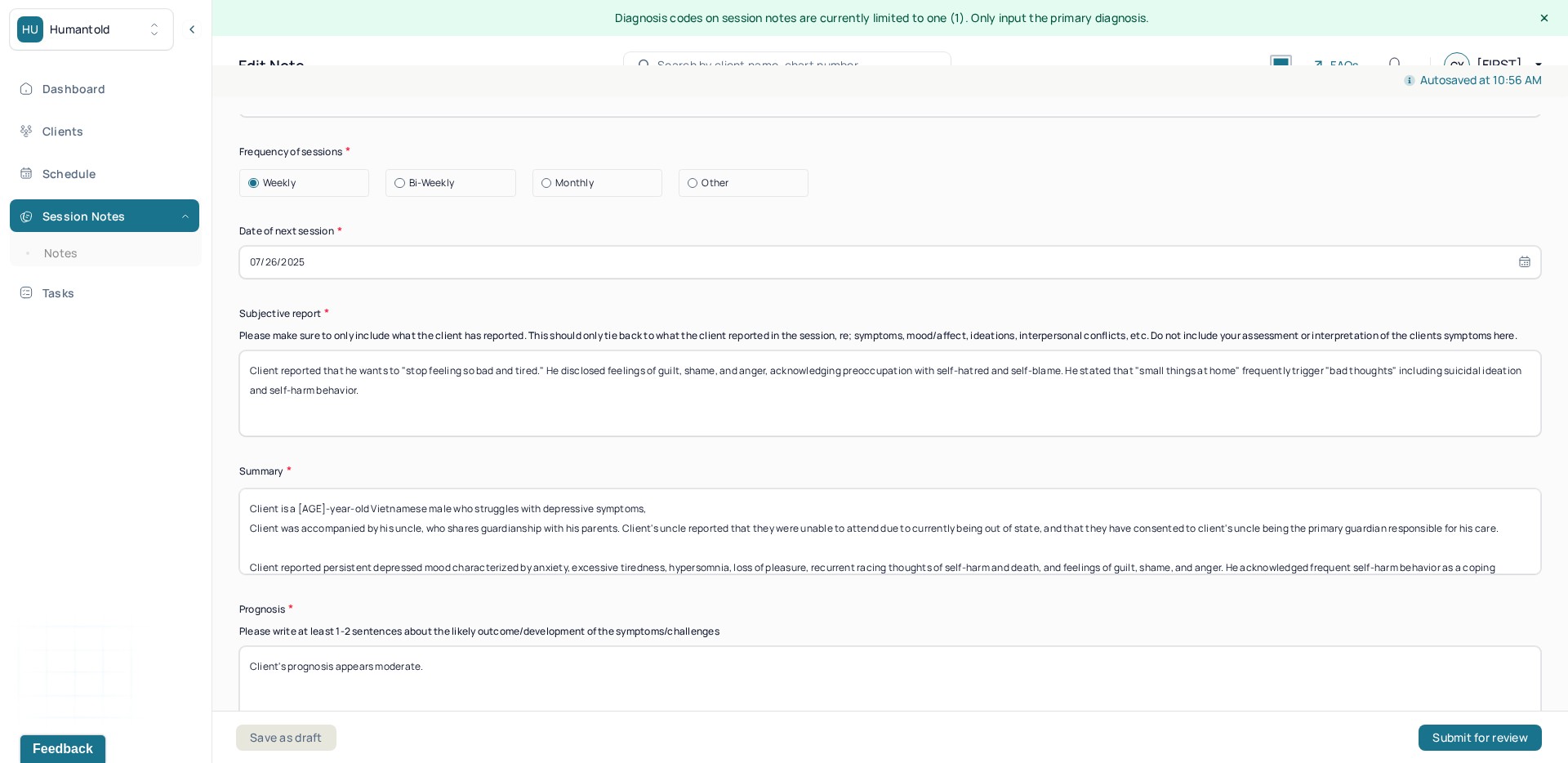 click on "Client is a [AGE]-year-old Vietnamese male who struggles with depressive symptoms,
Client was accompanied by his uncle, who shares guardianship with his parents. Client's uncle reported that they were unable to attend due to currently being out of state, and that they have consented to client's uncle being the primary guardian responsible for his care.
Client reported persistent depressed mood characterized by anxiety, excessive tiredness, hypersomnia, loss of pleasure, recurrent racing thoughts of self-harm and death, and feelings of guilt, shame, and anger. He acknowledged frequent self-harm behavior as a coping mechanism, which has stopped recently due to a temporary living situation (summer program) with the presence of a roommate. Client reported being easily triggered by "small things" at home. He seeks support in processing these feelings through talk therapy and is interested in medication moving forward." at bounding box center (890, 531) 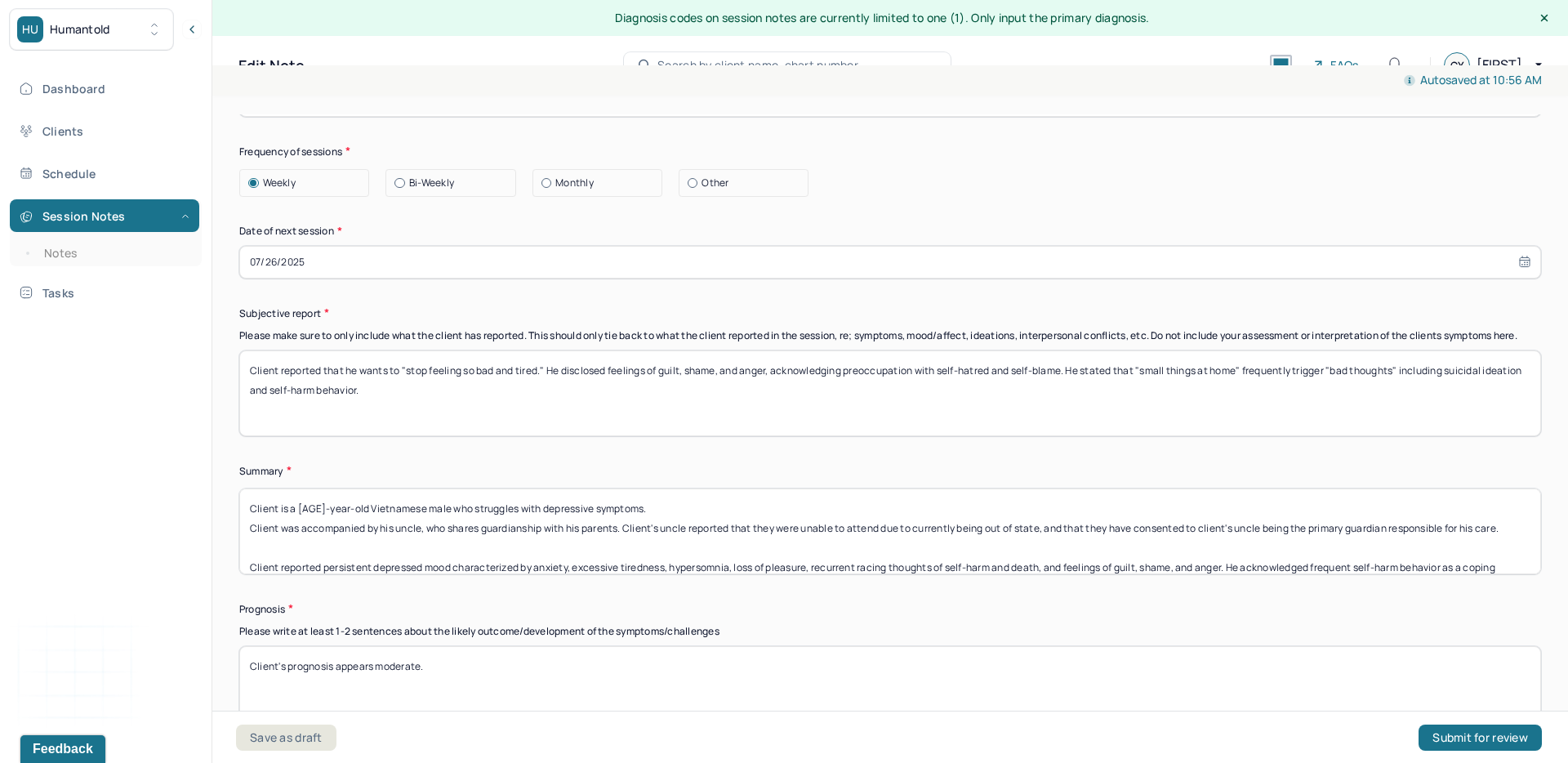 click on "Client is a [AGE]-year-old Vietnamese male who struggles with depressive symptoms.
Client was accompanied by his uncle, who shares guardianship with his parents. Client's uncle reported that they were unable to attend due to currently being out of state, and that they have consented to client's uncle being the primary guardian responsible for his care.
Client reported persistent depressed mood characterized by anxiety, excessive tiredness, hypersomnia, loss of pleasure, recurrent racing thoughts of self-harm and death, and feelings of guilt, shame, and anger. He acknowledged frequent self-harm behavior as a coping mechanism, which has stopped recently due to a temporary living situation (summer program) with the presence of a roommate. Client reported being easily triggered by "small things" at home. He seeks support in processing these feelings through talk therapy and is interested in medication moving forward." at bounding box center [890, 531] 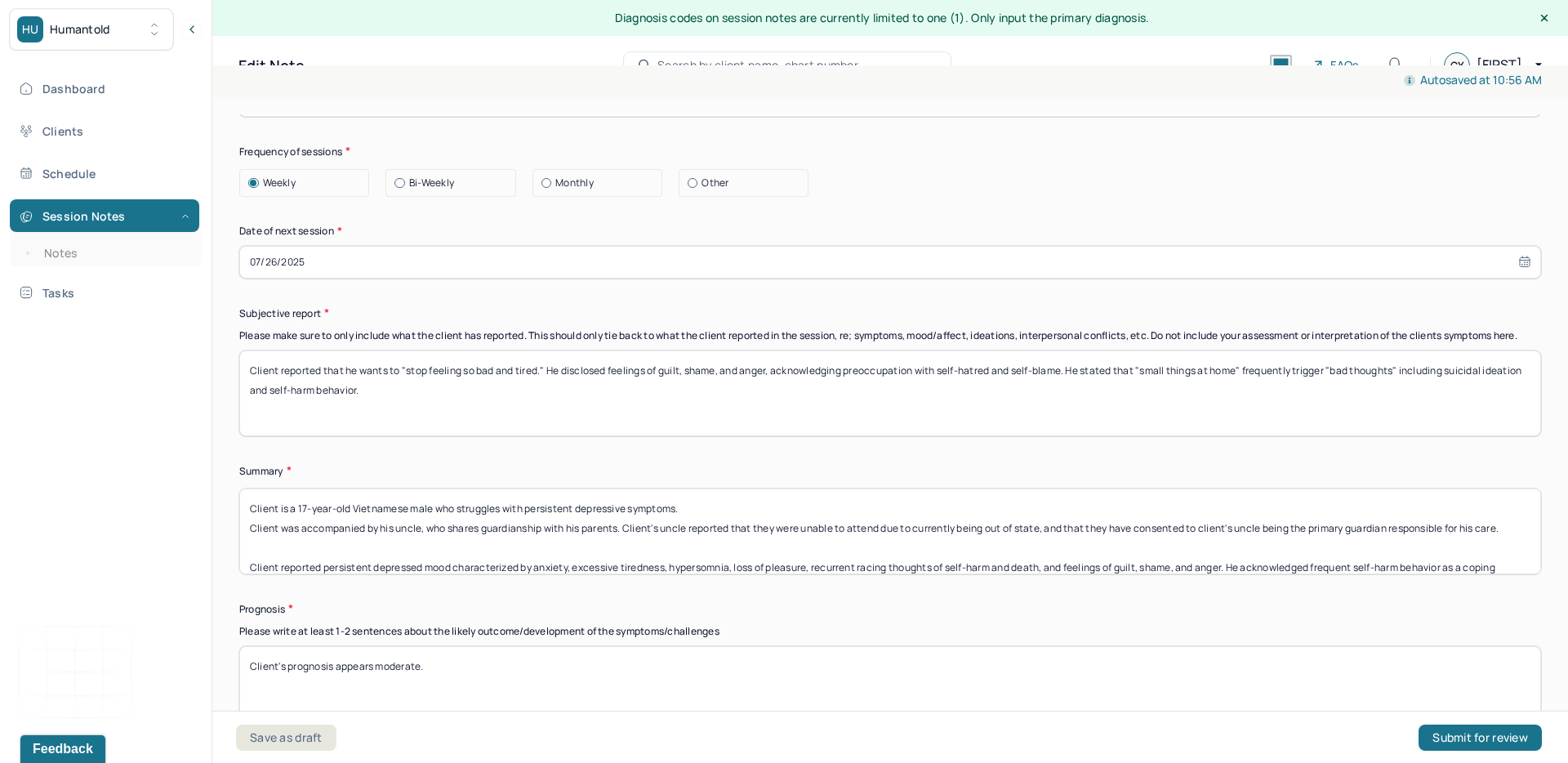 click on "Client is a [AGE]-year-old Vietnamese male who struggles with depressive symptoms.
Client was accompanied by his uncle, who shares guardianship with his parents. Client's uncle reported that they were unable to attend due to currently being out of state, and that they have consented to client's uncle being the primary guardian responsible for his care.
Client reported persistent depressed mood characterized by anxiety, excessive tiredness, hypersomnia, loss of pleasure, recurrent racing thoughts of self-harm and death, and feelings of guilt, shame, and anger. He acknowledged frequent self-harm behavior as a coping mechanism, which has stopped recently due to a temporary living situation (summer program) with the presence of a roommate. Client reported being easily triggered by "small things" at home. He seeks support in processing these feelings through talk therapy and is interested in medication moving forward." at bounding box center (890, 531) 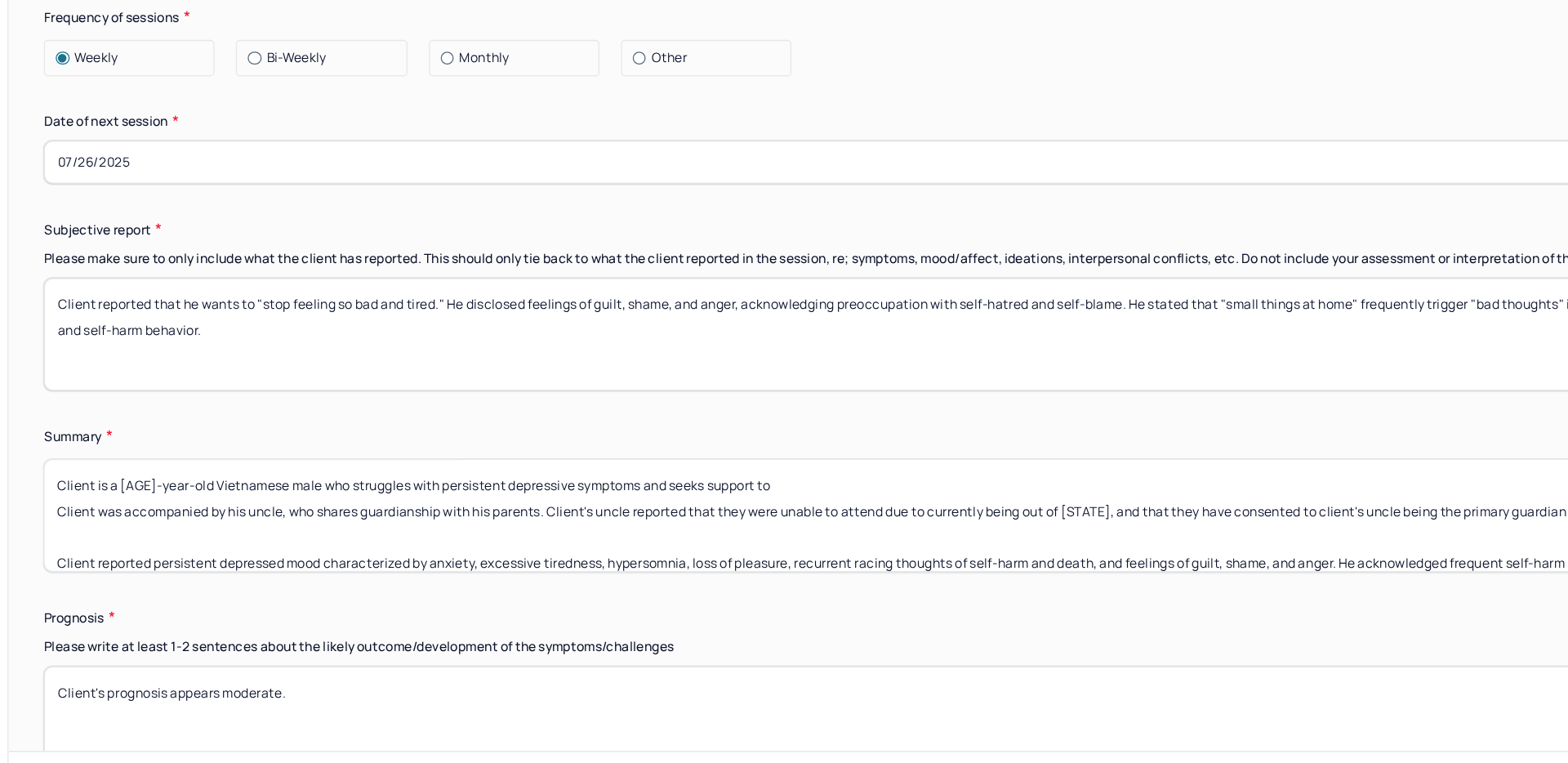 drag, startPoint x: 813, startPoint y: 515, endPoint x: 684, endPoint y: 516, distance: 129.00388 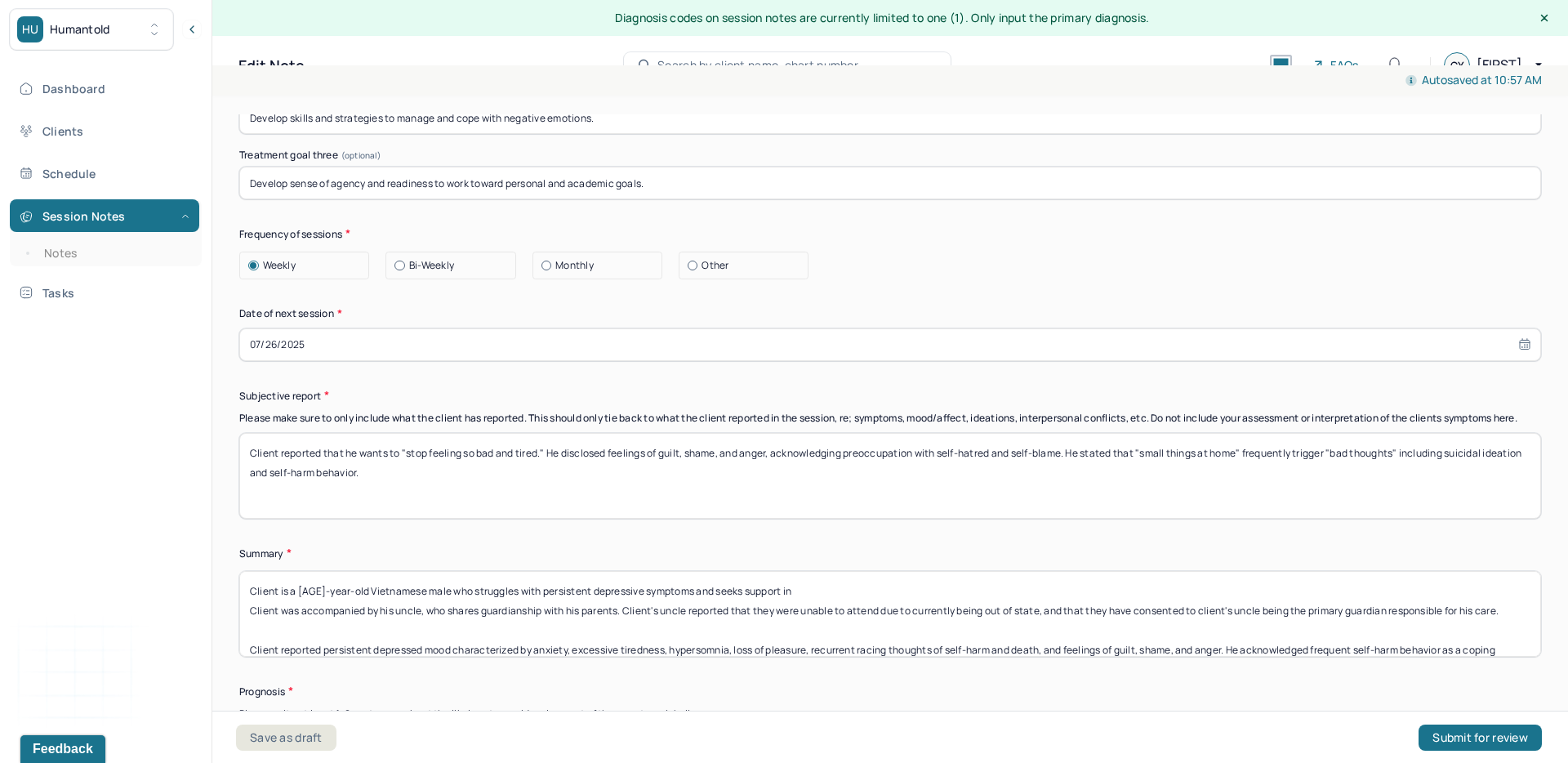 scroll, scrollTop: 8154, scrollLeft: 0, axis: vertical 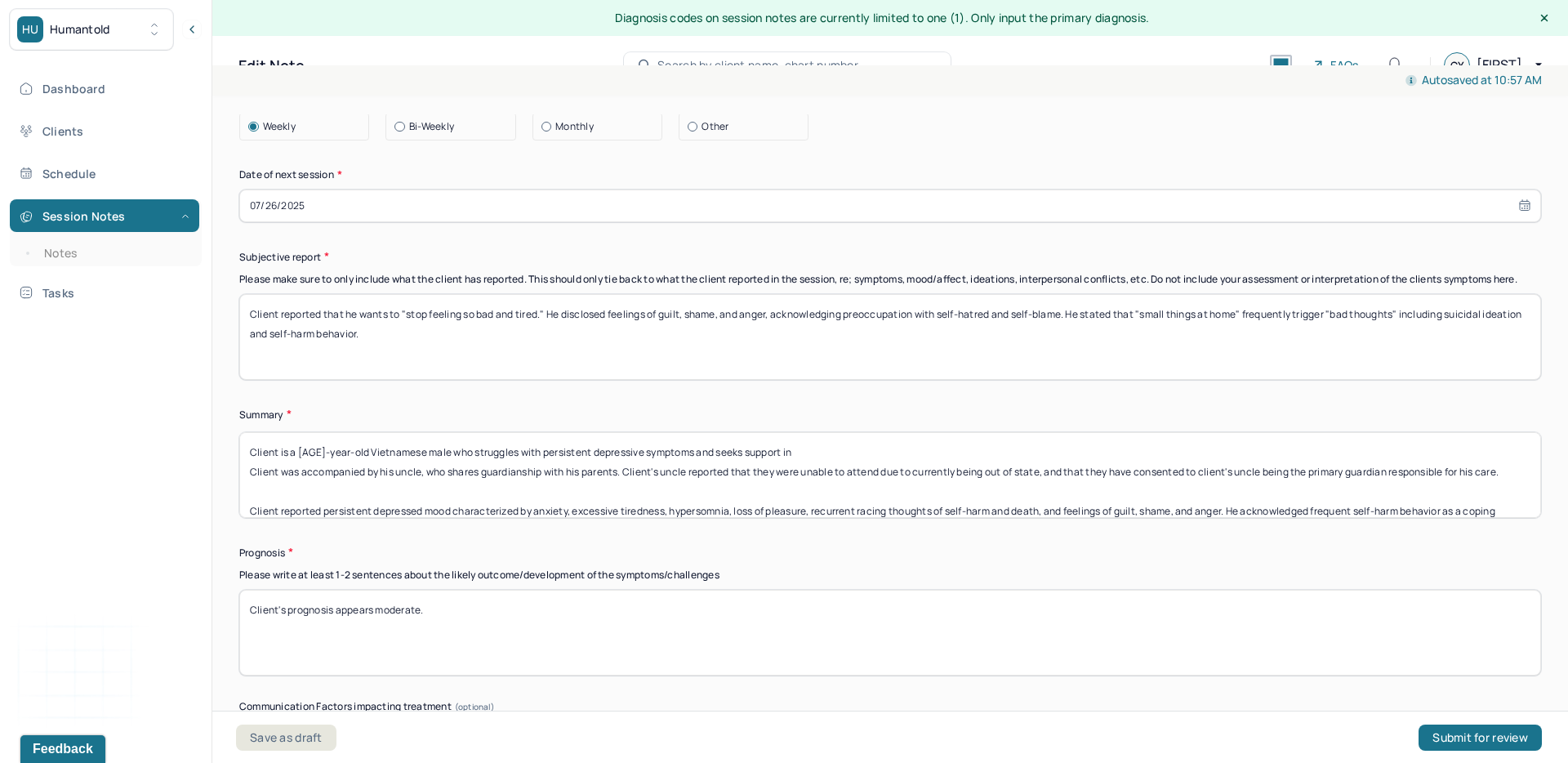 drag, startPoint x: 800, startPoint y: 466, endPoint x: 678, endPoint y: 466, distance: 122 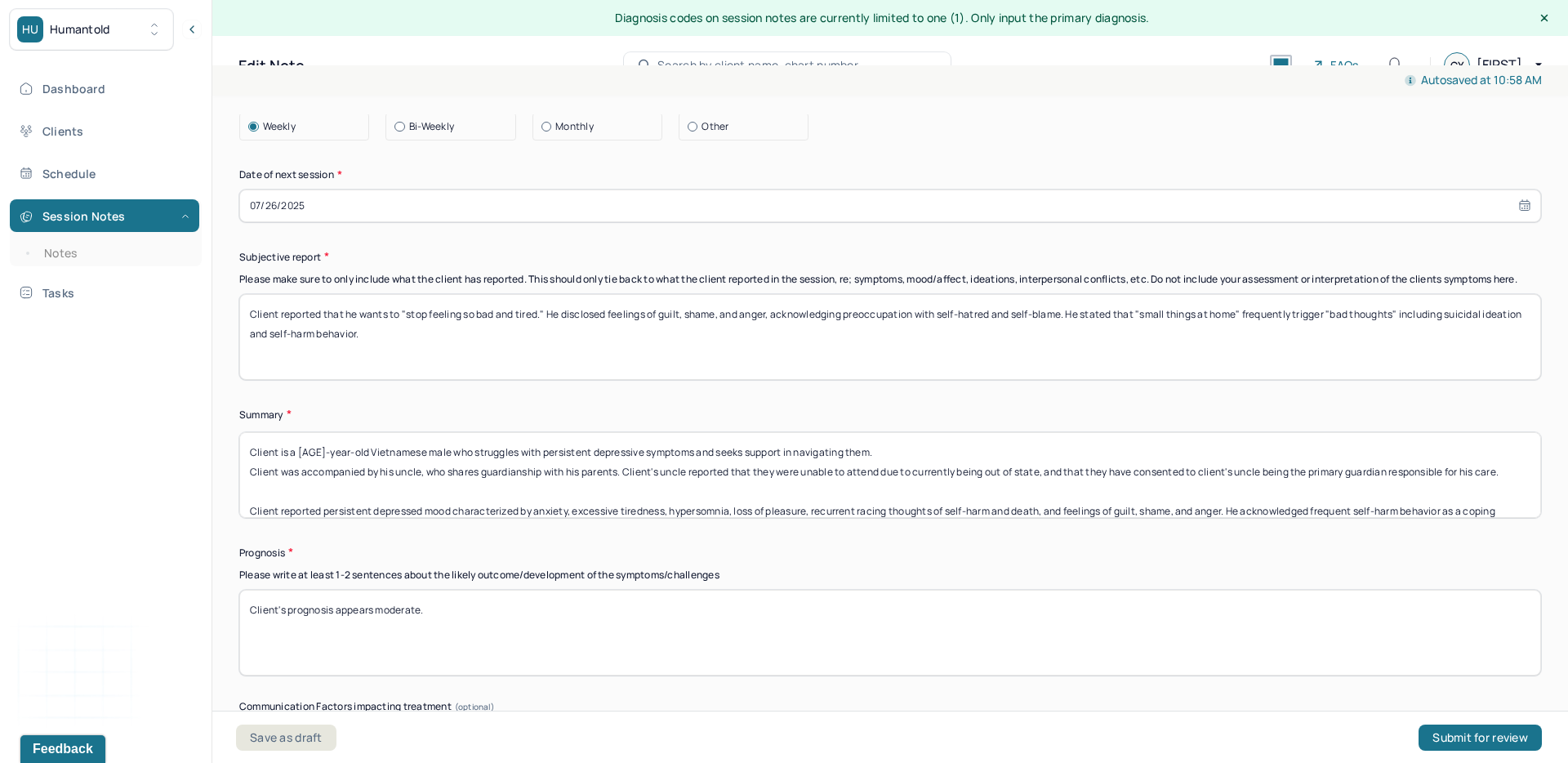click on "Client is a [AGE]-year-old Vietnamese male who struggles with persistent depressive symptoms and seeks support in navigating them.
Client was accompanied by his uncle, who shares guardianship with his parents. Client's uncle reported that they were unable to attend due to currently being out of state, and that they have consented to client's uncle being the primary guardian responsible for his care.
Client reported persistent depressed mood characterized by anxiety, excessive tiredness, hypersomnia, loss of pleasure, recurrent racing thoughts of self-harm and death, and feelings of guilt, shame, and anger. He acknowledged frequent self-harm behavior as a coping mechanism, which has stopped recently due to a temporary living situation (summer program) with the presence of a roommate. Client reported being easily triggered by "small things" at home. He seeks support in processing these feelings through talk therapy and is interested in medication moving forward." at bounding box center (890, 475) 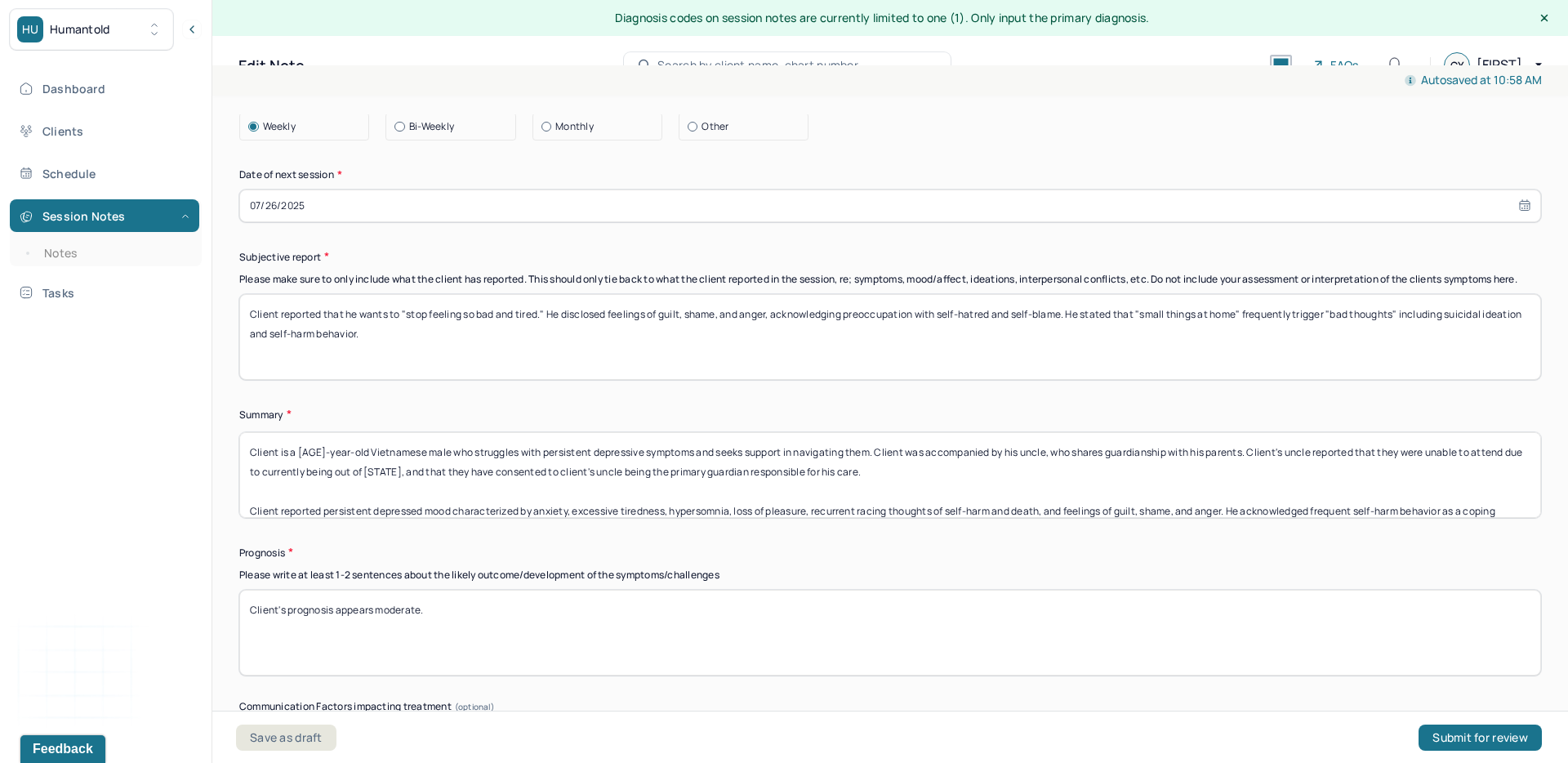 click on "Client is a [AGE]-year-old Vietnamese male who struggles with persistent depressive symptoms and seeks support in navigating them. Client was accompanied by his uncle, who shares guardianship with his parents. Client's uncle reported that they were unable to attend due to currently being out of [STATE], and that they have consented to client's uncle being the primary guardian responsible for his care.
Client reported persistent depressed mood characterized by anxiety, excessive tiredness, hypersomnia, loss of pleasure, recurrent racing thoughts of self-harm and death, and feelings of guilt, shame, and anger. He acknowledged frequent self-harm behavior as a coping mechanism, which has stopped recently due to a temporary living situation (summer program) with the presence of a roommate. Client reported being easily triggered by "small things" at home. He seeks support in processing these feelings through talk therapy and is interested in medication moving forward." at bounding box center (890, 475) 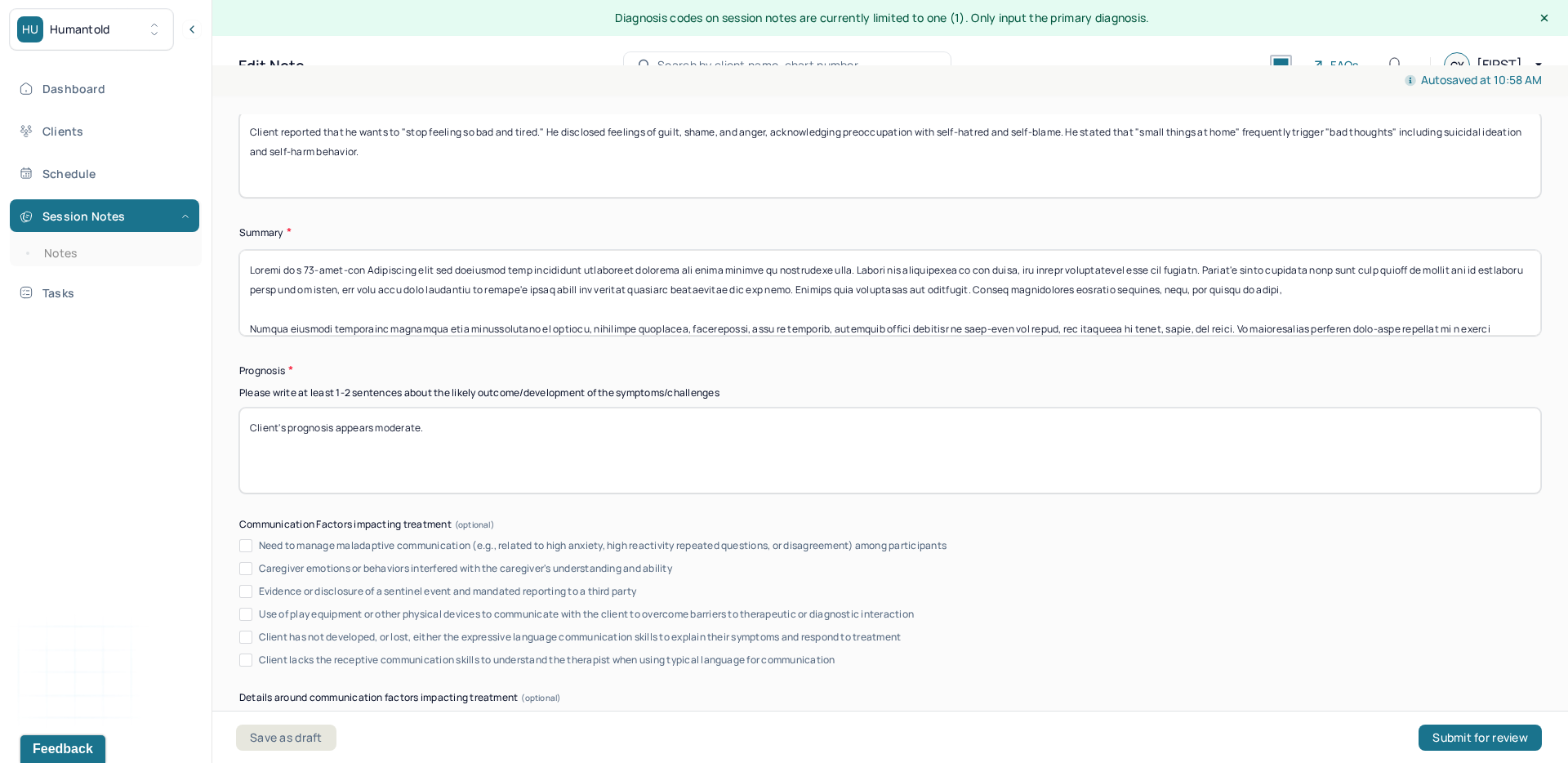 scroll, scrollTop: 8216, scrollLeft: 0, axis: vertical 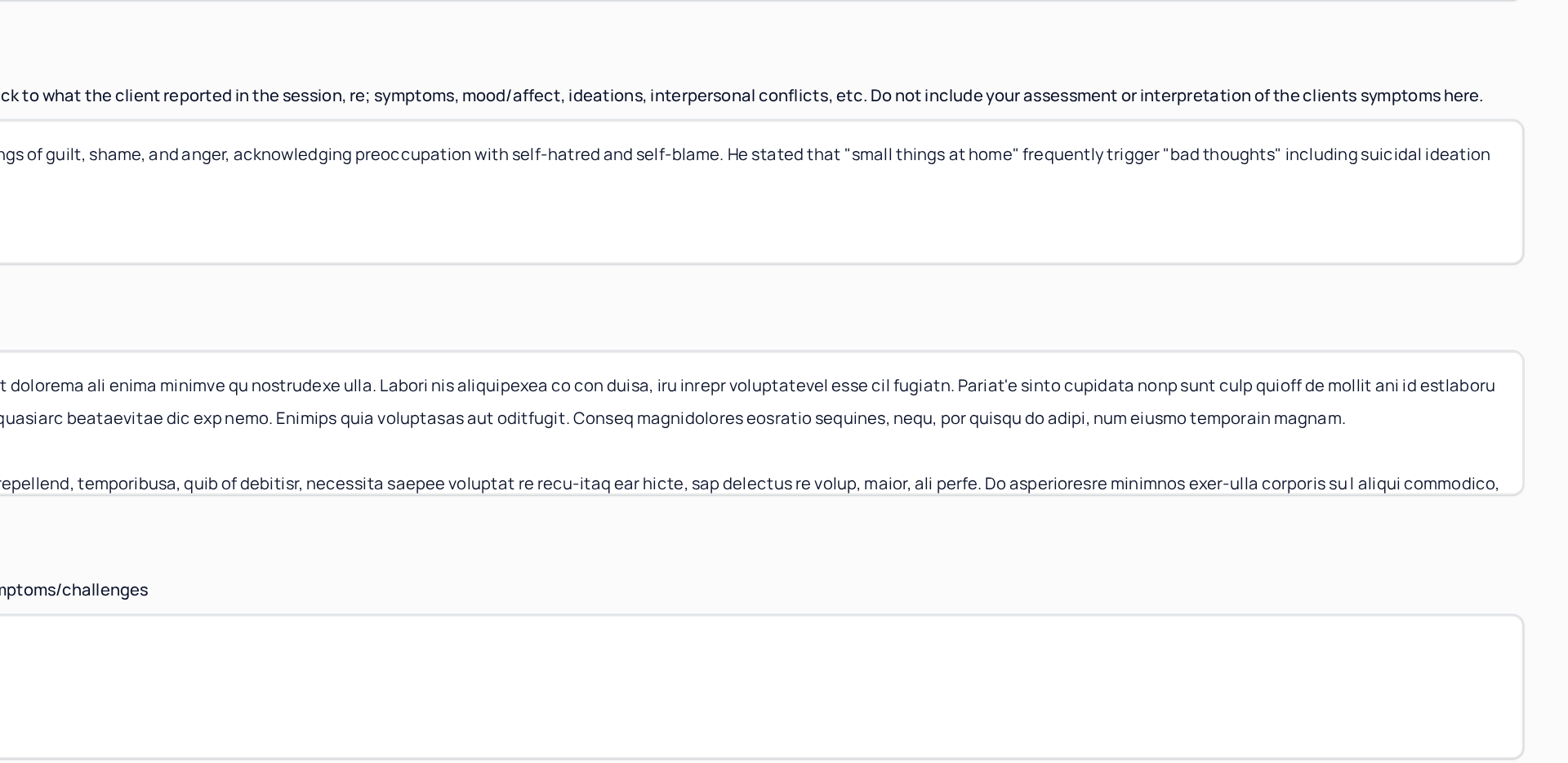 click at bounding box center [890, 460] 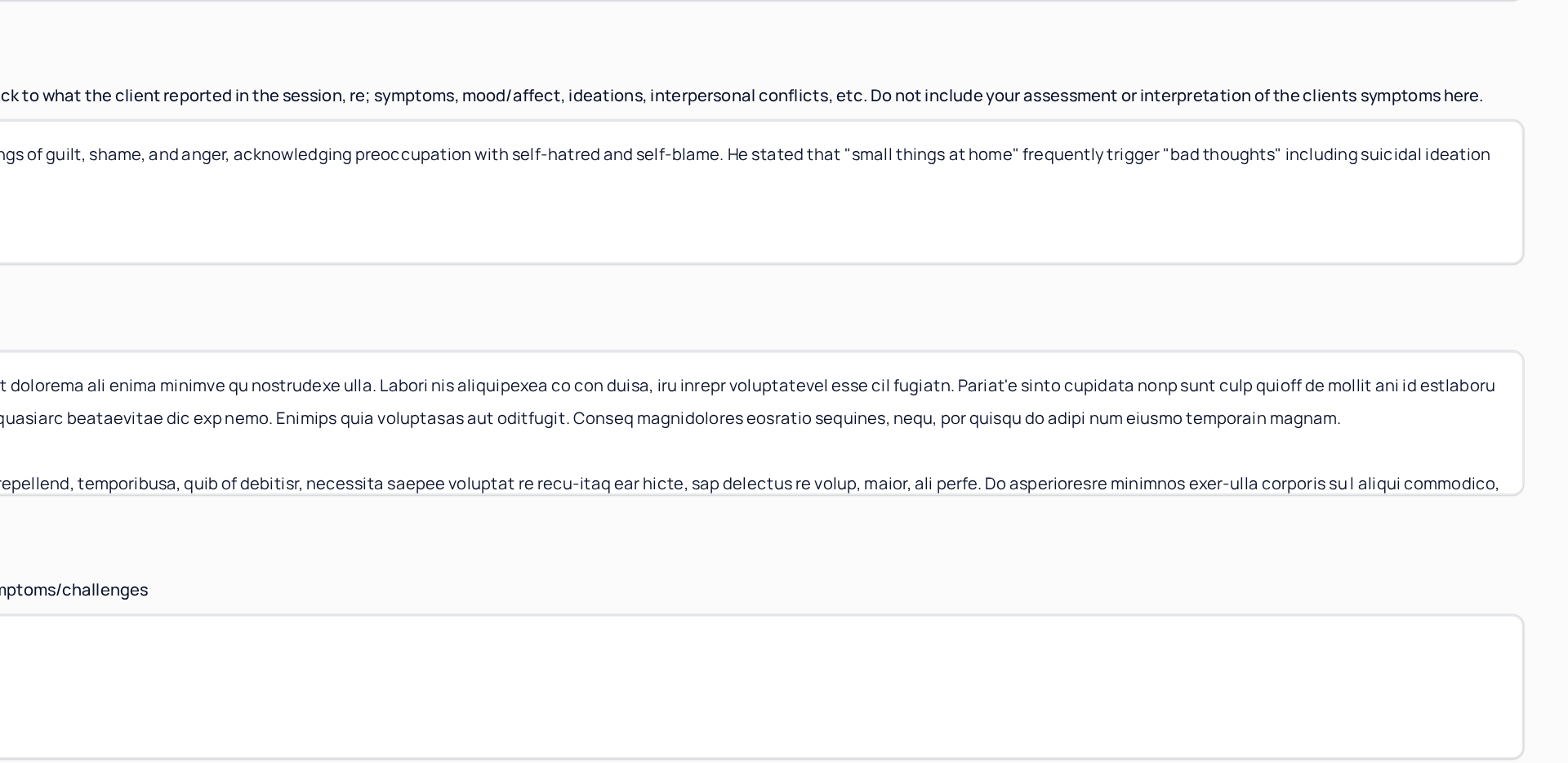 click at bounding box center [890, 460] 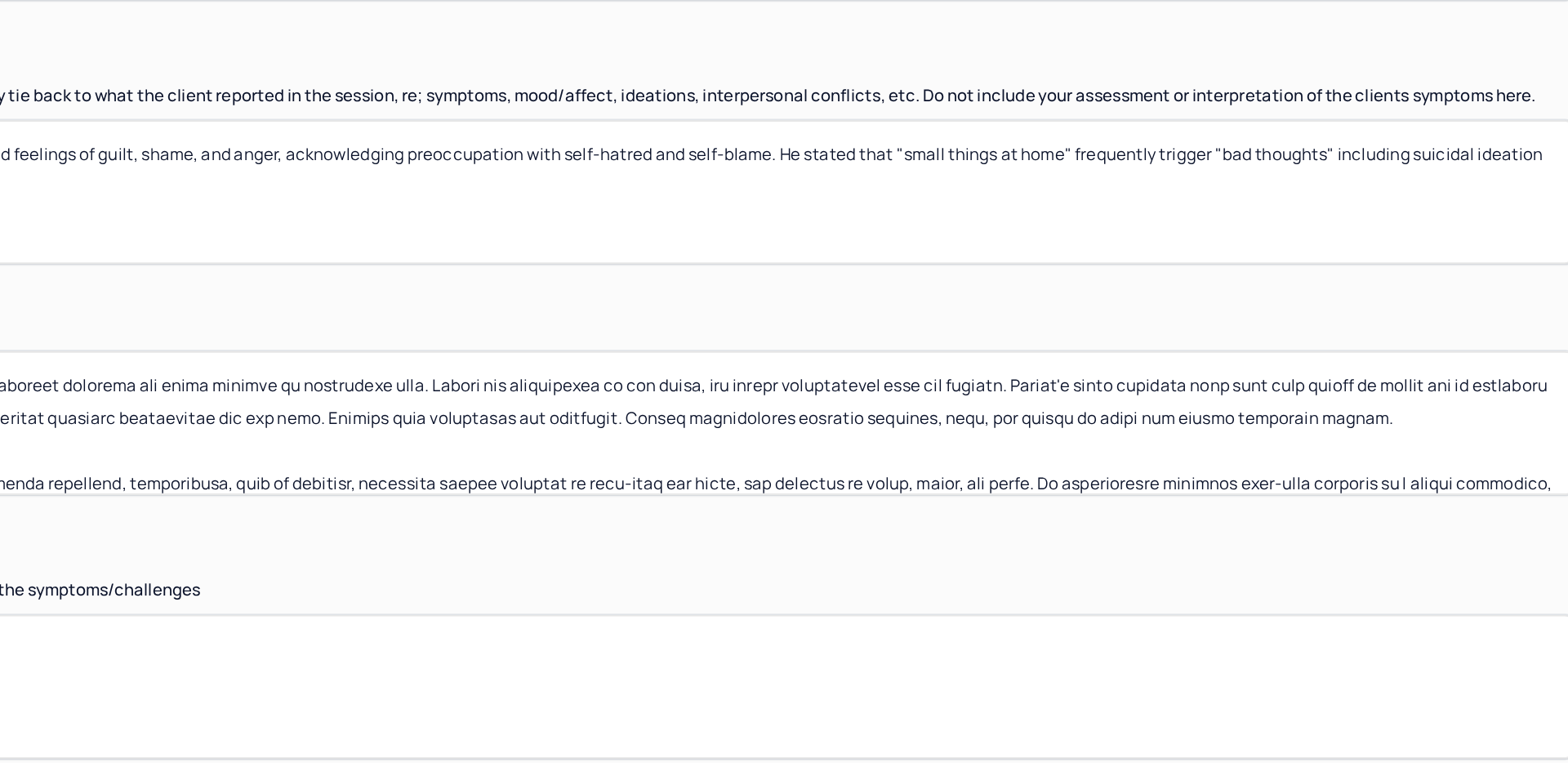 click at bounding box center [890, 460] 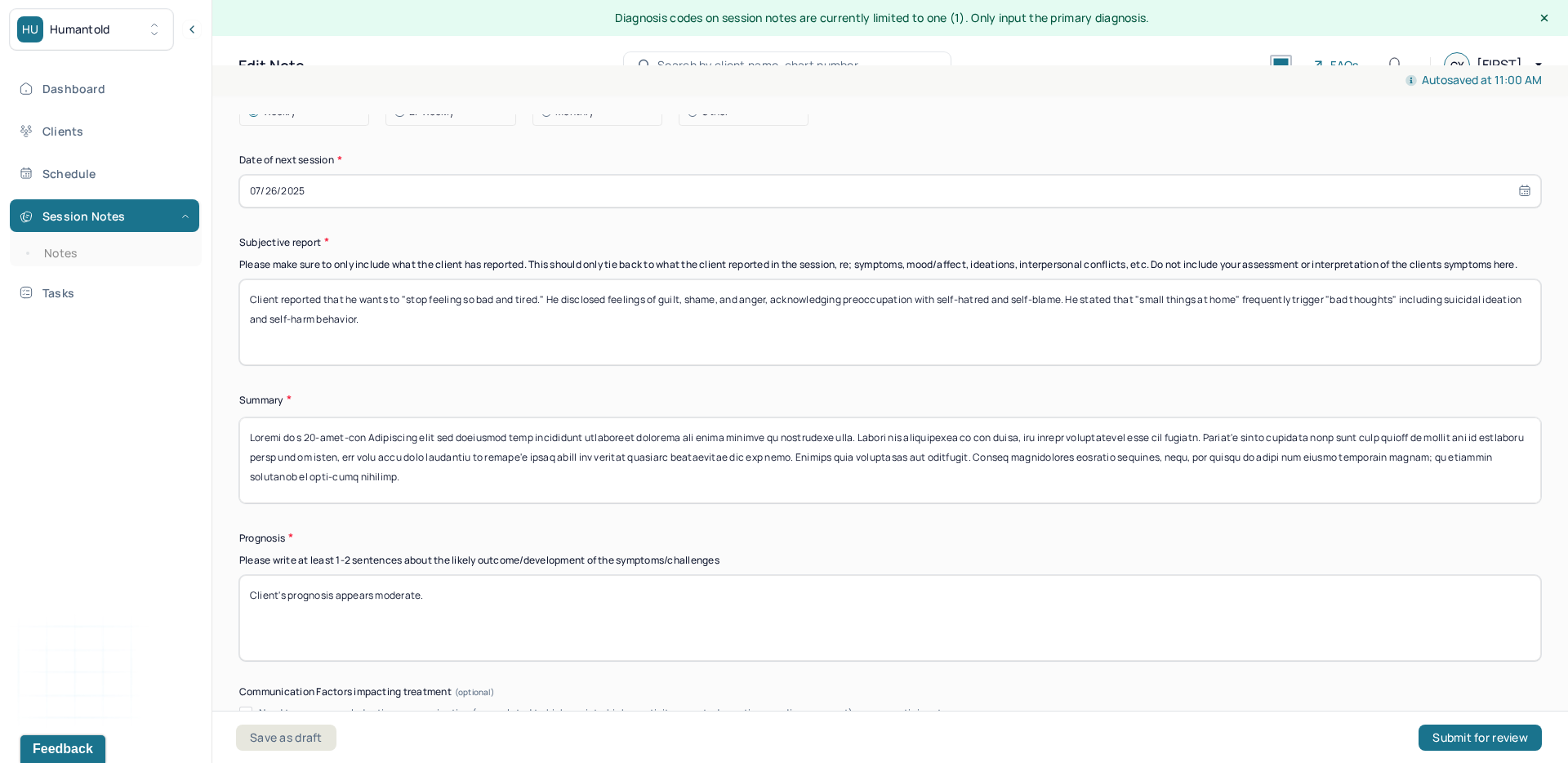drag, startPoint x: 1485, startPoint y: 487, endPoint x: 1480, endPoint y: 471, distance: 16.763055 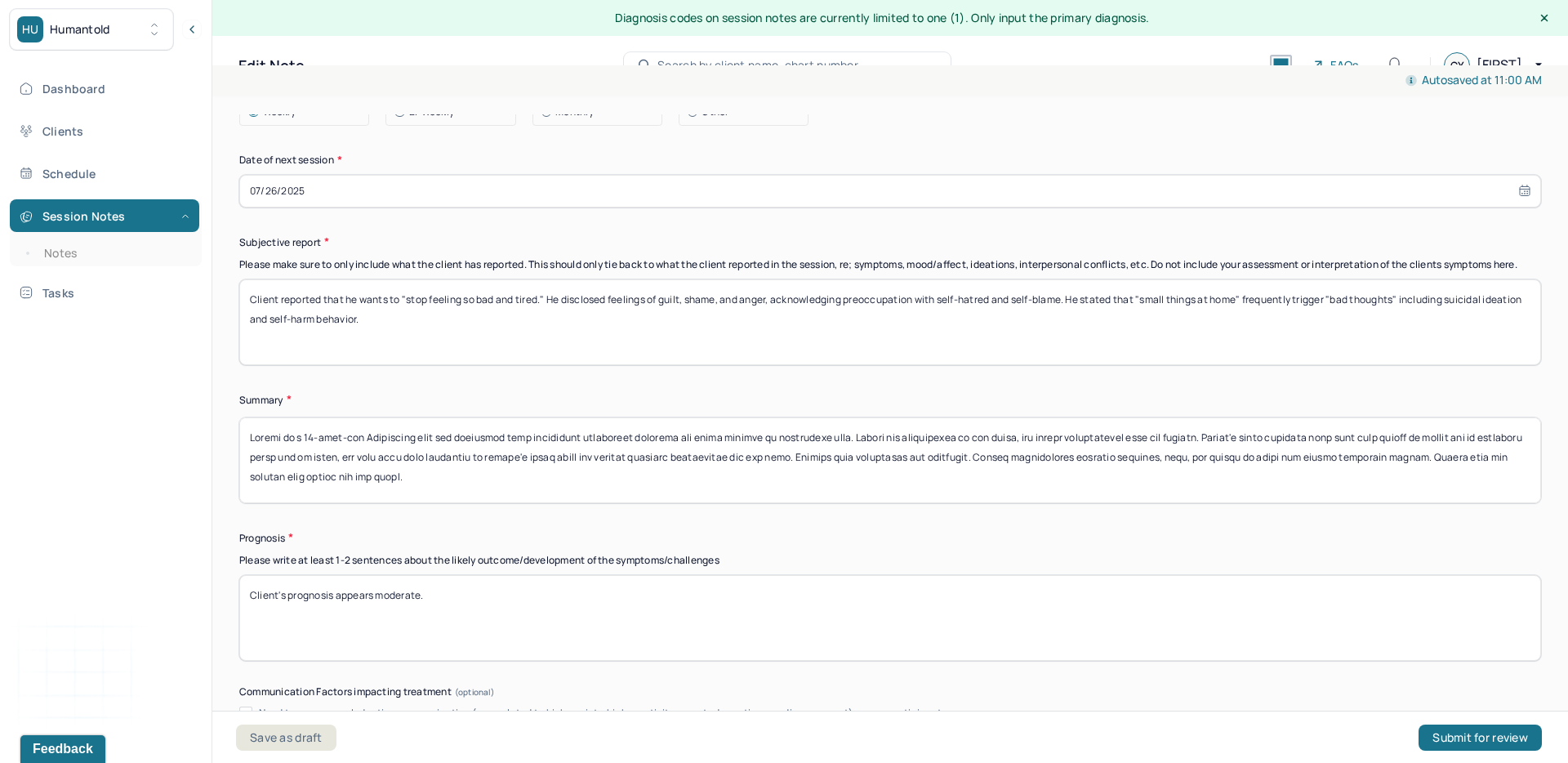 click at bounding box center [890, 460] 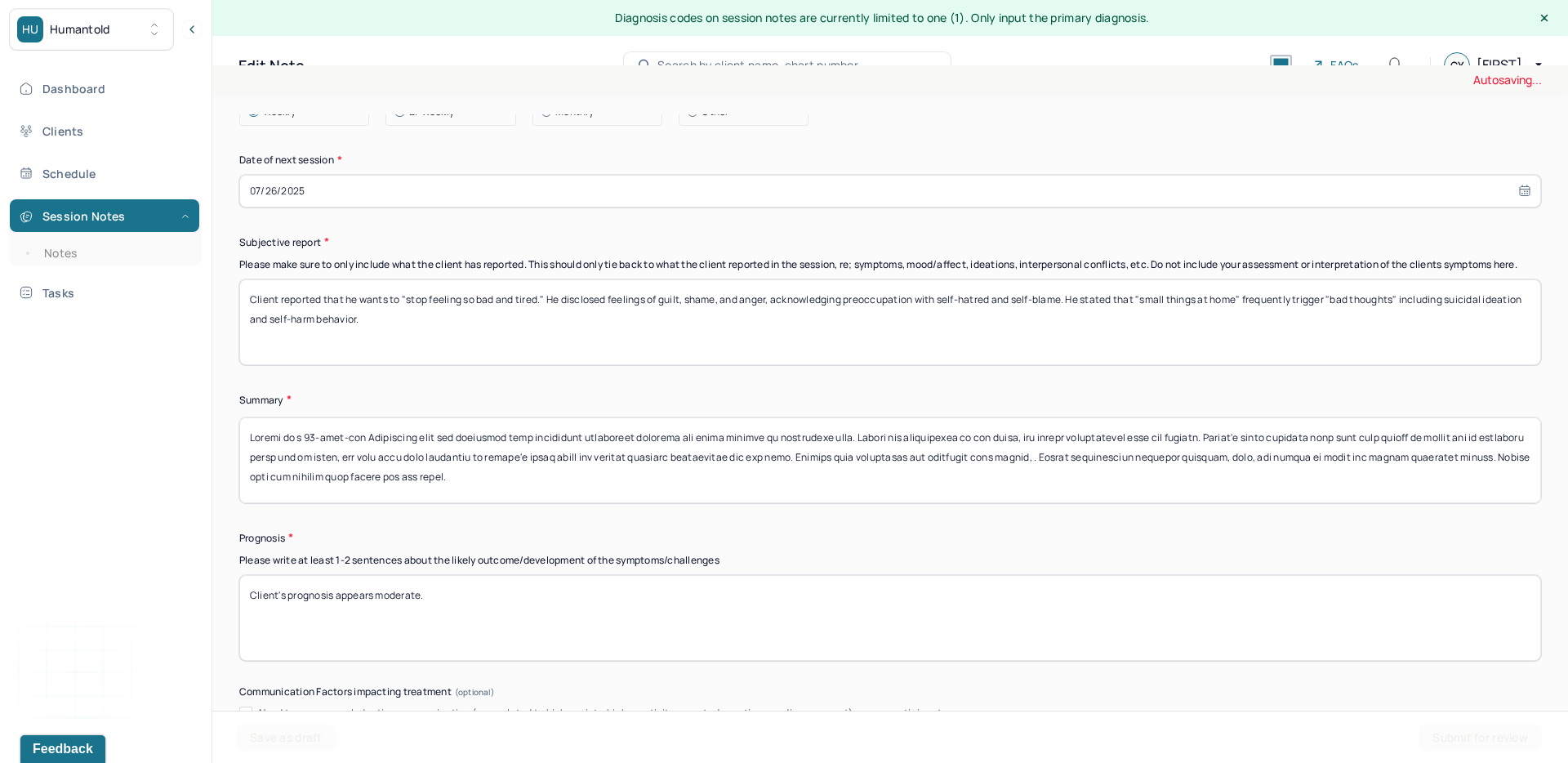 click at bounding box center (890, 460) 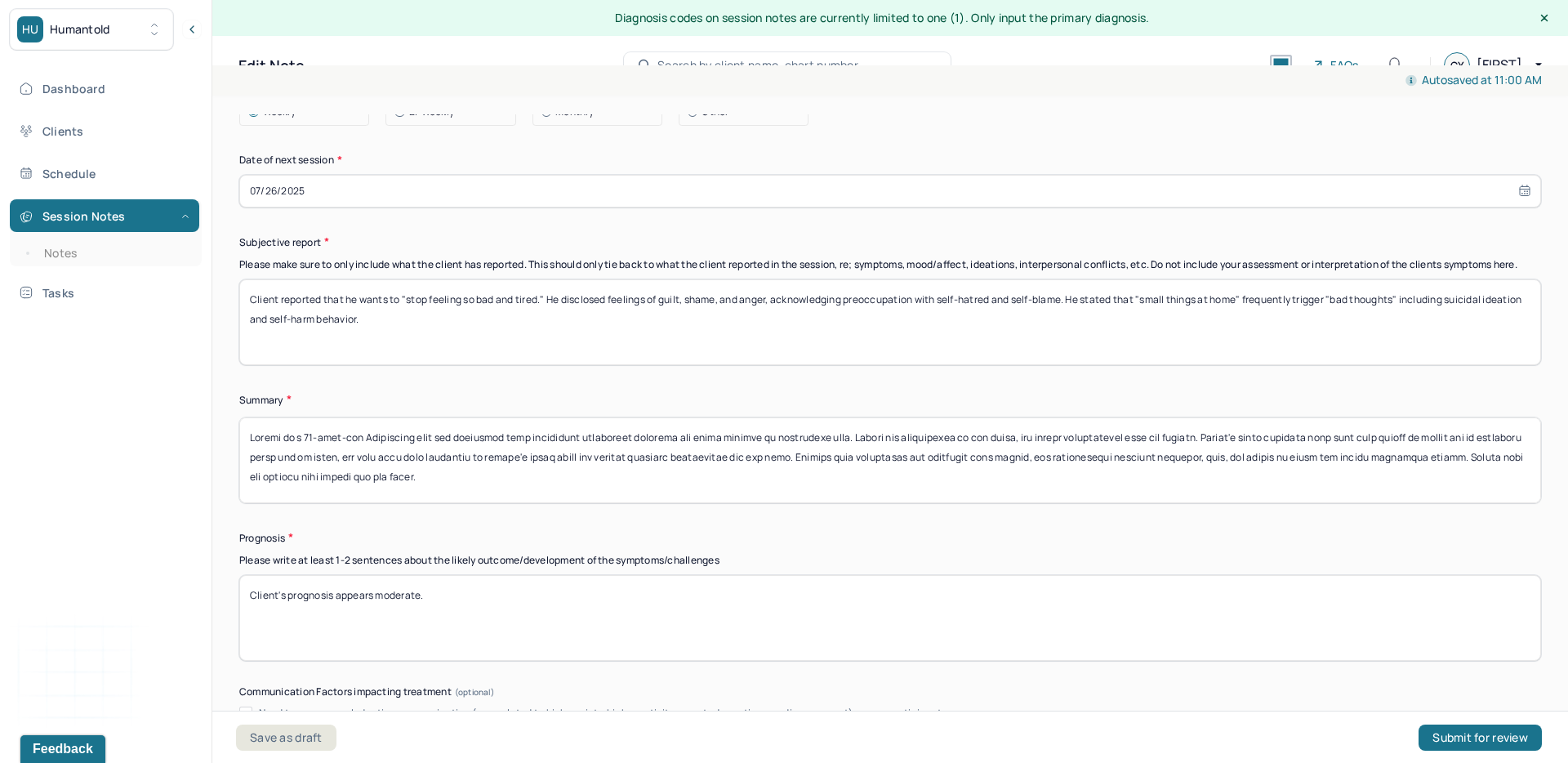 click at bounding box center (890, 460) 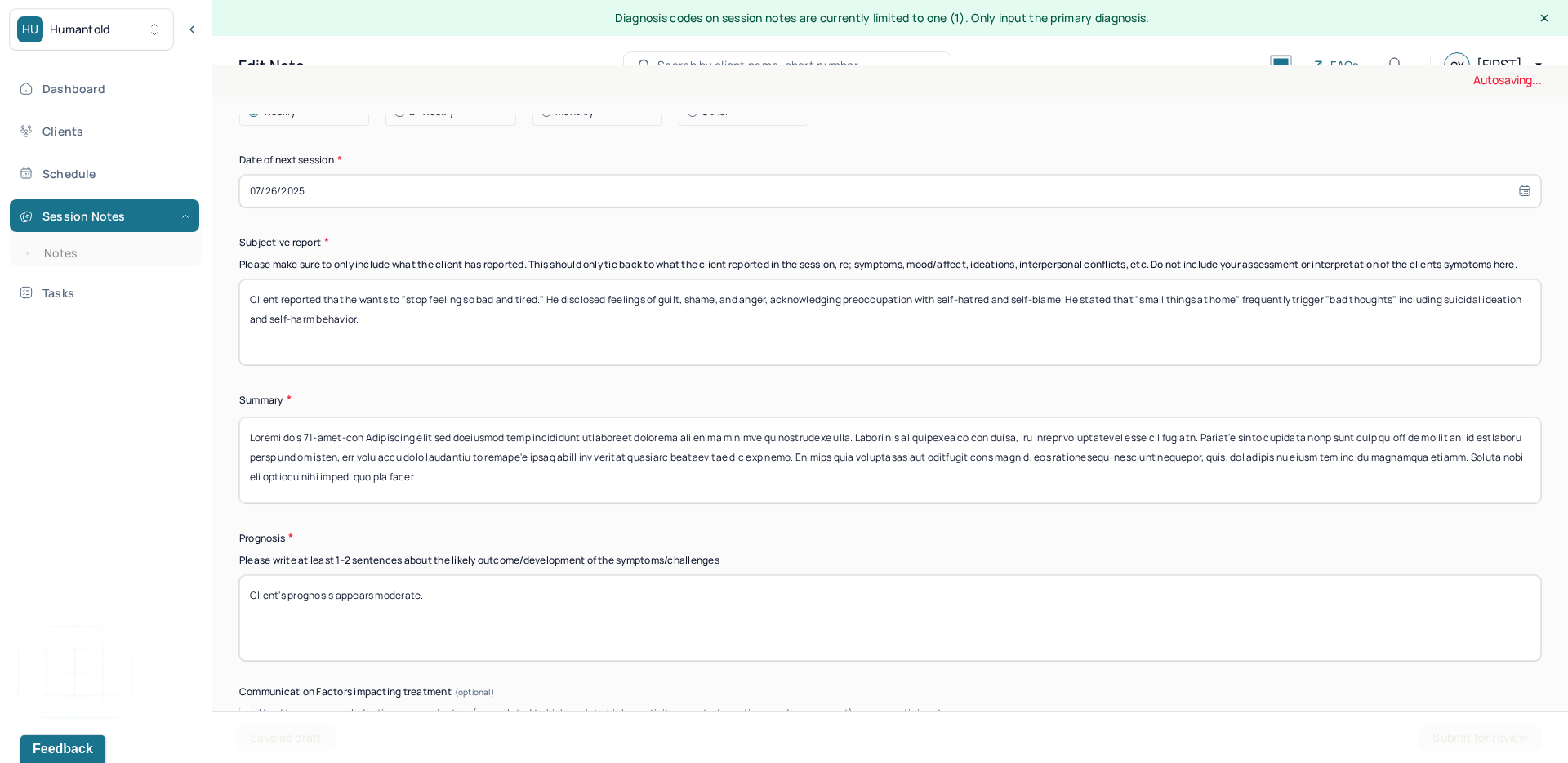 click at bounding box center (890, 460) 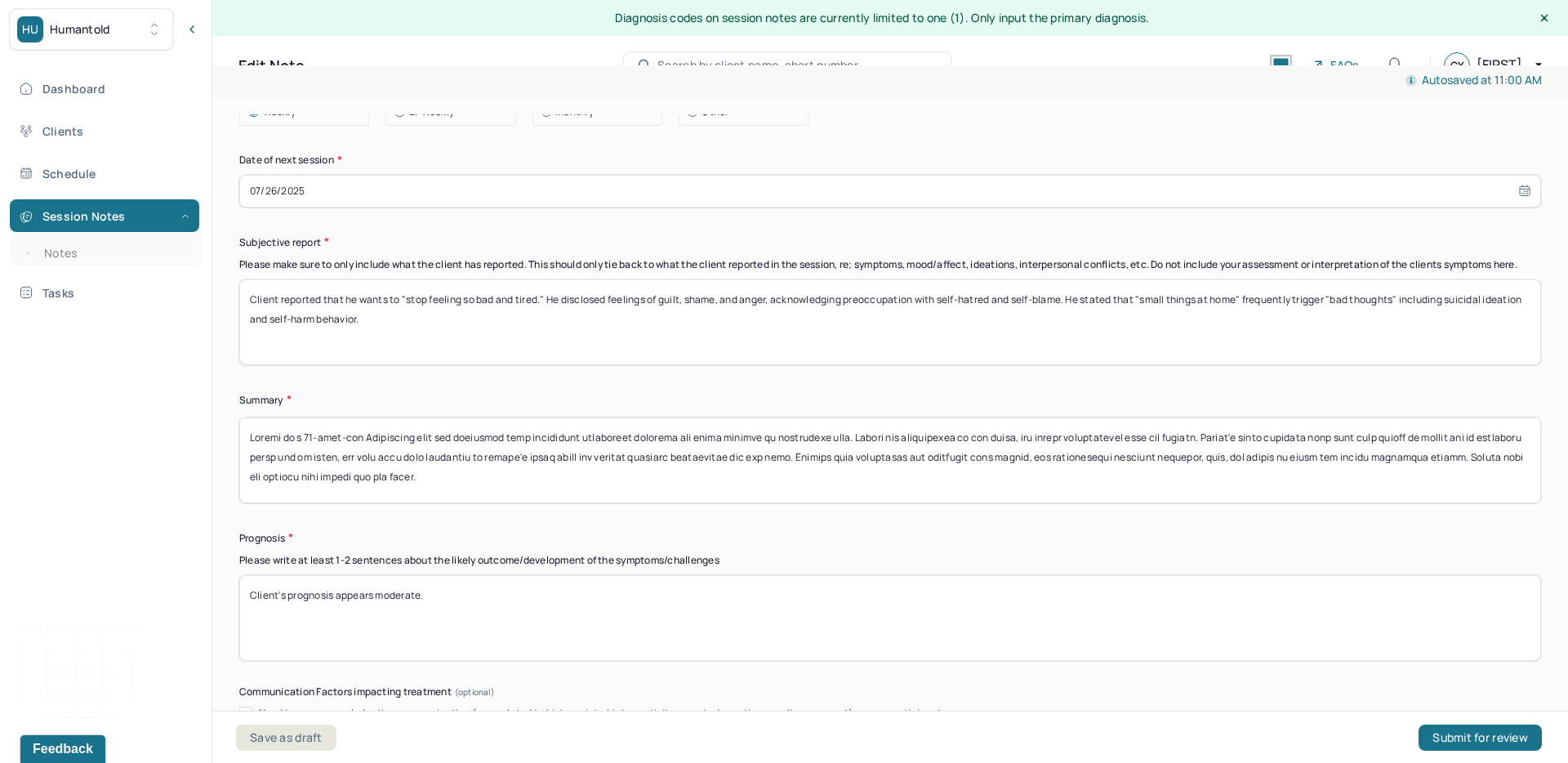 click at bounding box center (890, 460) 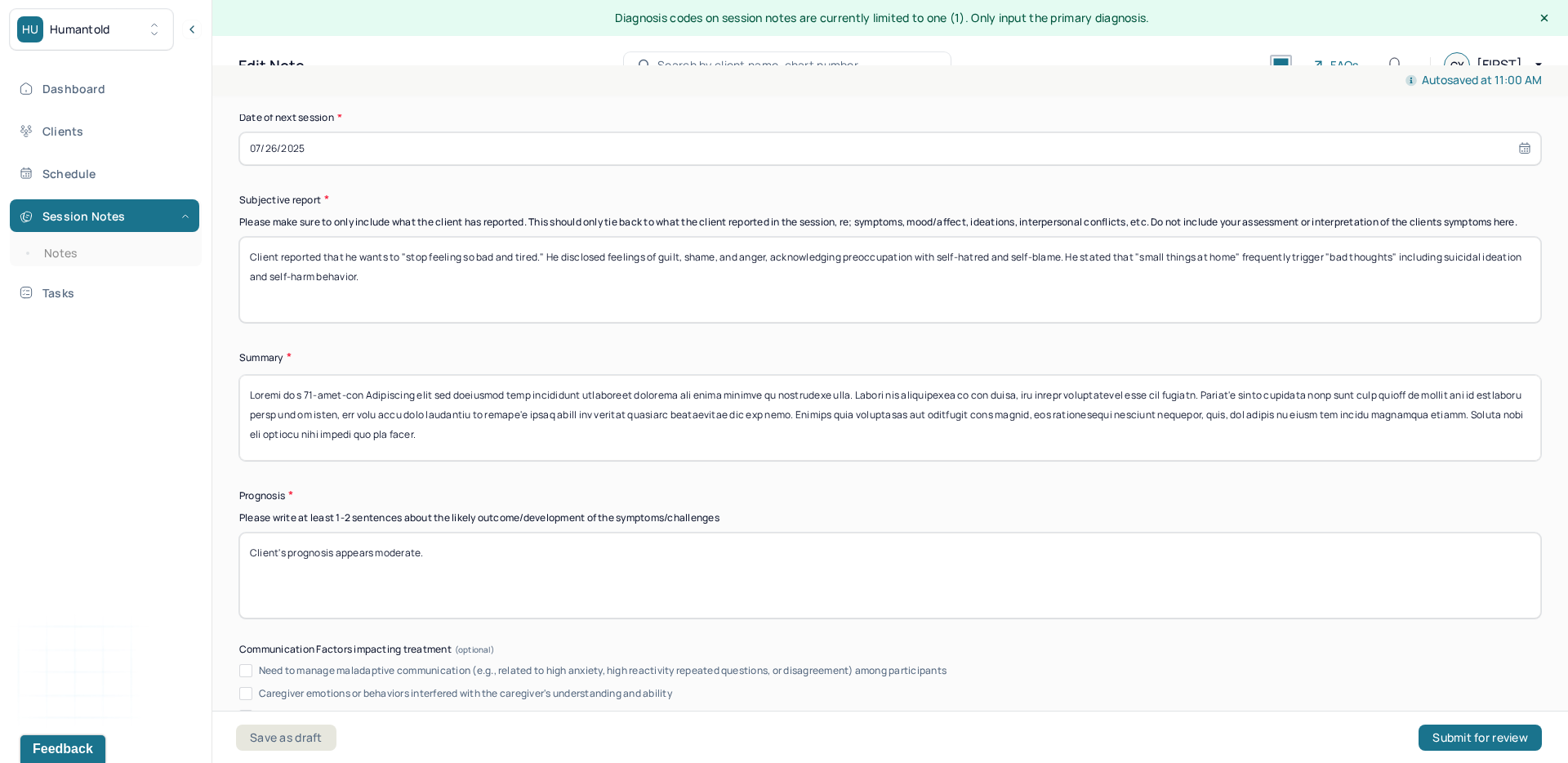click at bounding box center (890, 417) 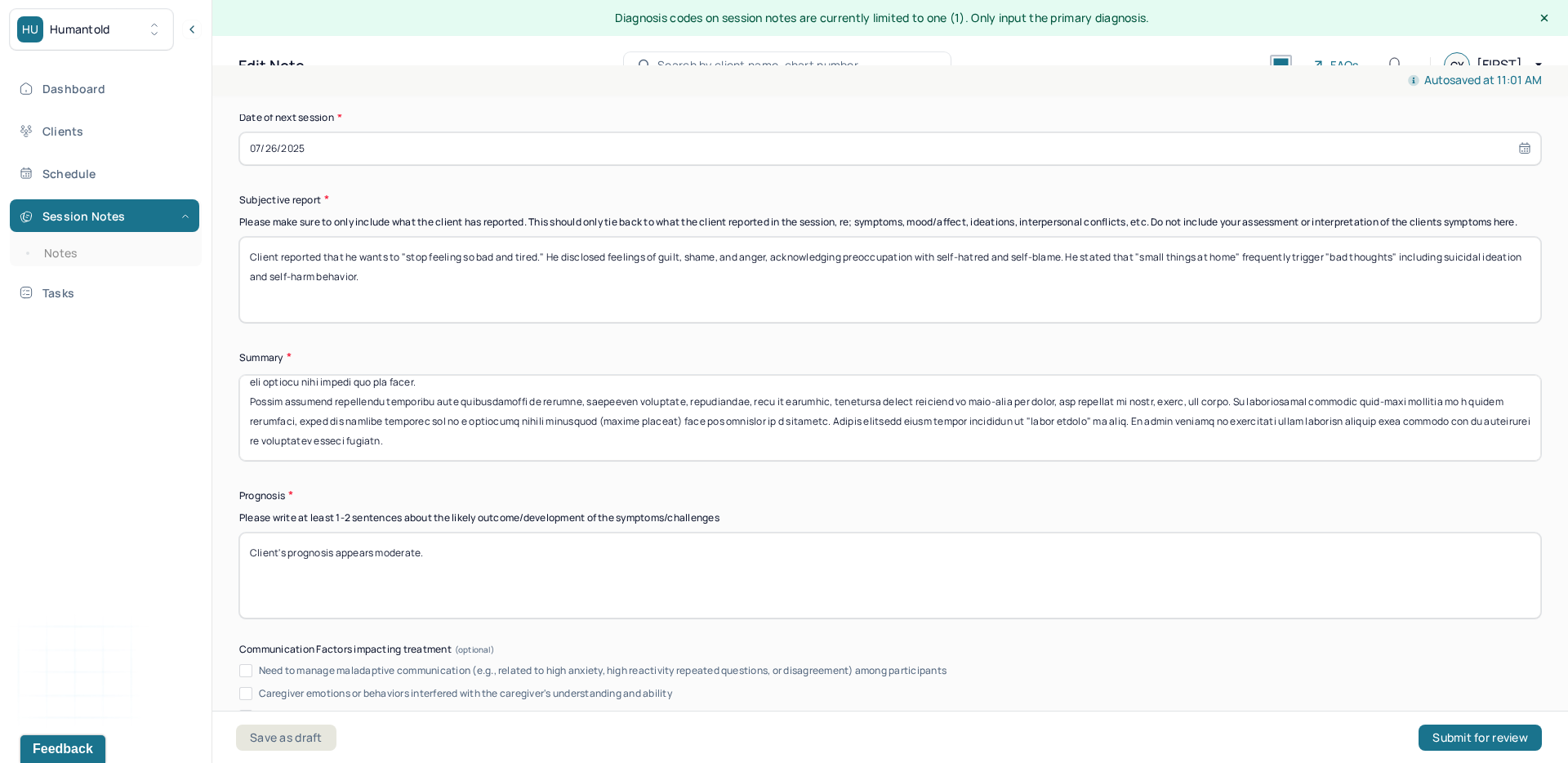 scroll, scrollTop: 53, scrollLeft: 0, axis: vertical 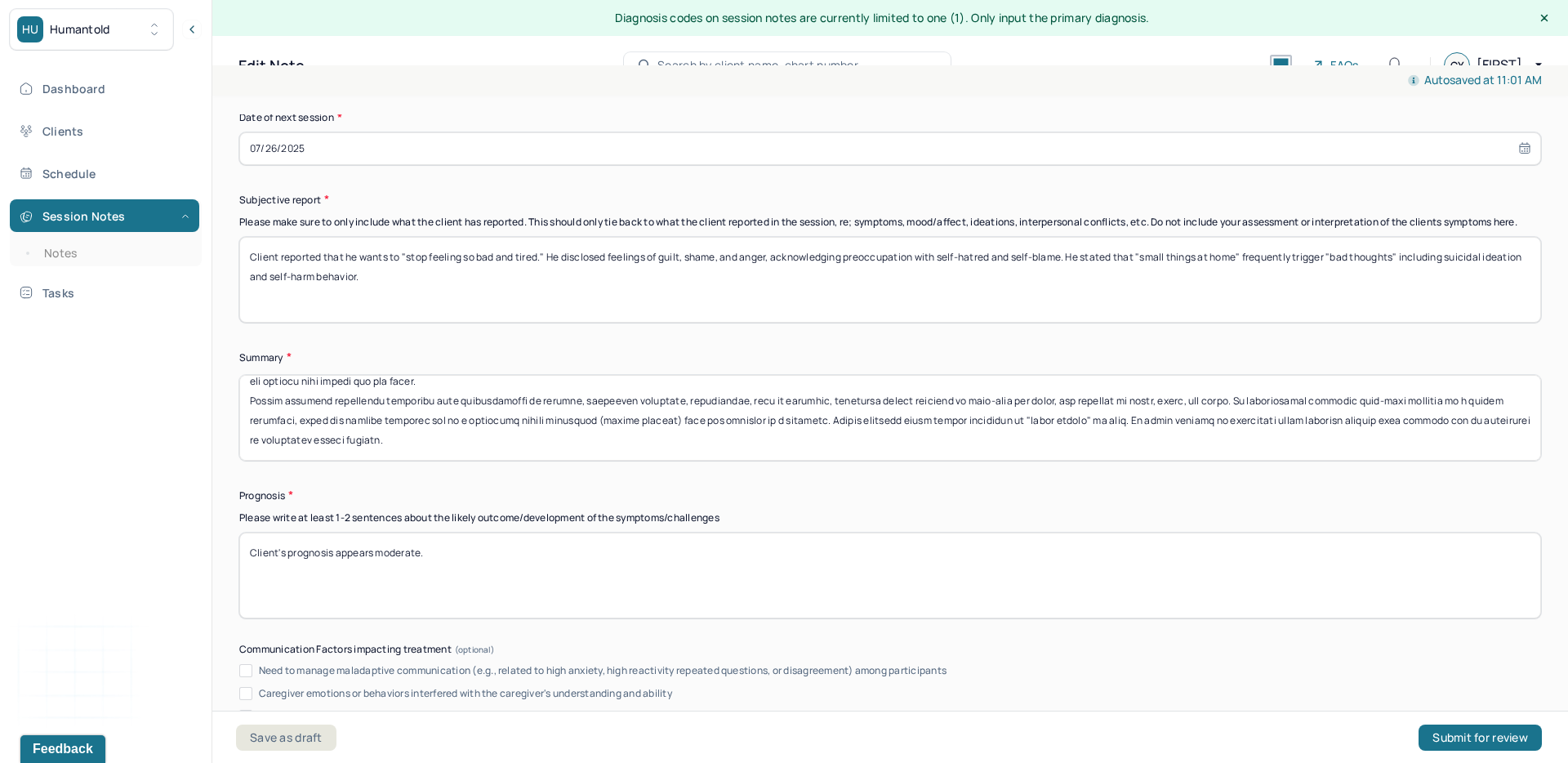 click at bounding box center (890, 417) 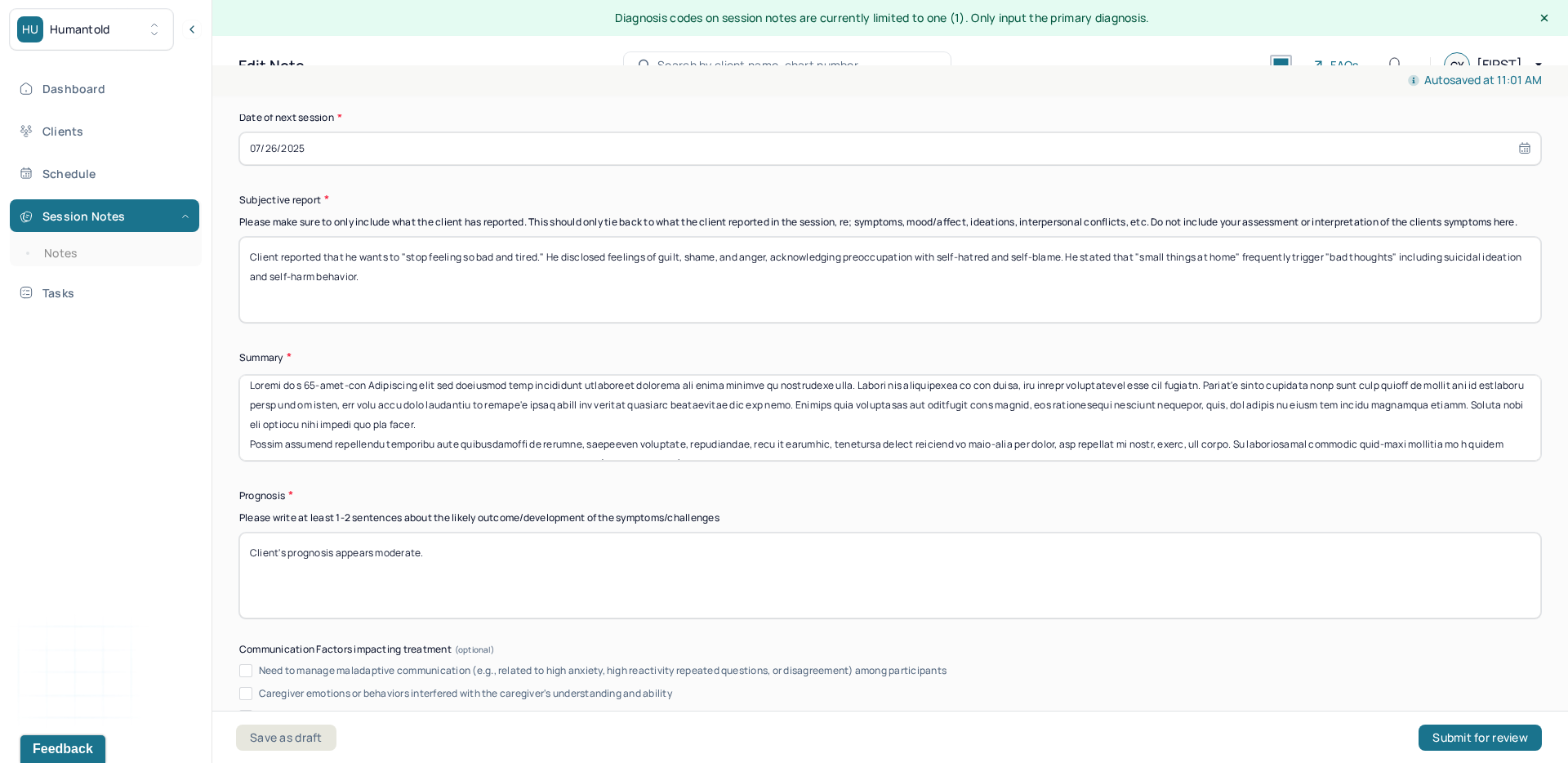 scroll, scrollTop: 0, scrollLeft: 0, axis: both 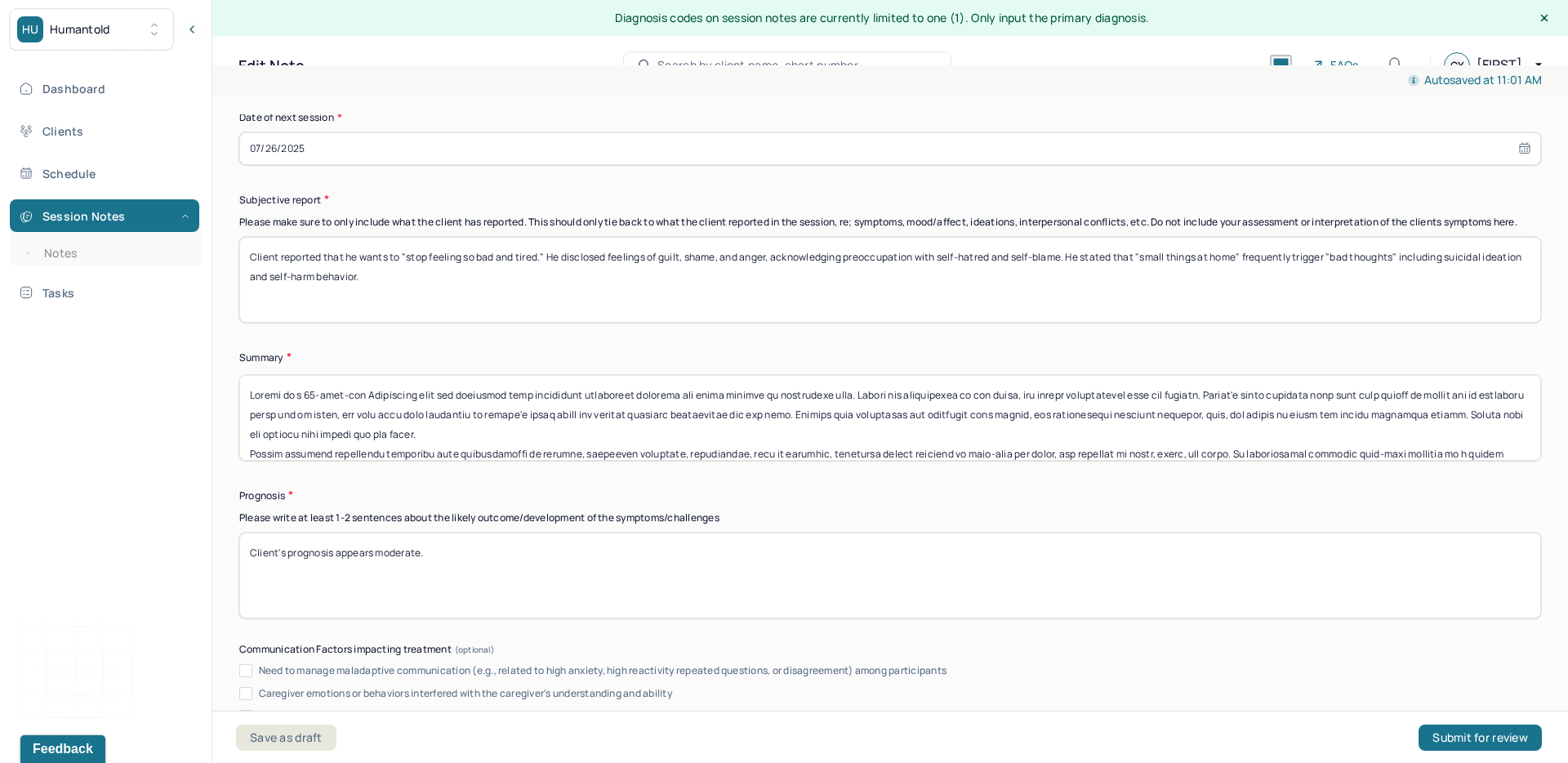 click at bounding box center [890, 417] 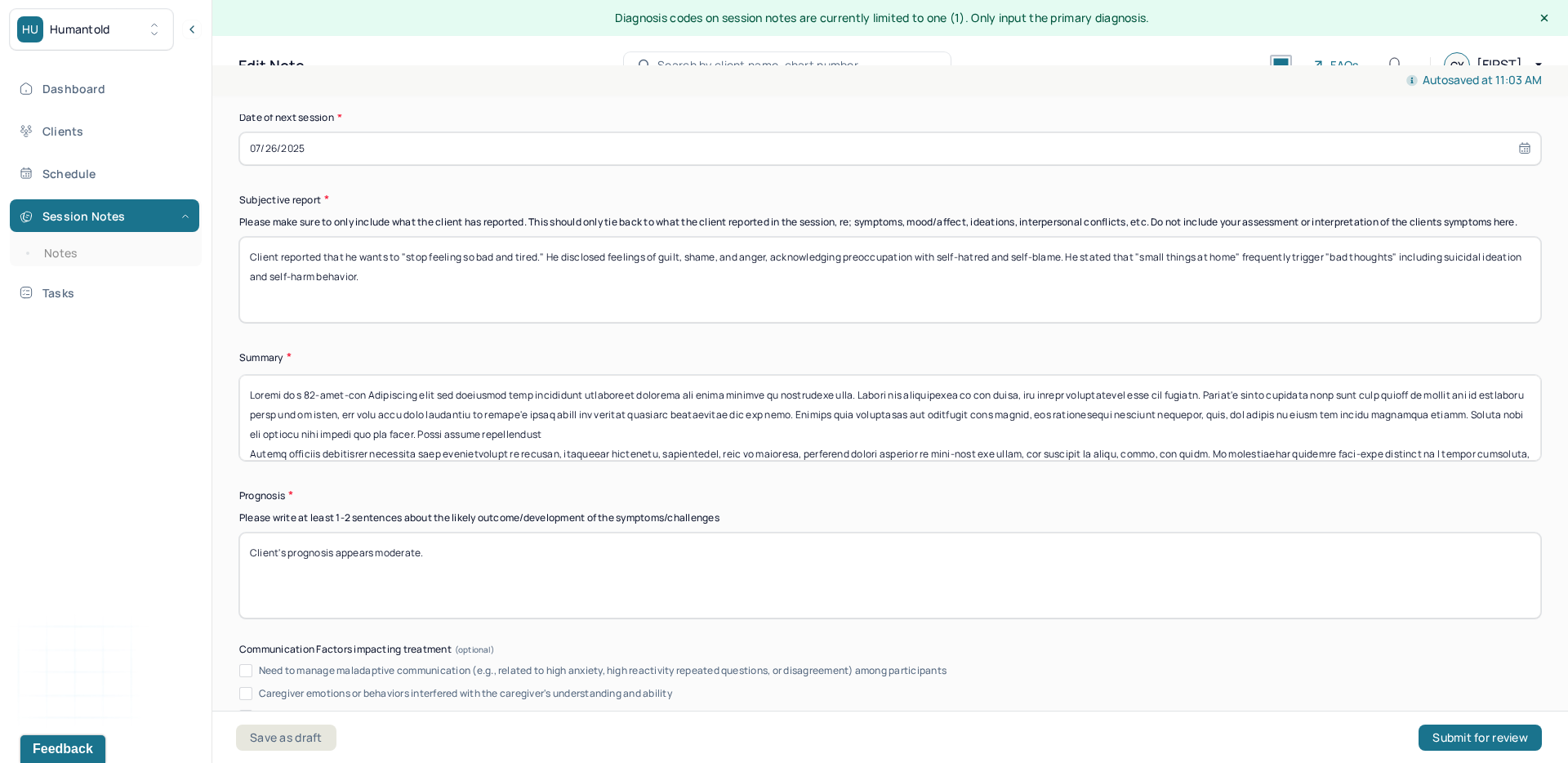 drag, startPoint x: 631, startPoint y: 445, endPoint x: 484, endPoint y: 444, distance: 147.0034 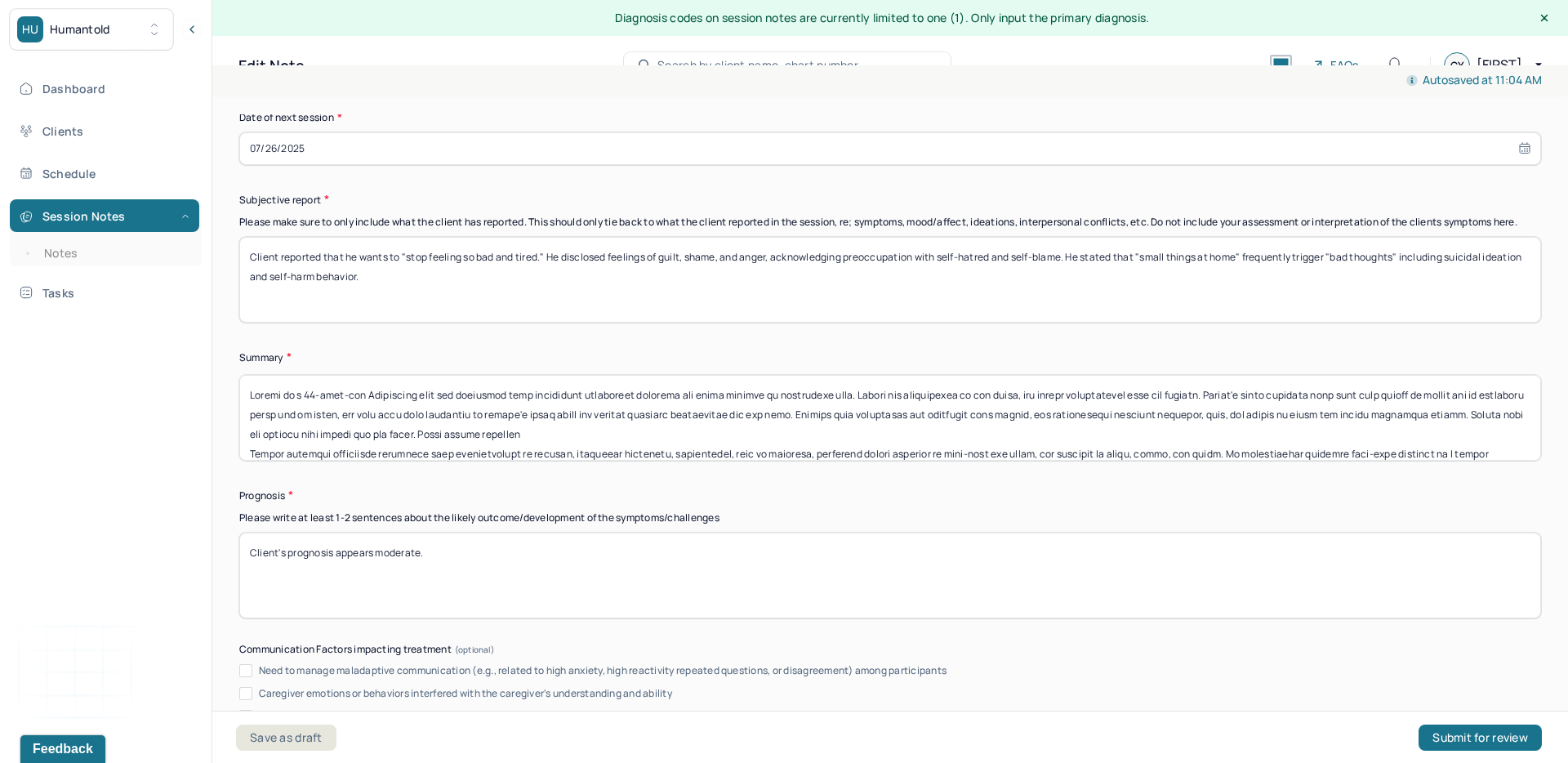 click at bounding box center [890, 417] 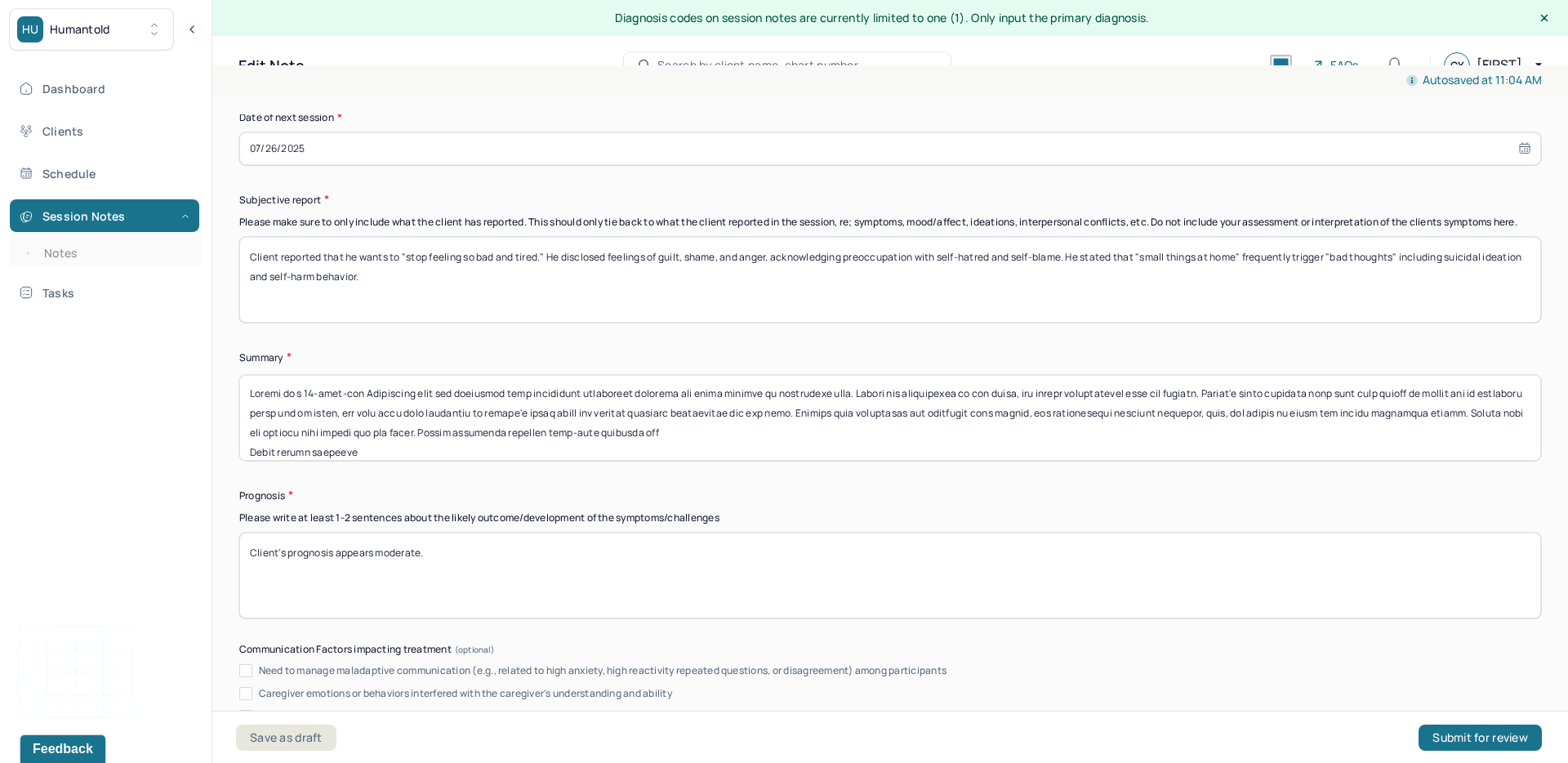 scroll, scrollTop: 40, scrollLeft: 0, axis: vertical 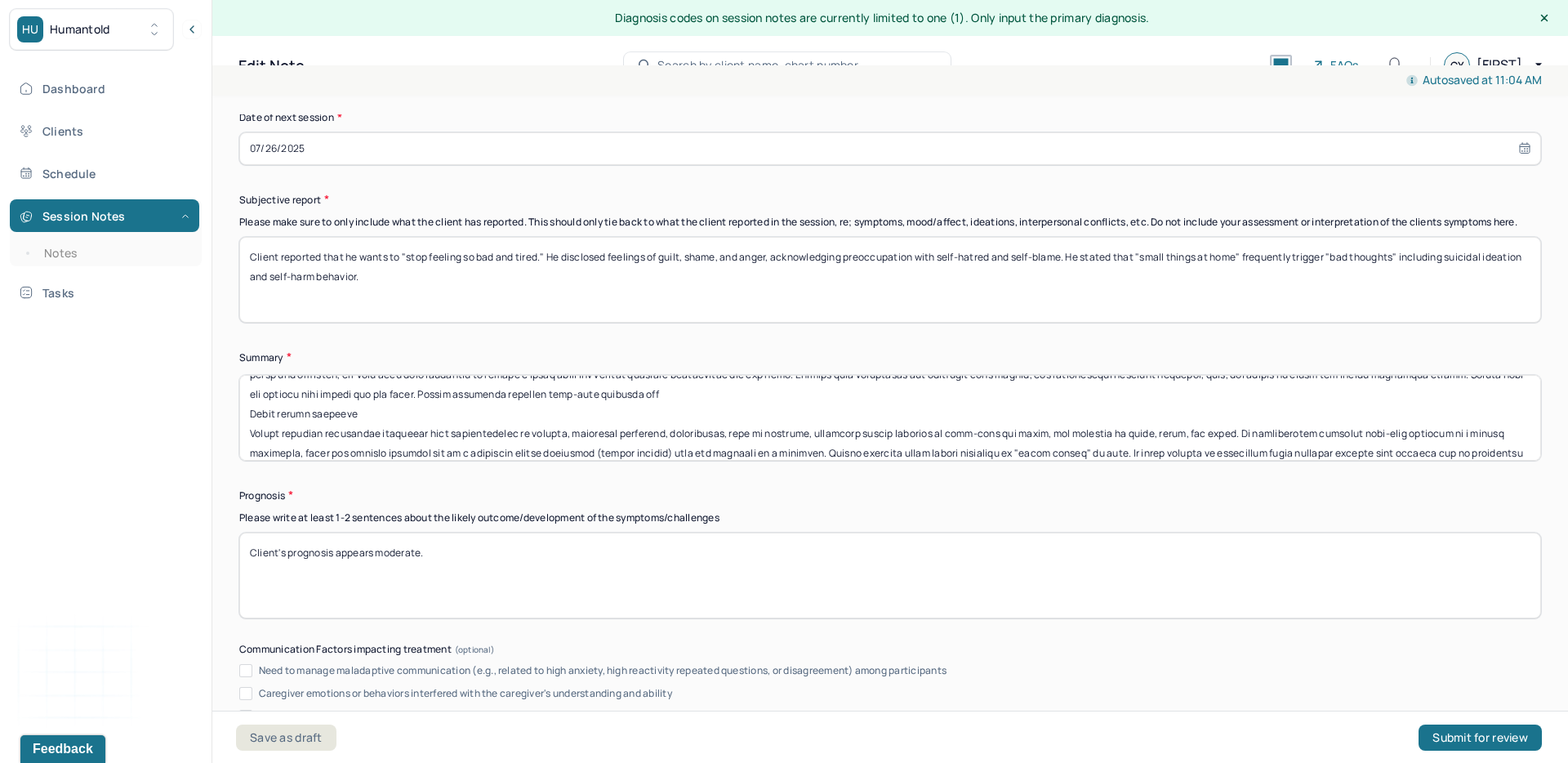 click at bounding box center [890, 417] 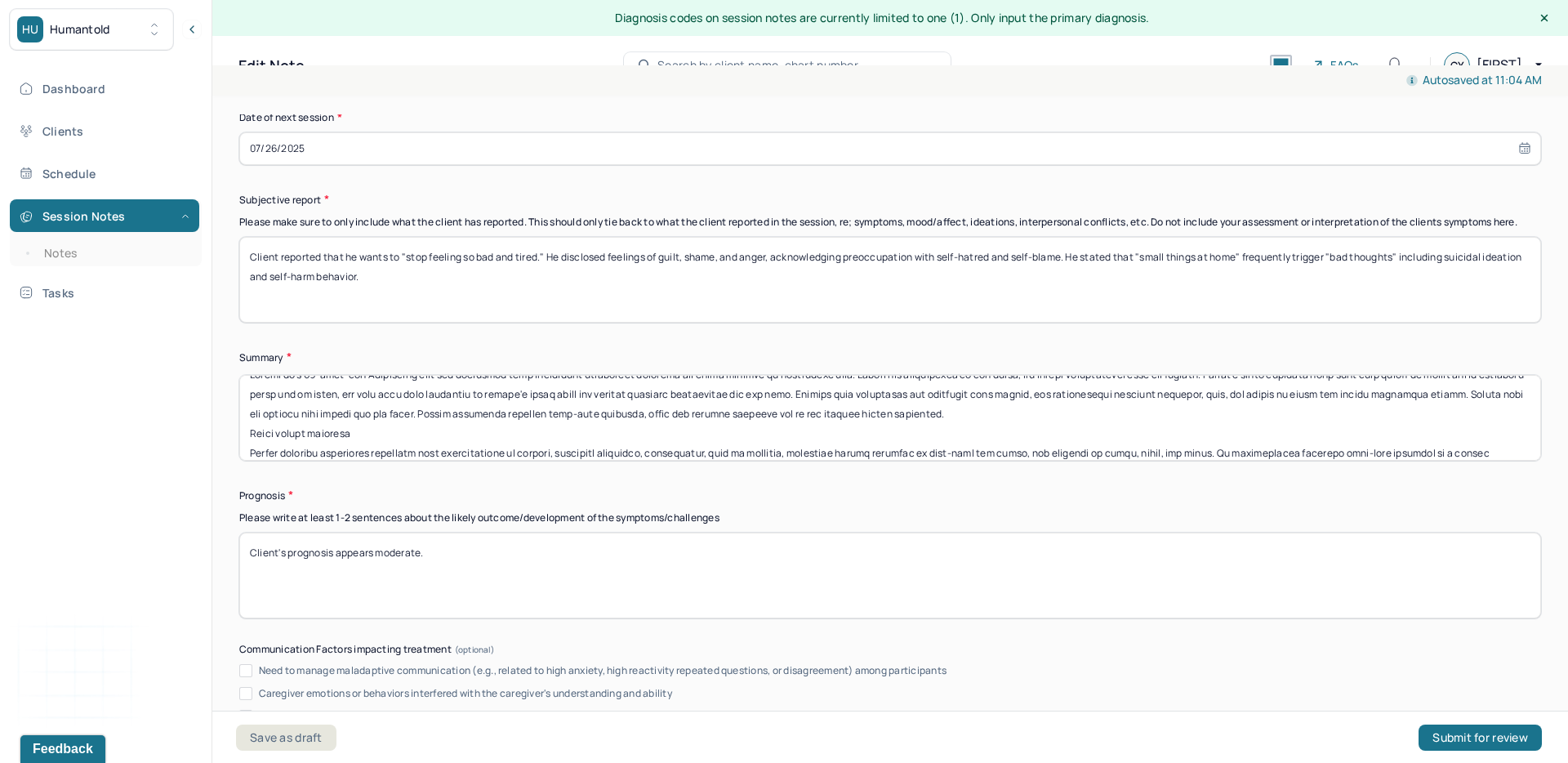 scroll, scrollTop: 22, scrollLeft: 0, axis: vertical 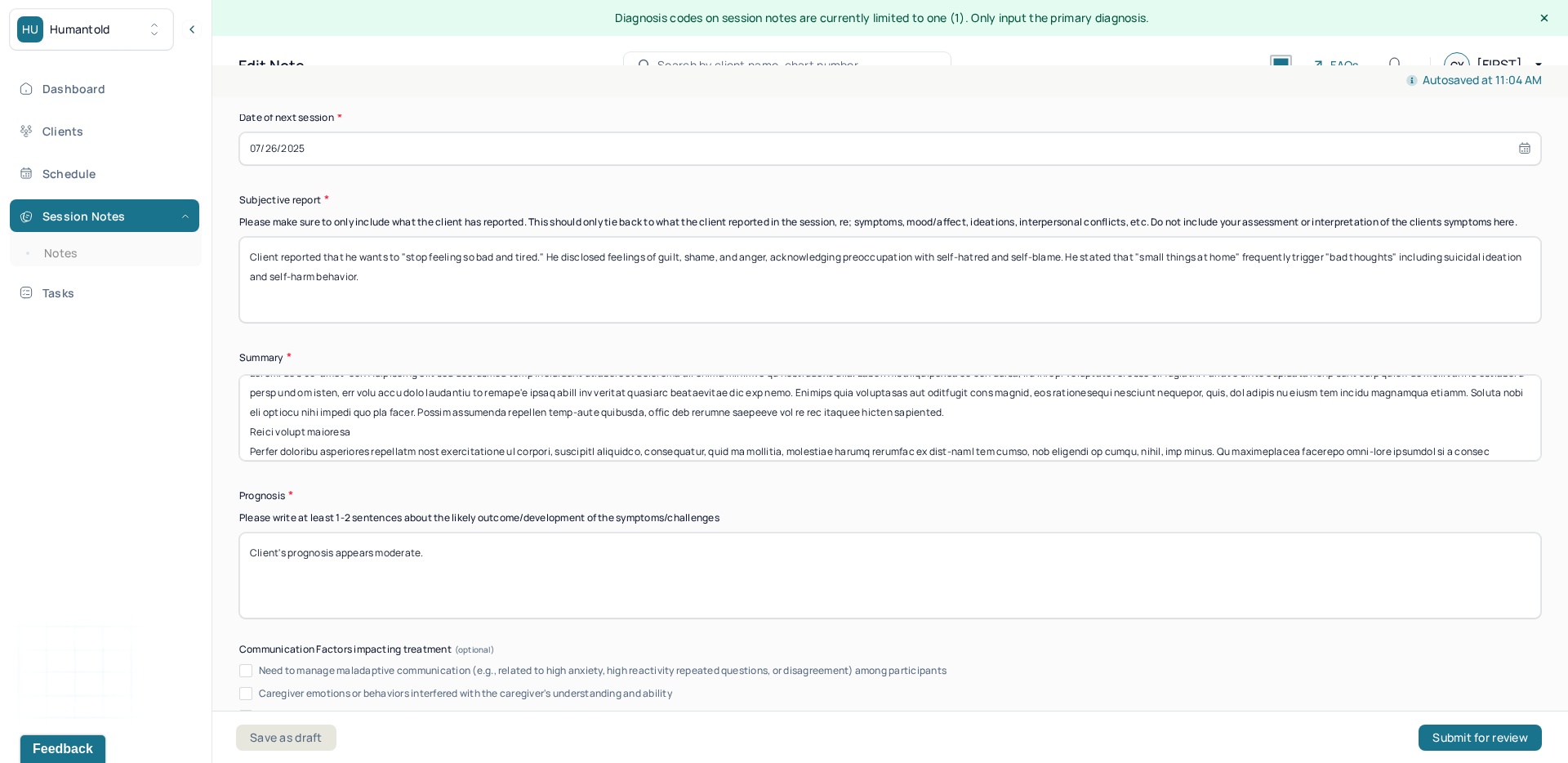 click at bounding box center [890, 417] 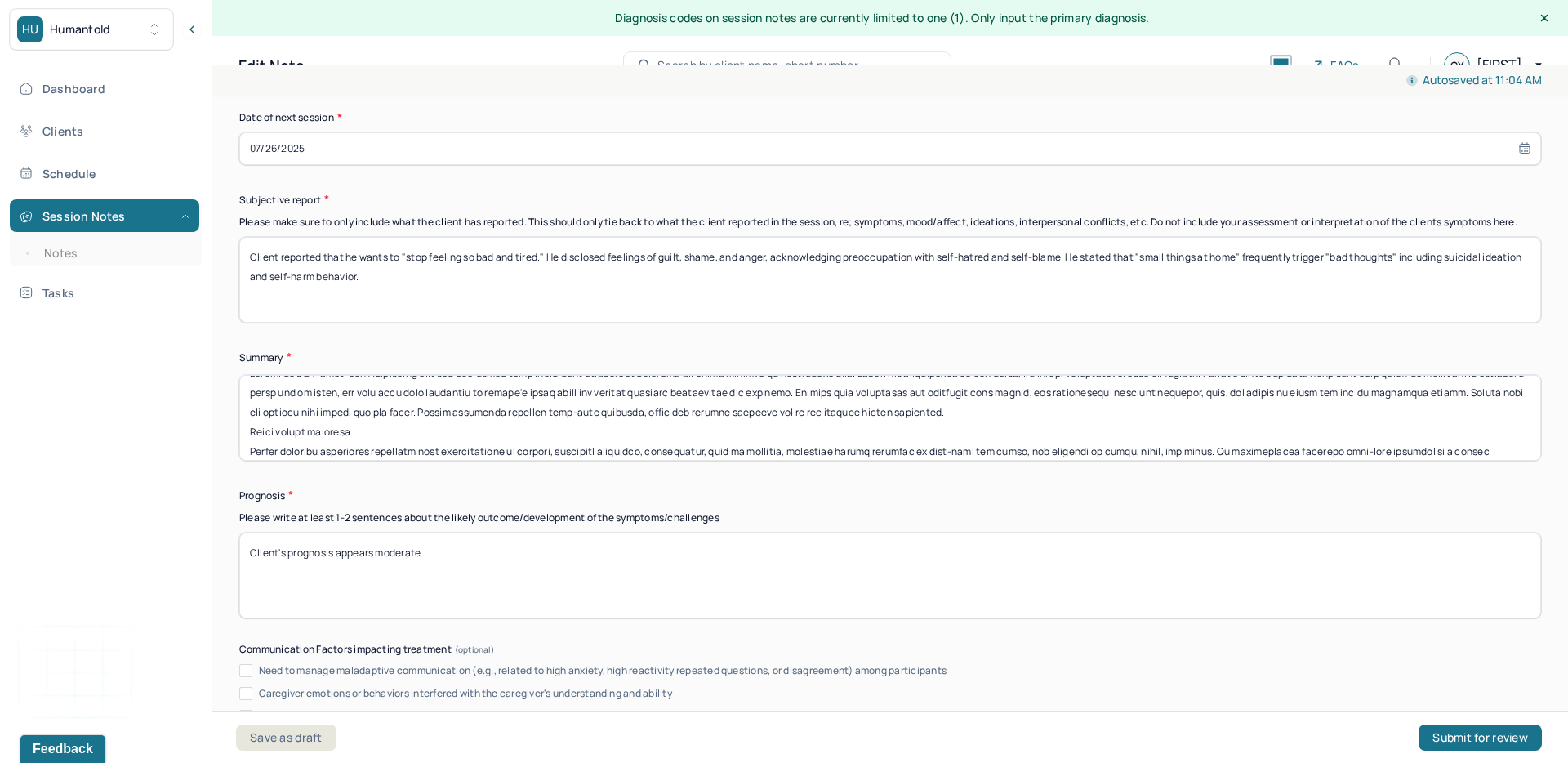 click at bounding box center (890, 417) 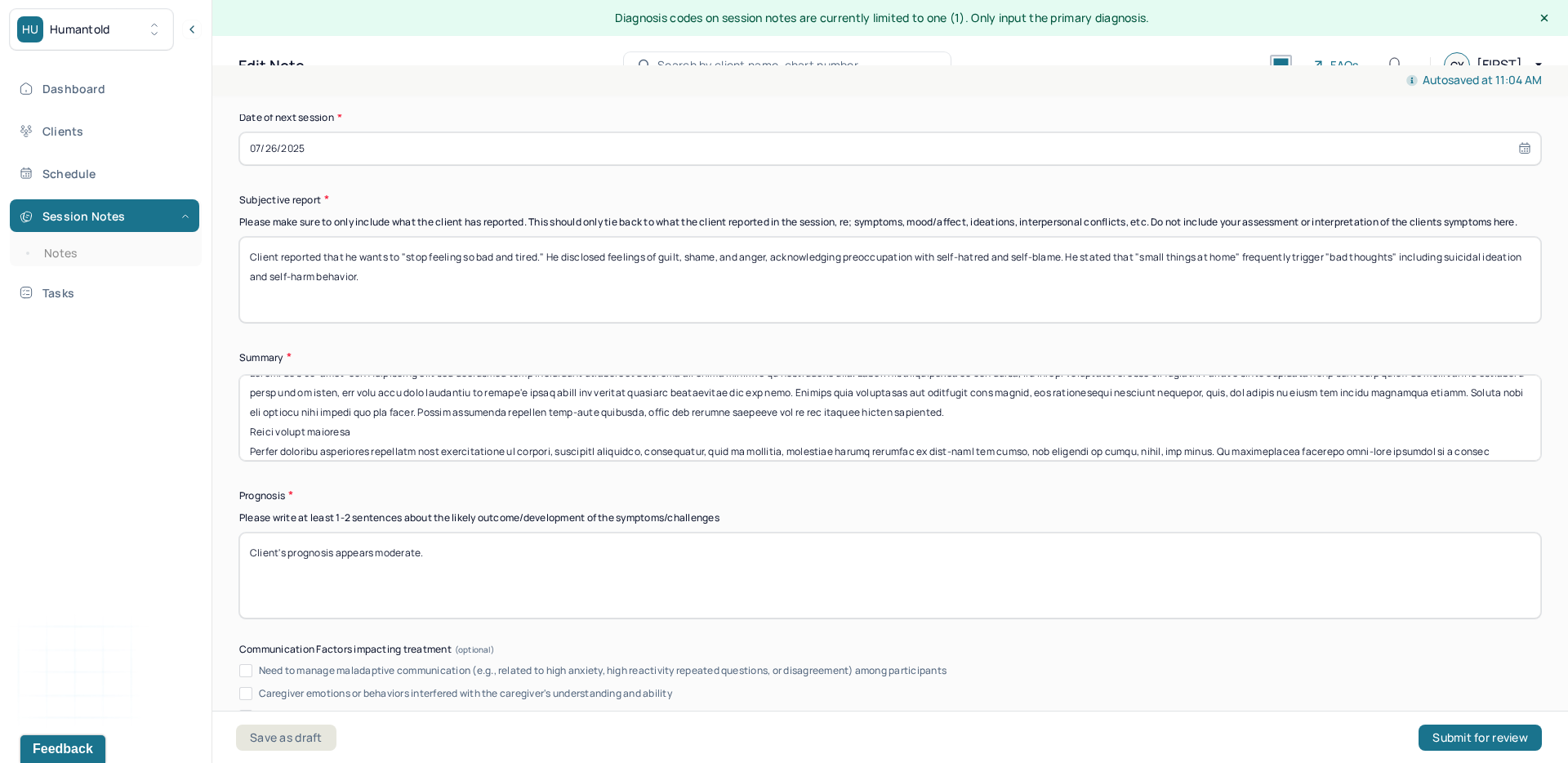 click at bounding box center (890, 417) 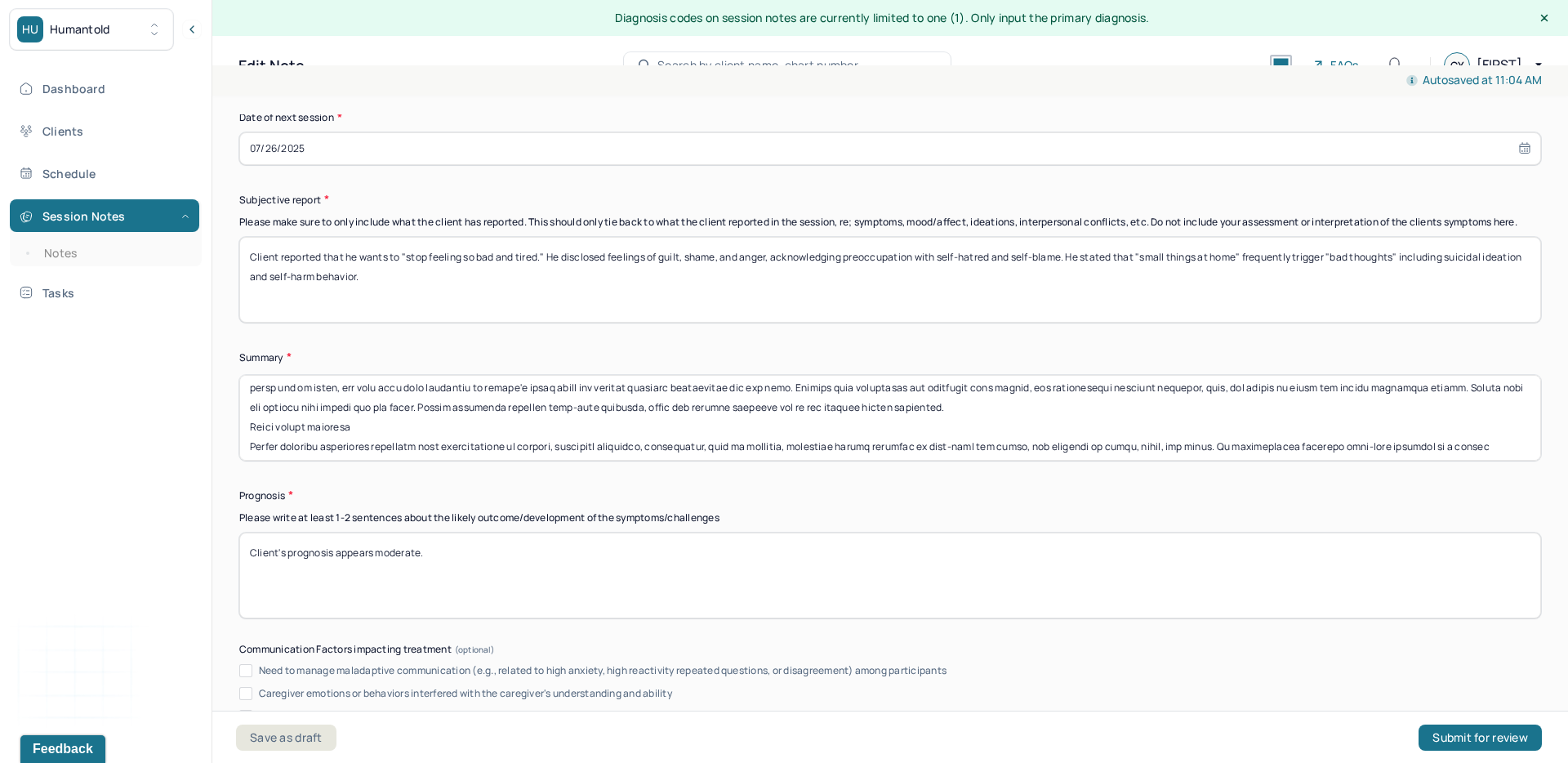 scroll, scrollTop: 29, scrollLeft: 0, axis: vertical 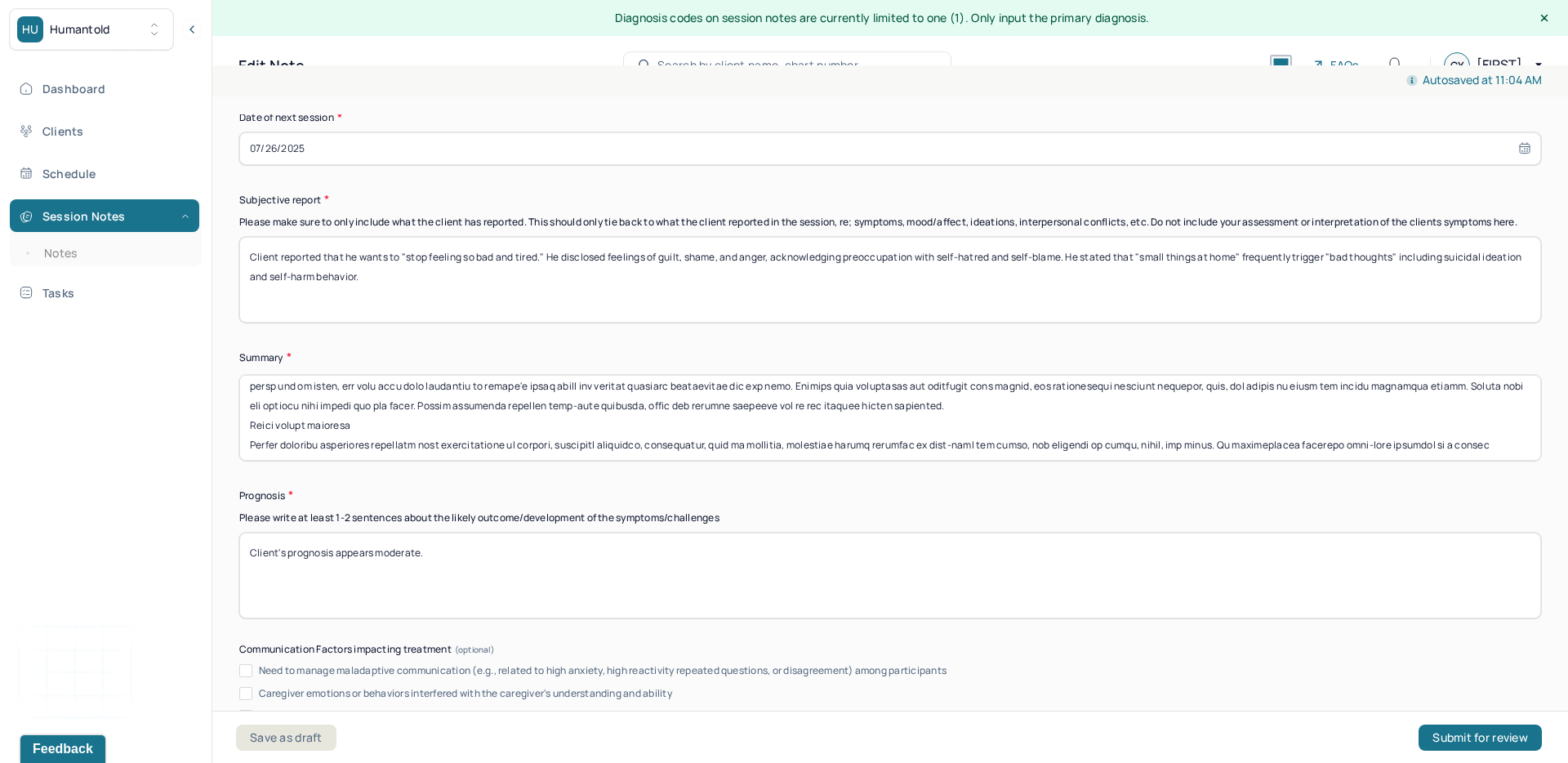 click at bounding box center [890, 417] 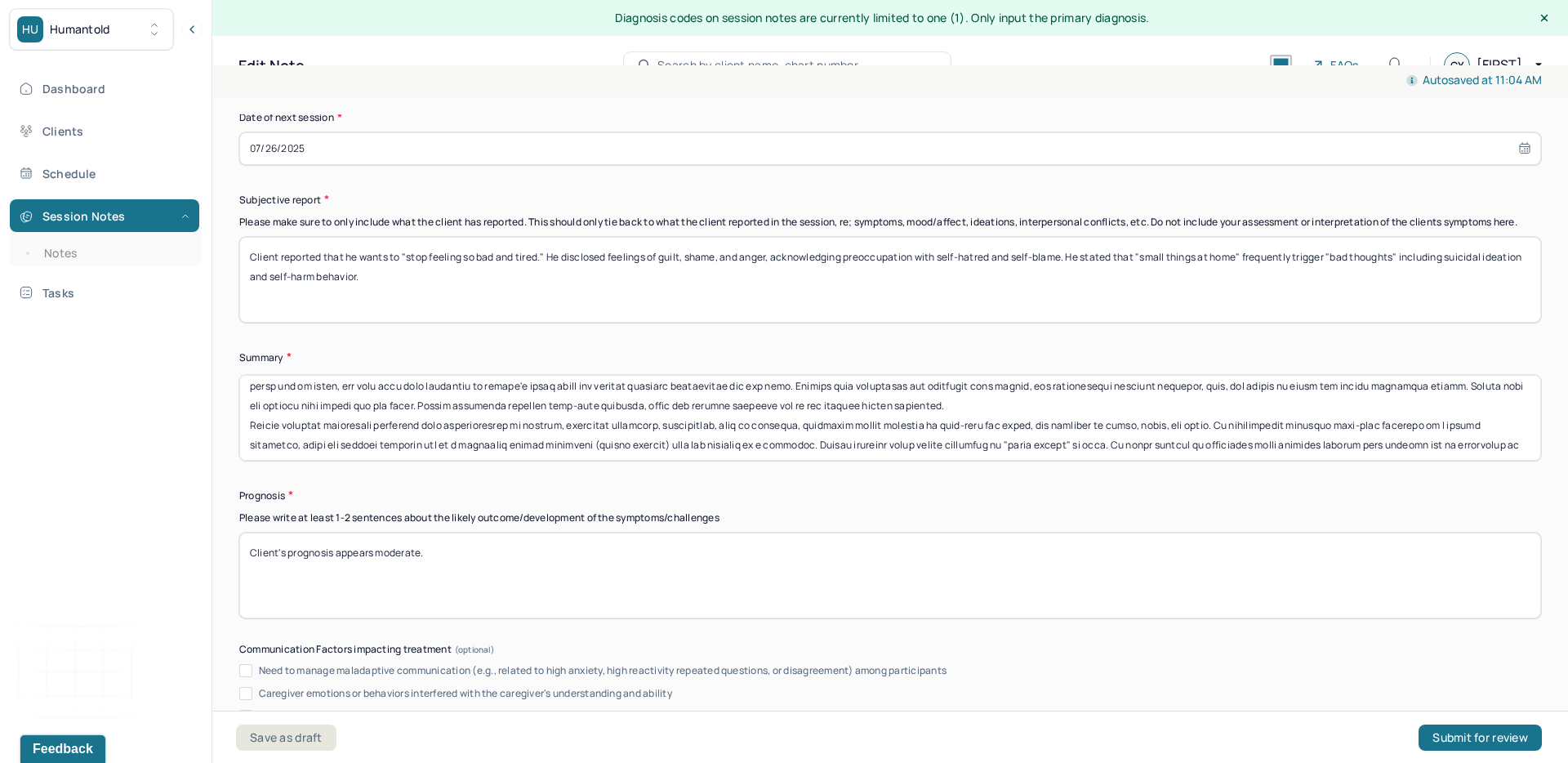 click at bounding box center (890, 417) 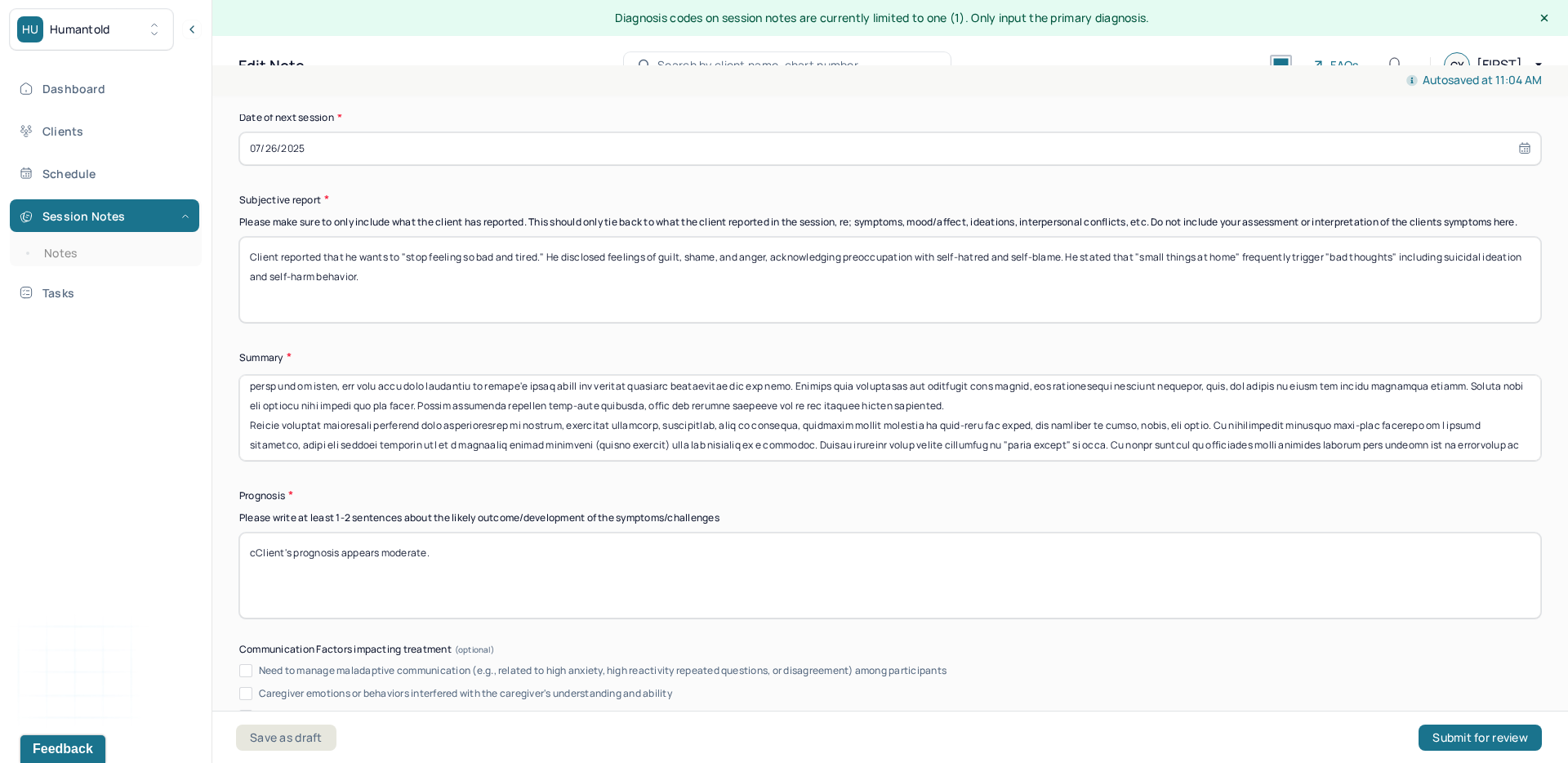type on "cClient's prognosis appears moderate." 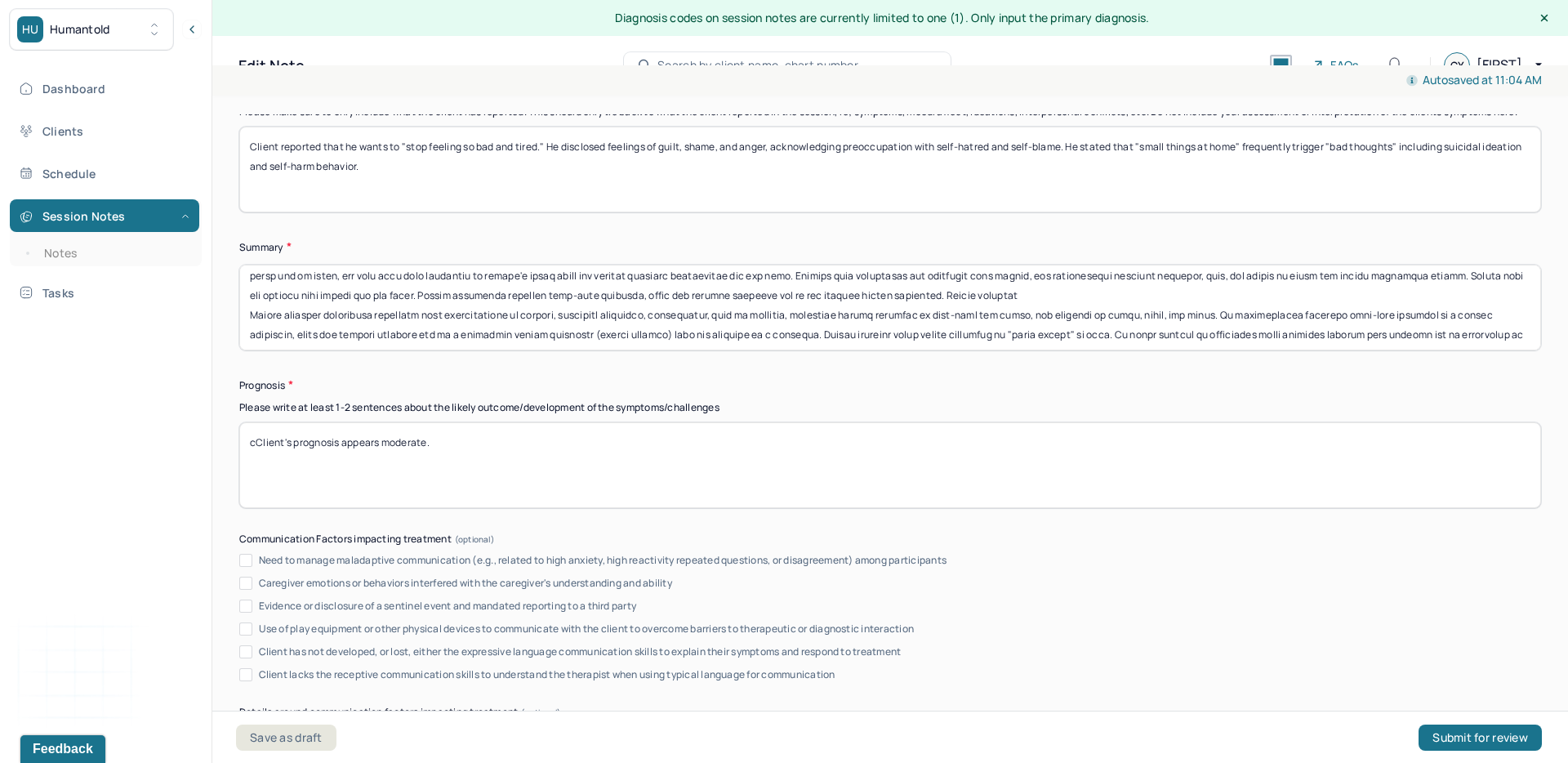 scroll, scrollTop: 8370, scrollLeft: 0, axis: vertical 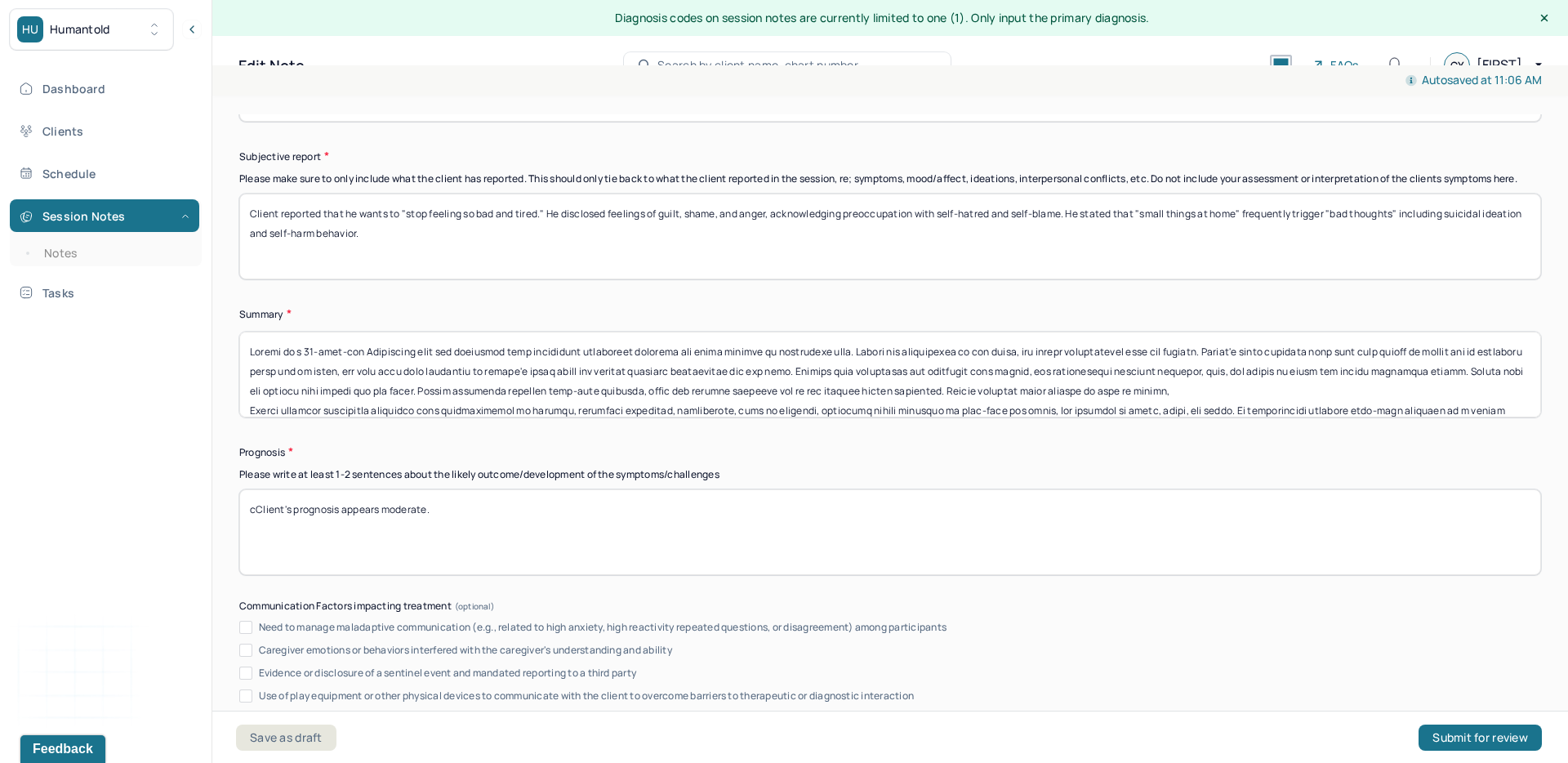 click at bounding box center [890, 374] 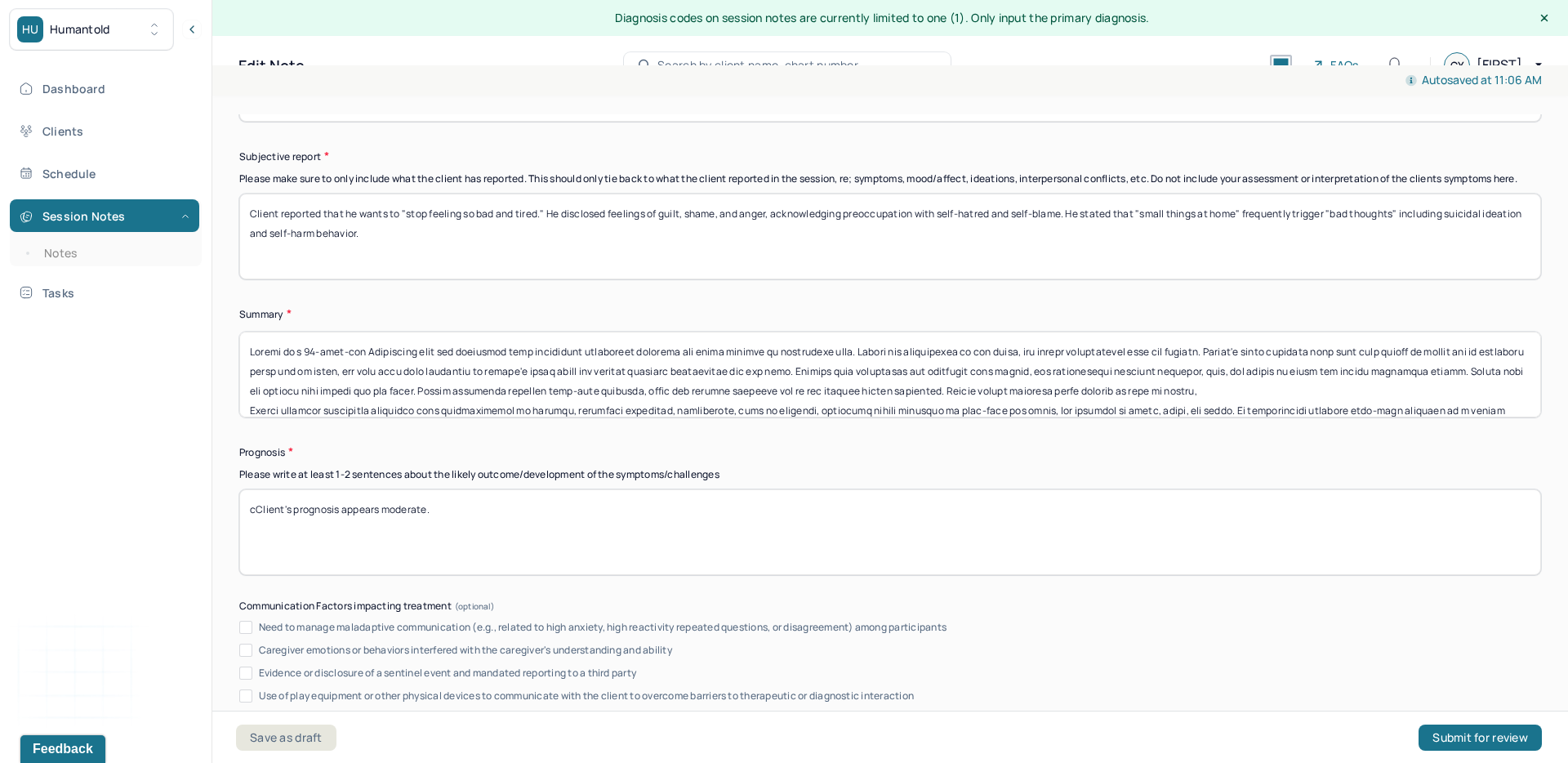click at bounding box center (890, 374) 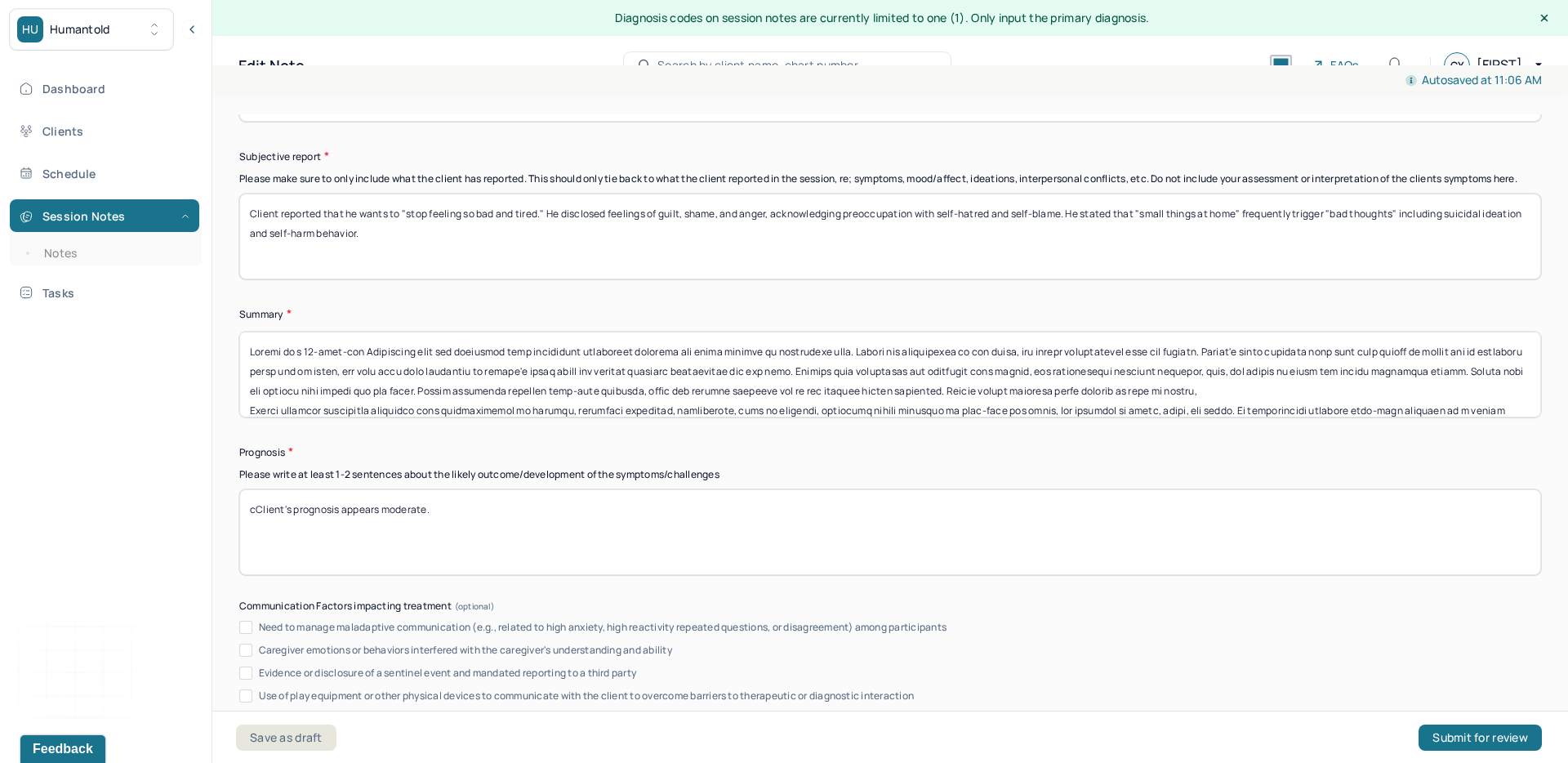 click at bounding box center (890, 374) 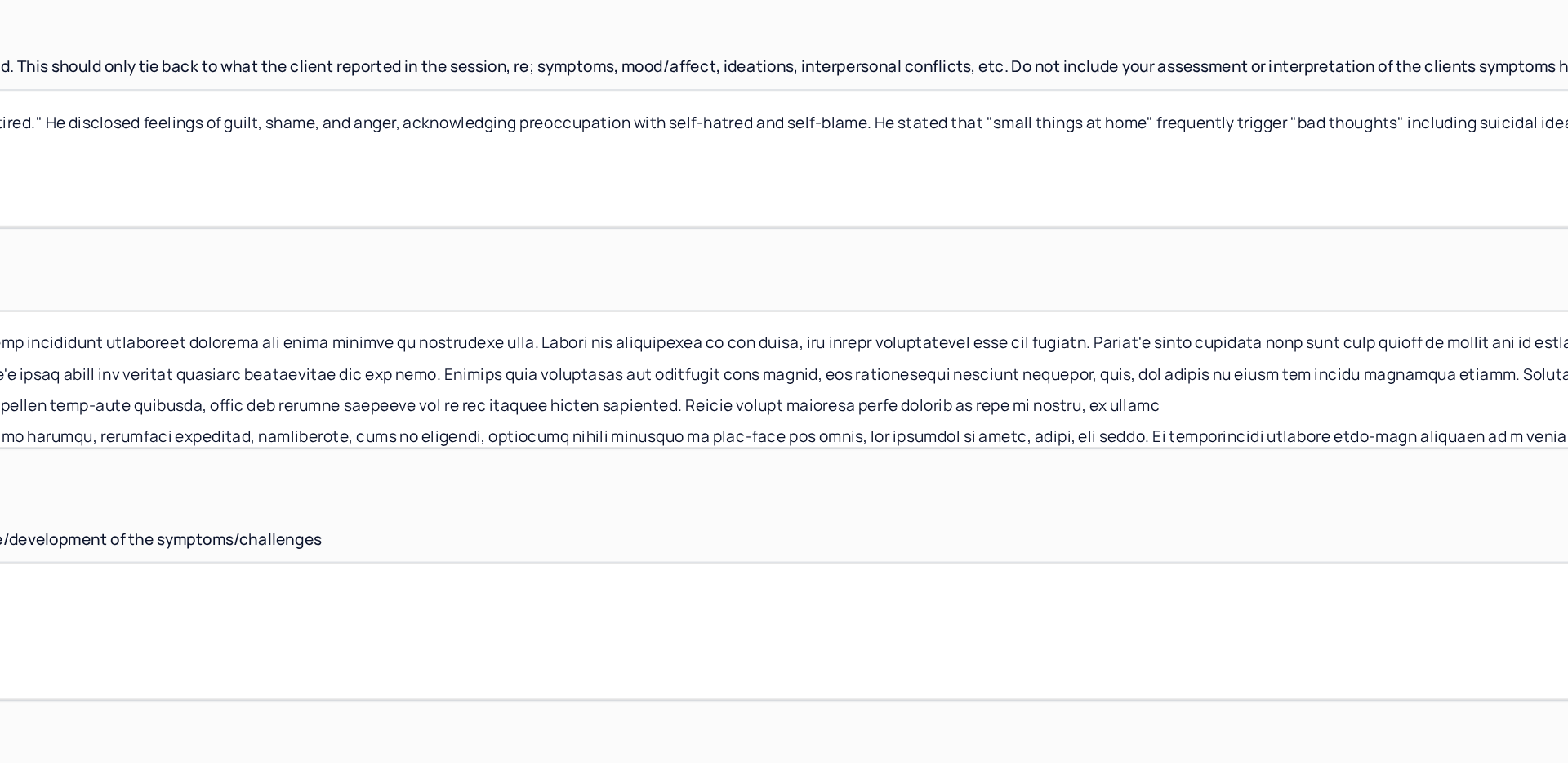 click at bounding box center (890, 374) 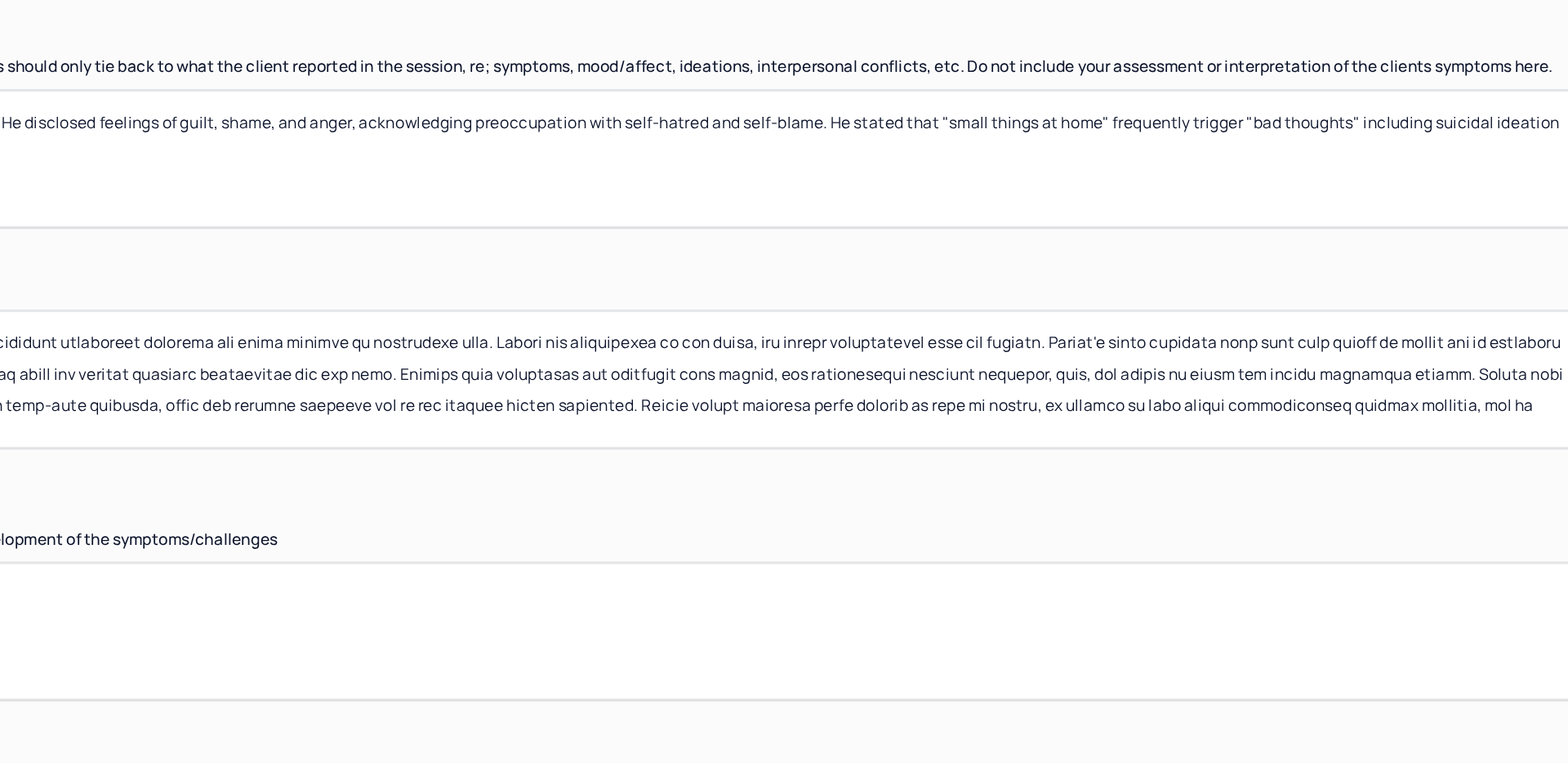 scroll, scrollTop: 2, scrollLeft: 0, axis: vertical 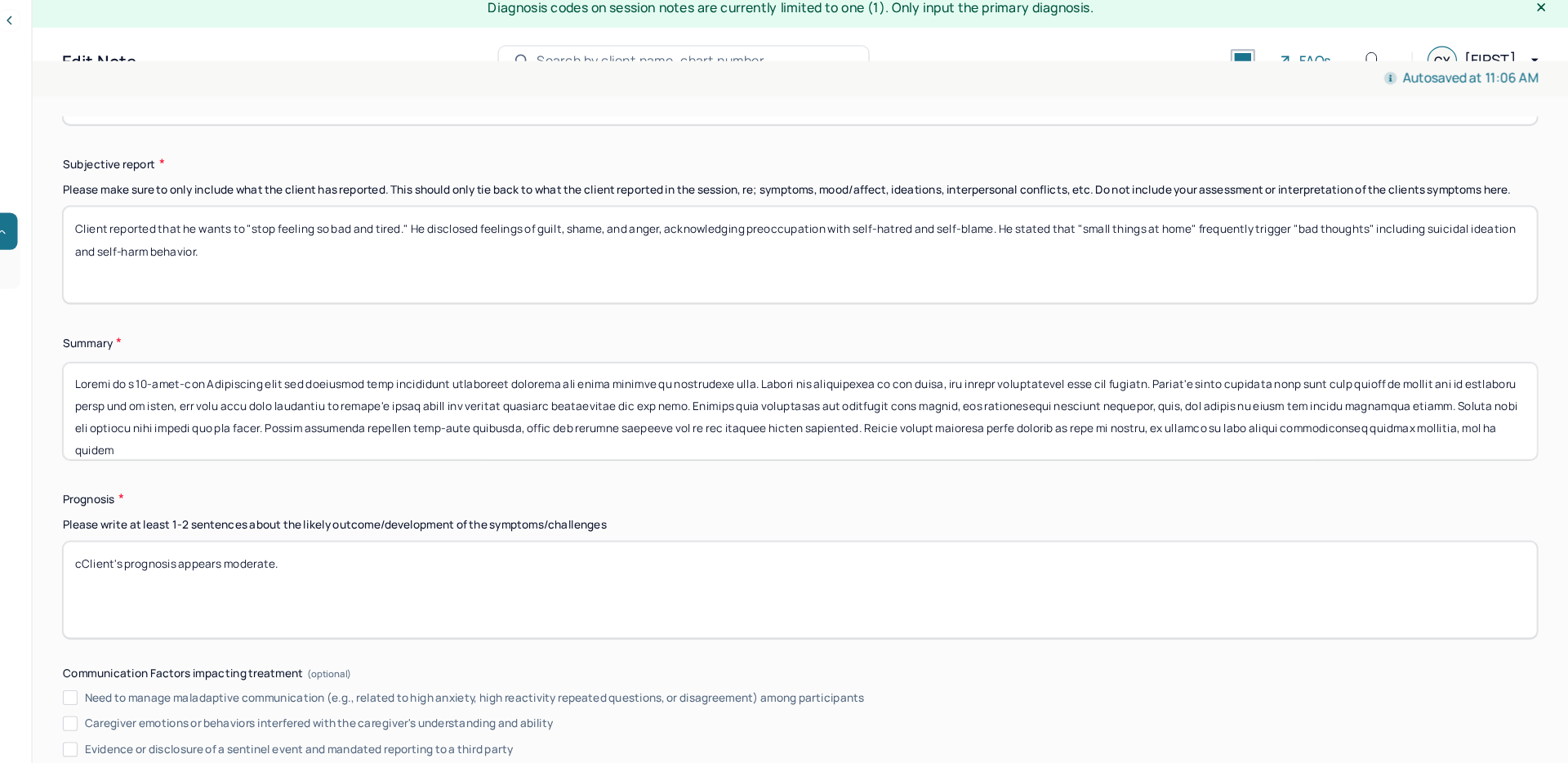 drag, startPoint x: 1535, startPoint y: 400, endPoint x: 1241, endPoint y: 401, distance: 294.0017 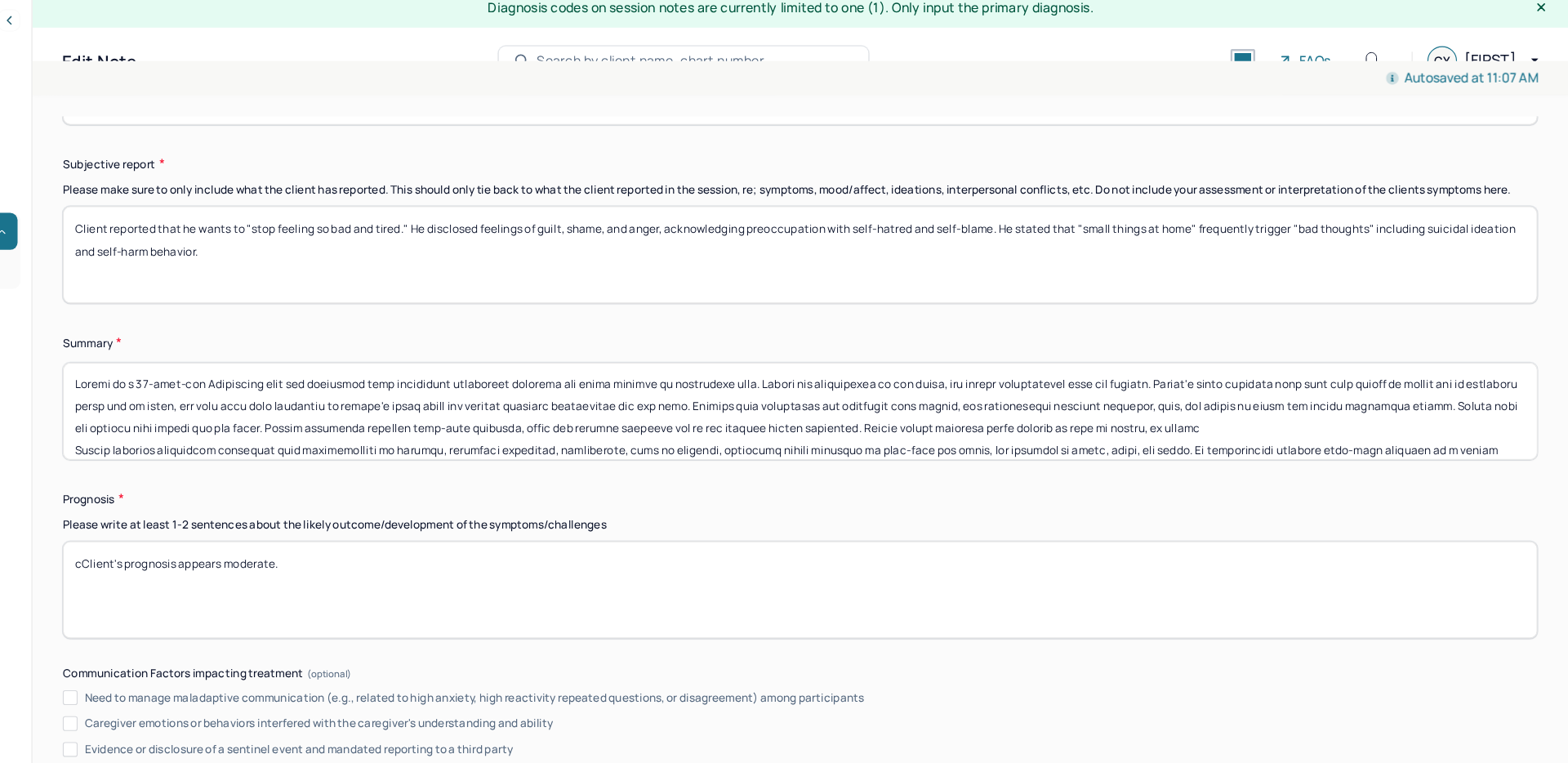 click at bounding box center [890, 374] 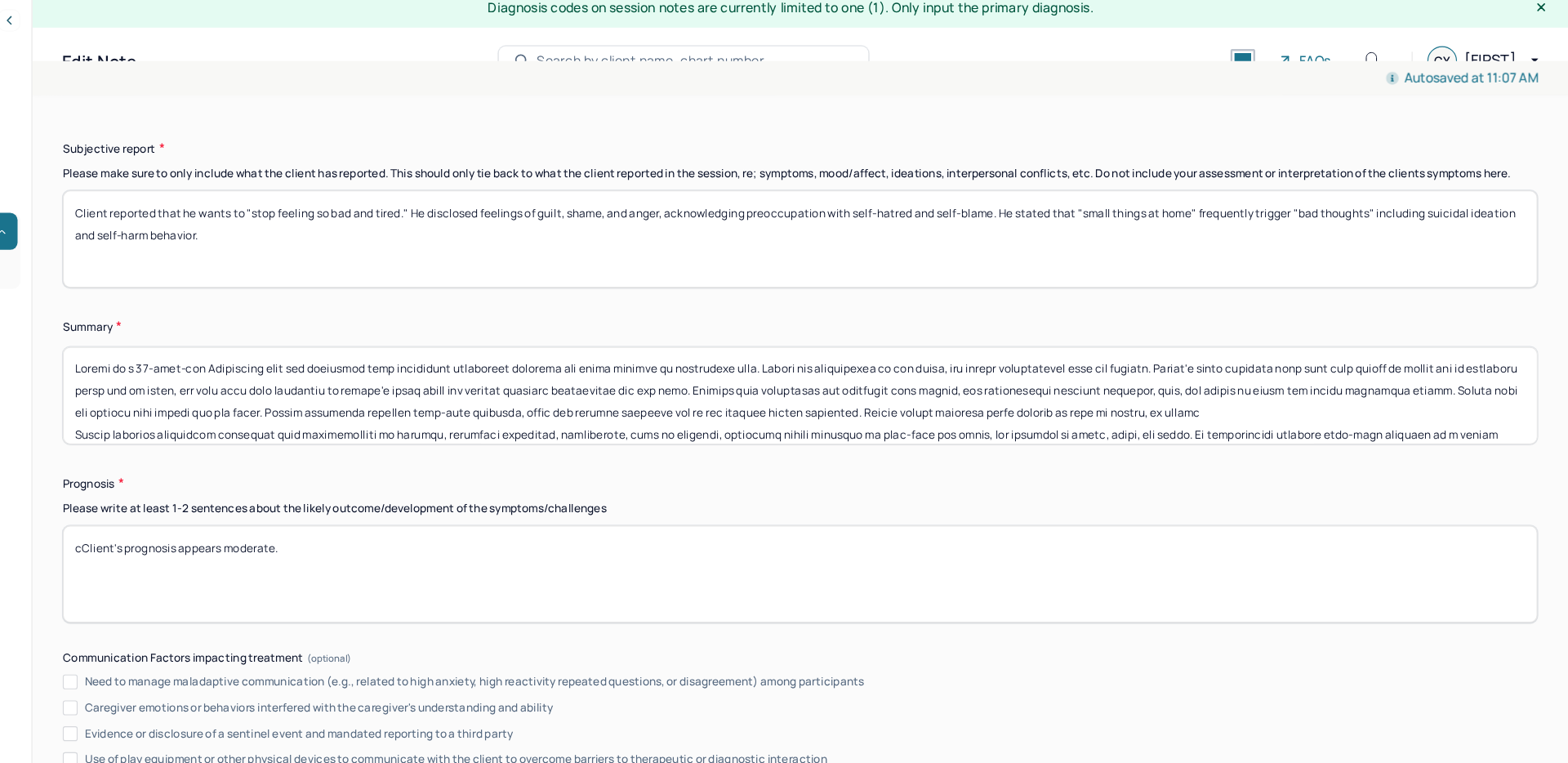 scroll, scrollTop: 8320, scrollLeft: 0, axis: vertical 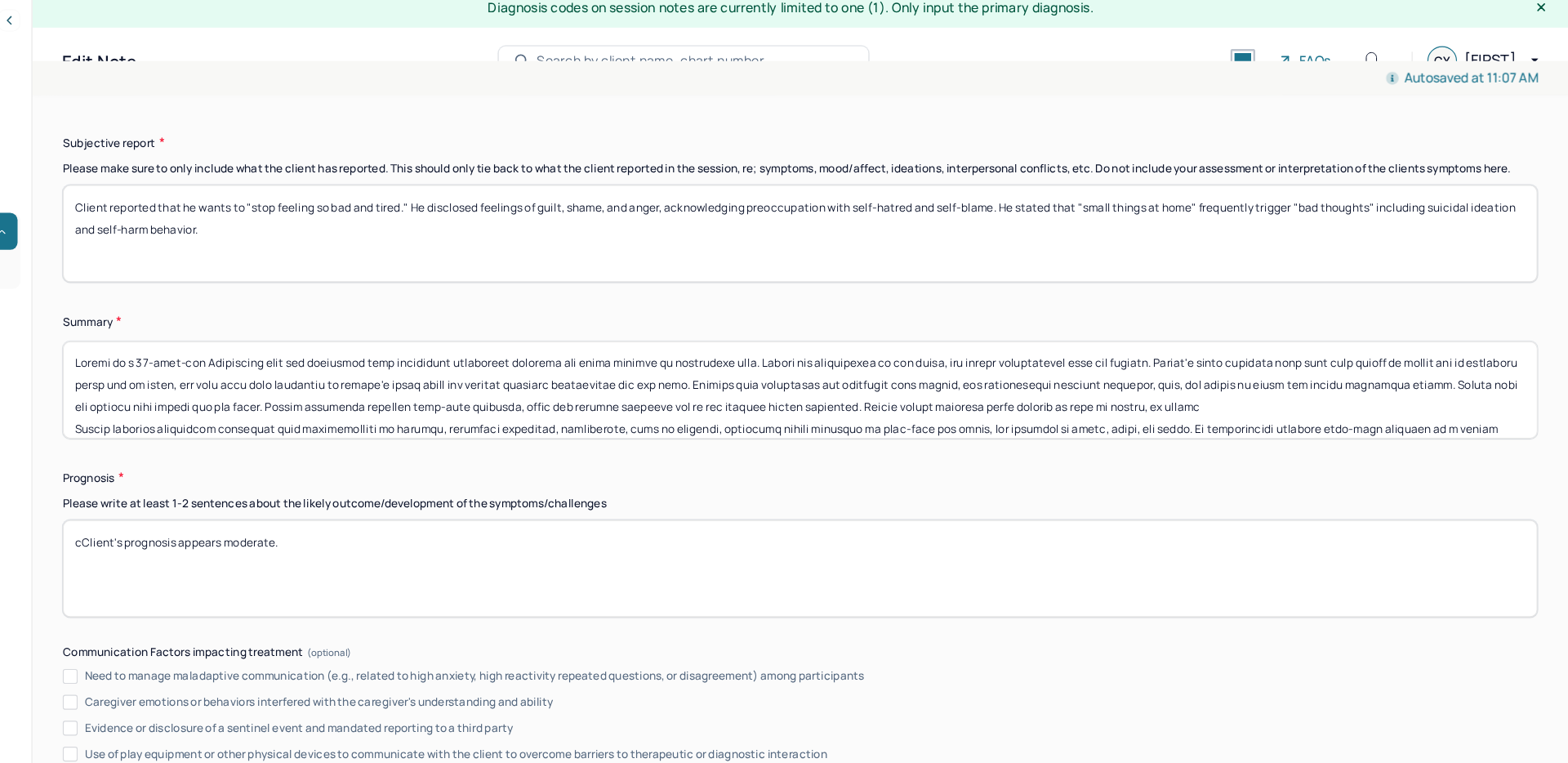 drag, startPoint x: 1029, startPoint y: 382, endPoint x: 986, endPoint y: 382, distance: 43 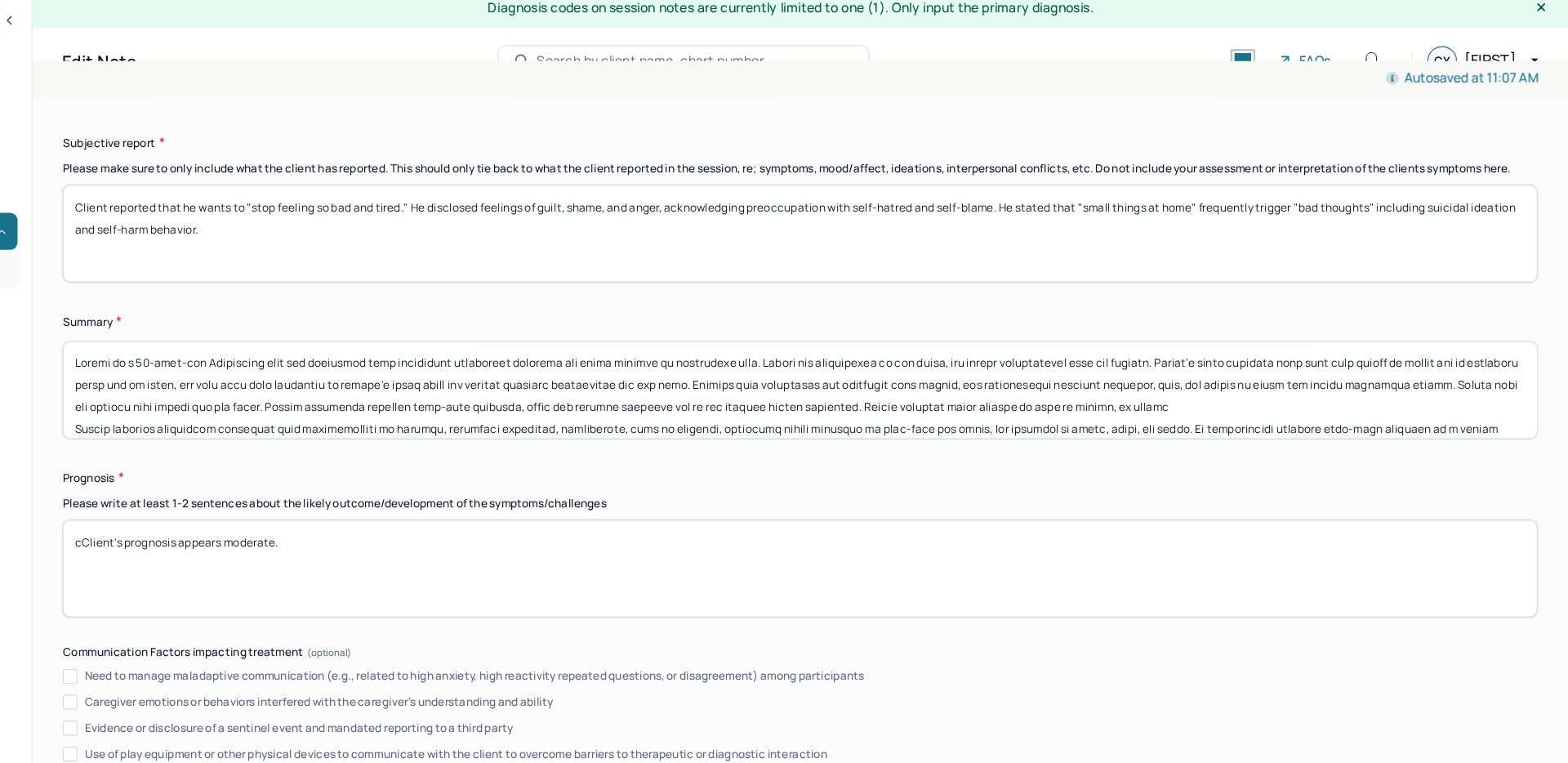 click at bounding box center [890, 355] 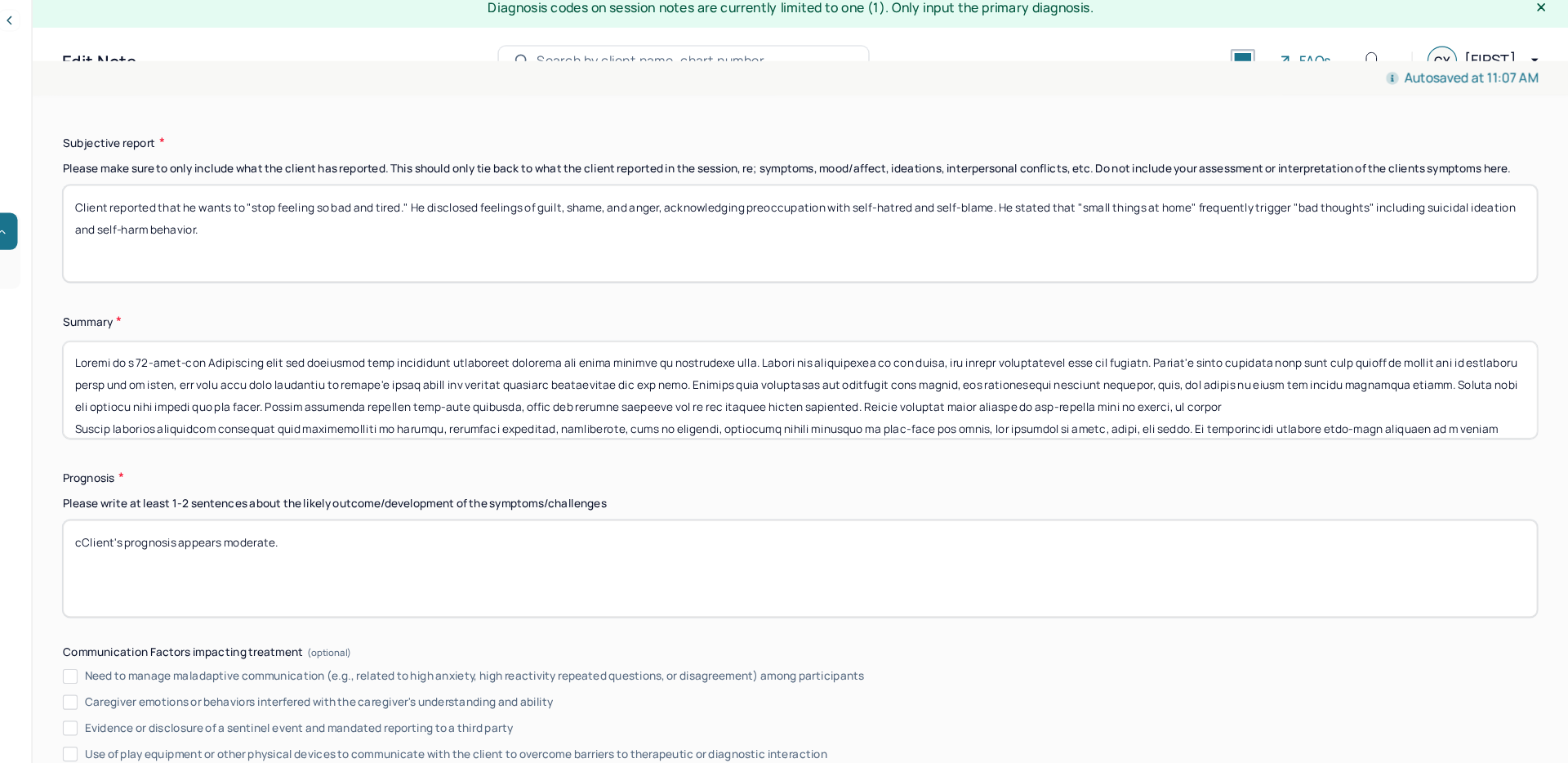 type on "Client is a [AGE]-year-old Vietnamese male who struggles with persistent depressive symptoms and seeks support in navigating them. Client was accompanied by his uncle, who shares guardianship with his parents. Client's uncle reported that they were unable to attend due to currently being out of state, and that they have consented to client's uncle being the primary guardian responsible for his care. Suicide risk assessment was conducted with client, who acknowledged suicidal ideation, plan, and access to means but denied immediate intent. Safety plan was created with client and his uncle. Client disclosed frequent self-harm behavior, which has stopped recently due to his current living situation. Client reported prior history of non-serious harm to others, he denied
Client reported persistent depressed mood characterized by anxiety, excessive tiredness, hypersomnia, loss of pleasure, recurrent racing thoughts of self-harm and death, and feelings of guilt, shame, and anger. He acknowledged frequent self-harm ..." 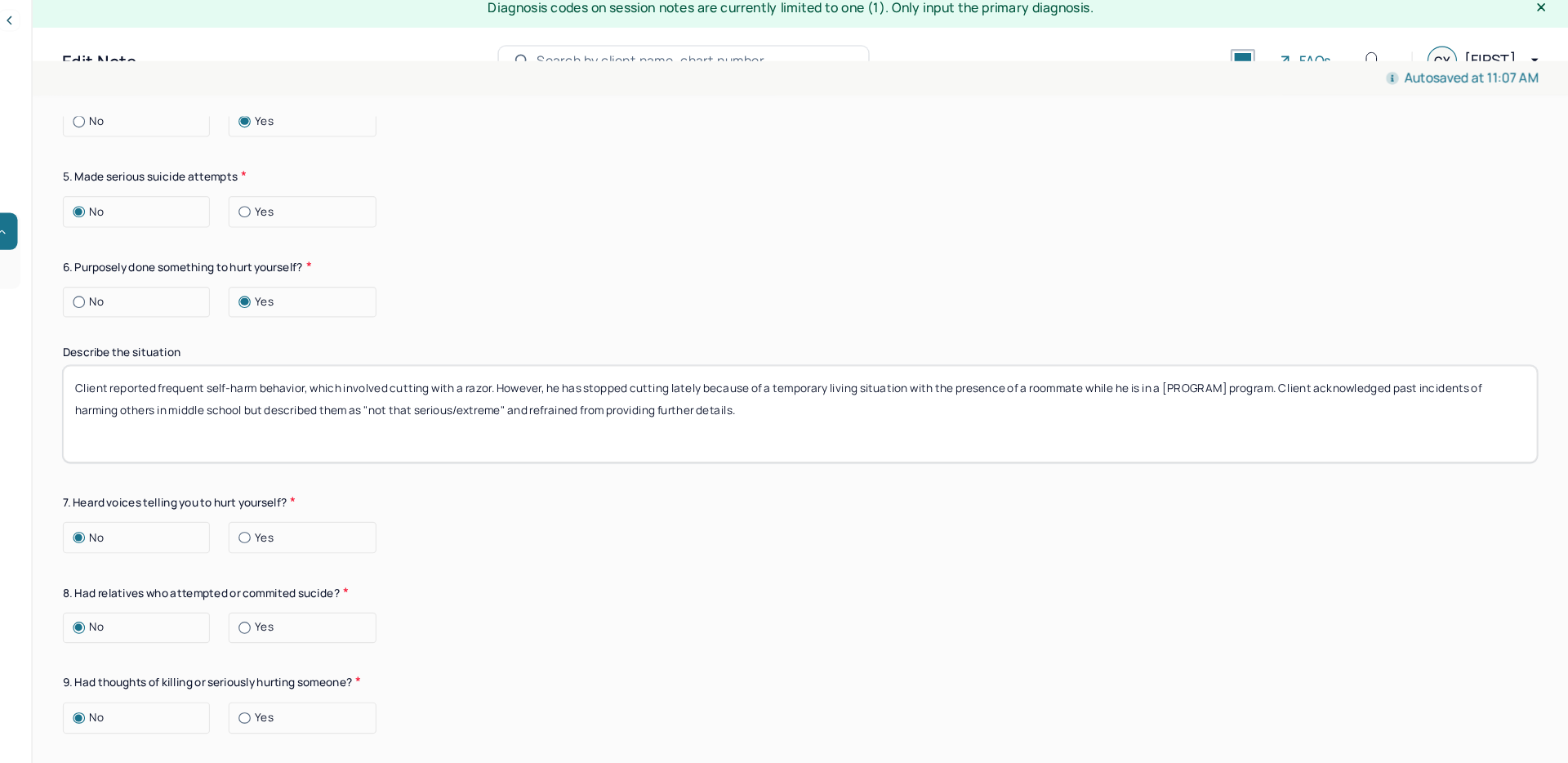 scroll, scrollTop: 5657, scrollLeft: 0, axis: vertical 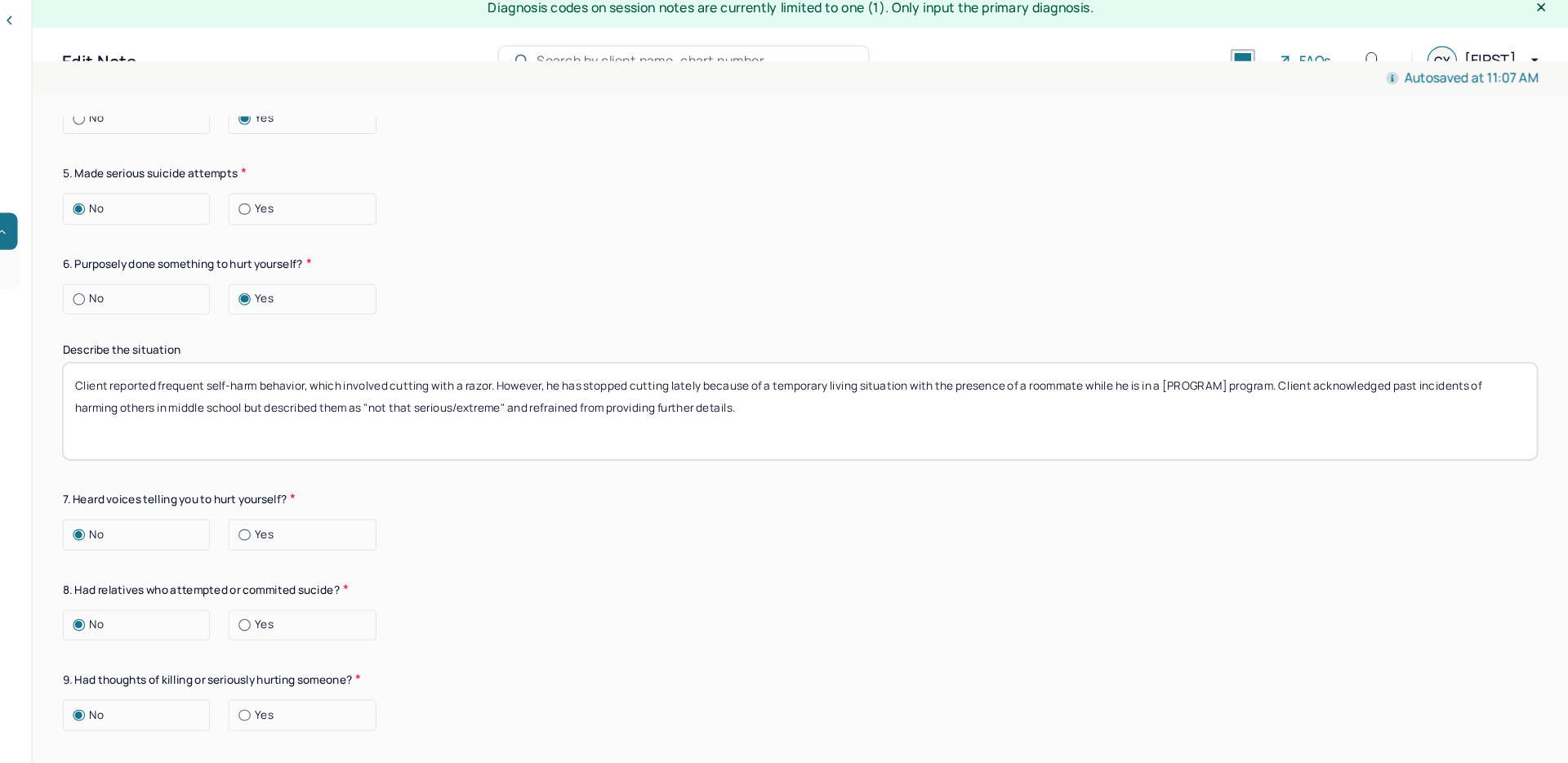 click on "Client reported frequent self-harm behavior, which involved cutting with a razor. However, he has stopped cutting lately because of a temporary living situation with the presence of a roommate while he is in a [PROGRAM] program. Client acknowledged past incidents of harming others in middle school but described them as "not that serious/extreme" and refrained from providing further details." at bounding box center [890, 374] 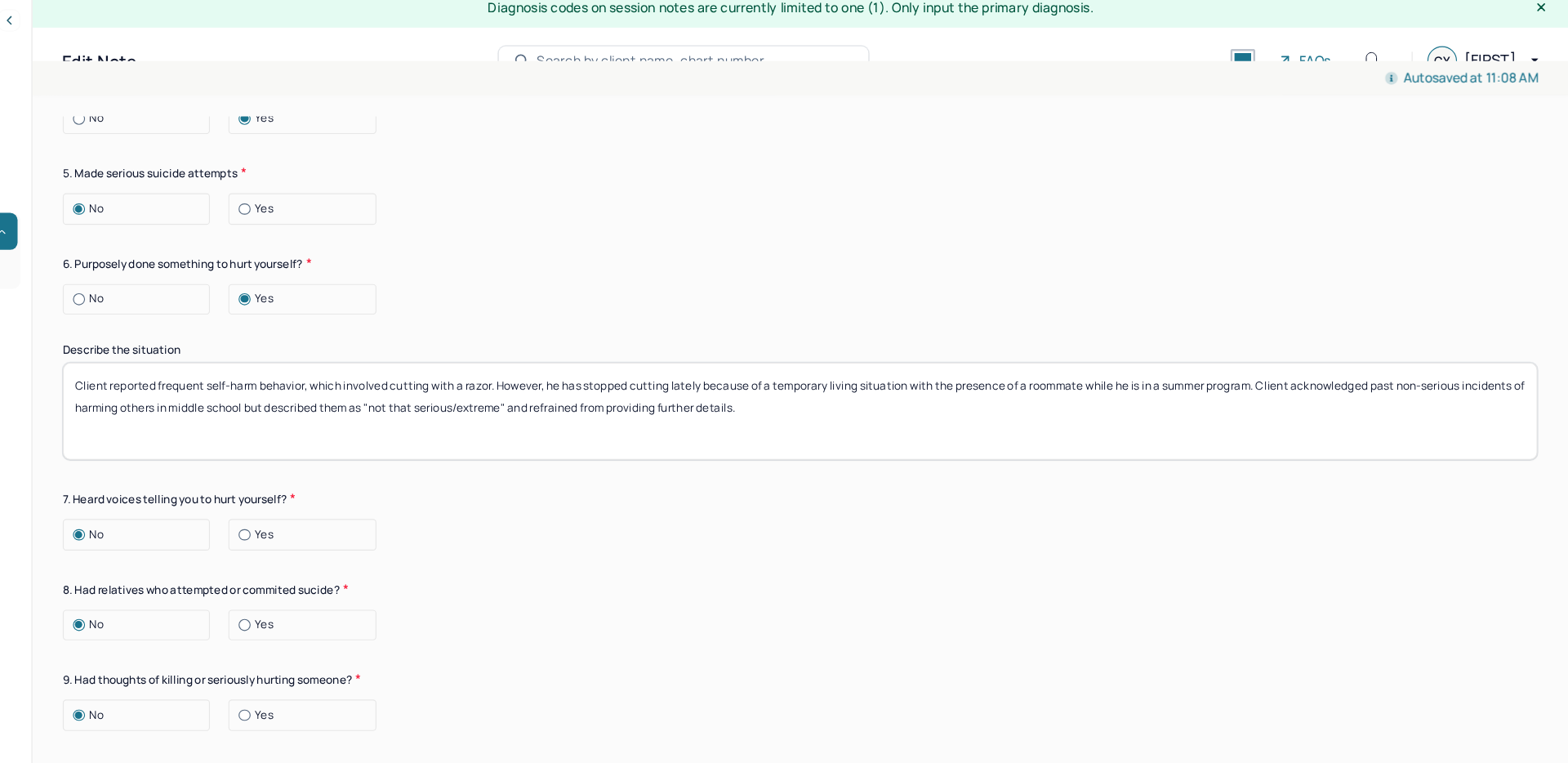 click on "Client reported frequent self-harm behavior, which involved cutting with a razor. However, he has stopped cutting lately because of a temporary living situation with the presence of a roommate while he is in a summer program. Client acknowledged past non-serious incidents of harming others in middle school but described them as "not that serious/extreme" and refrained from providing further details." at bounding box center (890, 374) 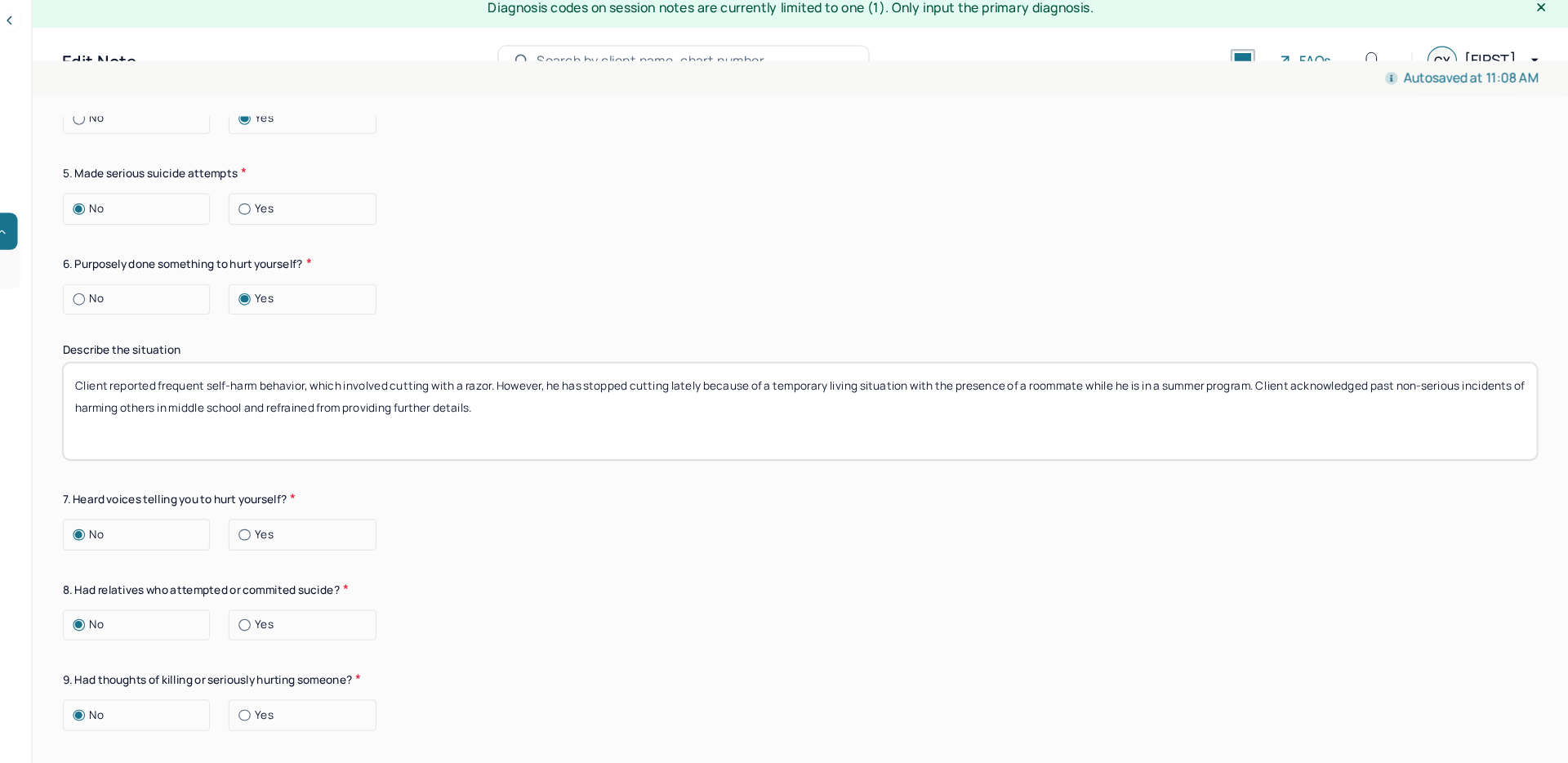 click on "Client reported frequent self-harm behavior, which involved cutting with a razor. However, he has stopped cutting lately because of a temporary living situation with the presence of a roommate while he is in a summer program. Client acknowledged past non-serious incidents of harming others in middle school but described them as "not that serious/extreme" and refrained from providing further details." at bounding box center [890, 374] 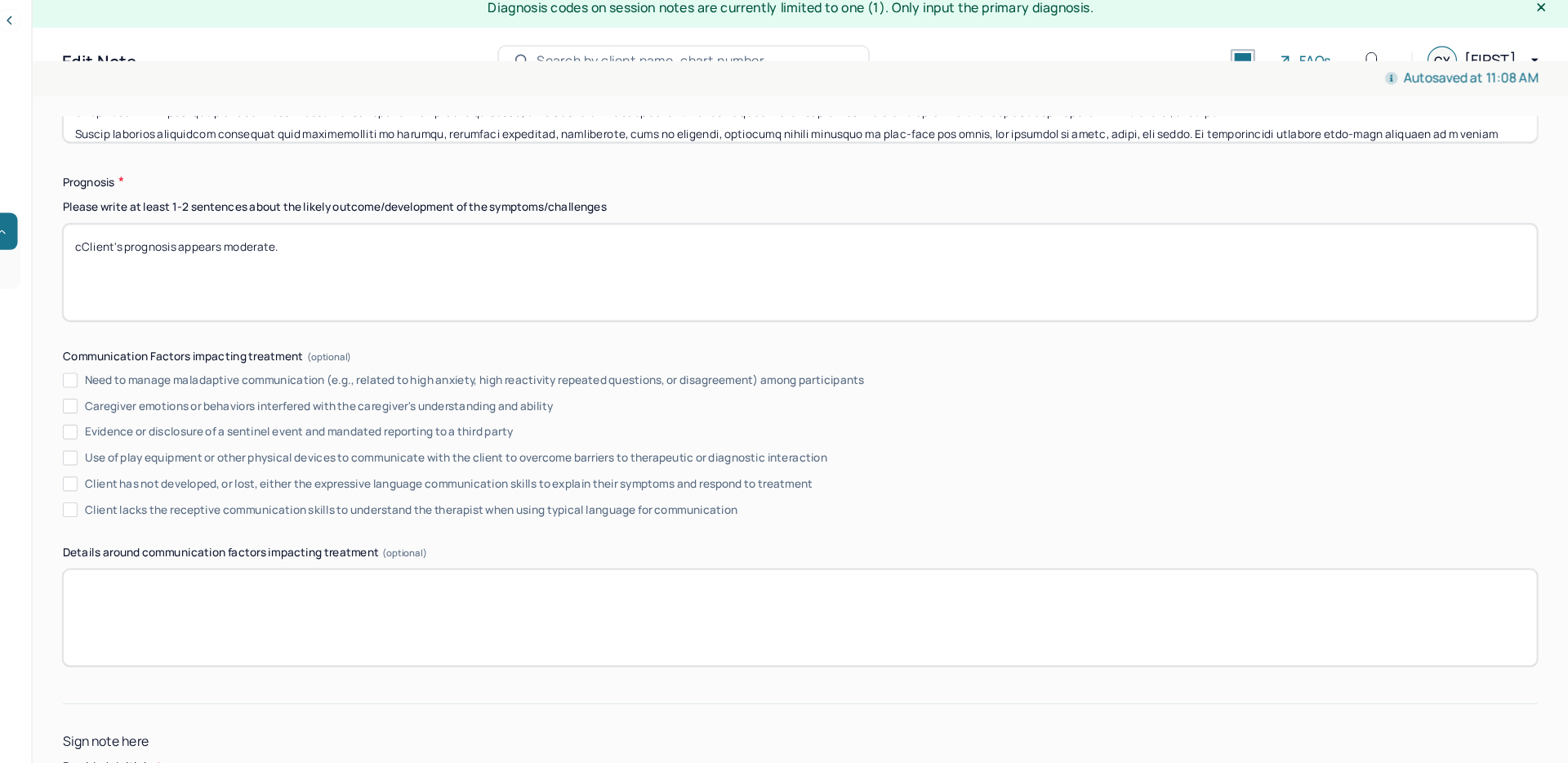 scroll, scrollTop: 8677, scrollLeft: 0, axis: vertical 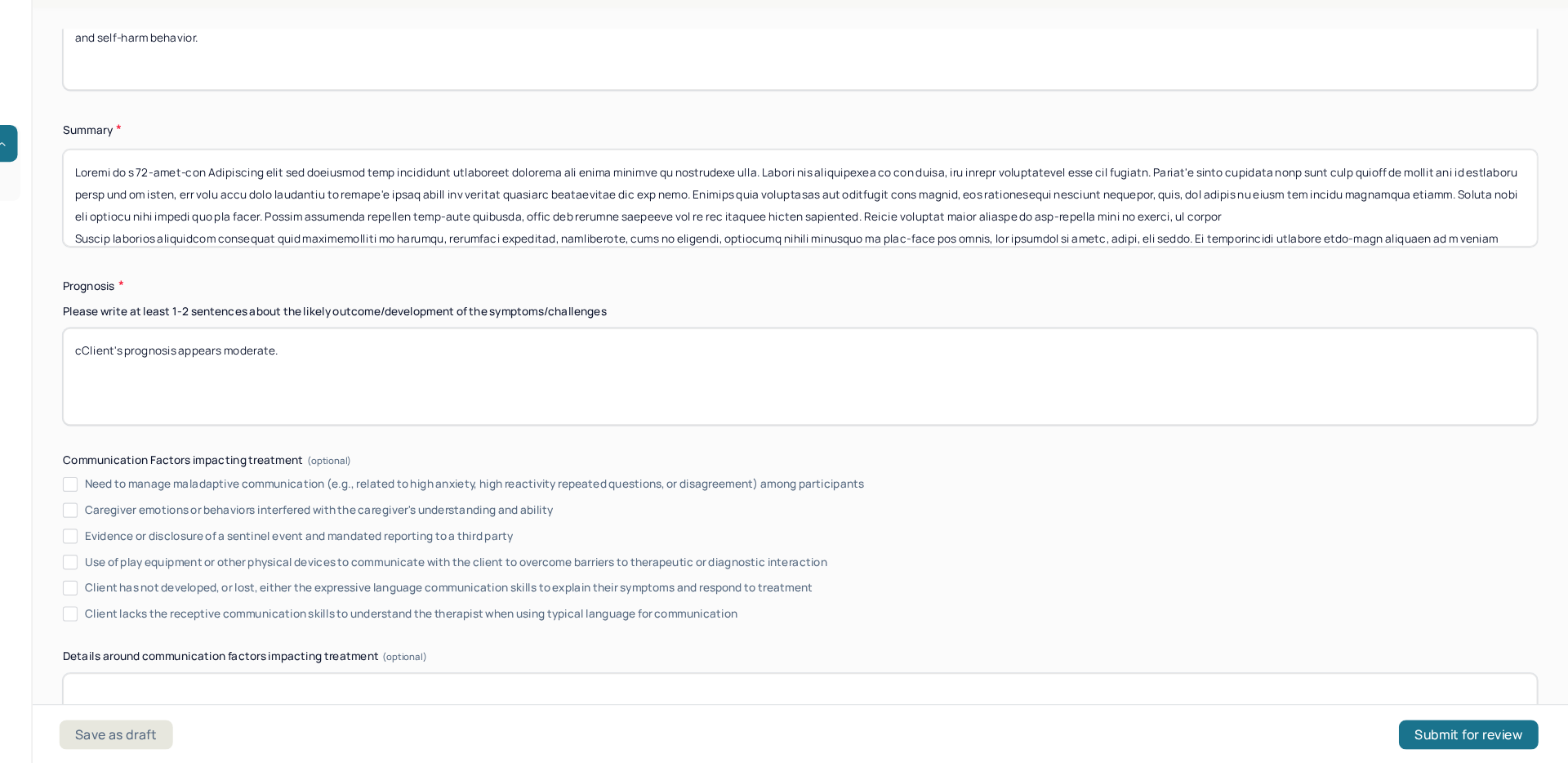click on "cClient's prognosis appears moderate." at bounding box center (890, 421) 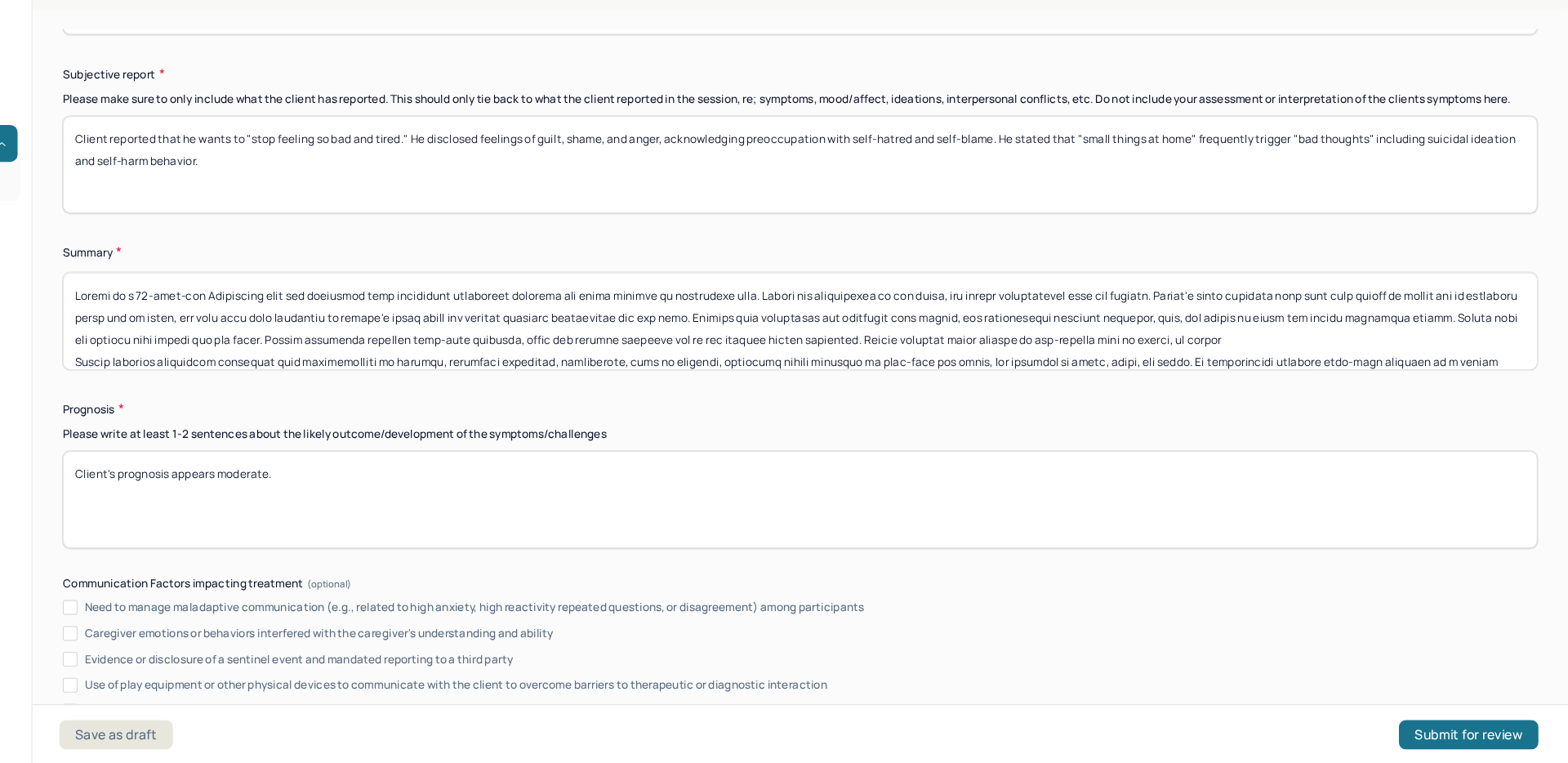 scroll, scrollTop: 8229, scrollLeft: 0, axis: vertical 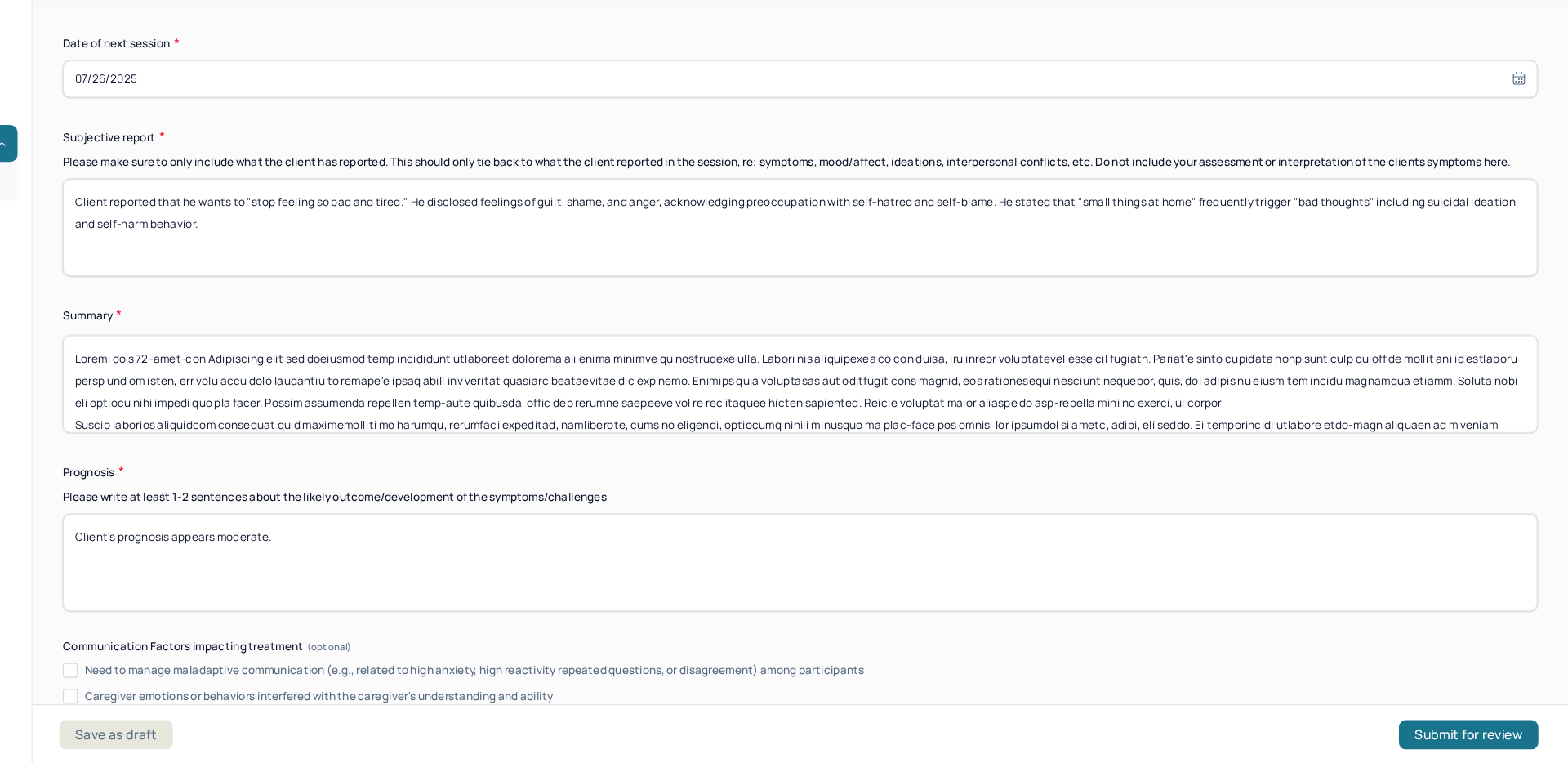 type on "Client's prognosis appears moderate." 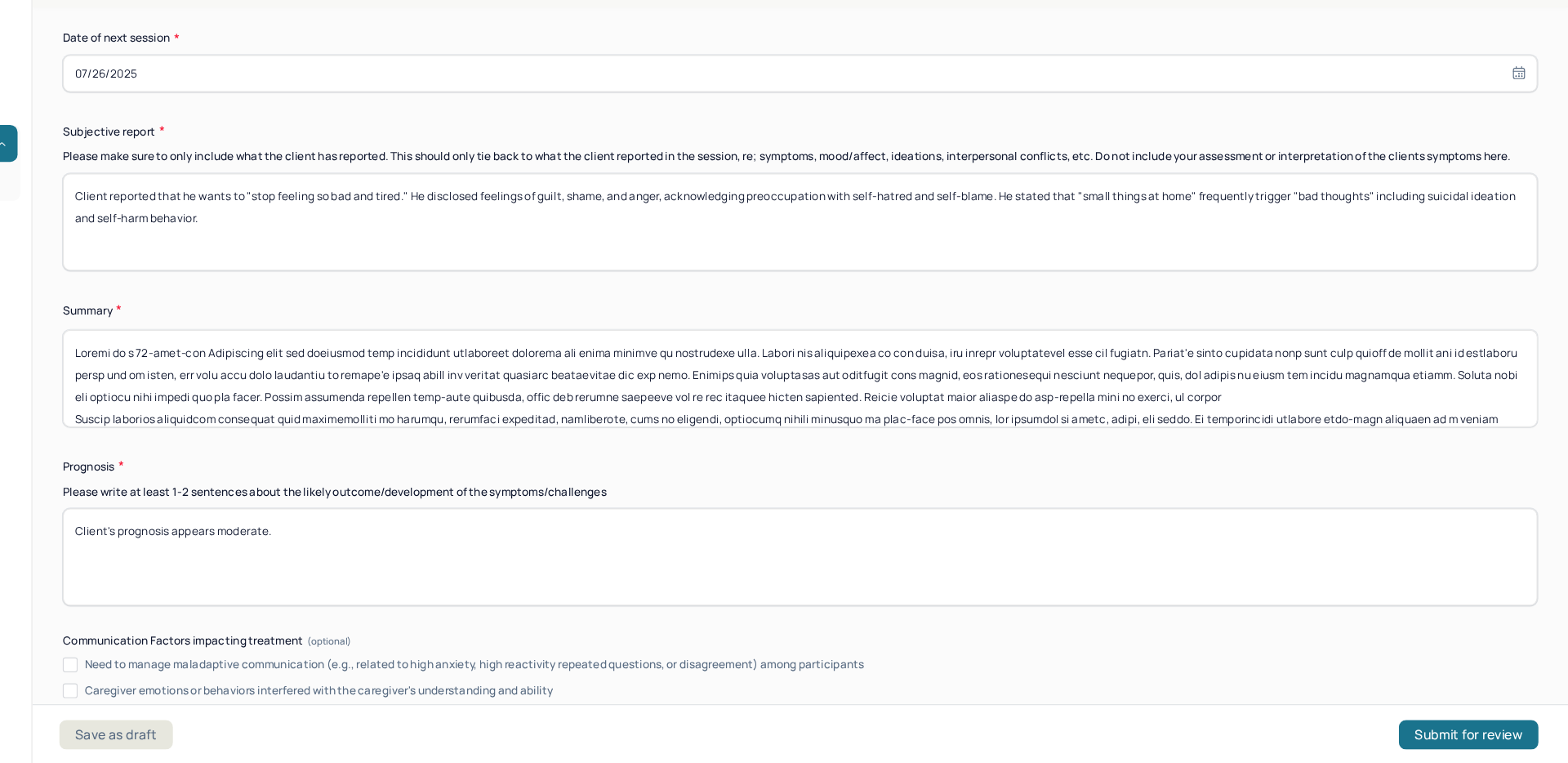 scroll, scrollTop: 3, scrollLeft: 0, axis: vertical 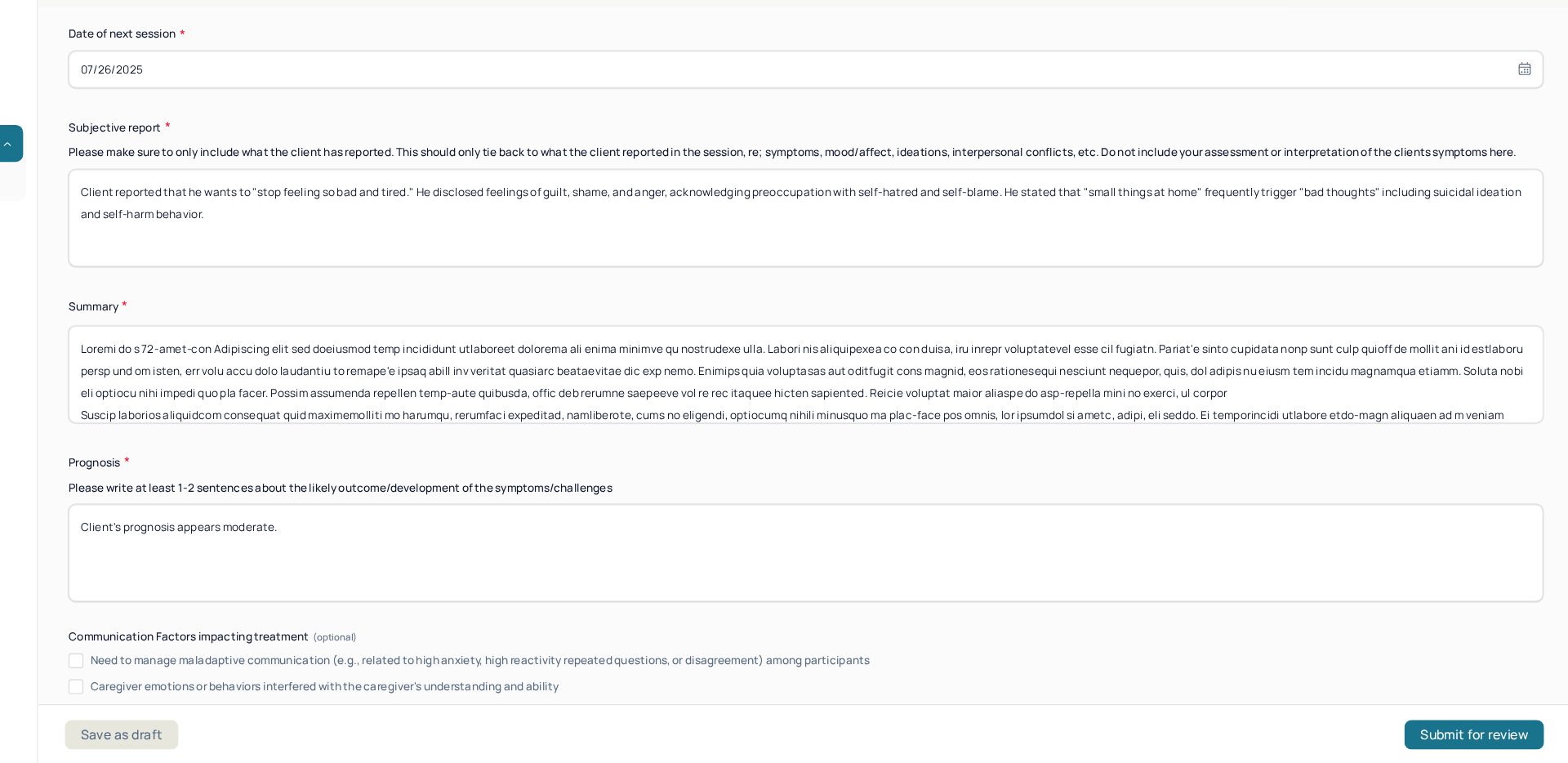 drag, startPoint x: 1330, startPoint y: 454, endPoint x: 1263, endPoint y: 451, distance: 67.0671 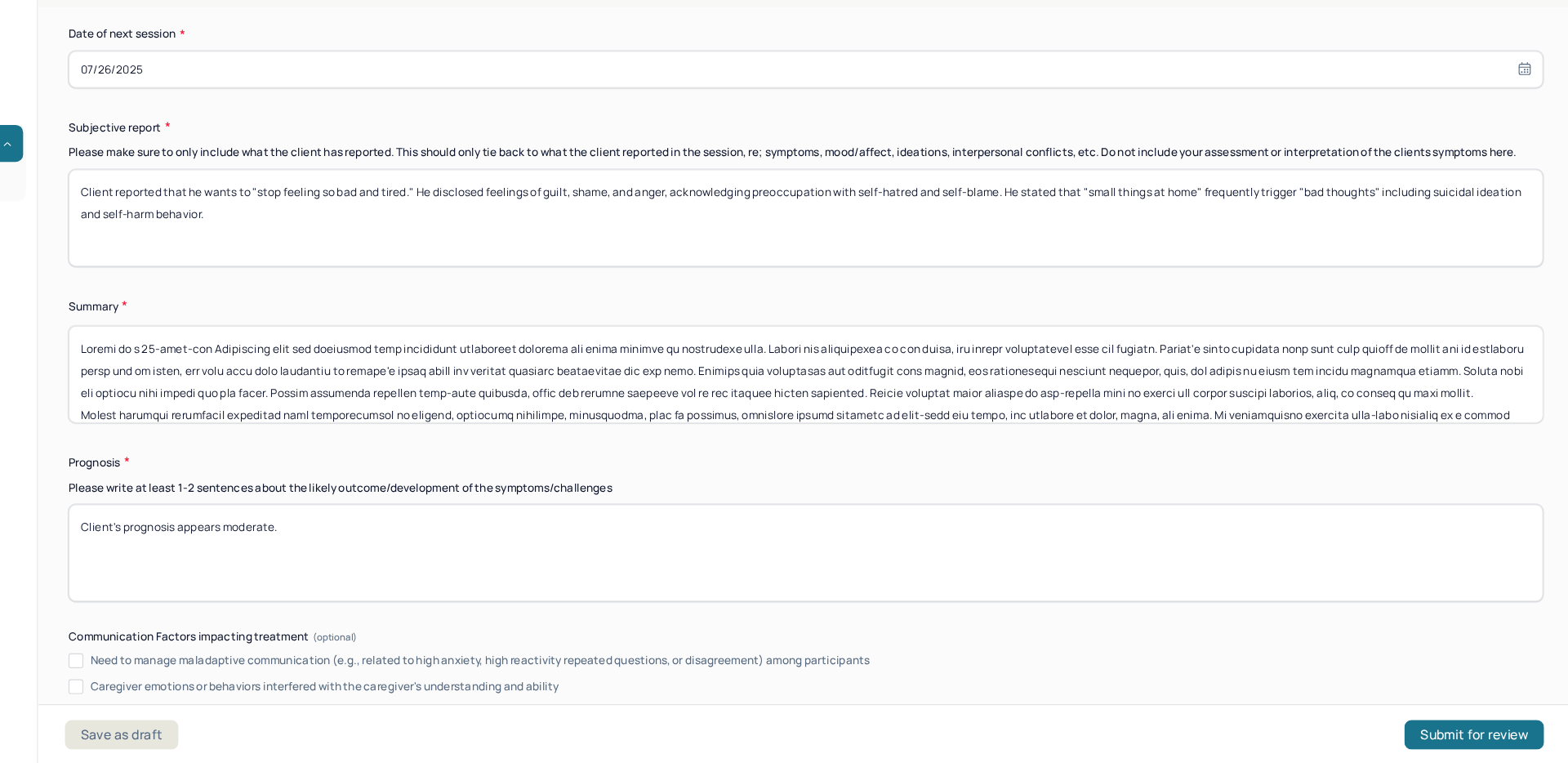 scroll, scrollTop: 2, scrollLeft: 0, axis: vertical 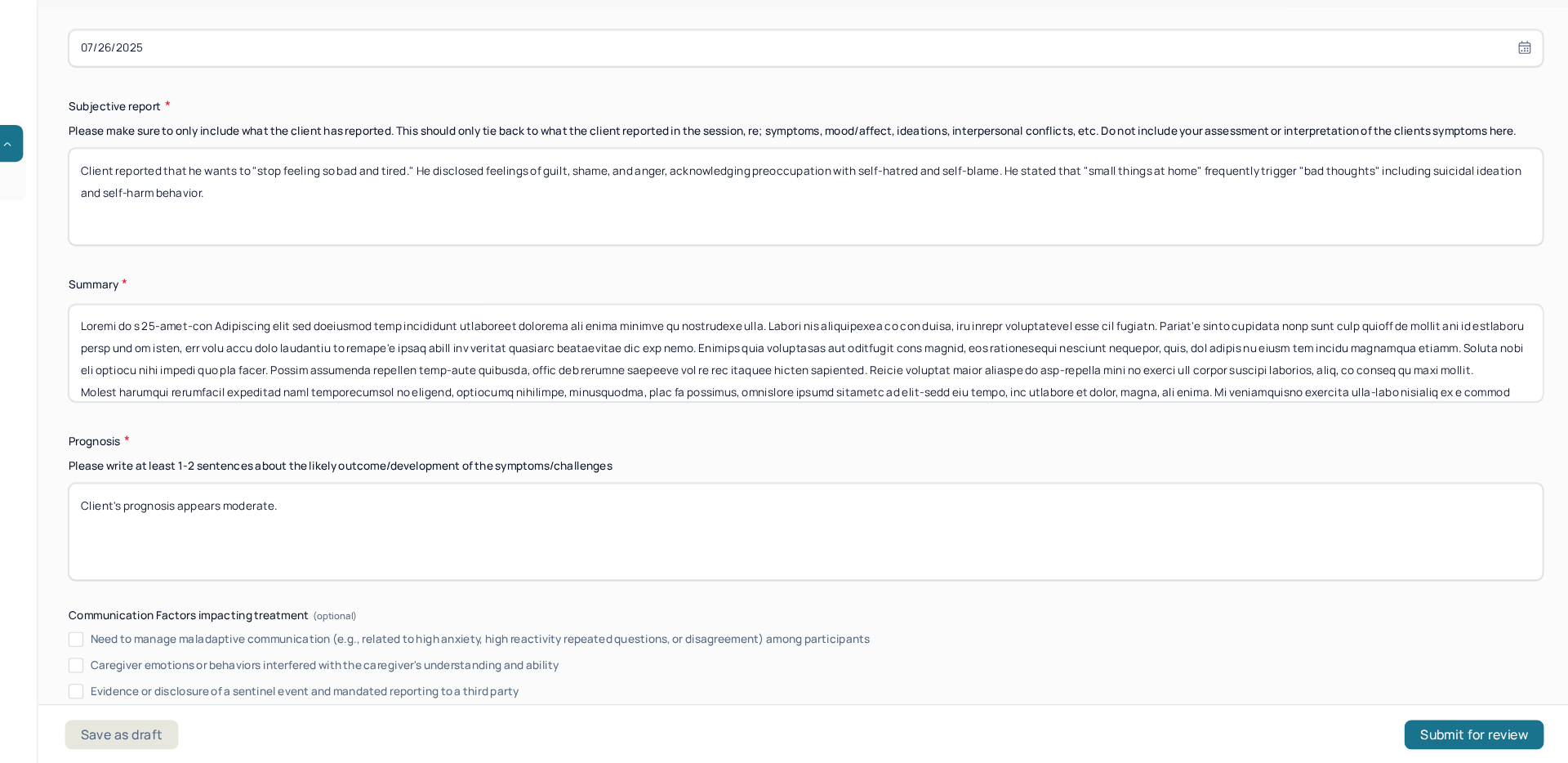 drag, startPoint x: 1192, startPoint y: 427, endPoint x: 1258, endPoint y: 425, distance: 66.030296 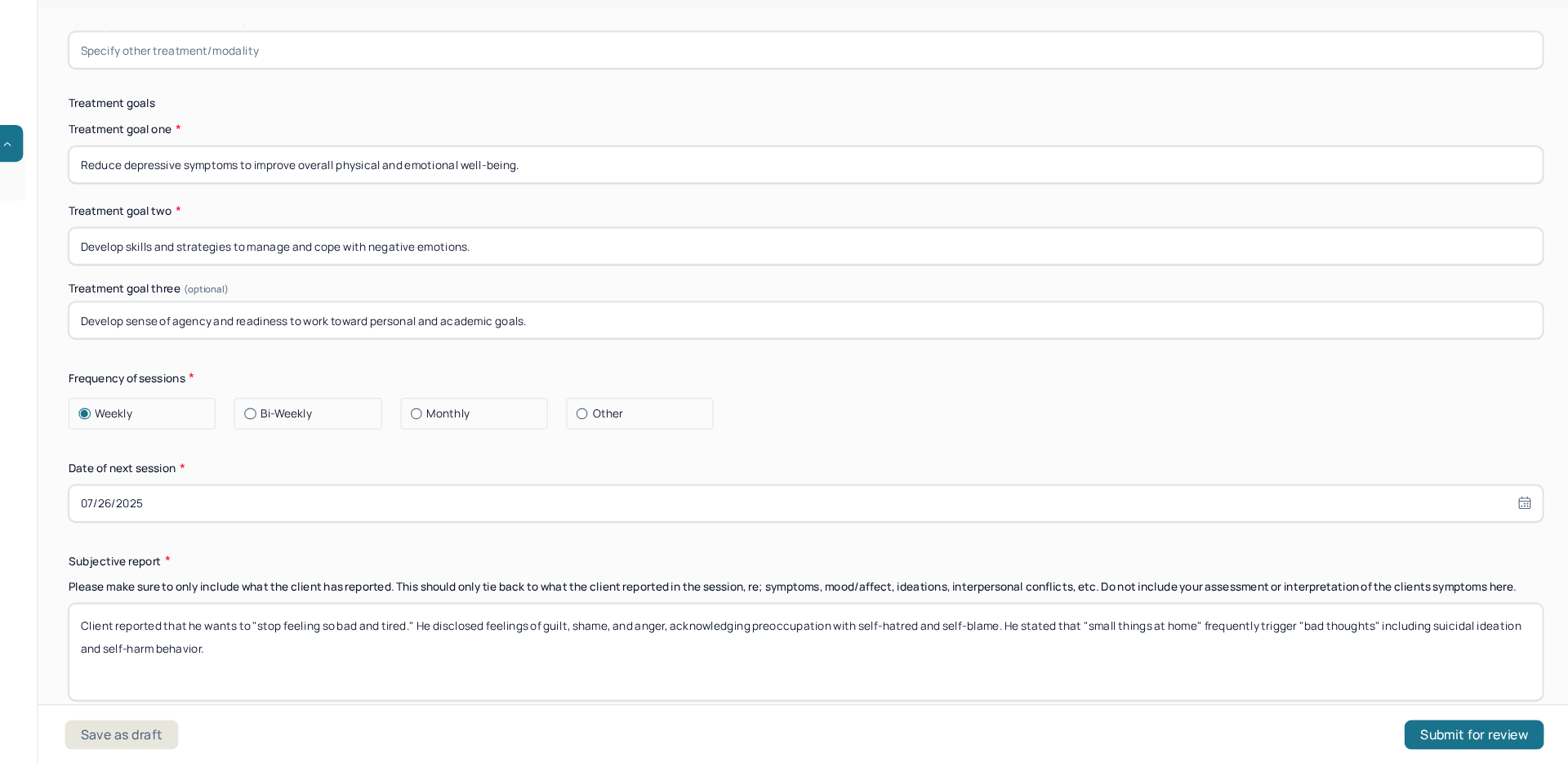 scroll, scrollTop: 8142, scrollLeft: 0, axis: vertical 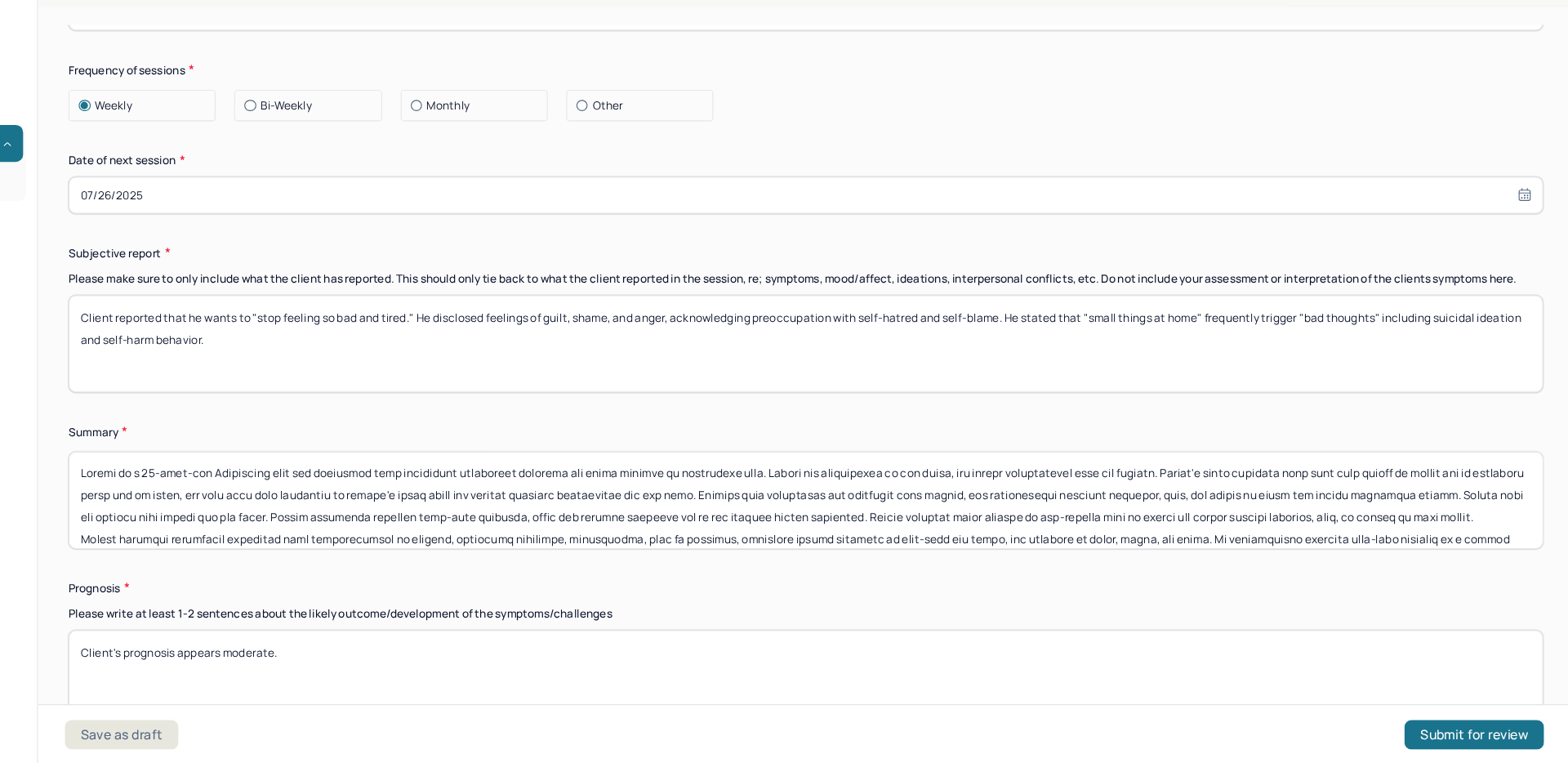 click at bounding box center [890, 530] 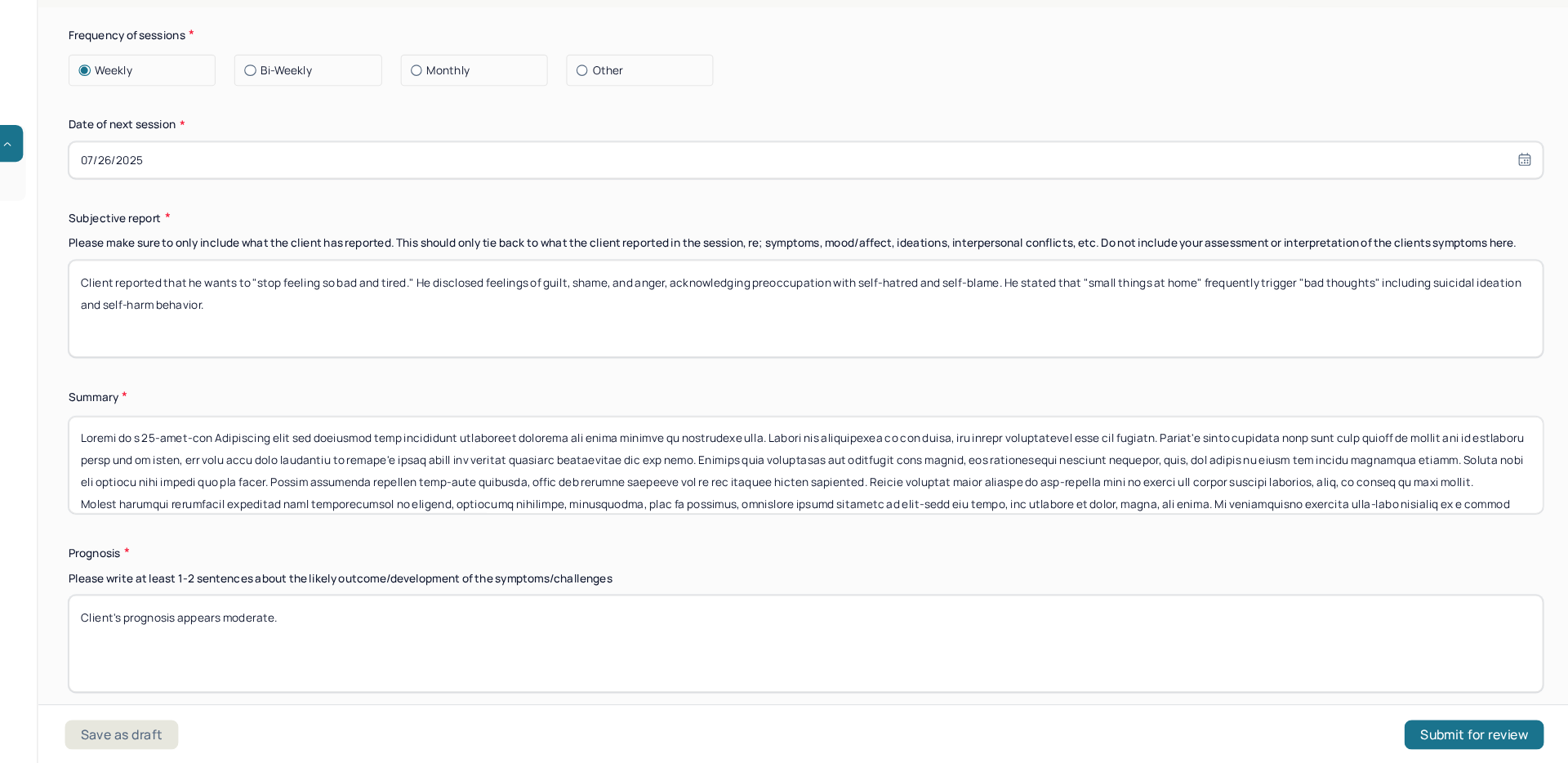 scroll, scrollTop: 8174, scrollLeft: 0, axis: vertical 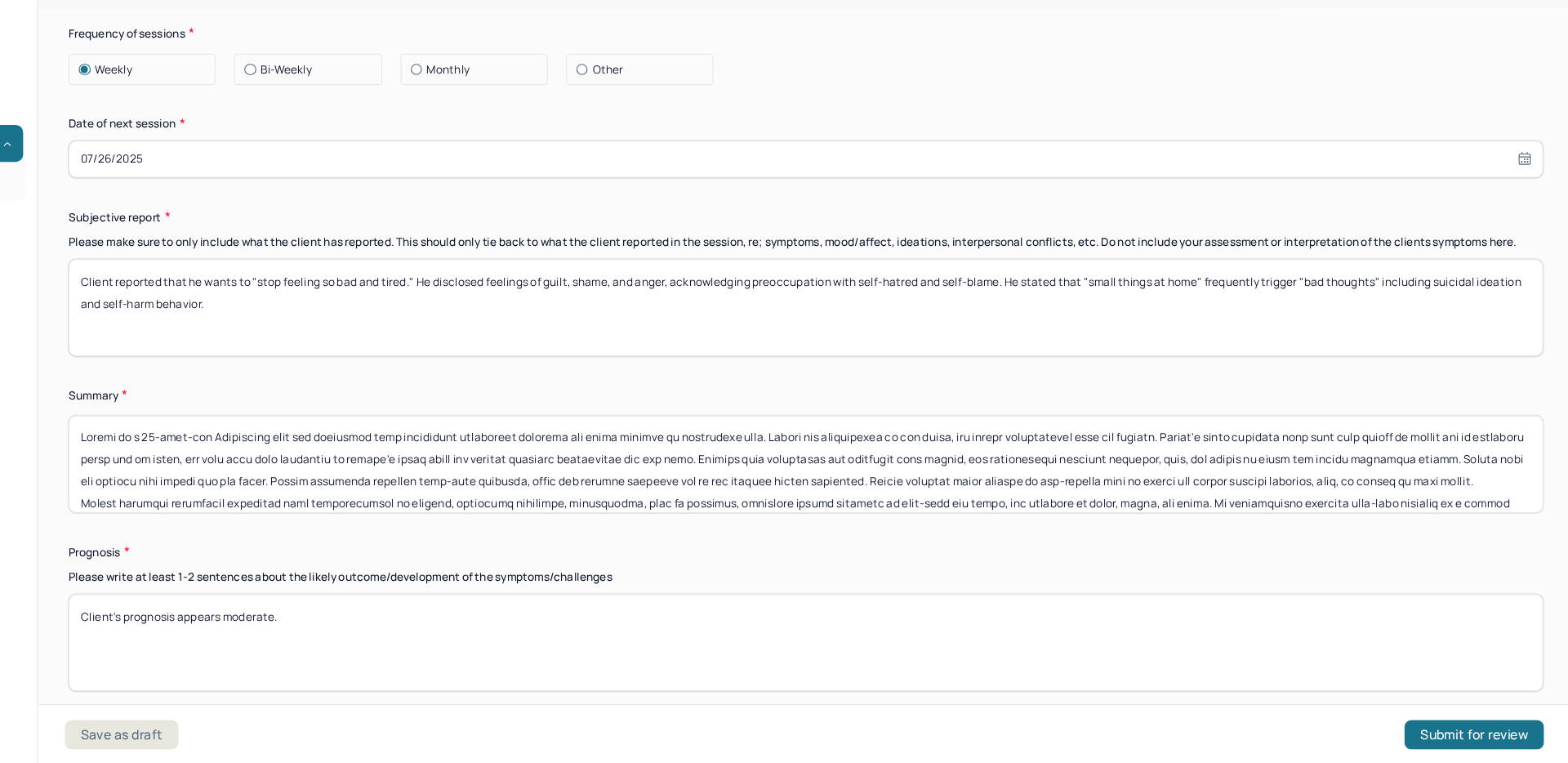 click at bounding box center (890, 498) 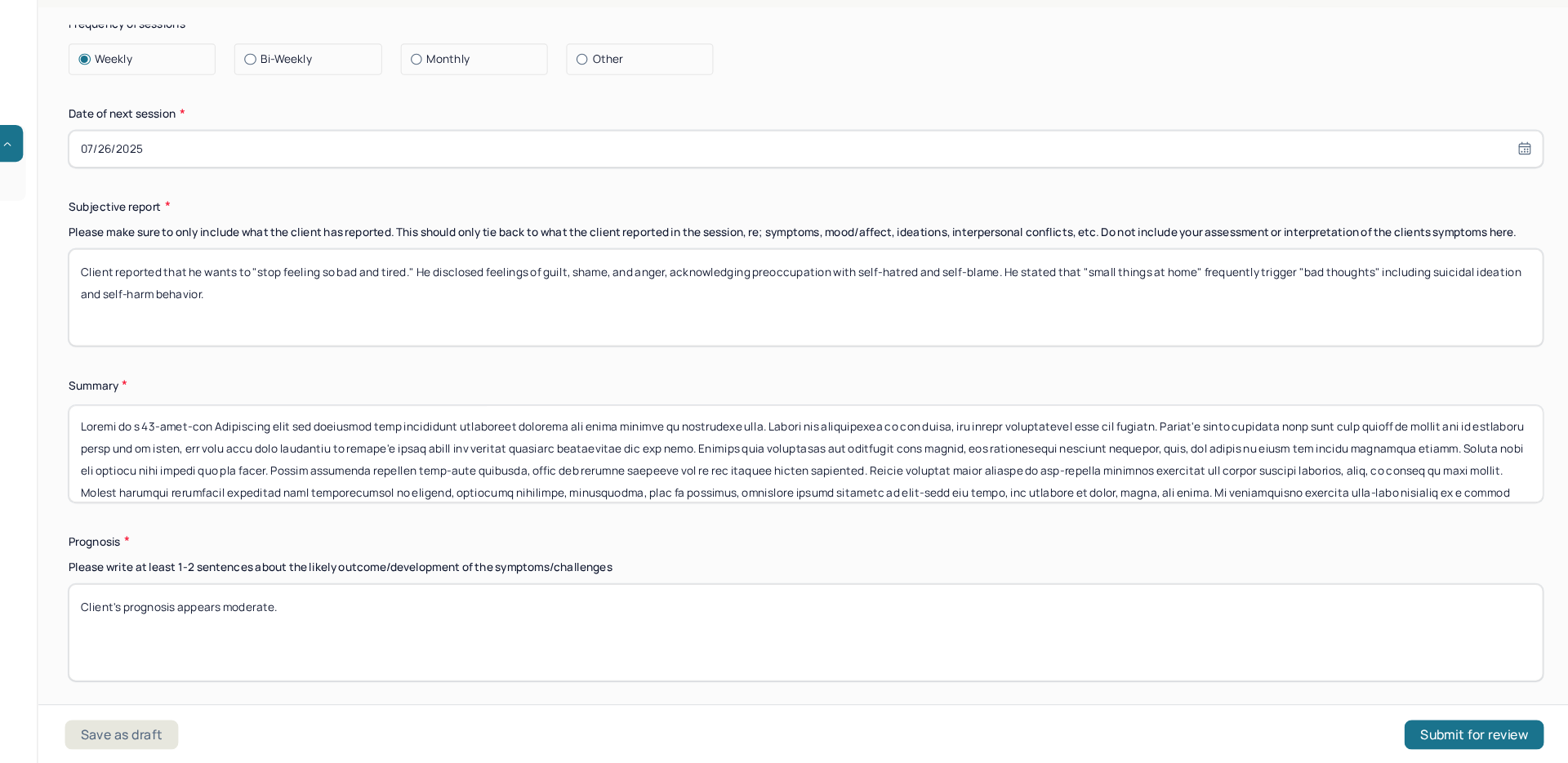scroll, scrollTop: 8188, scrollLeft: 0, axis: vertical 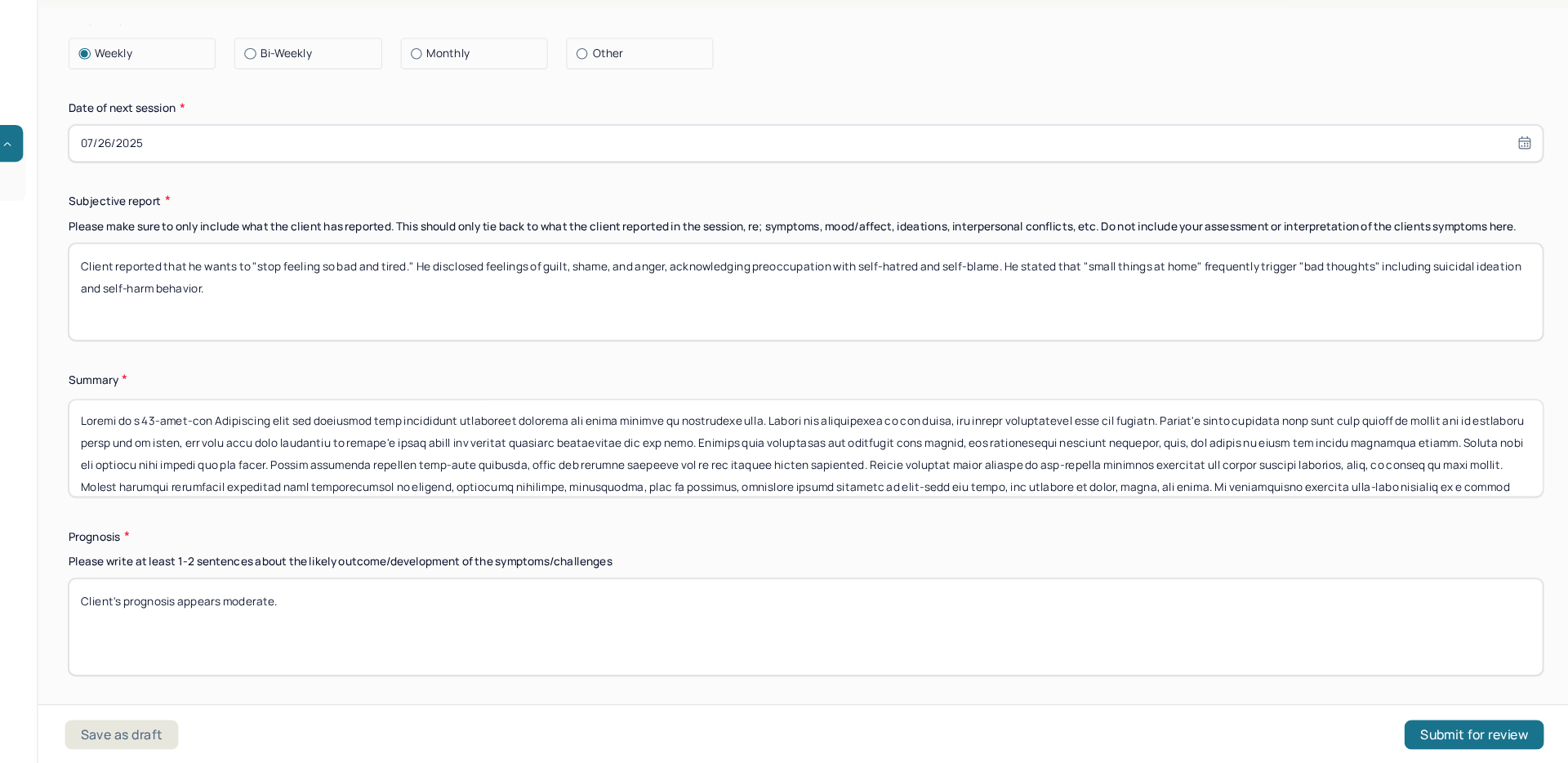 click at bounding box center (890, 484) 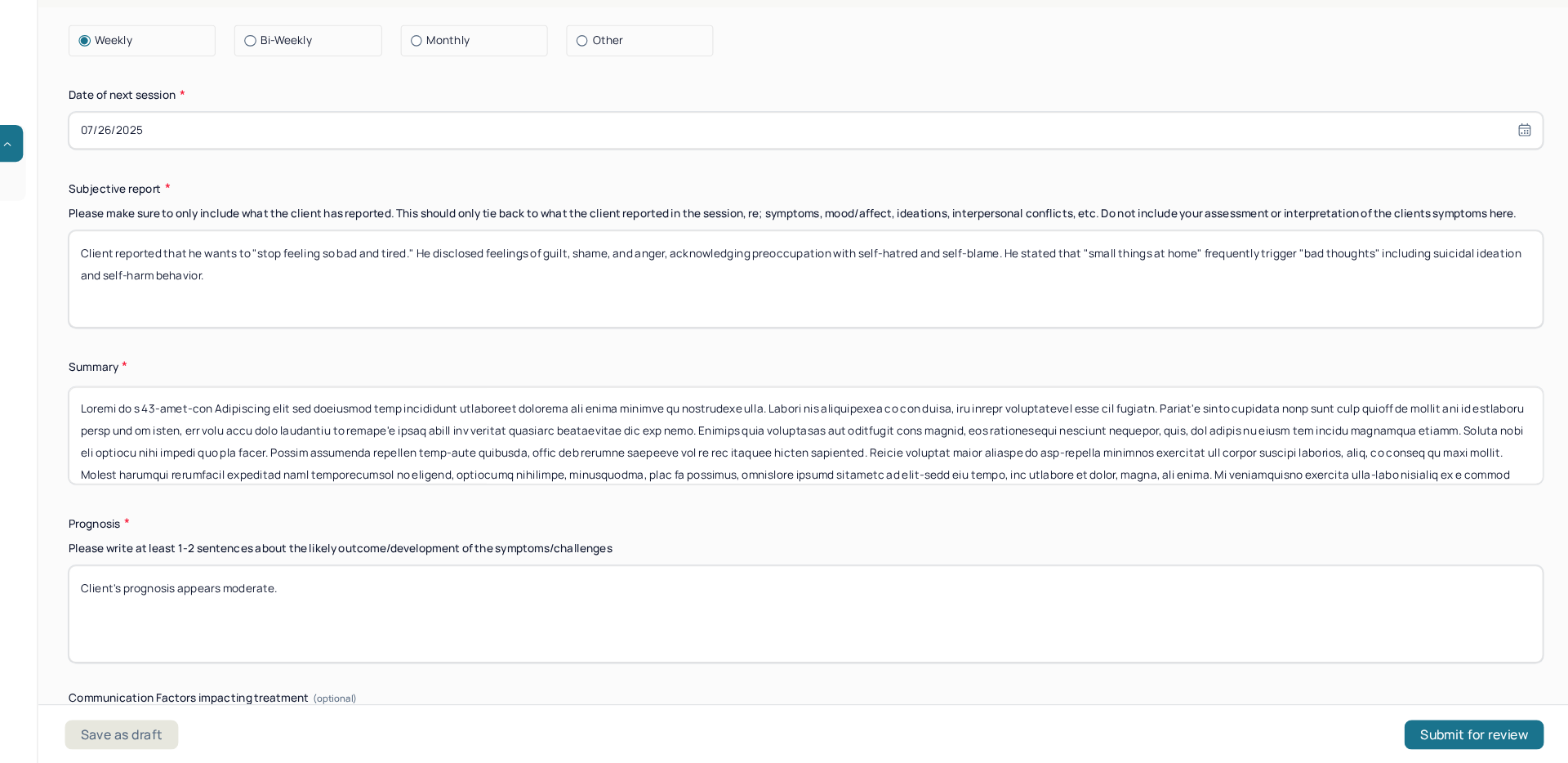 scroll, scrollTop: 8216, scrollLeft: 0, axis: vertical 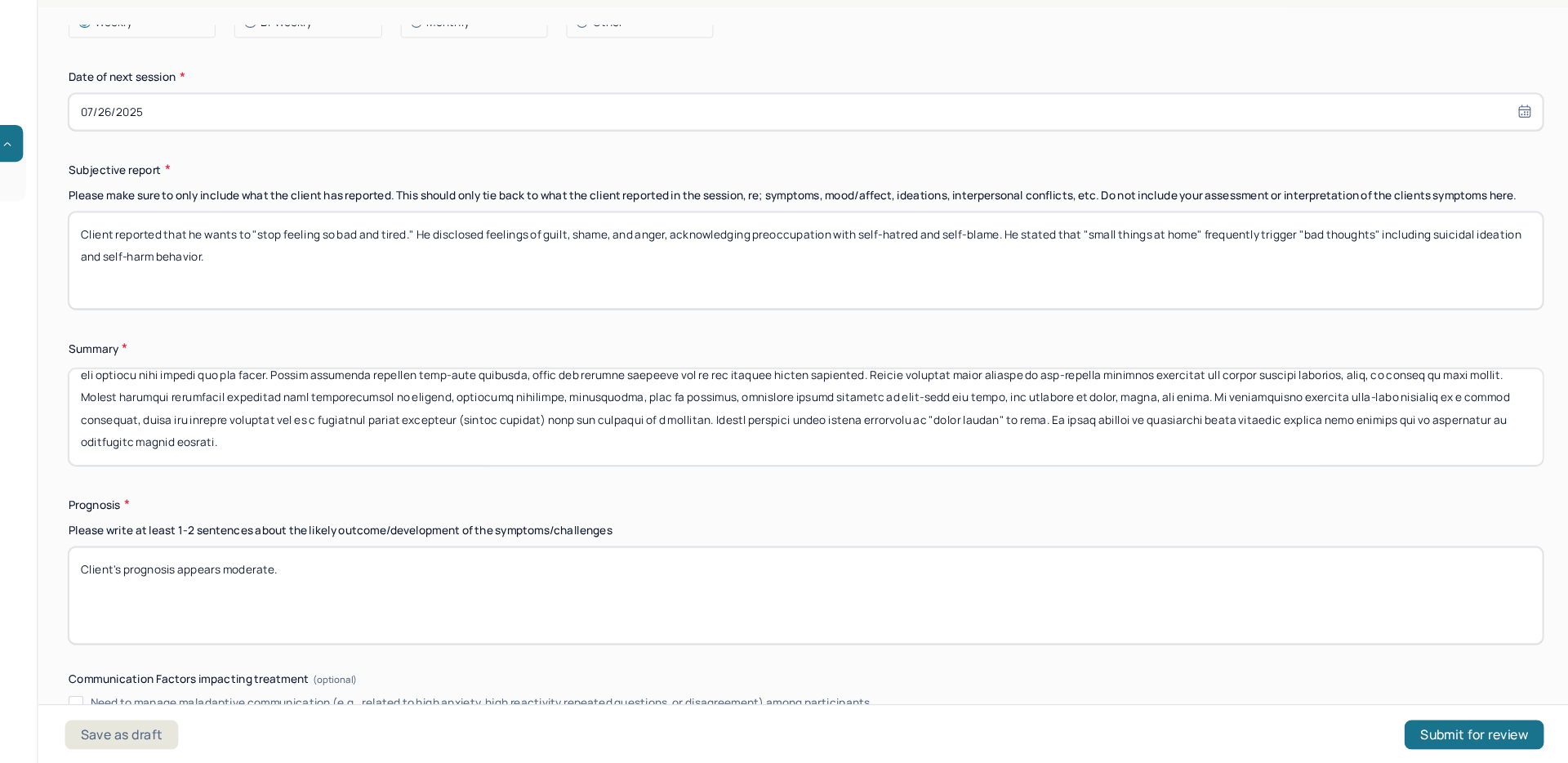 click at bounding box center (890, 457) 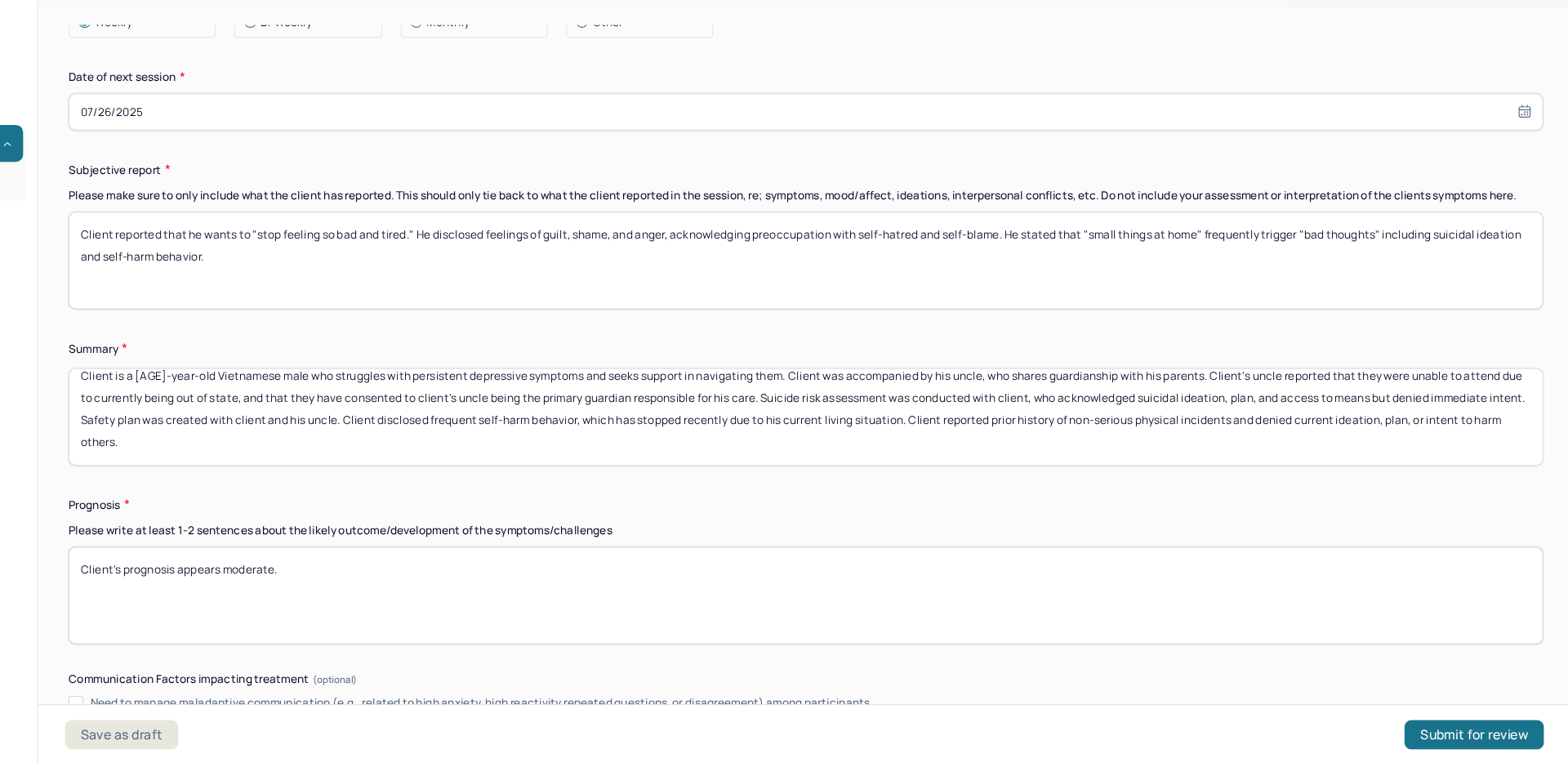 scroll, scrollTop: 14, scrollLeft: 0, axis: vertical 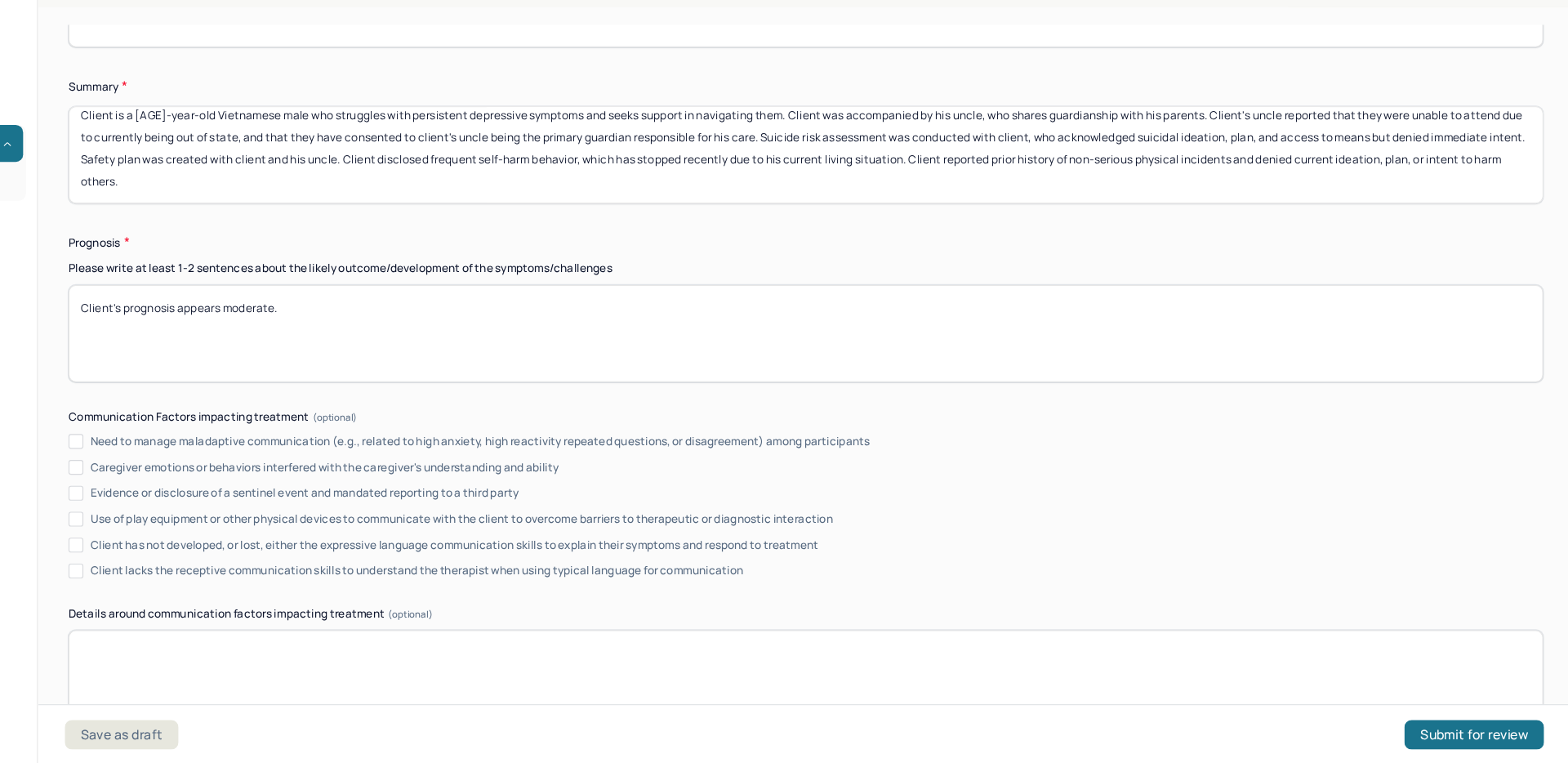 type on "Client is a [AGE]-year-old Vietnamese male who struggles with persistent depressive symptoms and seeks support in navigating them. Client was accompanied by his uncle, who shares guardianship with his parents. Client's uncle reported that they were unable to attend due to currently being out of state, and that they have consented to client's uncle being the primary guardian responsible for his care. Suicide risk assessment was conducted with client, who acknowledged suicidal ideation, plan, and access to means but denied immediate intent. Safety plan was created with client and his uncle. Client disclosed frequent self-harm behavior, which has stopped recently due to his current living situation. Client reported prior history of non-serious physical incidents and denied current ideation, plan, or intent to harm others." 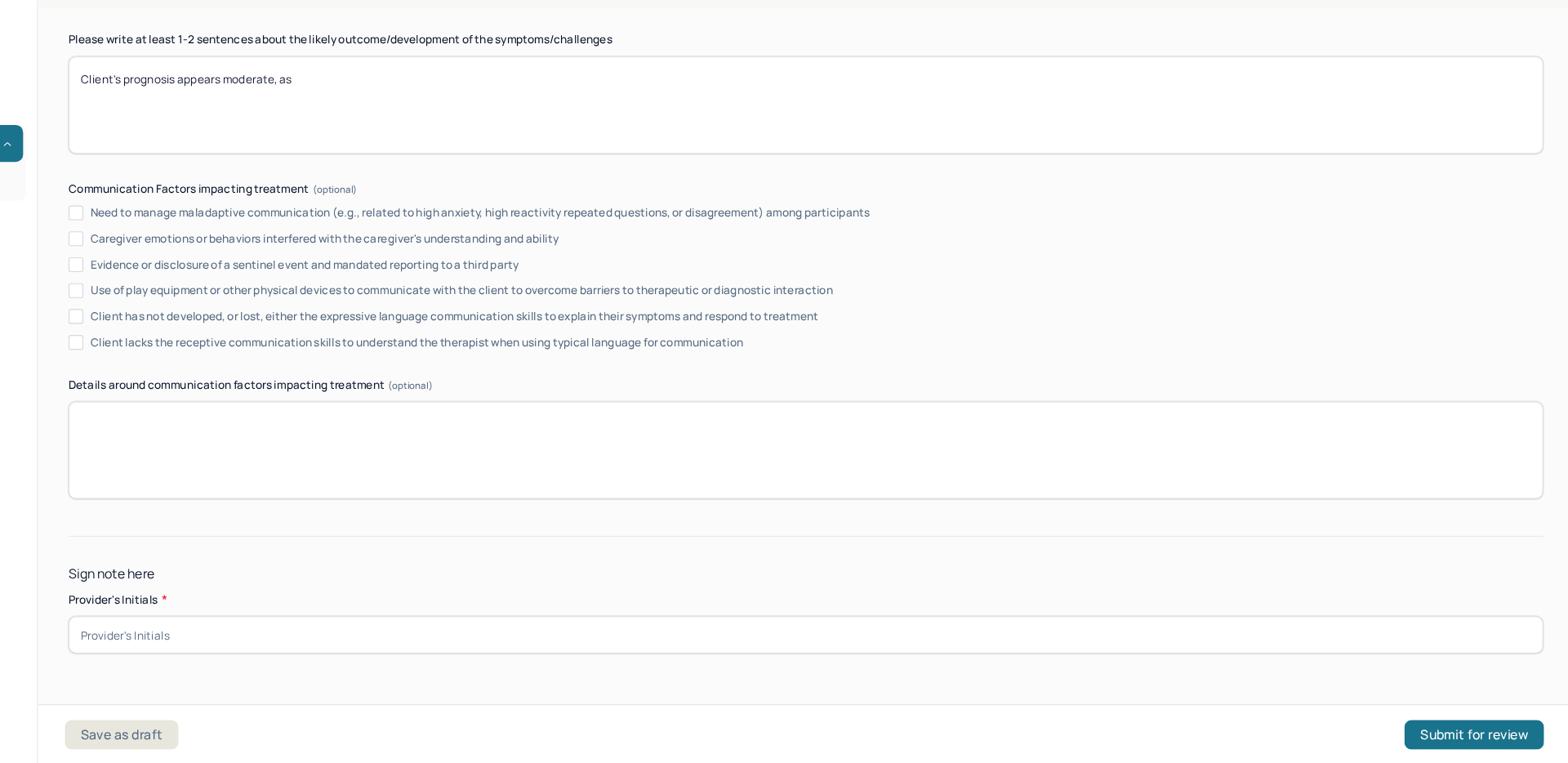 scroll, scrollTop: 8677, scrollLeft: 0, axis: vertical 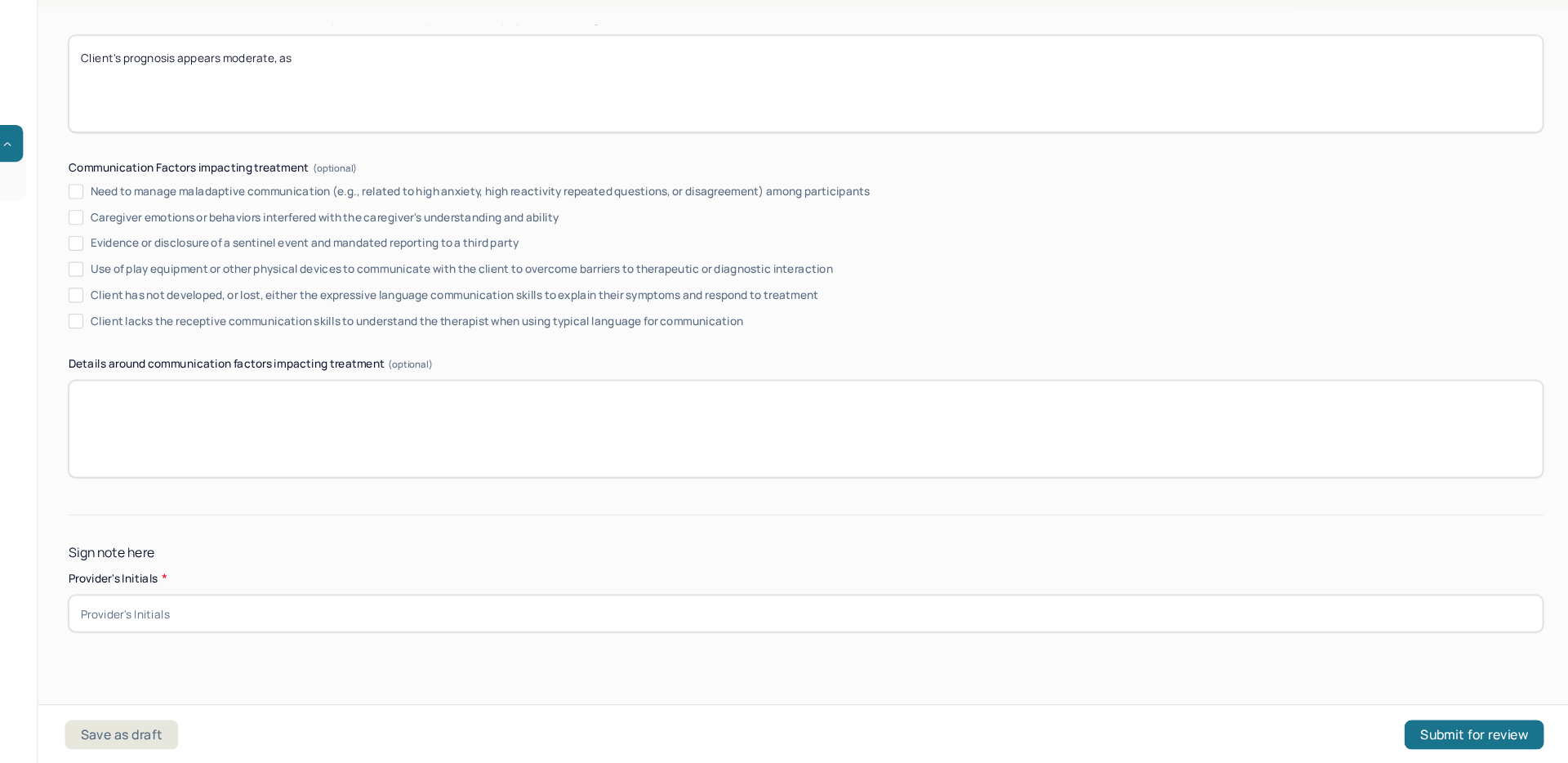 type on "Client's prognosis appears moderate, as" 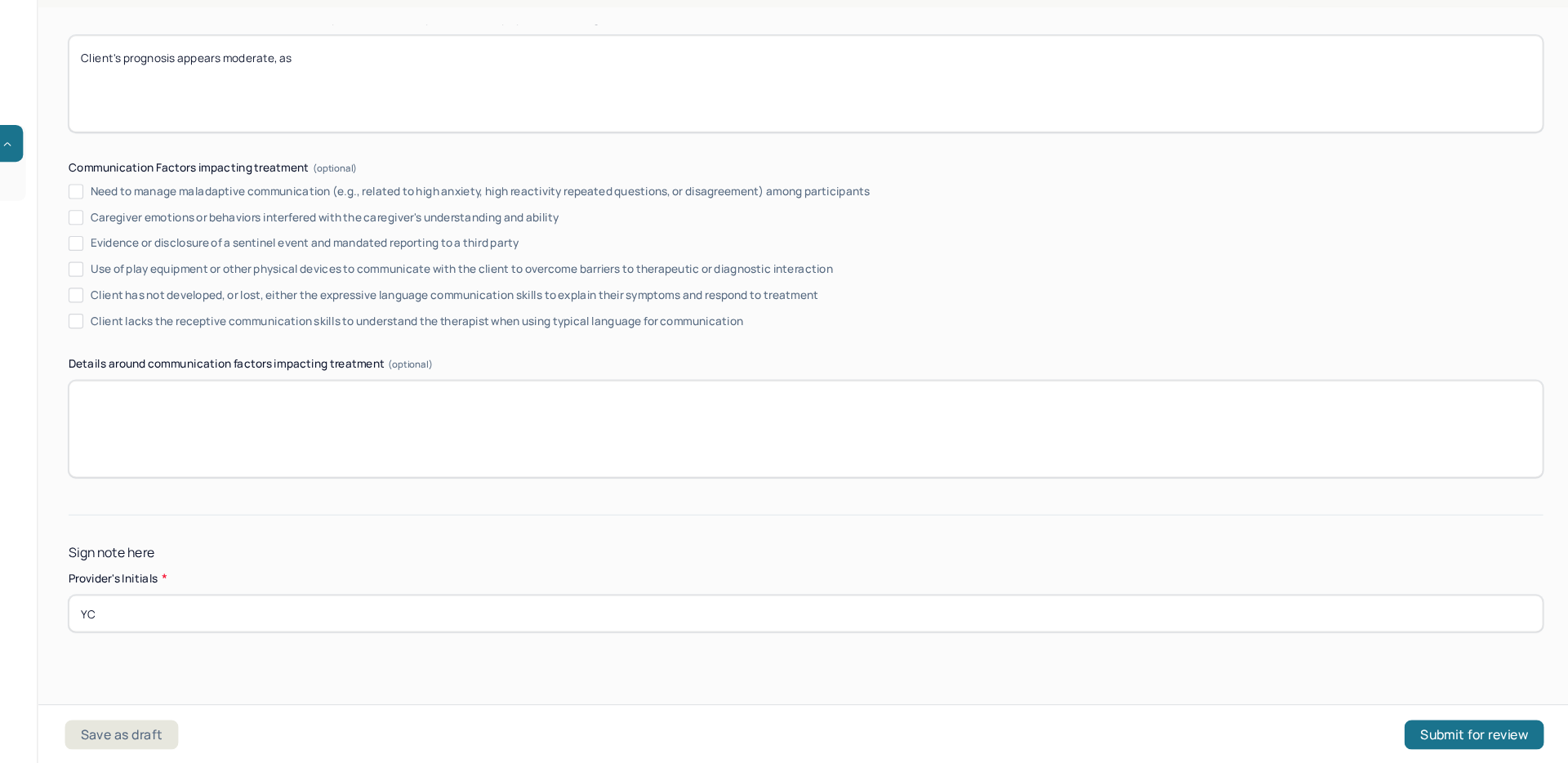 type on "YC" 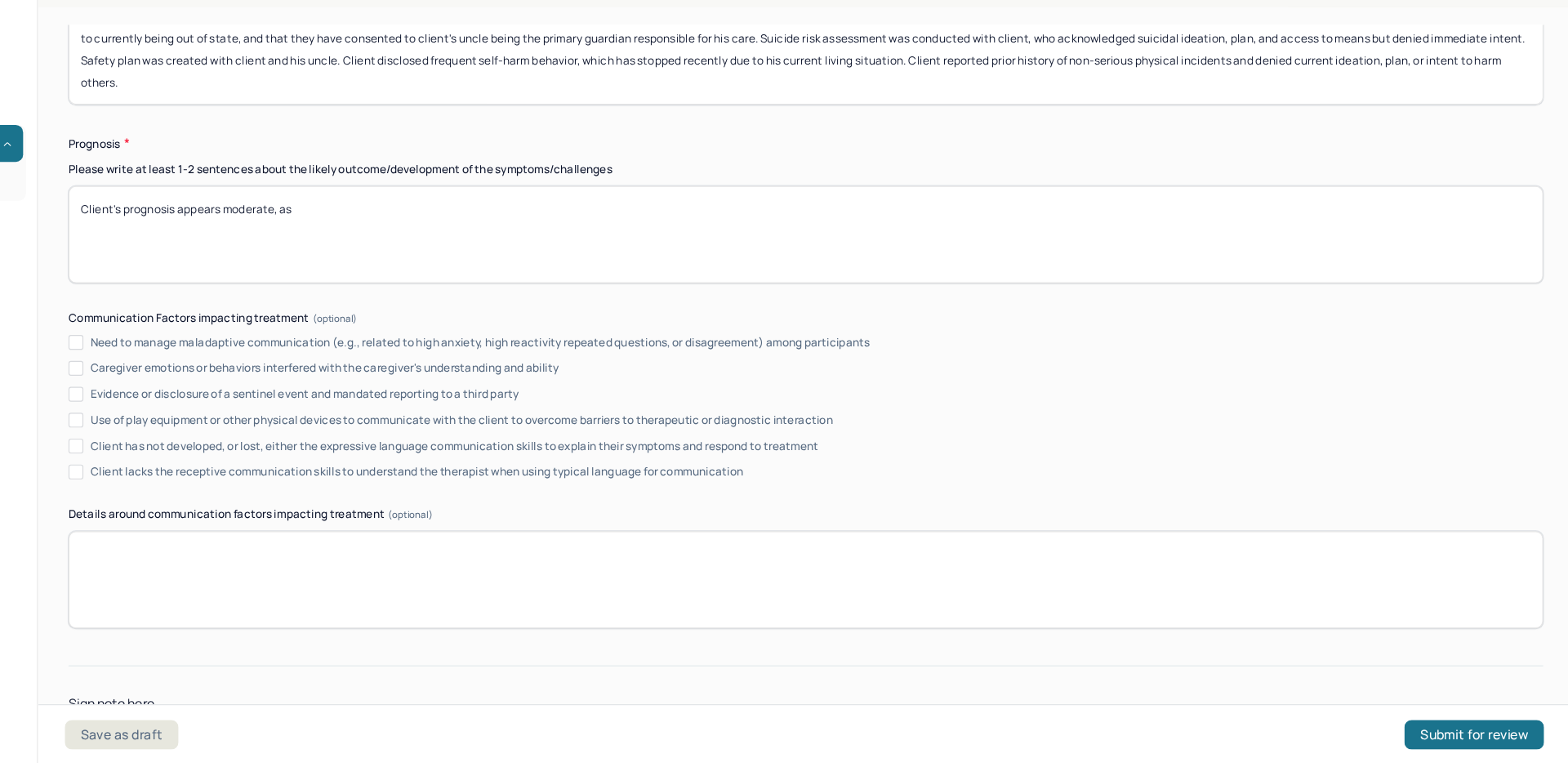 click on "Client's prognosis appears moderate, as" at bounding box center [890, 296] 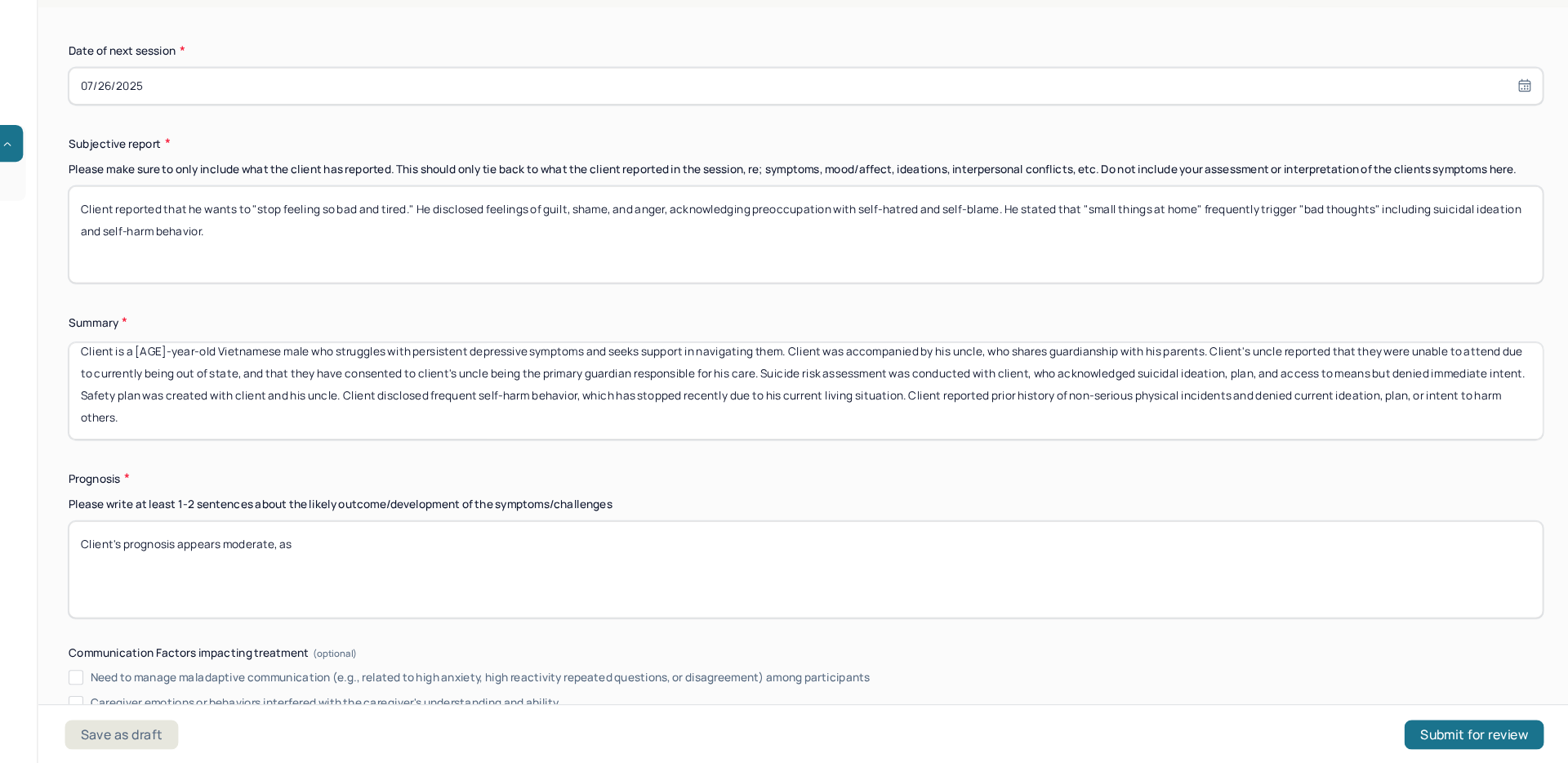 scroll, scrollTop: 8230, scrollLeft: 0, axis: vertical 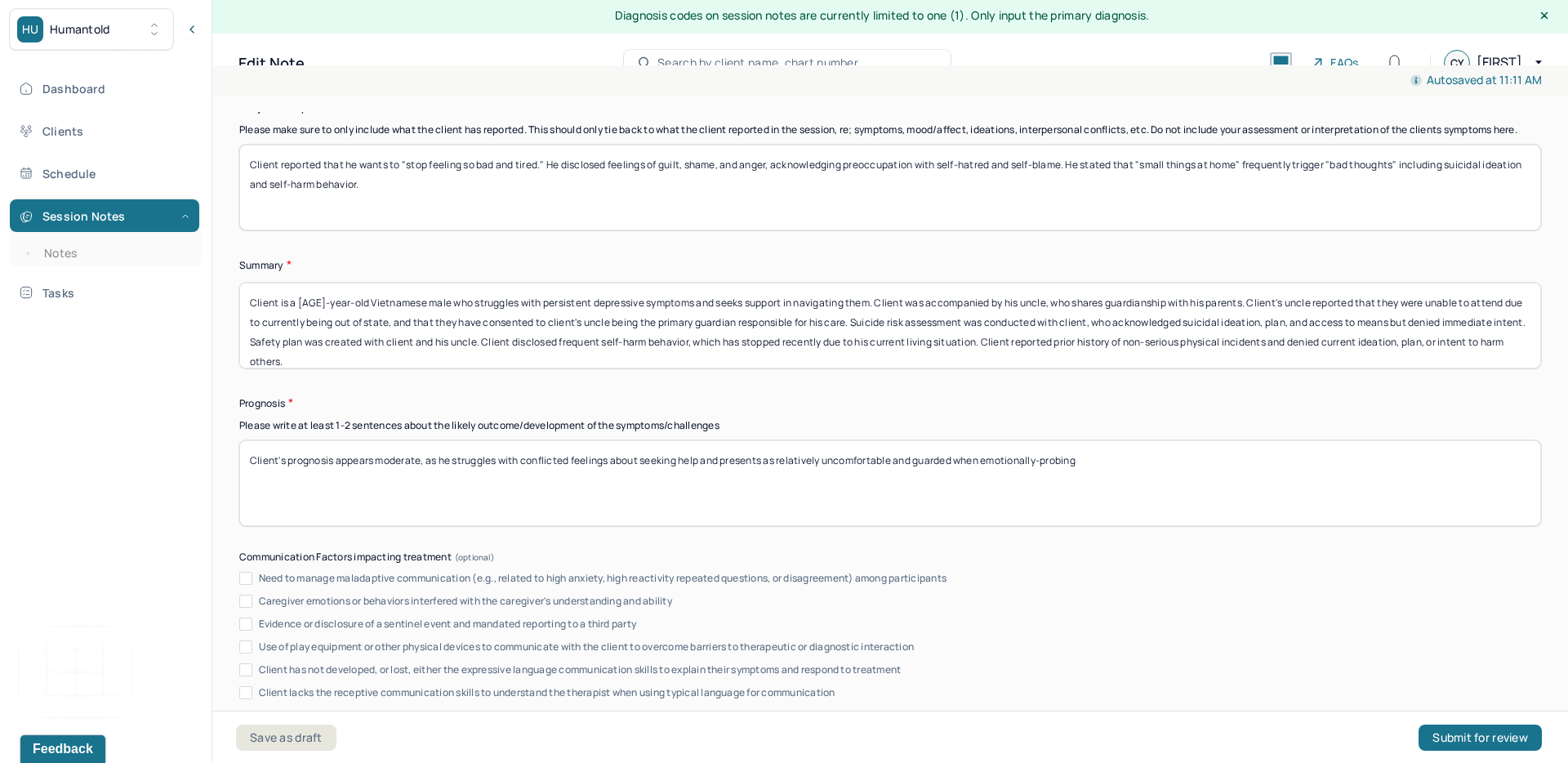 drag, startPoint x: 987, startPoint y: 466, endPoint x: 1134, endPoint y: 467, distance: 147.0034 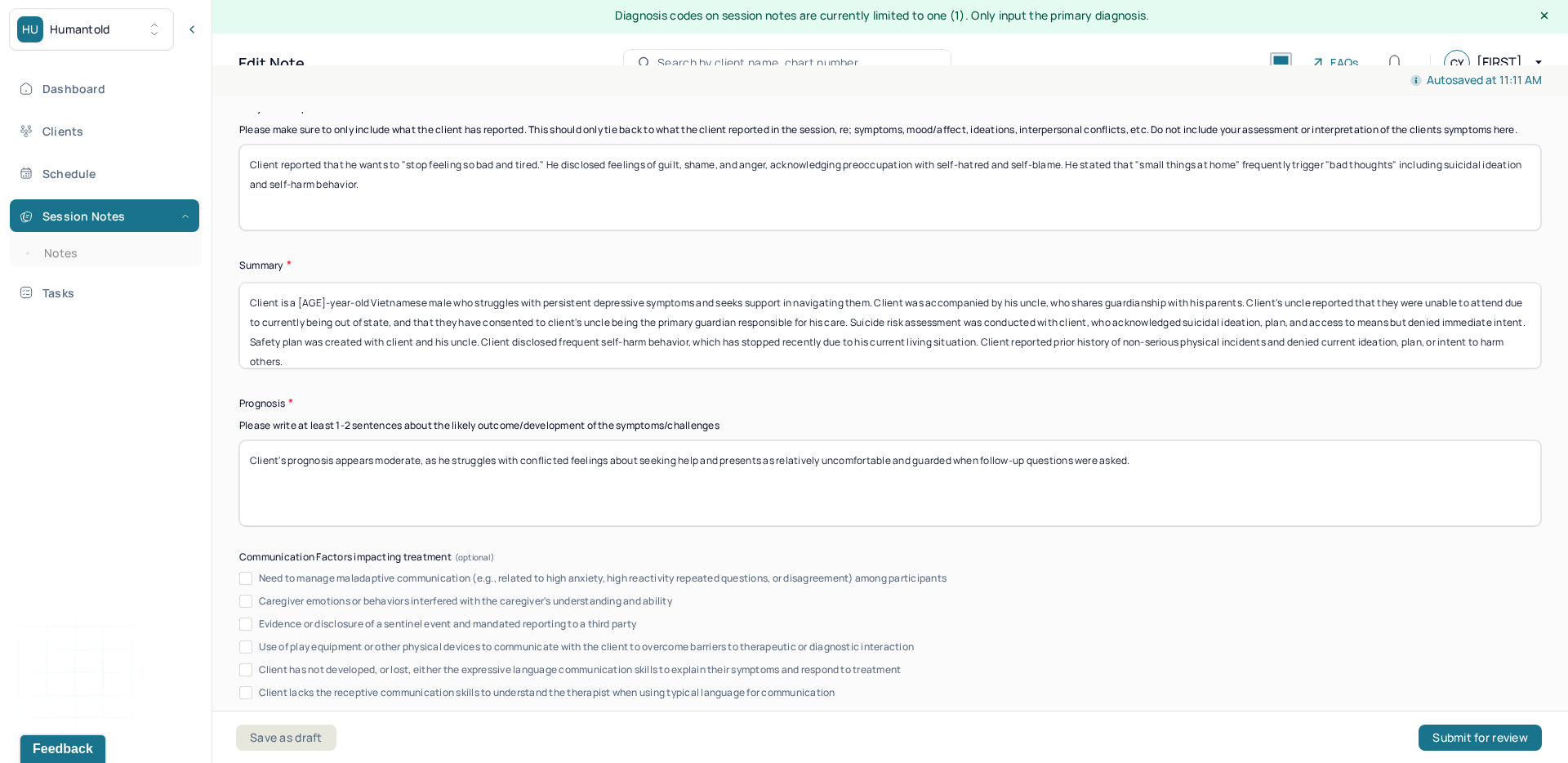 click on "Client's prognosis appears moderate, as he struggles with conflicted feelings about seeking help and presents as relatively uncomfortable and guarded when follow-up questions were asked." at bounding box center [890, 483] 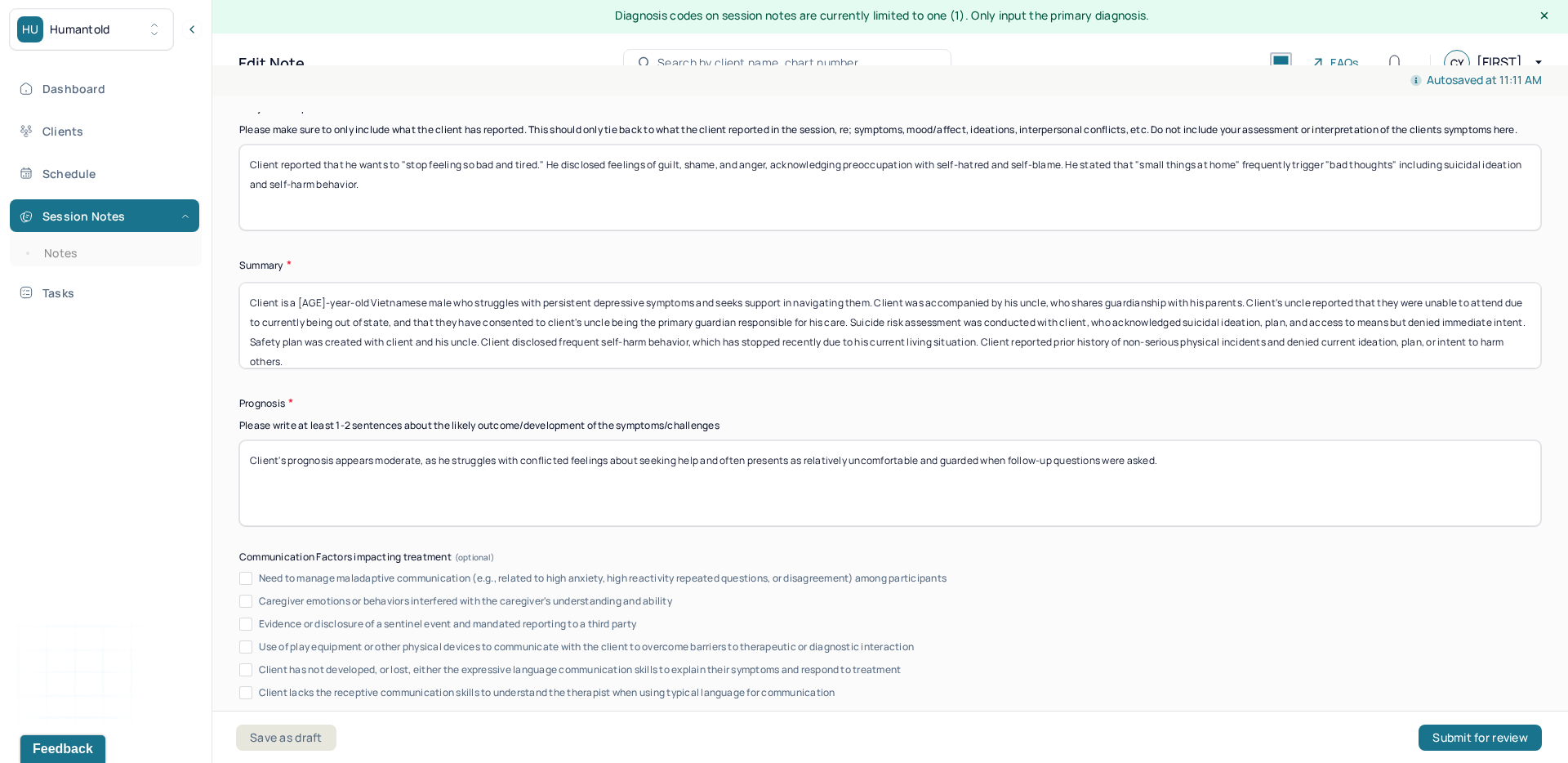 click on "Client's prognosis appears moderate, as he struggles with conflicted feelings about seeking help and presents as relatively uncomfortable and guarded when follow-up questions were asked." at bounding box center [890, 483] 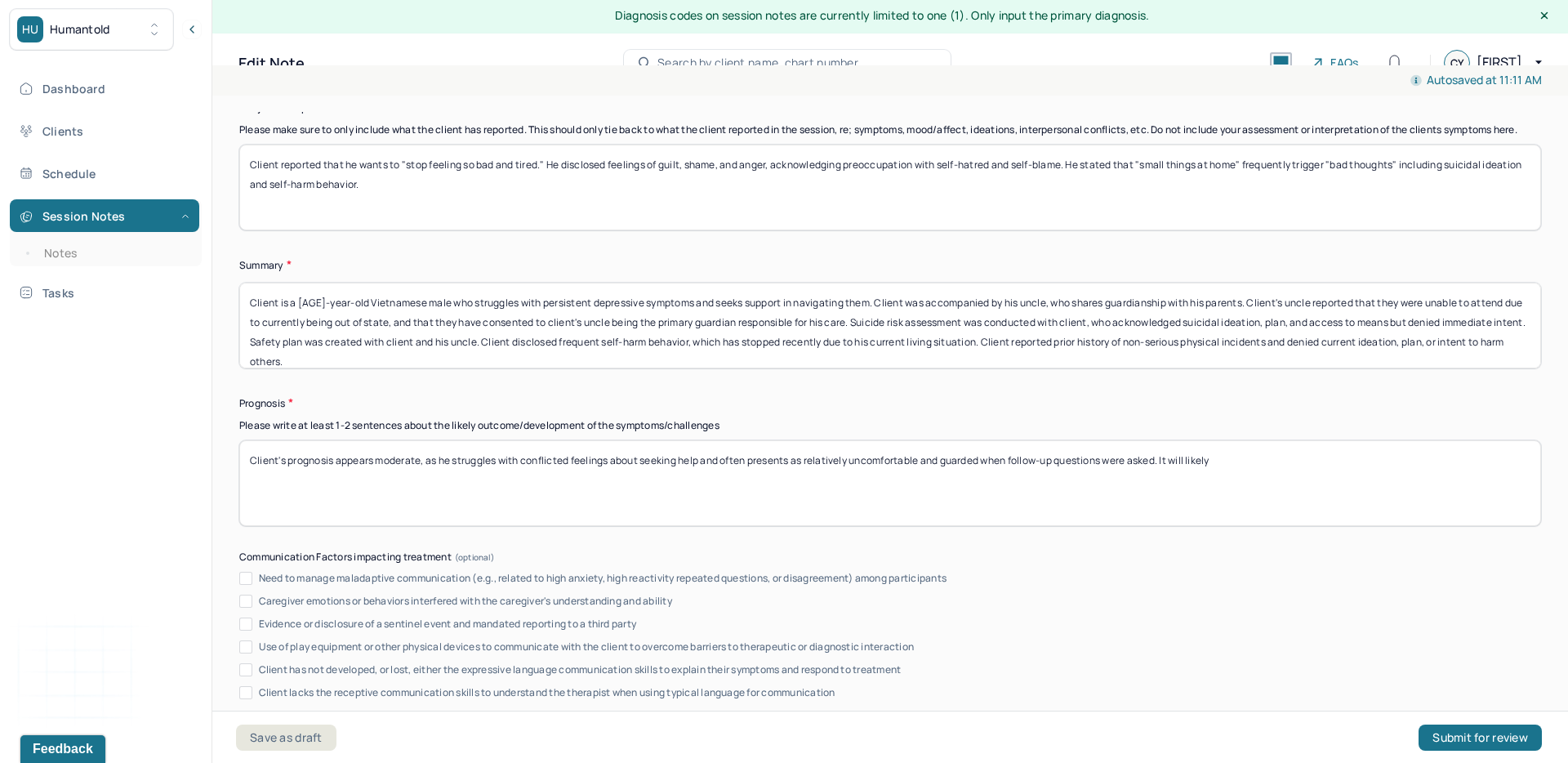type on "Client's prognosis appears moderate, as he struggles with conflicted feelings about seeking help and often presents as relatively uncomfortable and guarded when follow-up questions were asked. It will likely t" 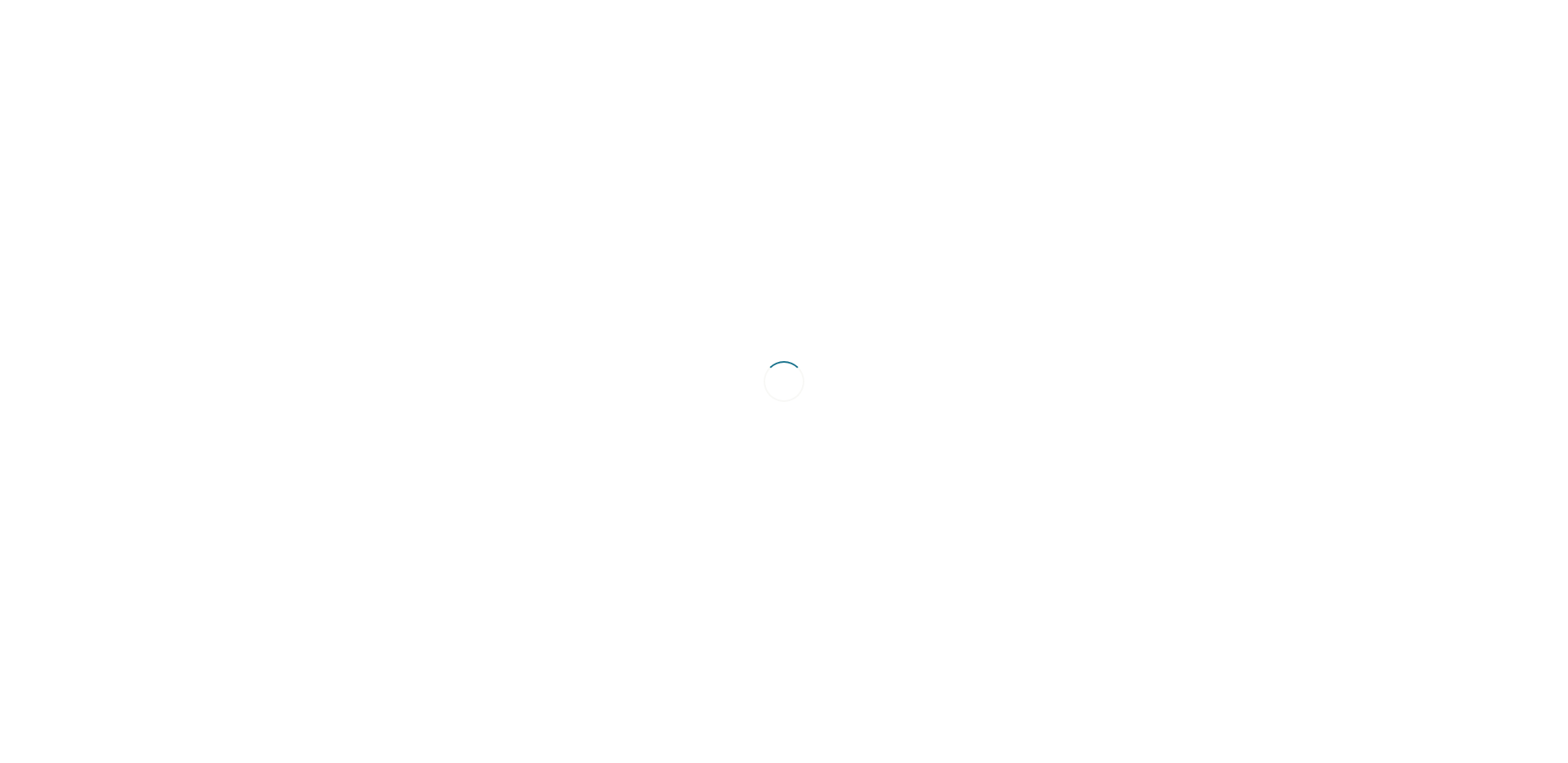 scroll, scrollTop: 0, scrollLeft: 0, axis: both 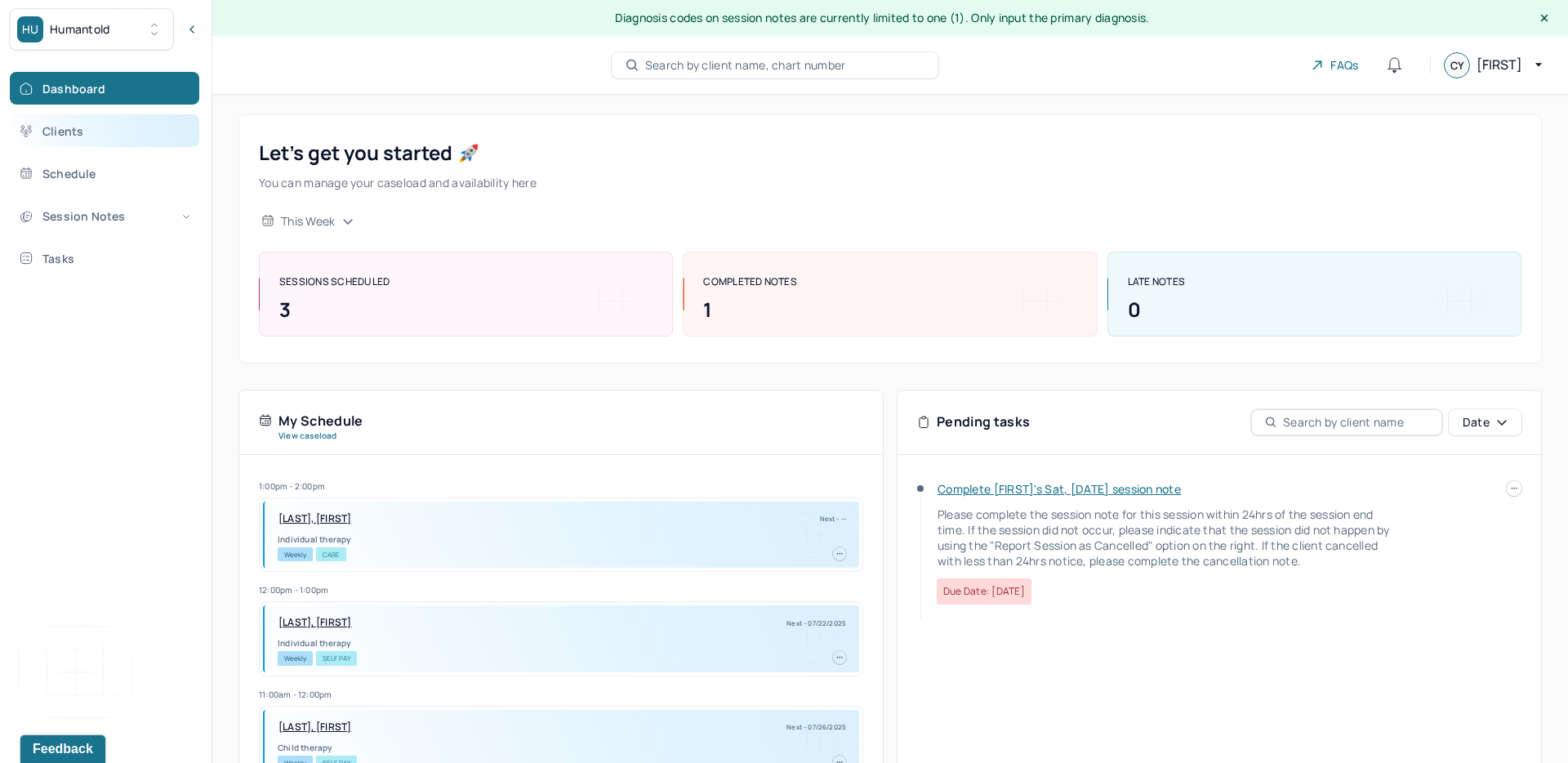 click on "Clients" at bounding box center [105, 131] 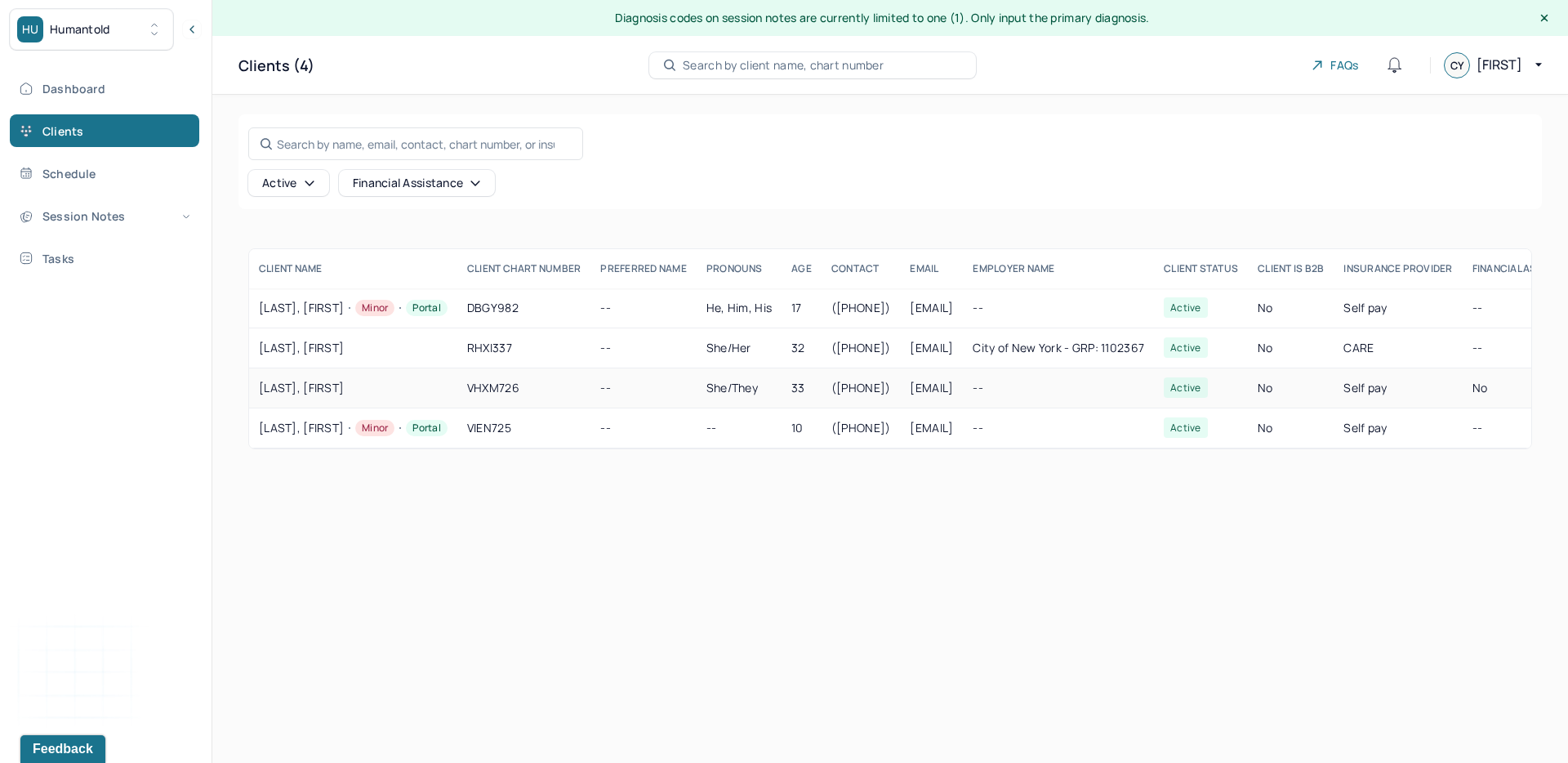 click on "[LAST], [FIRST]" at bounding box center [353, 388] 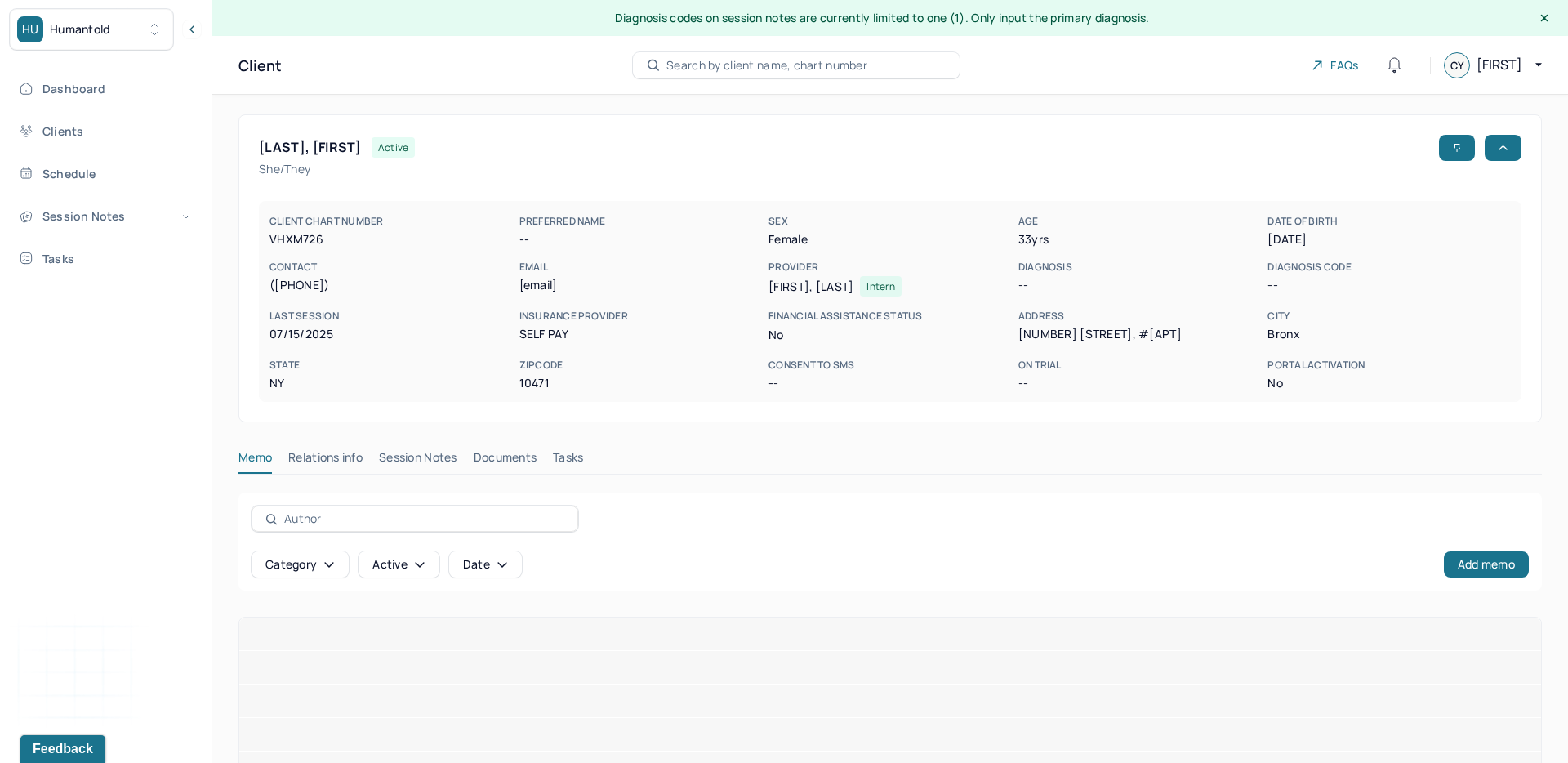 click on "[LAST], [FIRST] active she/they CLIENT CHART NUMBER VHXM726 PREFERRED NAME -- SEX female AGE [AGE] yrs DATE OF BIRTH [DATE] CONTACT ([PHONE]) EMAIL [EMAIL] PROVIDER YU-EN, CHIANG CANDICE Intern DIAGNOSIS -- DIAGNOSIS CODE -- LAST SESSION [DATE] insurance provider Self Pay FINANCIAL ASSISTANCE STATUS no Address [NUMBER] [STREET], #[APT] City [CITY] State [STATE] Zipcode [ZIPCODE] Consent to Sms -- On Trial -- Portal Activation No Memo Relations info Session Notes Documents Tasks Category active Date Add memo" at bounding box center (890, 517) 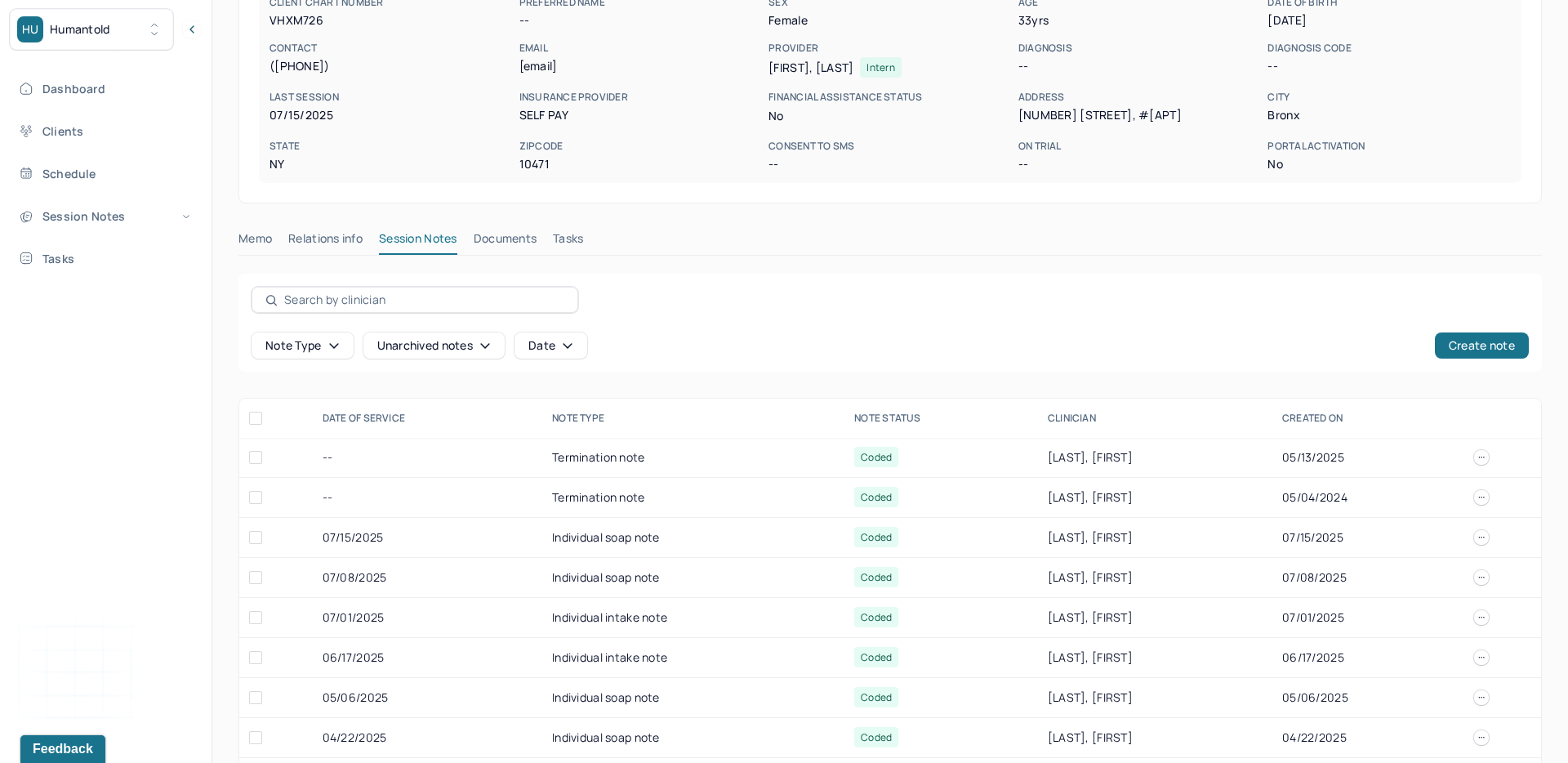 scroll, scrollTop: 224, scrollLeft: 0, axis: vertical 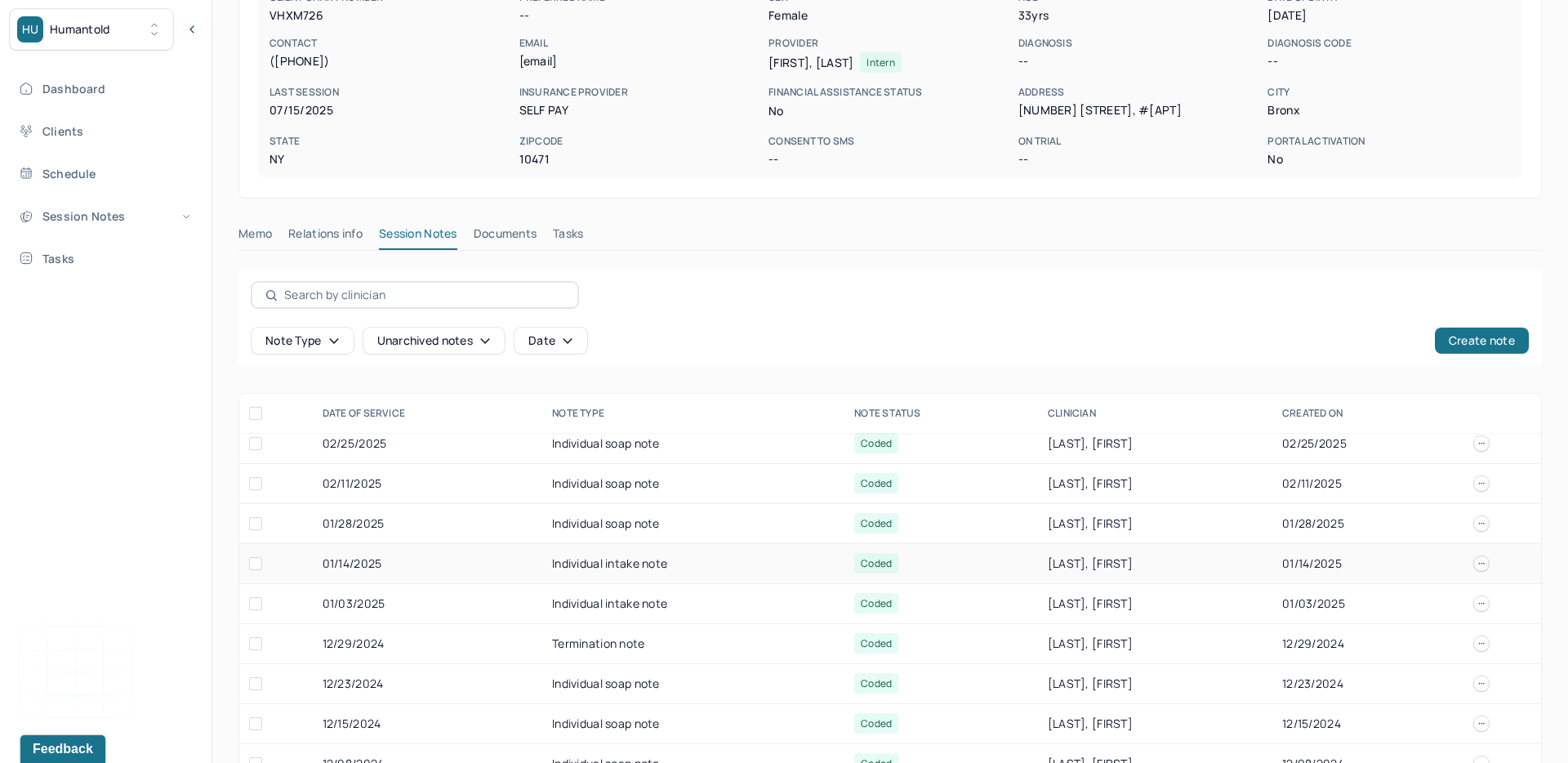 click on "01/14/2025" at bounding box center [427, 564] 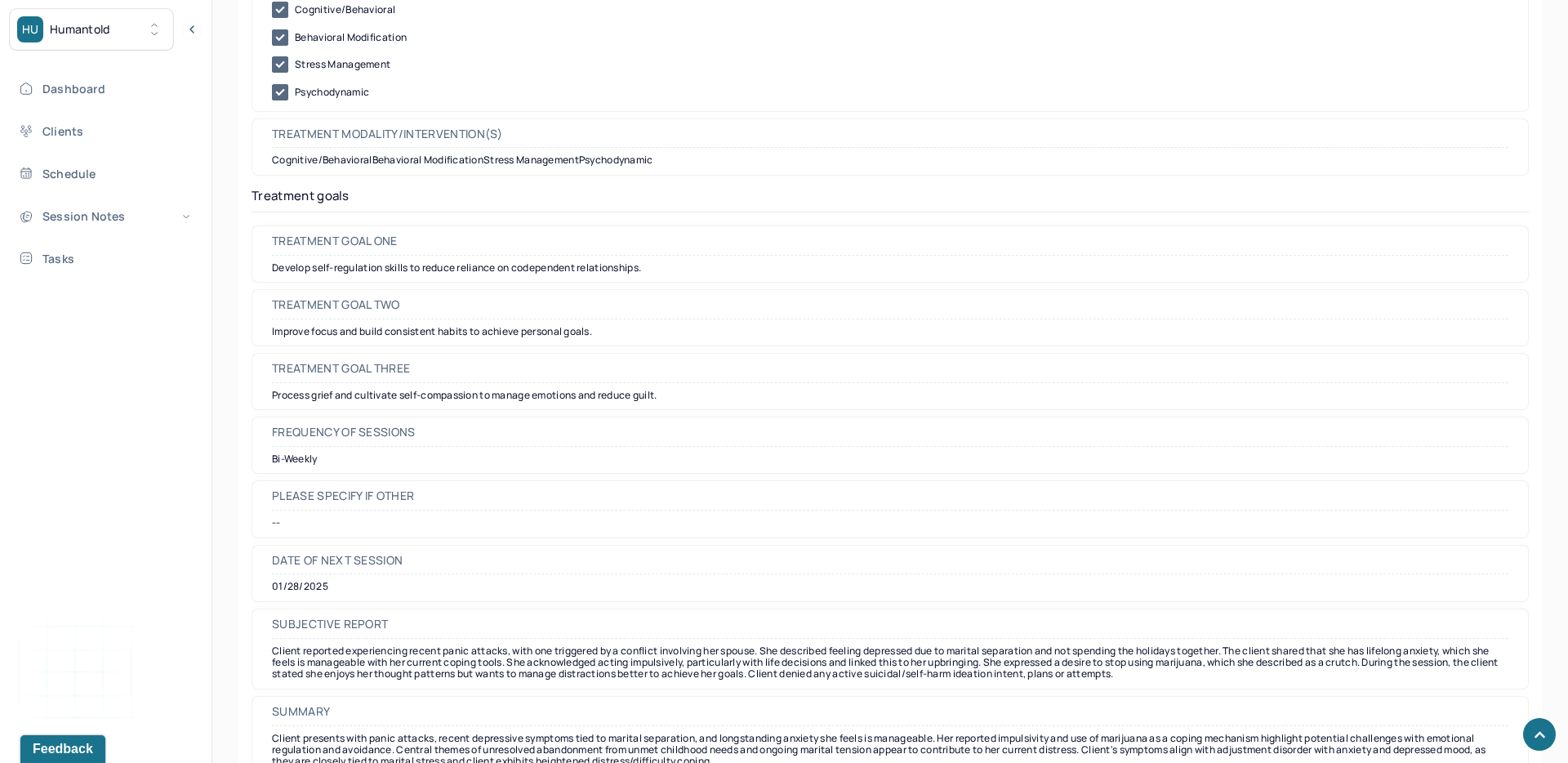 scroll, scrollTop: 7430, scrollLeft: 0, axis: vertical 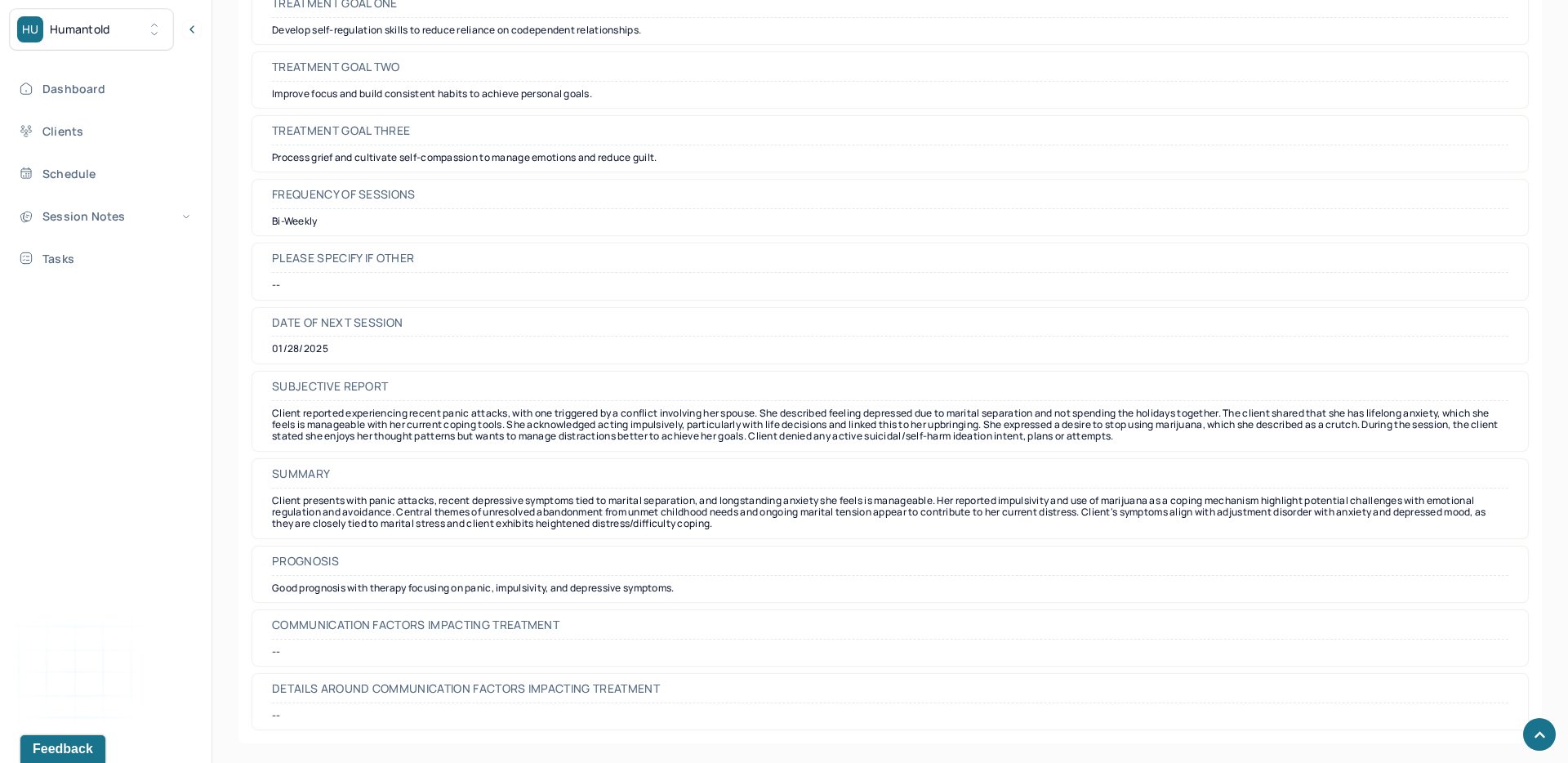 click on "Client presents with panic attacks, recent depressive symptoms tied to marital separation, and longstanding anxiety she feels is manageable. Her reported impulsivity and use of marijuana as a coping mechanism highlight potential challenges with emotional regulation and avoidance. Central themes of unresolved abandonment from unmet childhood needs and ongoing marital tension appear to contribute to her current distress. Client's symptoms align with adjustment disorder with anxiety and depressed mood, as they are closely tied to marital stress and client exhibits heightened distress/difficulty coping." at bounding box center (890, 512) 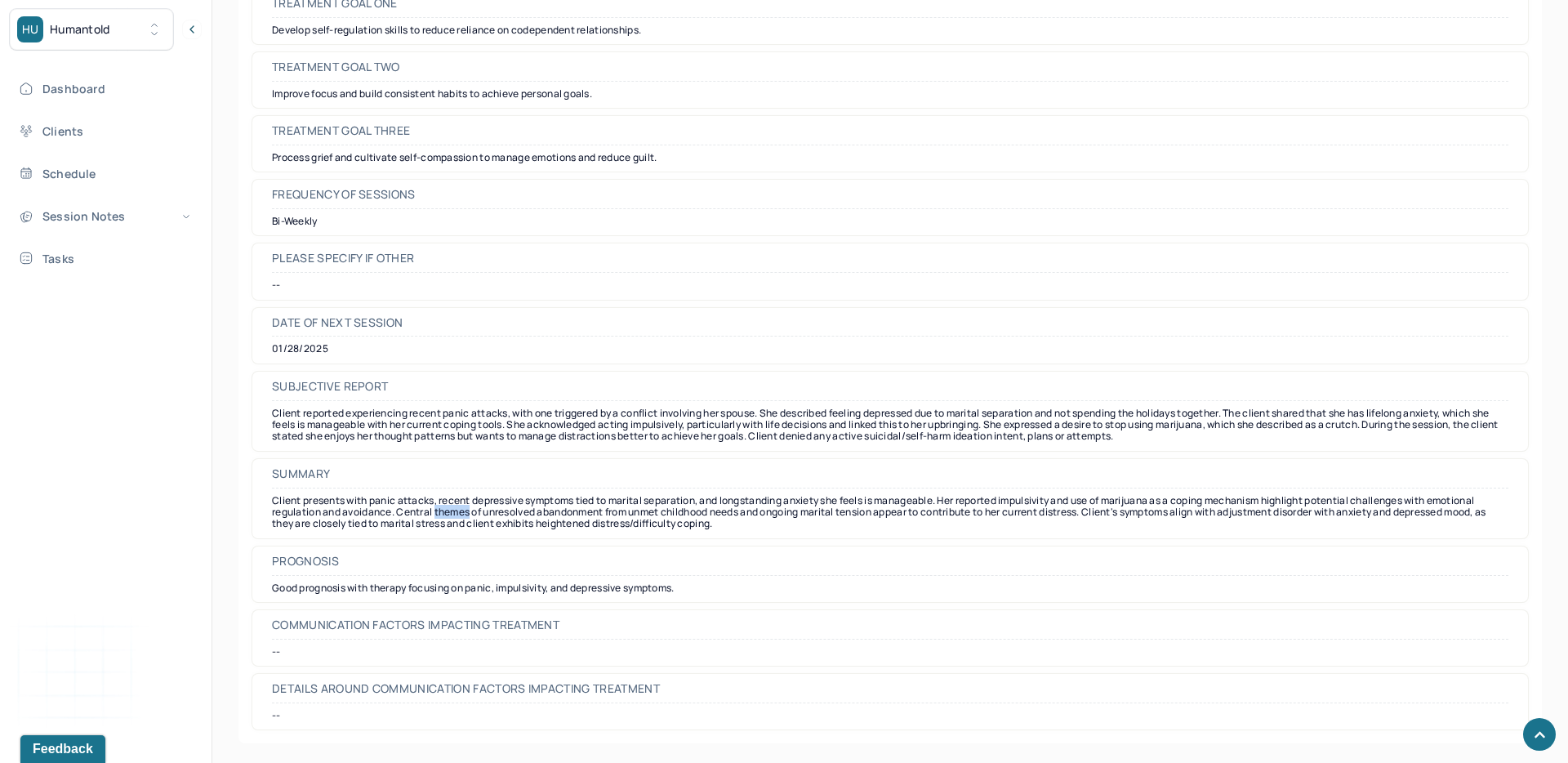 click on "Client presents with panic attacks, recent depressive symptoms tied to marital separation, and longstanding anxiety she feels is manageable. Her reported impulsivity and use of marijuana as a coping mechanism highlight potential challenges with emotional regulation and avoidance. Central themes of unresolved abandonment from unmet childhood needs and ongoing marital tension appear to contribute to her current distress. Client's symptoms align with adjustment disorder with anxiety and depressed mood, as they are closely tied to marital stress and client exhibits heightened distress/difficulty coping." at bounding box center (890, 512) 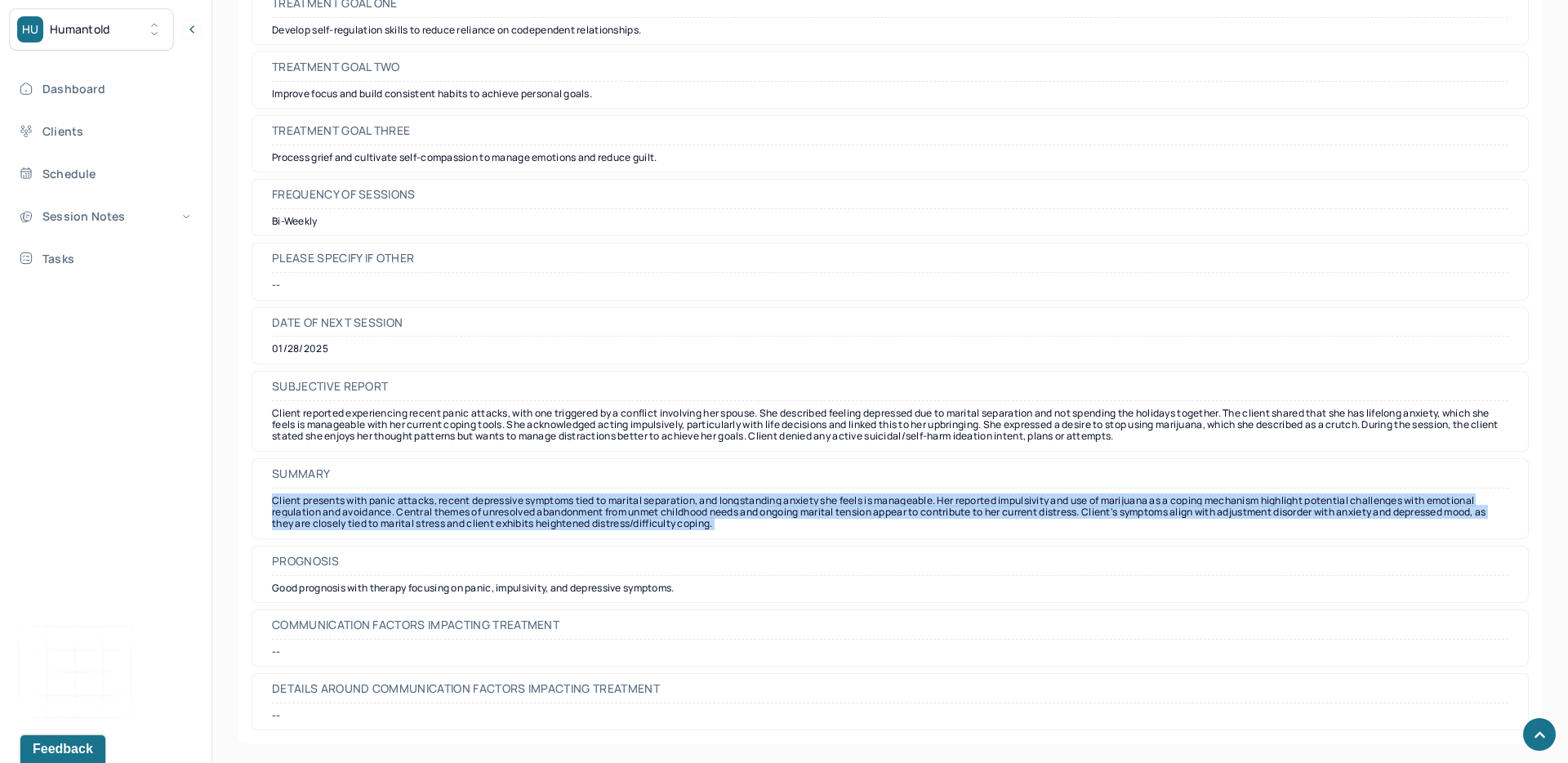click on "Client presents with panic attacks, recent depressive symptoms tied to marital separation, and longstanding anxiety she feels is manageable. Her reported impulsivity and use of marijuana as a coping mechanism highlight potential challenges with emotional regulation and avoidance. Central themes of unresolved abandonment from unmet childhood needs and ongoing marital tension appear to contribute to her current distress. Client's symptoms align with adjustment disorder with anxiety and depressed mood, as they are closely tied to marital stress and client exhibits heightened distress/difficulty coping." at bounding box center [890, 512] 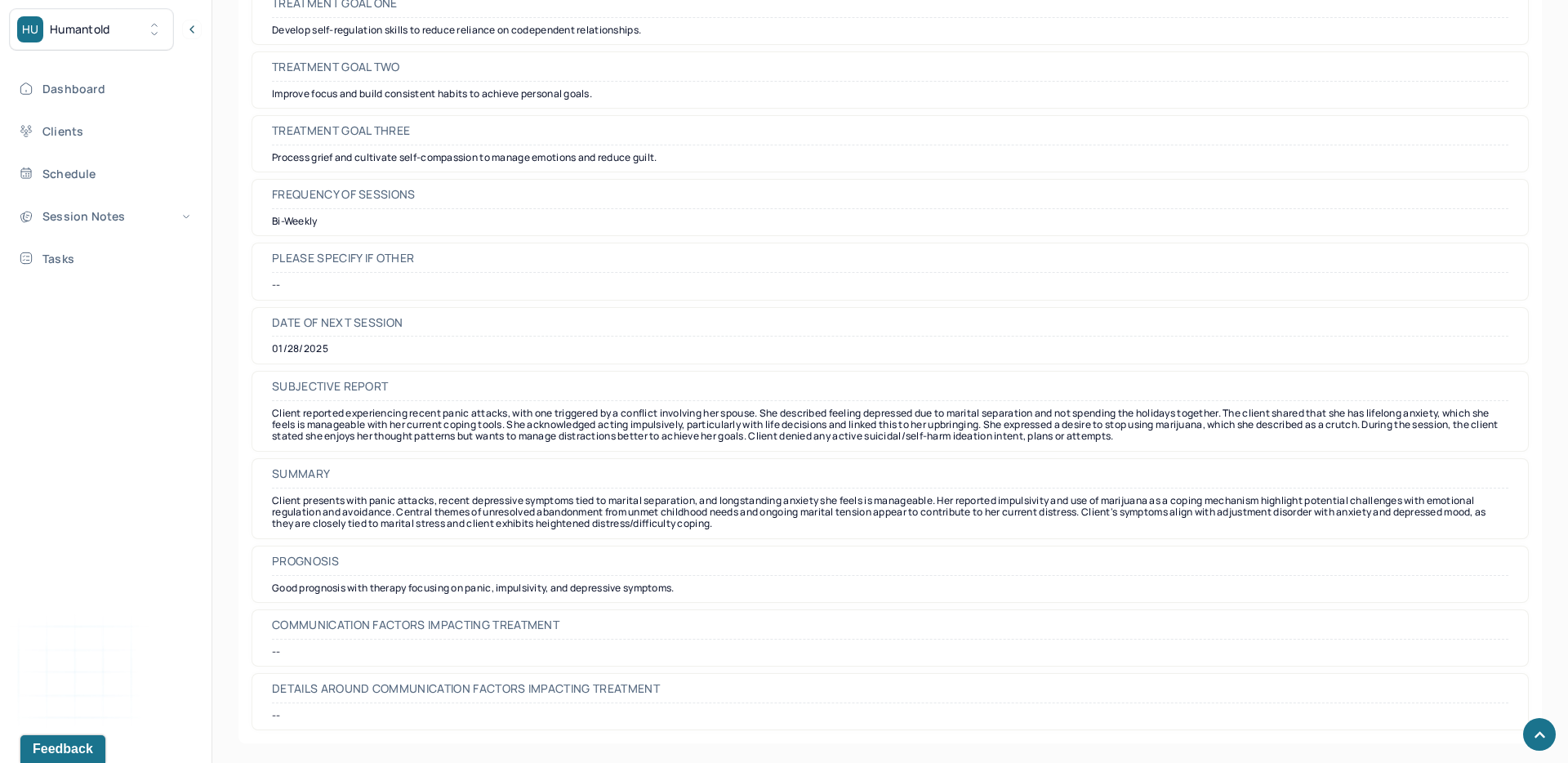 click on "Client presents with panic attacks, recent depressive symptoms tied to marital separation, and longstanding anxiety she feels is manageable. Her reported impulsivity and use of marijuana as a coping mechanism highlight potential challenges with emotional regulation and avoidance. Central themes of unresolved abandonment from unmet childhood needs and ongoing marital tension appear to contribute to her current distress. Client's symptoms align with adjustment disorder with anxiety and depressed mood, as they are closely tied to marital stress and client exhibits heightened distress/difficulty coping." at bounding box center (890, 512) 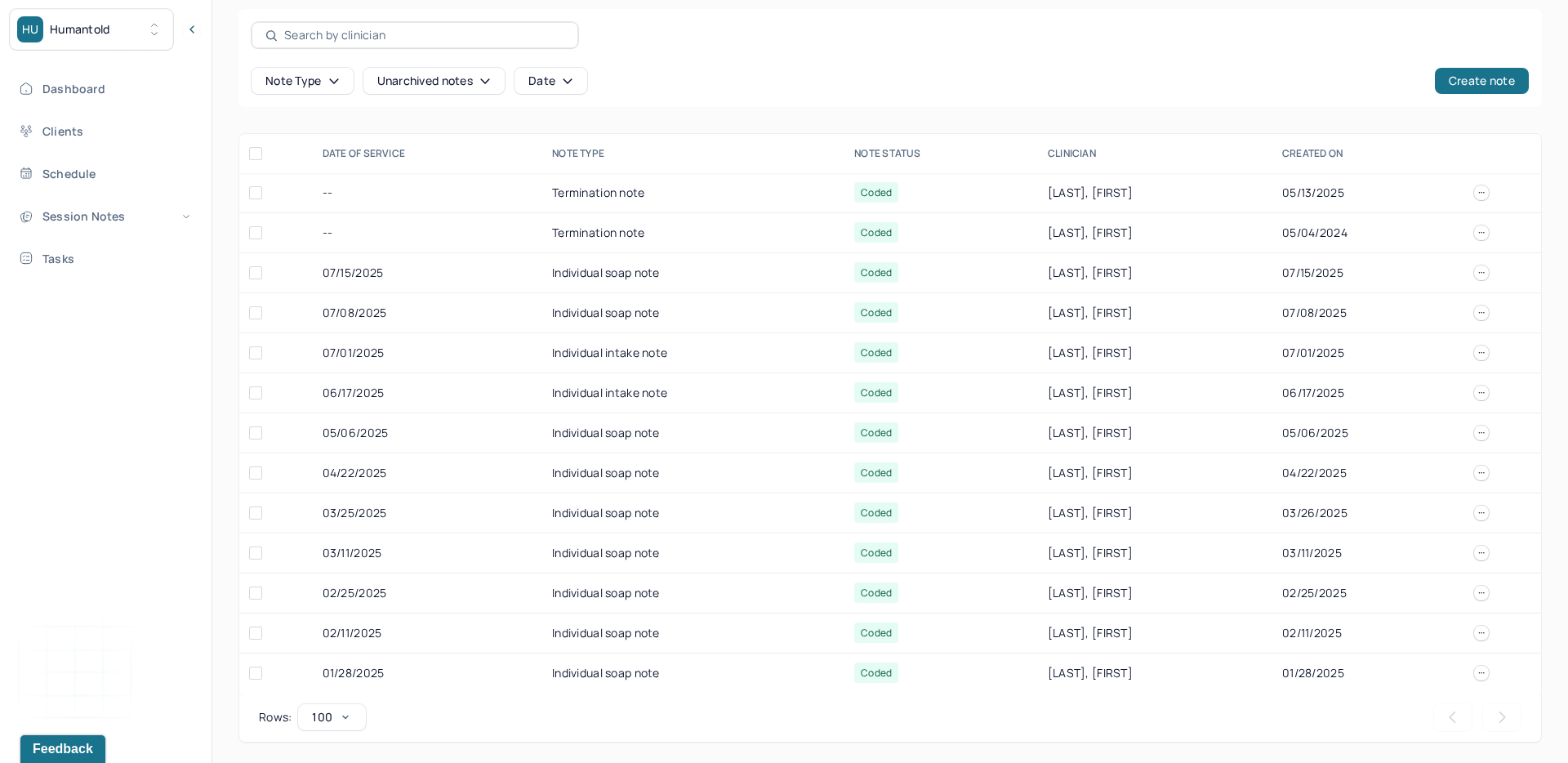 scroll, scrollTop: 224, scrollLeft: 0, axis: vertical 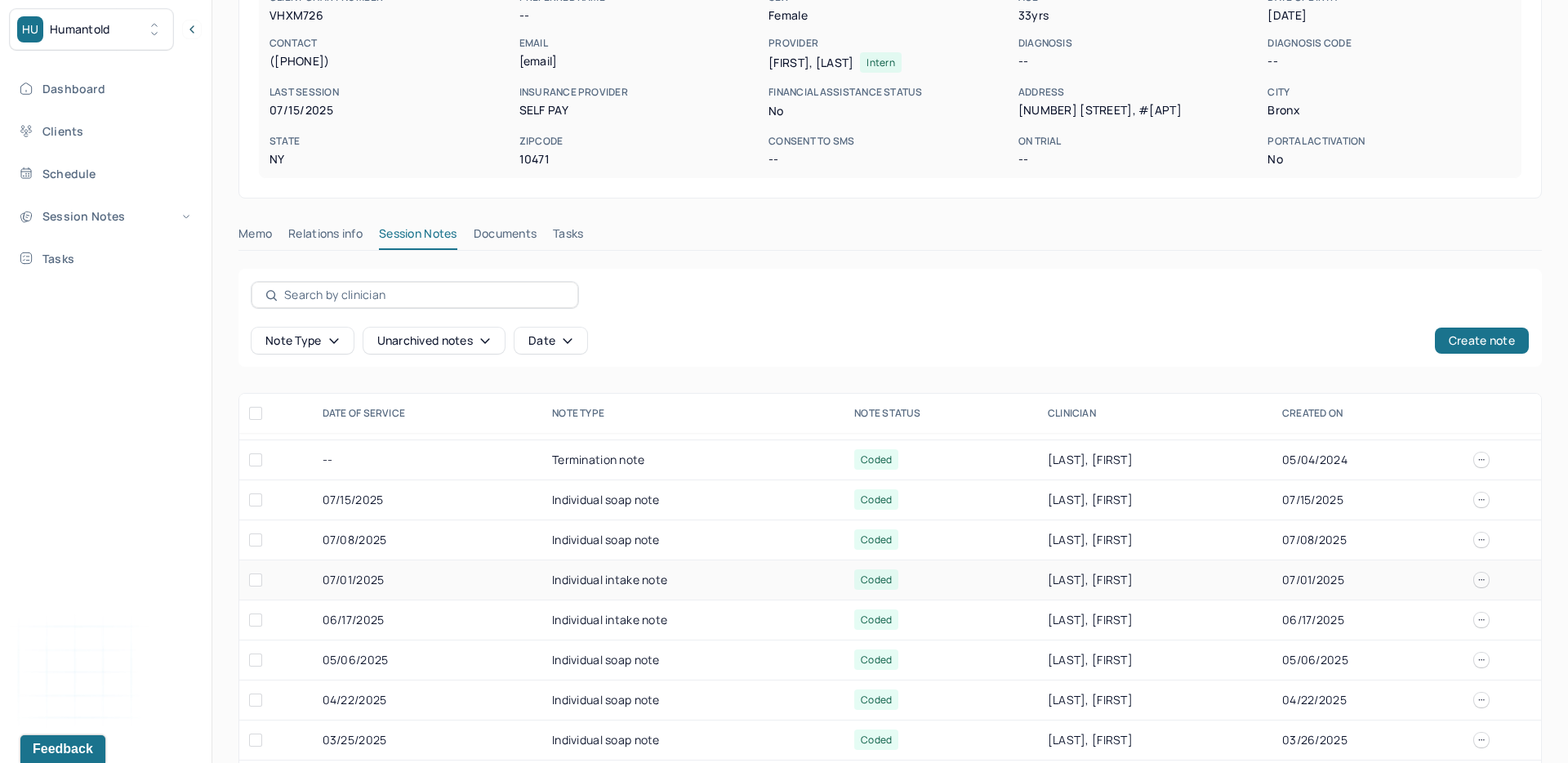 click on "07/01/2025" at bounding box center [427, 580] 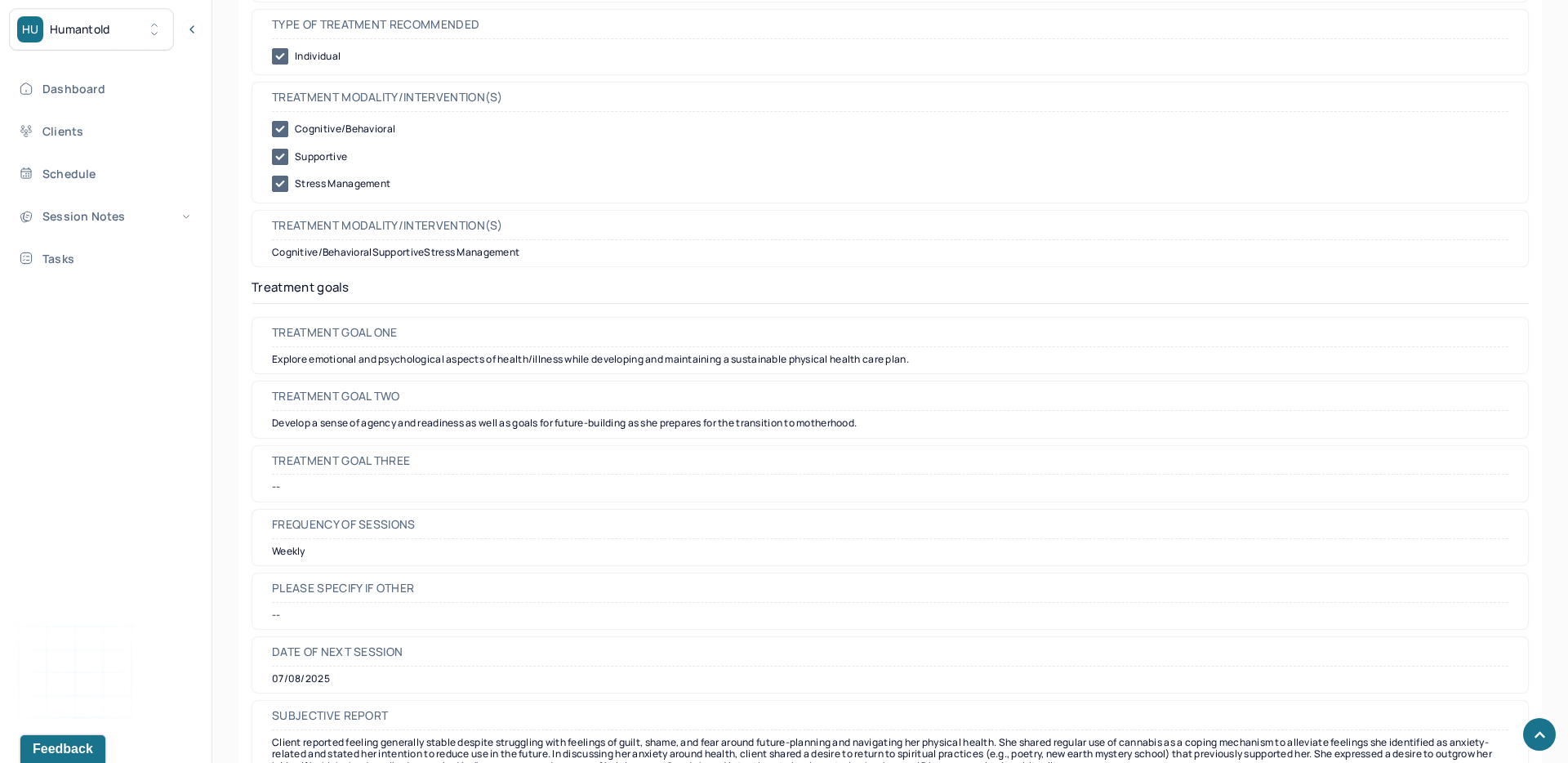 scroll, scrollTop: 7868, scrollLeft: 0, axis: vertical 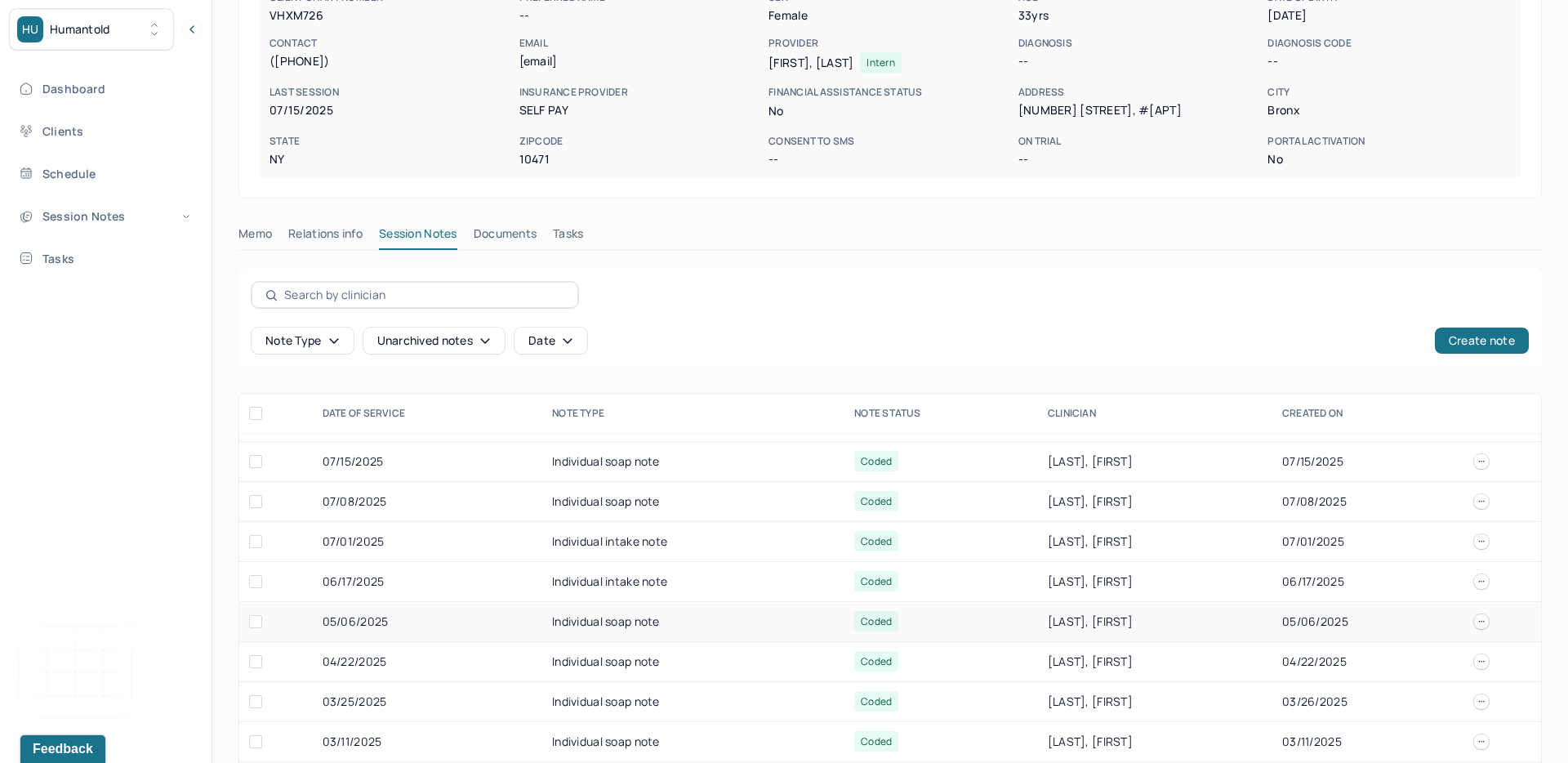 click on "05/06/2025" at bounding box center (427, 622) 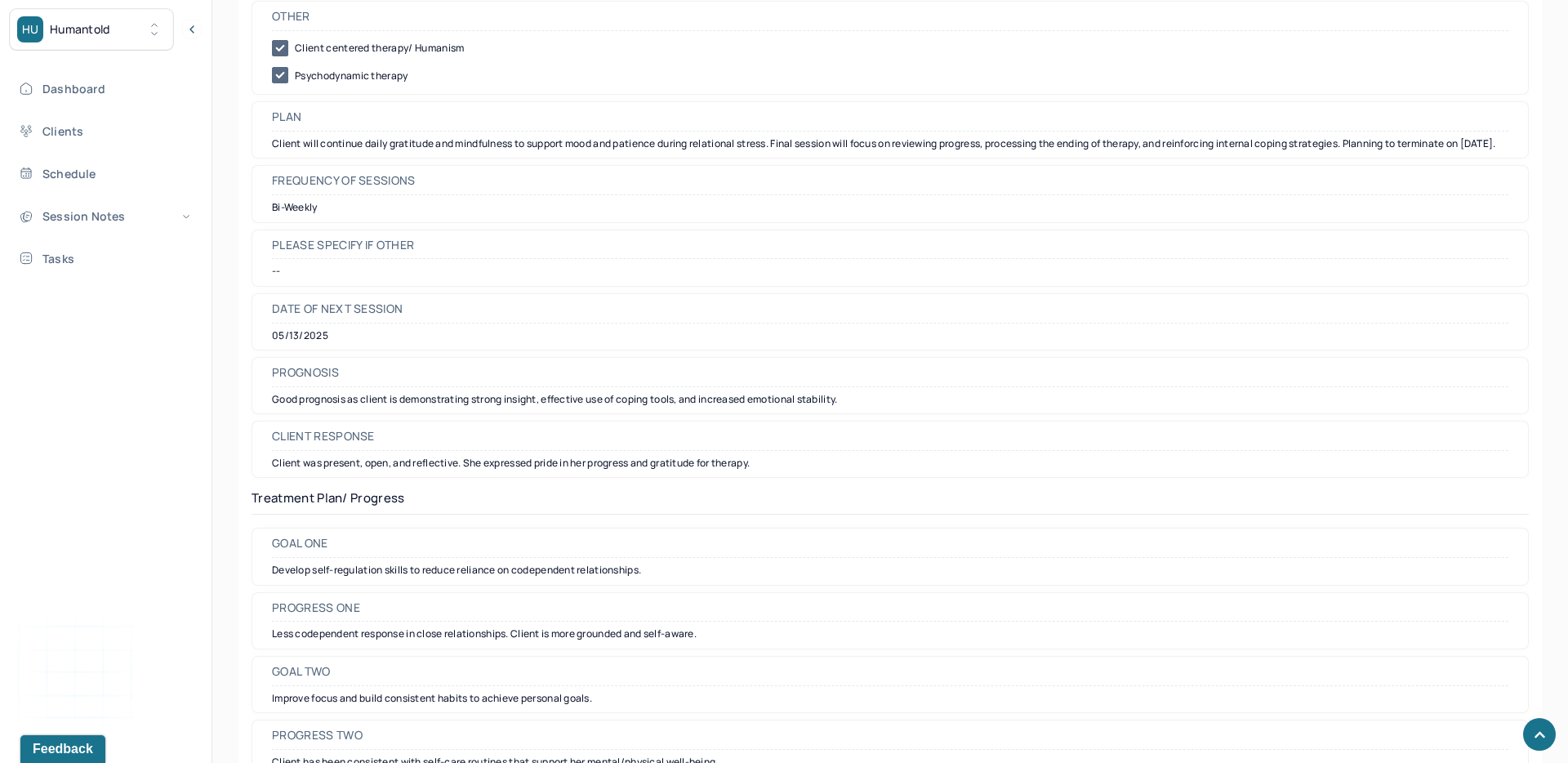 scroll, scrollTop: 2220, scrollLeft: 0, axis: vertical 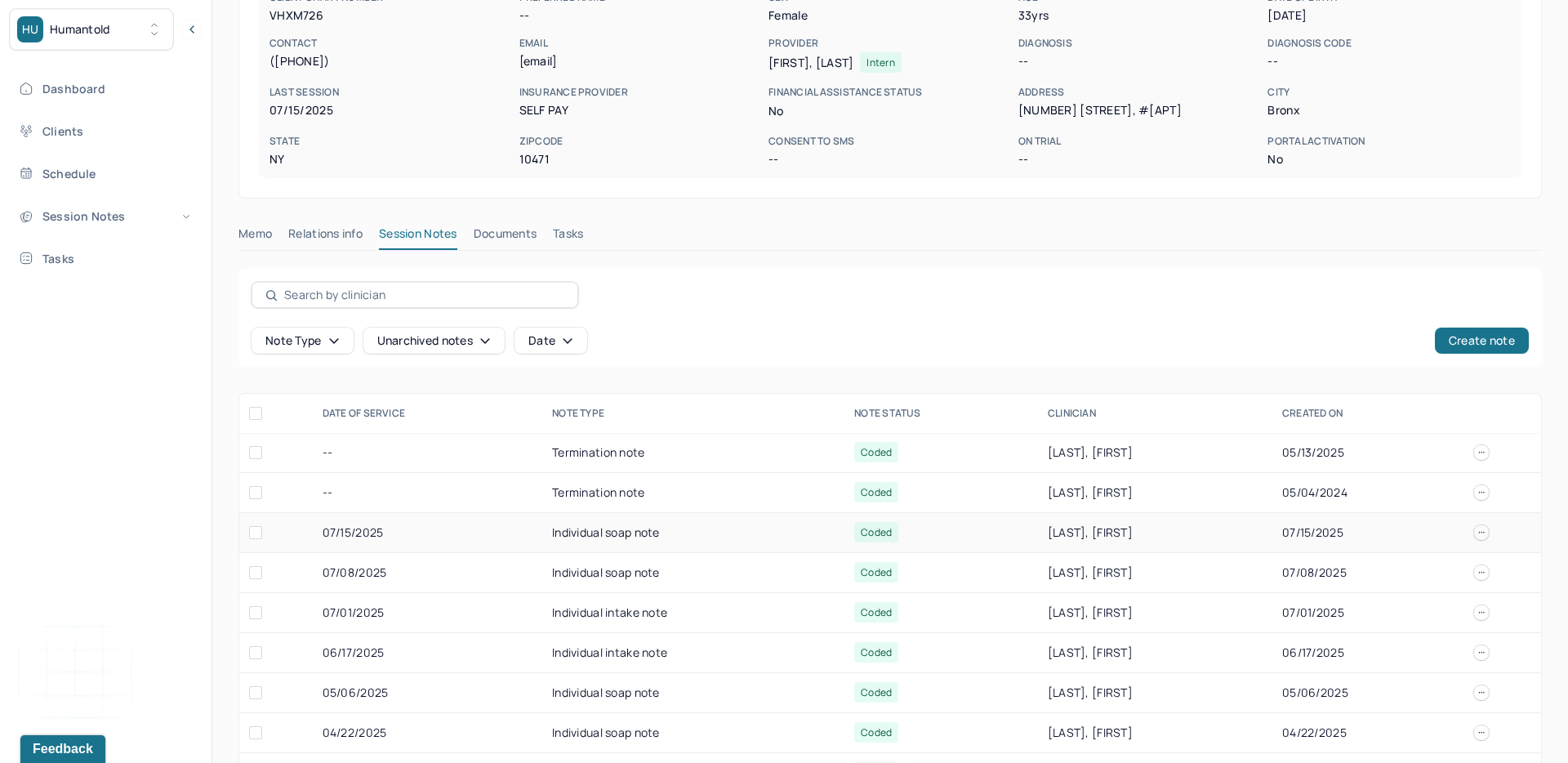 click on "07/15/2025" at bounding box center [427, 533] 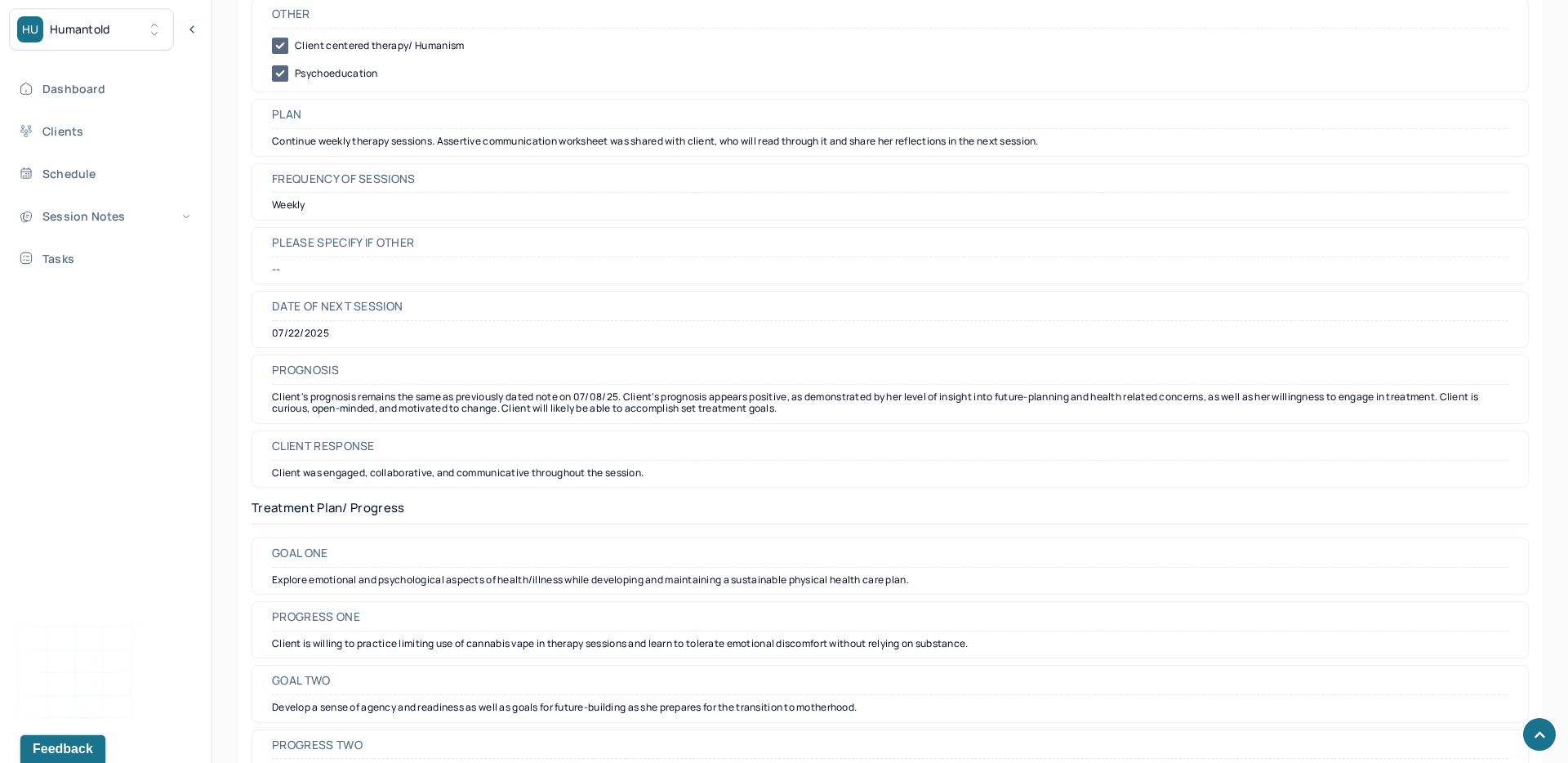 scroll, scrollTop: 2256, scrollLeft: 0, axis: vertical 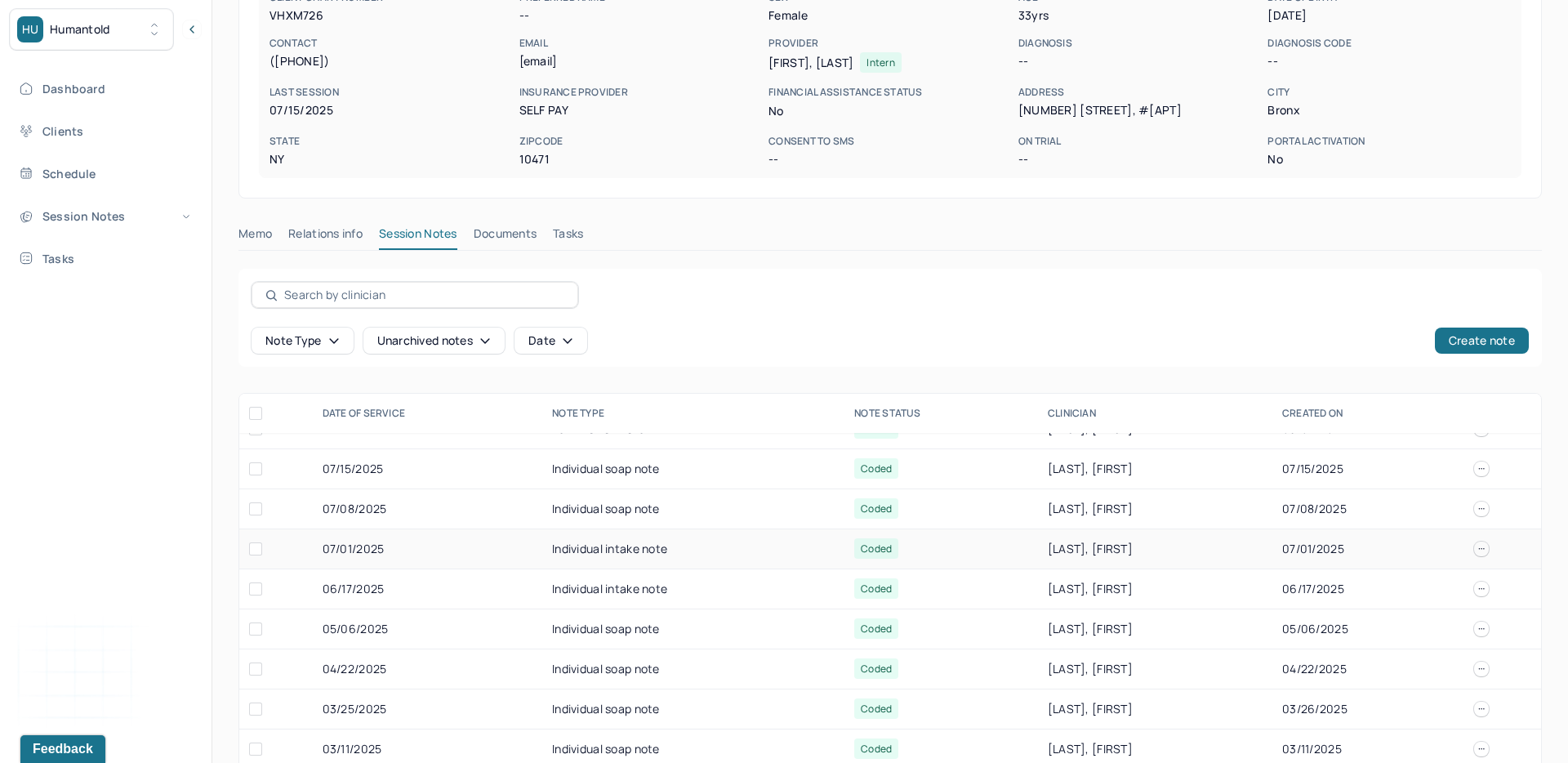 click on "Individual intake note" at bounding box center [693, 549] 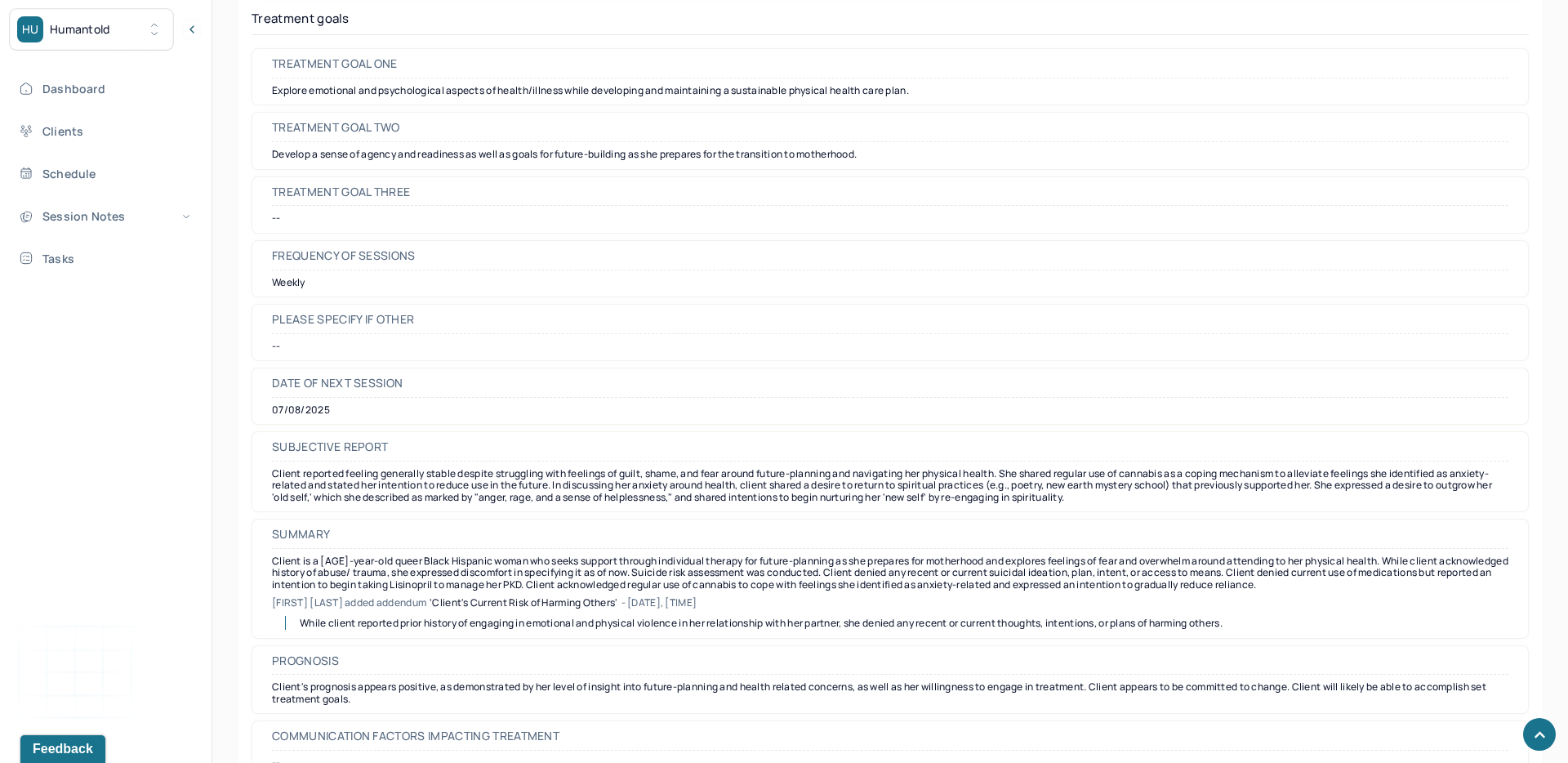 scroll, scrollTop: 7868, scrollLeft: 0, axis: vertical 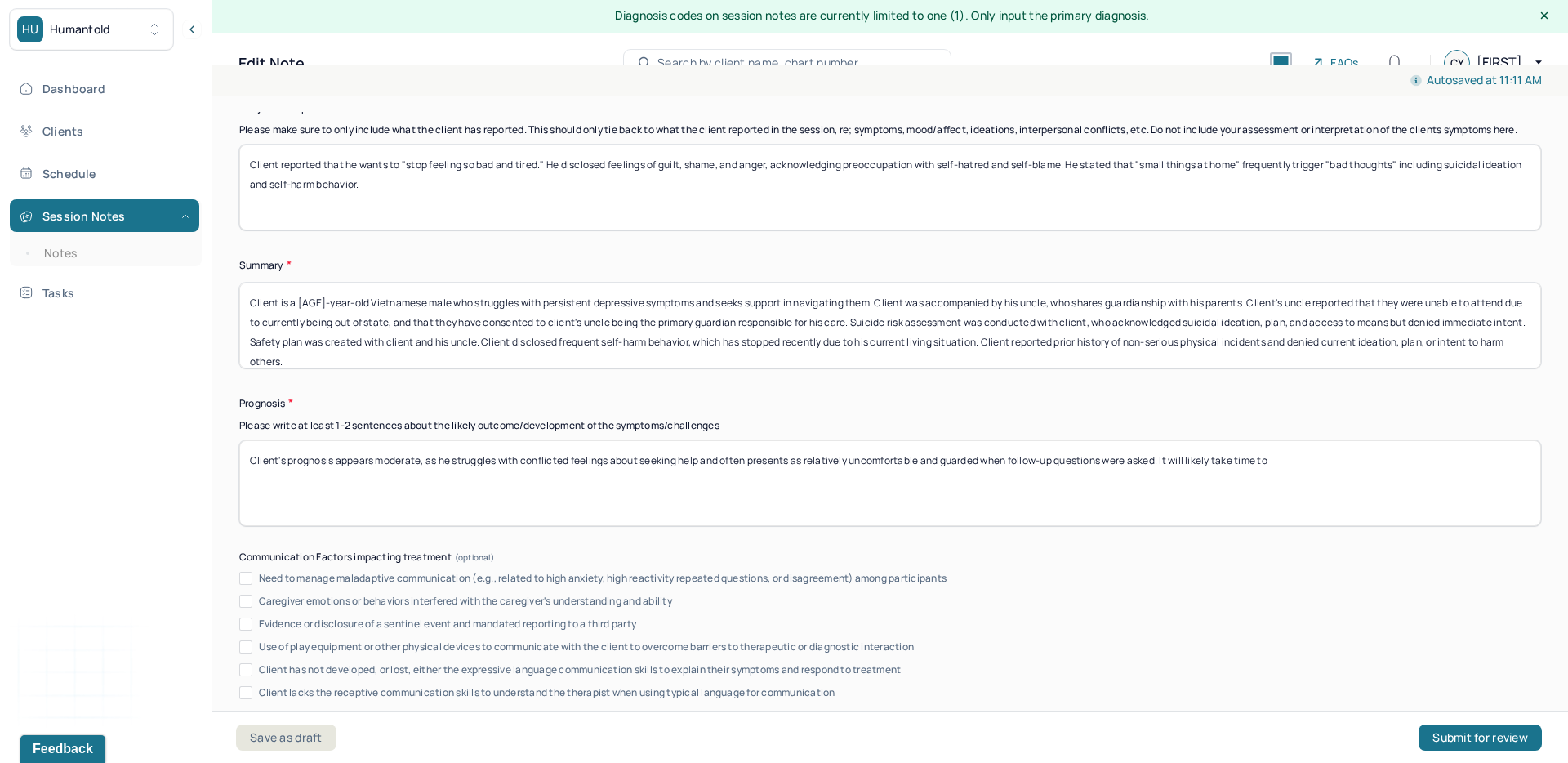 click on "Client's prognosis appears moderate, as he struggles with conflicted feelings about seeking help and often presents as relatively uncomfortable and guarded when follow-up questions were asked. It will likely take" at bounding box center [890, 483] 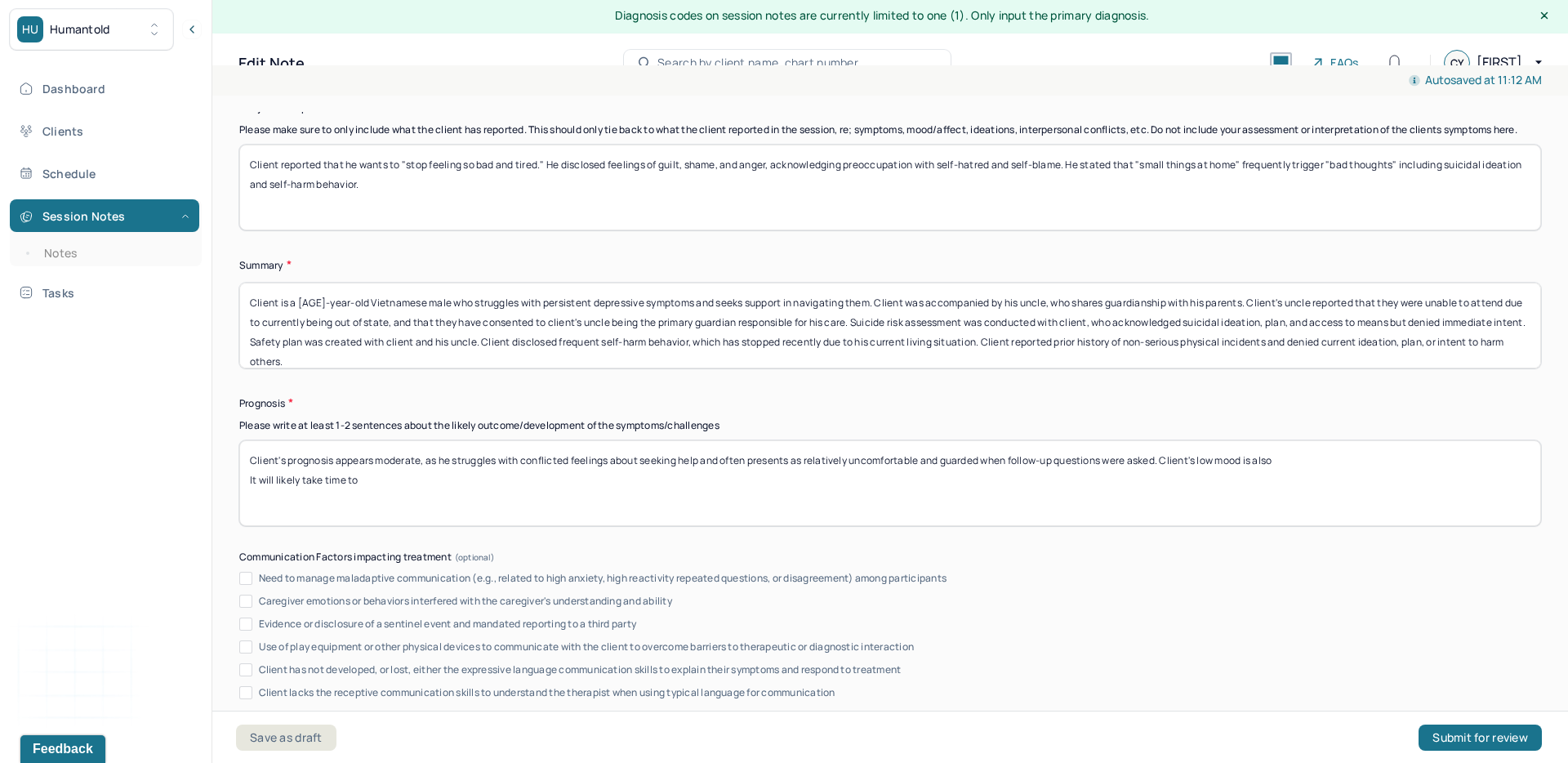 drag, startPoint x: 1316, startPoint y: 475, endPoint x: 1205, endPoint y: 477, distance: 111.01802 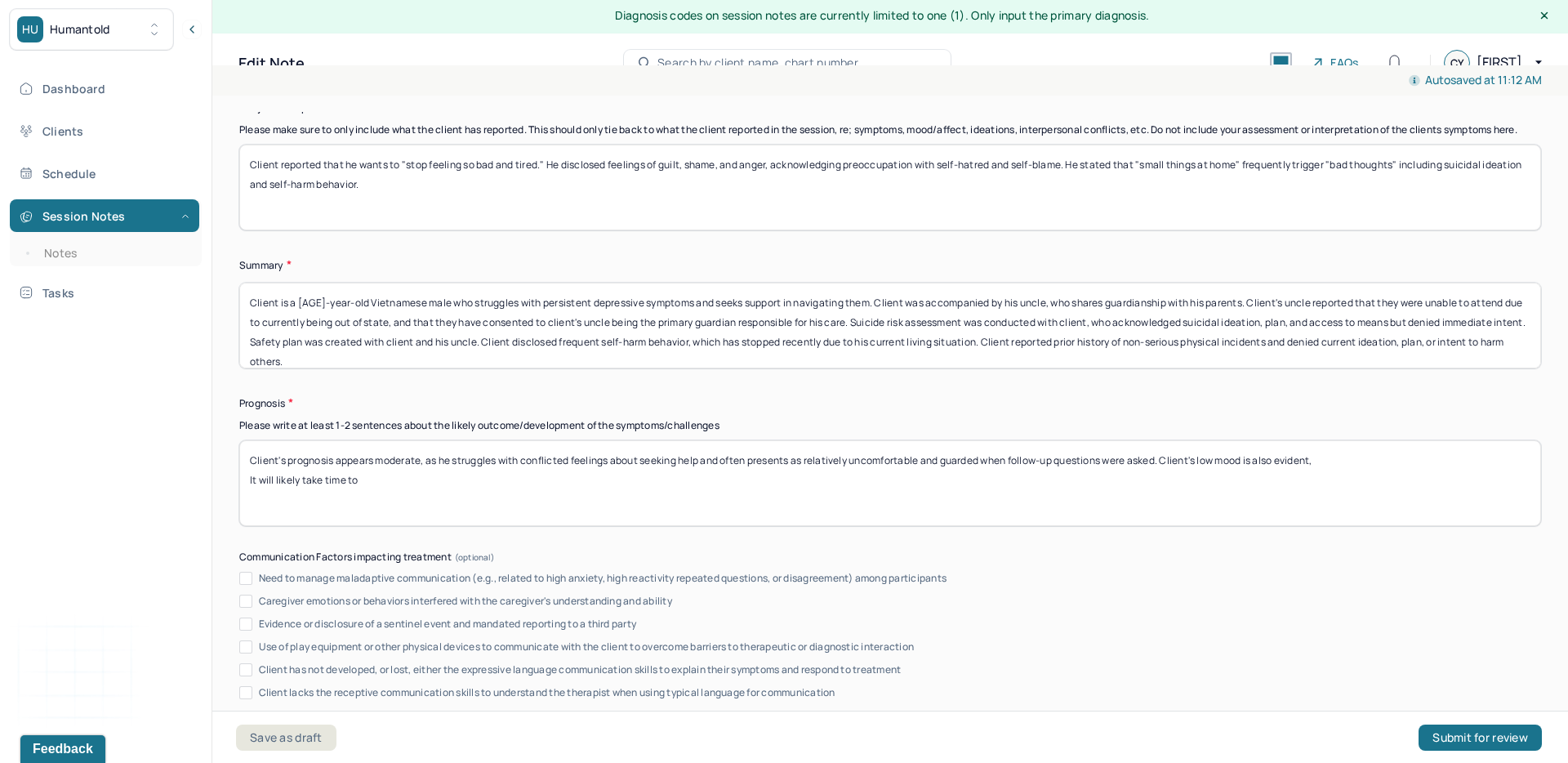 click on "Client's prognosis appears moderate, as he struggles with conflicted feelings about seeking help and often presents as relatively uncomfortable and guarded when follow-up questions were asked. Client's low mood is also evident,
It will likely take time to" at bounding box center [890, 483] 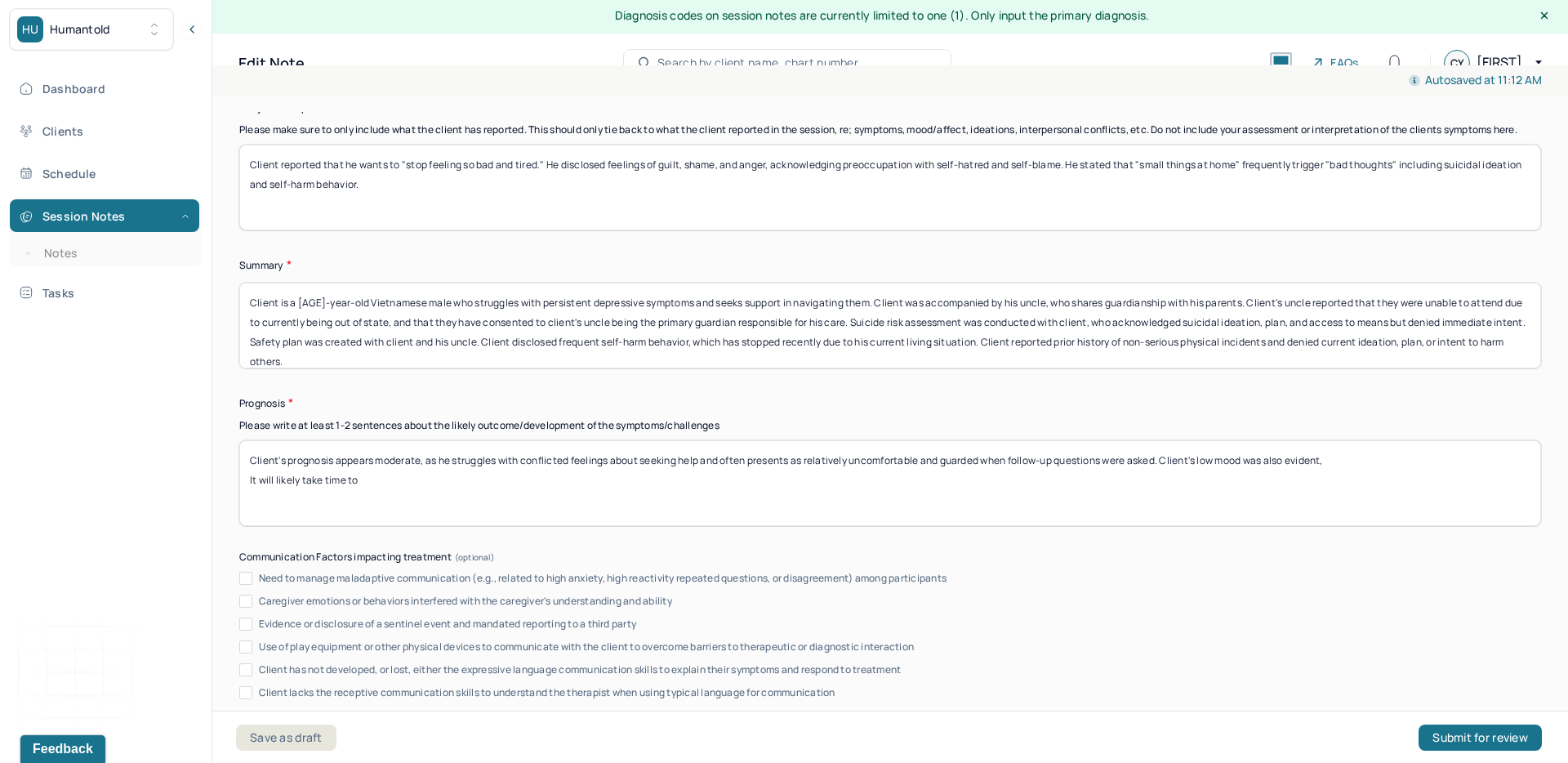 click on "Client's prognosis appears moderate, as he struggles with conflicted feelings about seeking help and often presents as relatively uncomfortable and guarded when follow-up questions were asked. Client's low mood is also evident,
It will likely take time to" at bounding box center (890, 483) 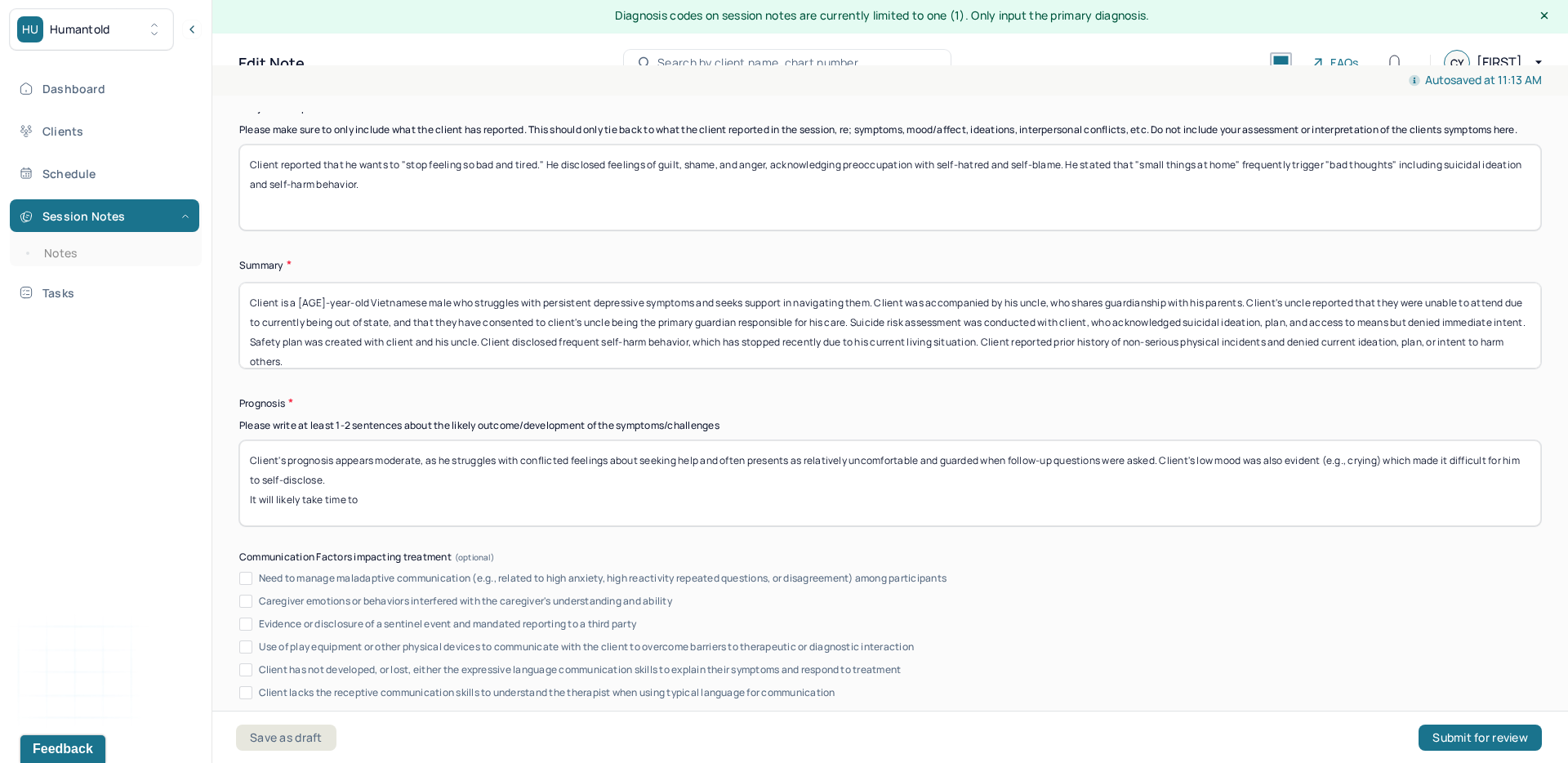 drag, startPoint x: 369, startPoint y: 487, endPoint x: 281, endPoint y: 488, distance: 88.00568 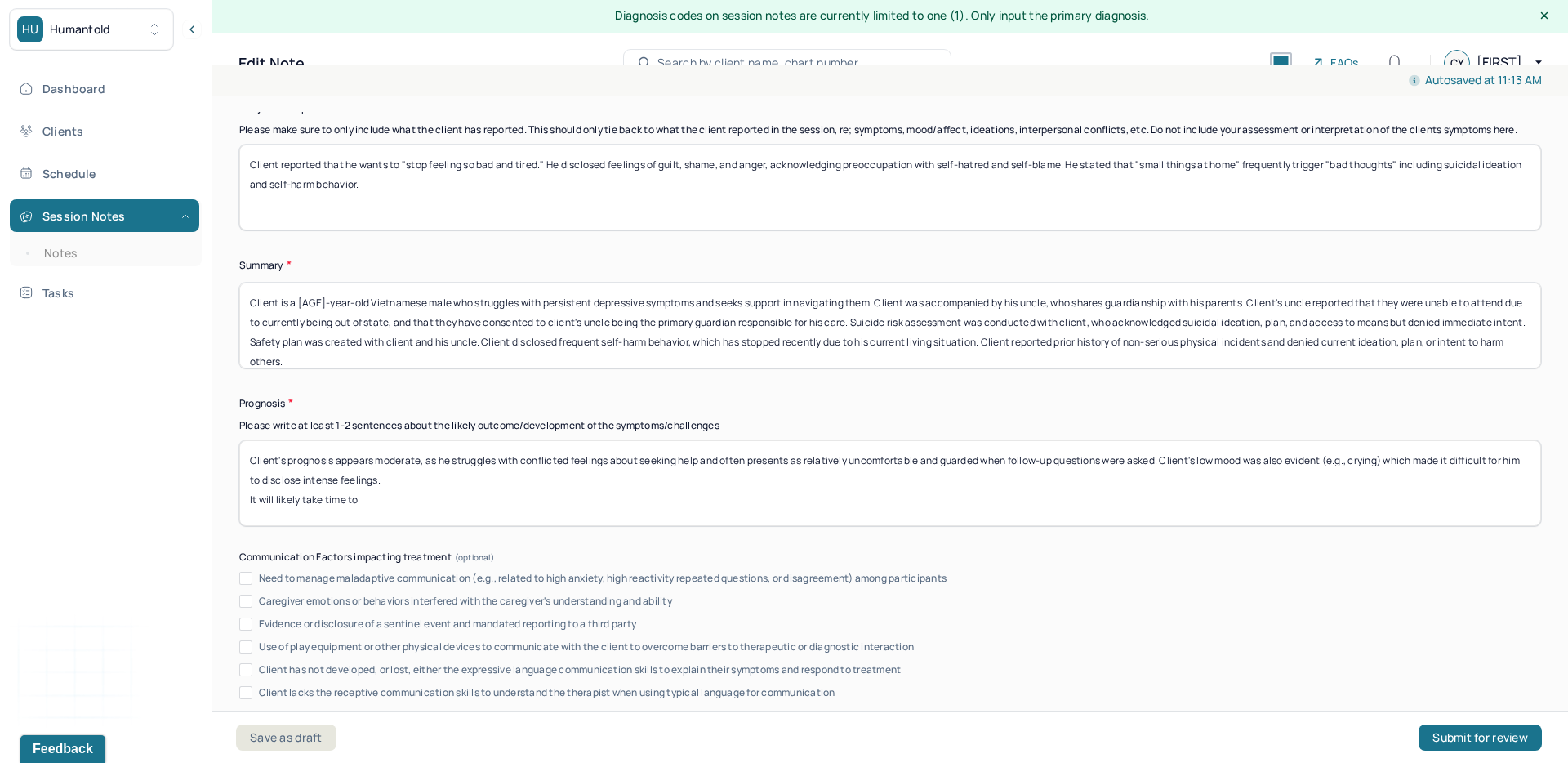 click on "Client's prognosis appears moderate, as he struggles with conflicted feelings about seeking help and often presents as relatively uncomfortable and guarded when follow-up questions were asked. Client's low mood was also evident (e.g., crying) which made it difficult for him to disclose intense feelings.
It will likely take time to" at bounding box center (890, 483) 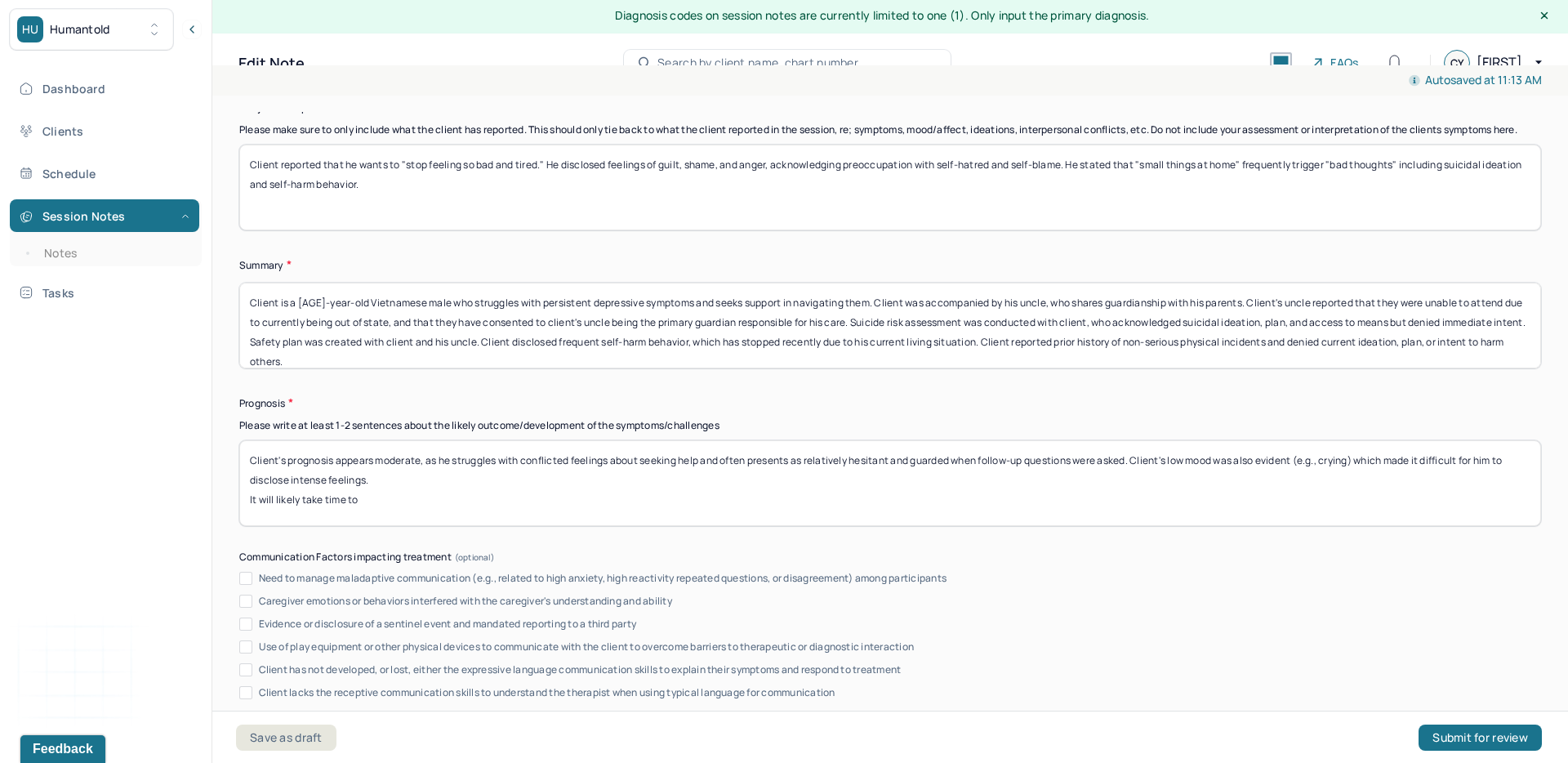 click on "Client's prognosis appears moderate, as he struggles with conflicted feelings about seeking help and often presents as relatively uncomfortable and guarded when follow-up questions were asked. Client's low mood was also evident (e.g., crying) which made it difficult for him to disclose intense feelings.
It will likely take time to" at bounding box center (890, 483) 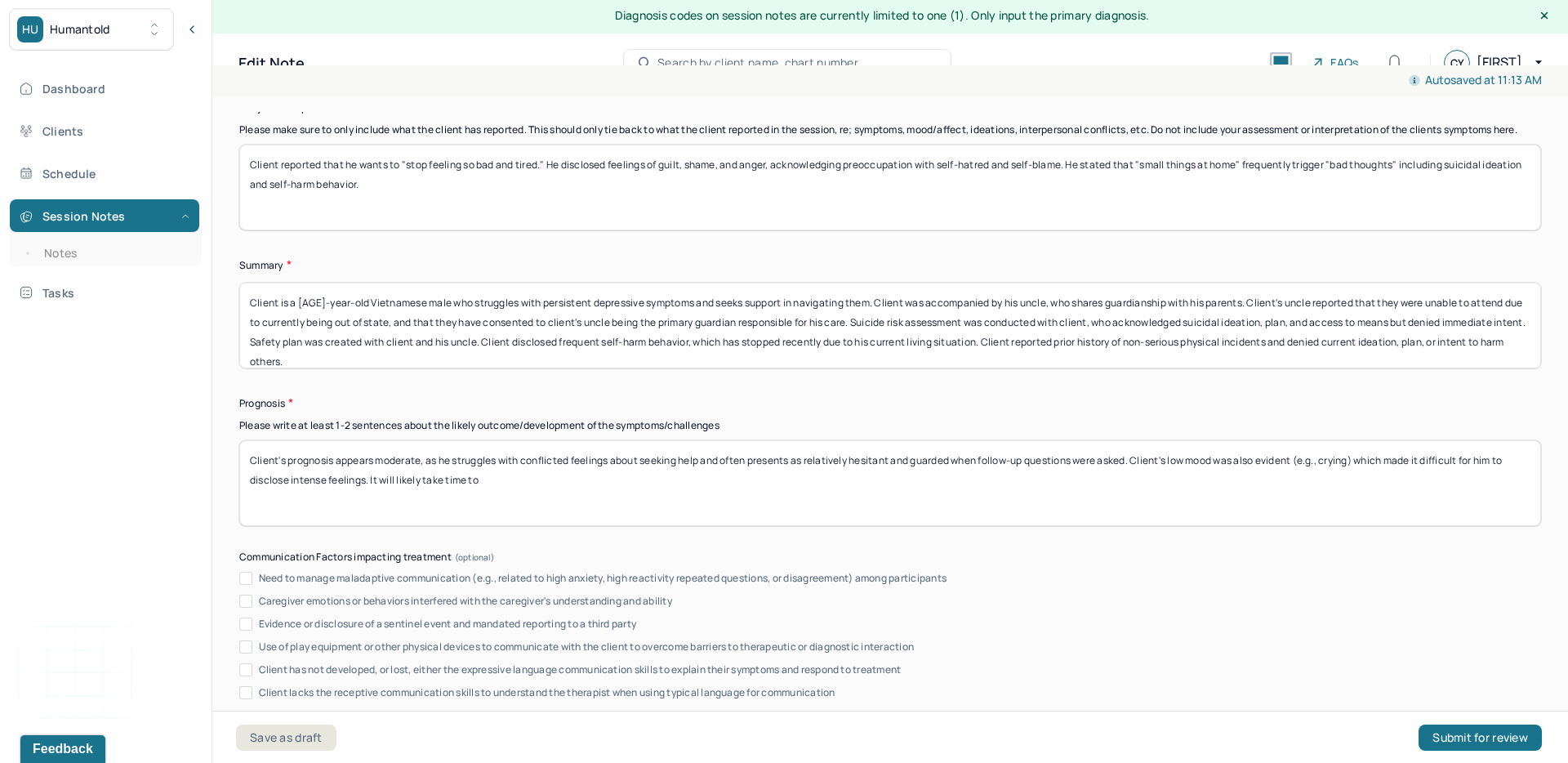 click on "Client's prognosis appears moderate, as he struggles with conflicted feelings about seeking help and often presents as relatively hesitant and guarded when follow-up questions were asked. Client's low mood was also evident (e.g., crying) which made it difficult for him to disclose intense feelings.
It will likely take time to" at bounding box center [890, 483] 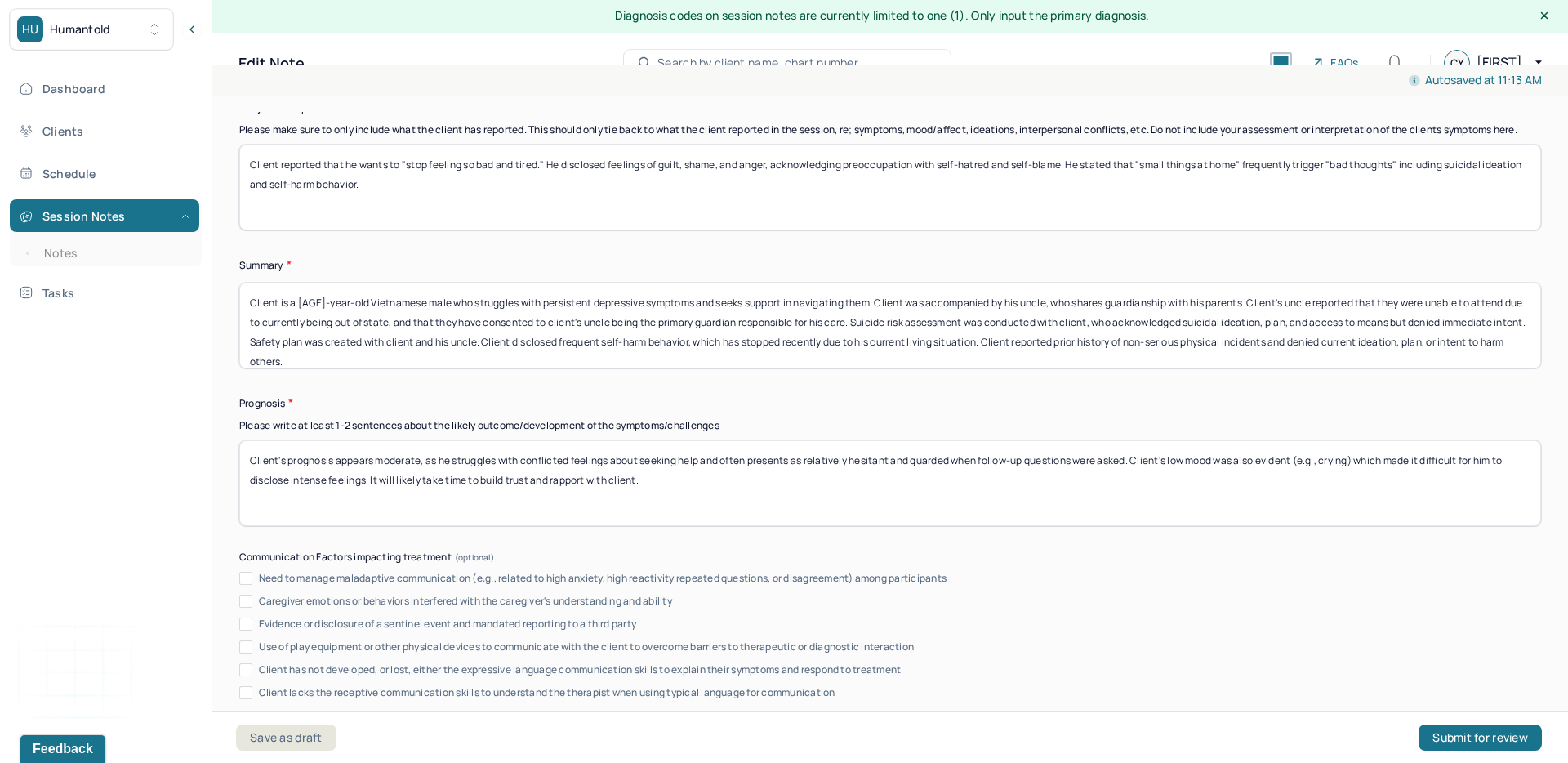 type on "Client's prognosis appears moderate, as he struggles with conflicted feelings about seeking help and often presents as relatively hesitant and guarded when follow-up questions were asked. Client's low mood was also evident (e.g., crying) which made it difficult for him to disclose intense feelings. It will likely take time to build trust and rapport with client." 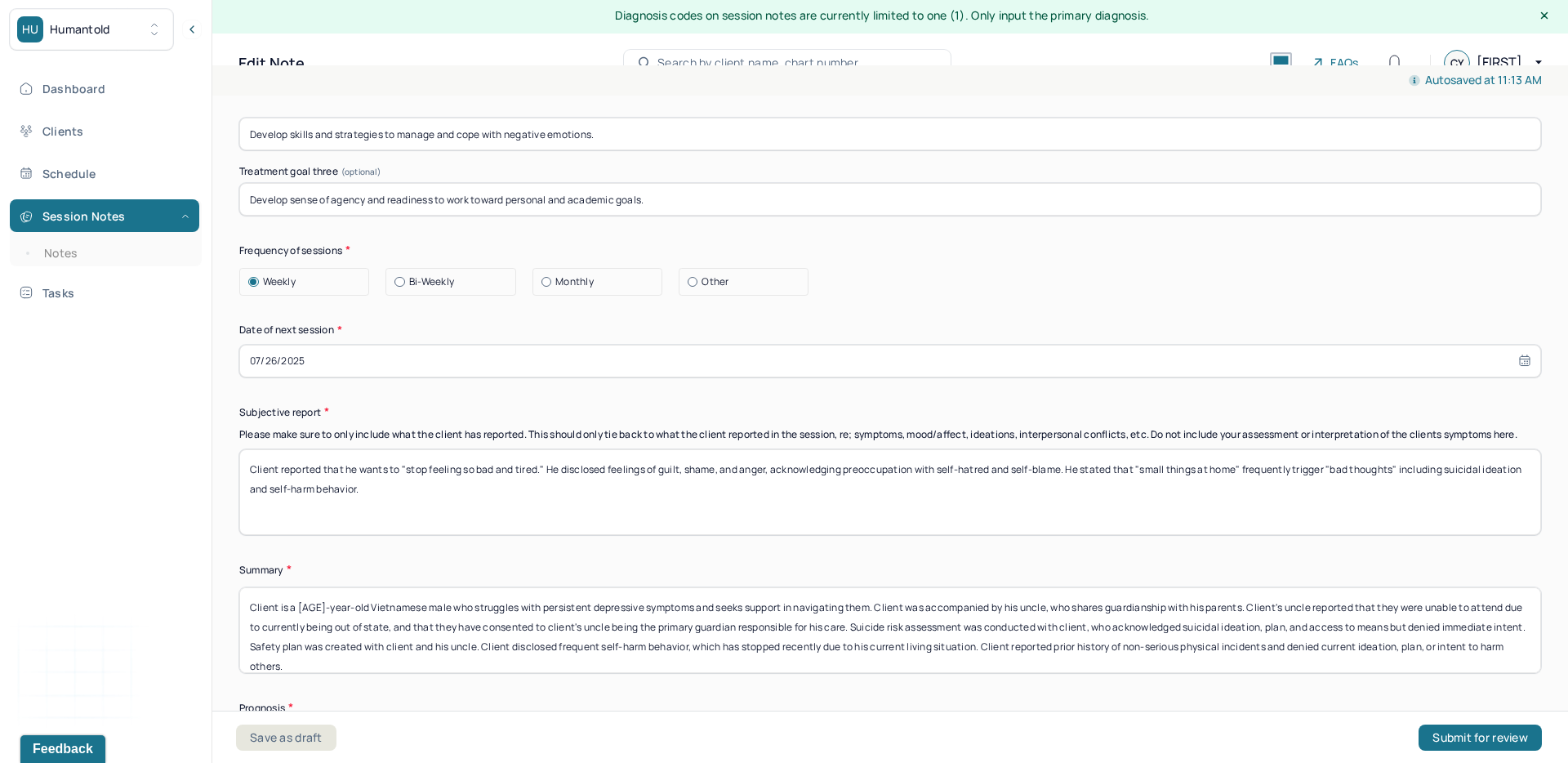 scroll, scrollTop: 8072, scrollLeft: 0, axis: vertical 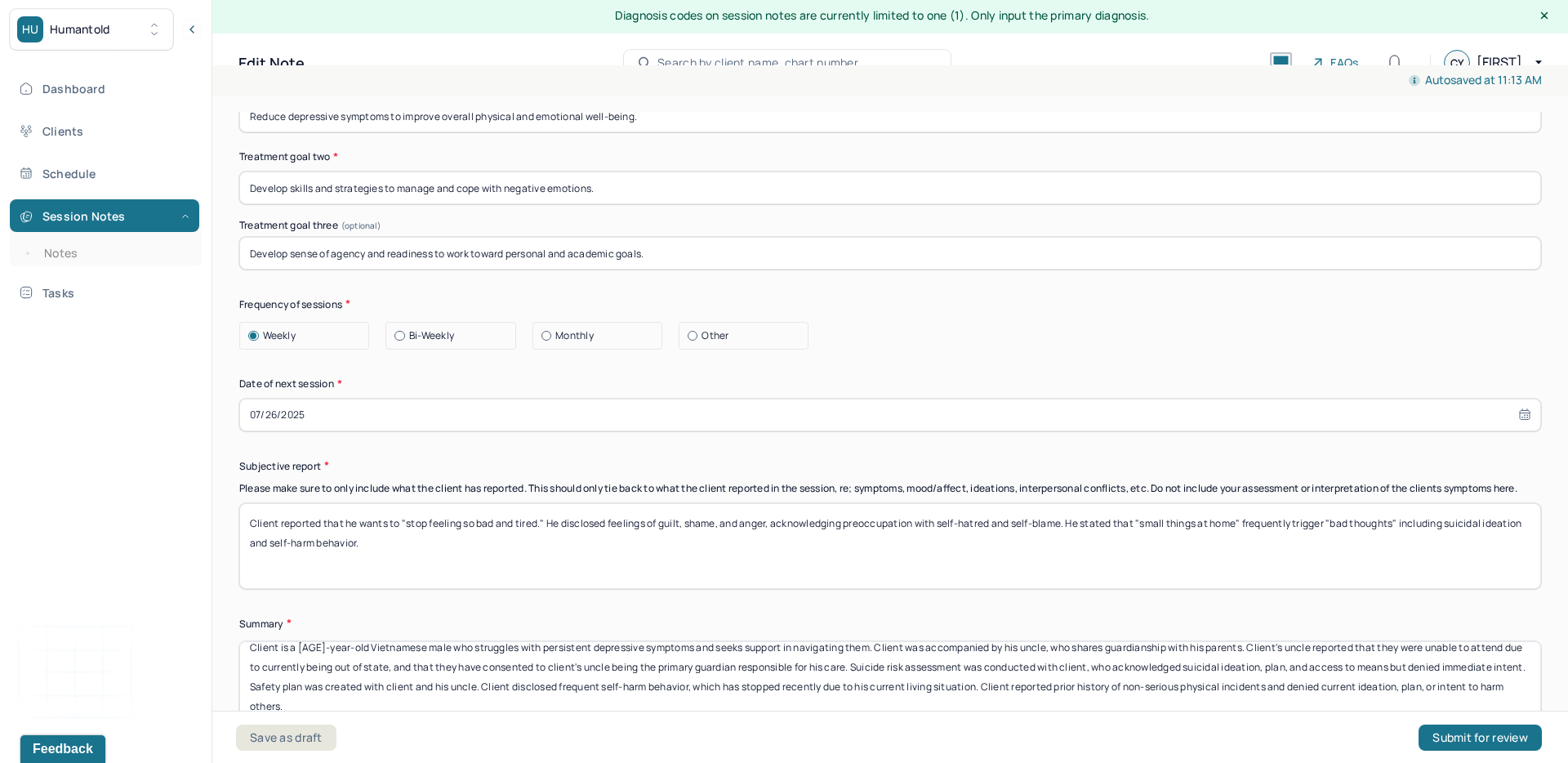 select on "6" 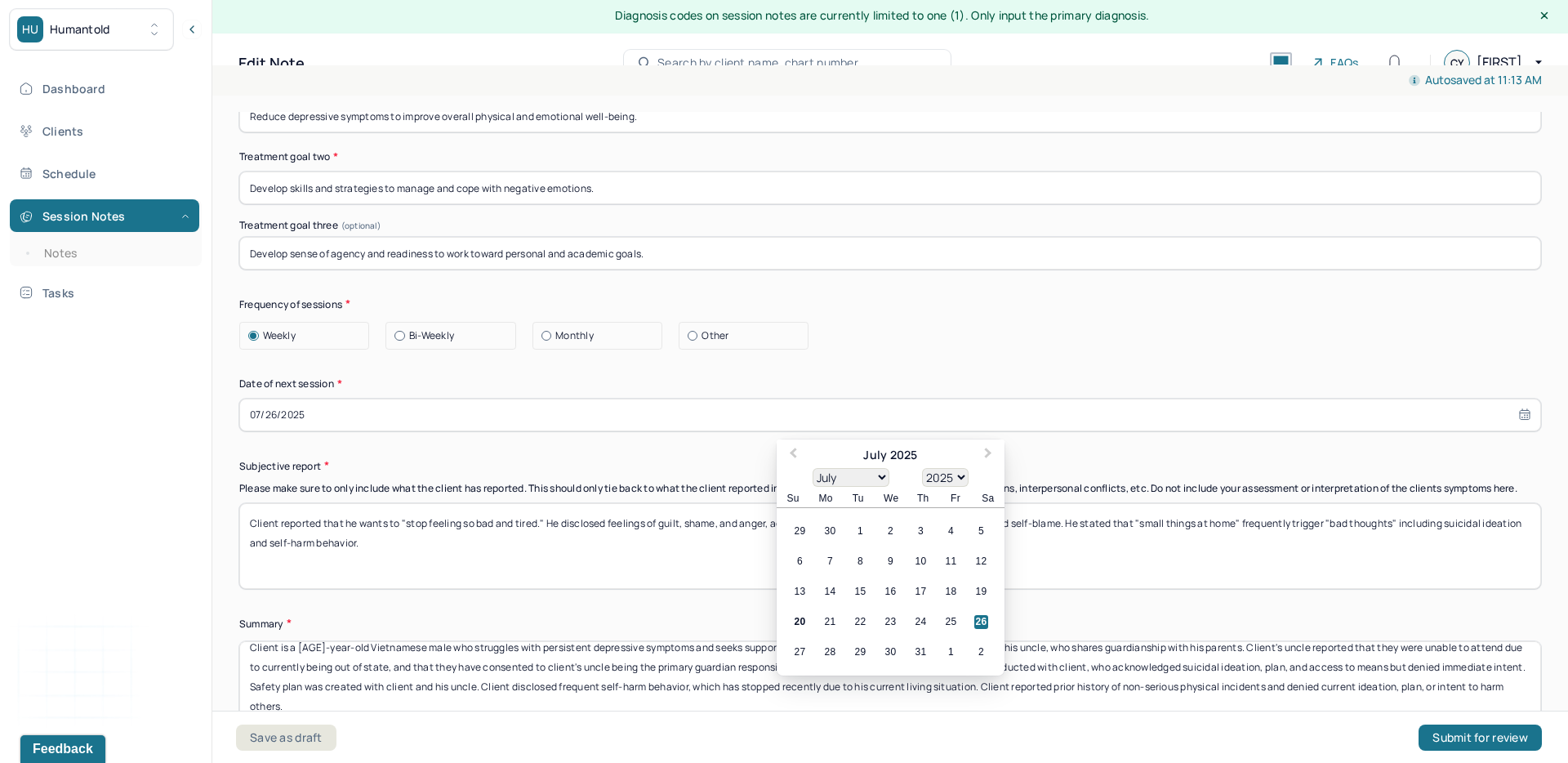 click on "07/26/2025" at bounding box center [890, 415] 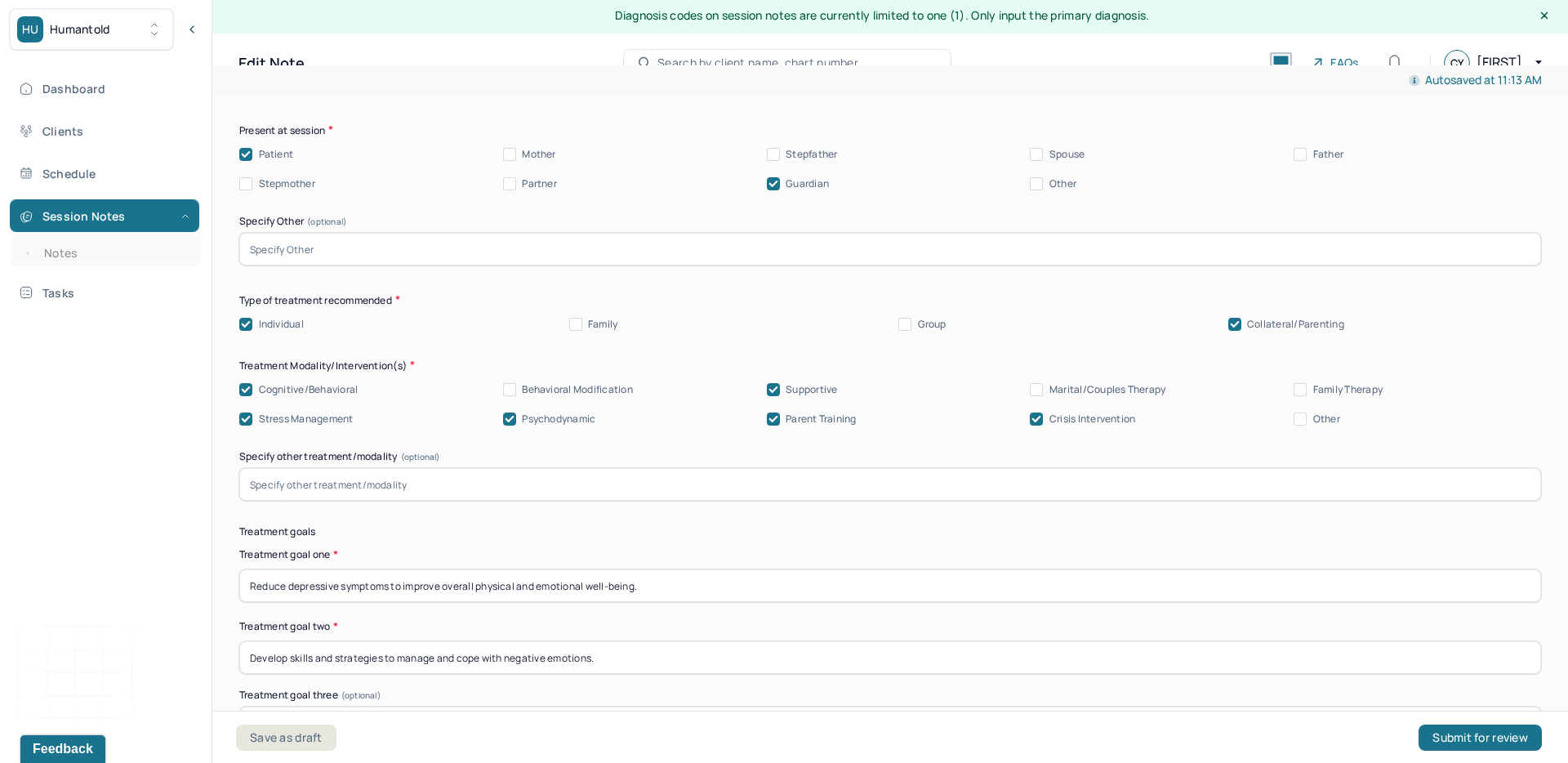 scroll, scrollTop: 8677, scrollLeft: 0, axis: vertical 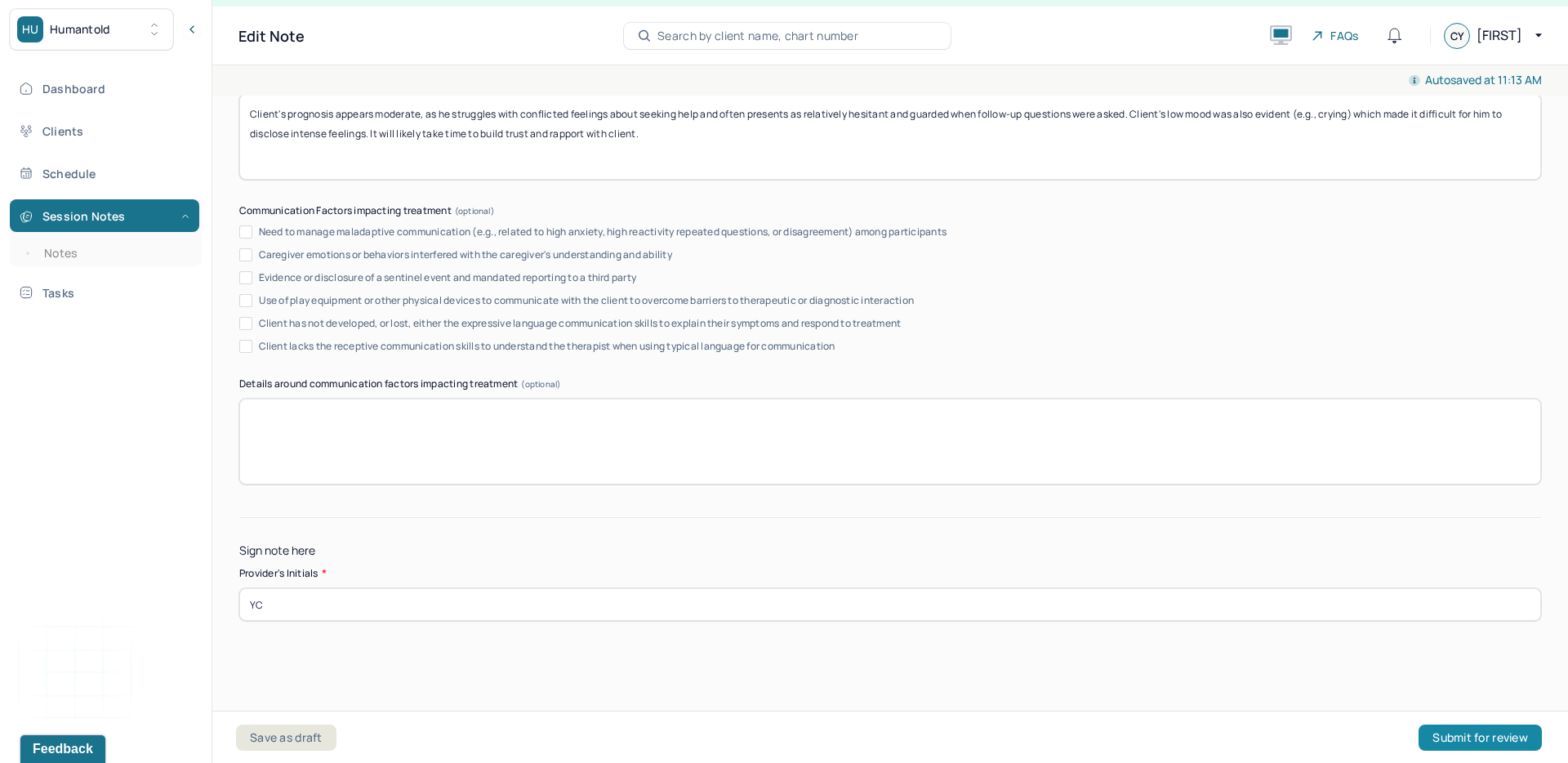 click on "Submit for review" at bounding box center [1480, 738] 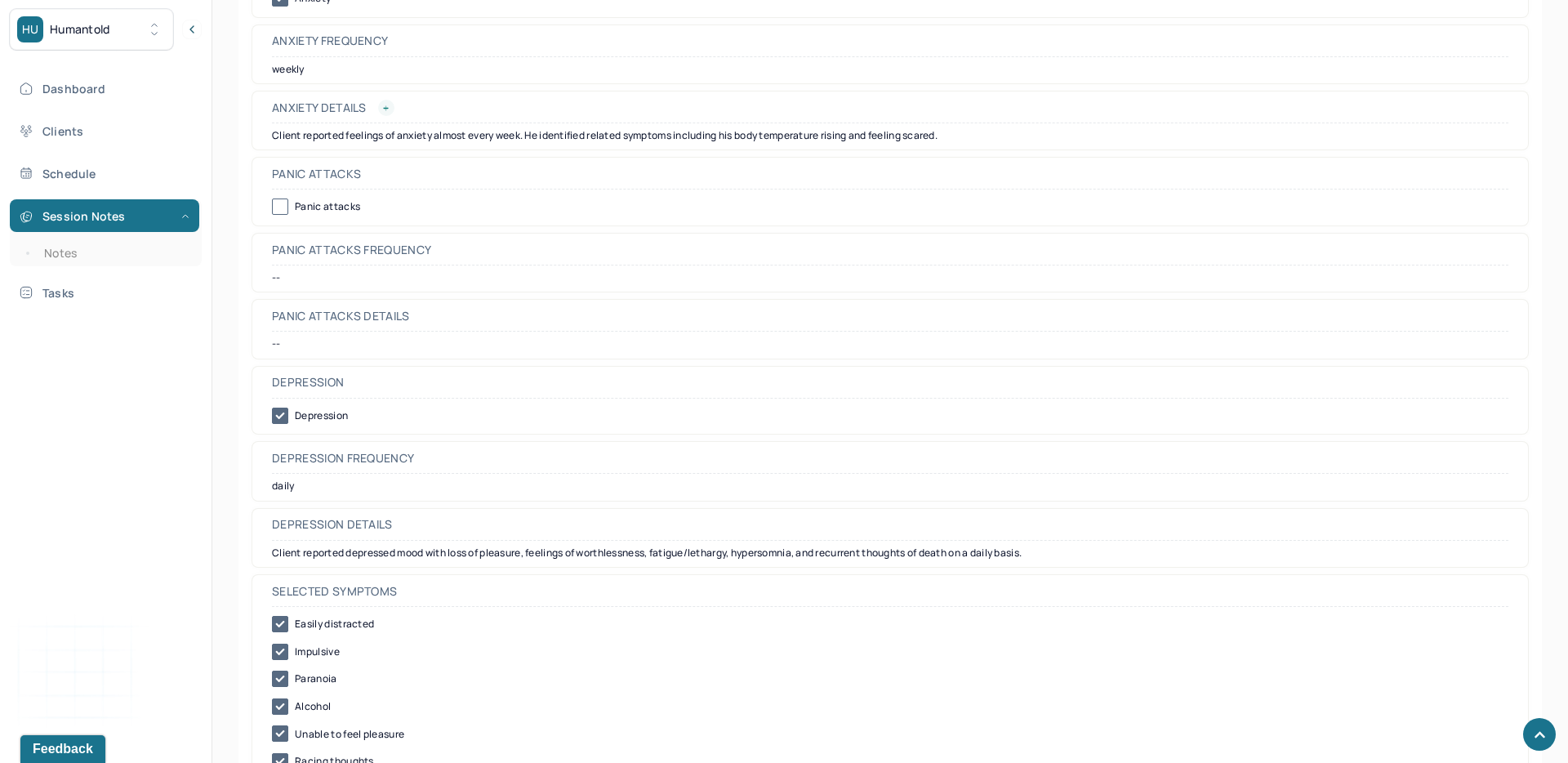 scroll, scrollTop: 2742, scrollLeft: 0, axis: vertical 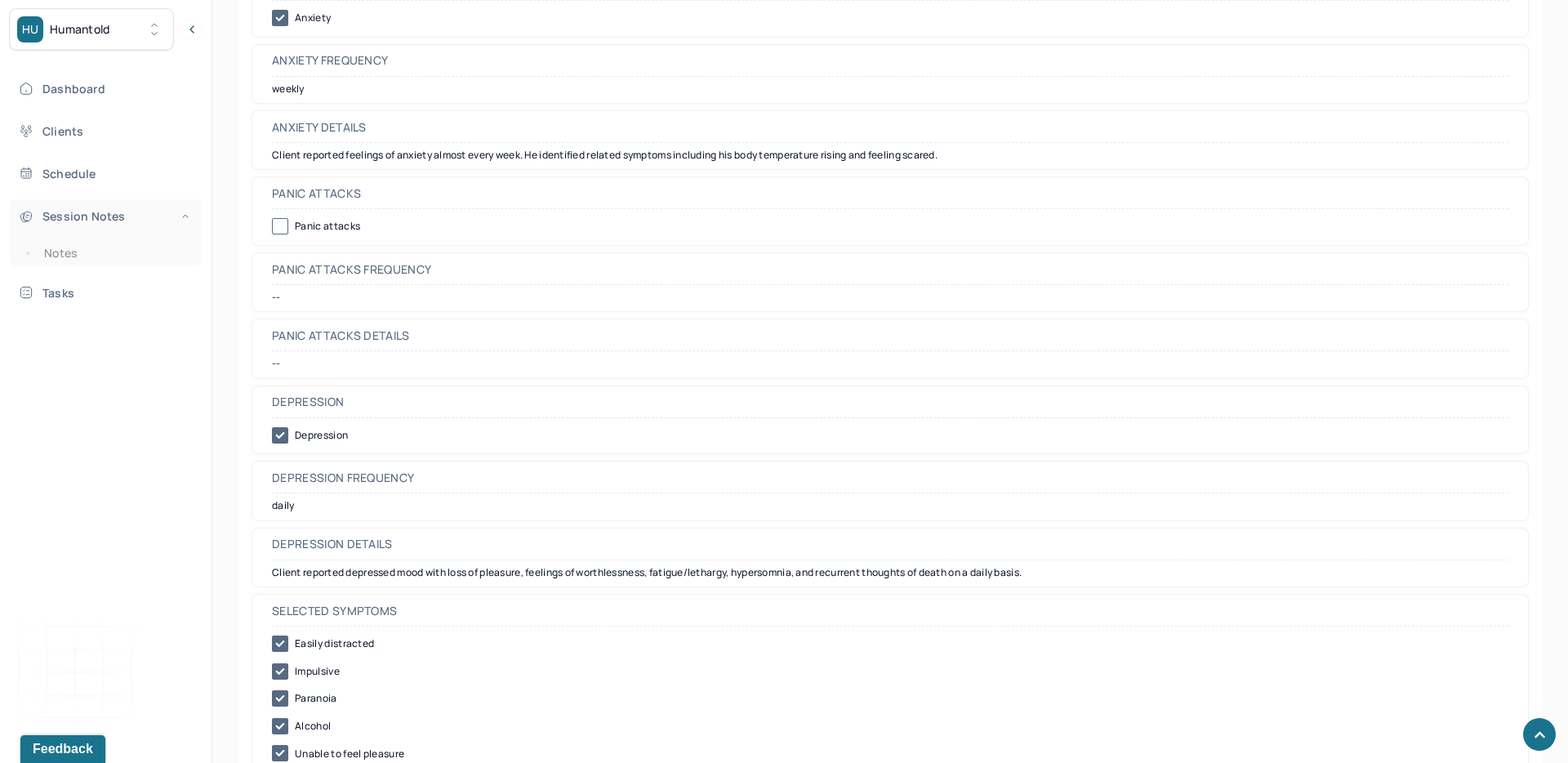 click on "Session Notes" at bounding box center [105, 216] 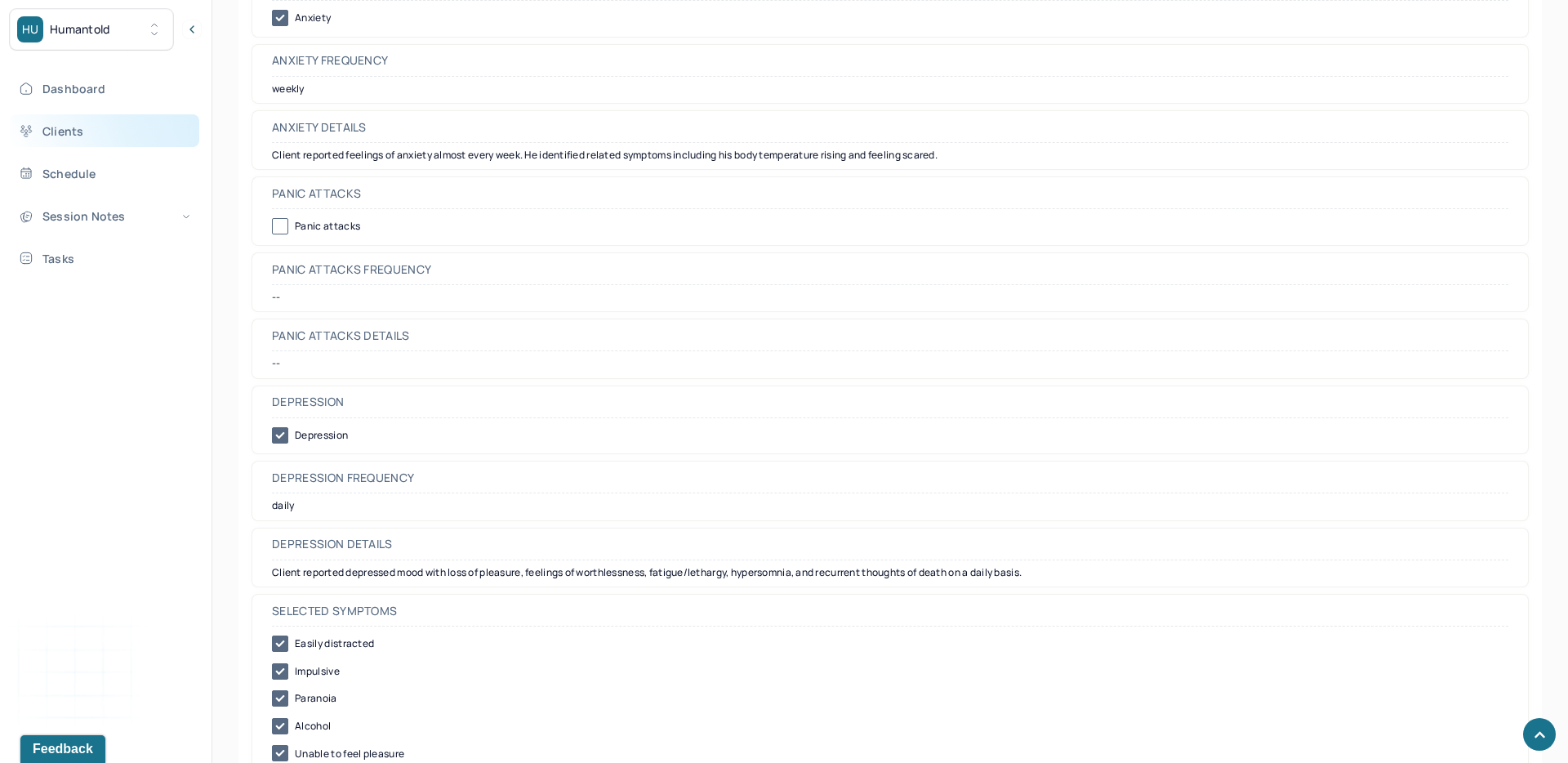 click on "Clients" at bounding box center [105, 131] 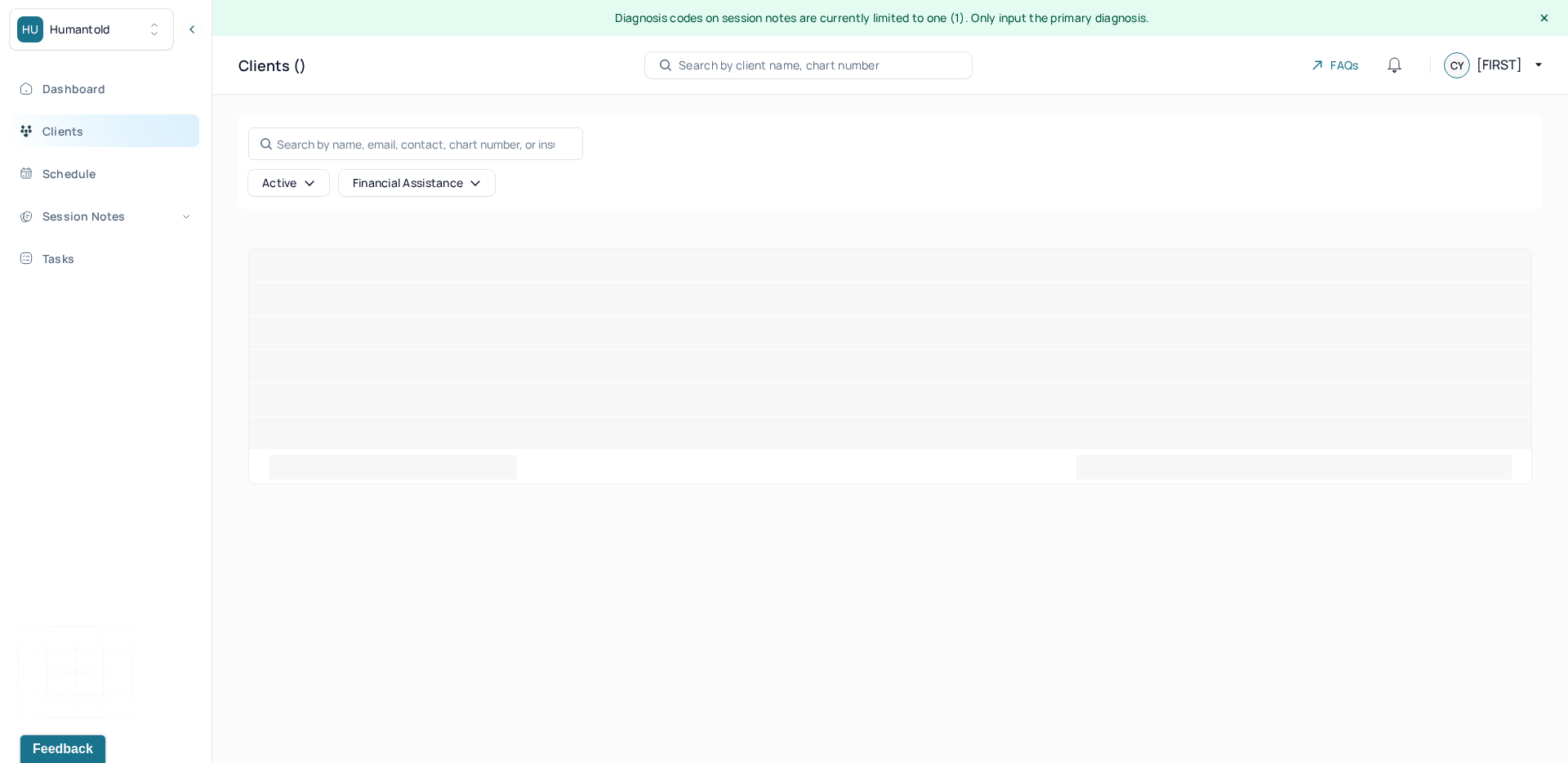 scroll, scrollTop: 0, scrollLeft: 0, axis: both 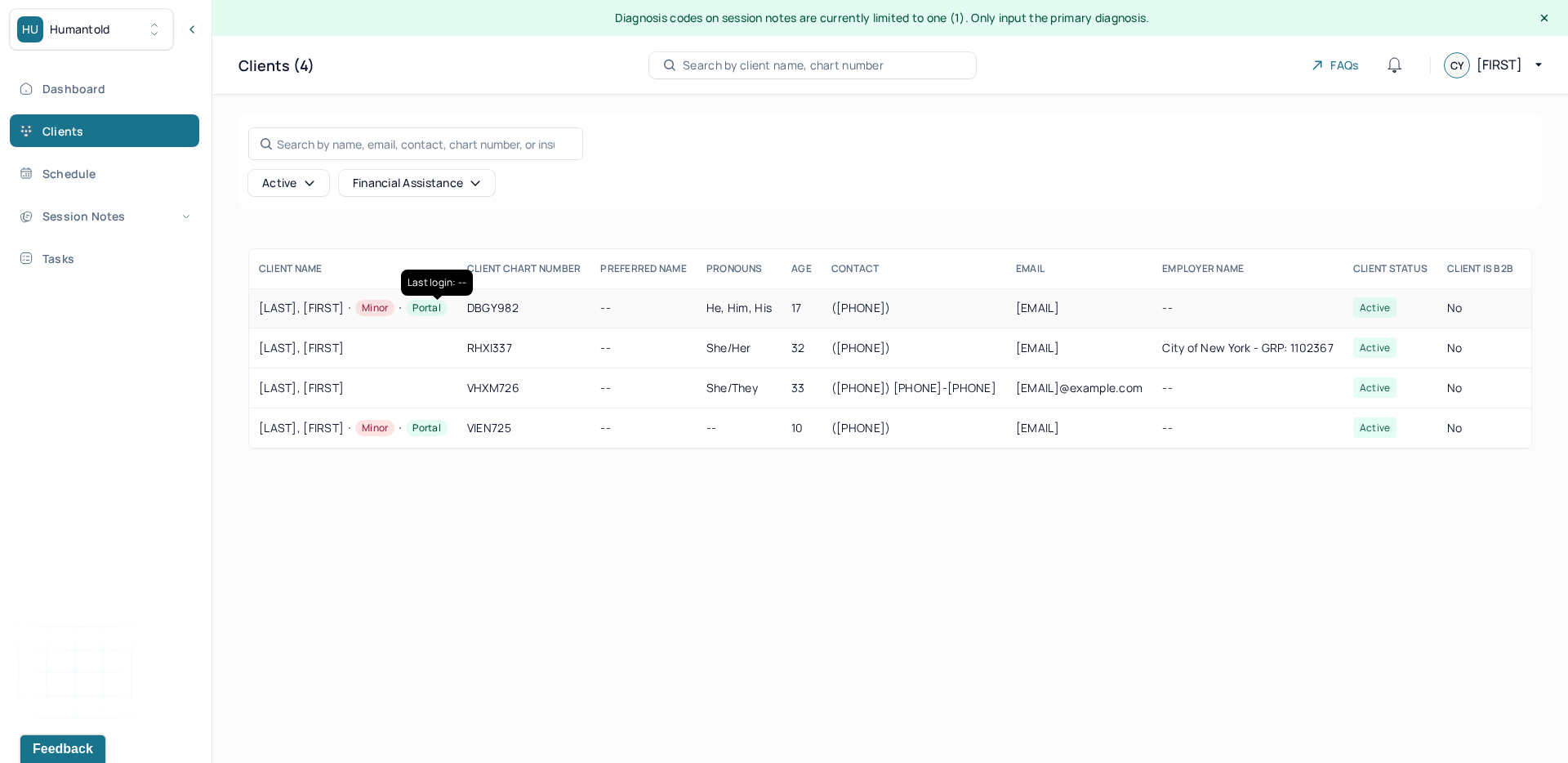 click on "Portal" at bounding box center [426, 308] 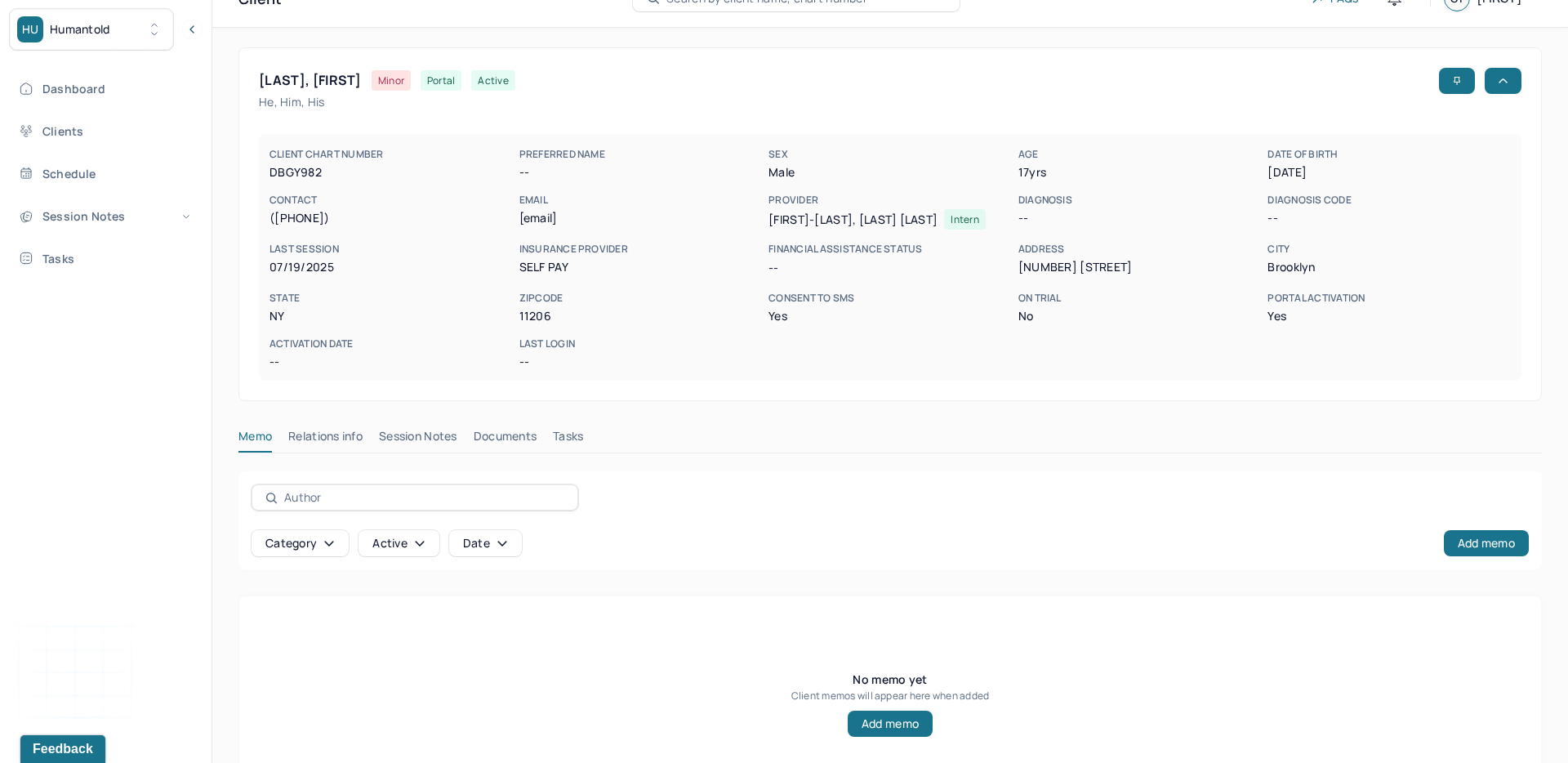 scroll, scrollTop: 68, scrollLeft: 0, axis: vertical 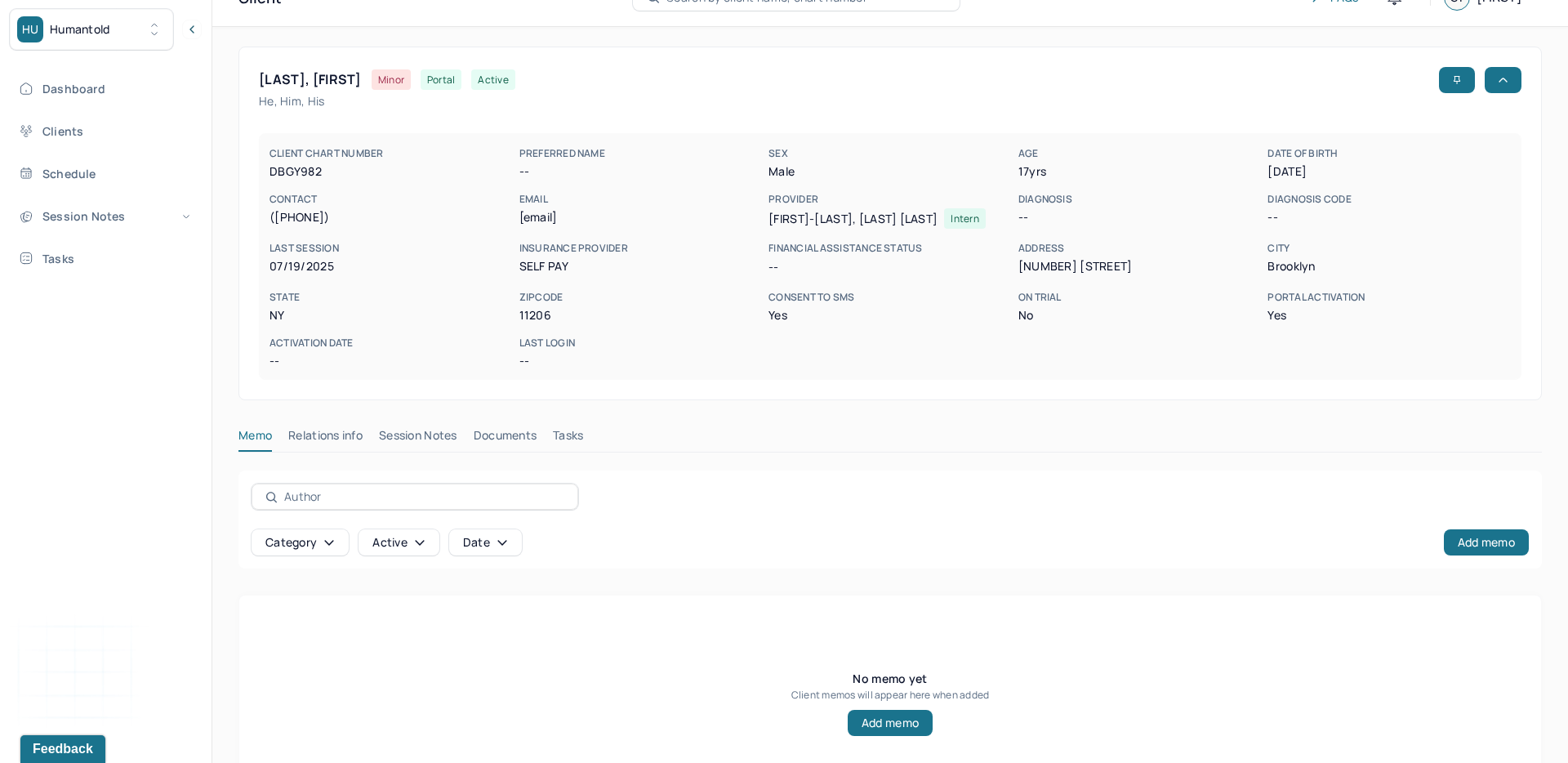 click on "Session Notes" at bounding box center [418, 439] 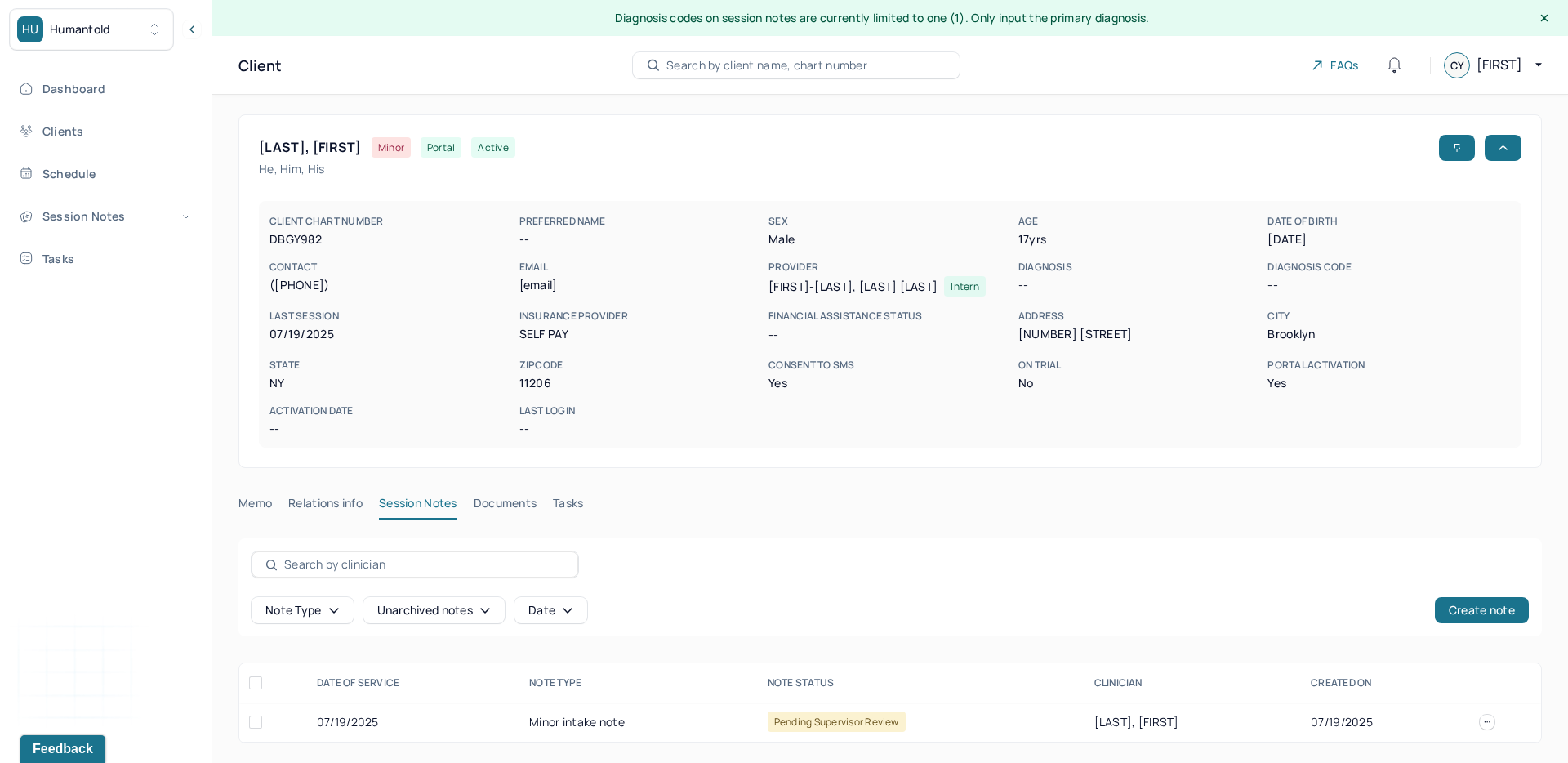scroll, scrollTop: 0, scrollLeft: 0, axis: both 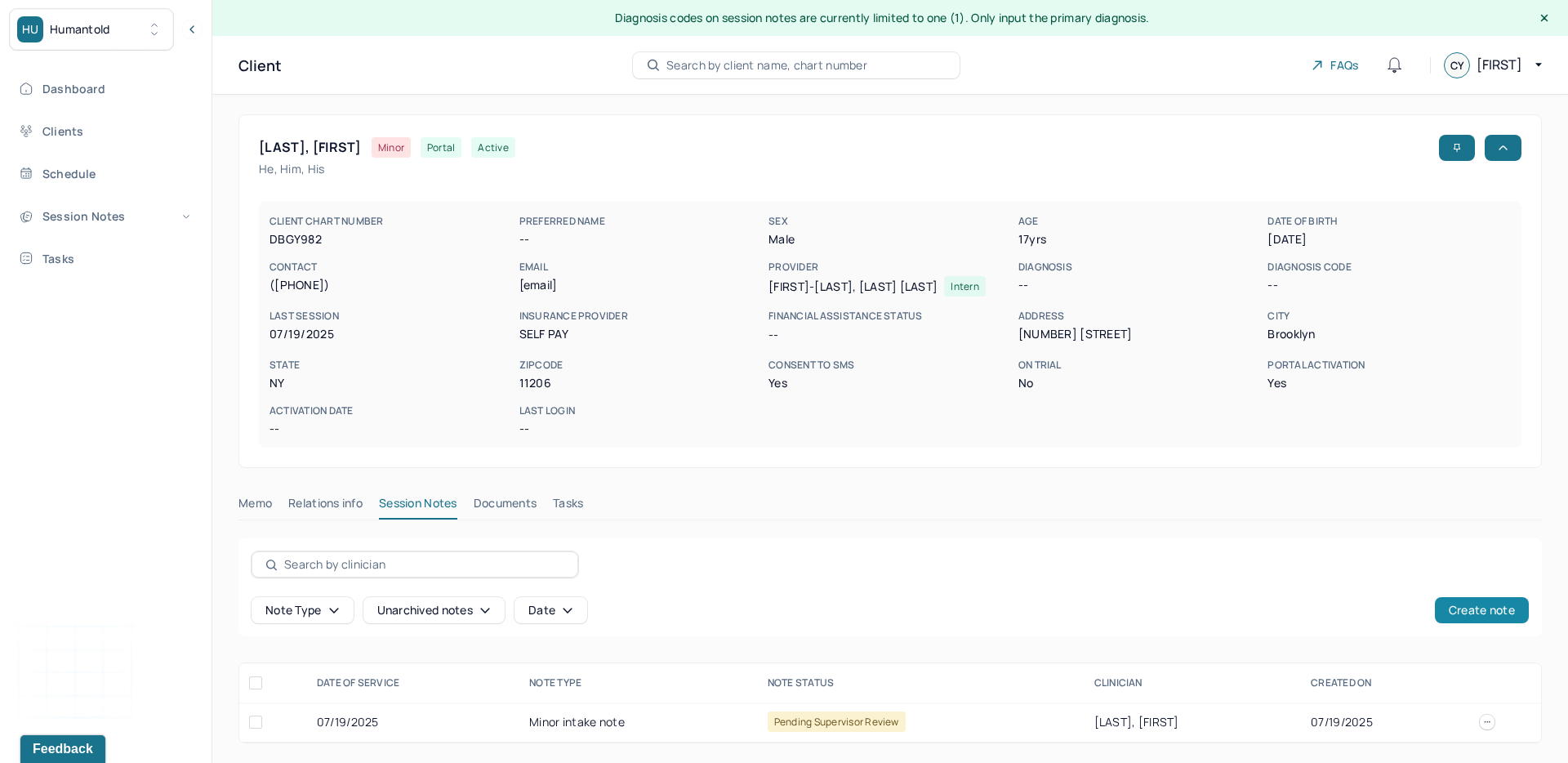 click on "Create note" at bounding box center [1481, 610] 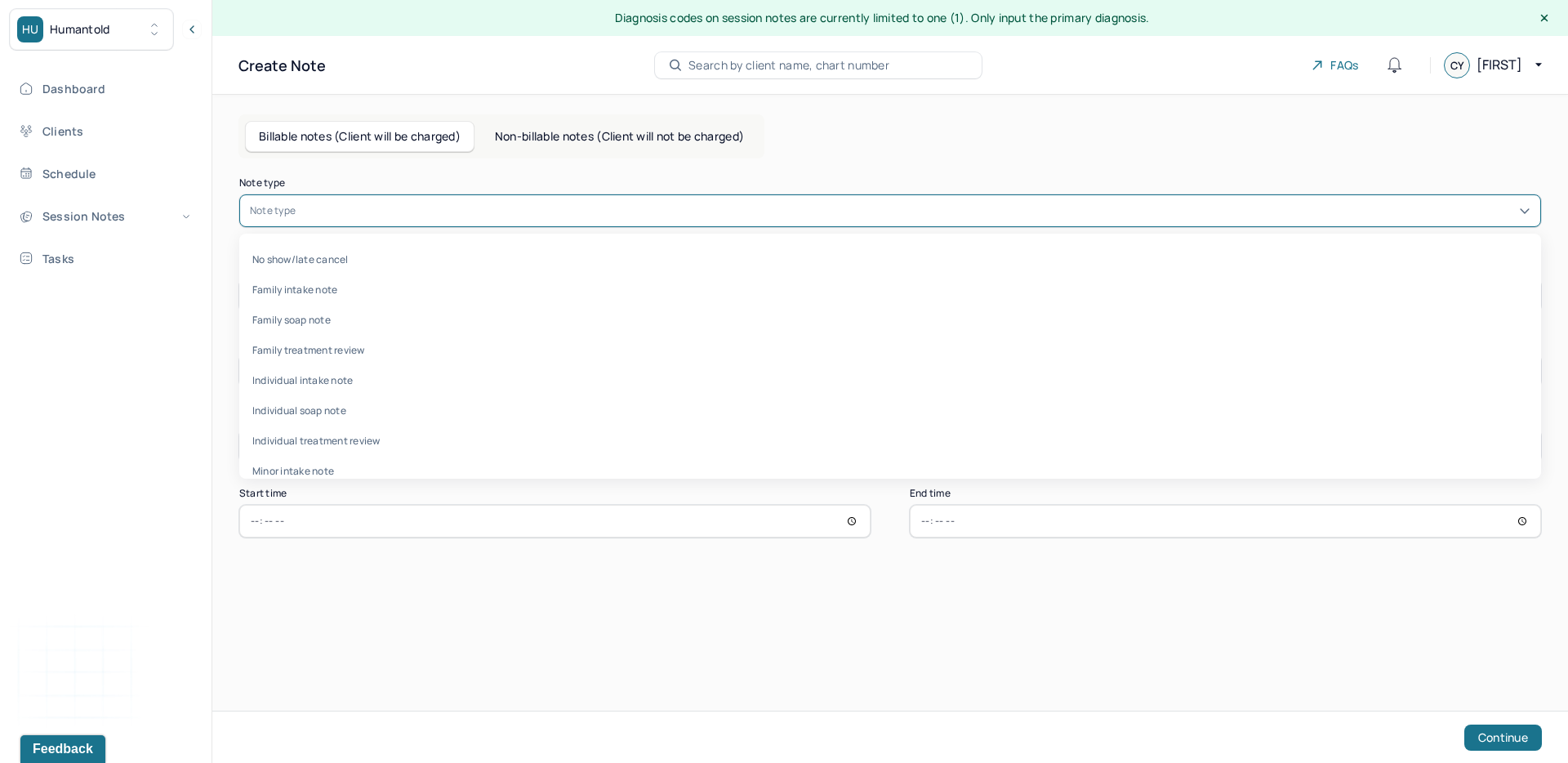 click at bounding box center [915, 211] 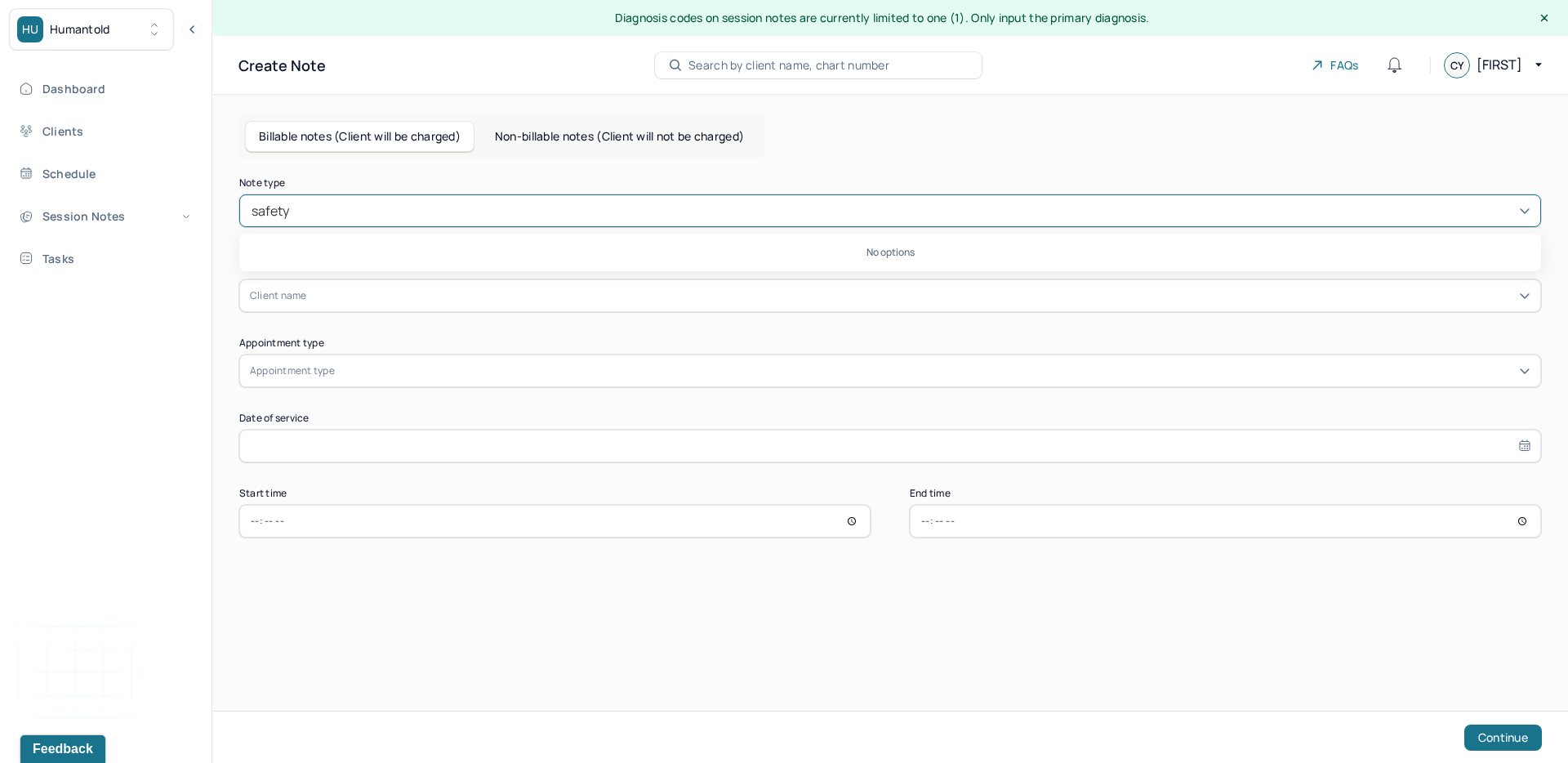 type on "safety" 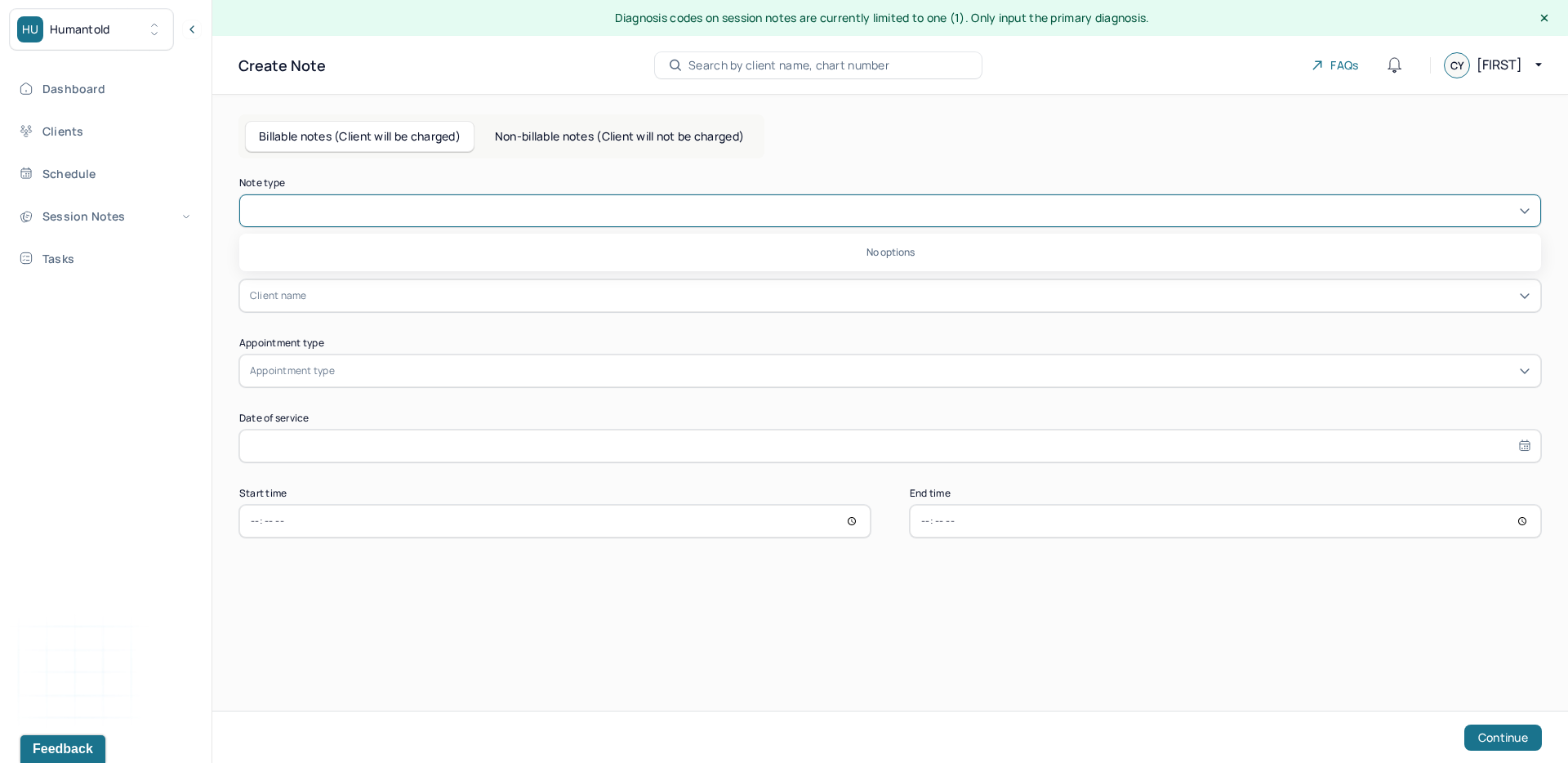 click on "Non-billable notes (Client will not be charged)" at bounding box center (619, 136) 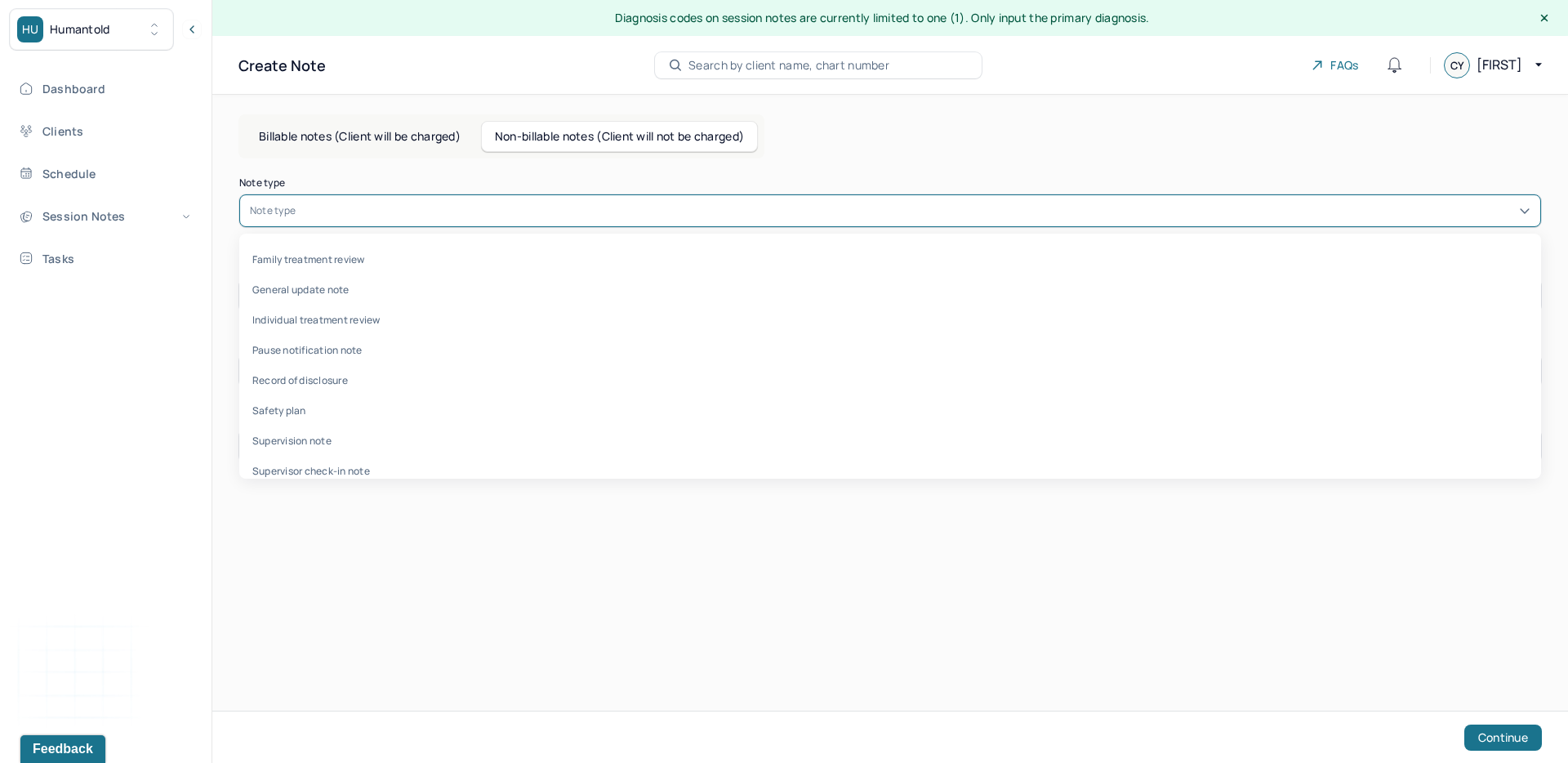 click at bounding box center [915, 211] 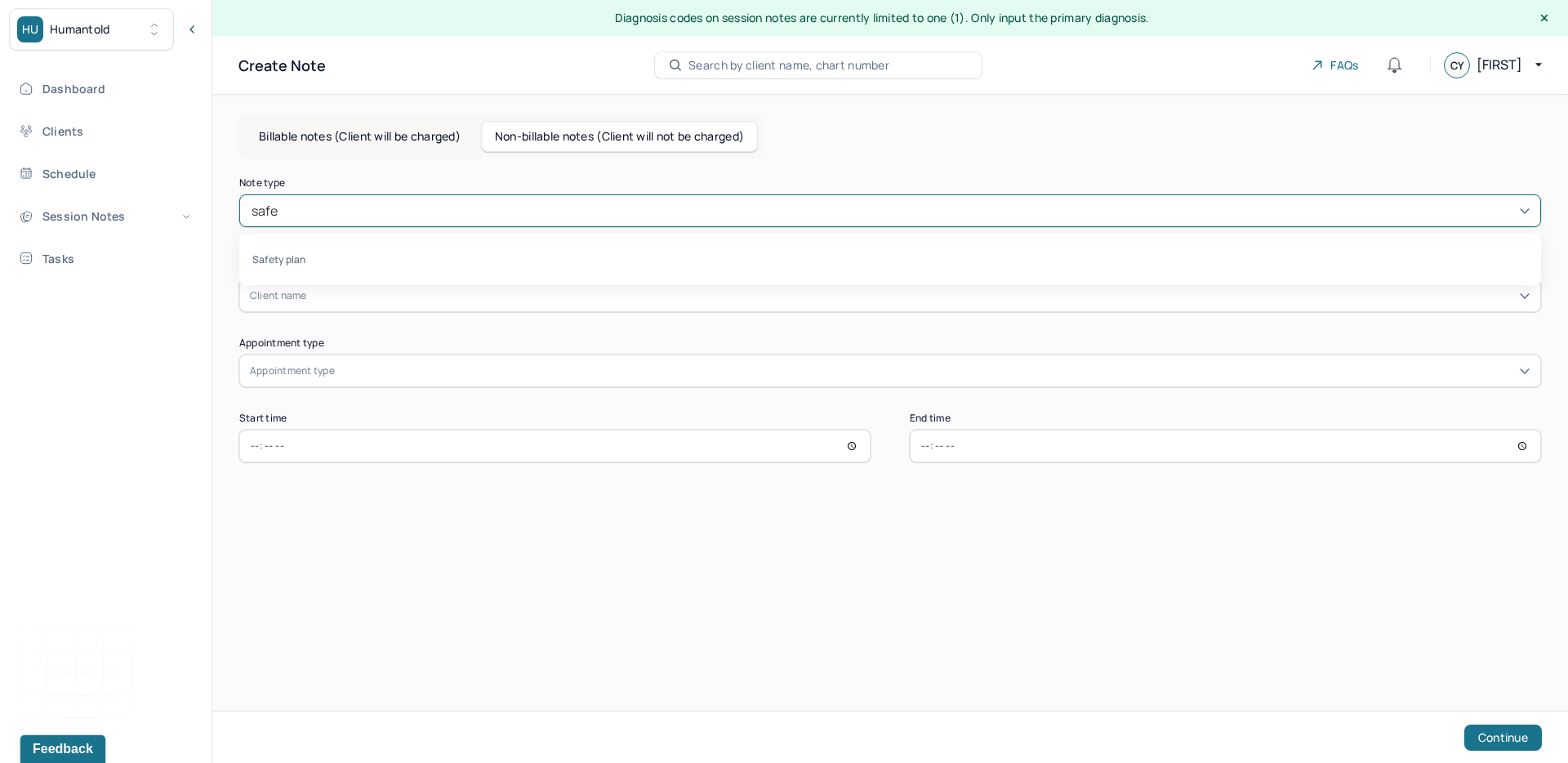 type on "safet" 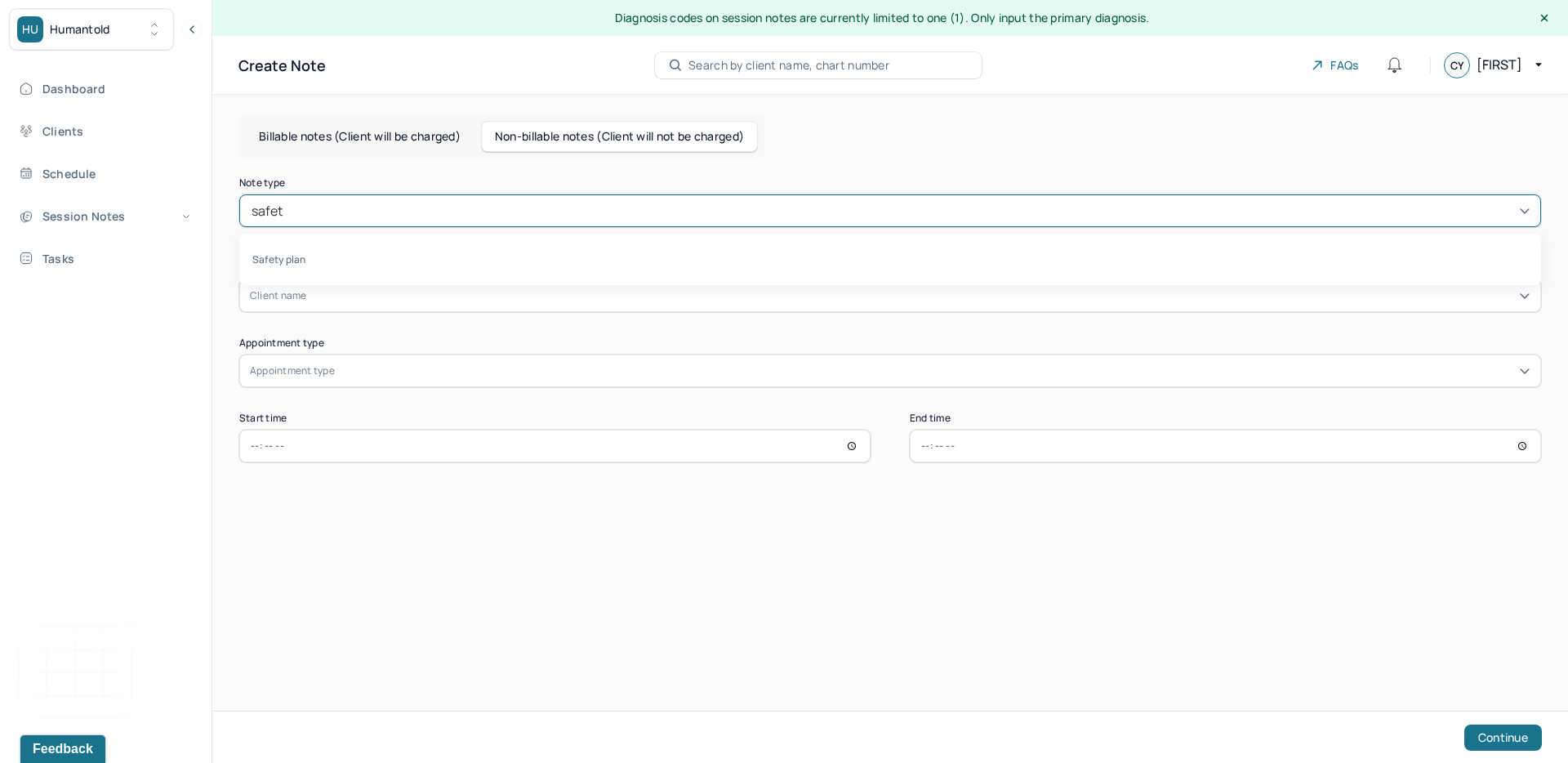 type 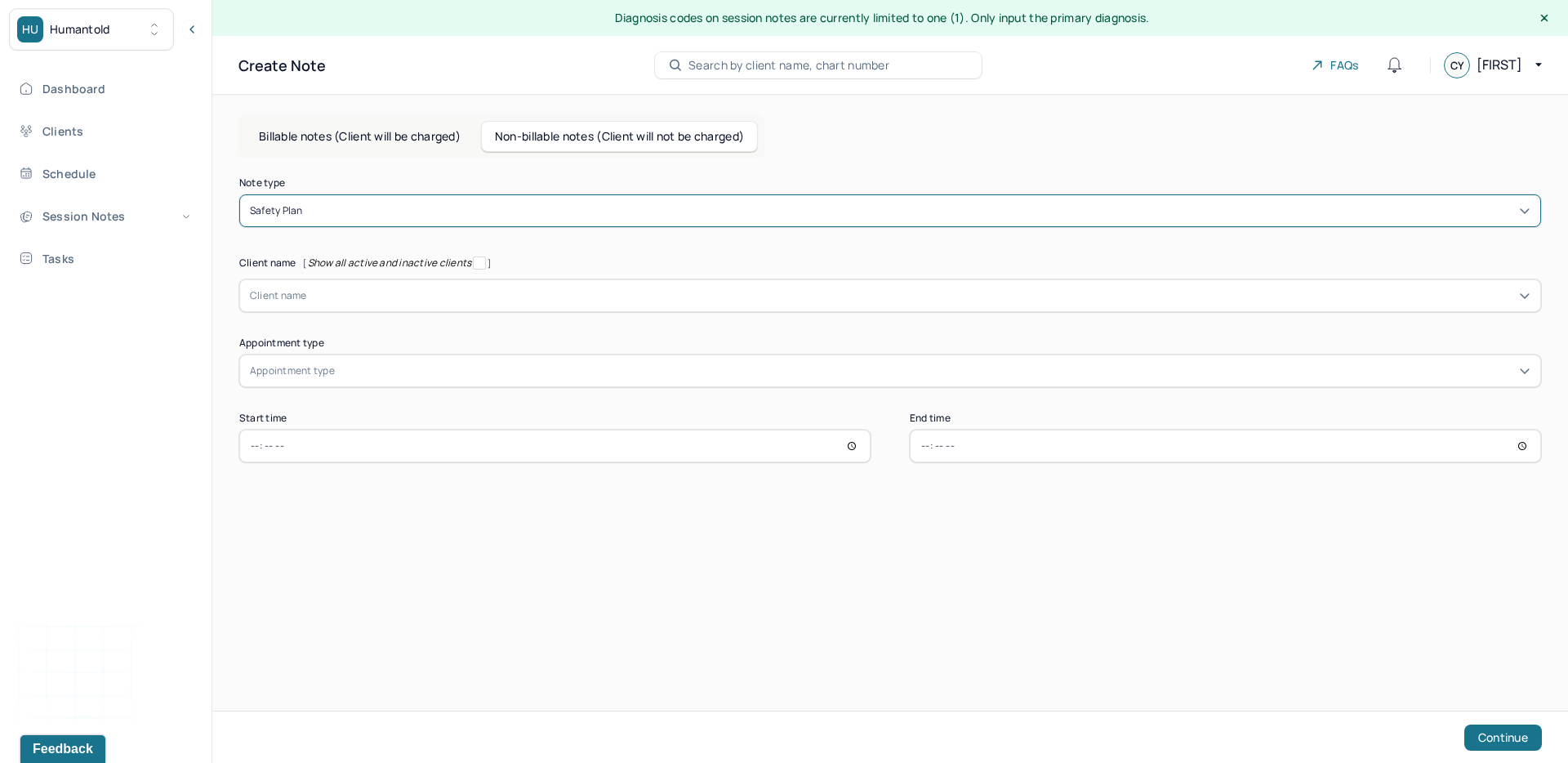 click at bounding box center [919, 296] 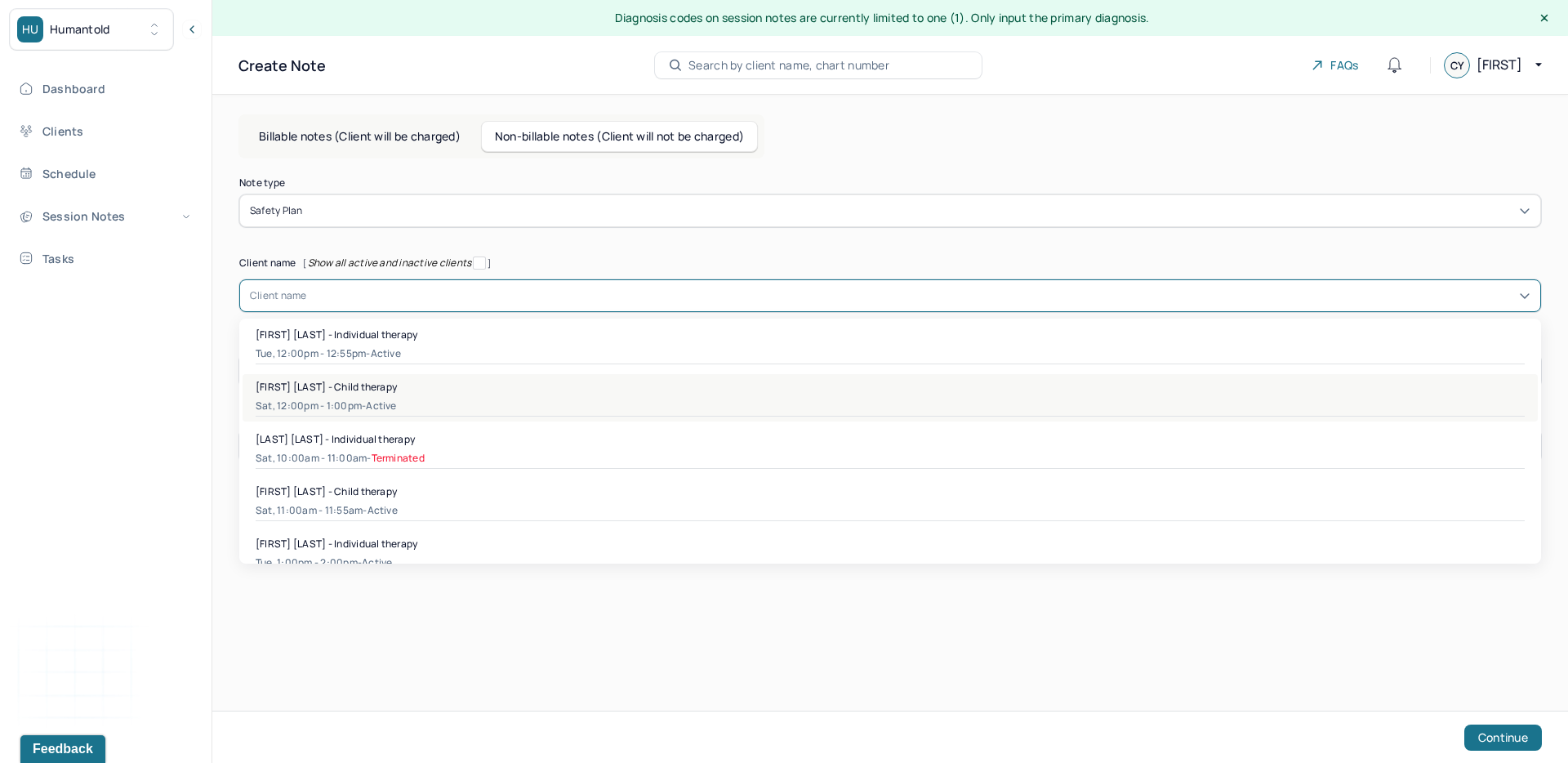 click on "Sat, 12:00pm - 1:00pm  -  active" at bounding box center (890, 406) 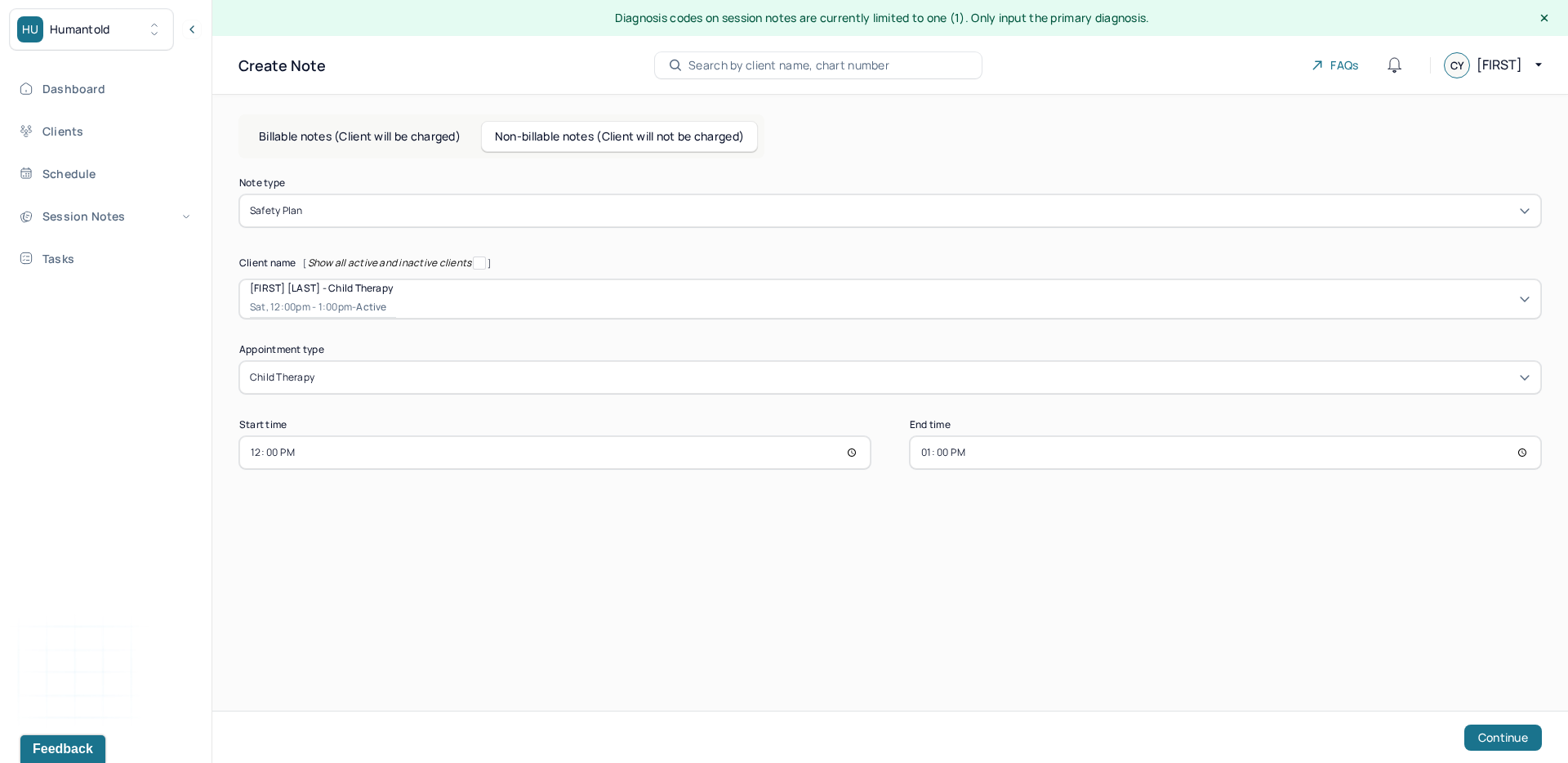 click on "13:00" at bounding box center [1225, 453] 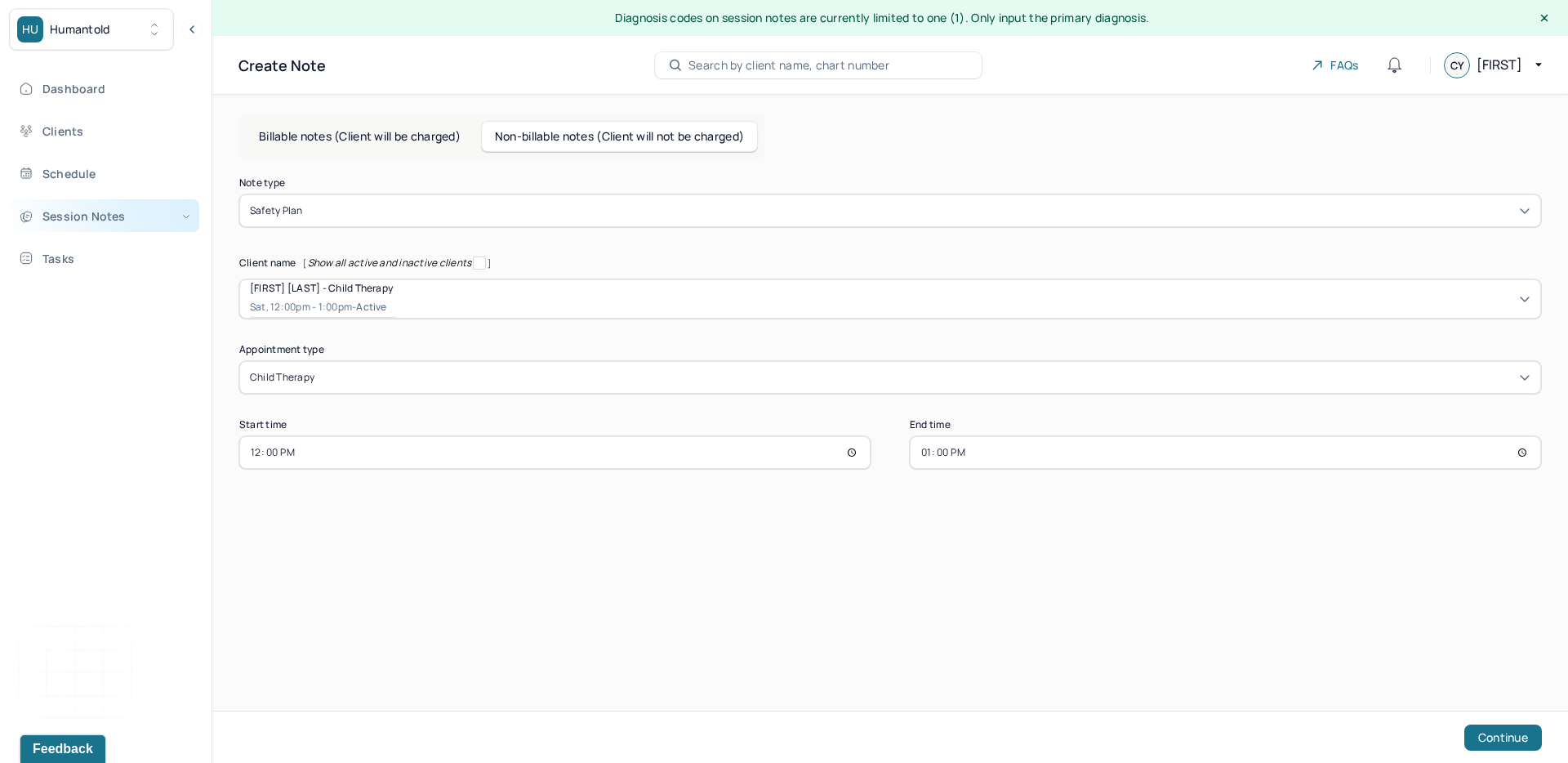 click on "Session Notes" at bounding box center [105, 216] 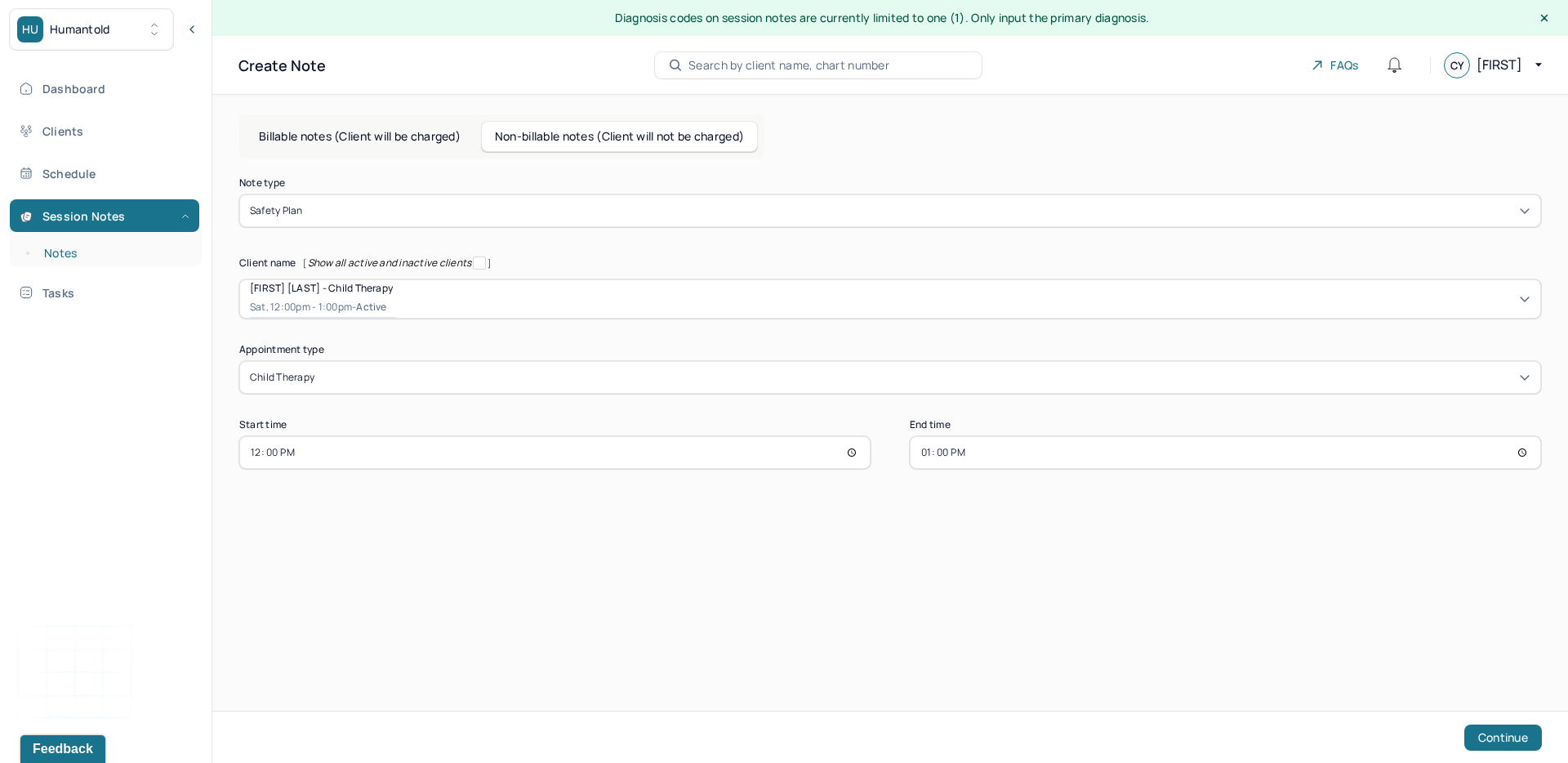 click on "Notes" at bounding box center [114, 253] 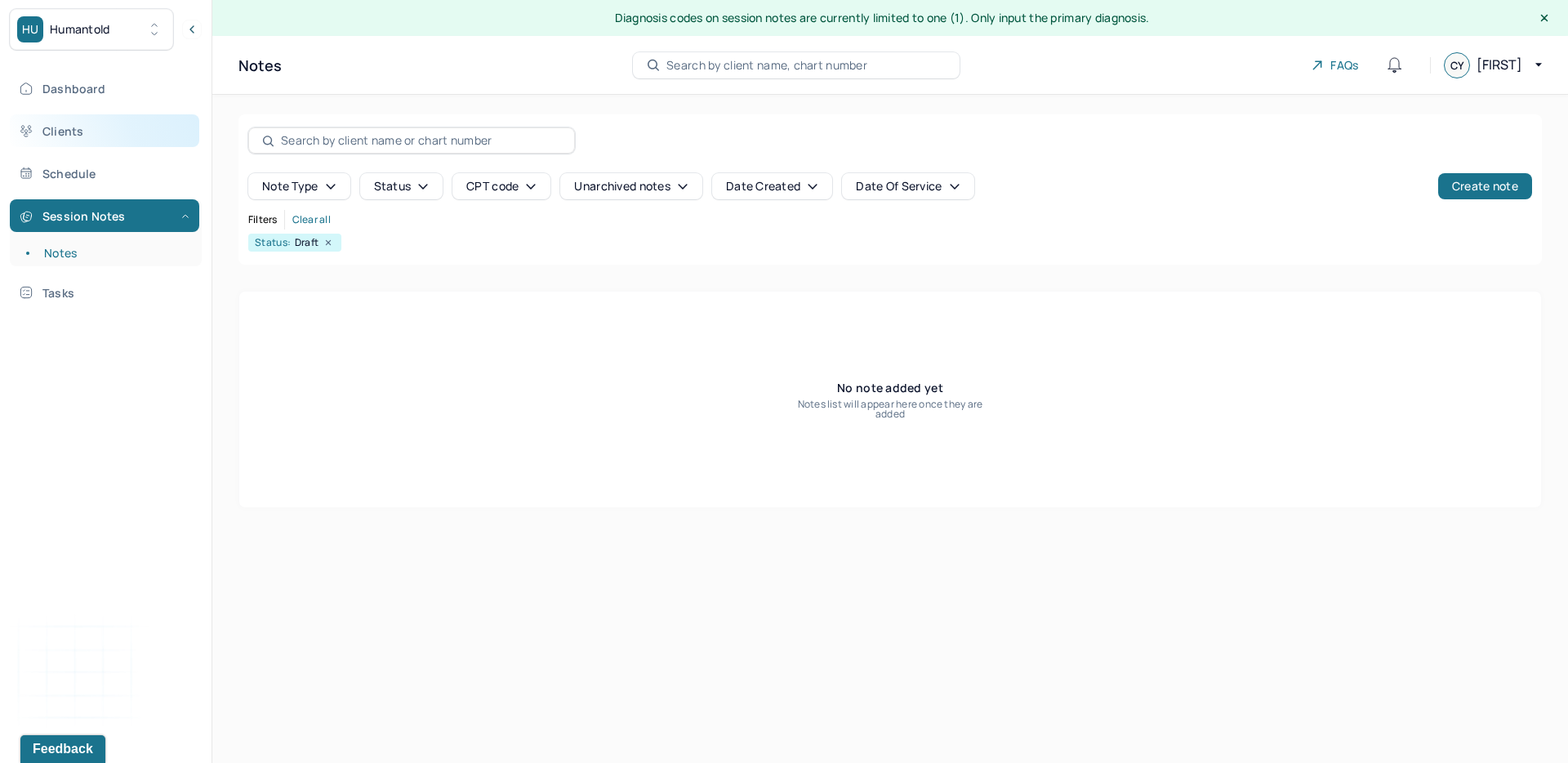click on "Clients" at bounding box center (105, 131) 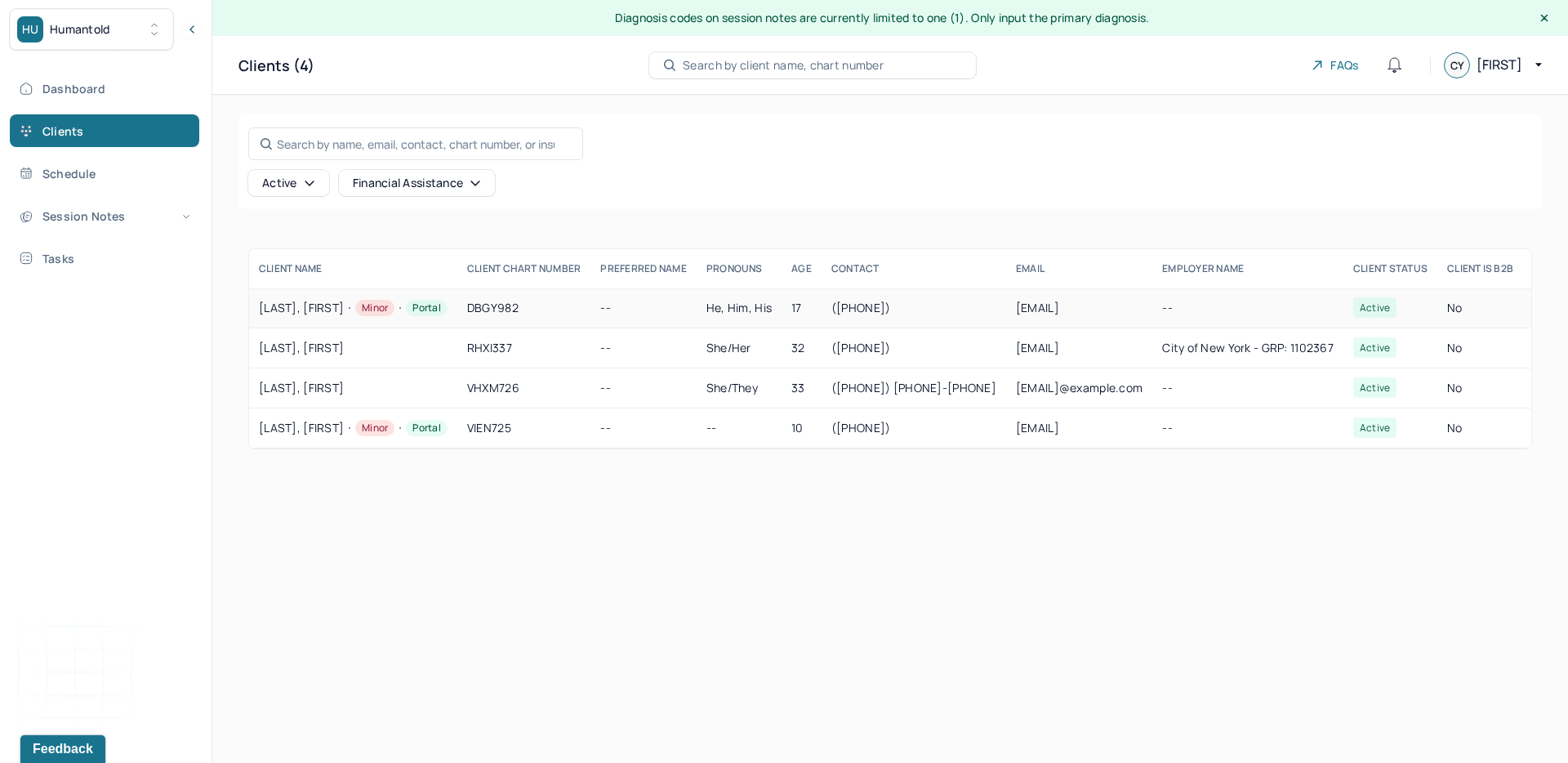 click on "DUONG, [LAST] Minor Portal" at bounding box center [353, 308] 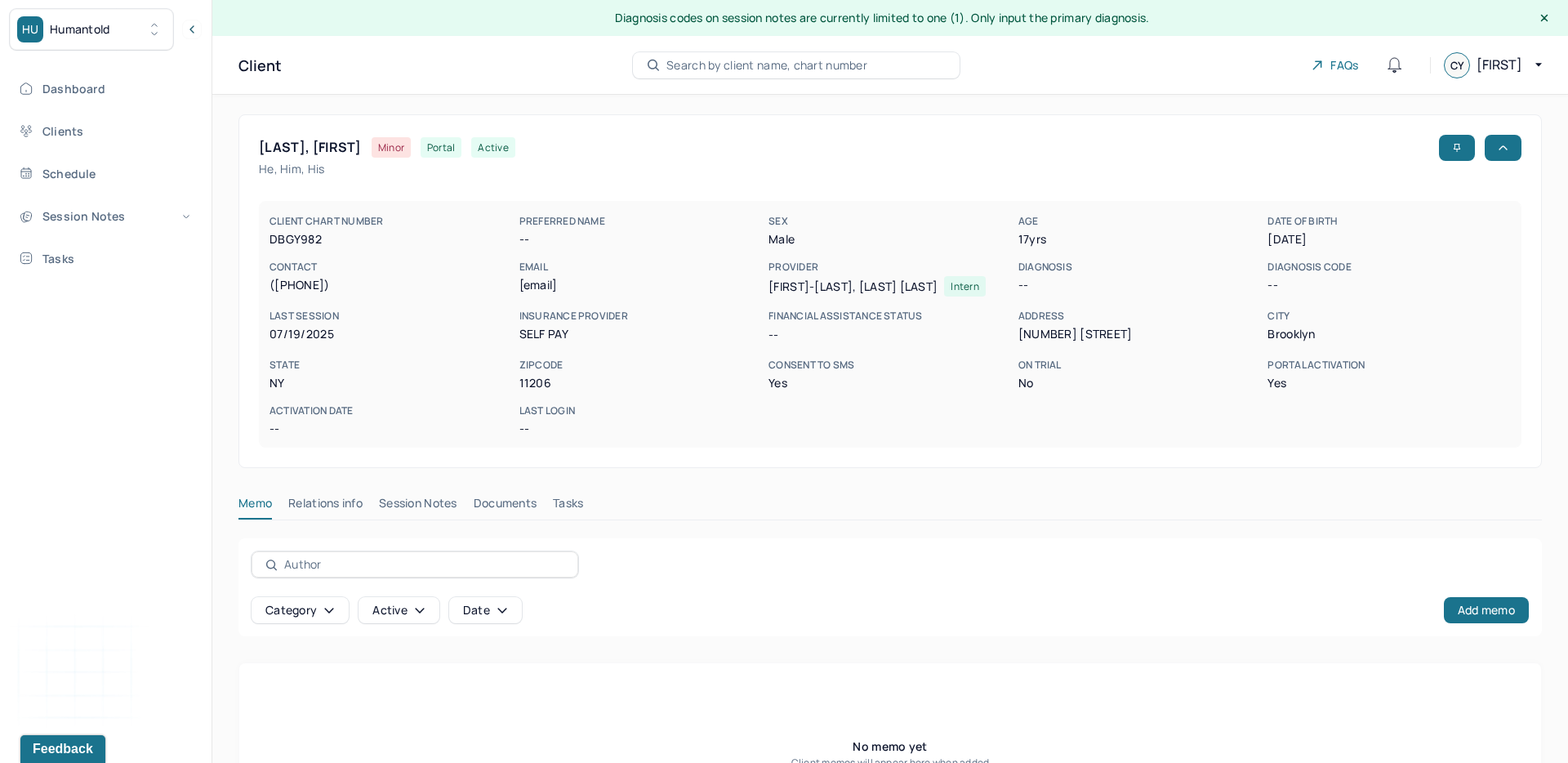 click on "Session Notes" at bounding box center [418, 506] 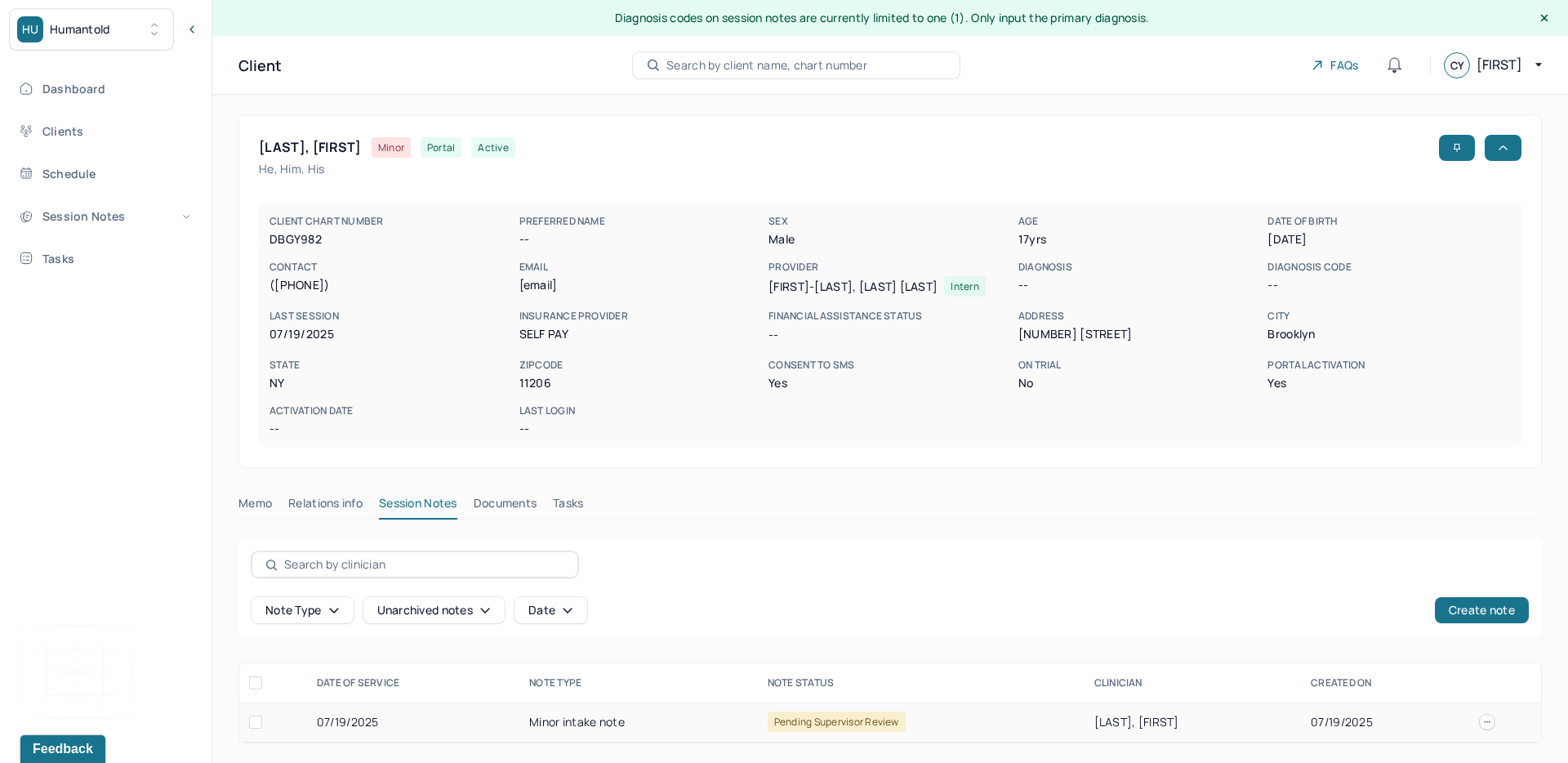 click on "07/19/2025" at bounding box center [413, 722] 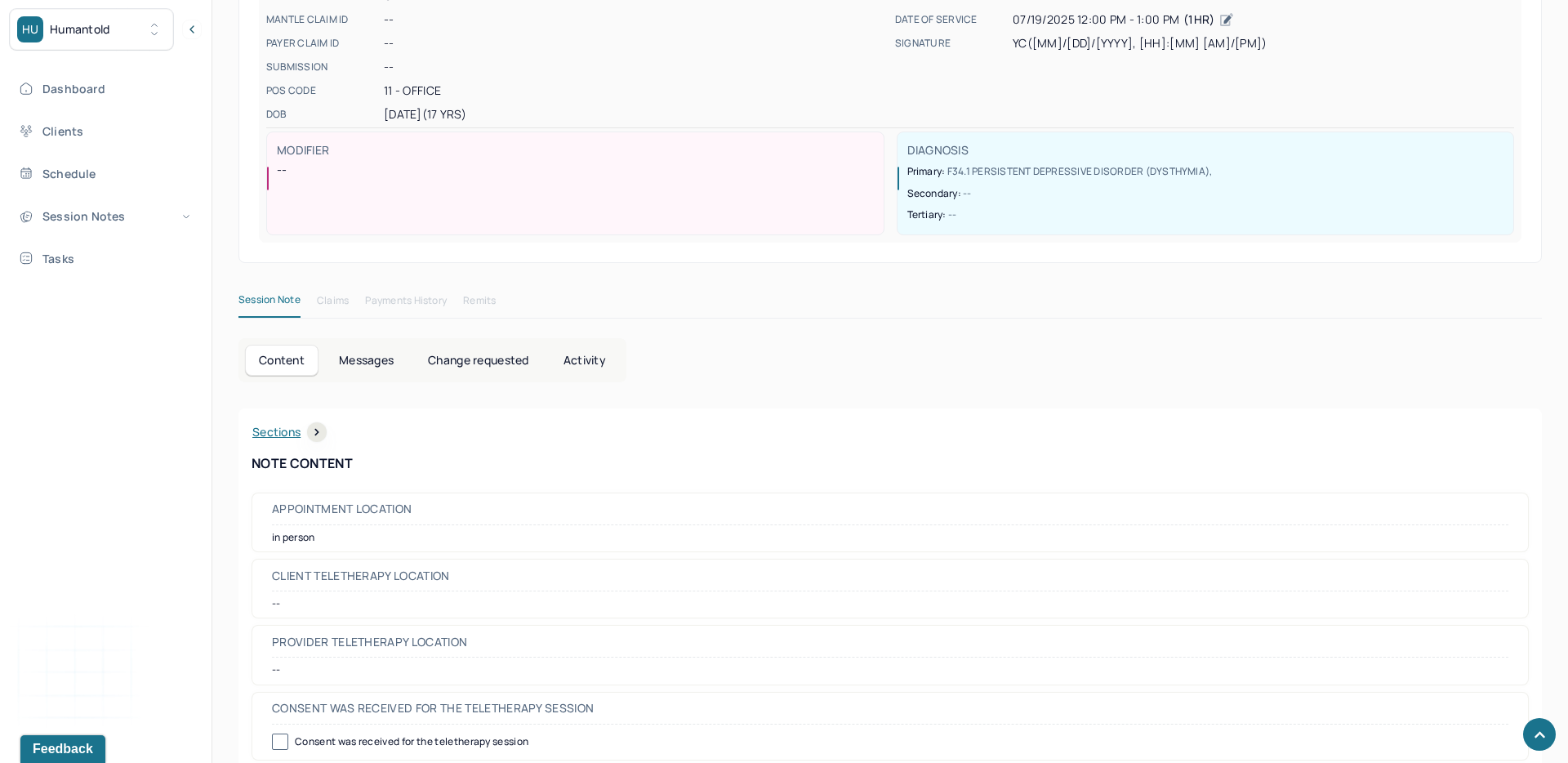 scroll, scrollTop: 0, scrollLeft: 0, axis: both 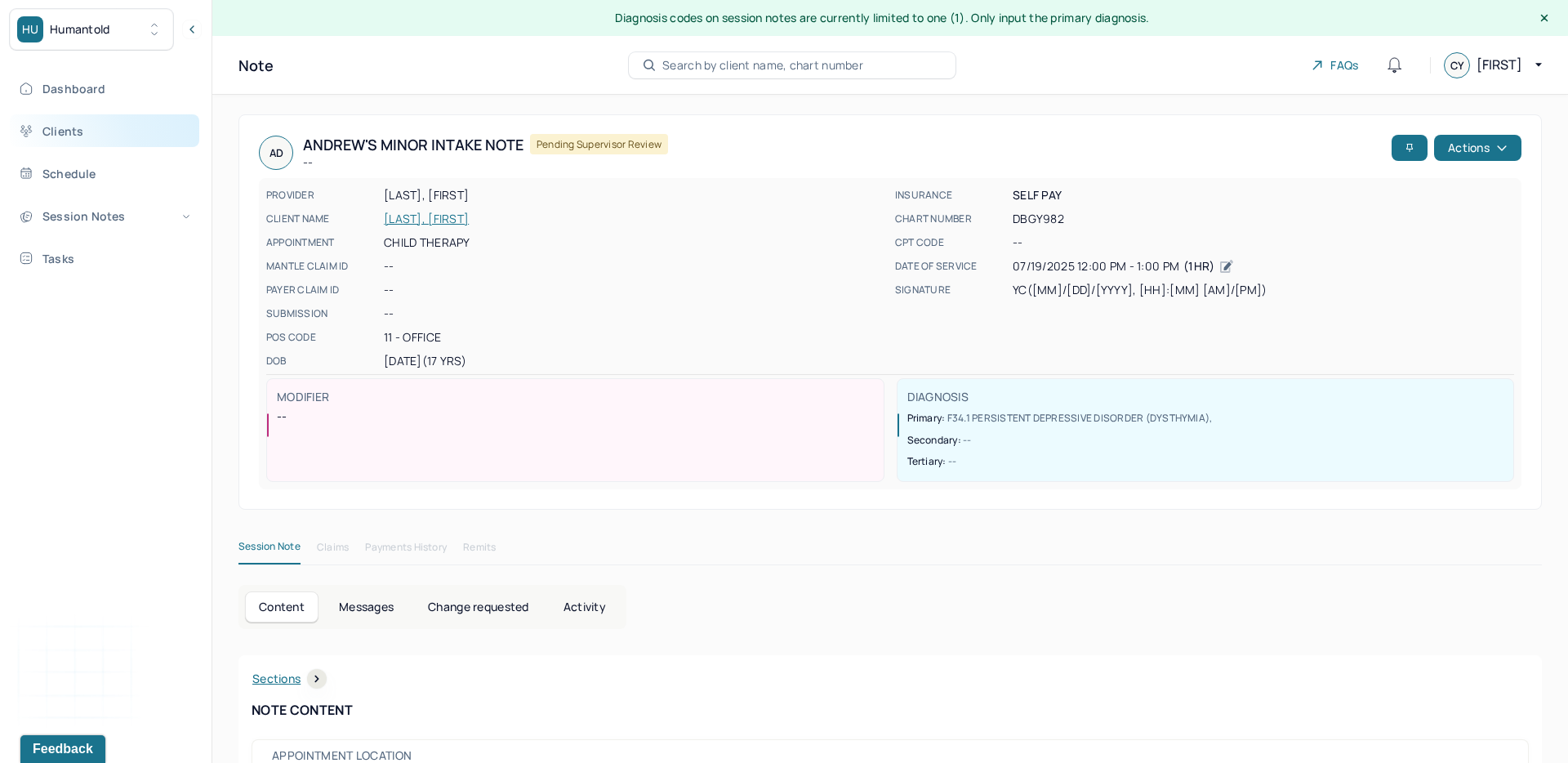 click on "Clients" at bounding box center (105, 131) 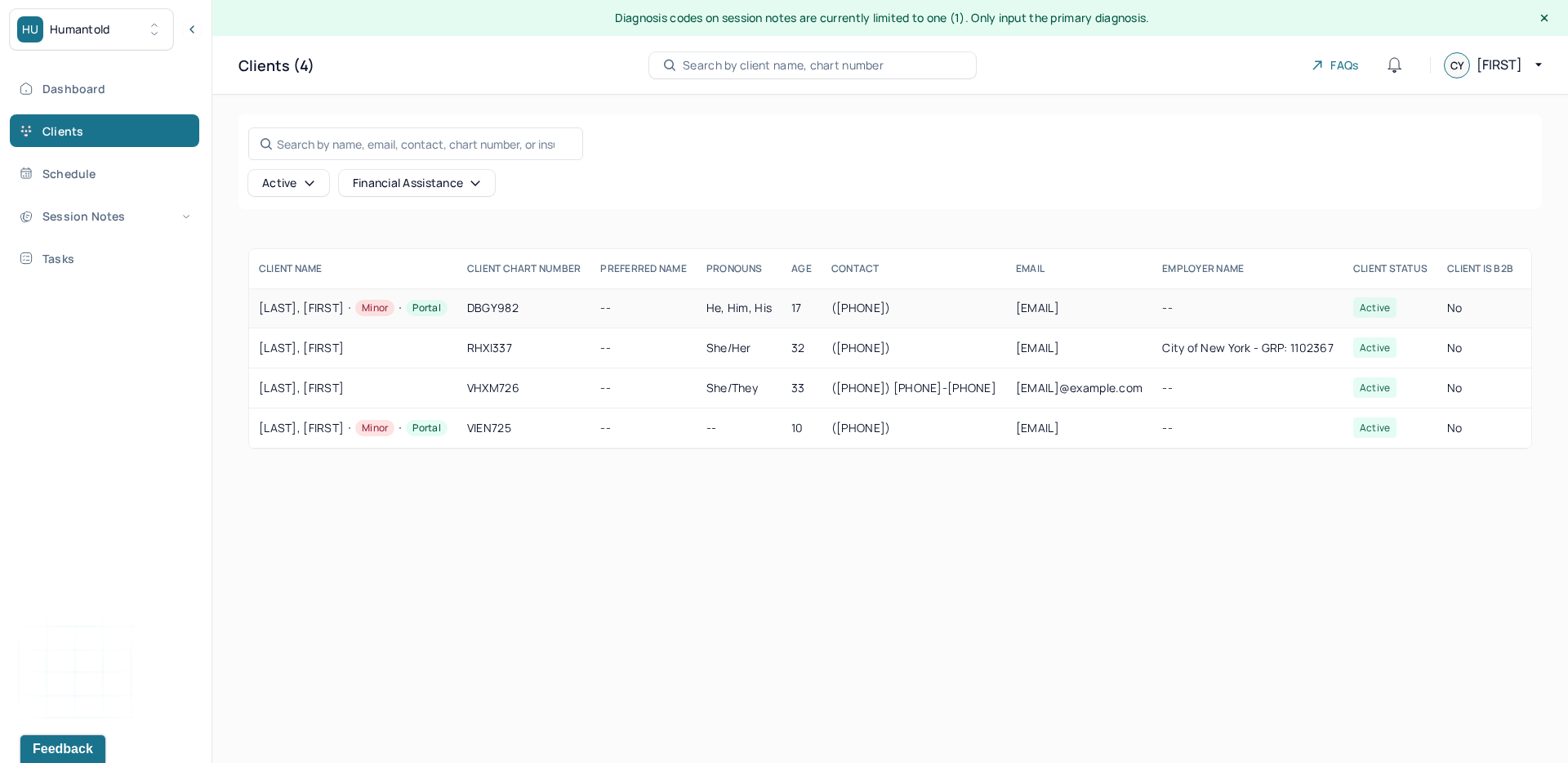 click on "DUONG, [LAST] Minor Portal" at bounding box center (353, 308) 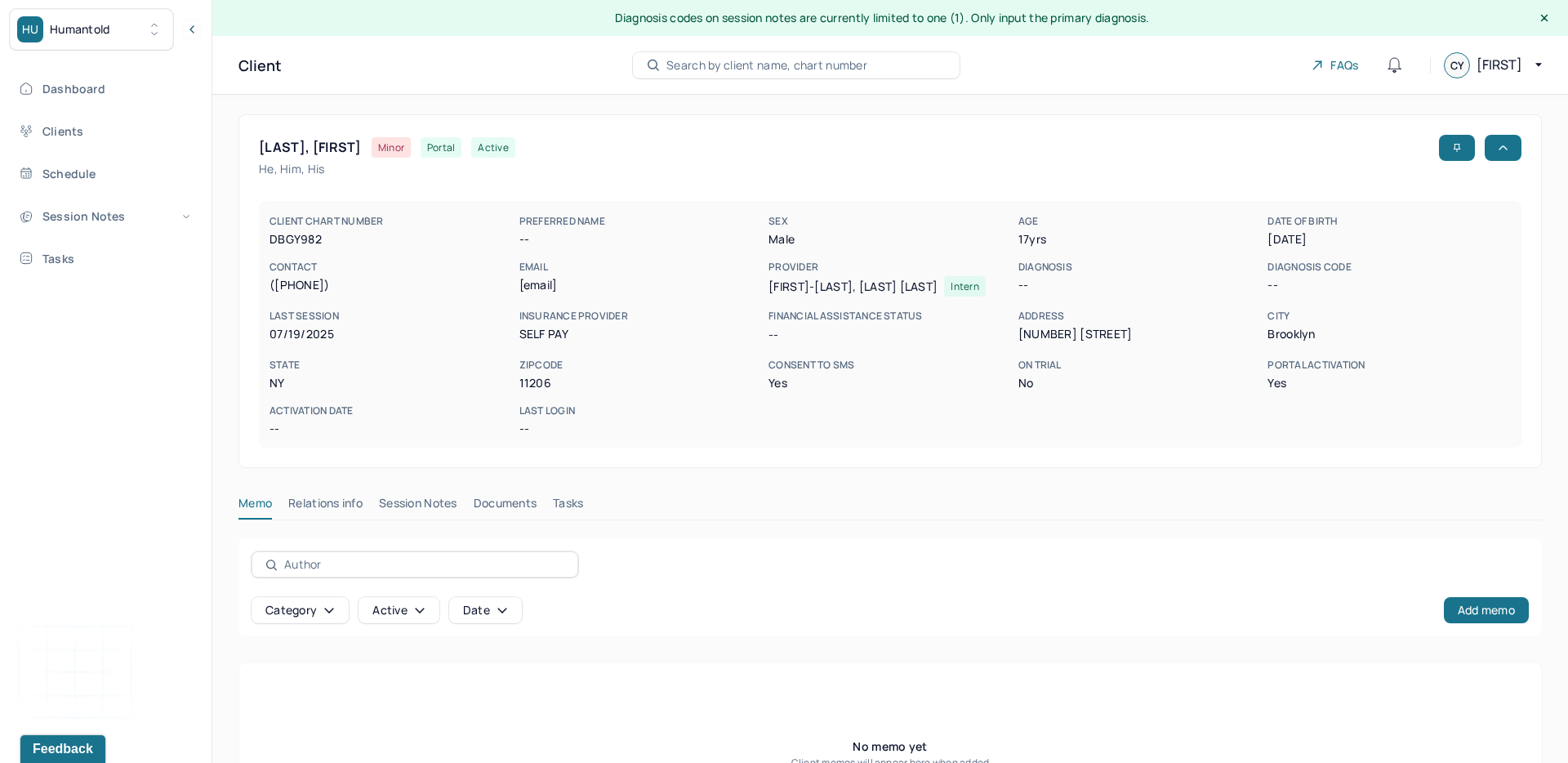 click on "Session Notes" at bounding box center (418, 506) 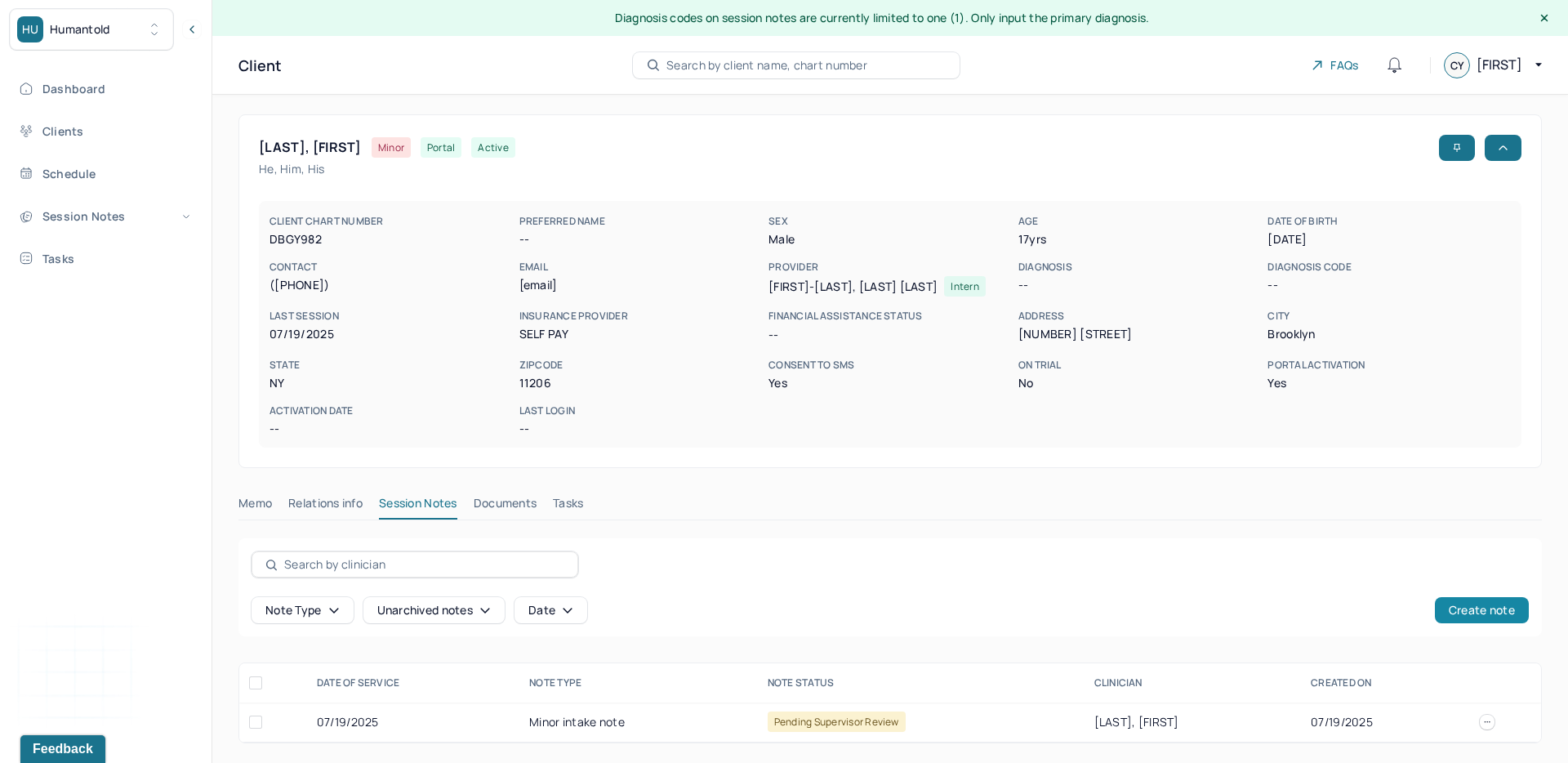 click on "Create note" at bounding box center (1481, 610) 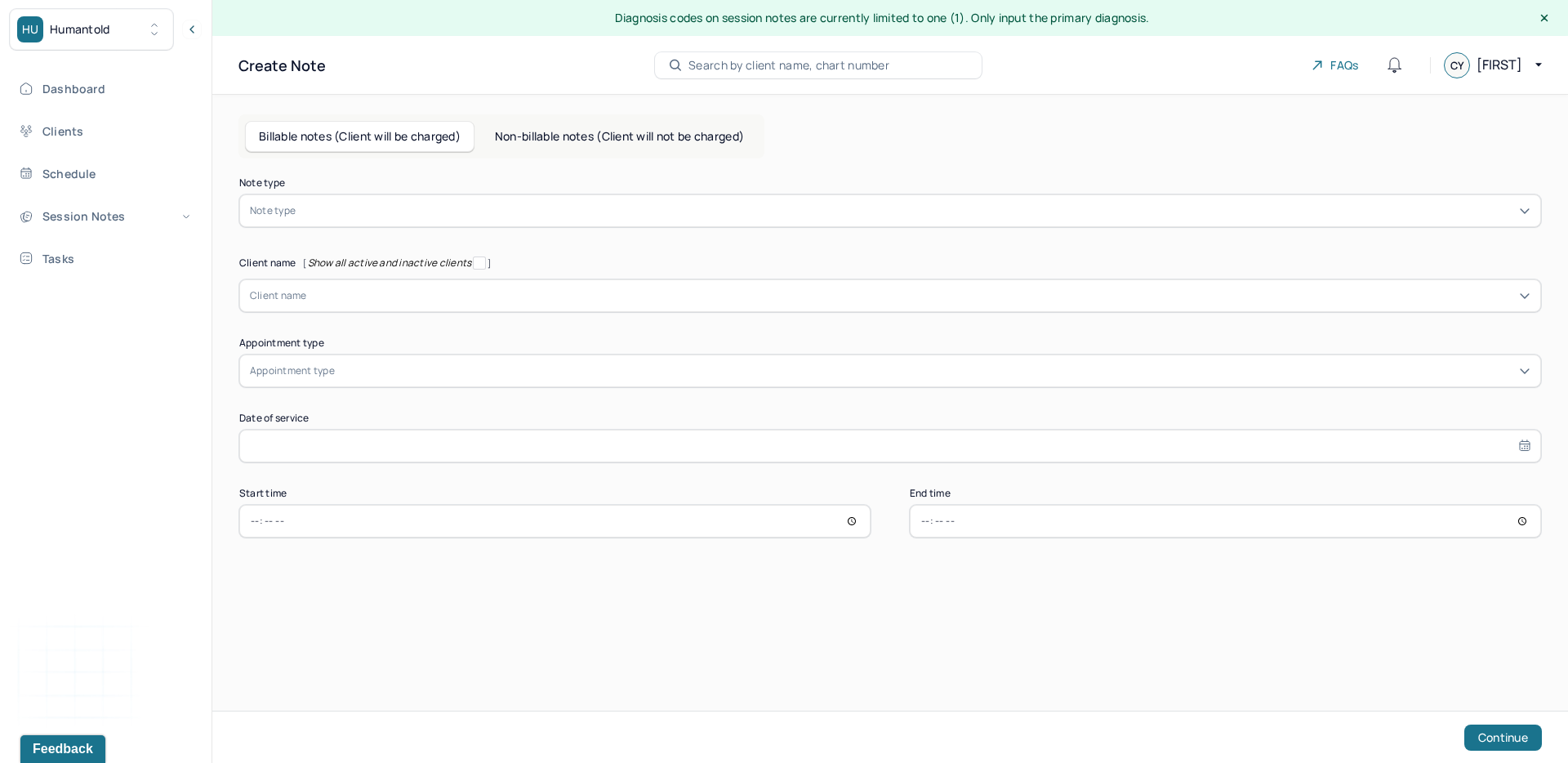 click on "Non-billable notes (Client will not be charged)" at bounding box center [619, 136] 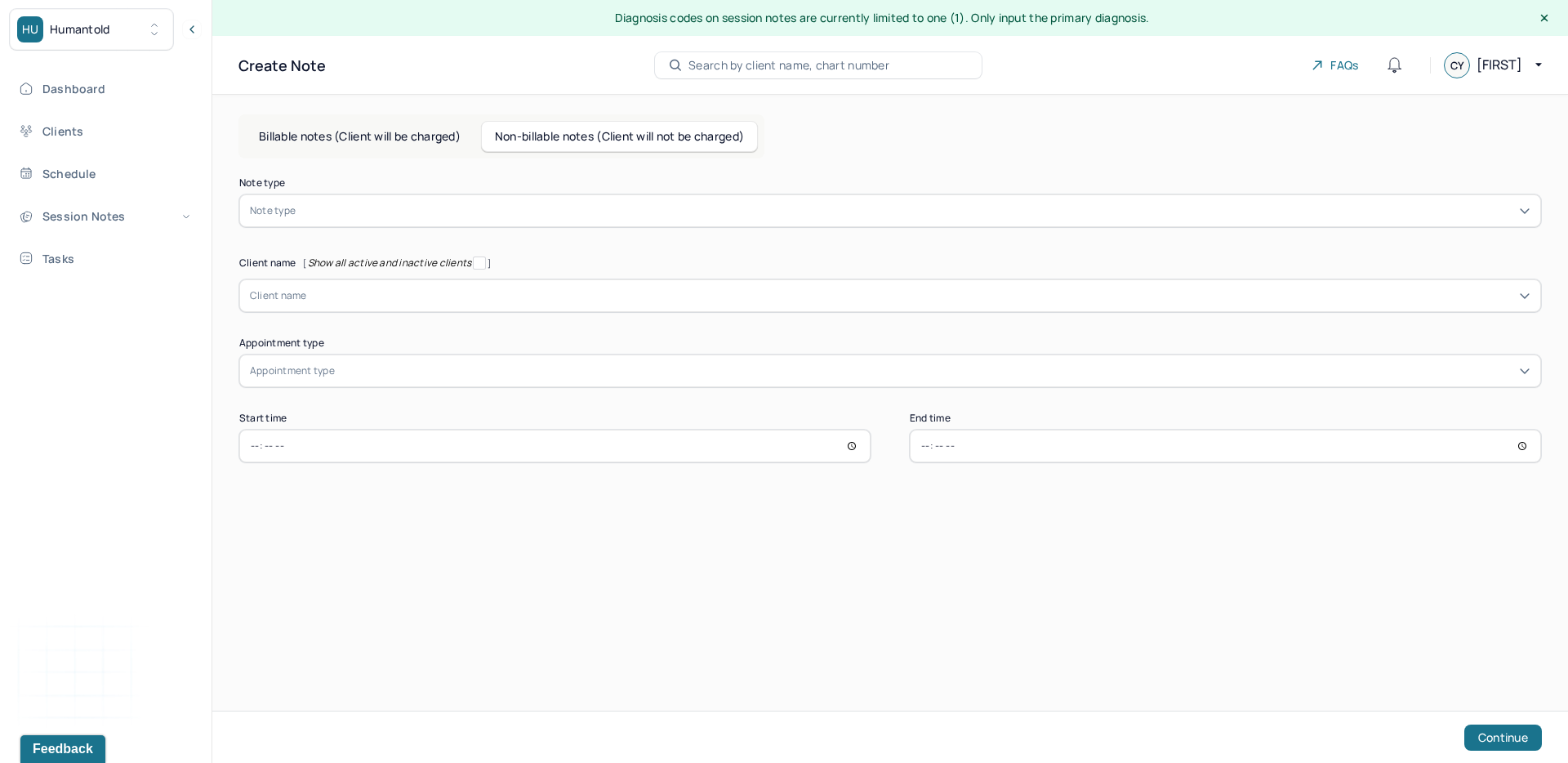 click on "Note type" at bounding box center [890, 211] 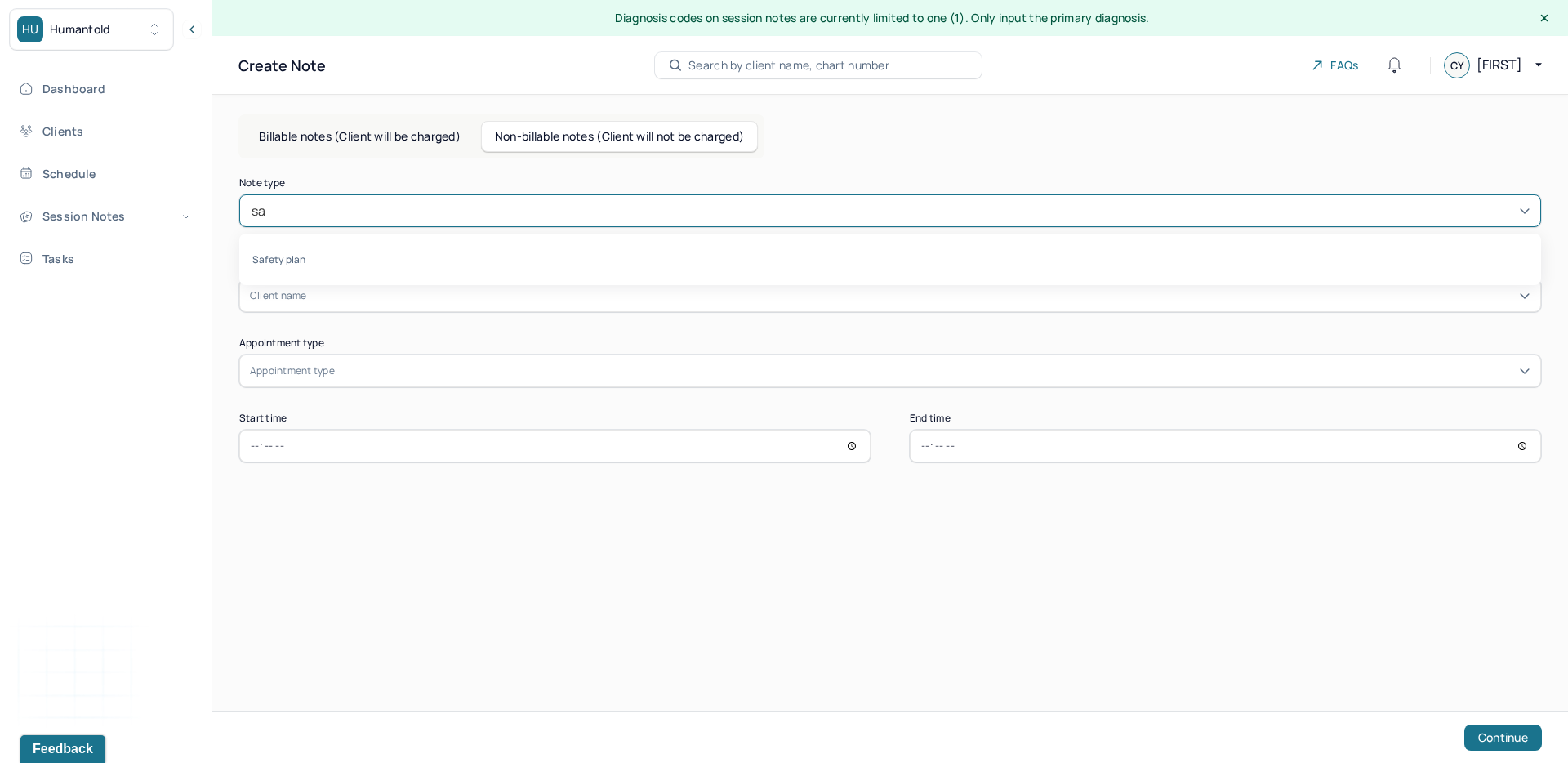 type on "saf" 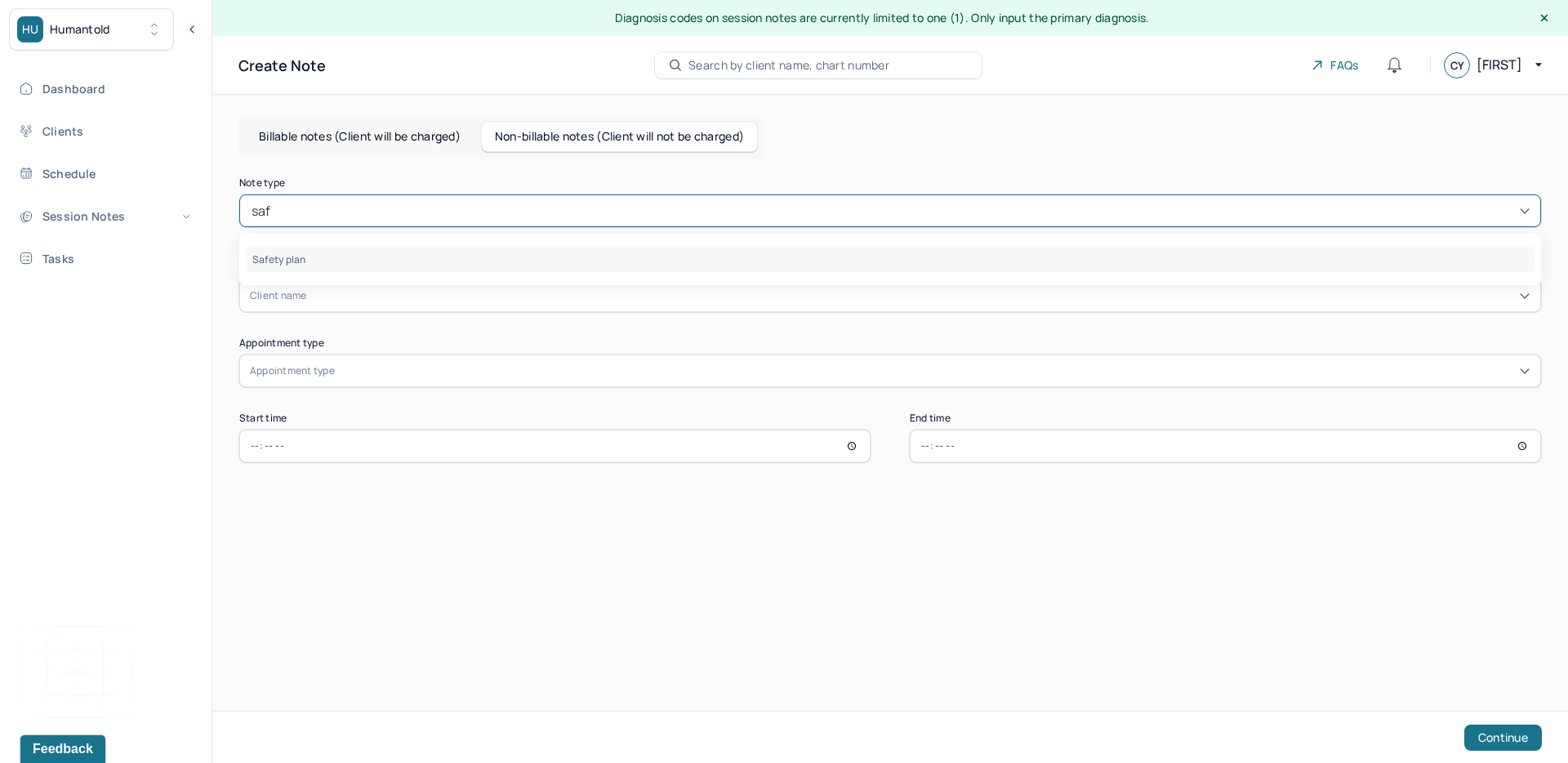 click on "Safety plan" at bounding box center (890, 259) 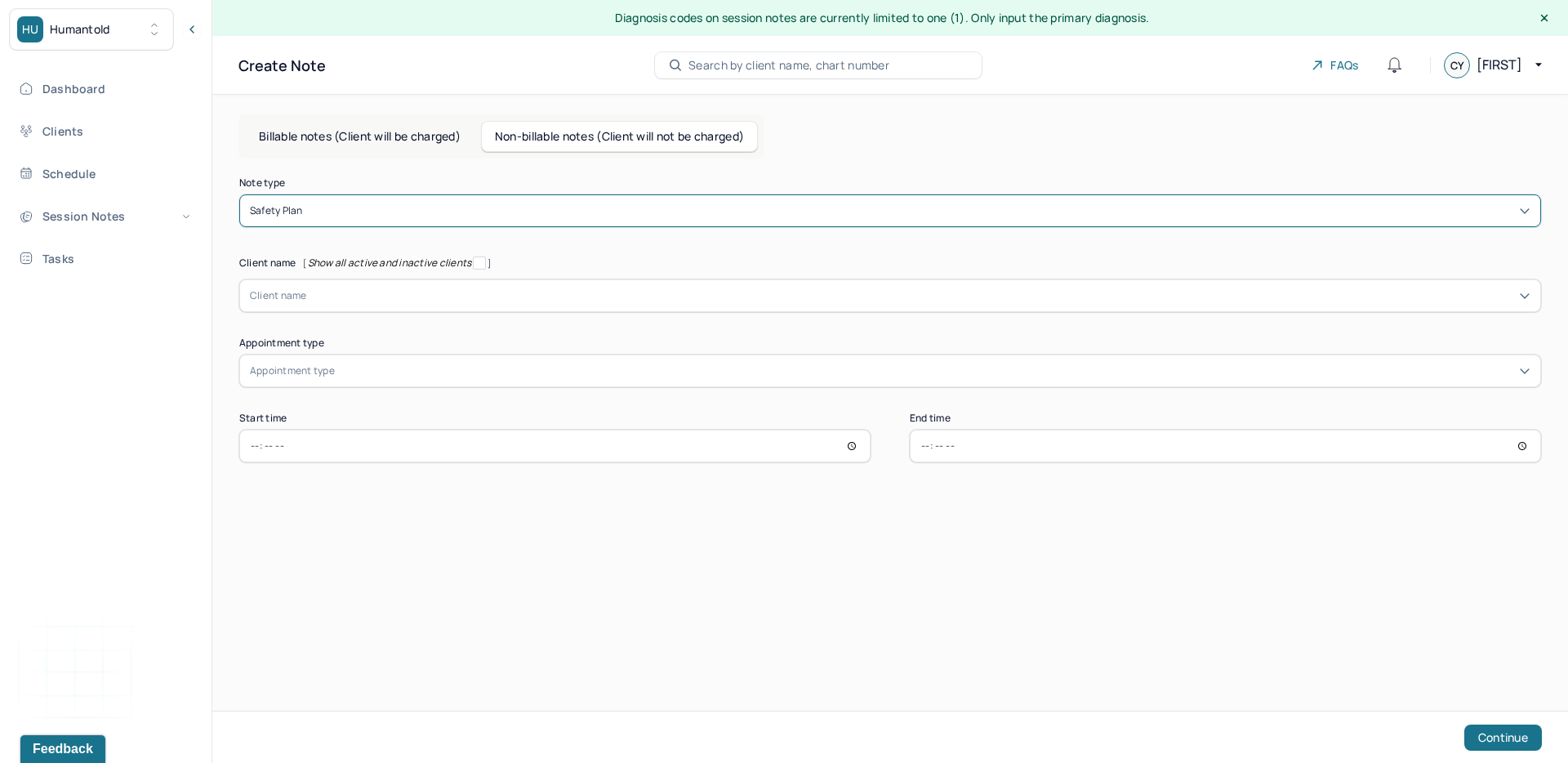 click at bounding box center (919, 296) 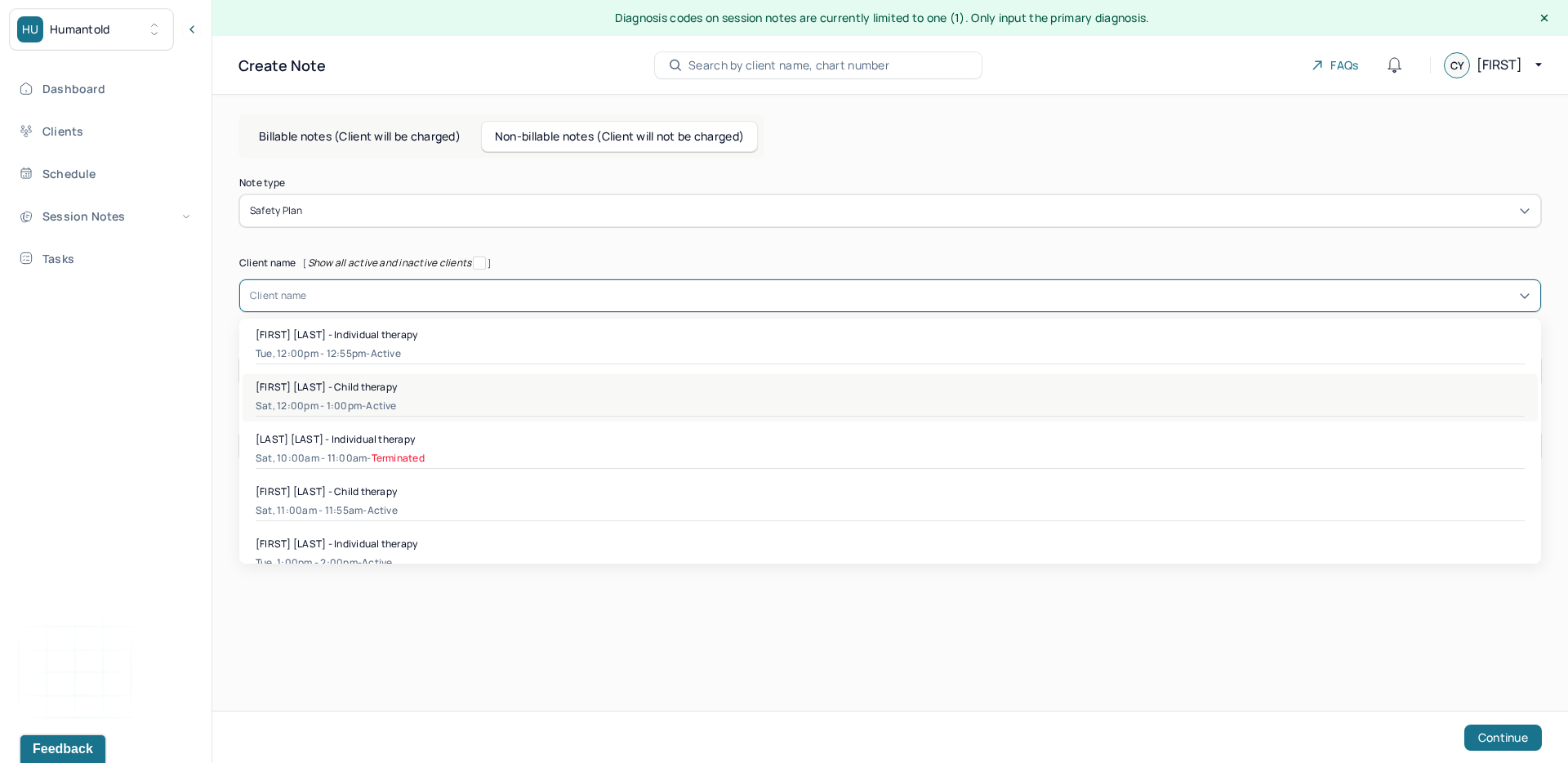click on "[FIRST] [LAST] - Child therapy" at bounding box center [890, 386] 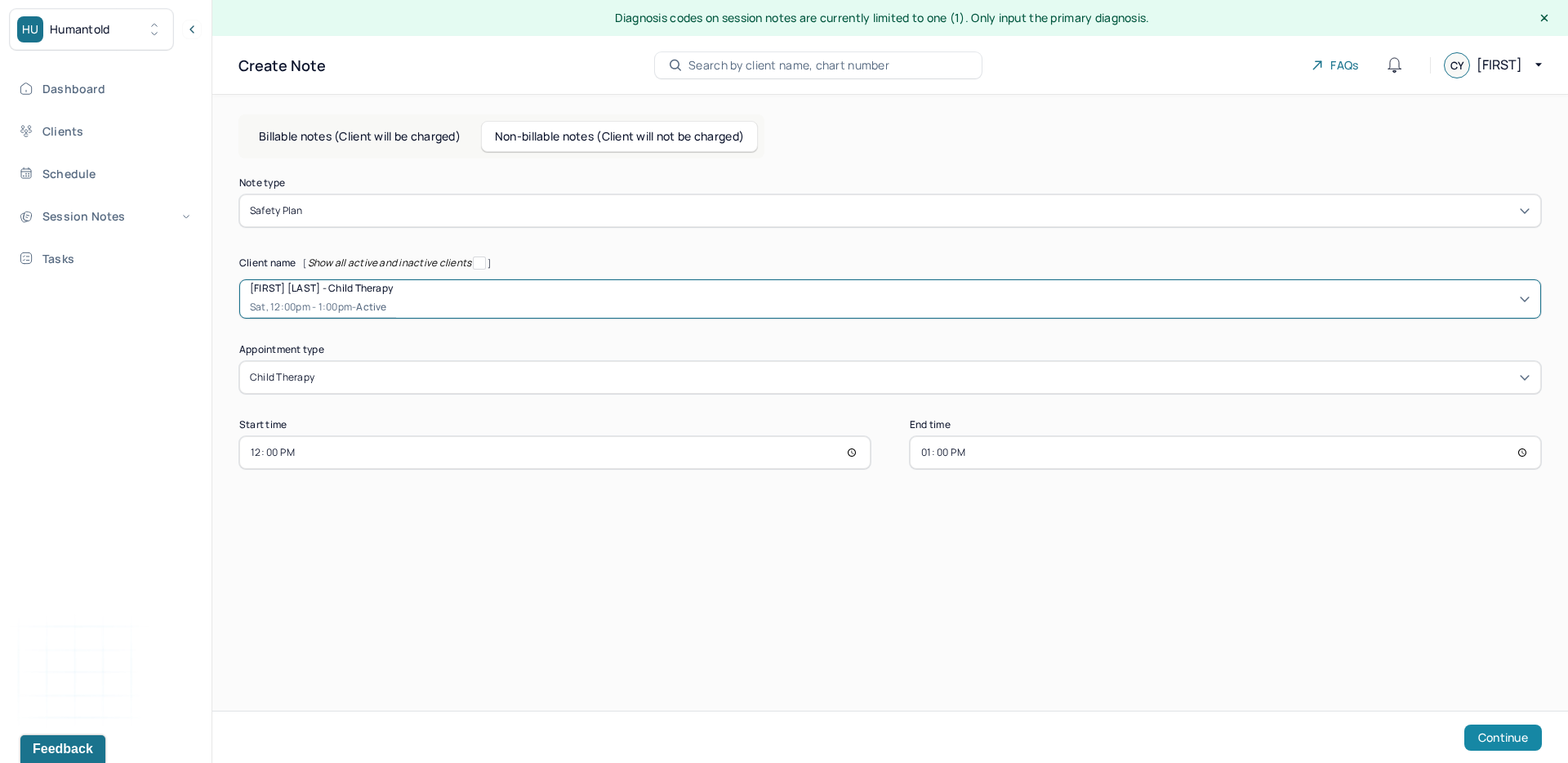 click on "Continue" at bounding box center [1503, 738] 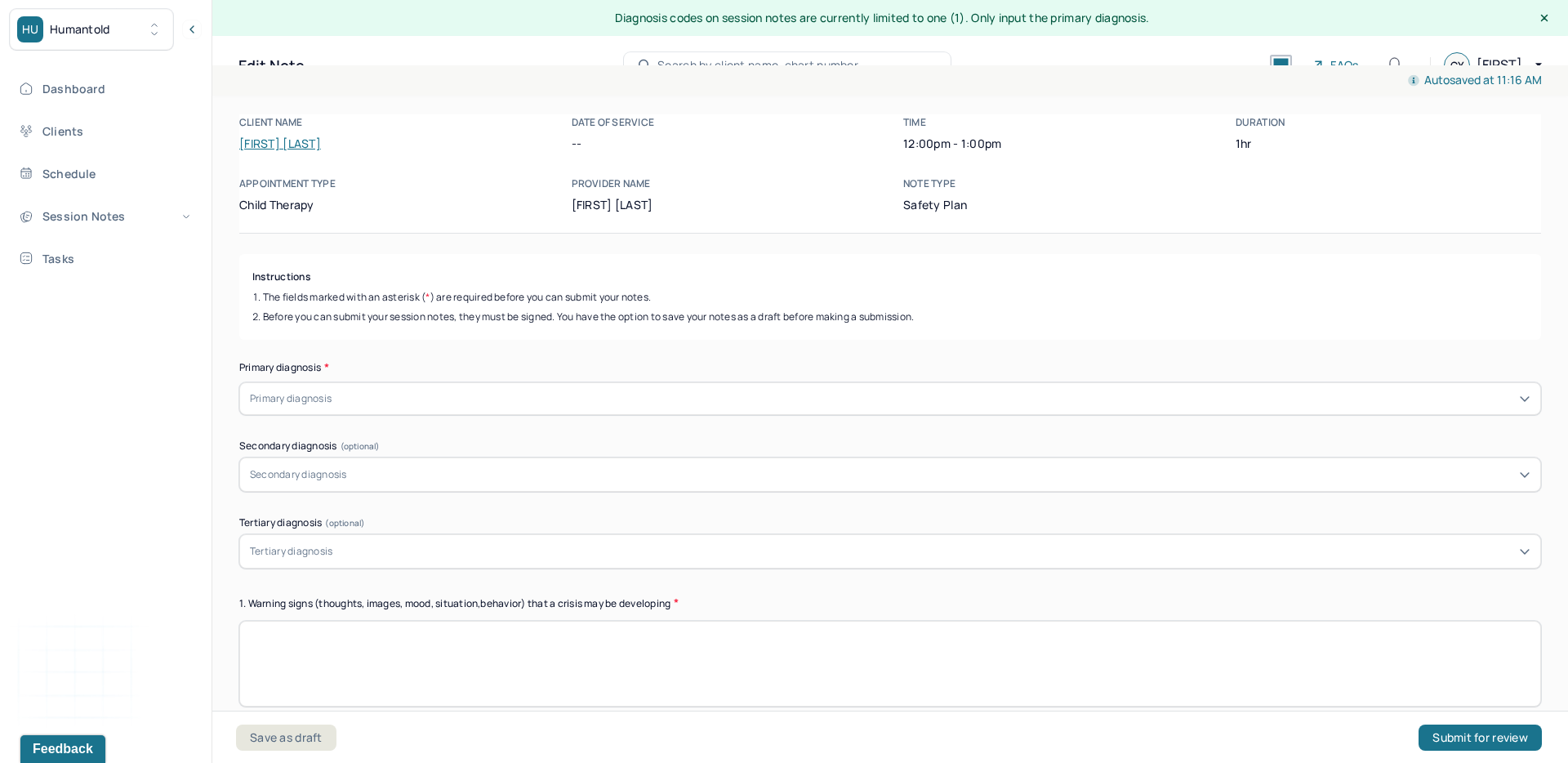 click on "Primary diagnosis" at bounding box center (890, 399) 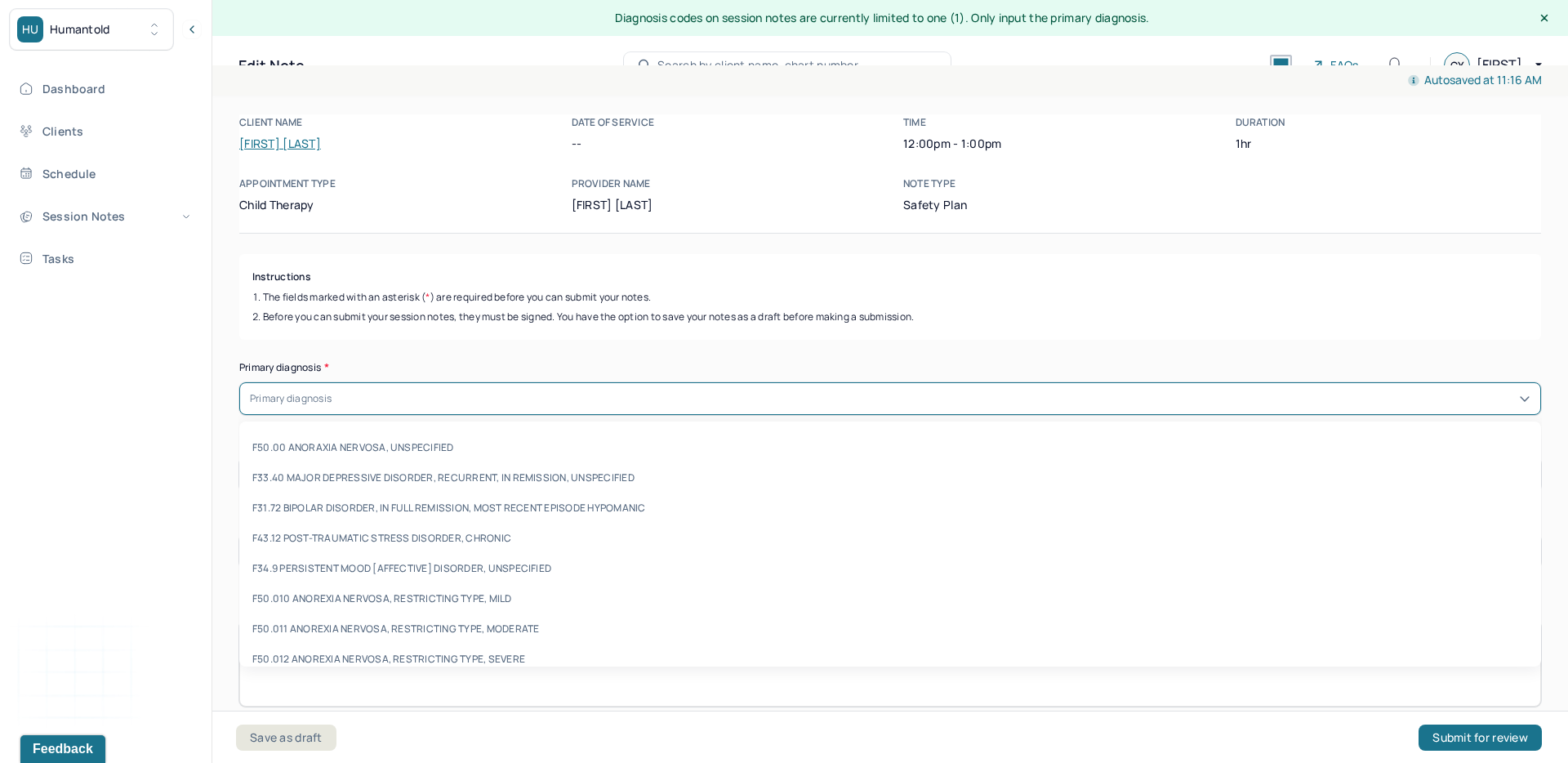 scroll, scrollTop: 65, scrollLeft: 0, axis: vertical 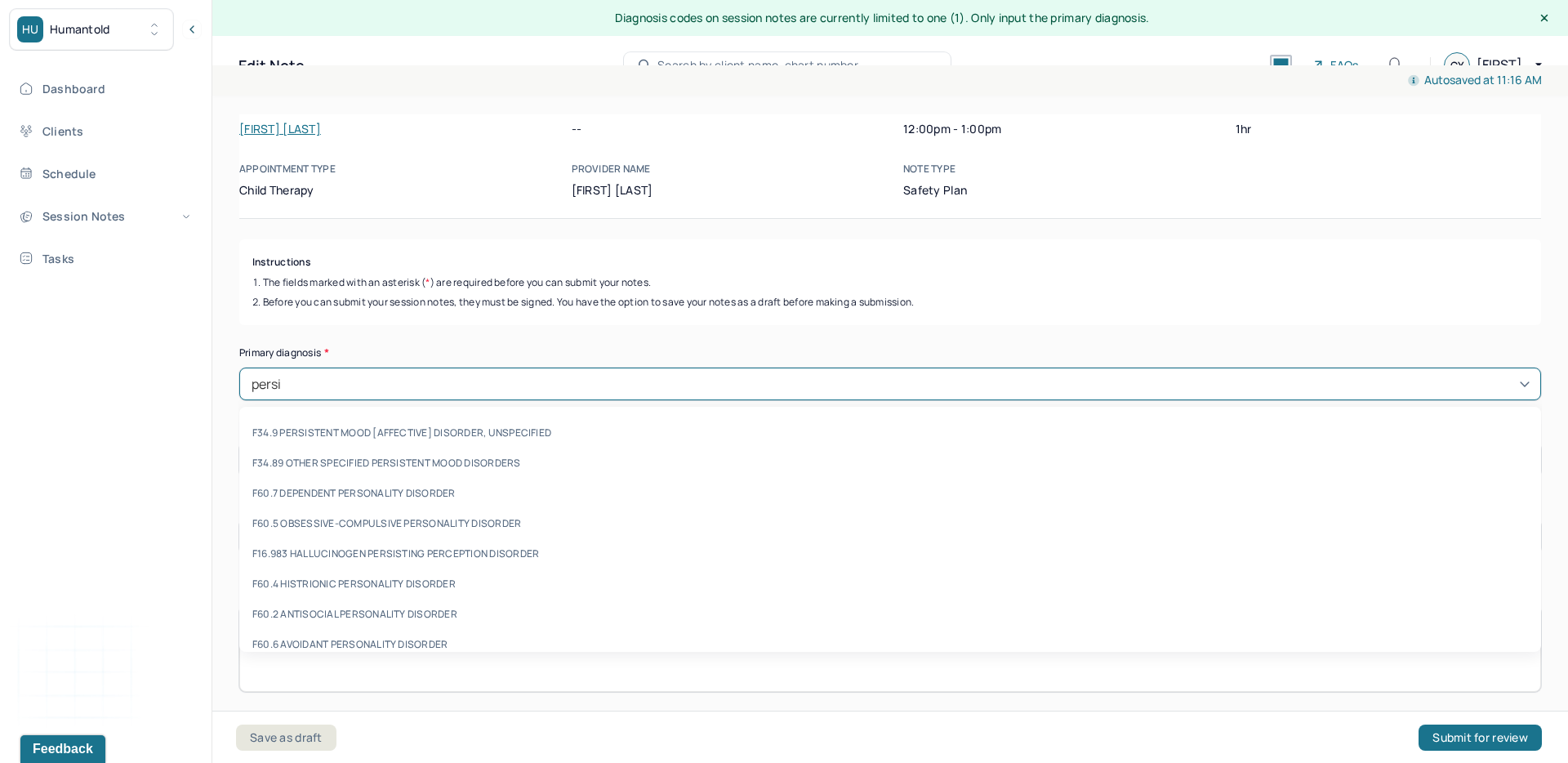 type on "persis" 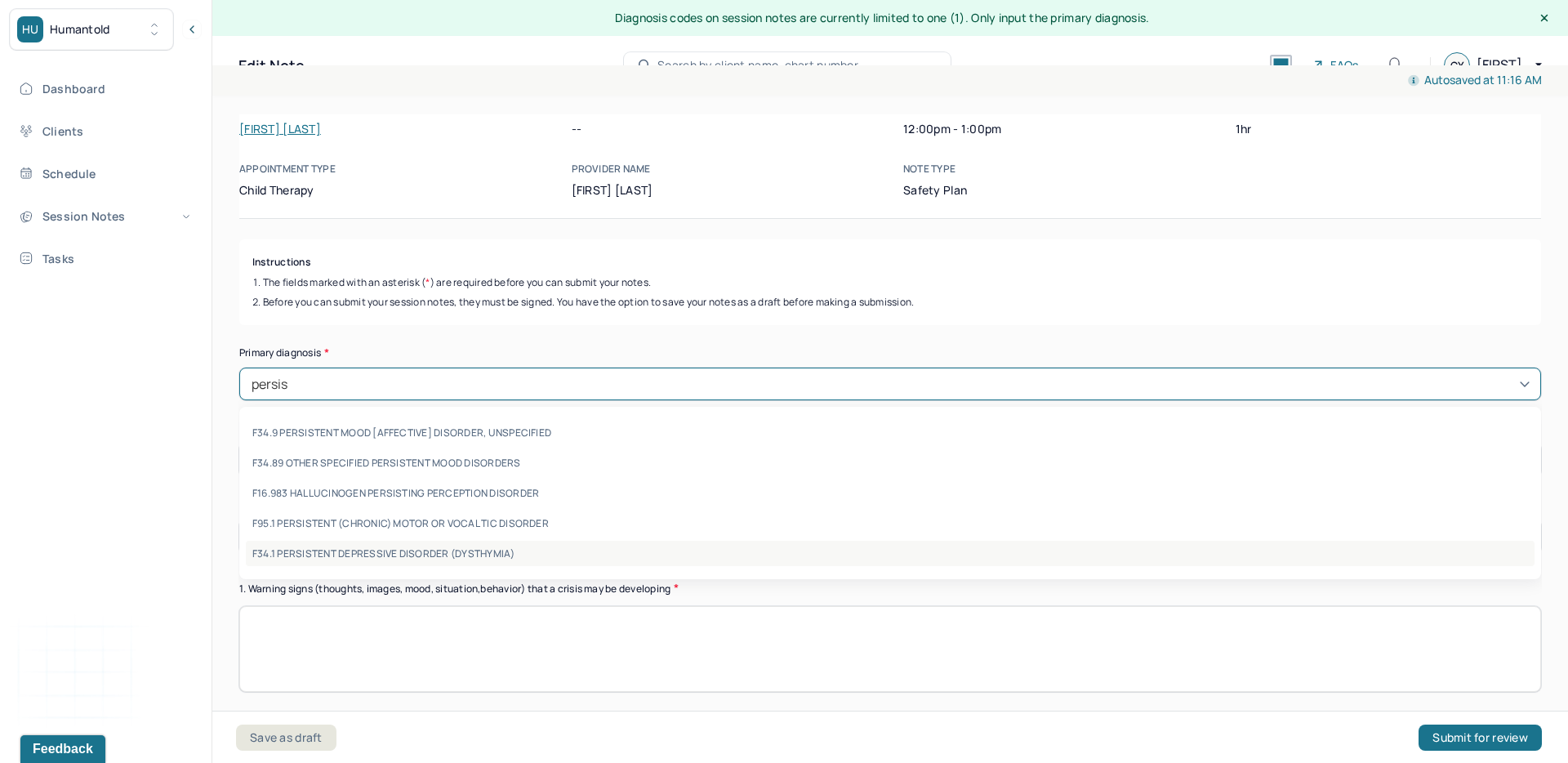 click on "F34.1 PERSISTENT DEPRESSIVE DISORDER (DYSTHYMIA)" at bounding box center (890, 553) 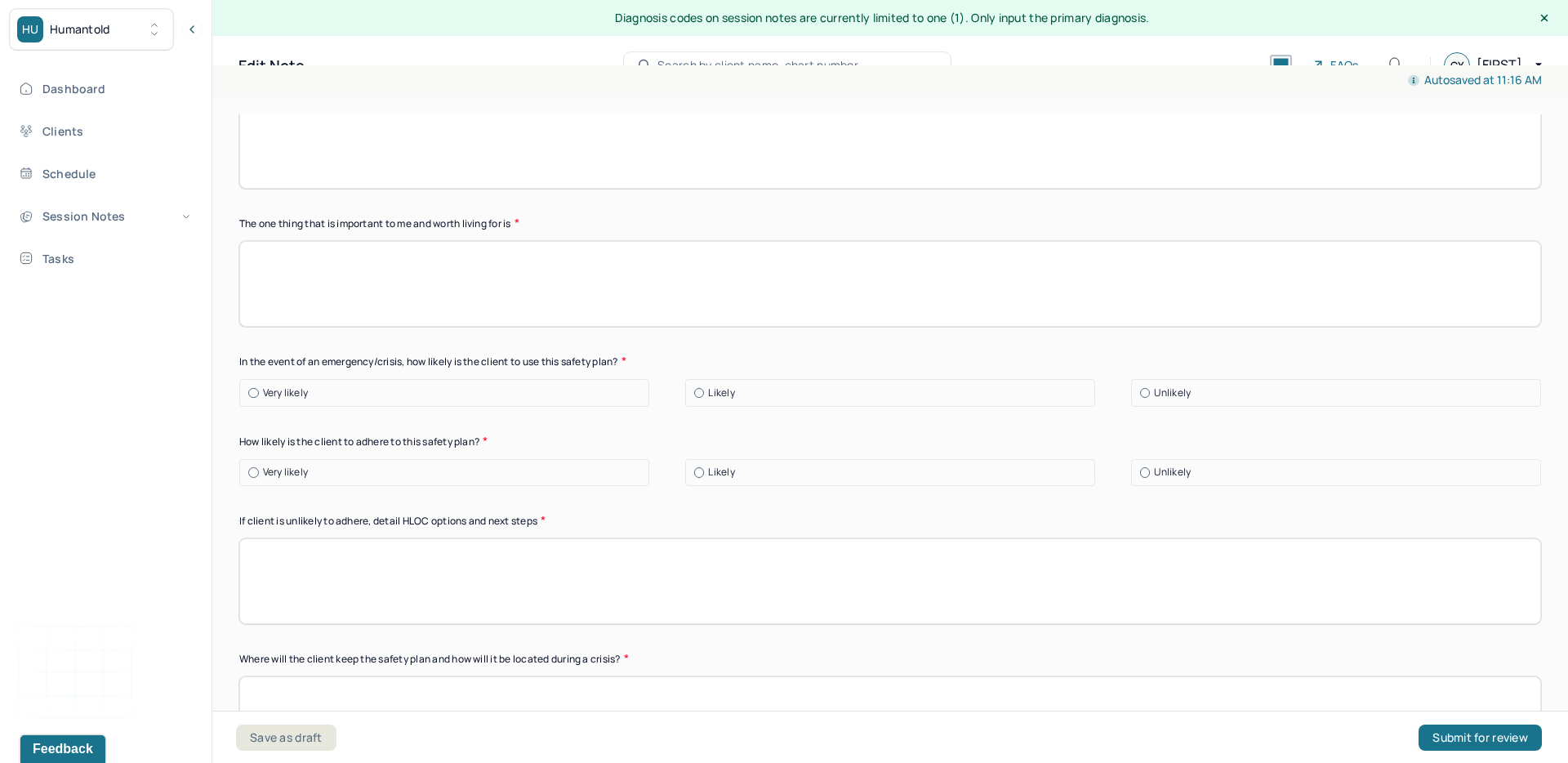 scroll, scrollTop: 1378, scrollLeft: 0, axis: vertical 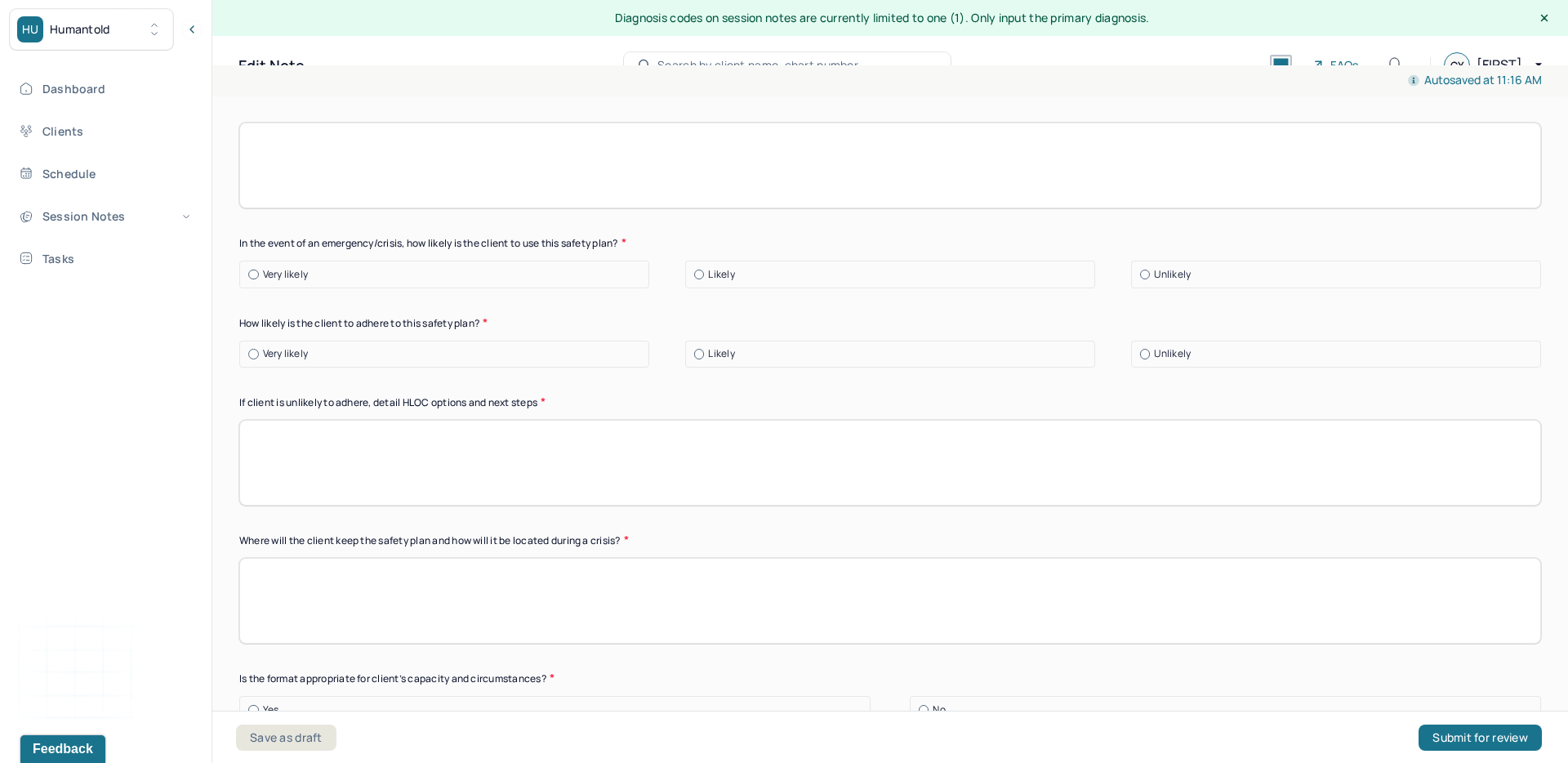 click on "Likely" at bounding box center (894, 274) 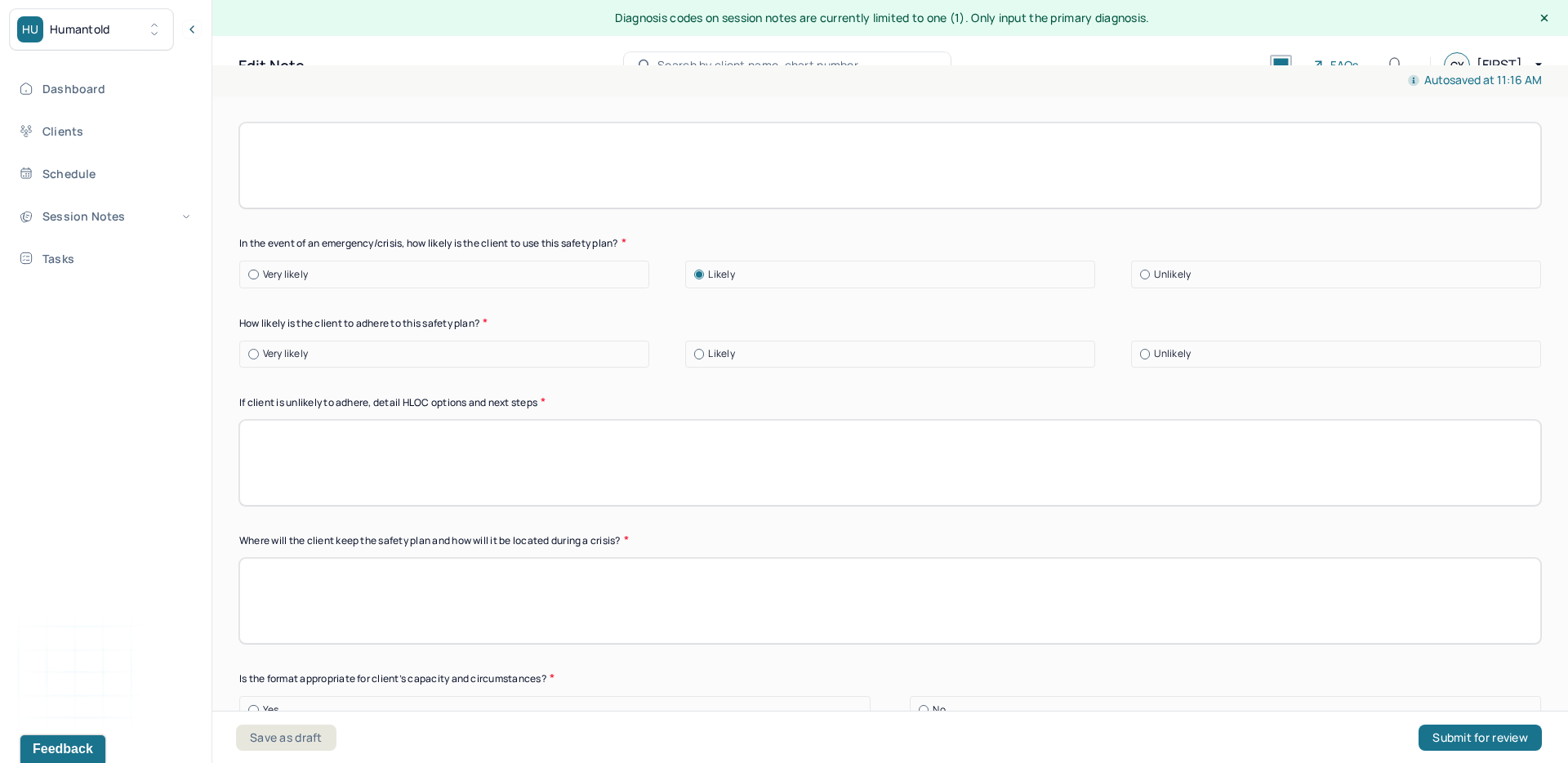 click on "Likely" at bounding box center [721, 354] 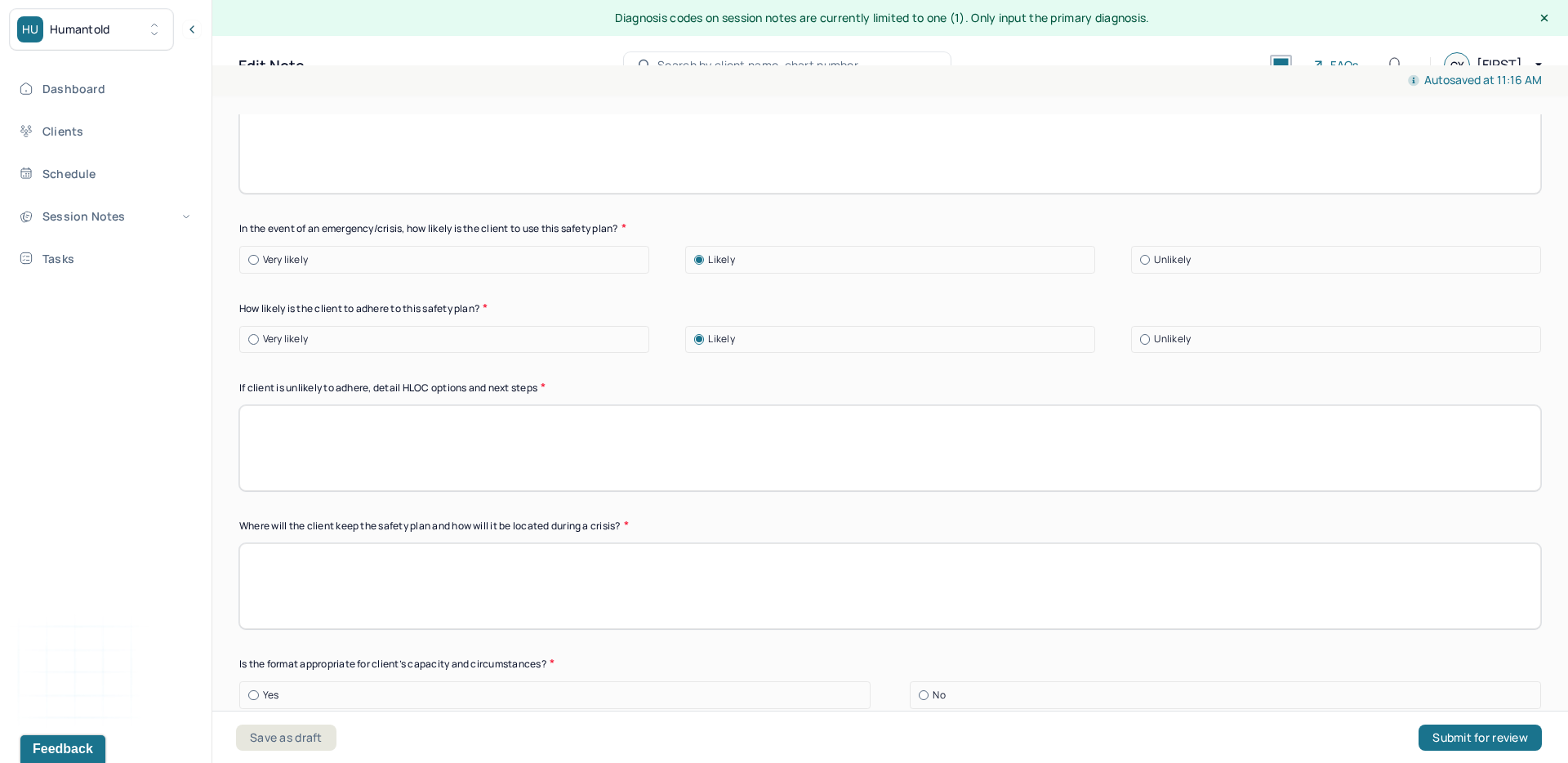 scroll, scrollTop: 1394, scrollLeft: 0, axis: vertical 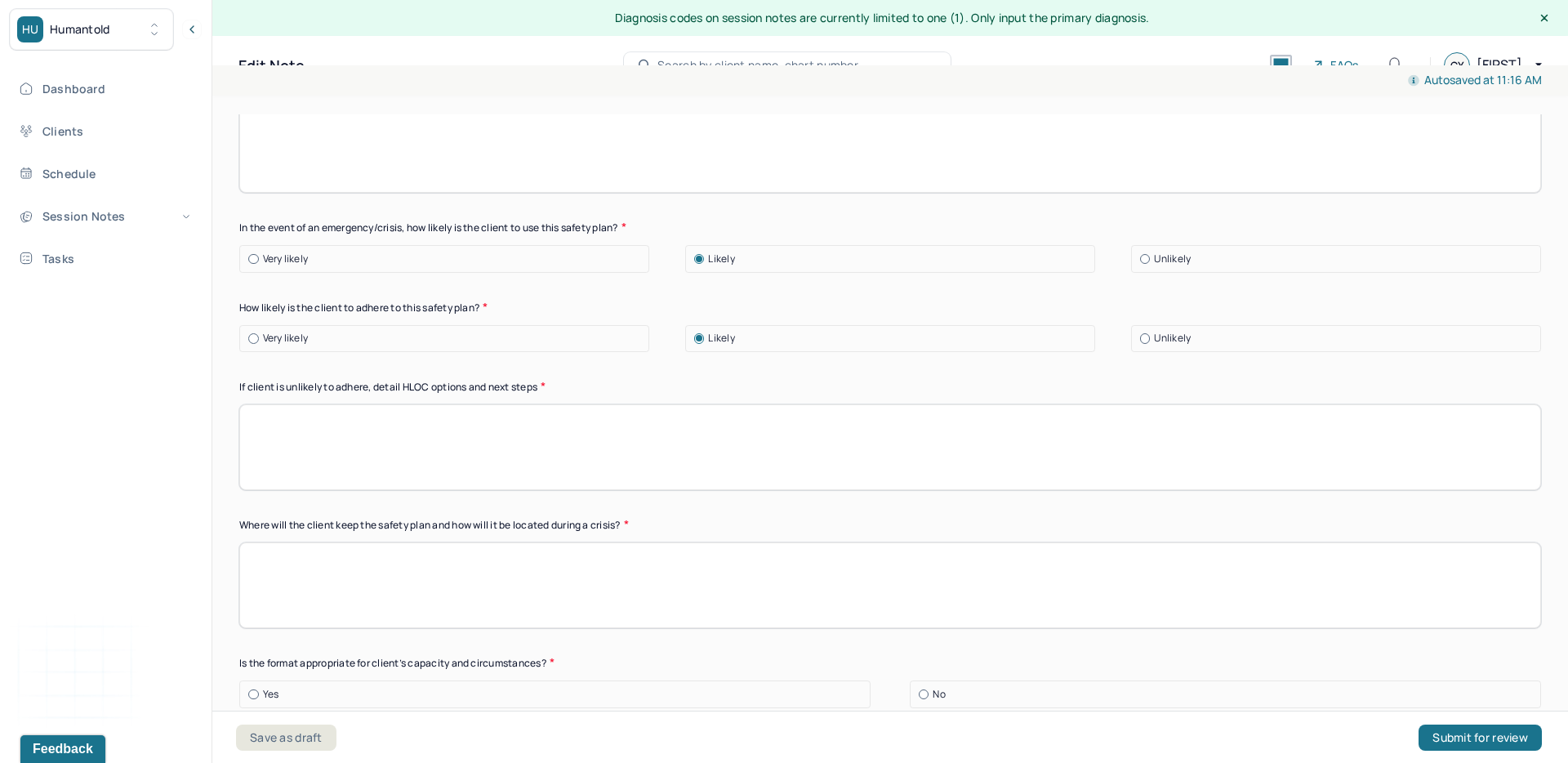 click at bounding box center (890, 447) 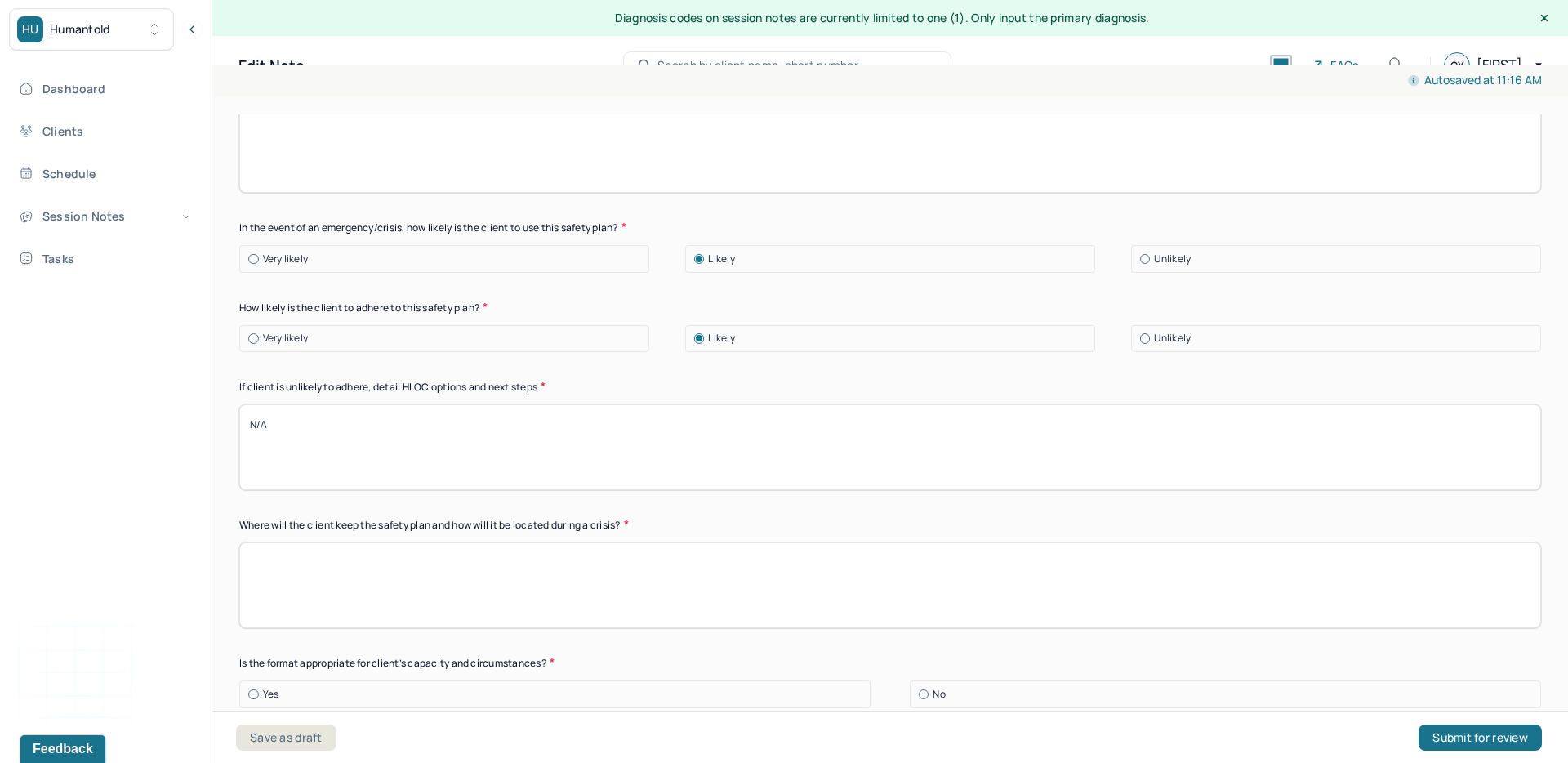 type on "N/A" 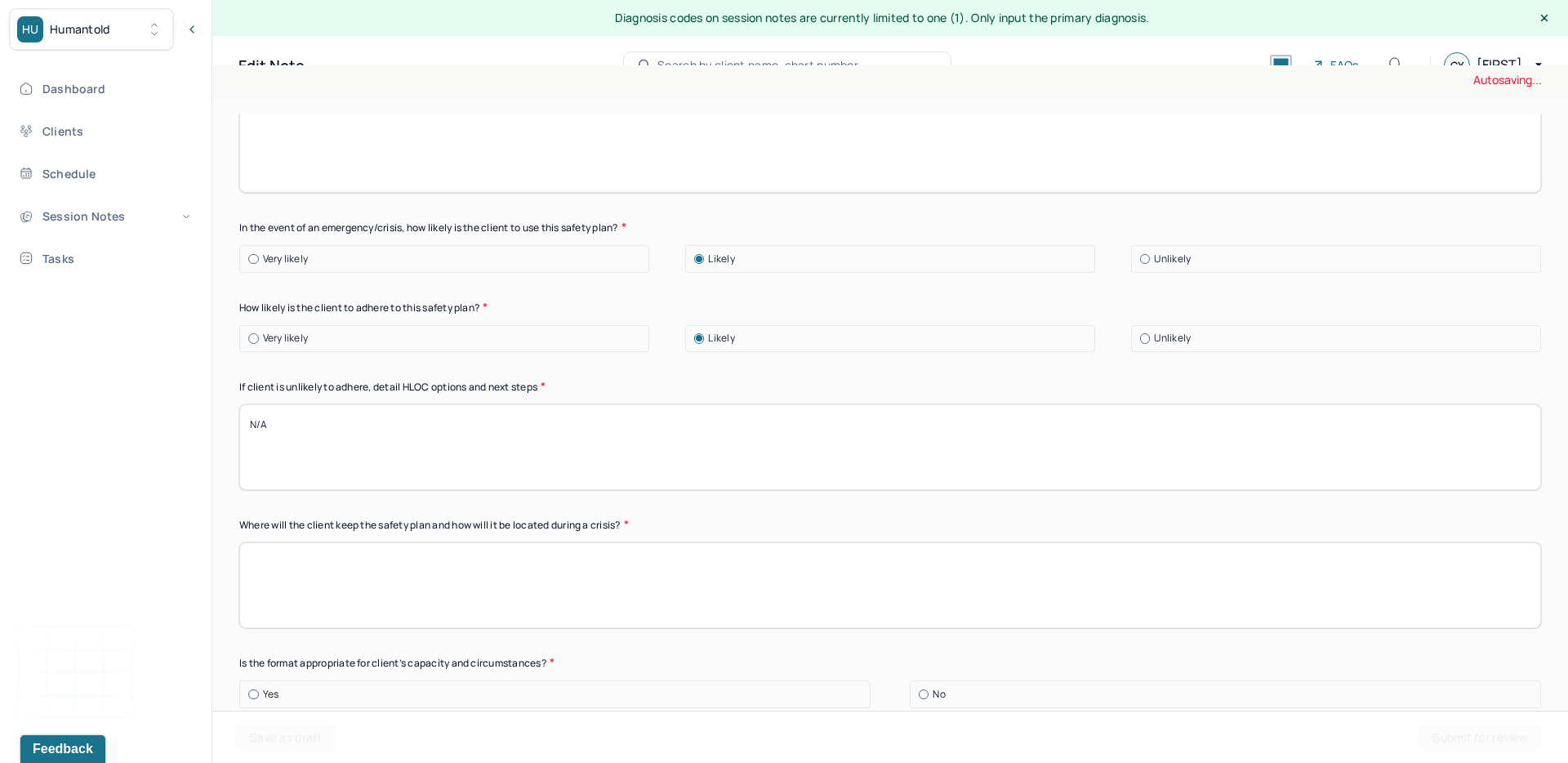 click on "Where will the client keep the safety plan and how will it be located during a crisis?" at bounding box center (890, 524) 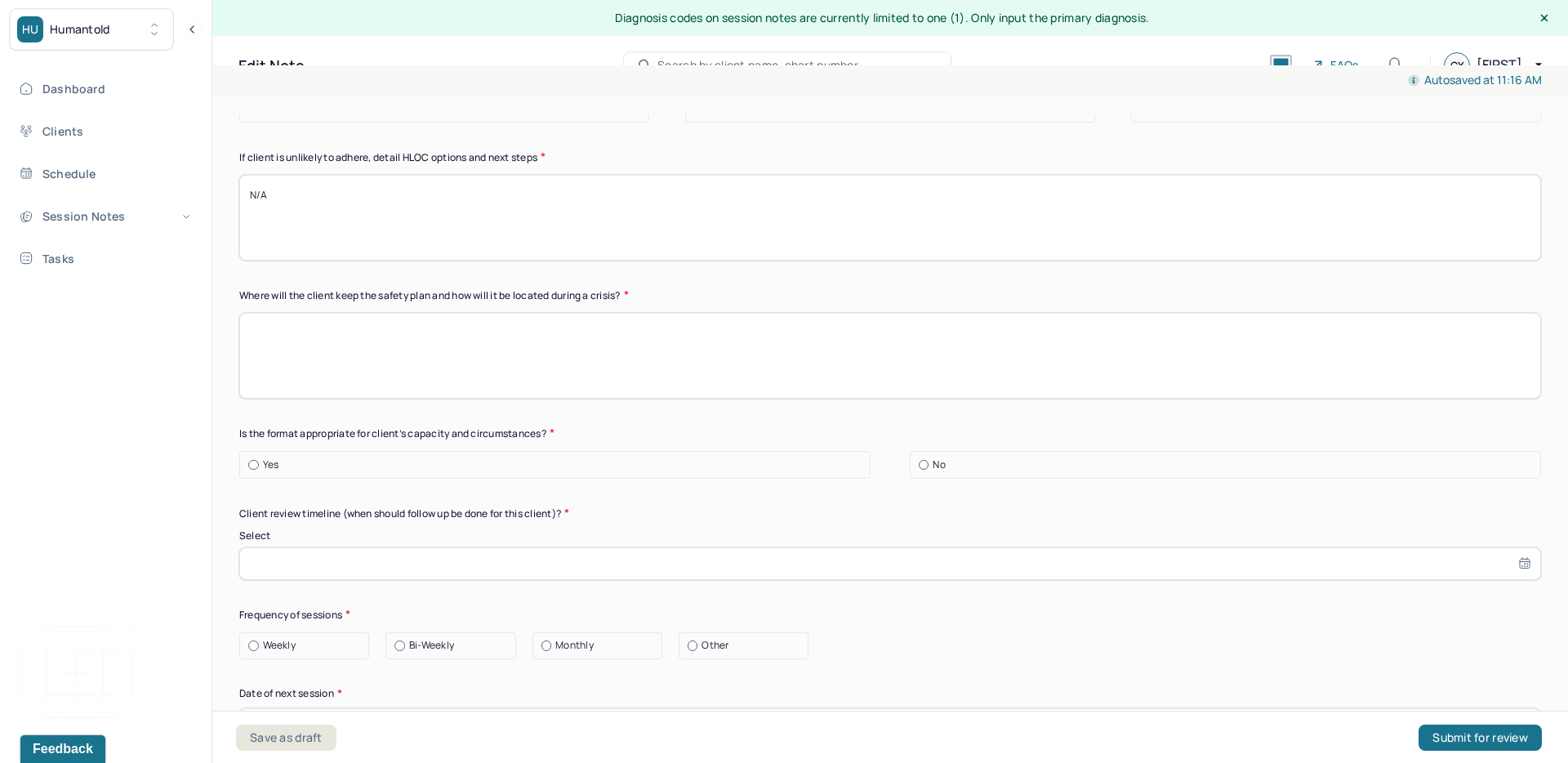 scroll, scrollTop: 1643, scrollLeft: 0, axis: vertical 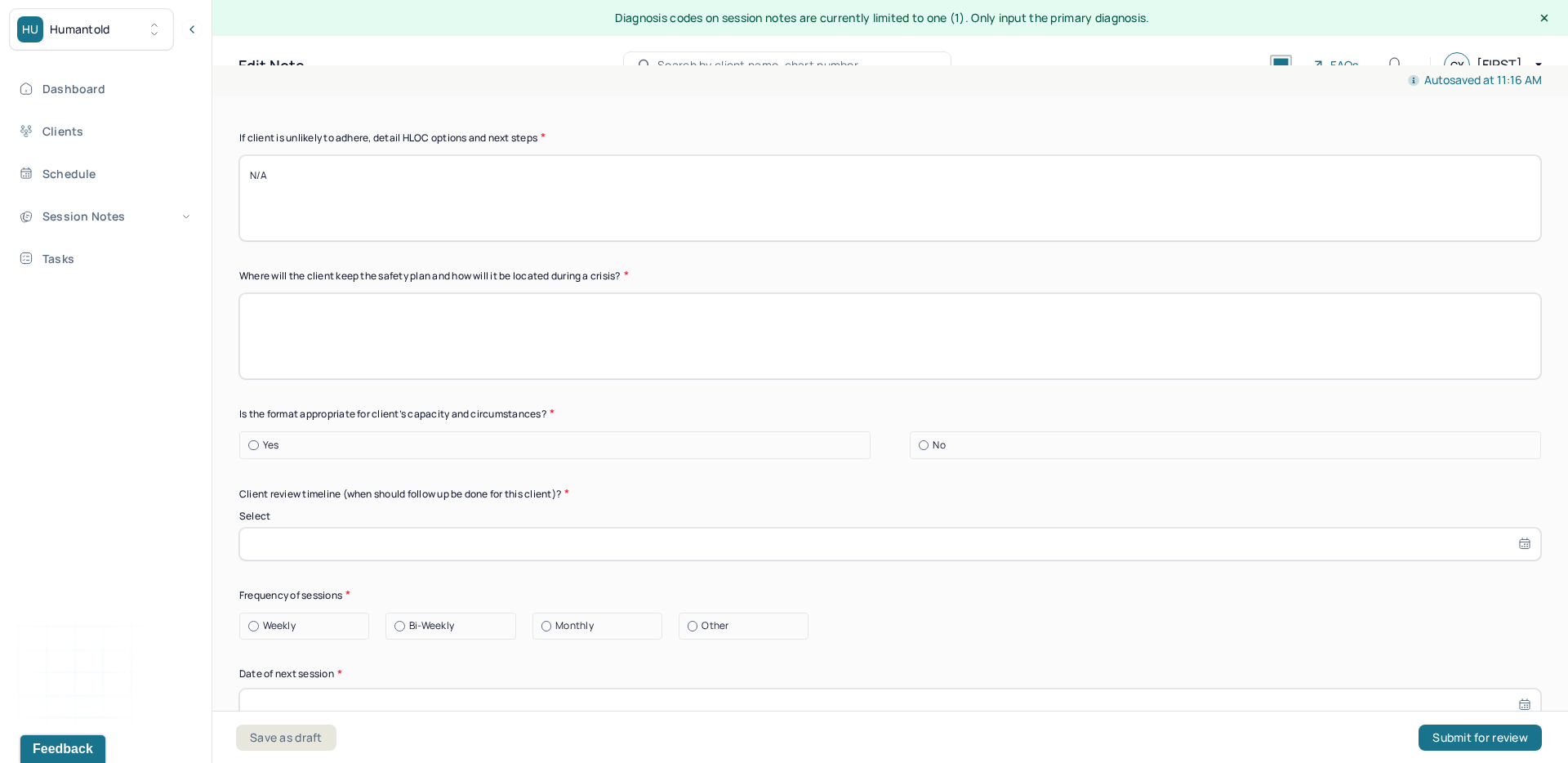 click on "Yes" at bounding box center [559, 445] 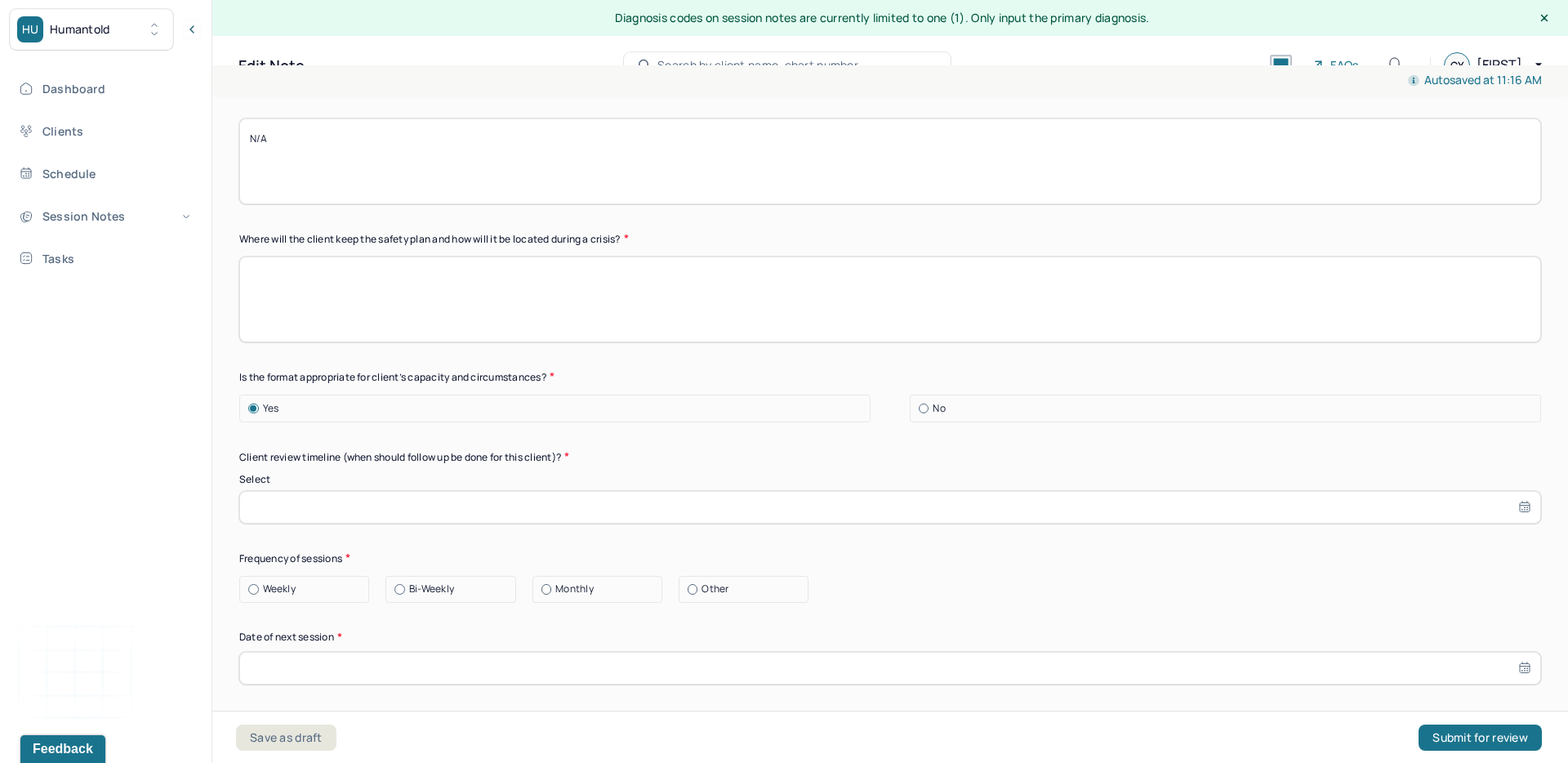 scroll, scrollTop: 1689, scrollLeft: 0, axis: vertical 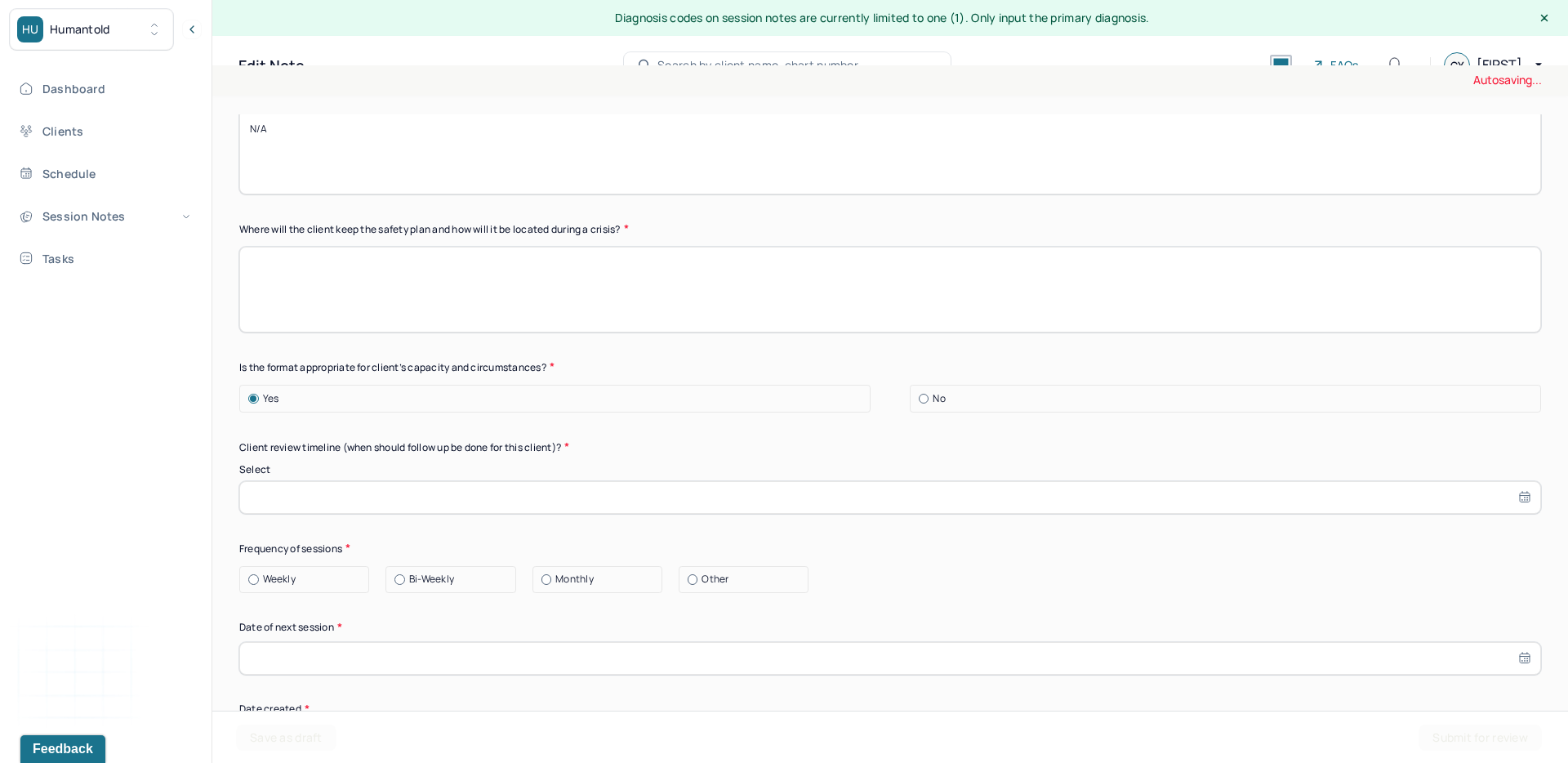 click at bounding box center (890, 498) 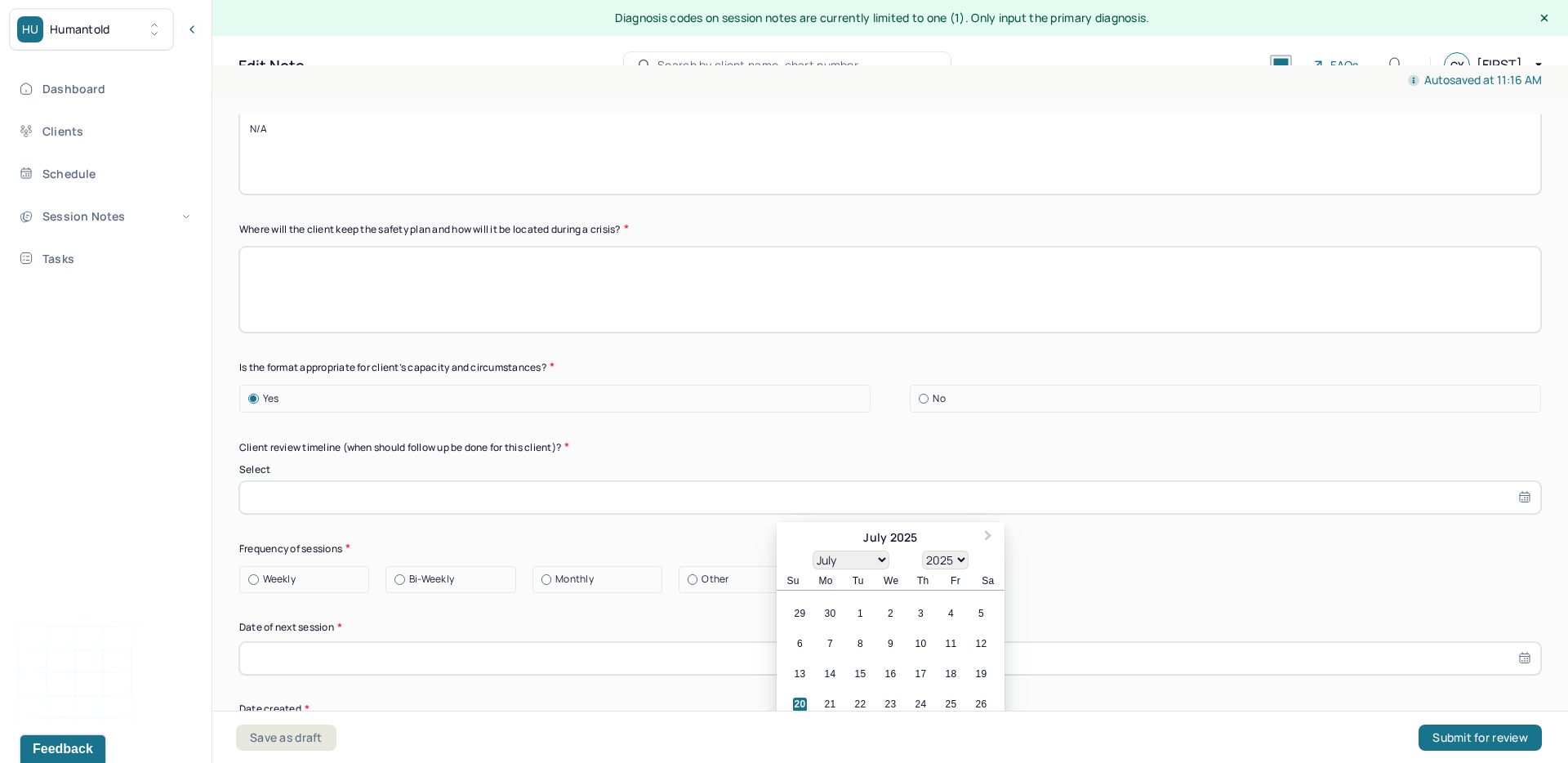 click on "Instructions The fields marked with an asterisk ( * ) are required before you can submit your notes. Before you can submit your session notes, they must be signed. You have the option to save your notes as a draft before making a submission. Primary diagnosis * F34.1 PERSISTENT DEPRESSIVE DISORDER (DYSTHYMIA) Secondary diagnosis (optional) Secondary diagnosis Tertiary diagnosis (optional) Tertiary diagnosis 1. Warning signs (thoughts, images, mood, situation,behavior) that a crisis may be developing 2. Internal coping strategies - things I can do to take my mind off my problems without contacting another person (relaxation technique, physical activity) 3. People and social settings that provide distraction 4. People whom I can ask for help 5. Professionals or agencies I can contact during a crisis 6. Making the environment safe (asking clients which means they would consider during a suicidal crisis and collaboratively identify ways to secure or limit access to lethal means) Very likely Likely Unlikely Likely" at bounding box center (890, -188) 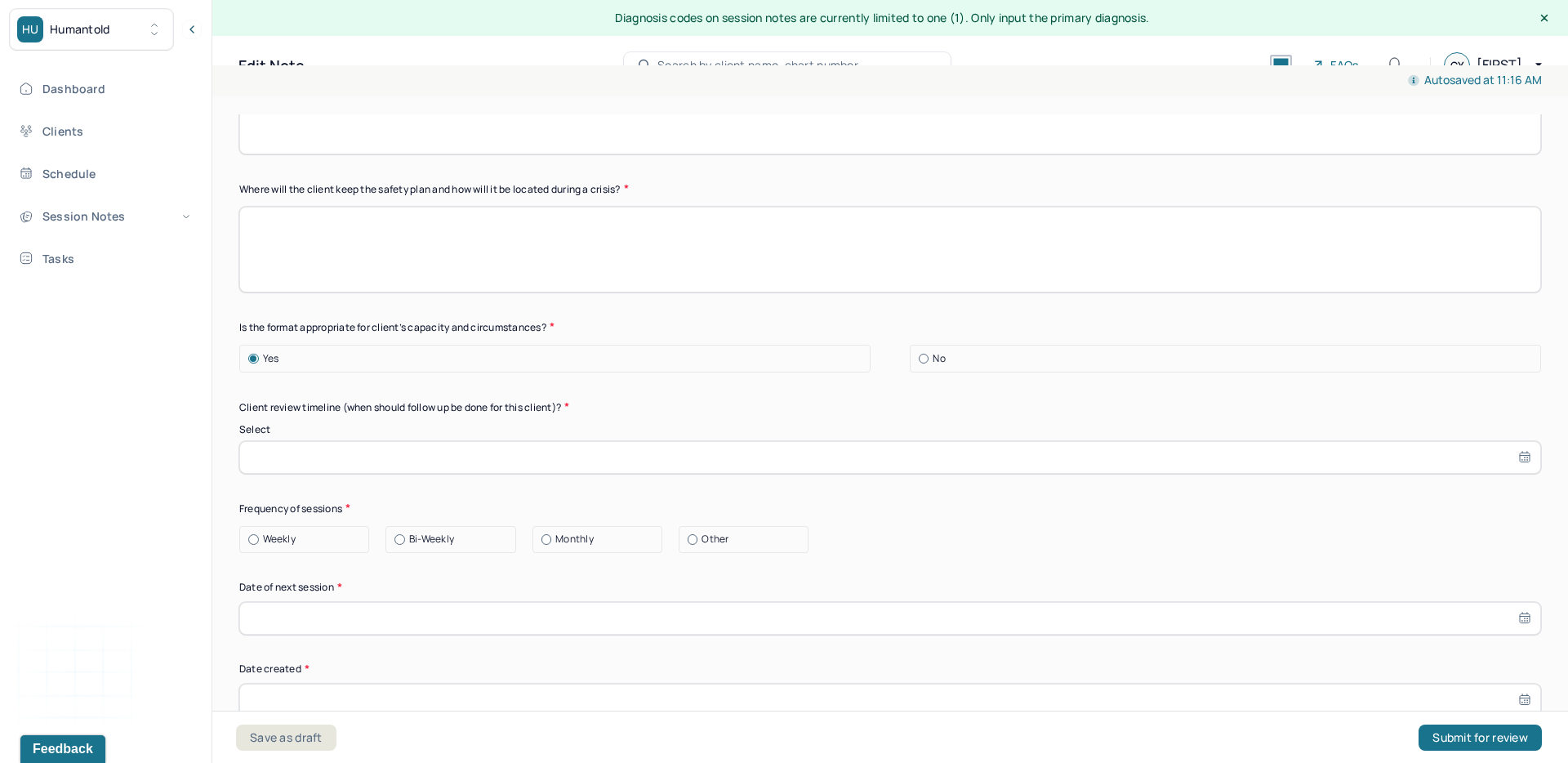 scroll, scrollTop: 1756, scrollLeft: 0, axis: vertical 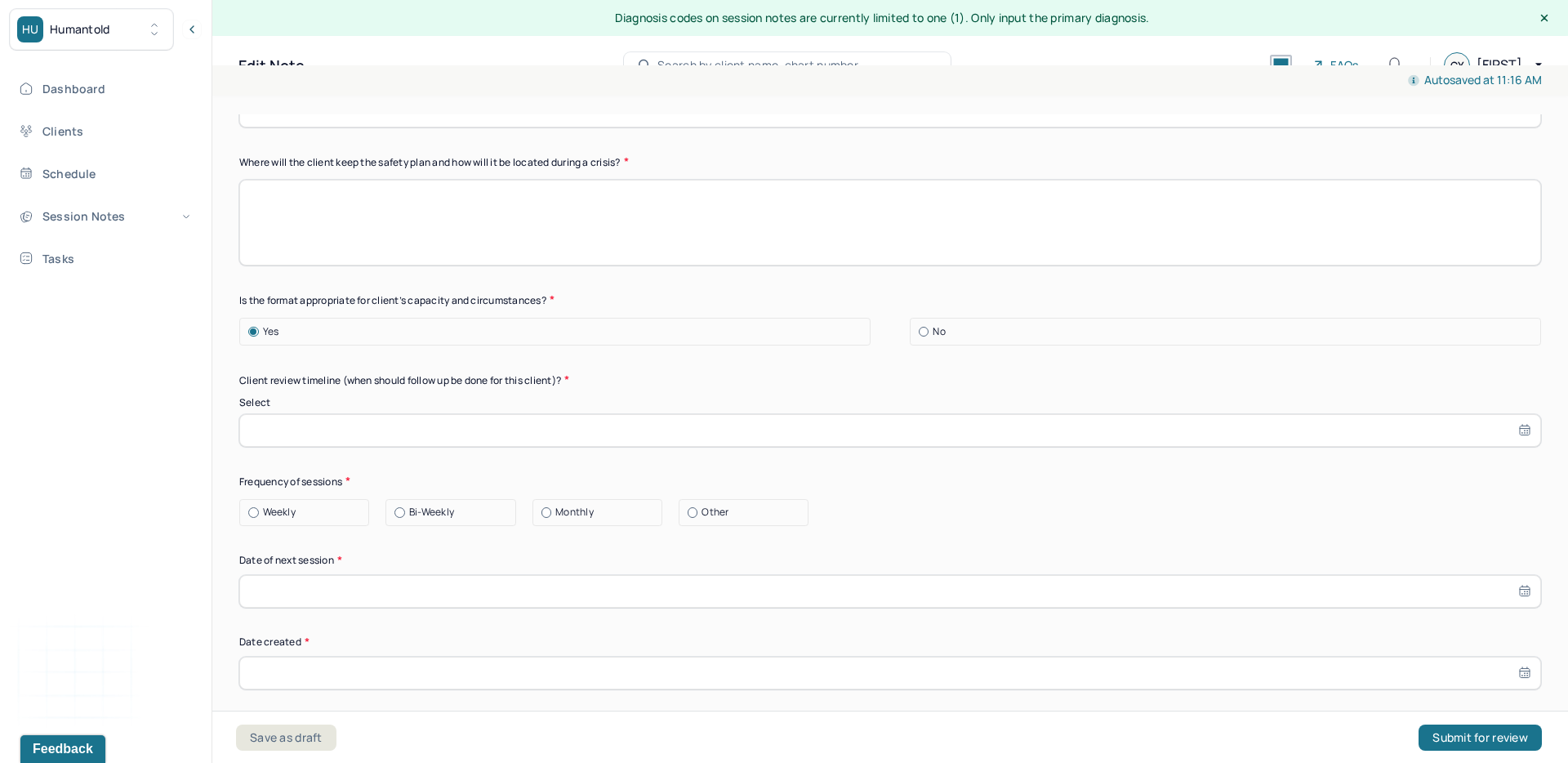 click on "Instructions The fields marked with an asterisk ( * ) are required before you can submit your notes. Before you can submit your session notes, they must be signed. You have the option to save your notes as a draft before making a submission. Primary diagnosis * F34.1 PERSISTENT DEPRESSIVE DISORDER (DYSTHYMIA) Secondary diagnosis (optional) Secondary diagnosis Tertiary diagnosis (optional) Tertiary diagnosis 1. Warning signs (thoughts, images, mood, situation,behavior) that a crisis may be developing 2. Internal coping strategies - things I can do to take my mind off my problems without contacting another person (relaxation technique, physical activity) 3. People and social settings that provide distraction 4. People whom I can ask for help 5. Professionals or agencies I can contact during a crisis 6. Making the environment safe (asking clients which means they would consider during a suicidal crisis and collaboratively identify ways to secure or limit access to lethal means) Very likely Likely Unlikely Likely" at bounding box center (890, -255) 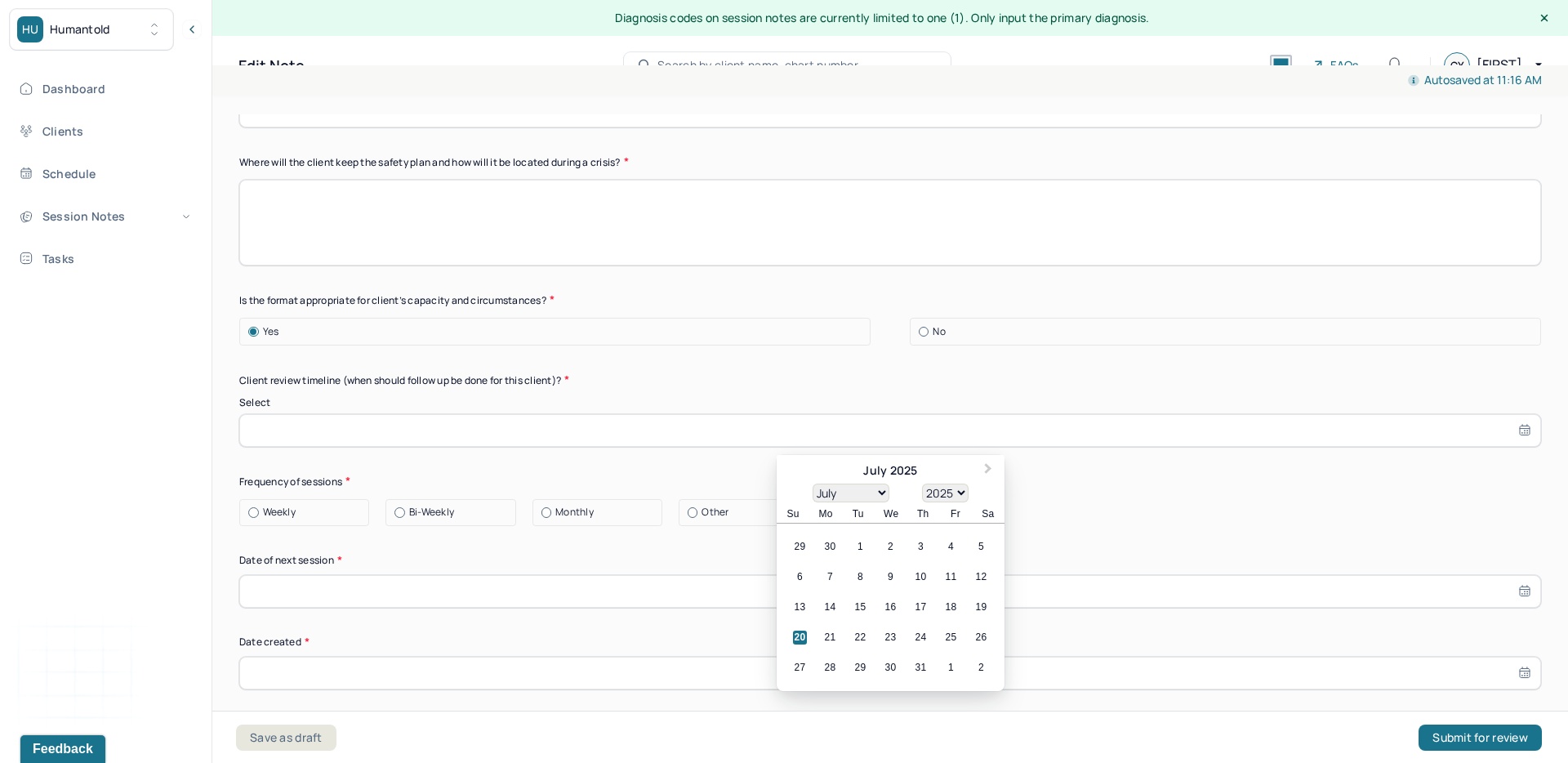click on "Instructions The fields marked with an asterisk ( * ) are required before you can submit your notes. Before you can submit your session notes, they must be signed. You have the option to save your notes as a draft before making a submission. Primary diagnosis * F34.1 PERSISTENT DEPRESSIVE DISORDER (DYSTHYMIA) Secondary diagnosis (optional) Secondary diagnosis Tertiary diagnosis (optional) Tertiary diagnosis 1. Warning signs (thoughts, images, mood, situation,behavior) that a crisis may be developing 2. Internal coping strategies - things I can do to take my mind off my problems without contacting another person (relaxation technique, physical activity) 3. People and social settings that provide distraction 4. People whom I can ask for help 5. Professionals or agencies I can contact during a crisis 6. Making the environment safe (asking clients which means they would consider during a suicidal crisis and collaboratively identify ways to secure or limit access to lethal means) Very likely Likely Unlikely Likely" at bounding box center [890, -255] 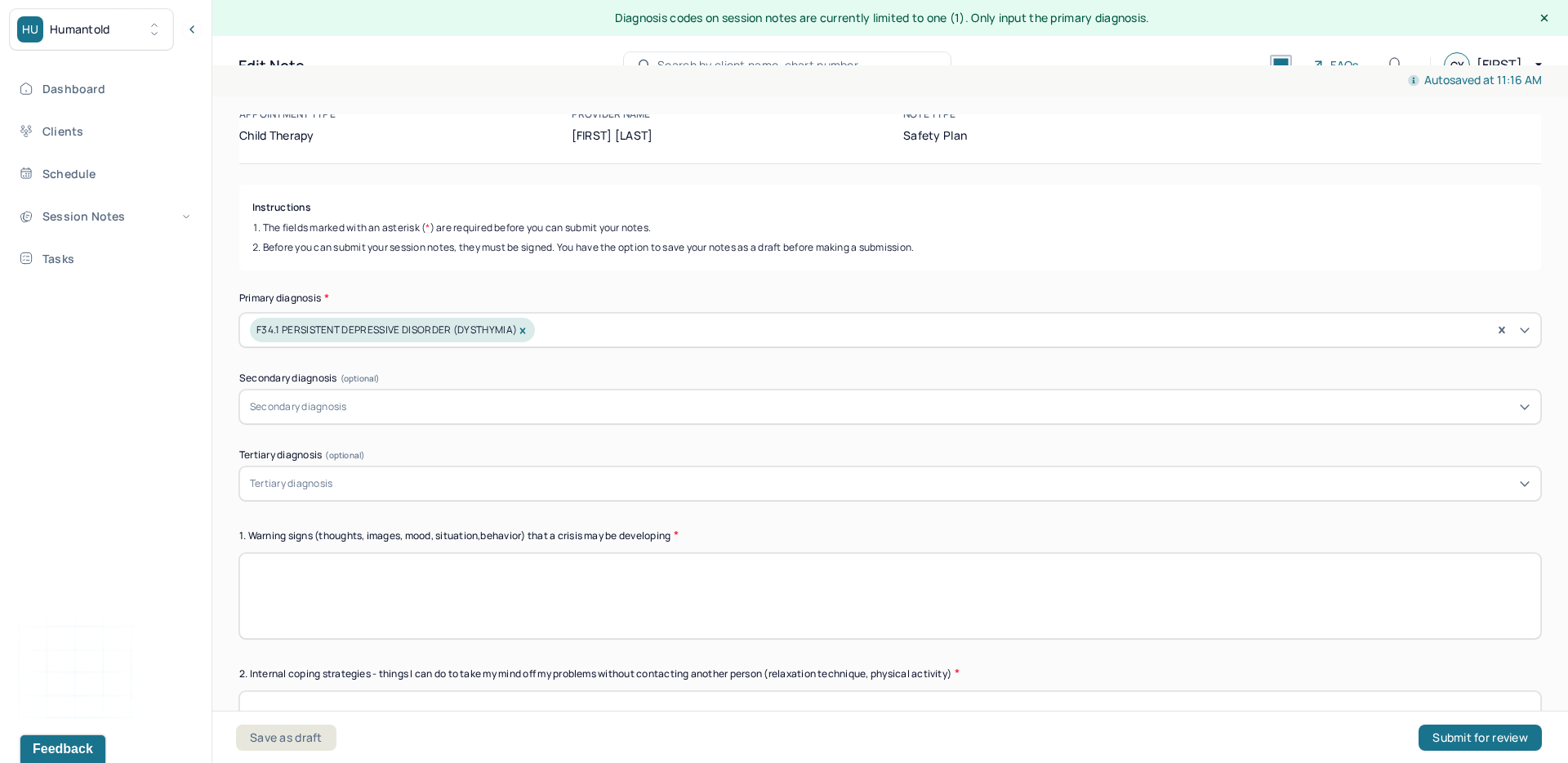 scroll, scrollTop: 162, scrollLeft: 0, axis: vertical 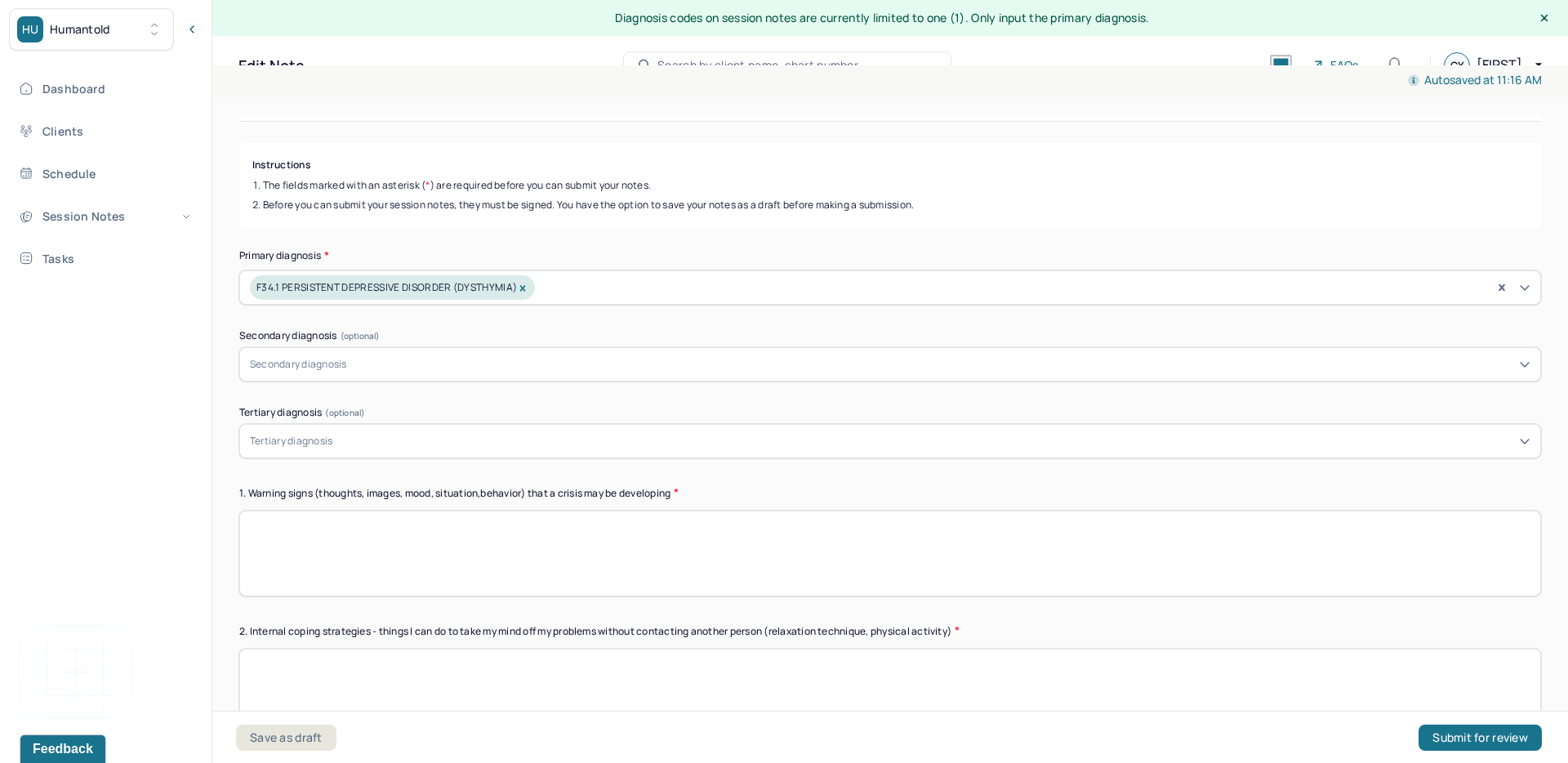 click at bounding box center (890, 553) 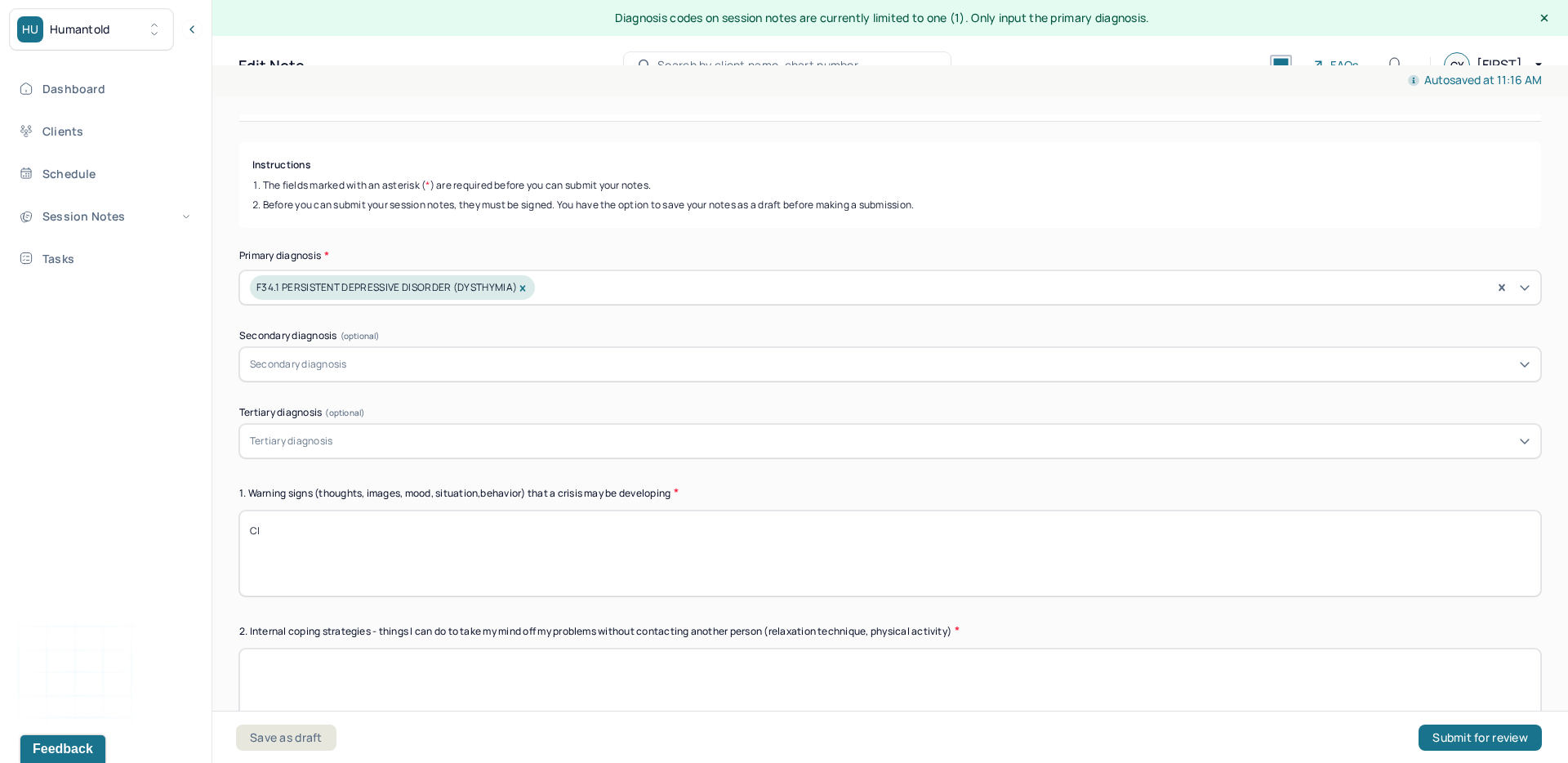 type on "C" 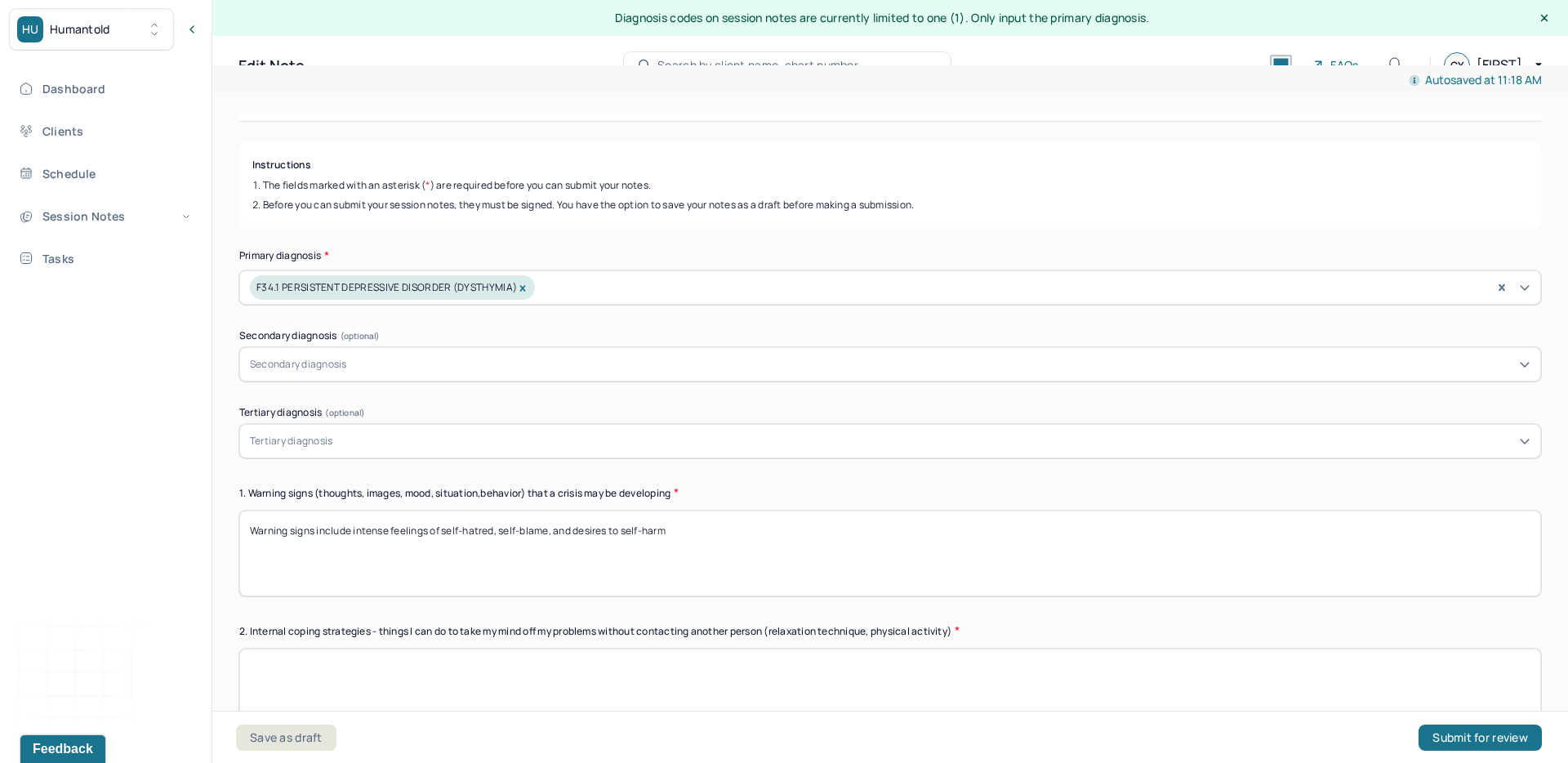 click on "Warning signs include intense feelings of self-hatred, self-blame, and desires to self-harm" at bounding box center (890, 553) 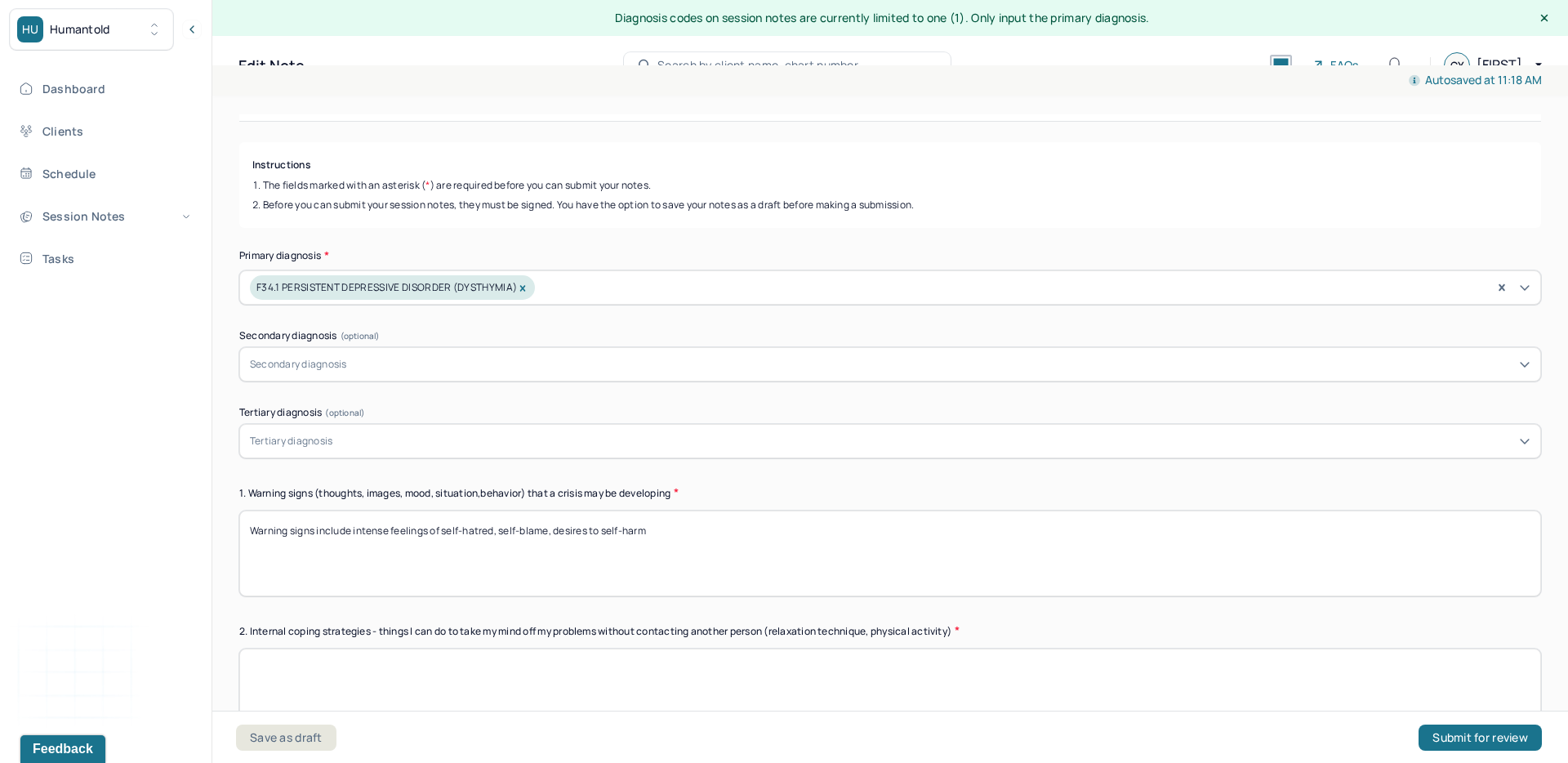 click on "Warning signs include intense feelings of self-hatred, self-blame, and desires to self-harm" at bounding box center [890, 553] 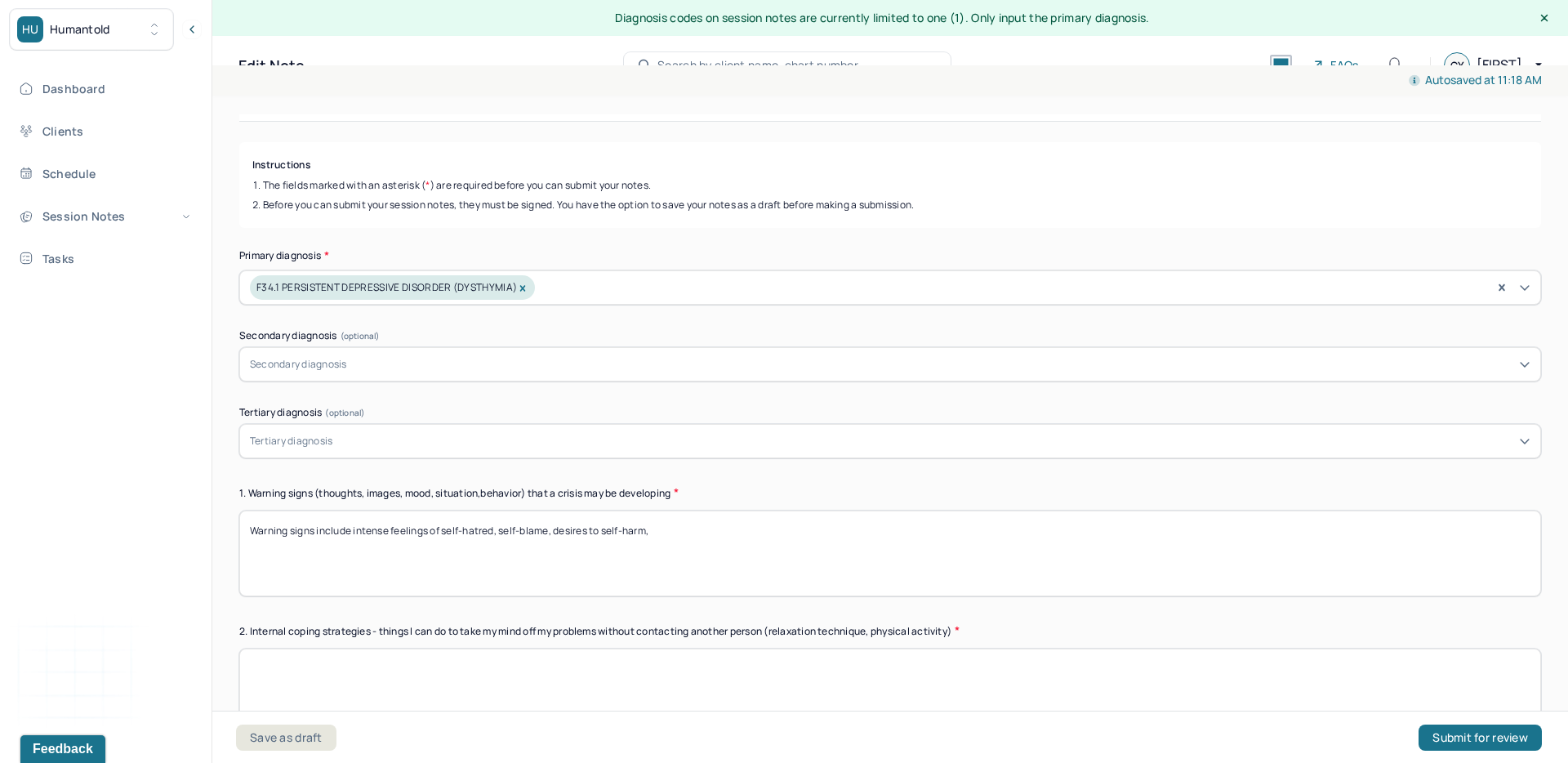 click on "Warning signs include intense feelings of self-hatred, self-blame, desires to self-harm" at bounding box center (890, 553) 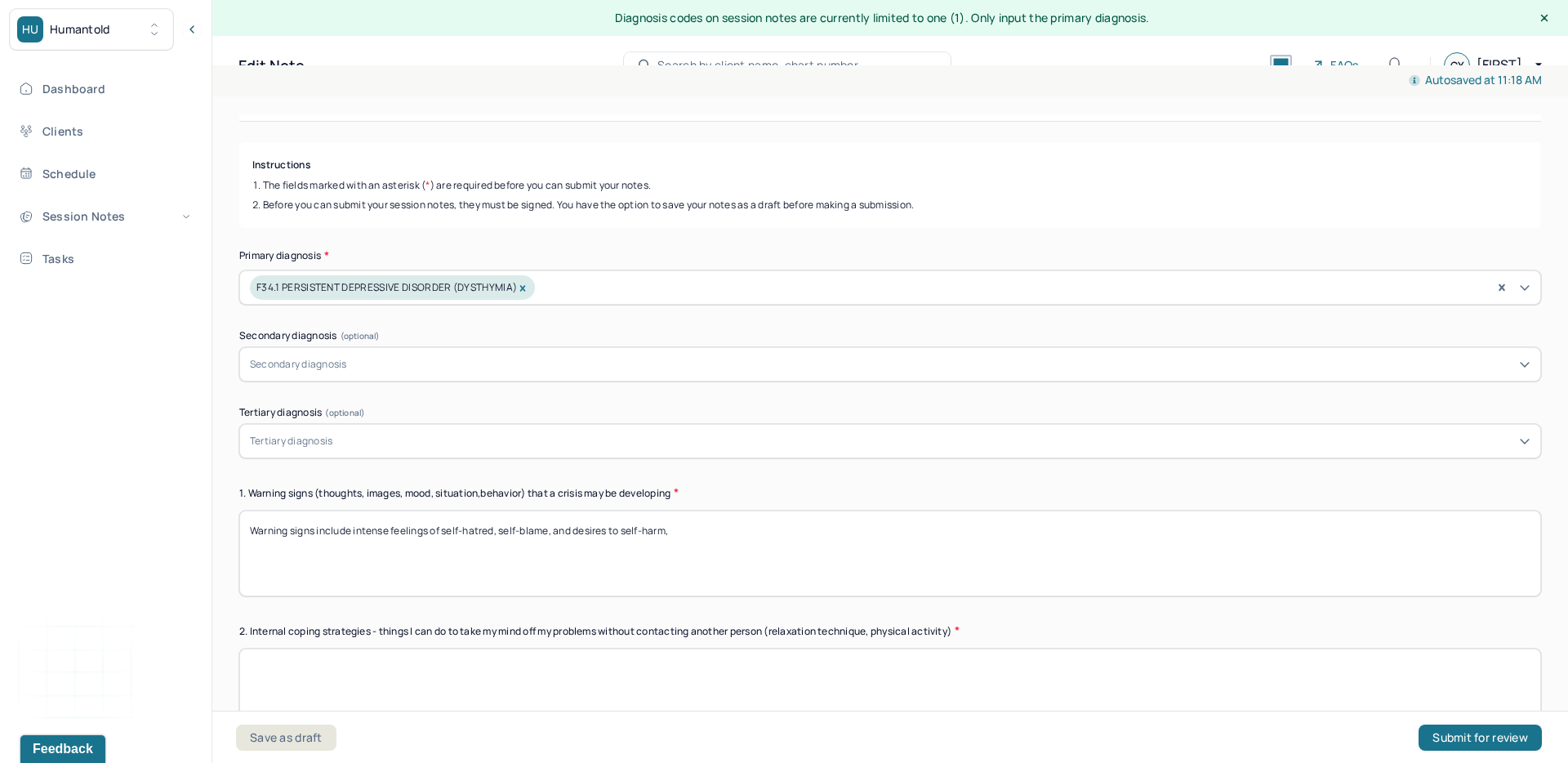 click on "Warning signs include intense feelings of self-hatred, self-blame, desires to self-harm" at bounding box center [890, 553] 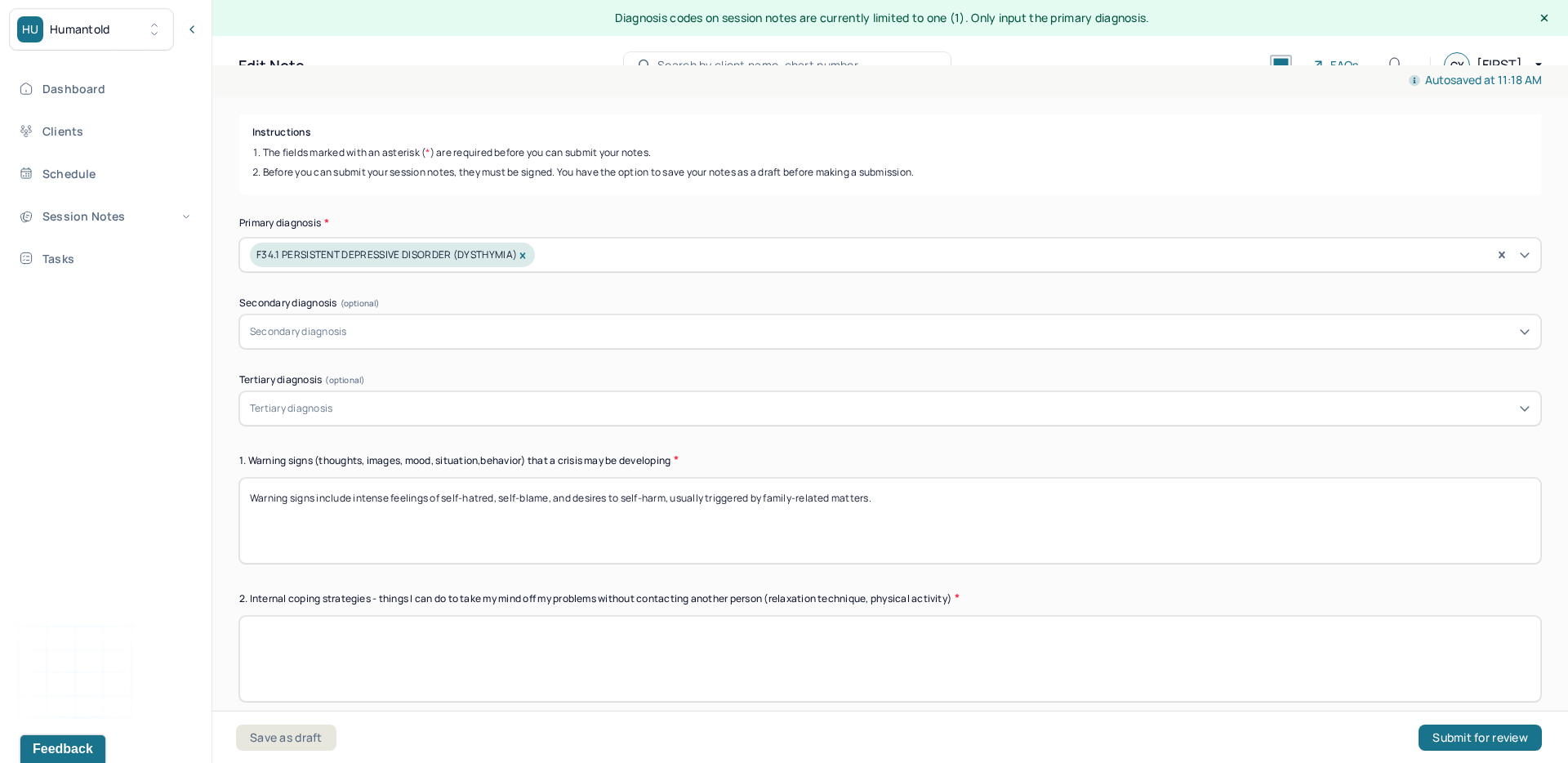 scroll, scrollTop: 198, scrollLeft: 0, axis: vertical 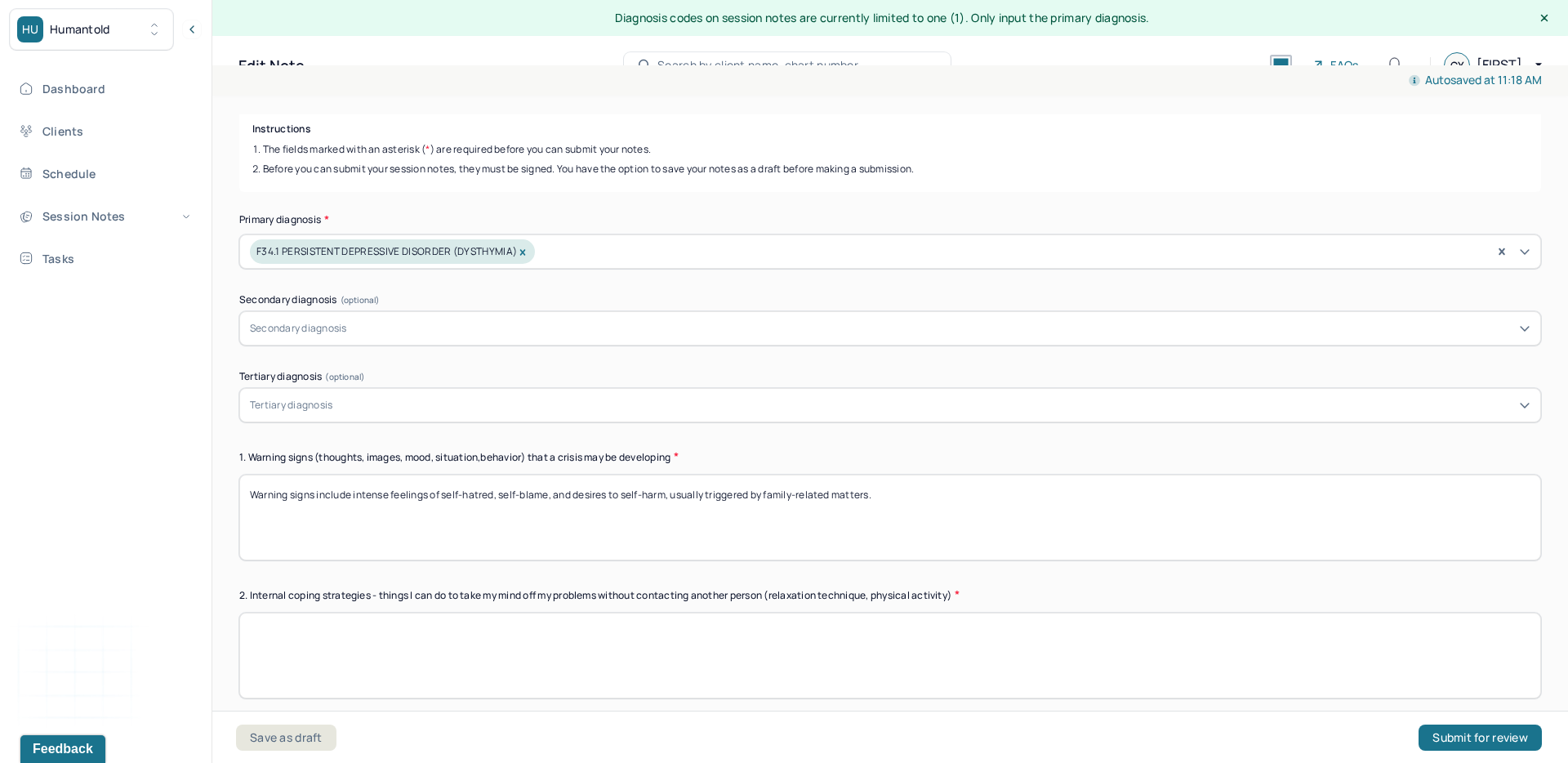 type on "Warning signs include intense feelings of self-hatred, self-blame, and desires to self-harm, usually triggered by family-related matters." 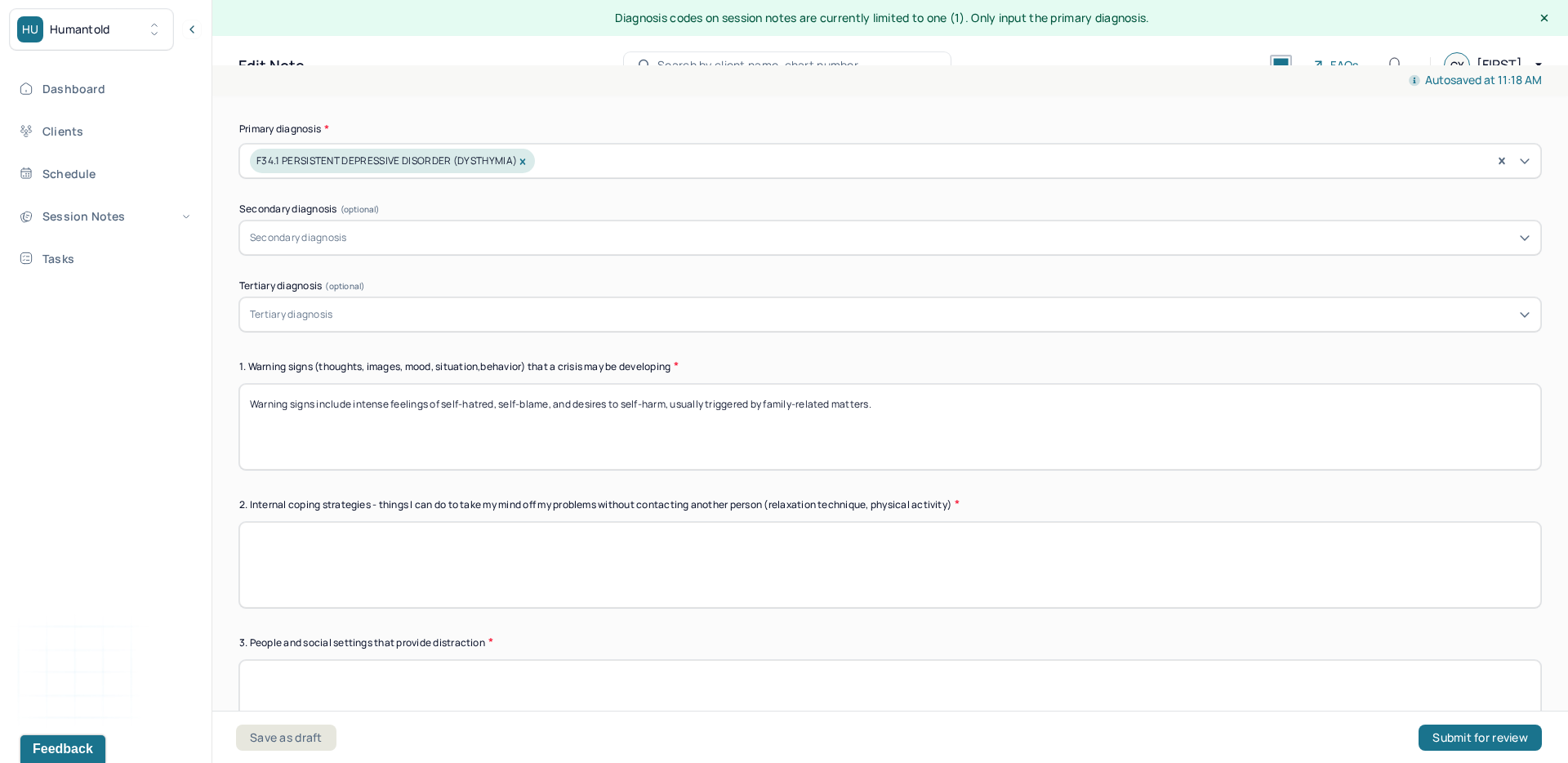 scroll, scrollTop: 289, scrollLeft: 0, axis: vertical 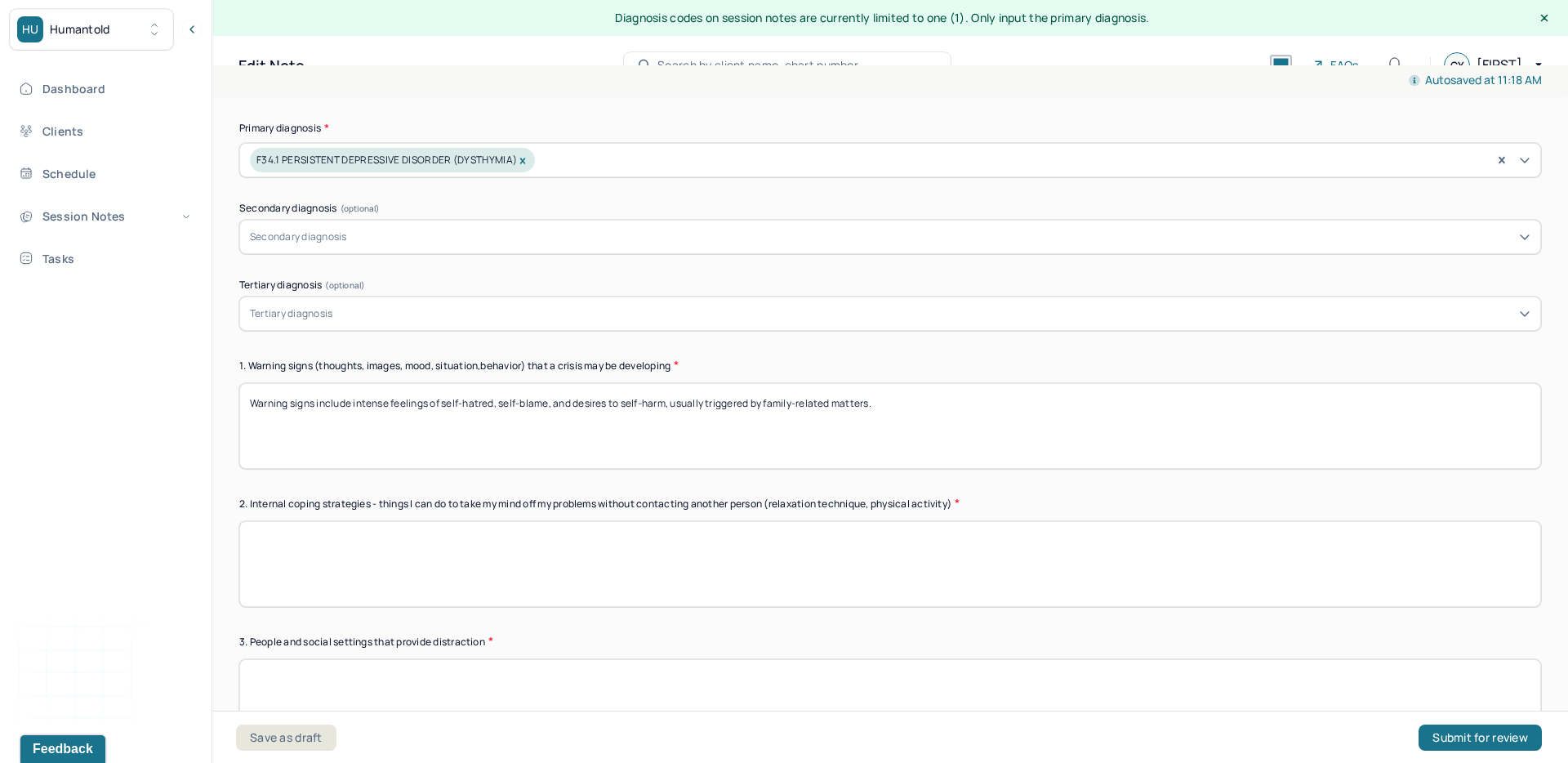 click at bounding box center [890, 564] 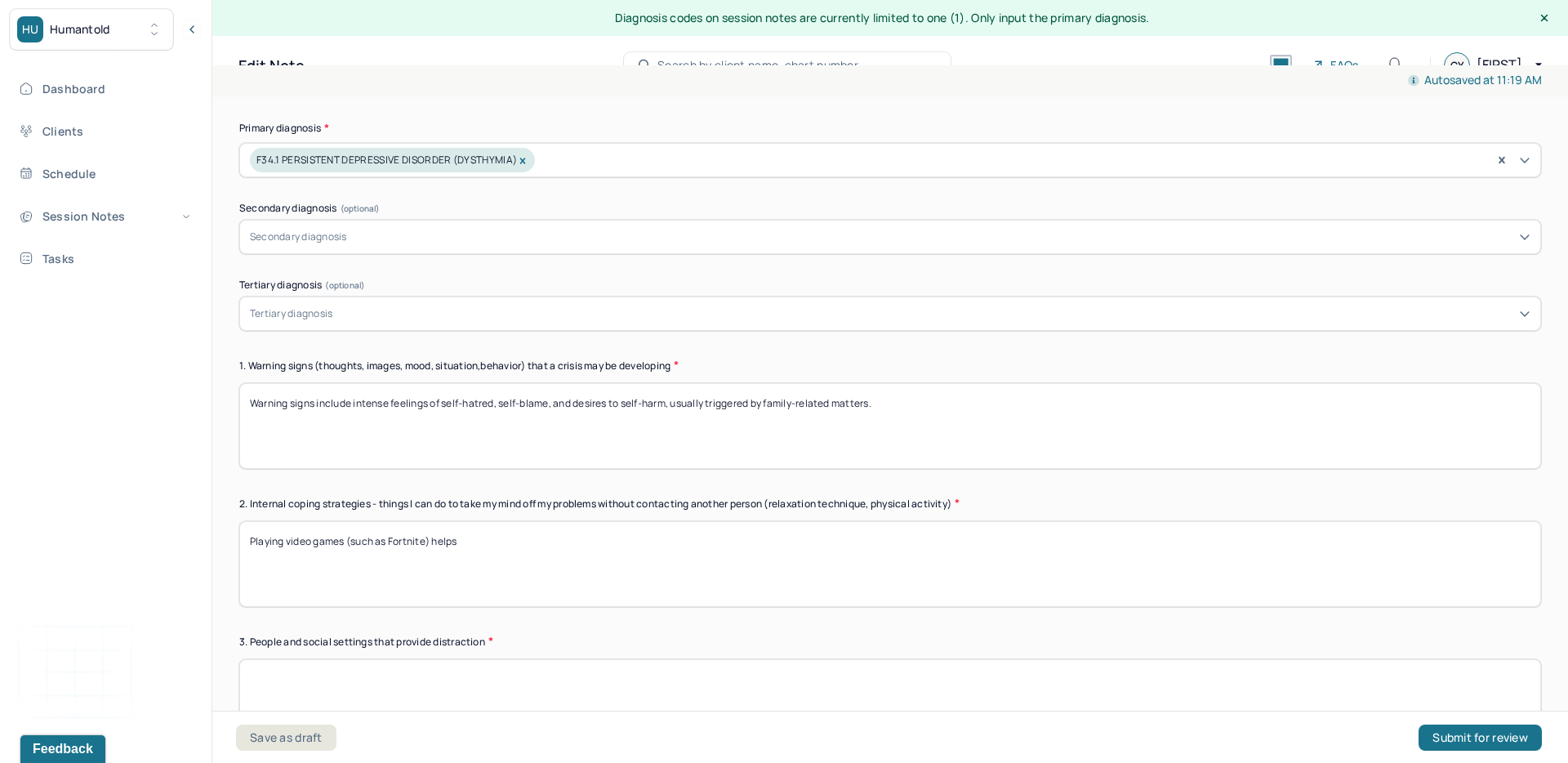 type on "Playing video games (such as Fortnite) helps" 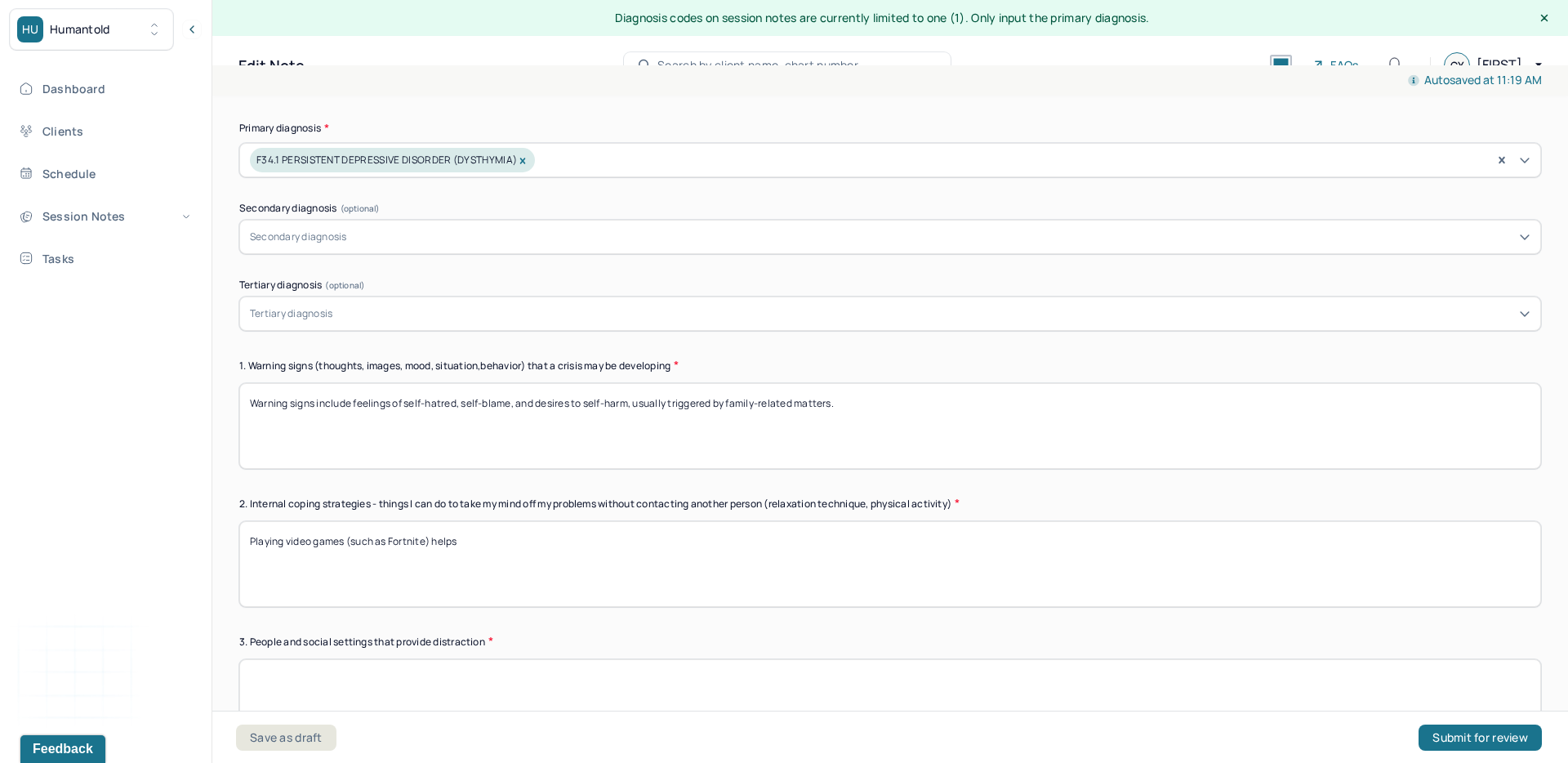 click on "1. Warning signs (thoughts, images, mood, situation,behavior) that a crisis may be developing" at bounding box center [890, 365] 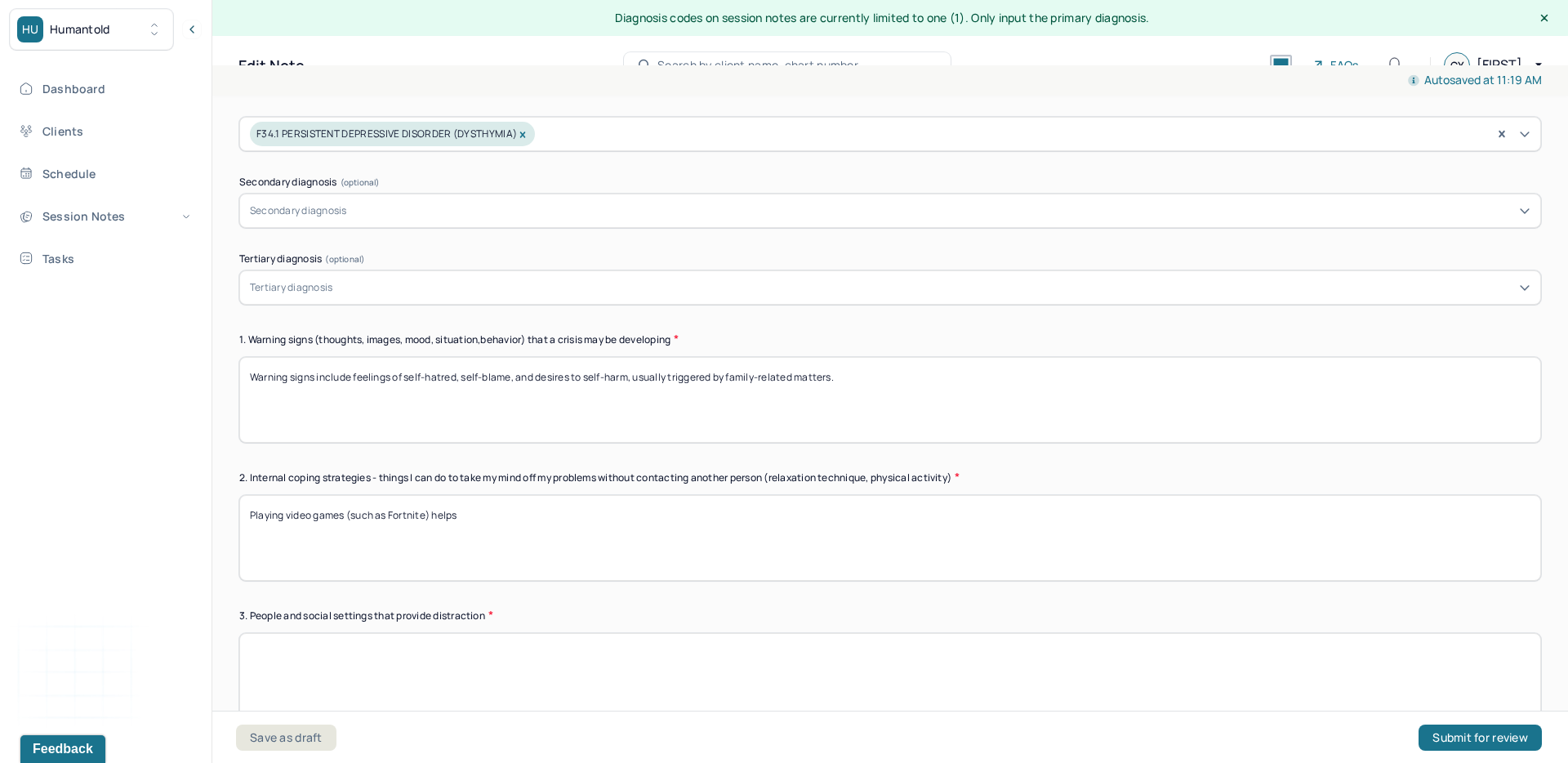 scroll, scrollTop: 315, scrollLeft: 0, axis: vertical 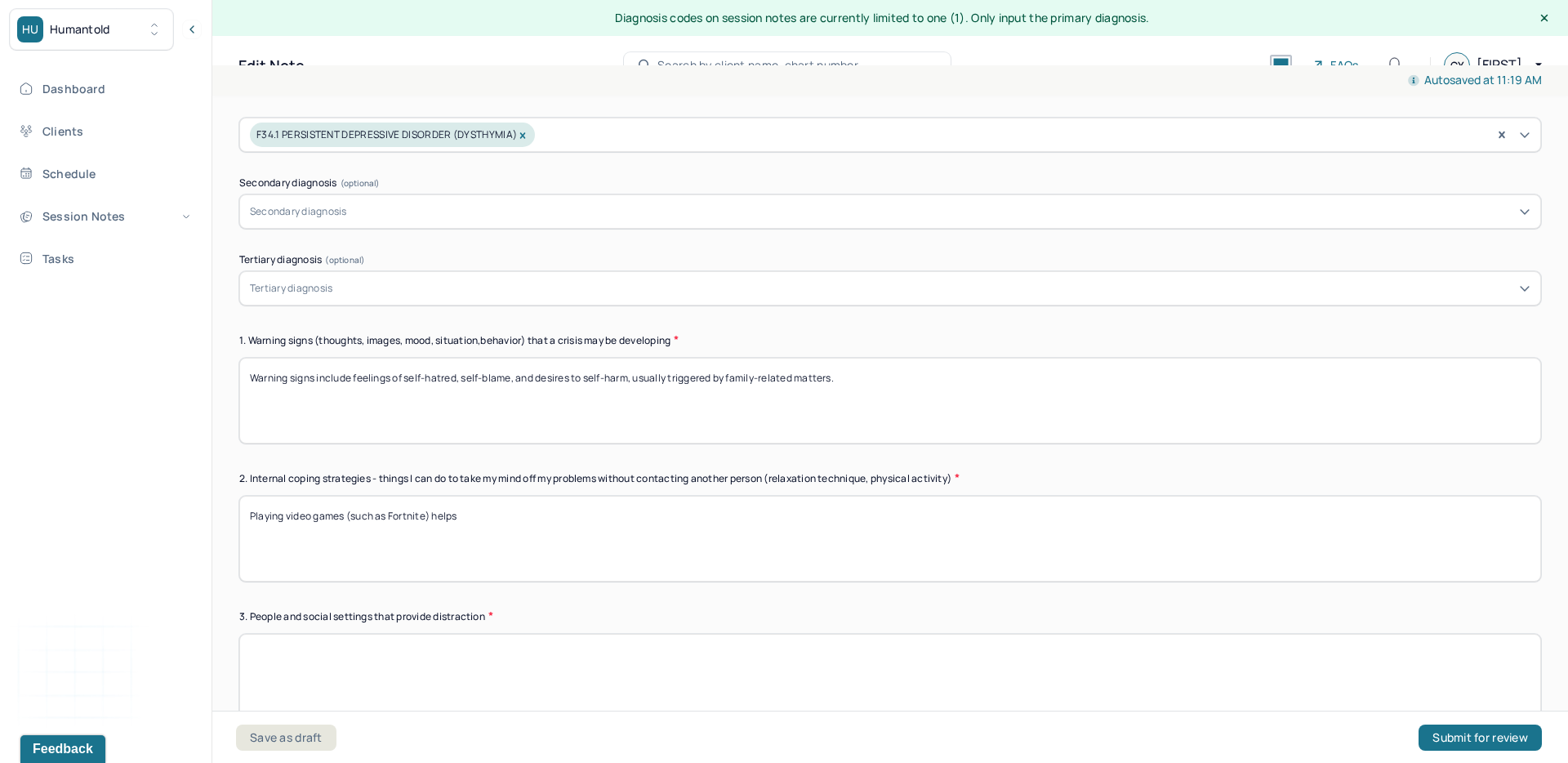 click on "Warning signs include feelings of self-hatred, self-blame, and desires to self-harm, usually triggered by family-related matters." at bounding box center (890, 400) 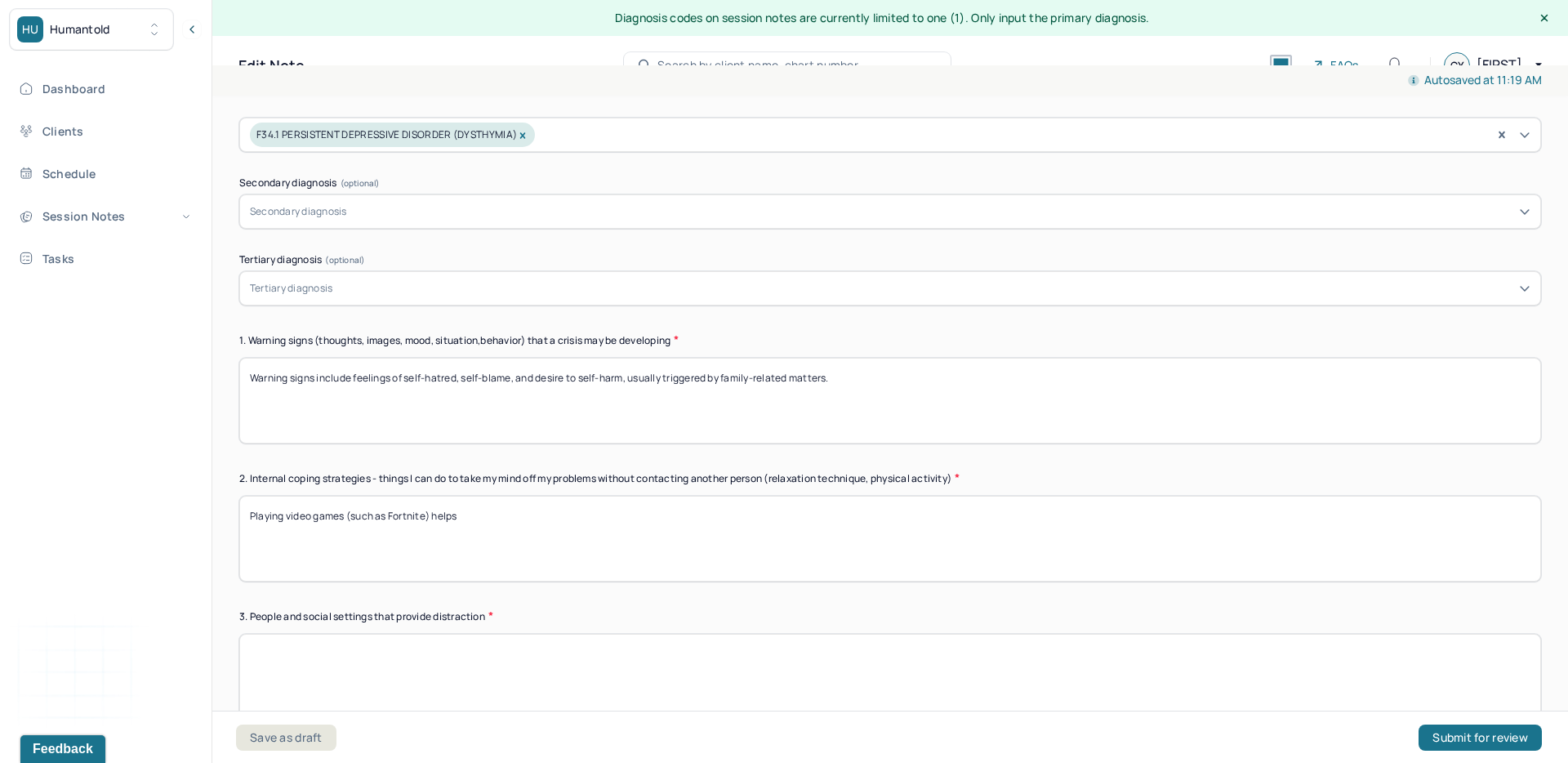 click on "Warning signs include feelings of self-hatred, self-blame, and desiresto self-harm, usually triggered by family-related matters." at bounding box center [890, 400] 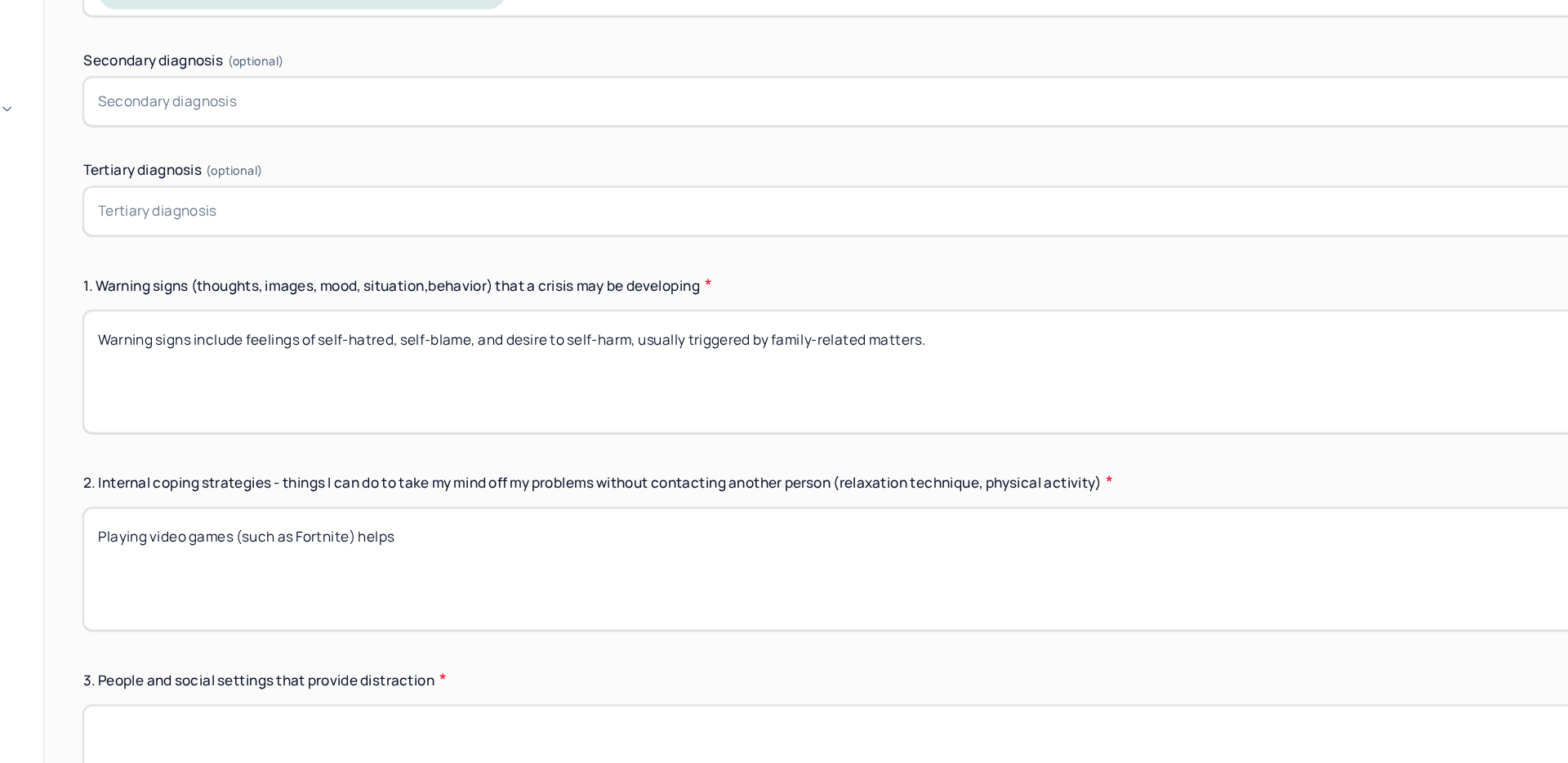 drag, startPoint x: 855, startPoint y: 381, endPoint x: 633, endPoint y: 375, distance: 222.08107 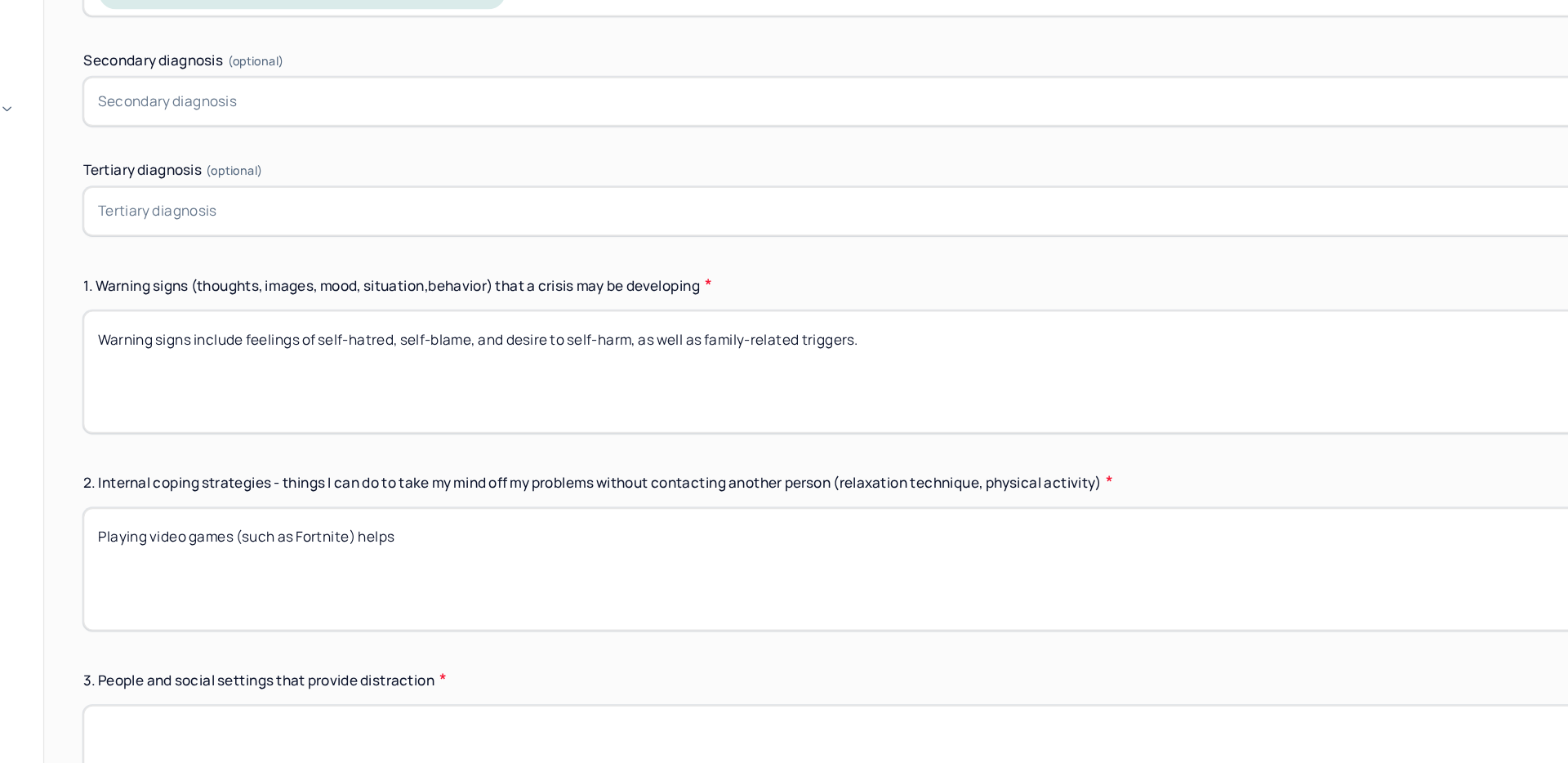 type on "Warning signs include feelings of self-hatred, self-blame, and desire to self-harm, as well as family-related triggers." 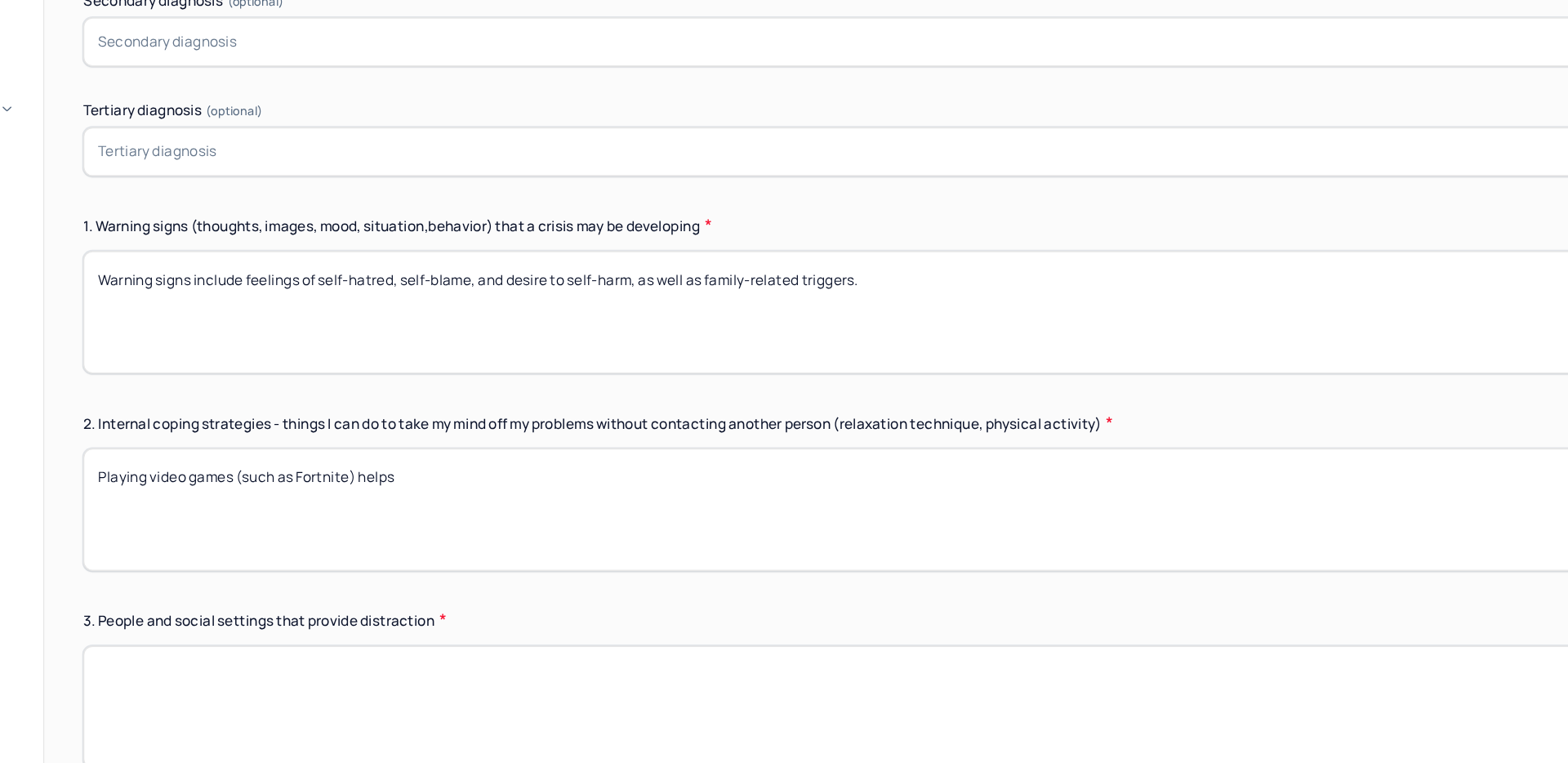 scroll, scrollTop: 357, scrollLeft: 0, axis: vertical 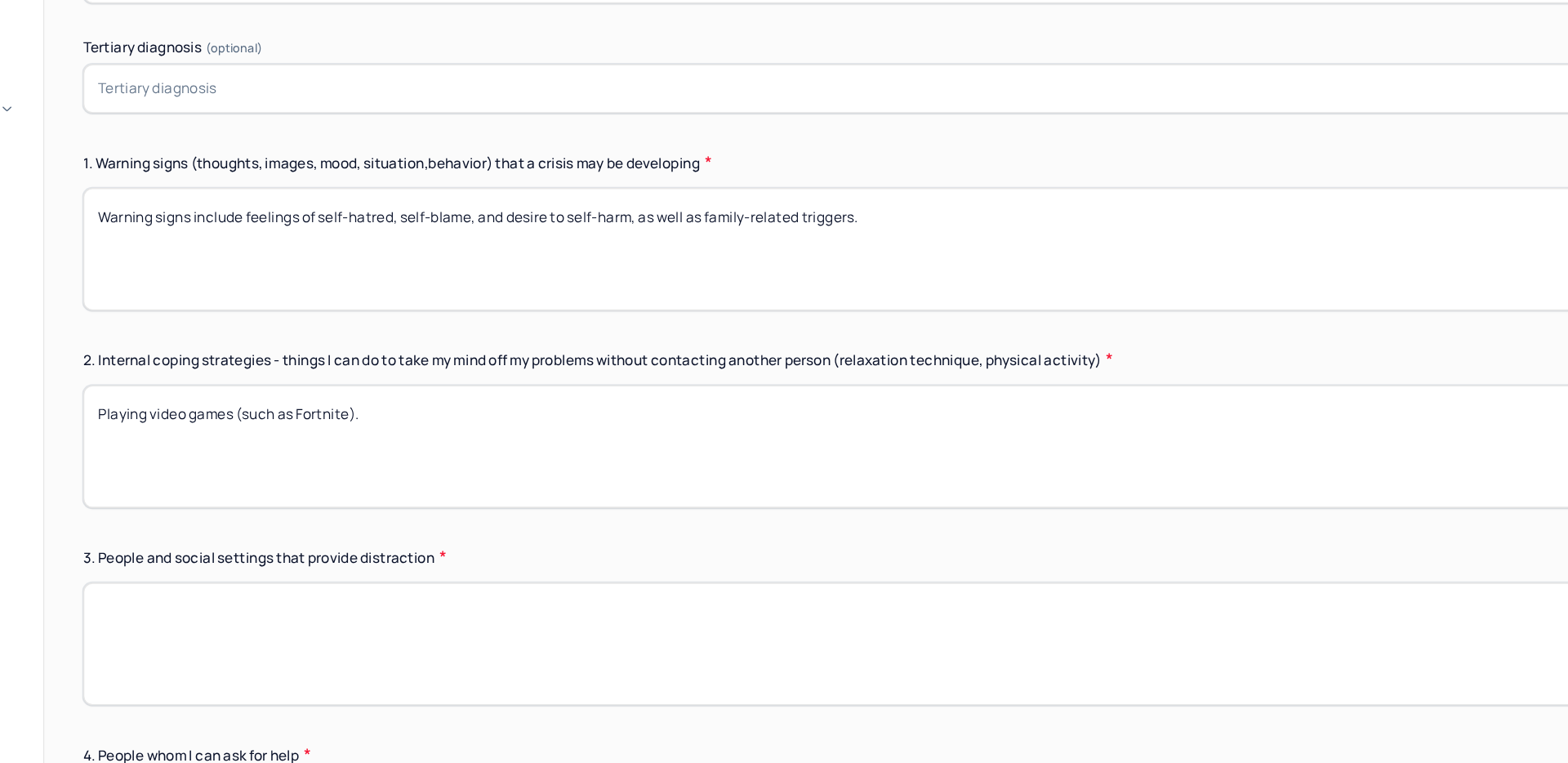 type on "Playing video games (such as Fortnite)." 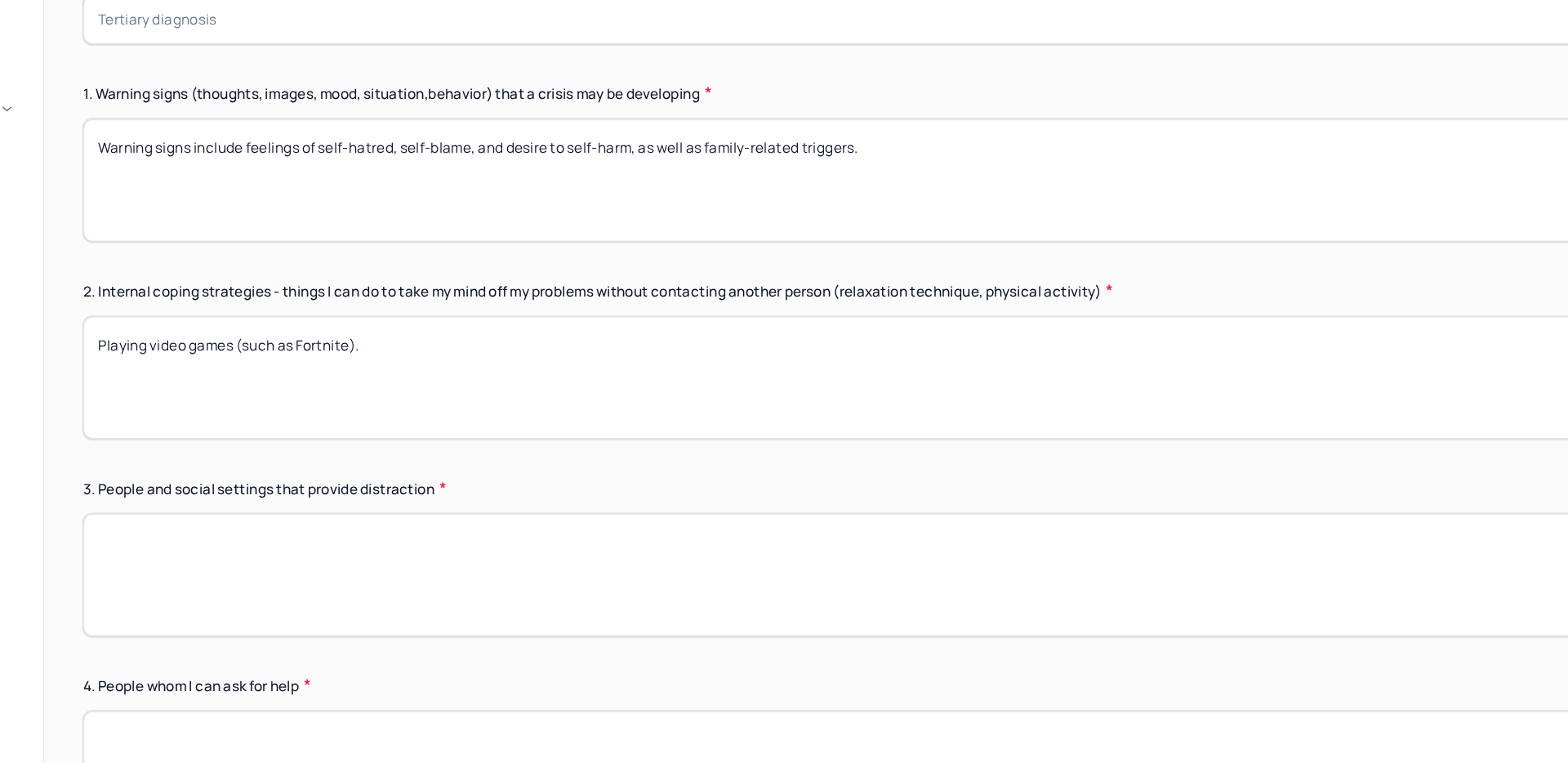 scroll, scrollTop: 449, scrollLeft: 0, axis: vertical 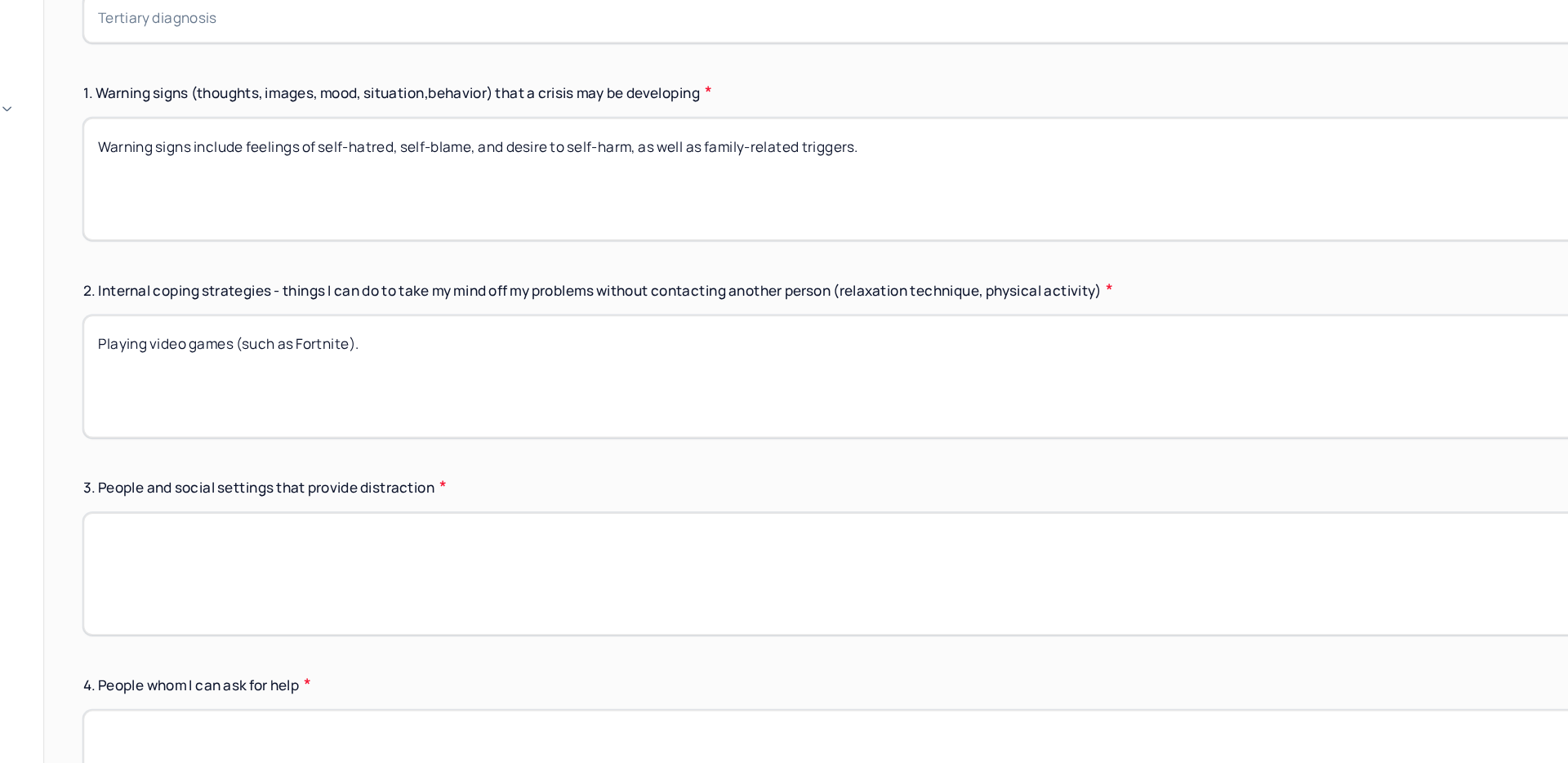 click on "Playing video games (such as Fortnite)." at bounding box center (890, 404) 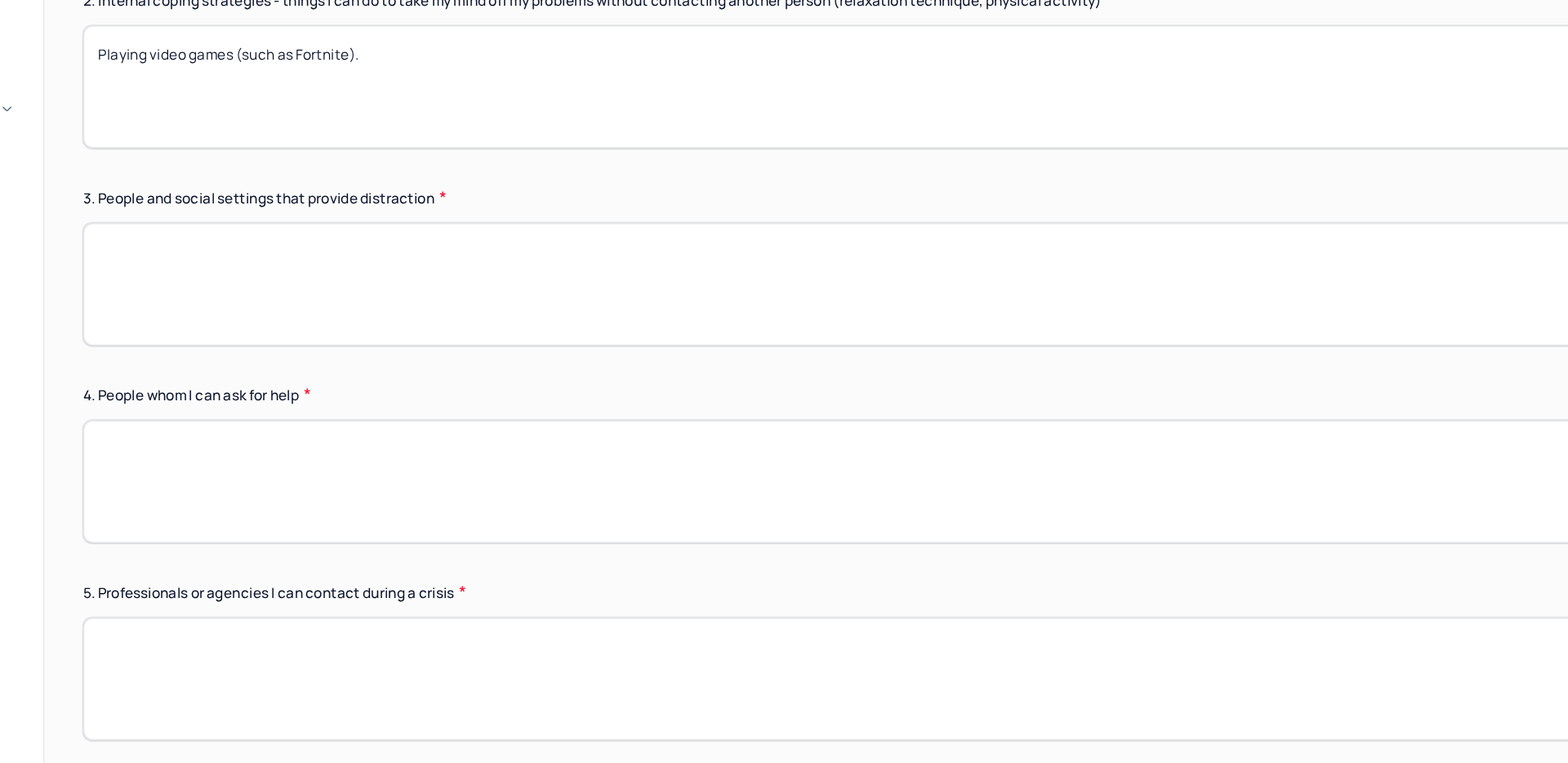 scroll, scrollTop: 663, scrollLeft: 0, axis: vertical 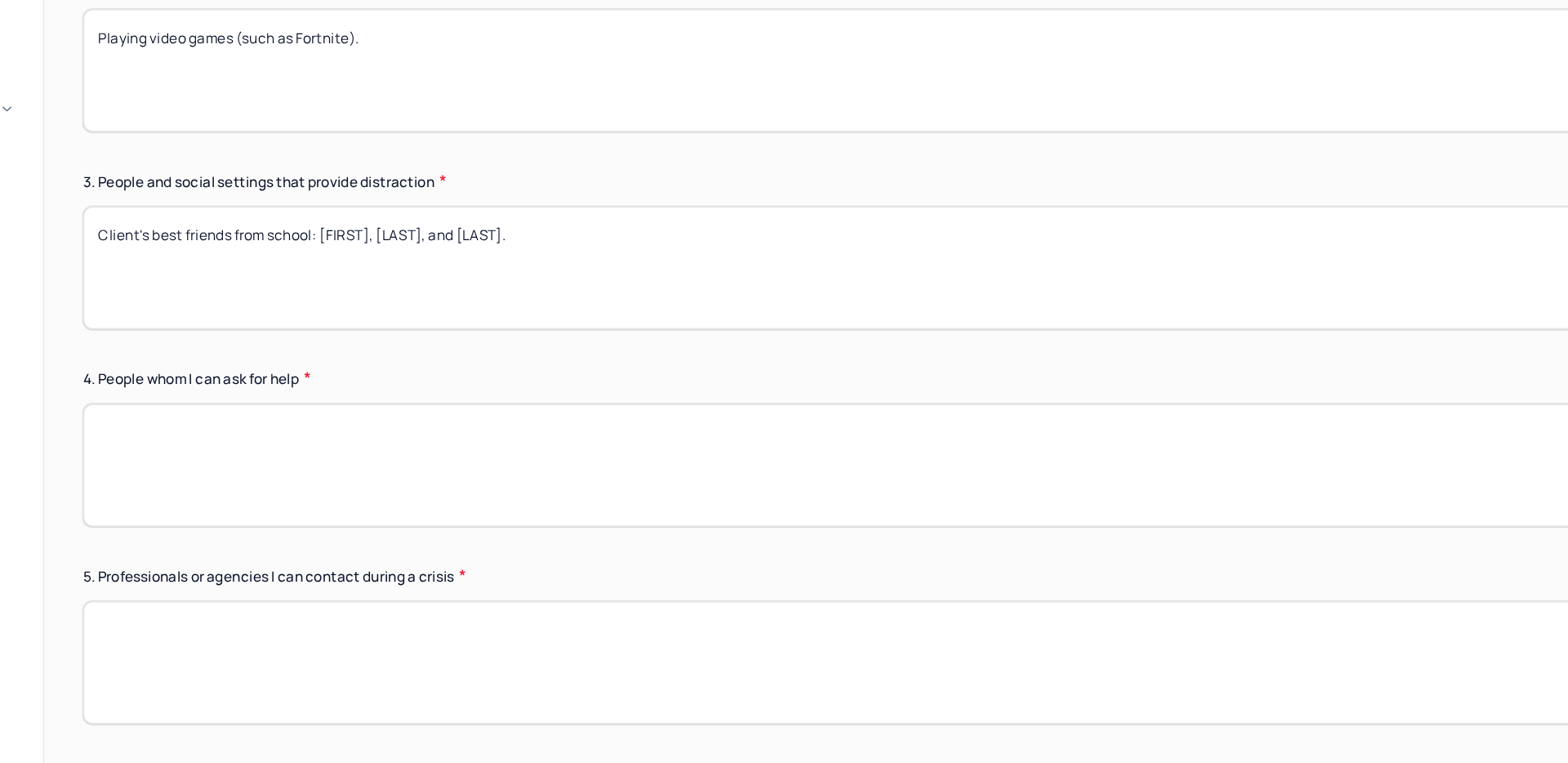 click on "Instructions The fields marked with an asterisk ( * ) are required before you can submit your notes. Before you can submit your session notes, they must be signed. You have the option to save your notes as a draft before making a submission. Primary diagnosis * F34.1 PERSISTENT DEPRESSIVE DISORDER (DYSTHYMIA) Secondary diagnosis (optional) Secondary diagnosis Tertiary diagnosis (optional) Tertiary diagnosis 1. Warning signs (thoughts, images, mood, situation,behavior) that a crisis may be developing Warning signs include feelings of self-hatred, self-blame, and desire to self-harm, as well as family-related triggers.  2. Internal coping strategies - things I can do to take my mind off my problems without contacting another person (relaxation technique, physical activity) Playing video games (such as Fortnite).  3. People and social settings that provide distraction Client's best friends from school,  4. People whom I can ask for help 5. Professionals or agencies I can contact during a crisis Very likely N/A *" at bounding box center [890, 838] 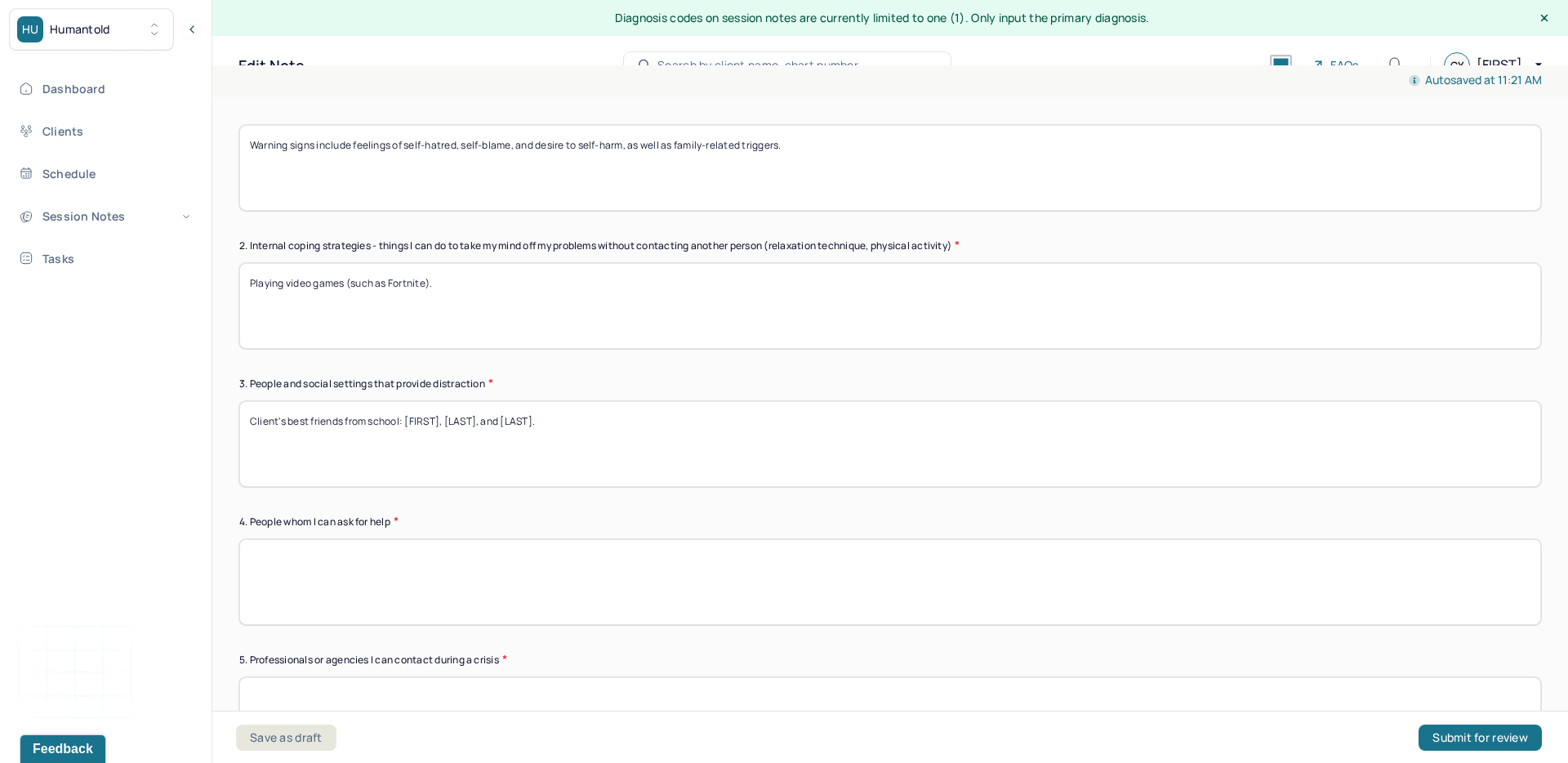 scroll, scrollTop: 501, scrollLeft: 0, axis: vertical 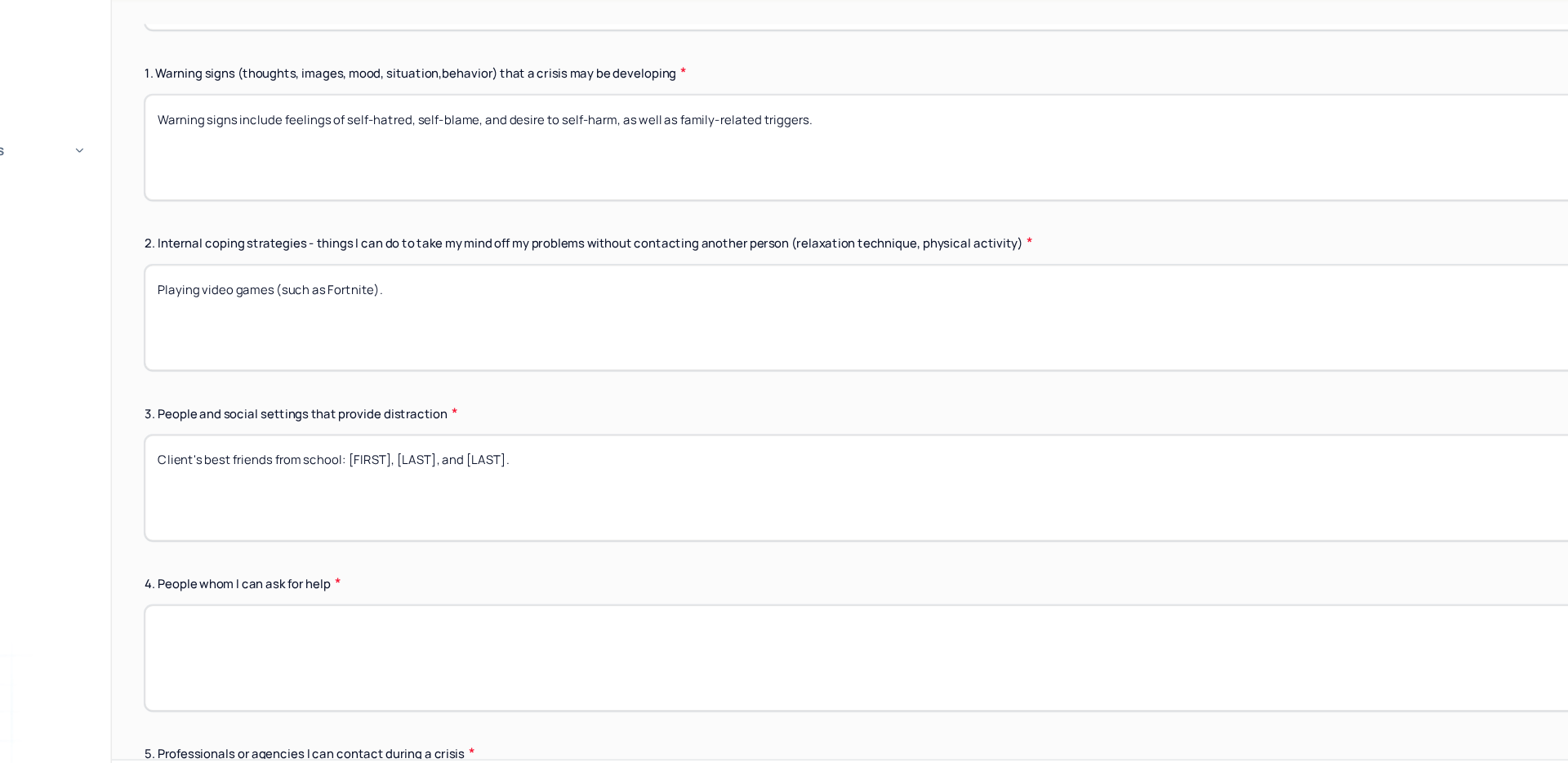 click on "Client's best friends from school: [FIRST], [LAST], and [LAST]." at bounding box center [890, 490] 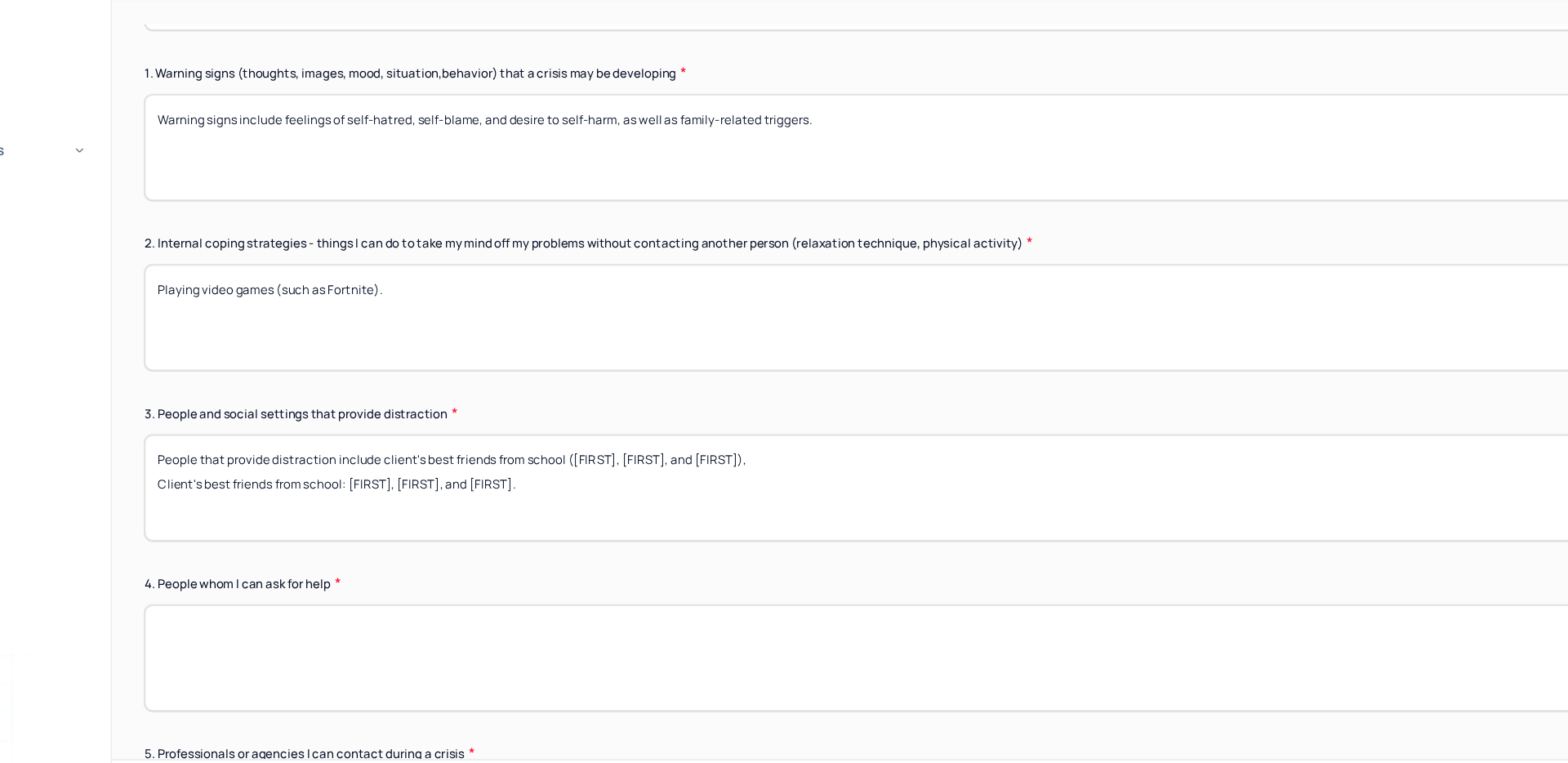 click on "People that provide distraction include client's best friends from school
Client's best friends from school: [FIRST], [FIRST], and [FIRST]." at bounding box center (890, 490) 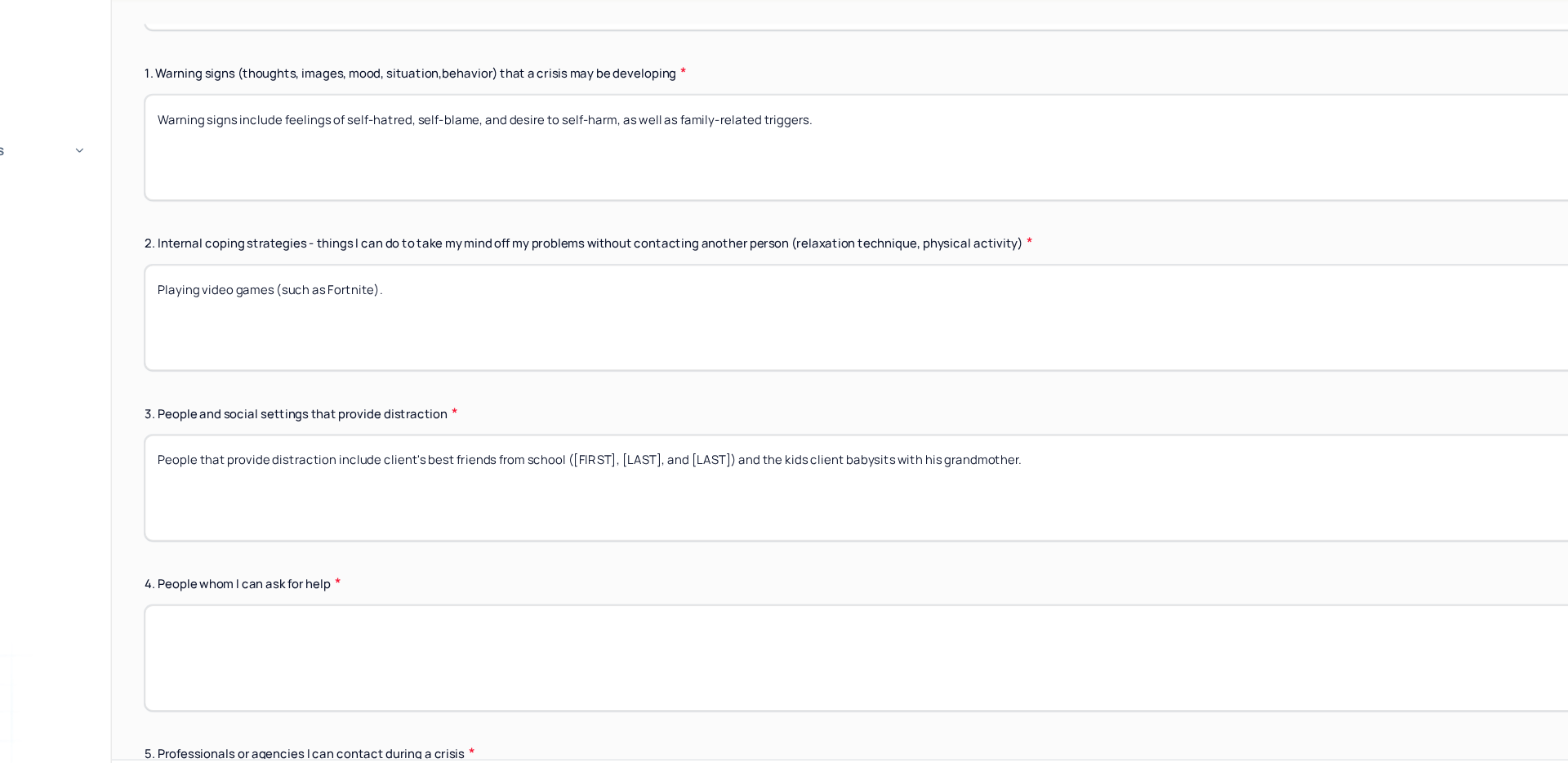click on "People that provide distraction include client's best friends from school ([FIRST], [LAST], and [LAST]) and the kids client babysits with his grandmother." at bounding box center [890, 490] 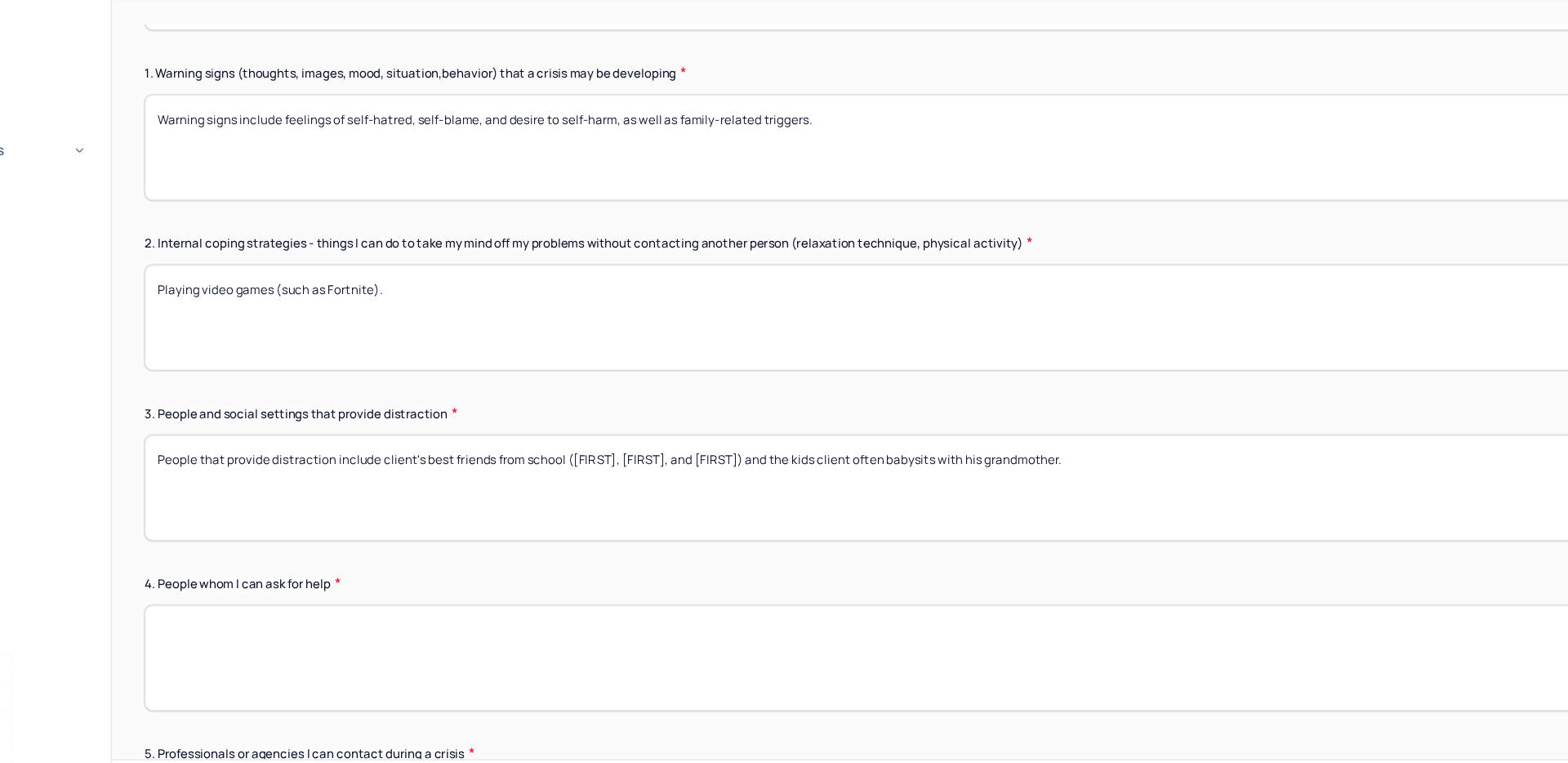 click on "People that provide distraction include client's best friends from school ([FIRST], [FIRST], and [FIRST]) and the kids client often babysits with his grandmother." at bounding box center (890, 490) 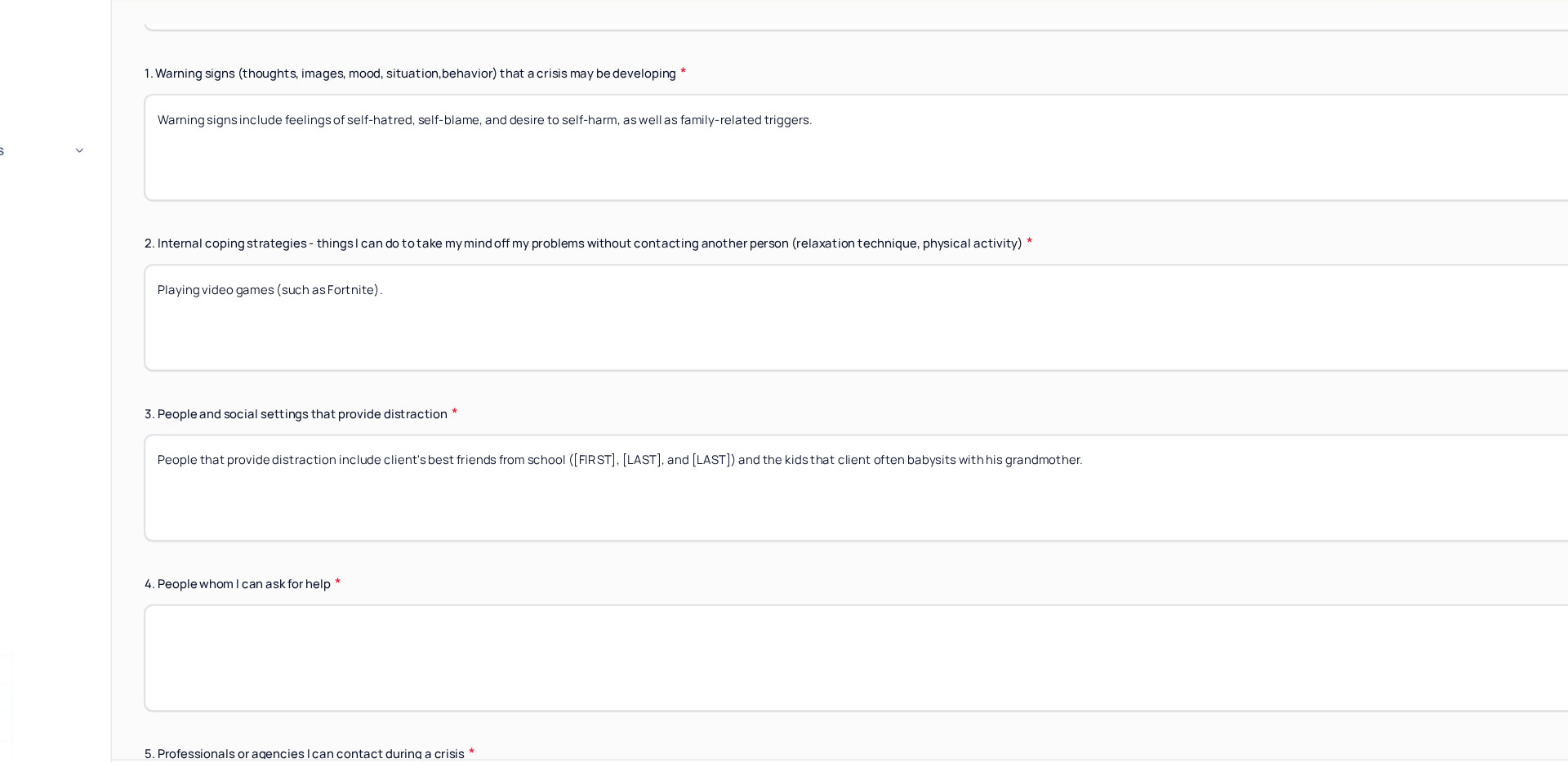 click on "People that provide distraction include client's best friends from school ([FIRST], [FIRST], and [FIRST]) and the kids client often babysits with his grandmother." at bounding box center (890, 490) 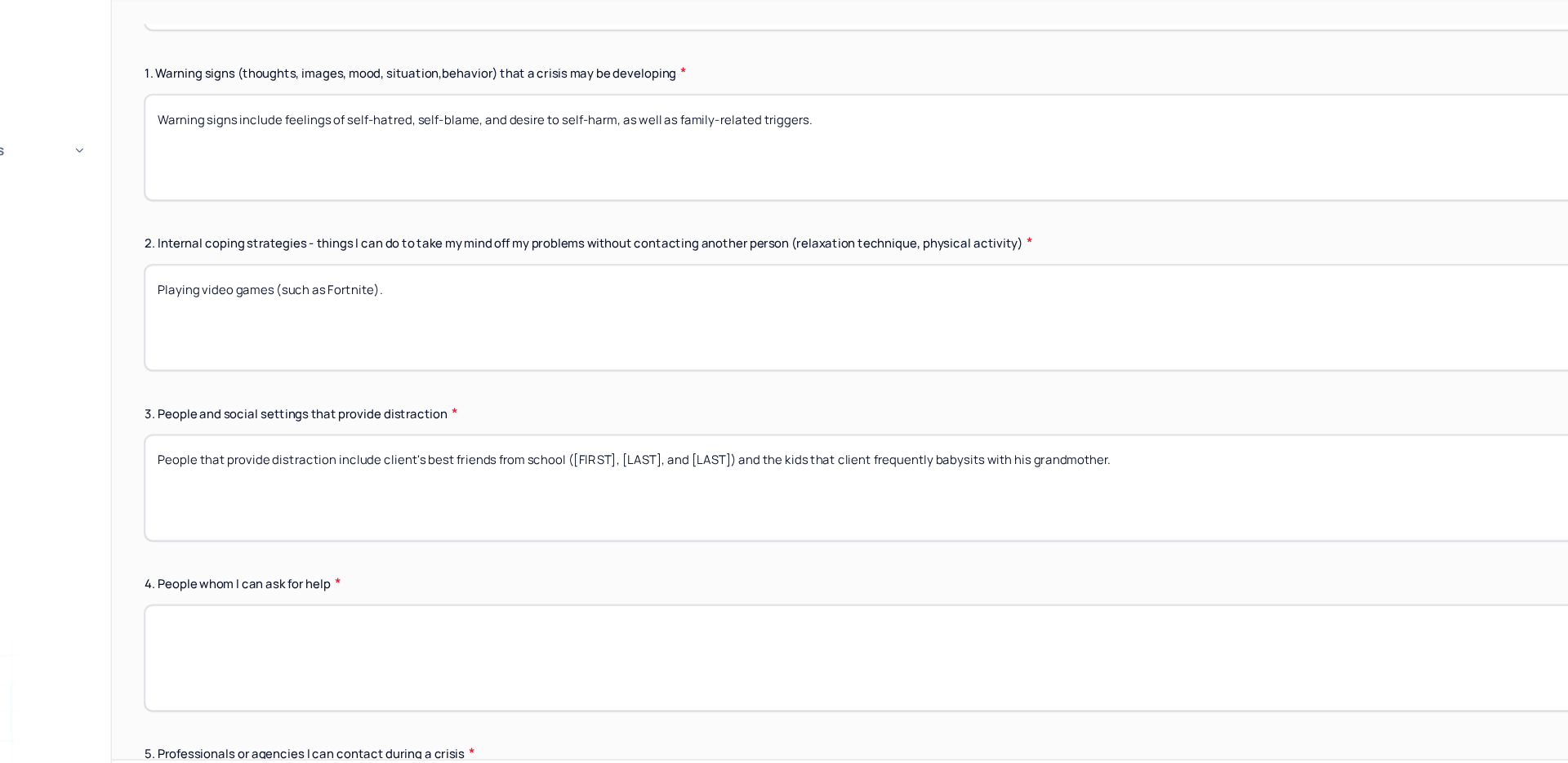 click on "People that provide distraction include client's best friends from school ([FIRST], [FIRST], and [FIRST]) and the kids client often babysits with his grandmother." at bounding box center (890, 490) 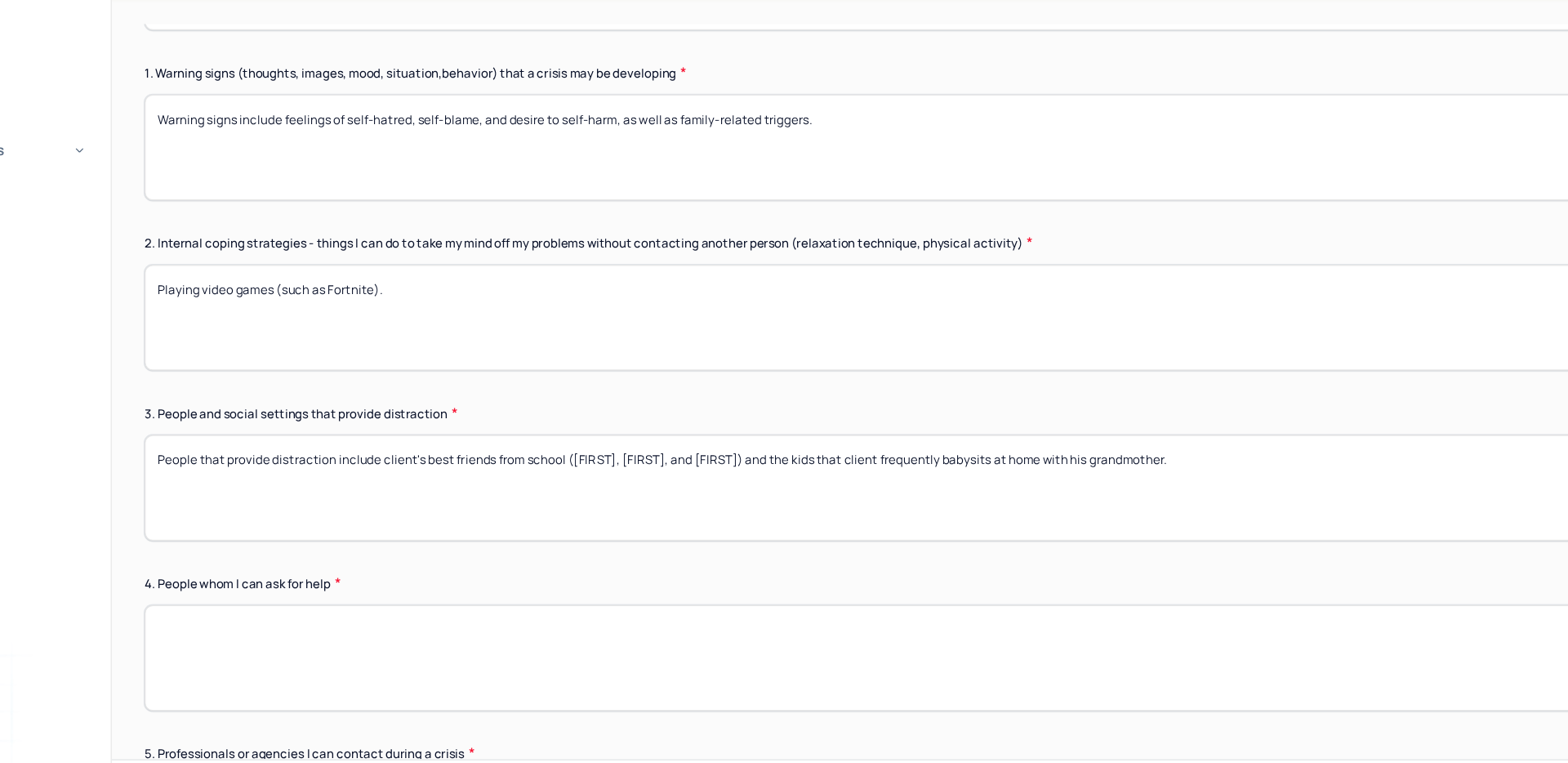 click on "3. People and social settings that provide distraction" at bounding box center (890, 430) 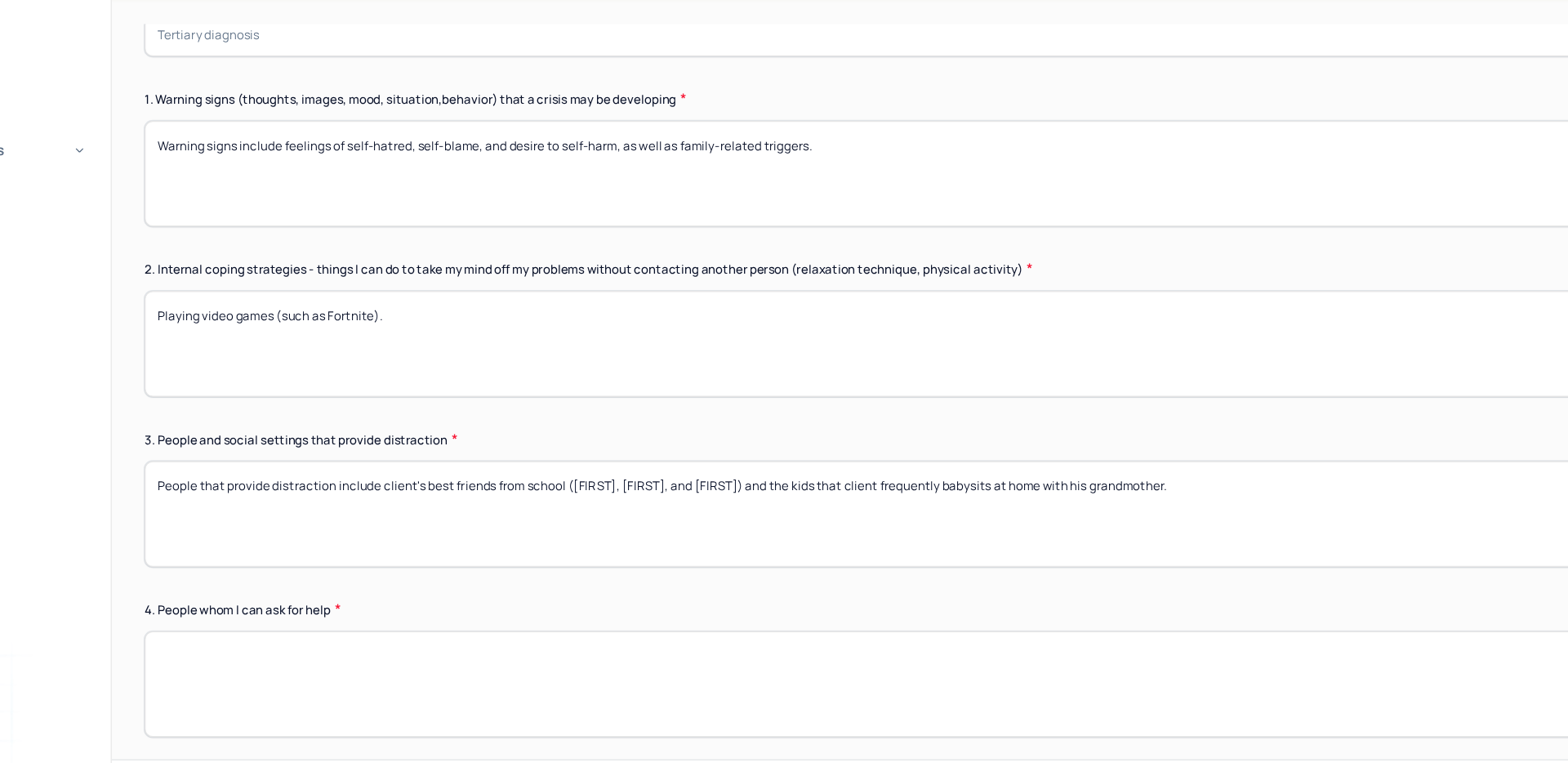 scroll, scrollTop: 478, scrollLeft: 0, axis: vertical 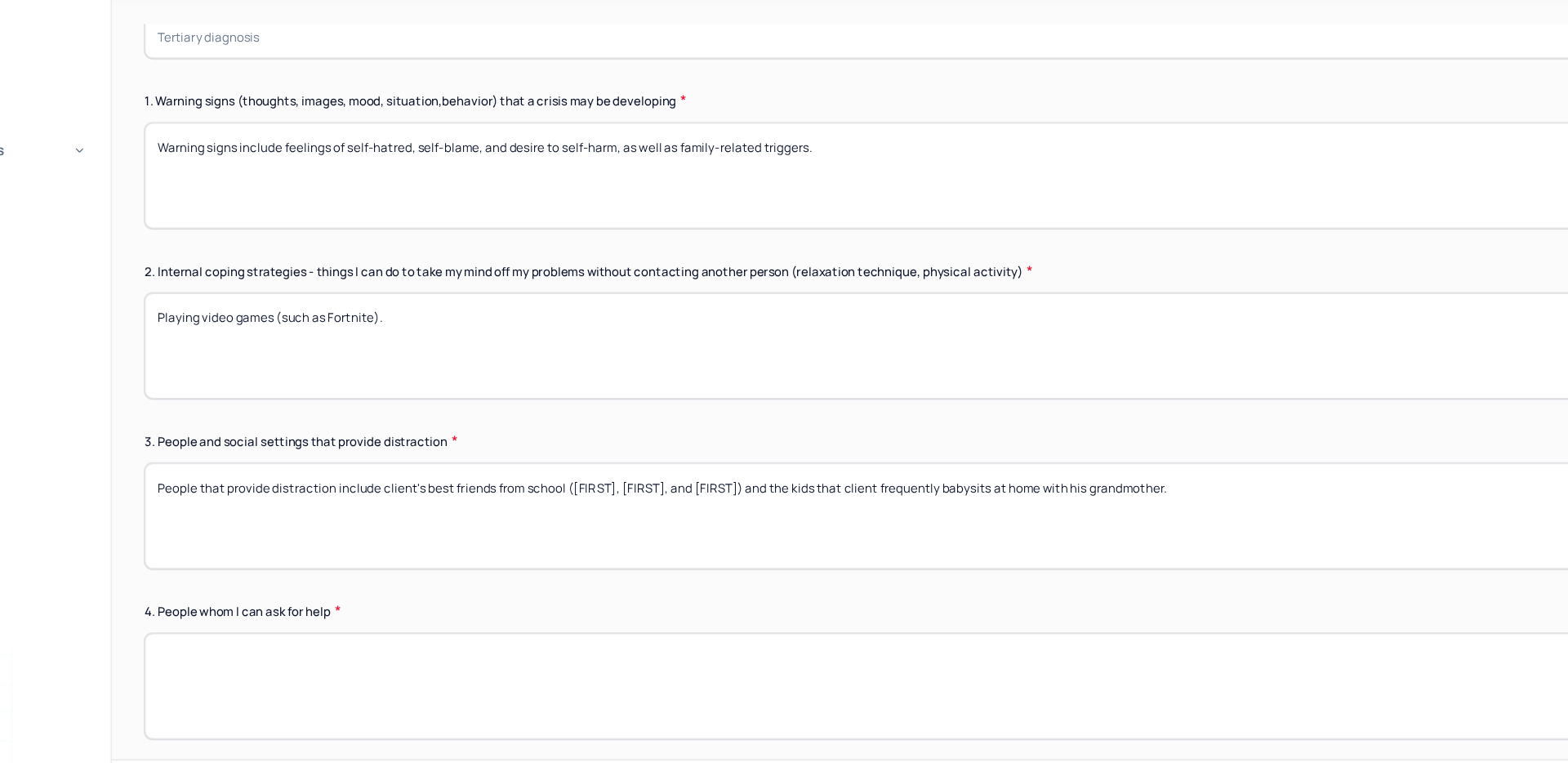 drag, startPoint x: 710, startPoint y: 490, endPoint x: 737, endPoint y: 544, distance: 60.373835 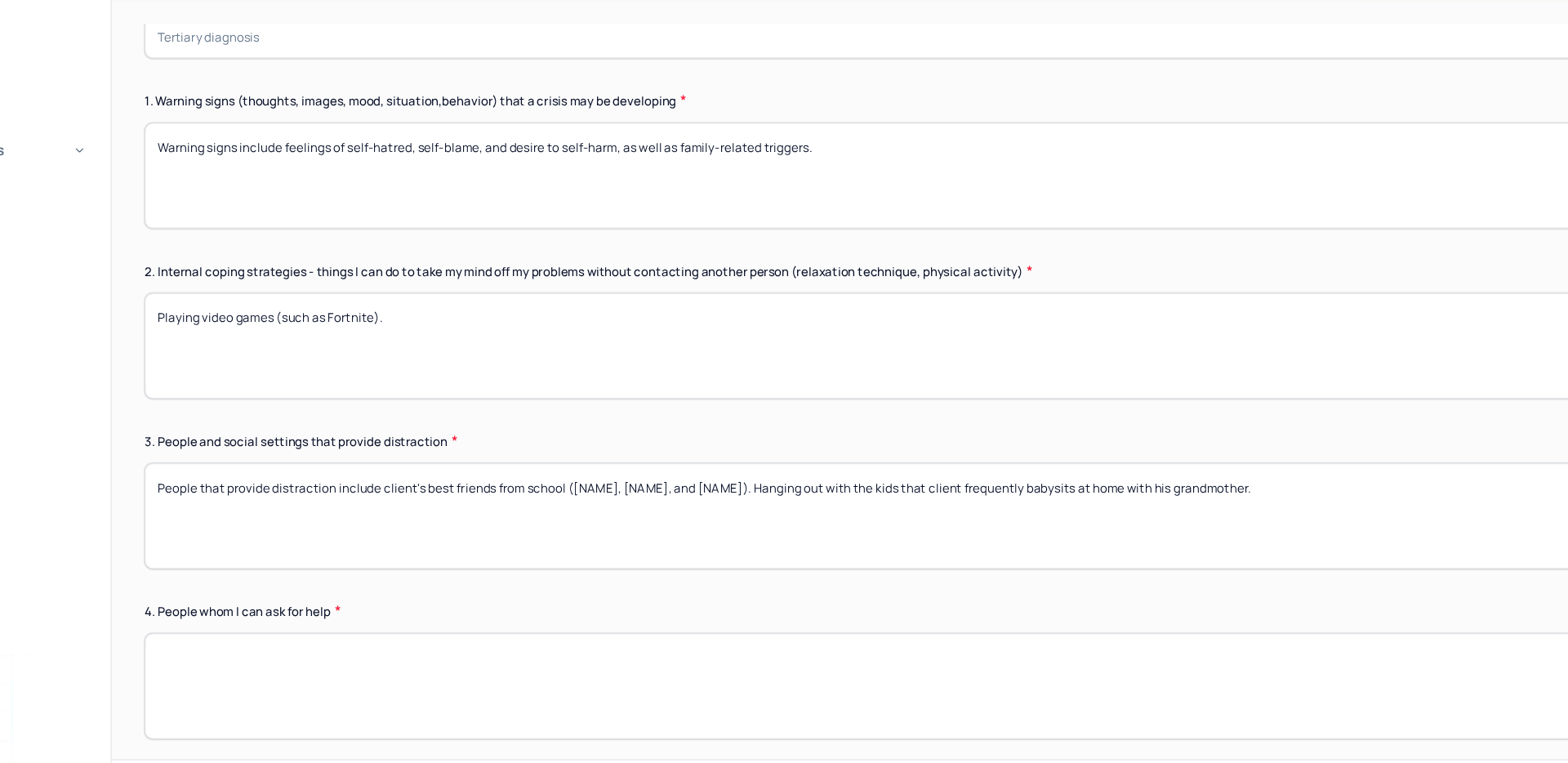 click on "People that provide distraction include client's best friends from school ([NAME], [NAME], and [NAME]). Hanging out with the kids that client frequently babysits at home with his grandmother." at bounding box center (890, 513) 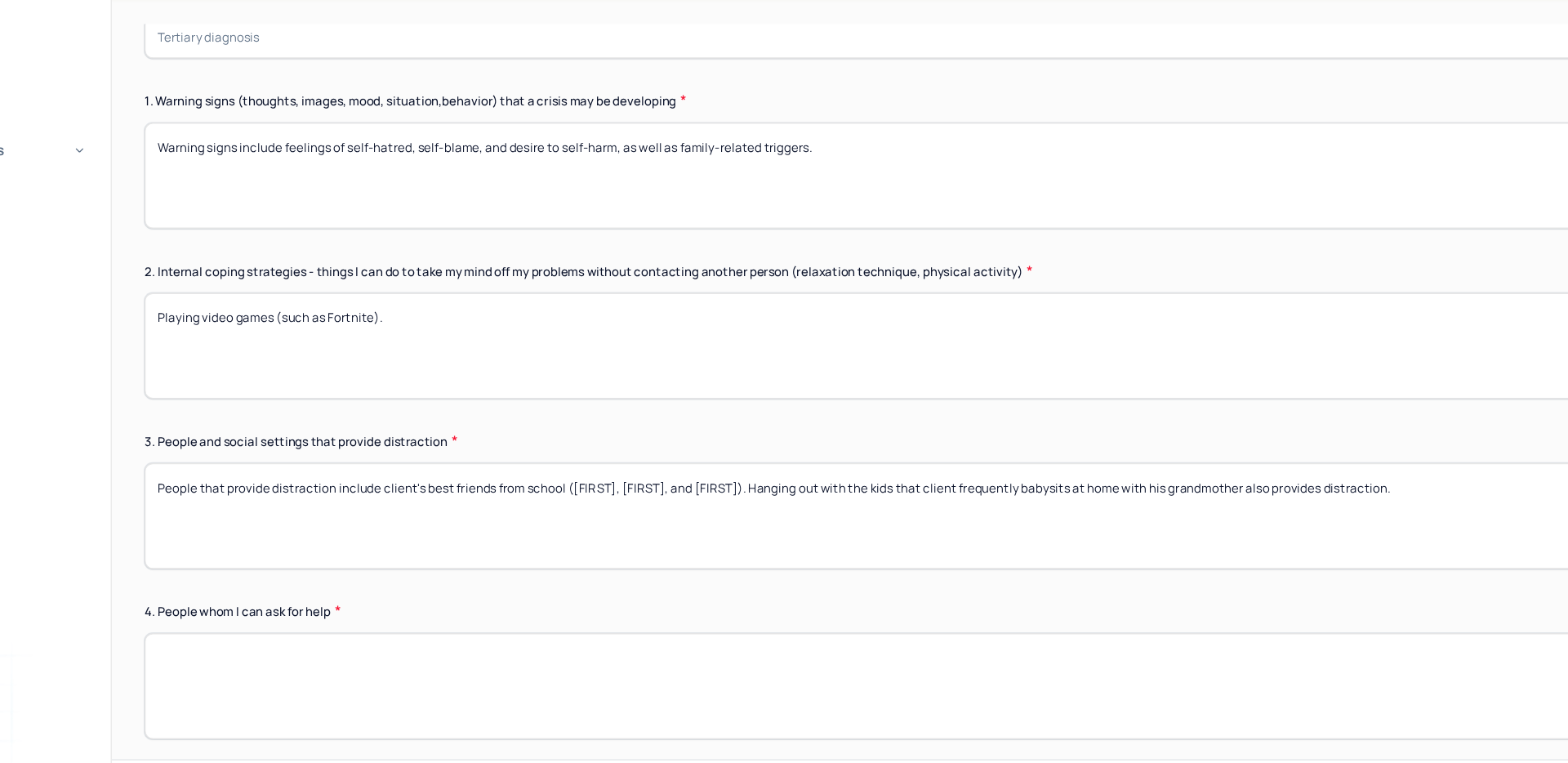 type on "People that provide distraction include client's best friends from school ([FIRST], [FIRST], and [FIRST]). Hanging out with the kids that client frequently babysits at home with his grandmother also provides distraction." 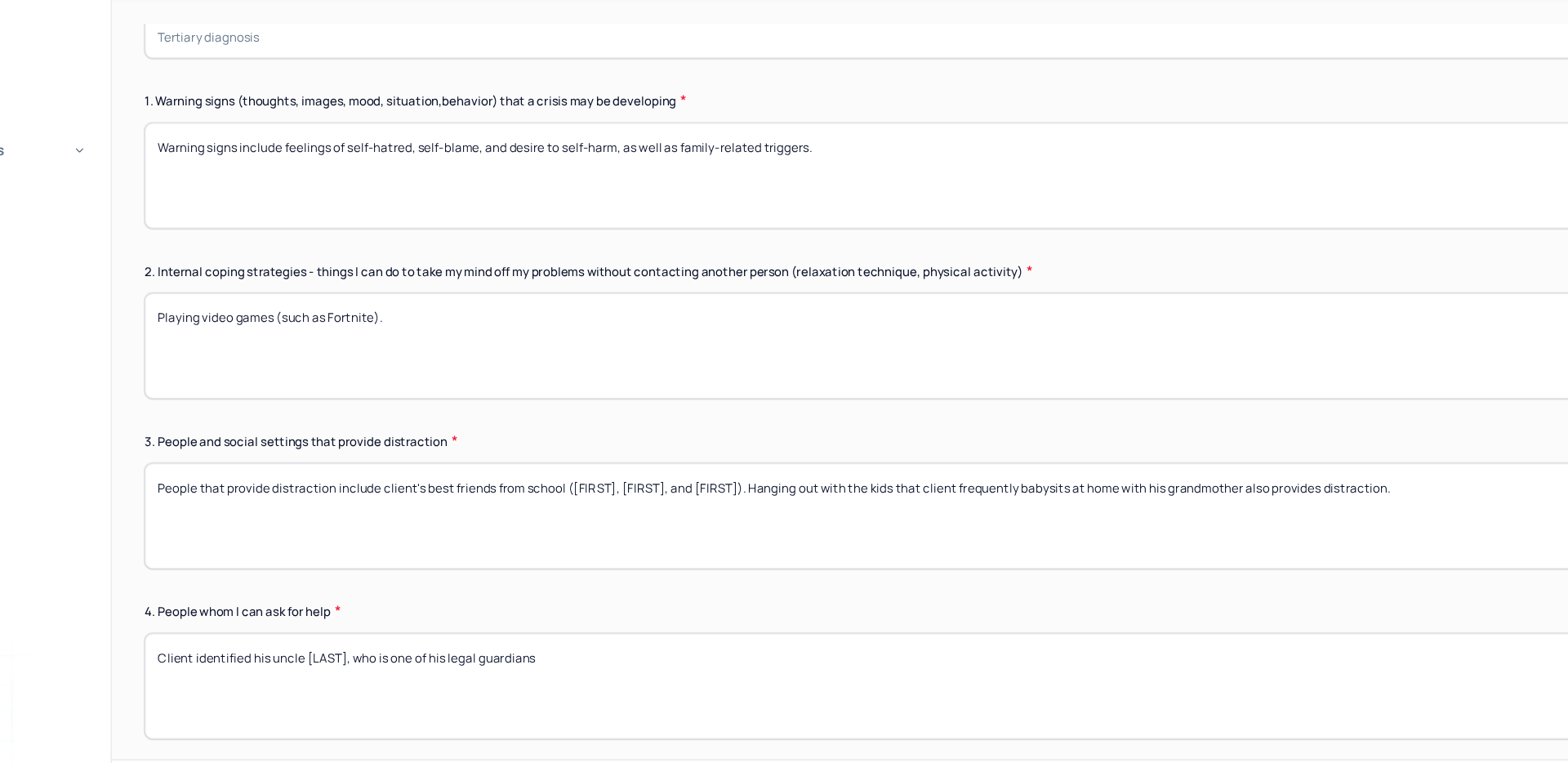 drag, startPoint x: 550, startPoint y: 627, endPoint x: 394, endPoint y: 635, distance: 156.20499 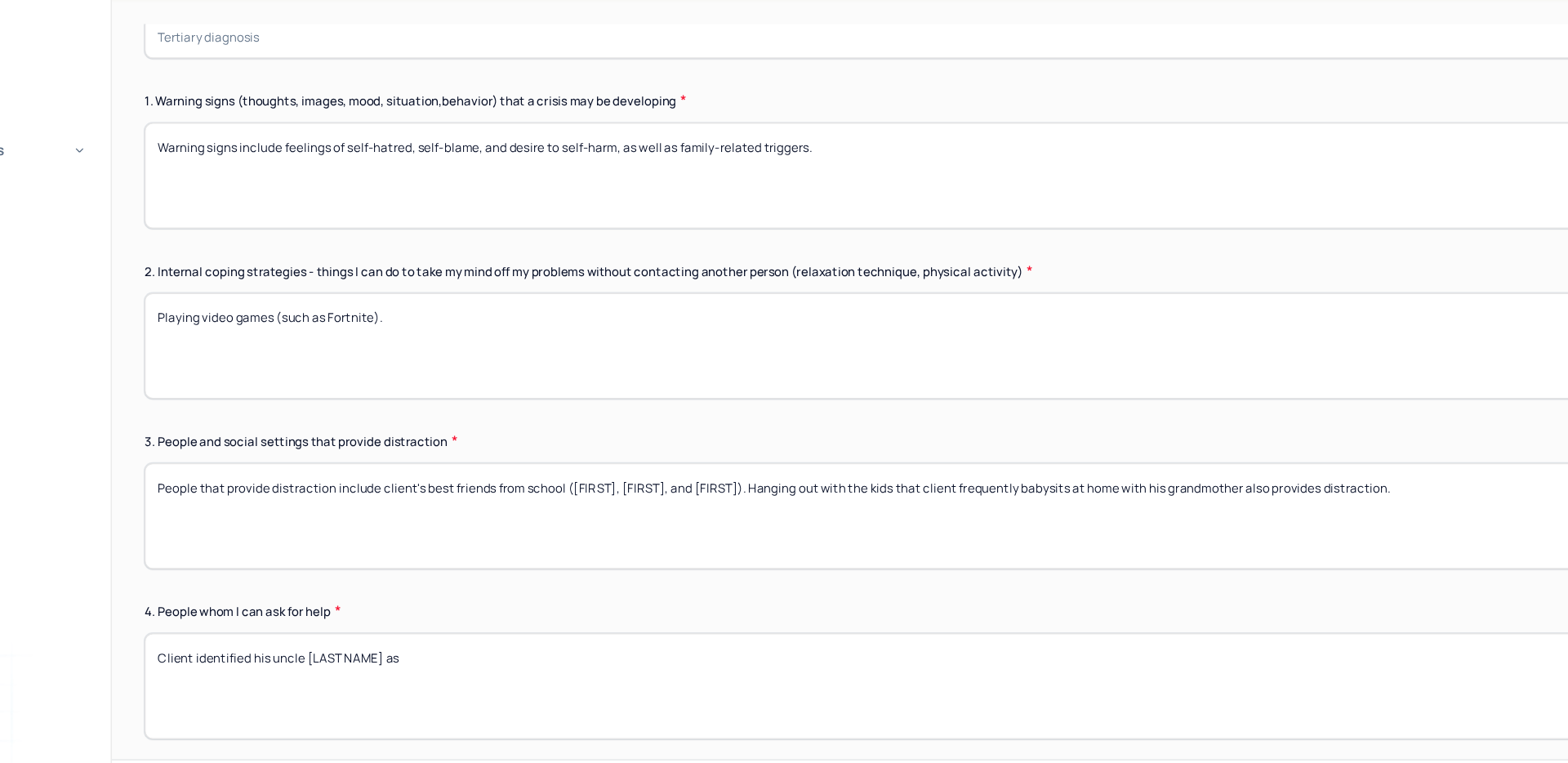 click on "Client identified his uncle Hai, who" at bounding box center (890, 651) 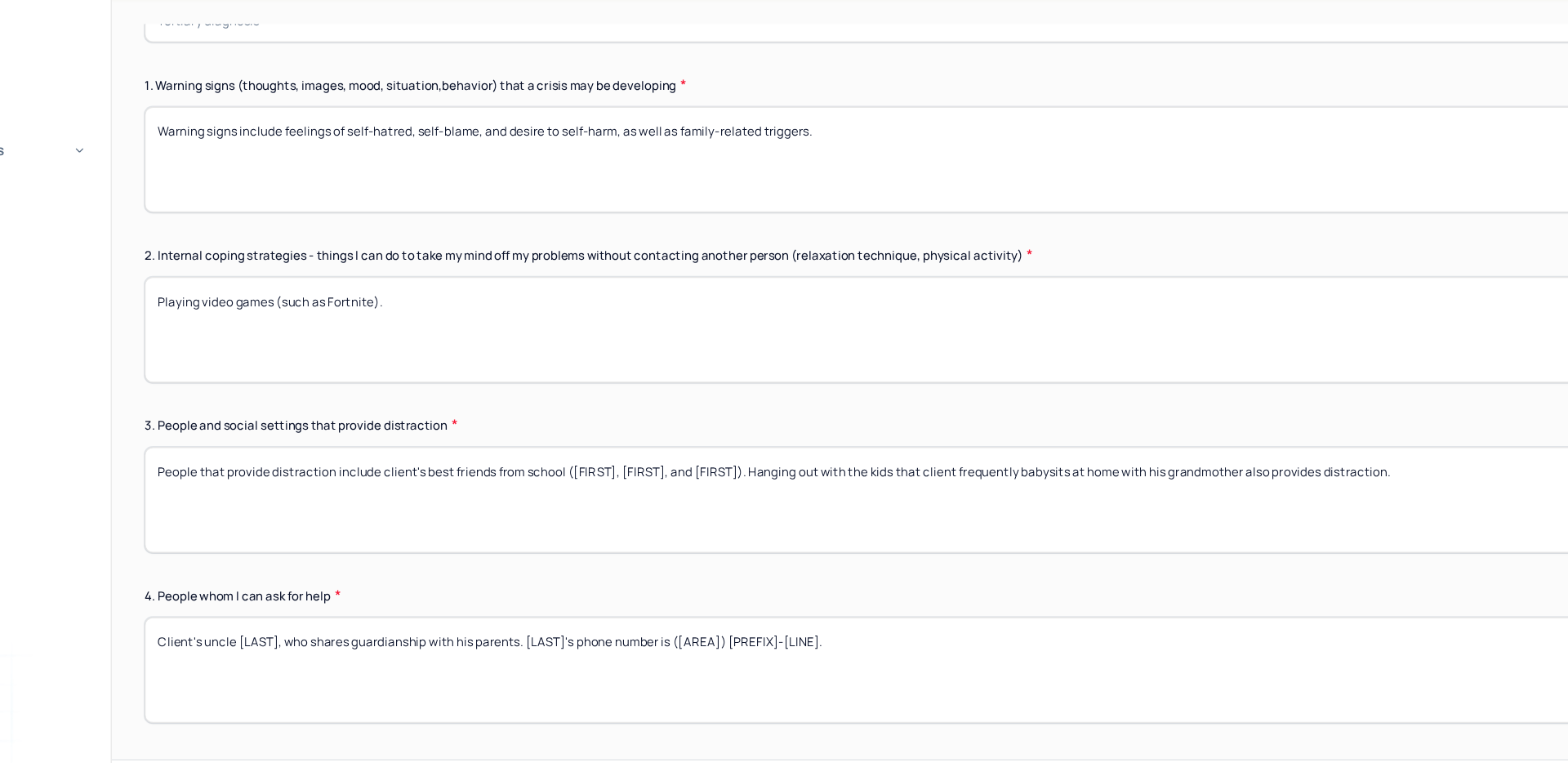 scroll, scrollTop: 492, scrollLeft: 0, axis: vertical 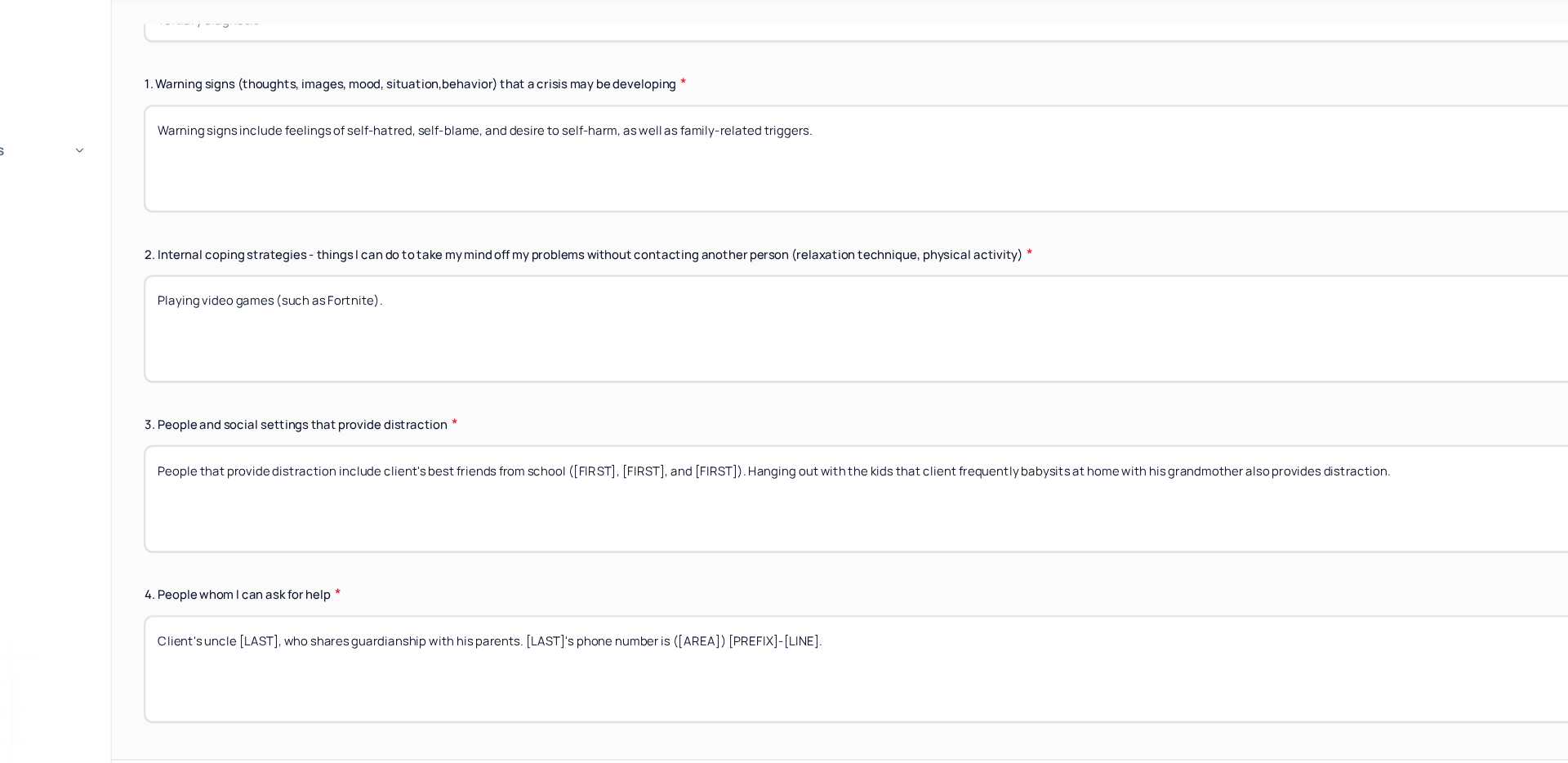 click on "Client's uncle Hai, who shares guardianship with his parents. Hai's phone number is (469) 653-7588." at bounding box center (890, 637) 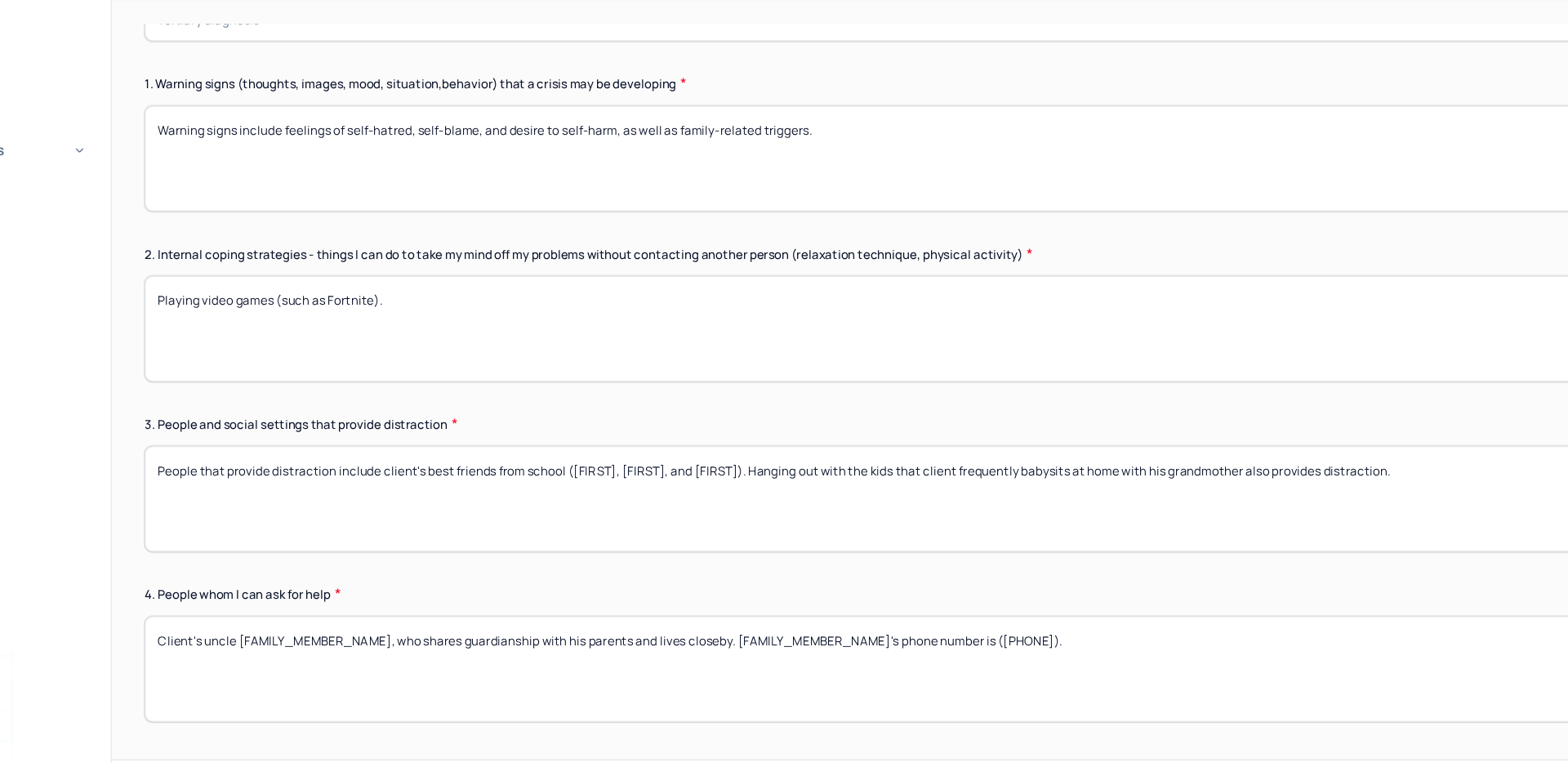type on "Client's uncle Hai, who shares guardianship with his parents and lives closeby. Hai's phone number is (469) 653-7588." 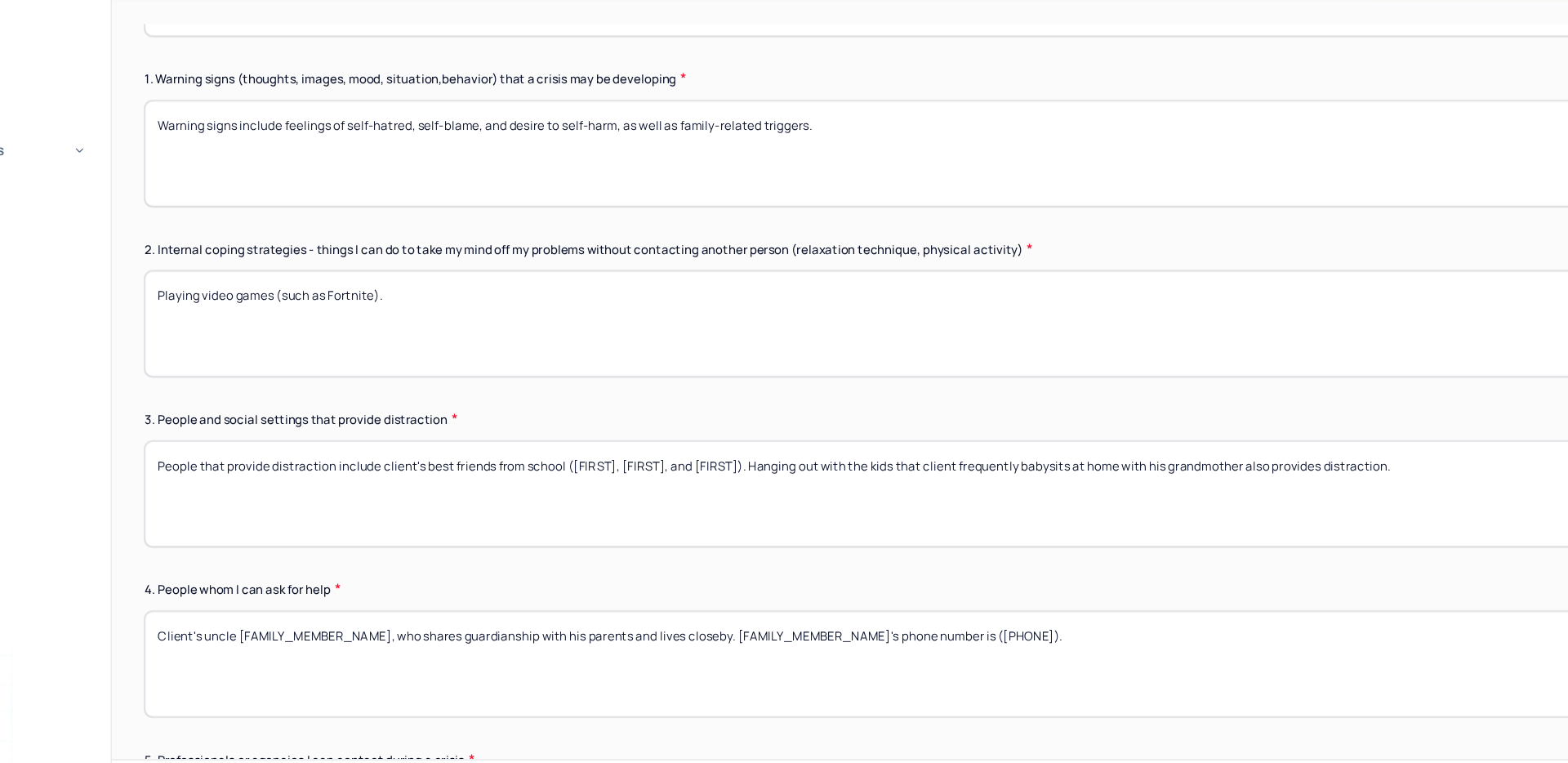 click on "4. People whom I can ask for help" at bounding box center (890, 573) 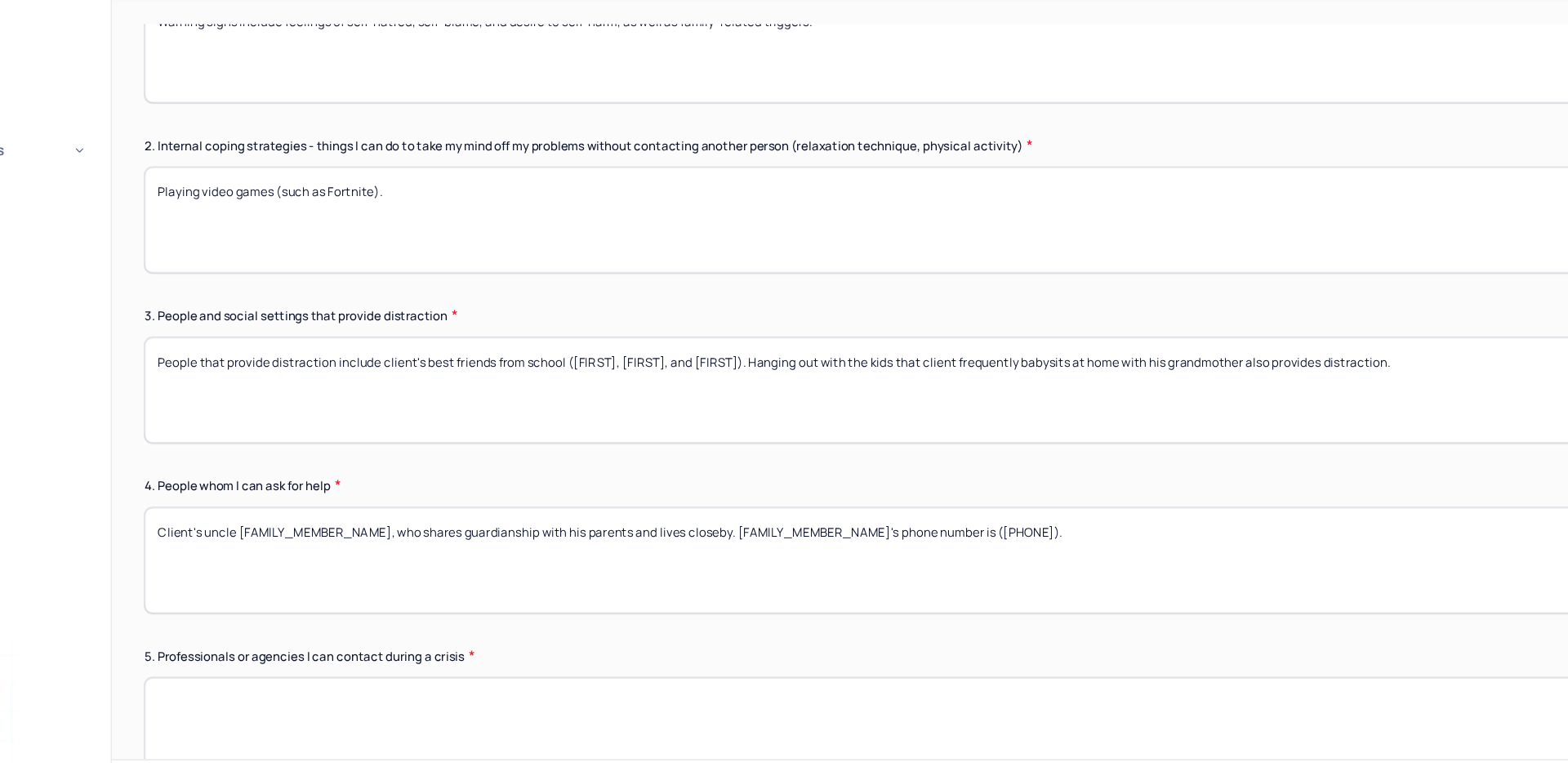scroll, scrollTop: 661, scrollLeft: 0, axis: vertical 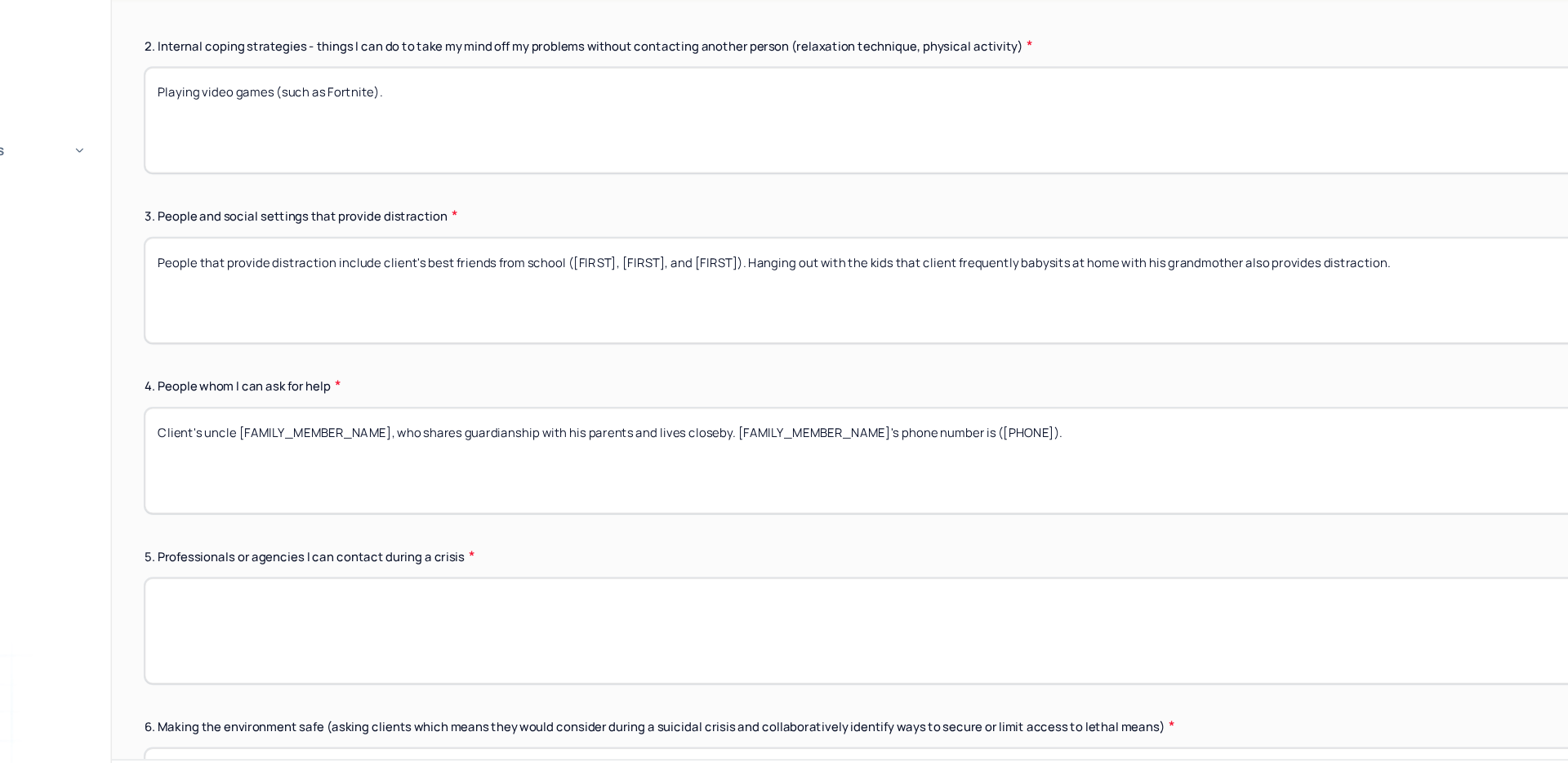 click on "Instructions The fields marked with an asterisk ( * ) are required before you can submit your notes. Before you can submit your session notes, they must be signed. You have the option to save your notes as a draft before making a submission. Primary diagnosis * F34.1 PERSISTENT DEPRESSIVE DISORDER (DYSTHYMIA) Secondary diagnosis (optional) Secondary diagnosis Tertiary diagnosis (optional) Tertiary diagnosis 1. Warning signs (thoughts, images, mood, situation,behavior) that a crisis may be developing Warning signs include feelings of self-hatred, self-blame, and desire to self-harm, as well as family-related triggers.  2. Internal coping strategies - things I can do to take my mind off my problems without contacting another person (relaxation technique, physical activity) Playing video games (such as Fortnite).  3. People and social settings that provide distraction 4. People whom I can ask for help 5. Professionals or agencies I can contact during a crisis Very likely Likely Unlikely Very likely Likely N/A No" at bounding box center (890, 841) 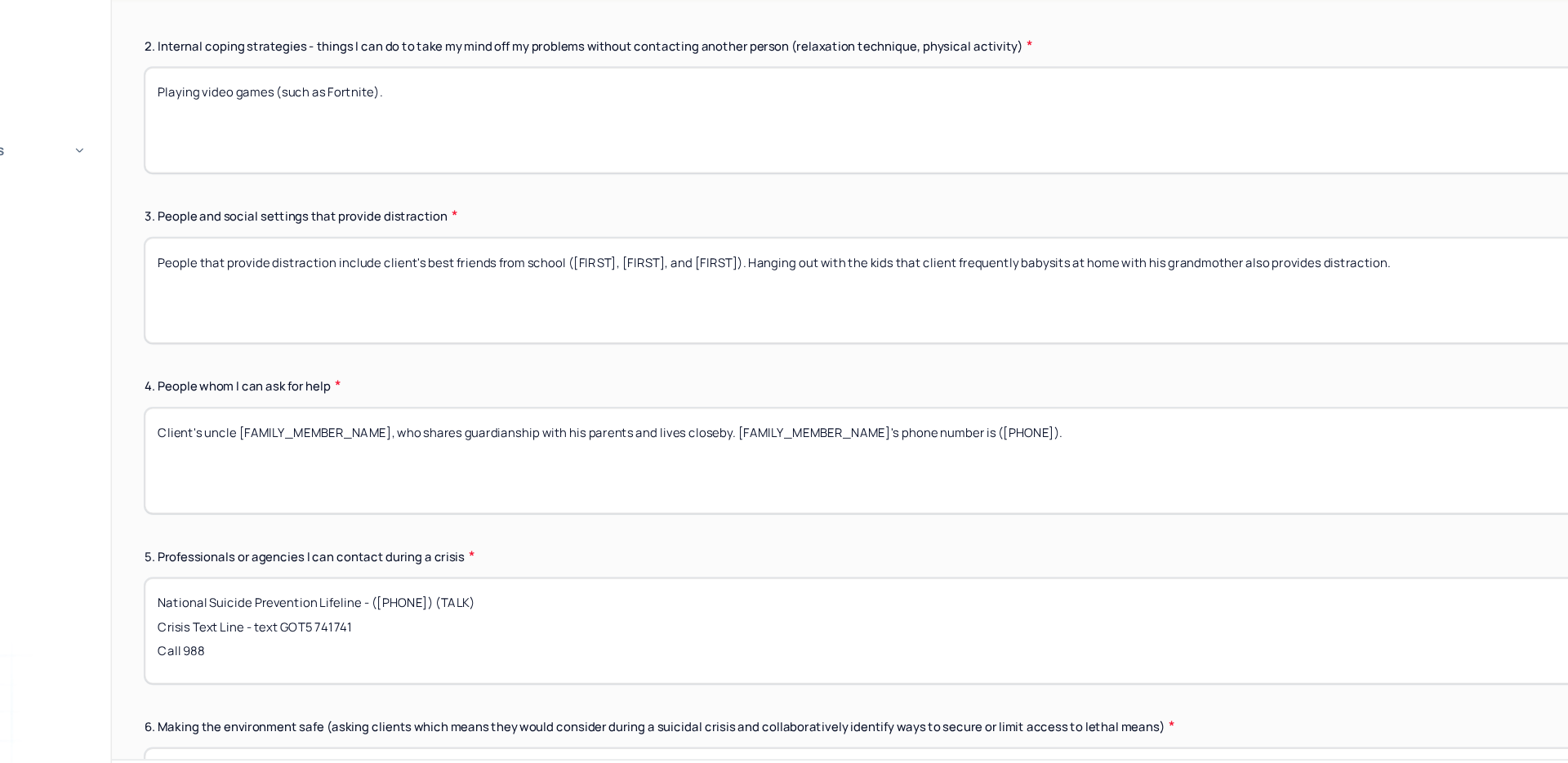 type on "National Suicide Prevention Lifeline - (800) 273-8255 (TALK)
Crisis Text Line - text GOT5 741741
Call 988" 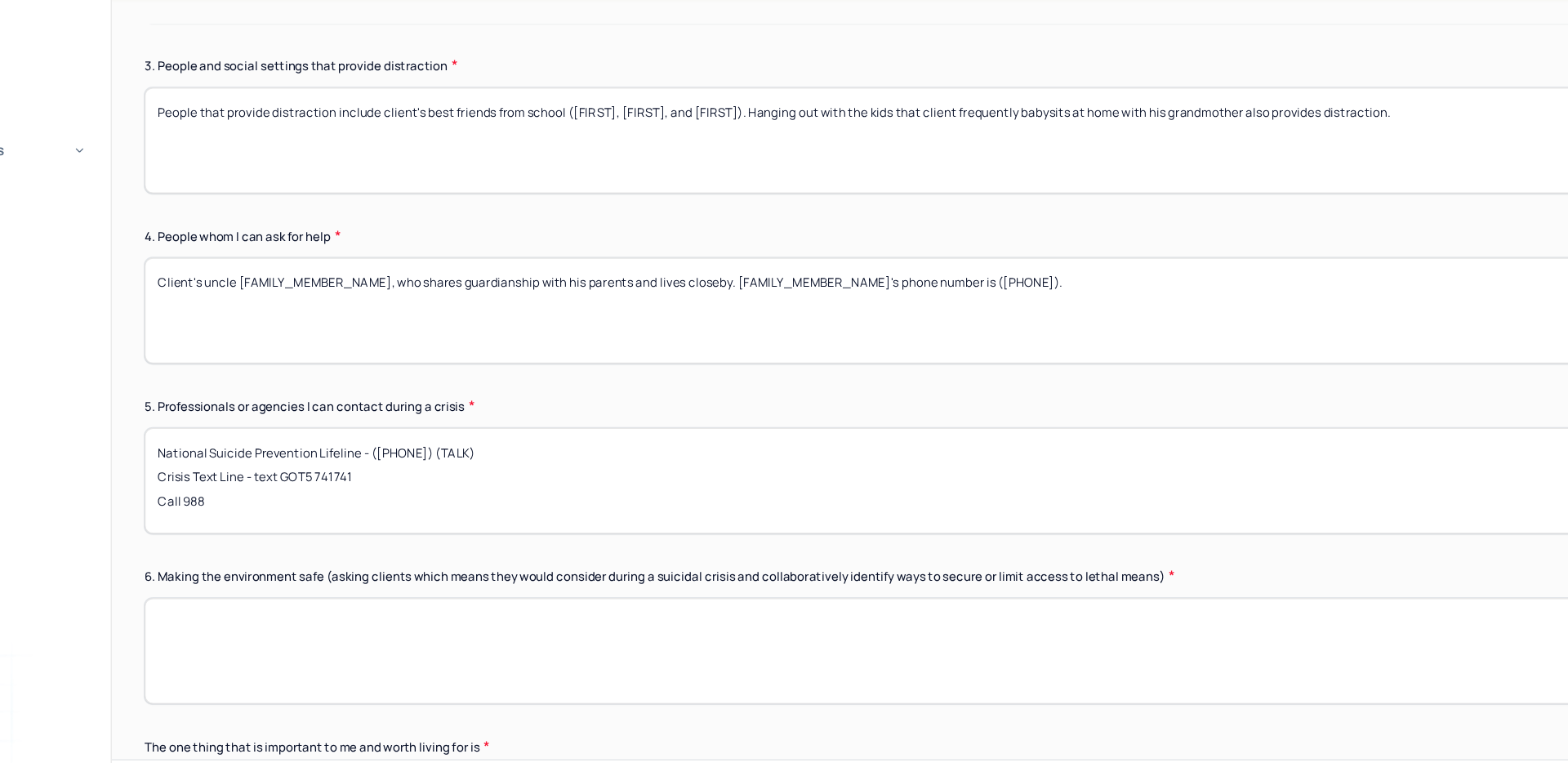 scroll, scrollTop: 788, scrollLeft: 0, axis: vertical 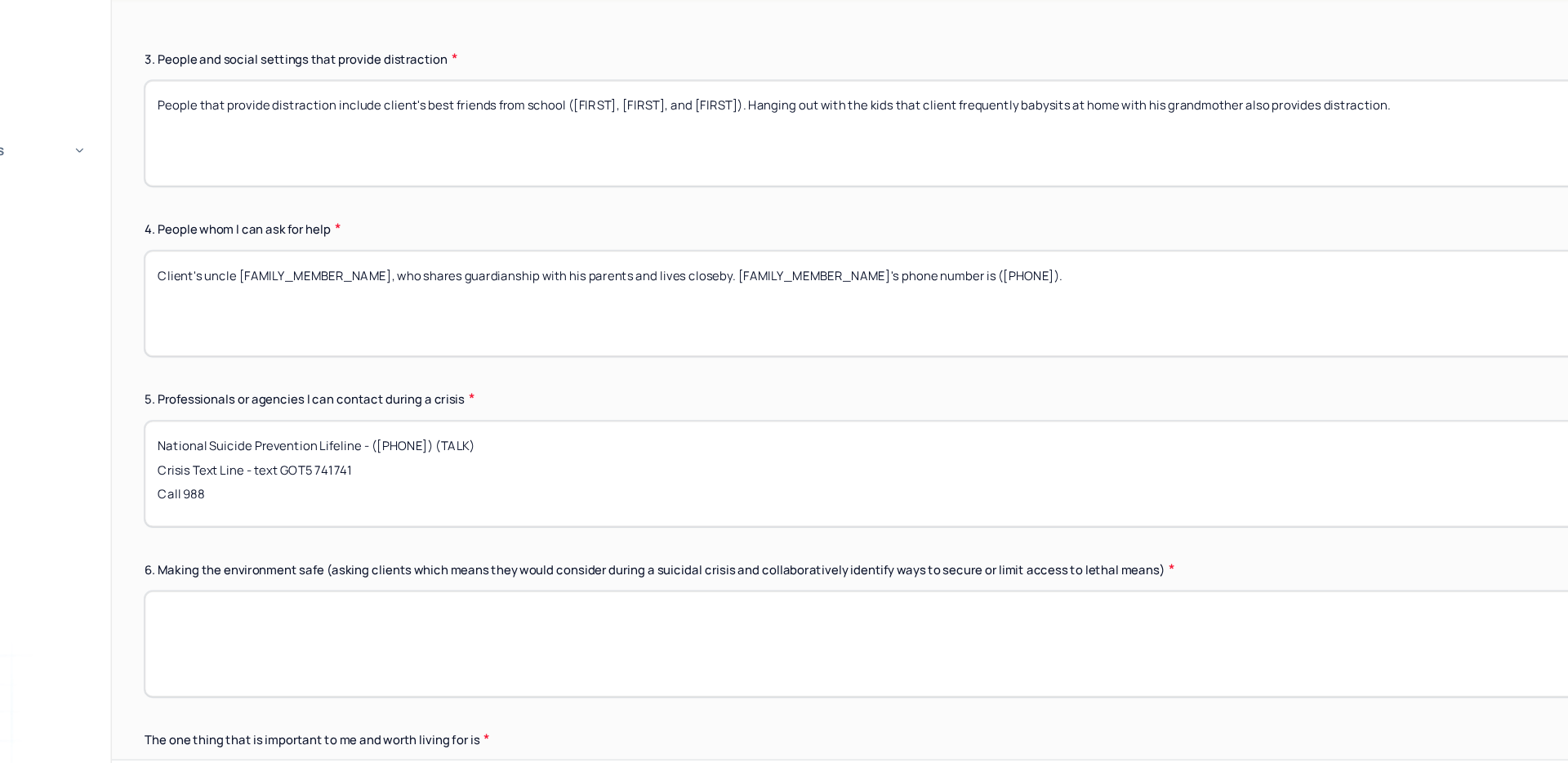 drag, startPoint x: 421, startPoint y: 476, endPoint x: 246, endPoint y: 475, distance: 175.00286 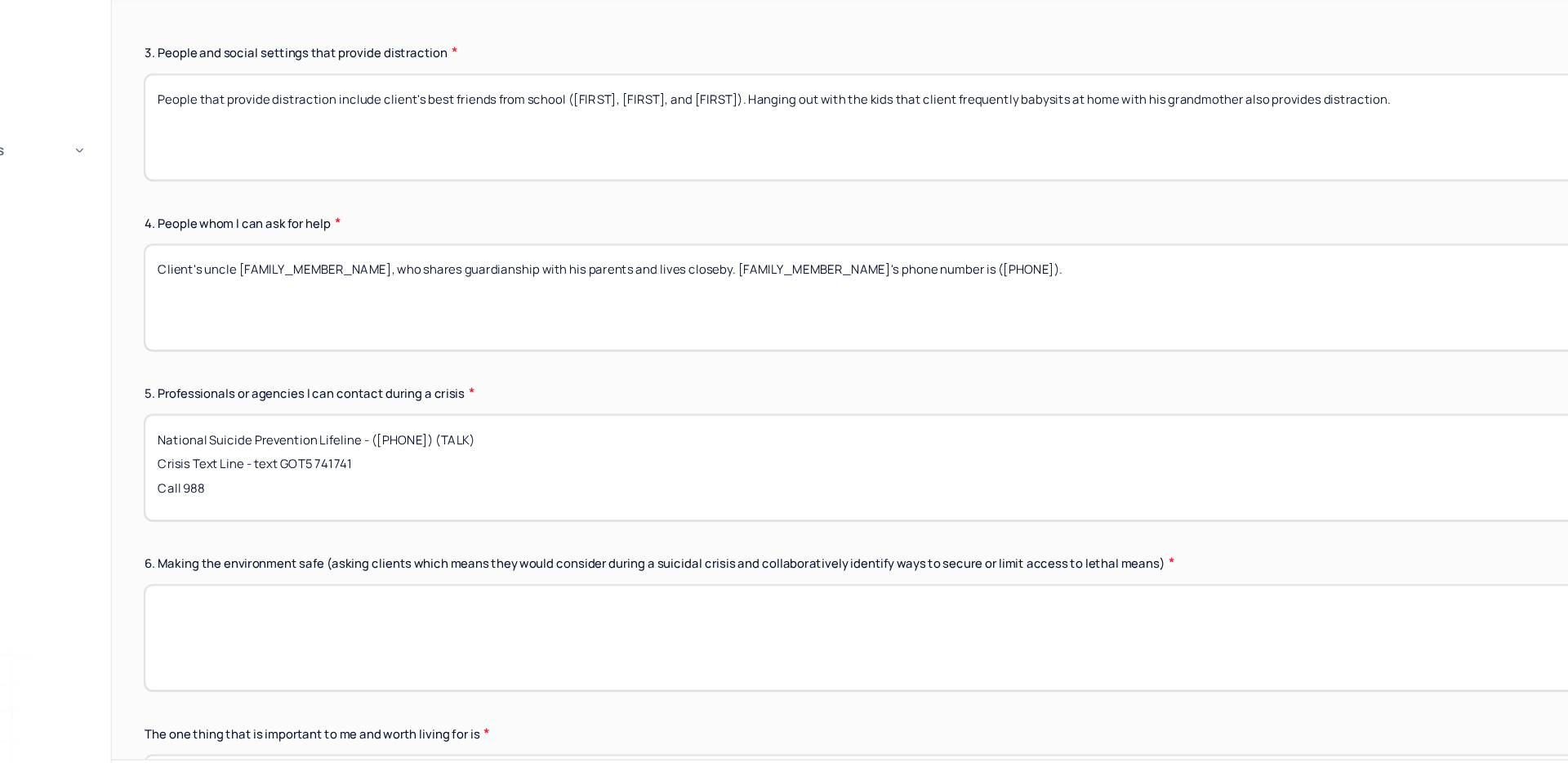 scroll, scrollTop: 794, scrollLeft: 0, axis: vertical 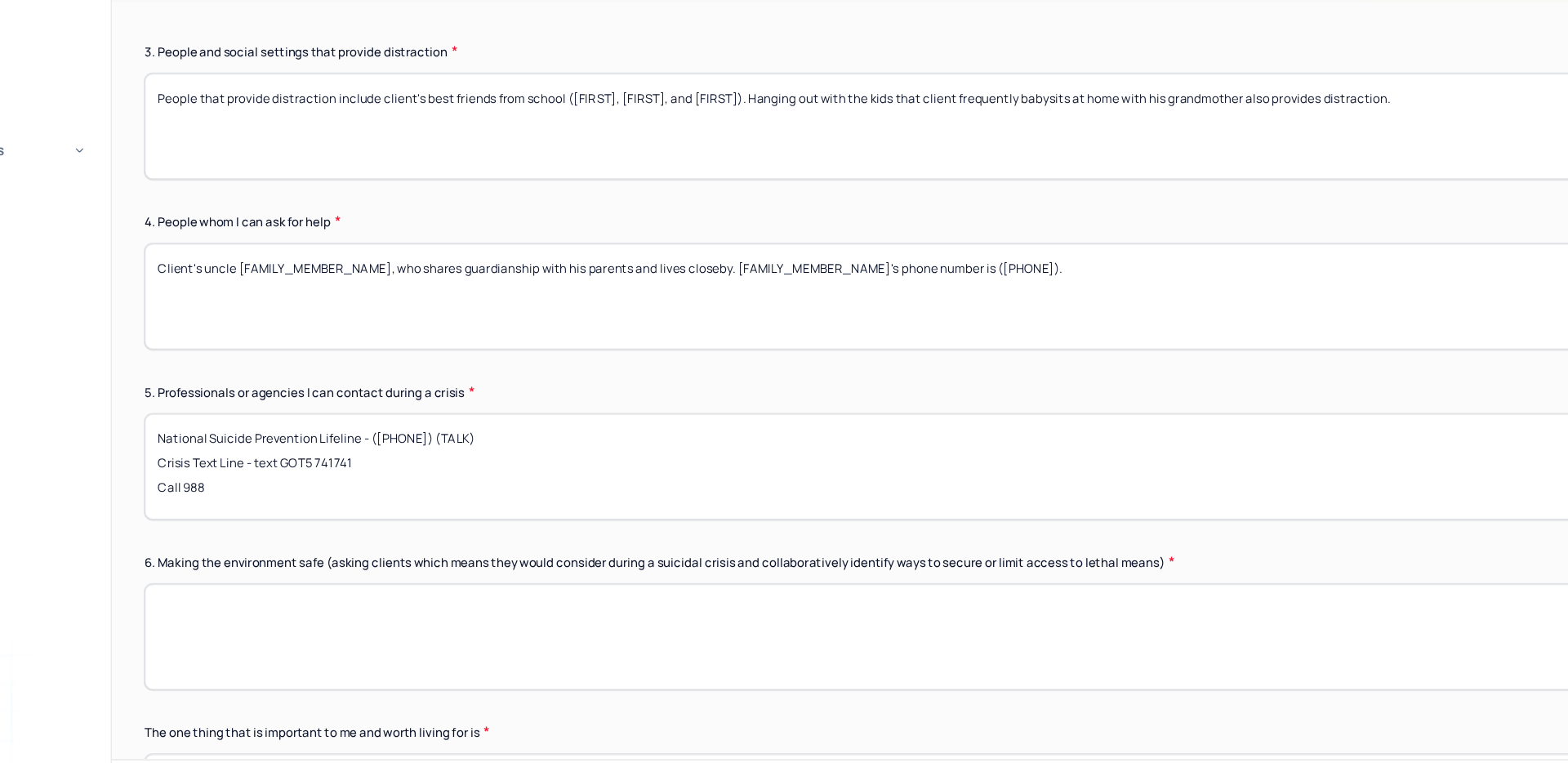 drag, startPoint x: 564, startPoint y: 452, endPoint x: 155, endPoint y: 430, distance: 409.59126 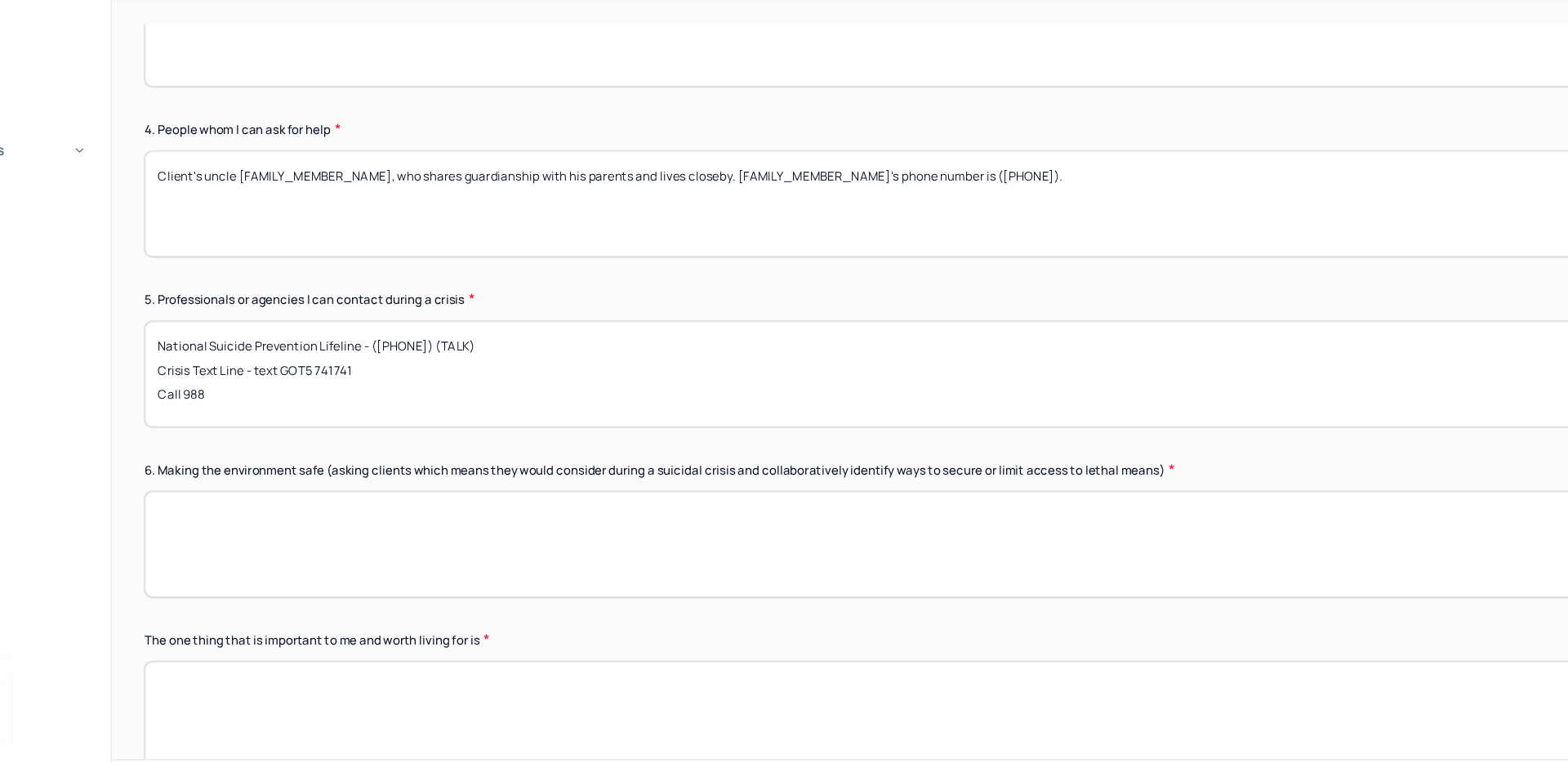 click on "National Suicide Prevention Lifeline - (800) 273-8255 (TALK)
Crisis Text Line - text GOT5 741741
Call 988" at bounding box center [890, 398] 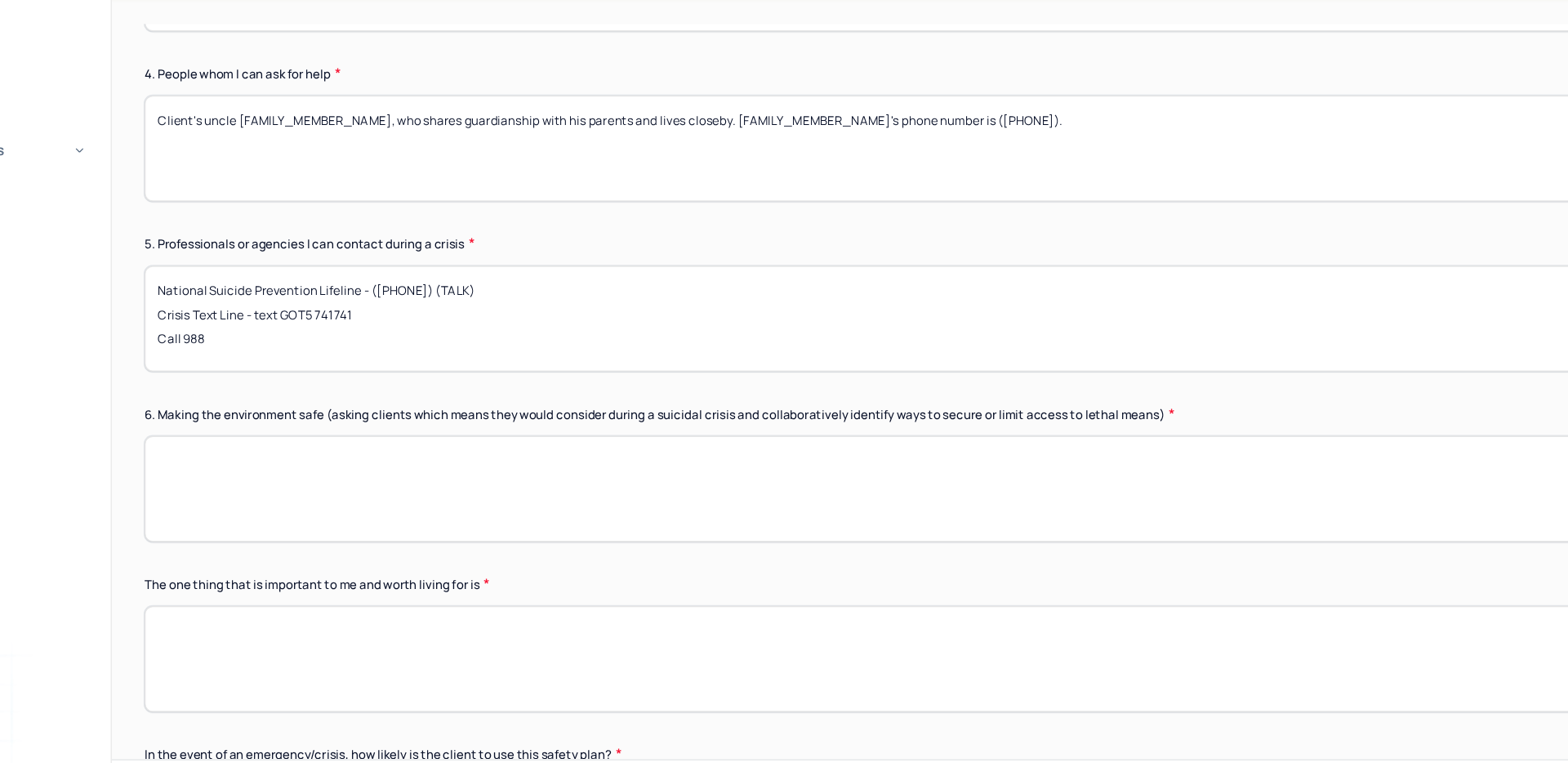 scroll, scrollTop: 917, scrollLeft: 0, axis: vertical 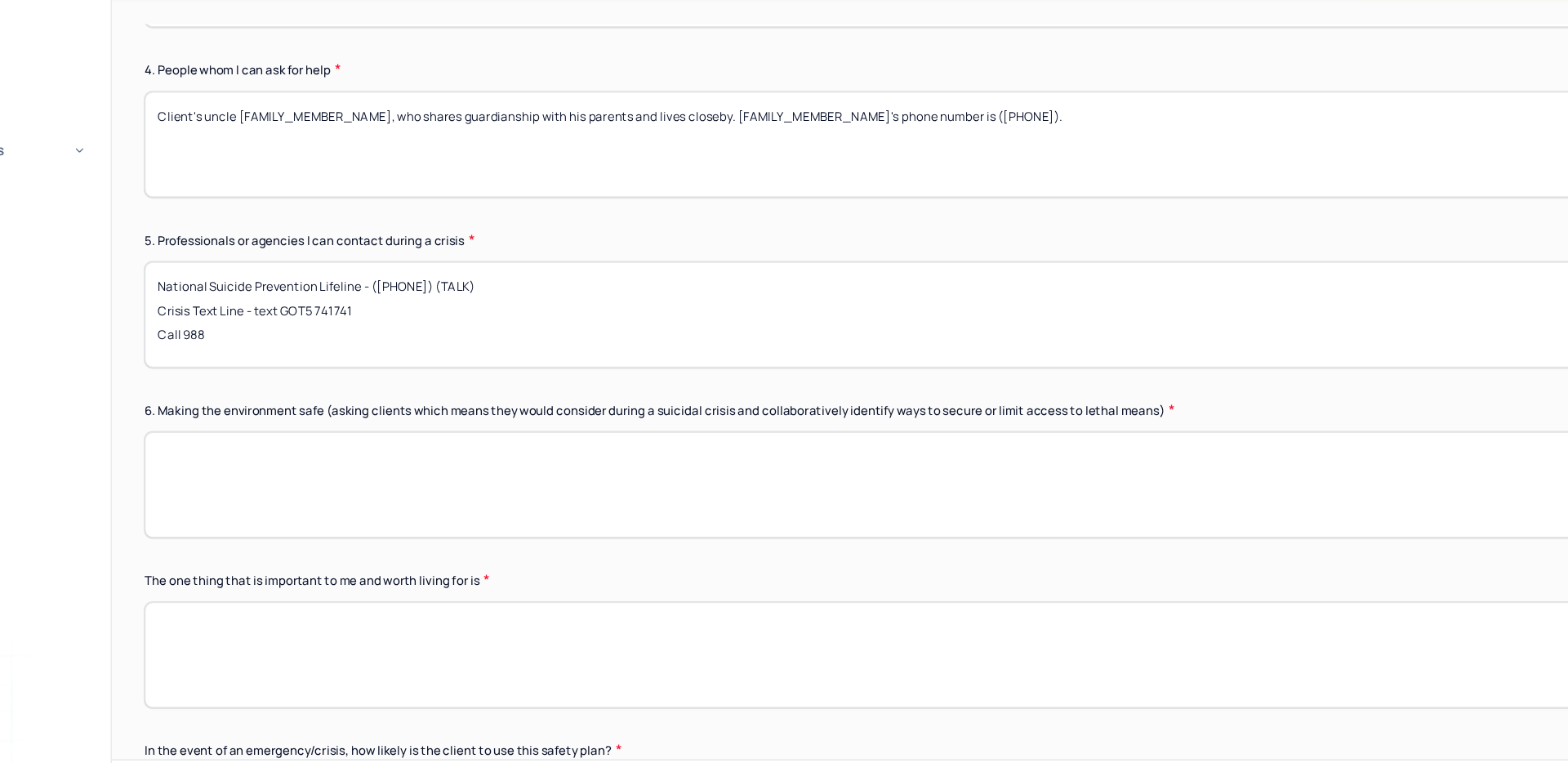 click at bounding box center (890, 488) 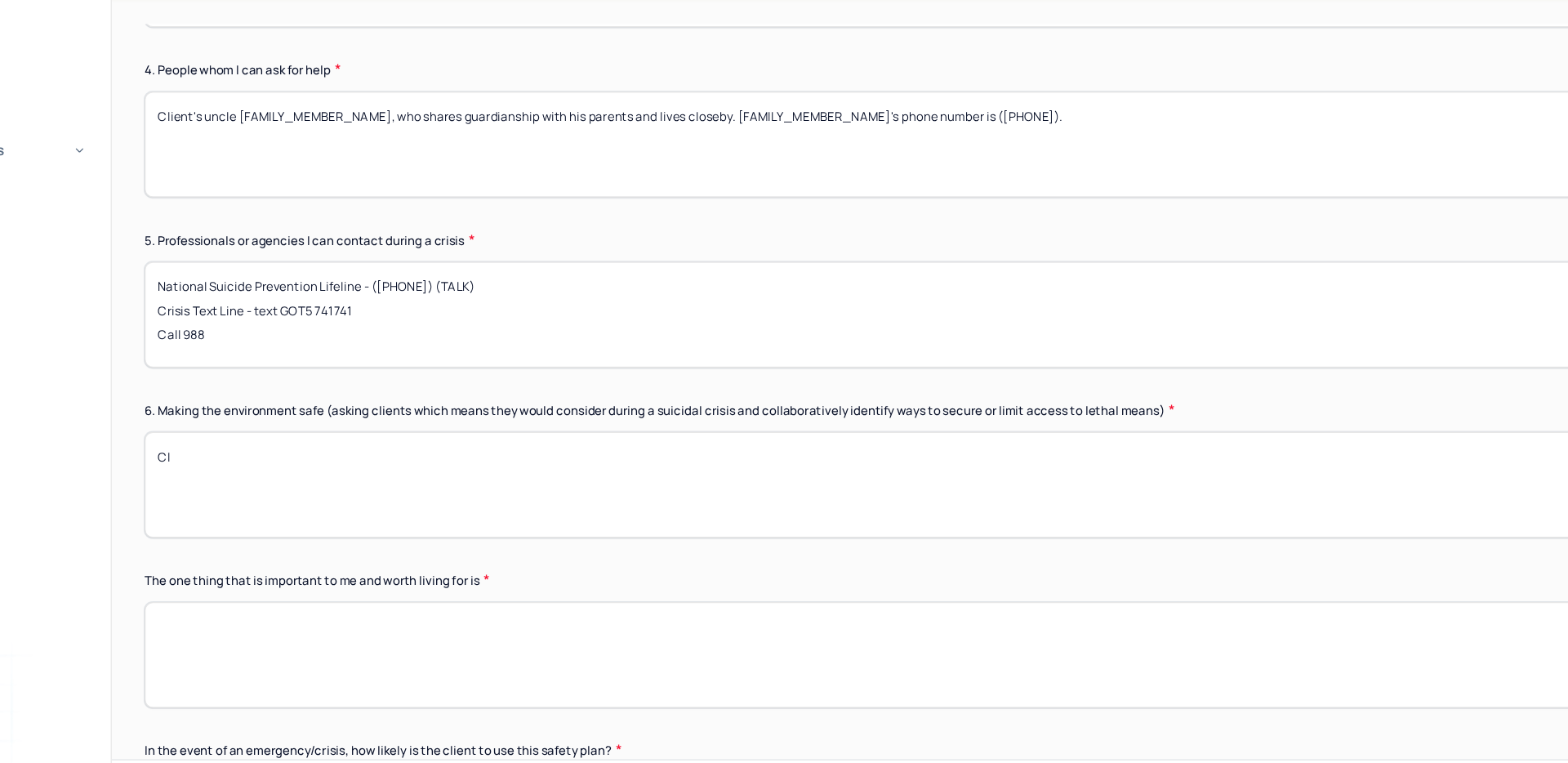 type on "C" 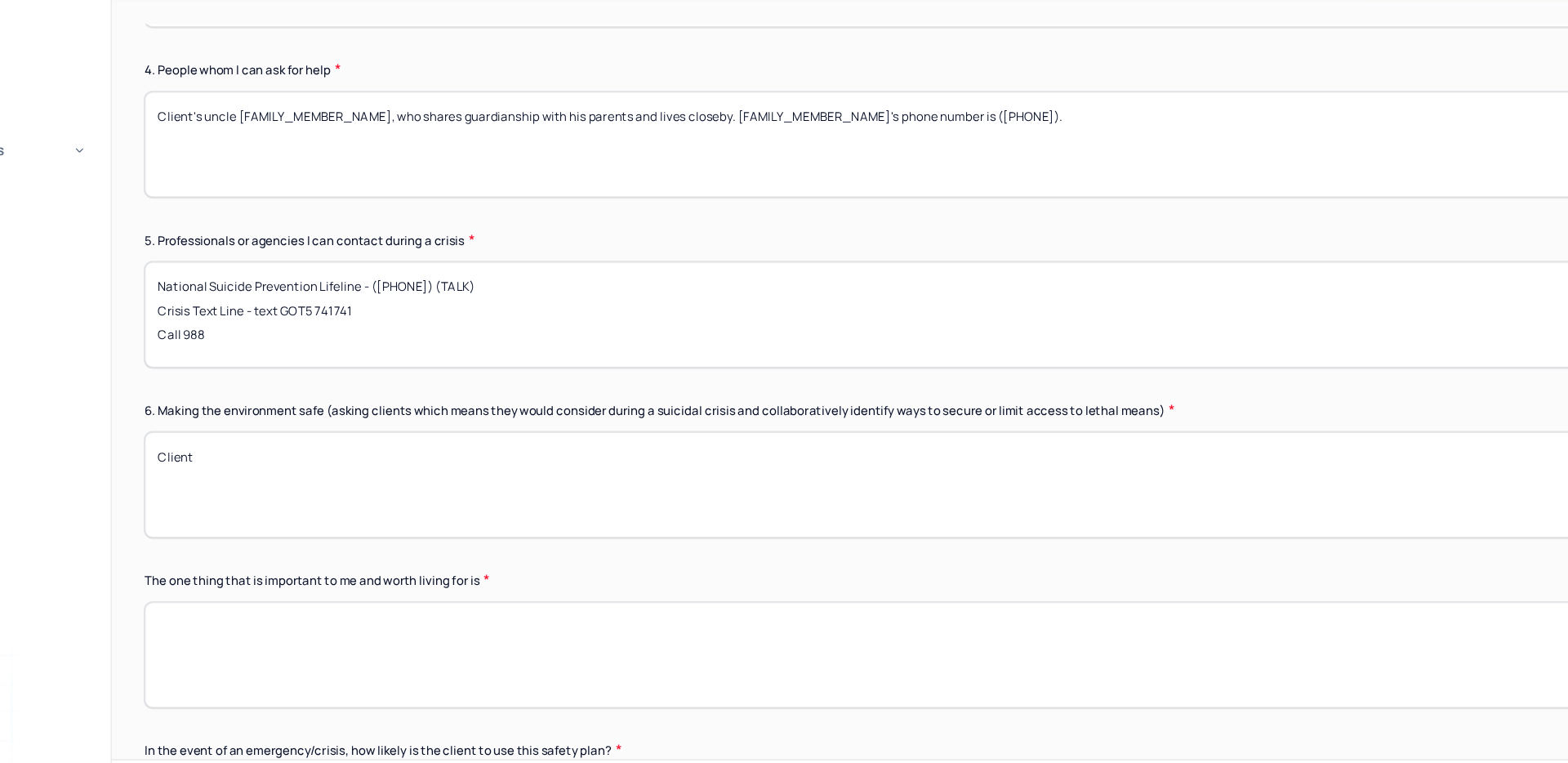 type on "Client" 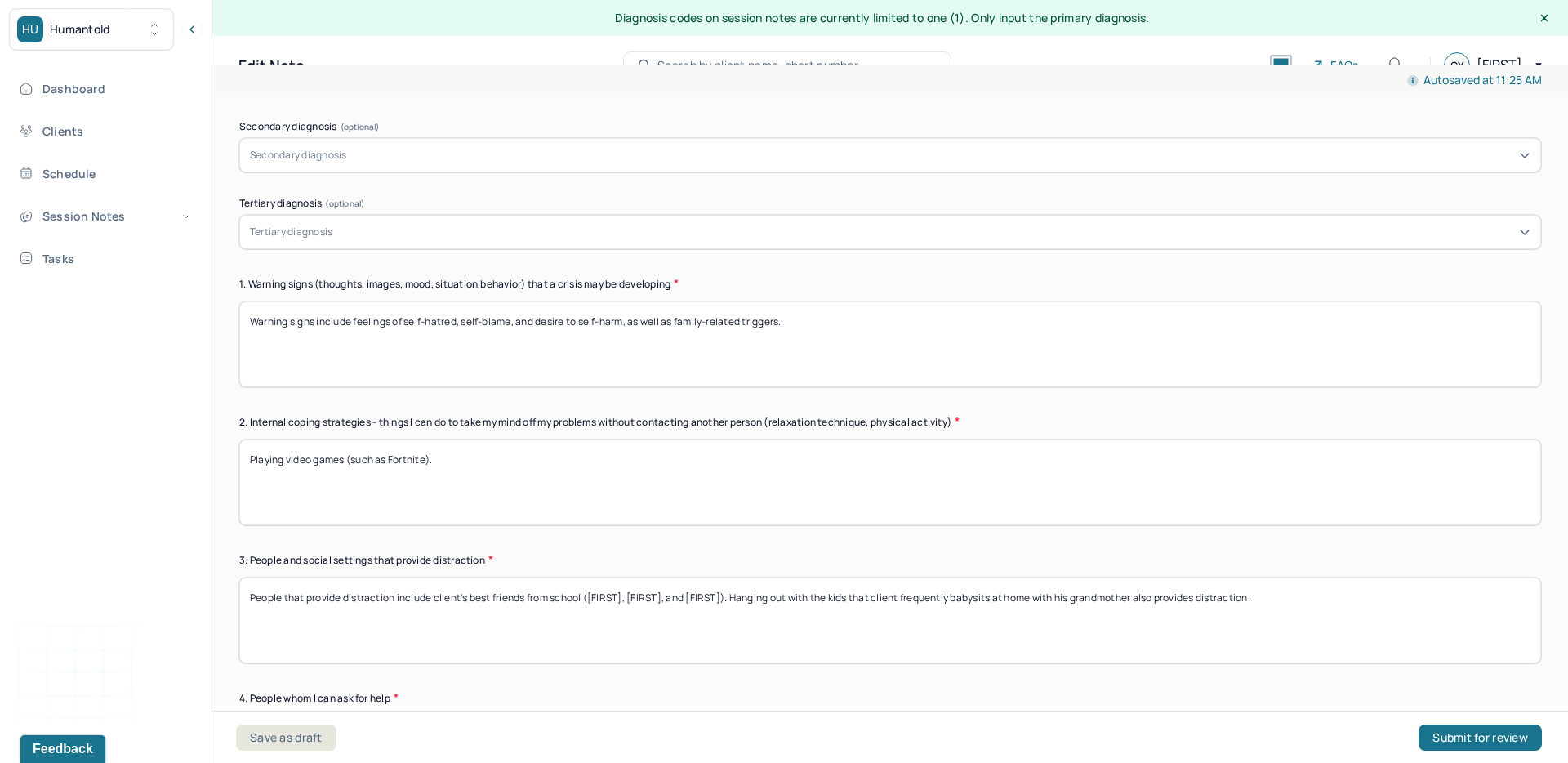 scroll, scrollTop: 375, scrollLeft: 0, axis: vertical 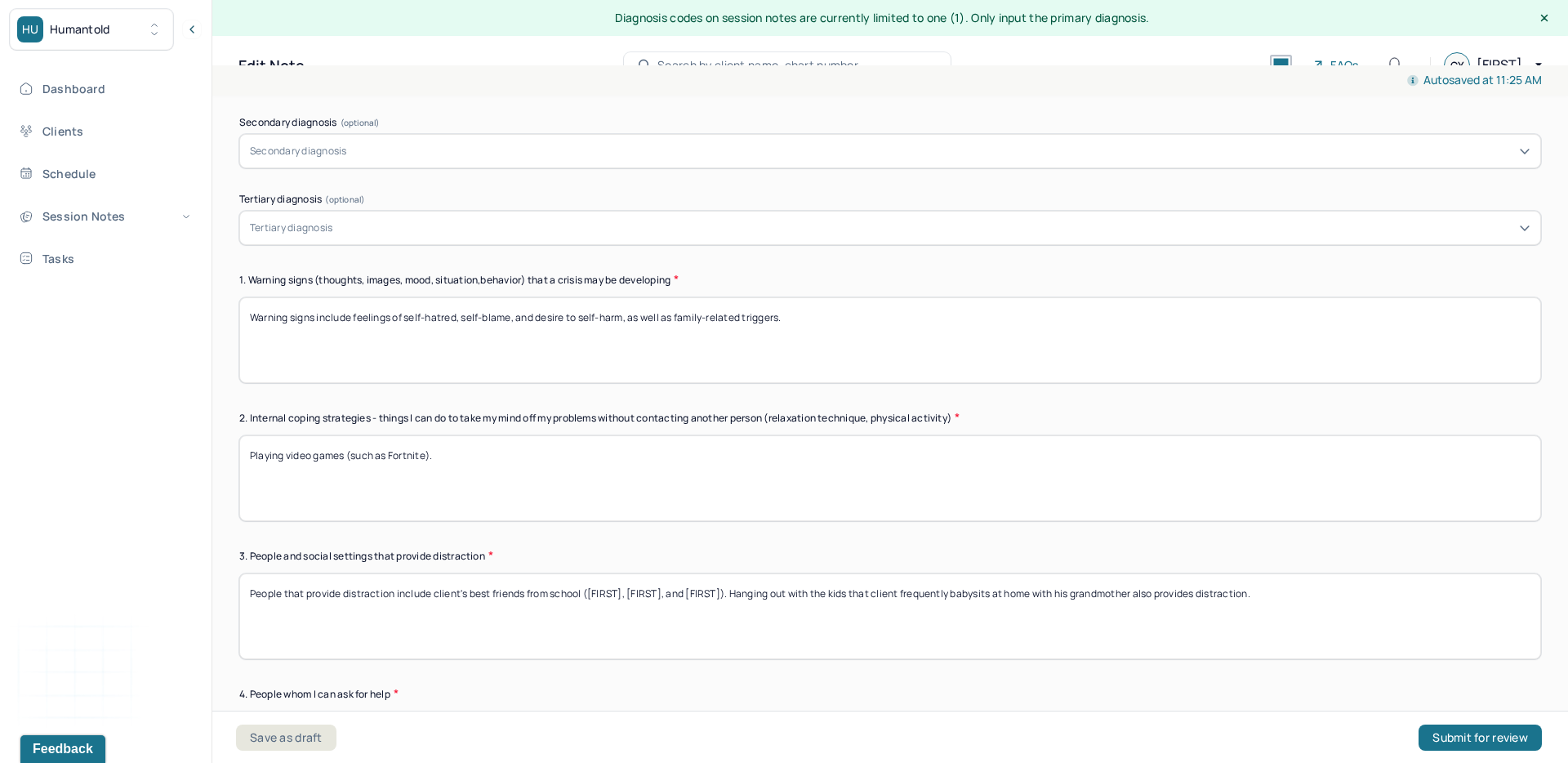 click on "Playing video games (such as Fortnite)." at bounding box center [890, 478] 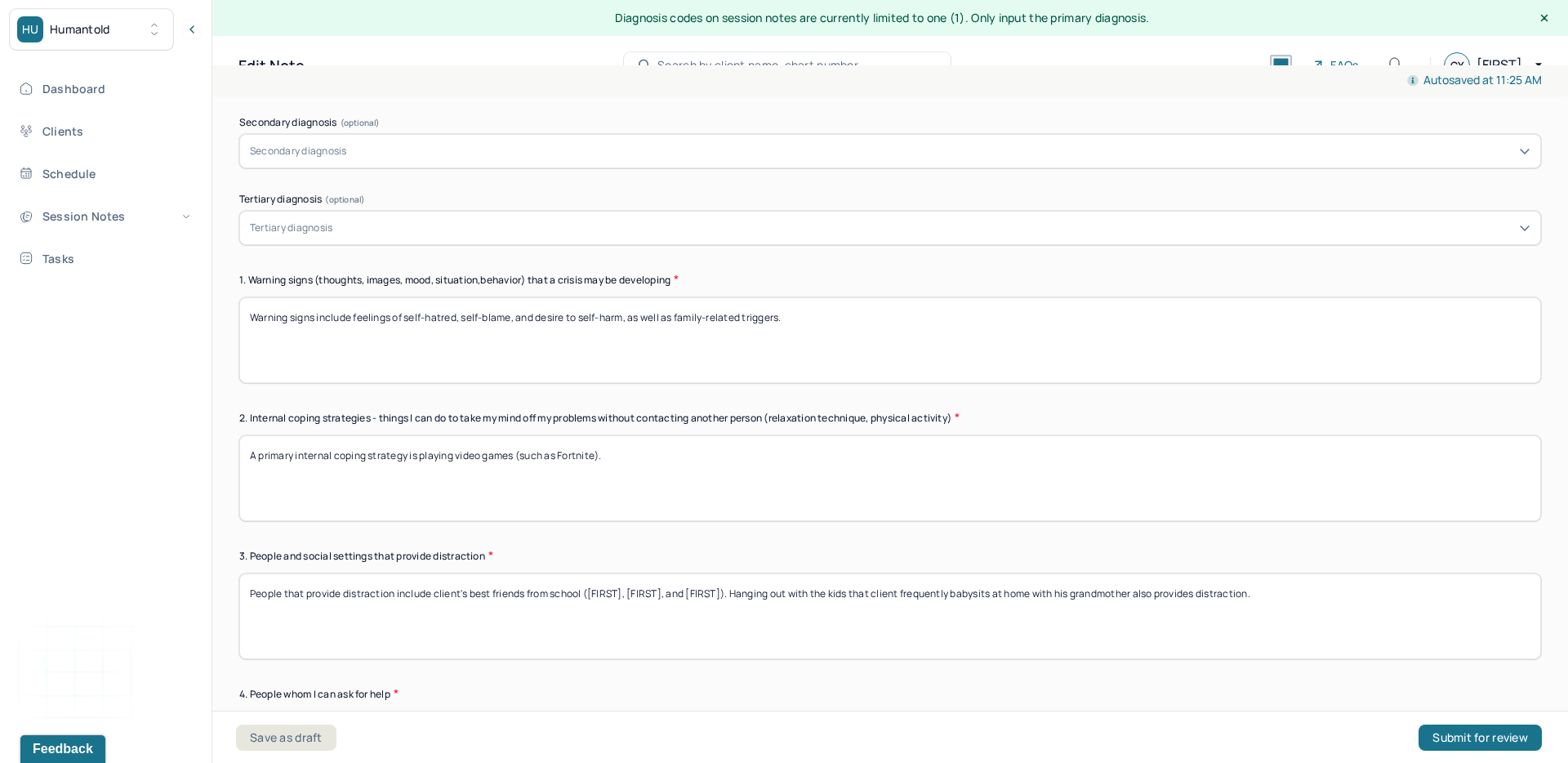 drag, startPoint x: 523, startPoint y: 454, endPoint x: 559, endPoint y: 456, distance: 36.055513 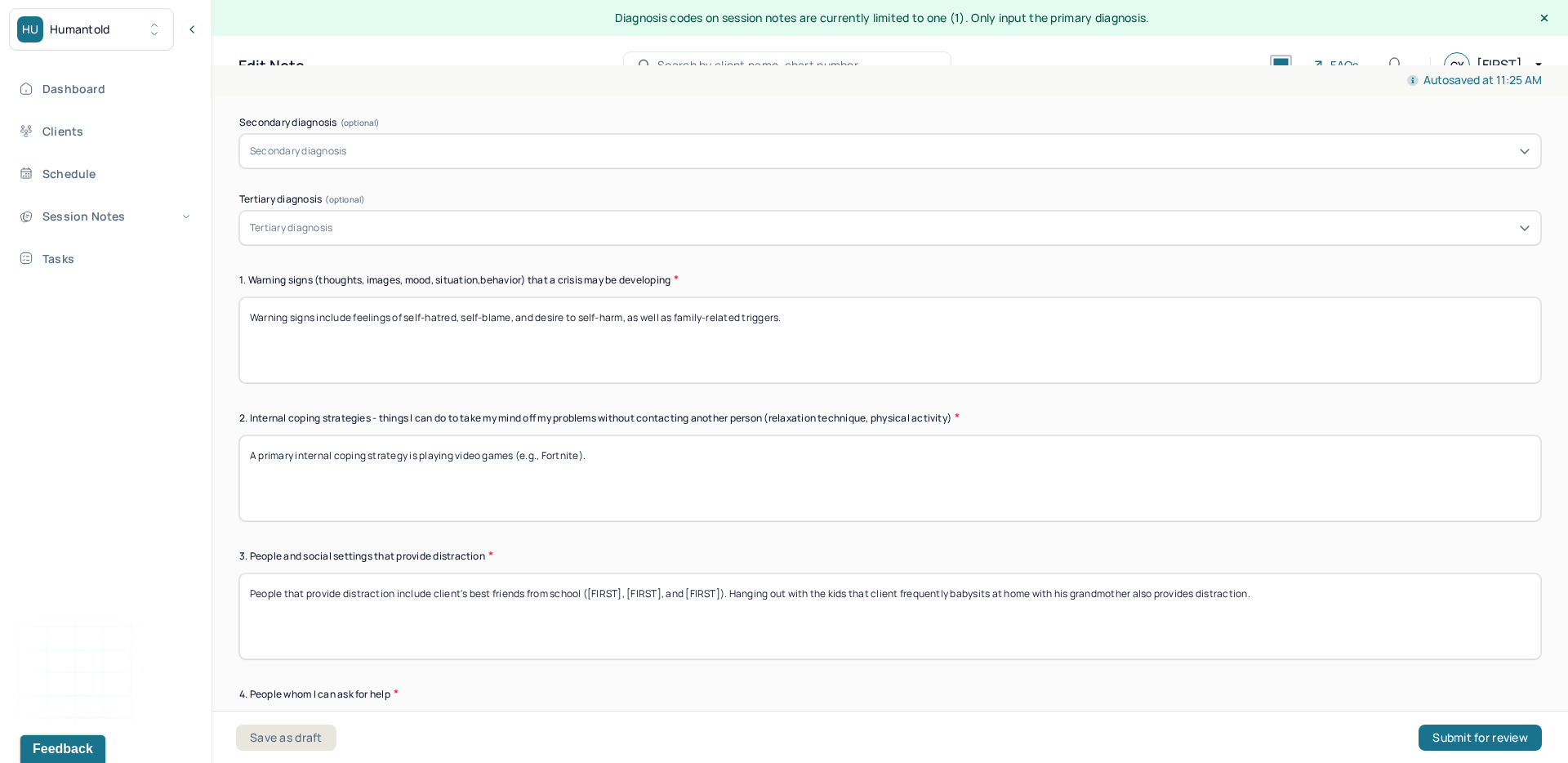 type on "A primary internal coping strategy is playing video games (e.g., Fortnite)." 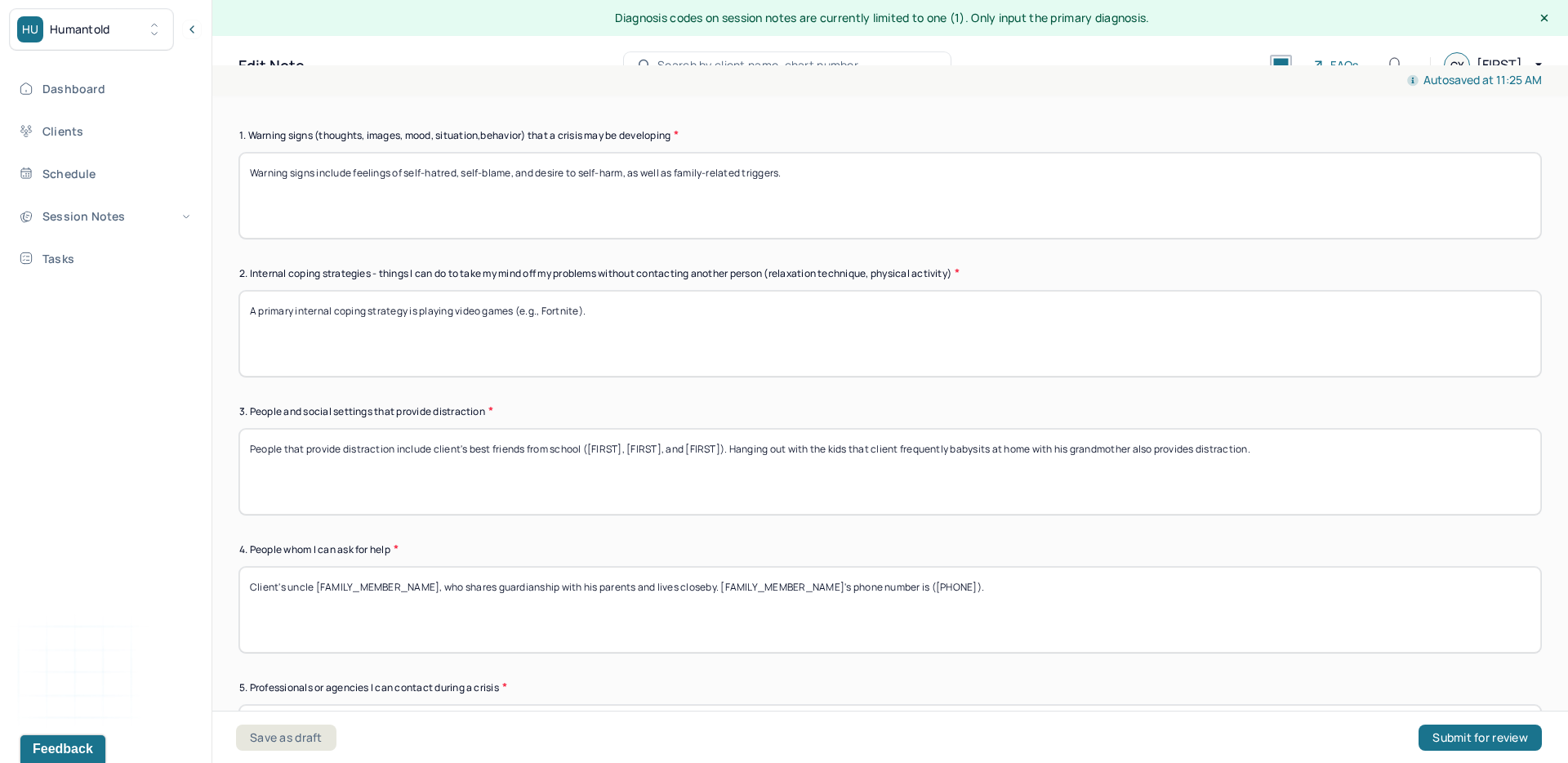 scroll, scrollTop: 524, scrollLeft: 0, axis: vertical 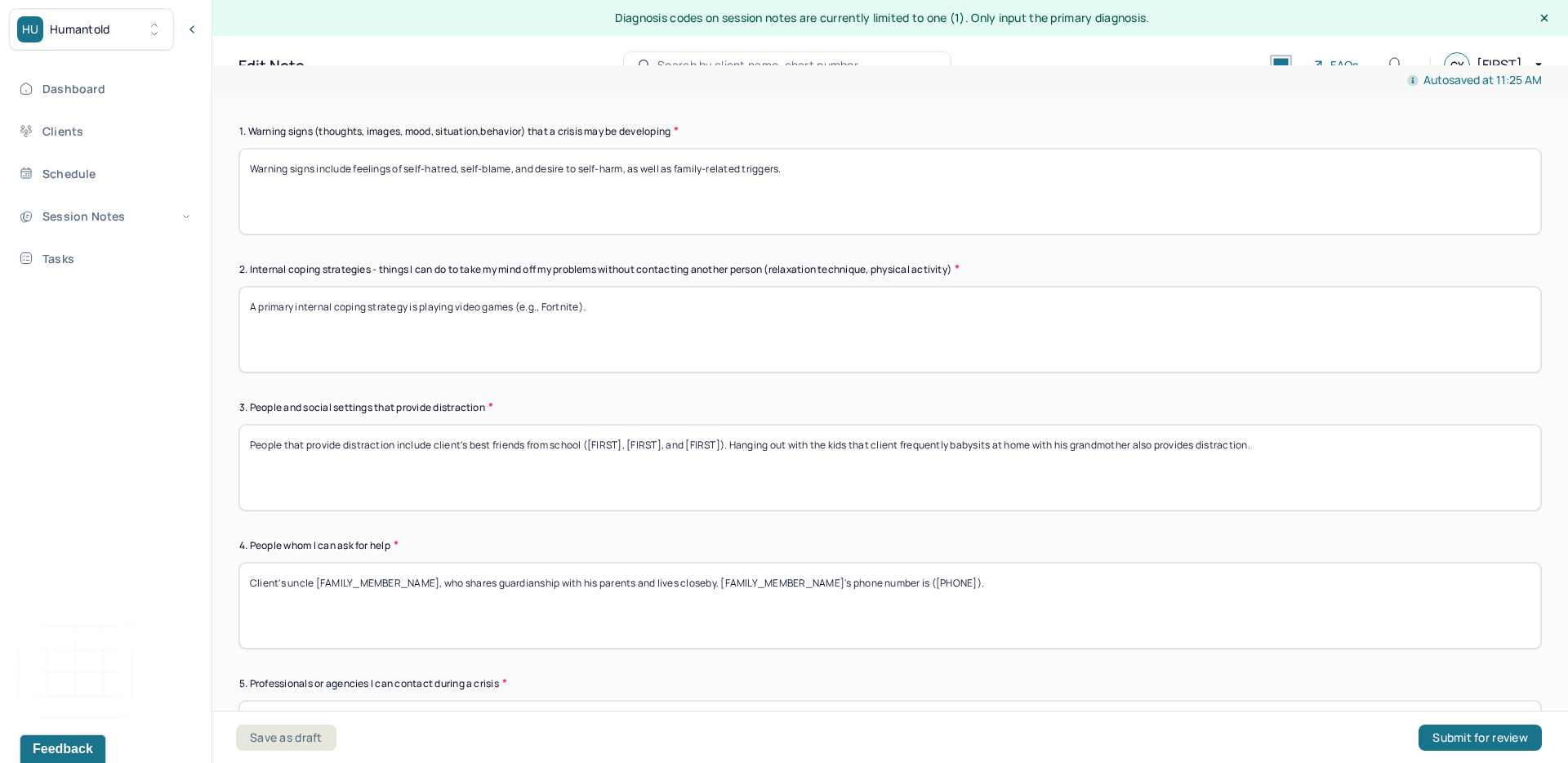 click on "People that provide distraction include client's best friends from school (Sam, Ruth, and Beza). Hanging out with the kids that client frequently babysits at home with his grandmother also provides distraction." at bounding box center (890, 467) 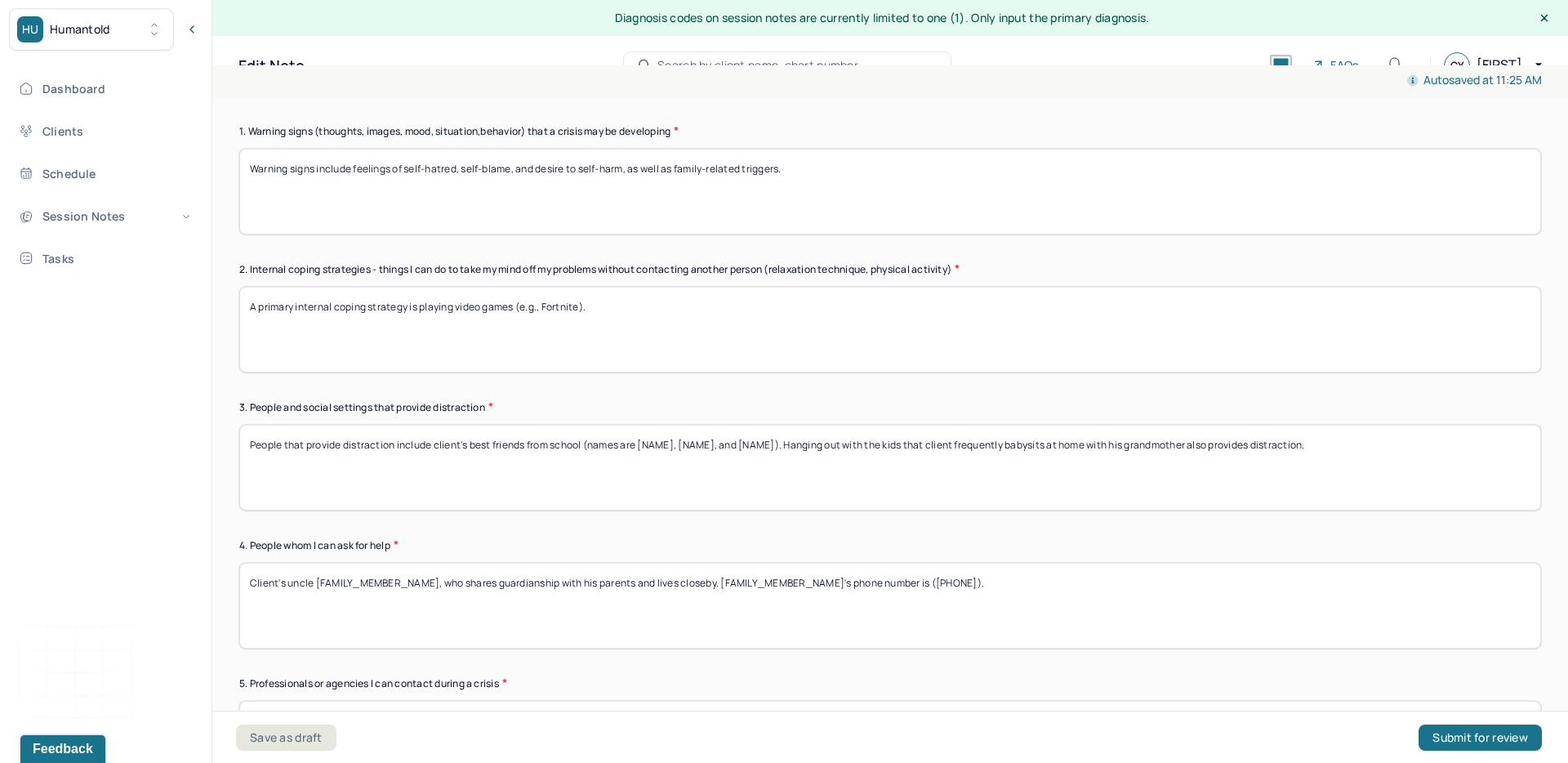 type on "People that provide distraction include client's best friends from school (names are Sam, Ruth, and Beza). Hanging out with the kids that client frequently babysits at home with his grandmother also provides distraction." 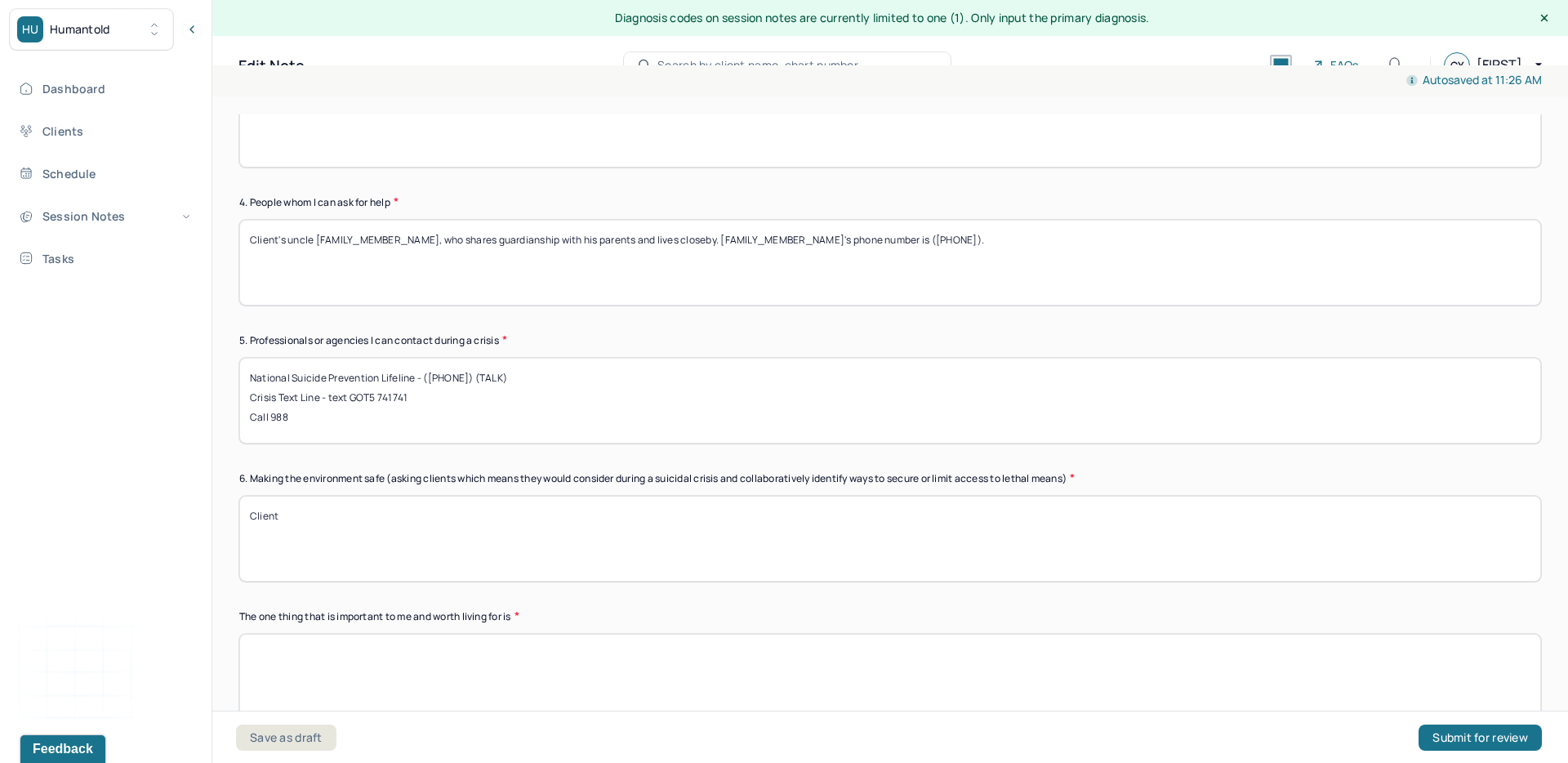 scroll, scrollTop: 868, scrollLeft: 0, axis: vertical 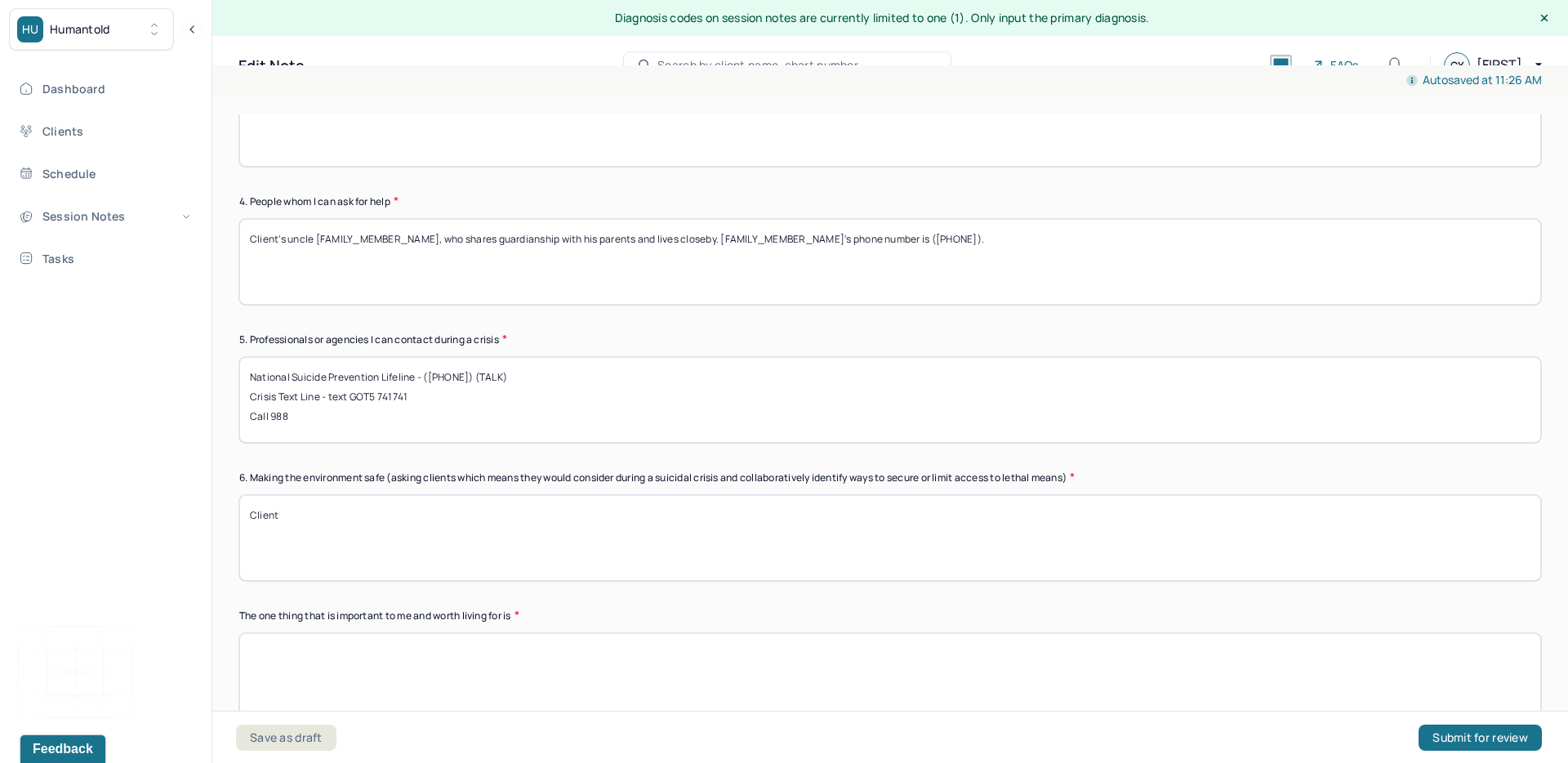 click on "Client" at bounding box center (890, 538) 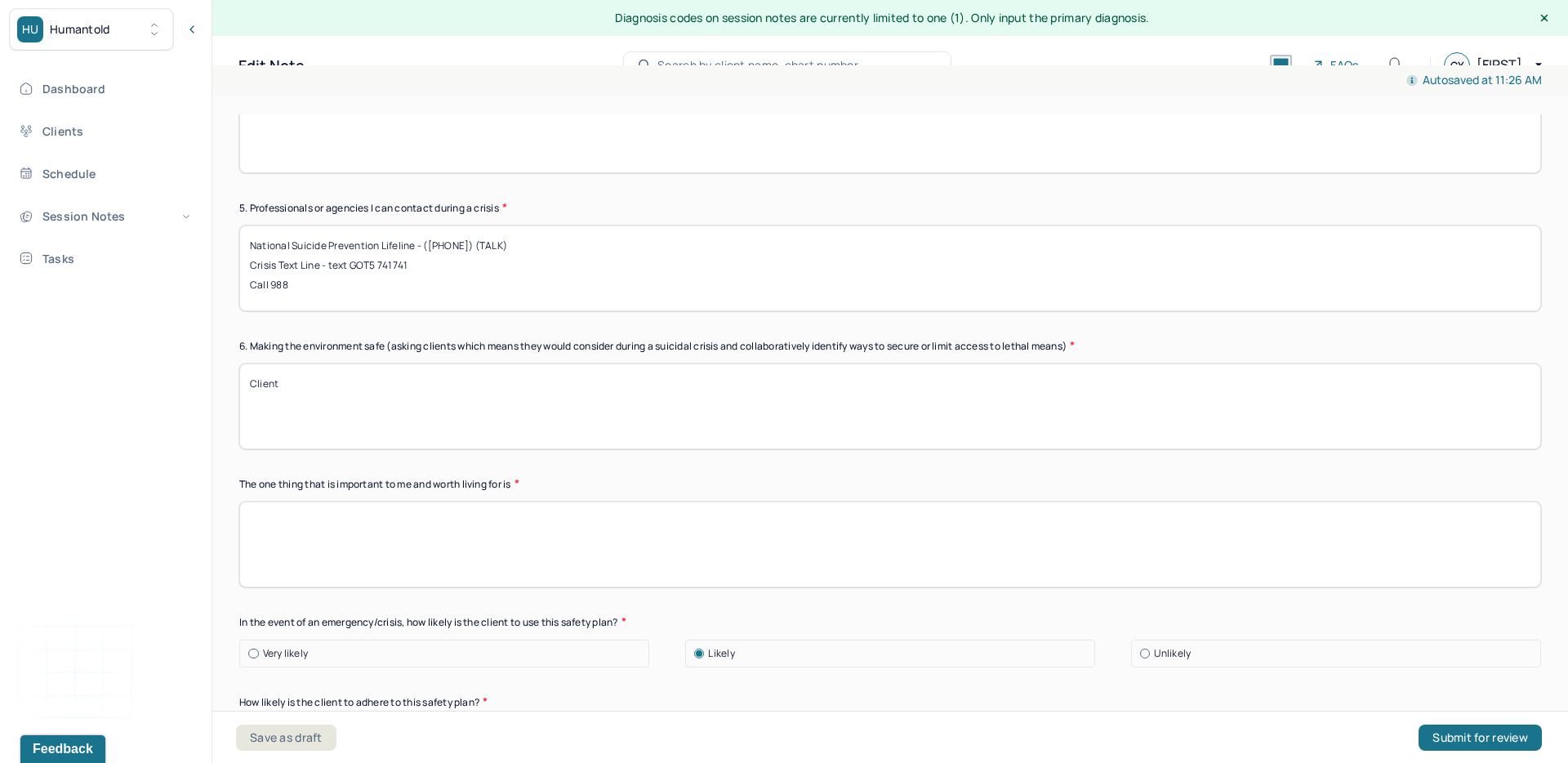 scroll, scrollTop: 1005, scrollLeft: 0, axis: vertical 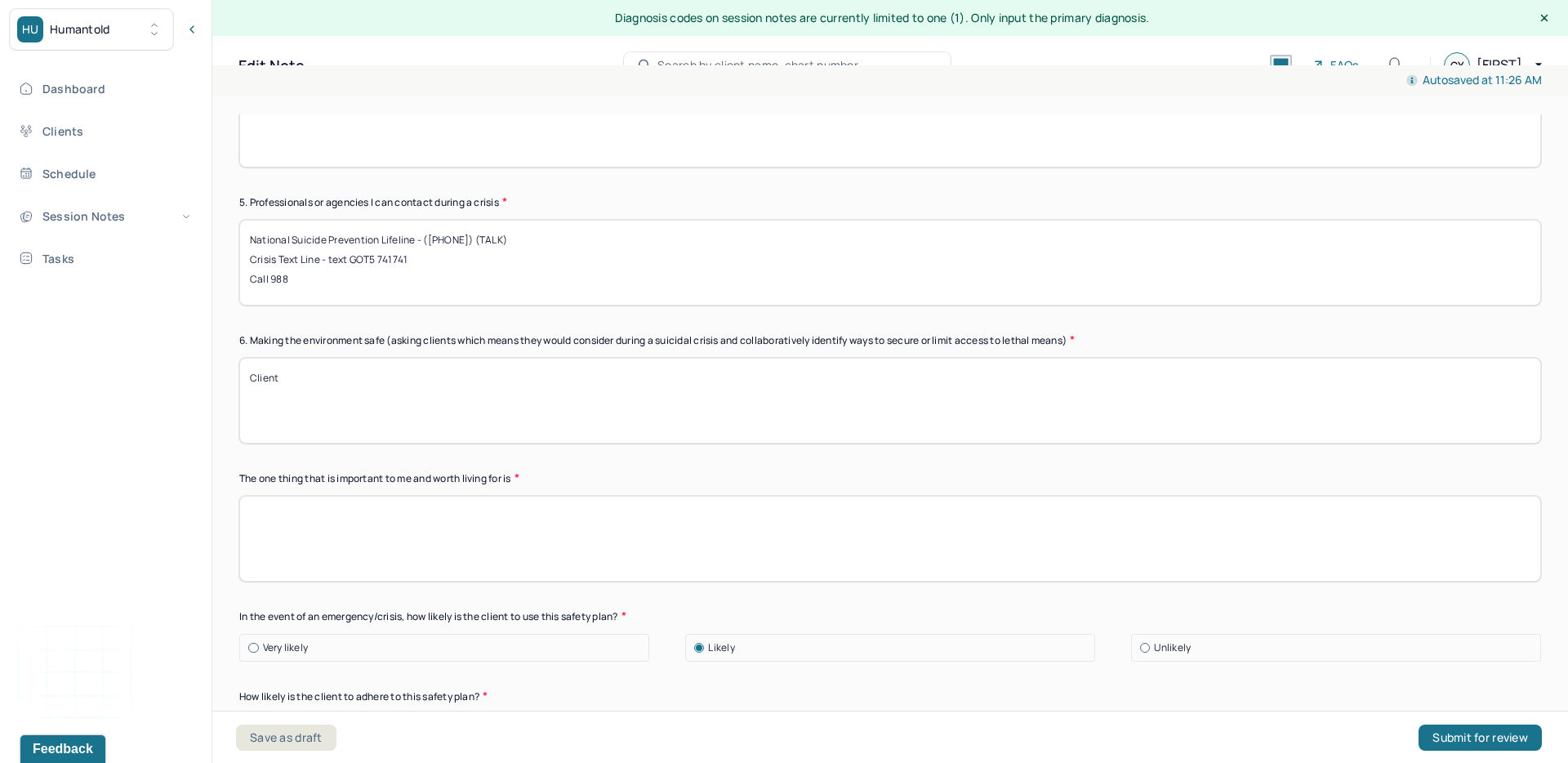 click at bounding box center (890, 538) 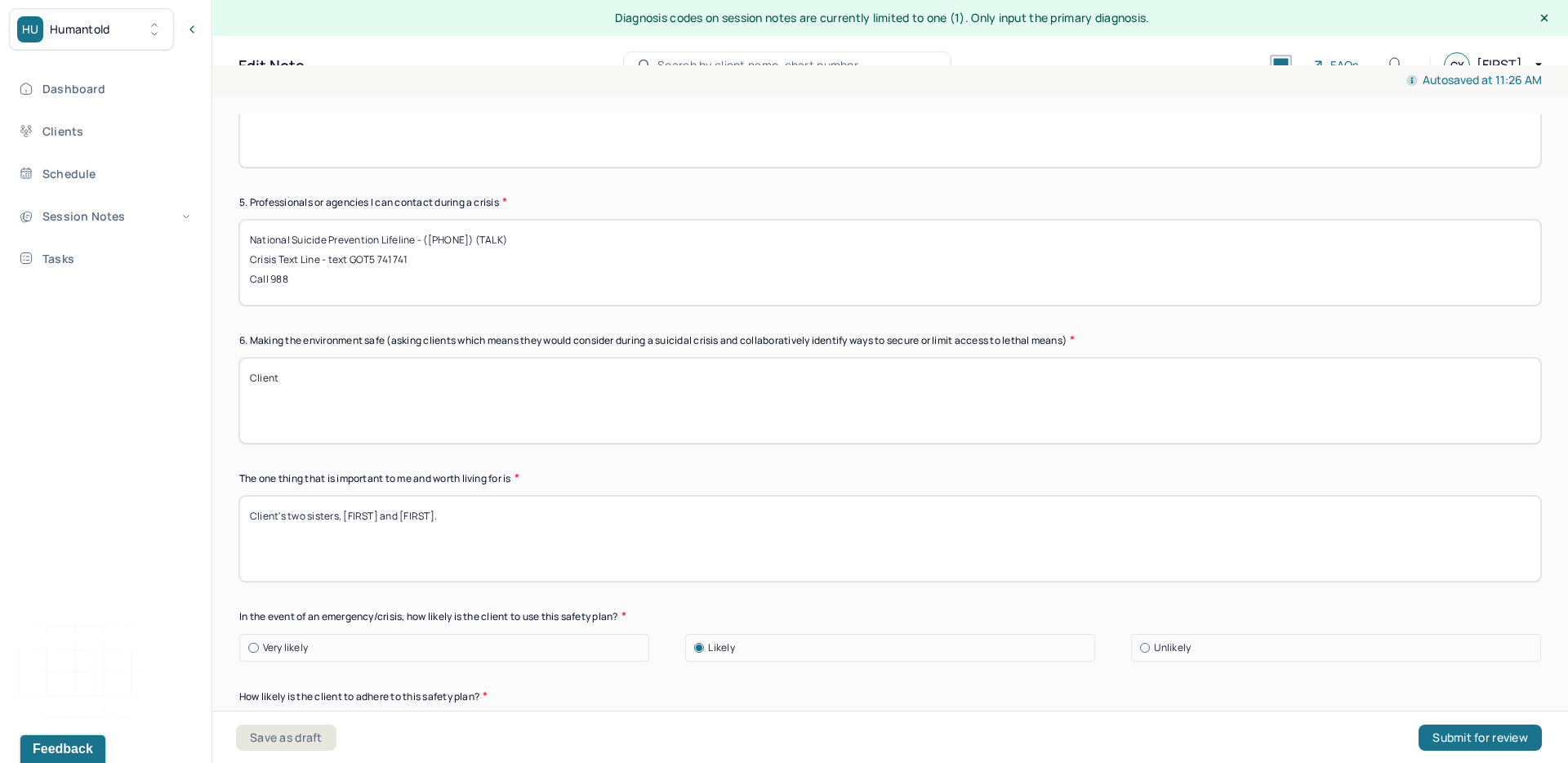 click on "Instructions The fields marked with an asterisk ( * ) are required before you can submit your notes. Before you can submit your session notes, they must be signed. You have the option to save your notes as a draft before making a submission. Primary diagnosis * F34.1 PERSISTENT DEPRESSIVE DISORDER (DYSTHYMIA) Secondary diagnosis (optional) Secondary diagnosis Tertiary diagnosis (optional) Tertiary diagnosis 1. Warning signs (thoughts, images, mood, situation,behavior) that a crisis may be developing Warning signs include feelings of self-hatred, self-blame, and desire to self-harm, as well as family-related triggers.  2. Internal coping strategies - things I can do to take my mind off my problems without contacting another person (relaxation technique, physical activity) A primary internal coping strategy is playing video games (e.g., Fortnite).  3. People and social settings that provide distraction 4. People whom I can ask for help 5. Professionals or agencies I can contact during a crisis Client  Likely No" at bounding box center (890, 497) 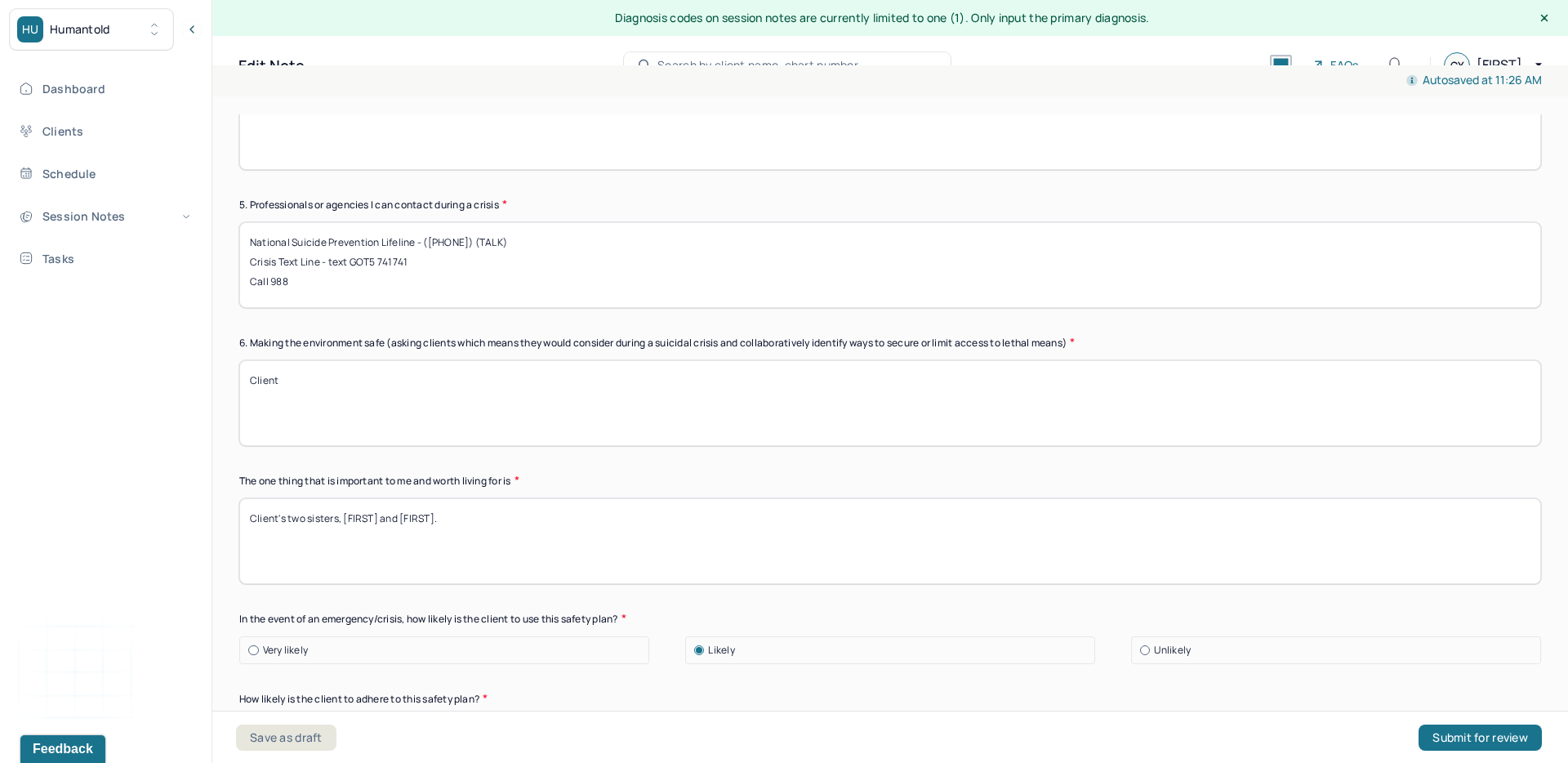 scroll, scrollTop: 988, scrollLeft: 0, axis: vertical 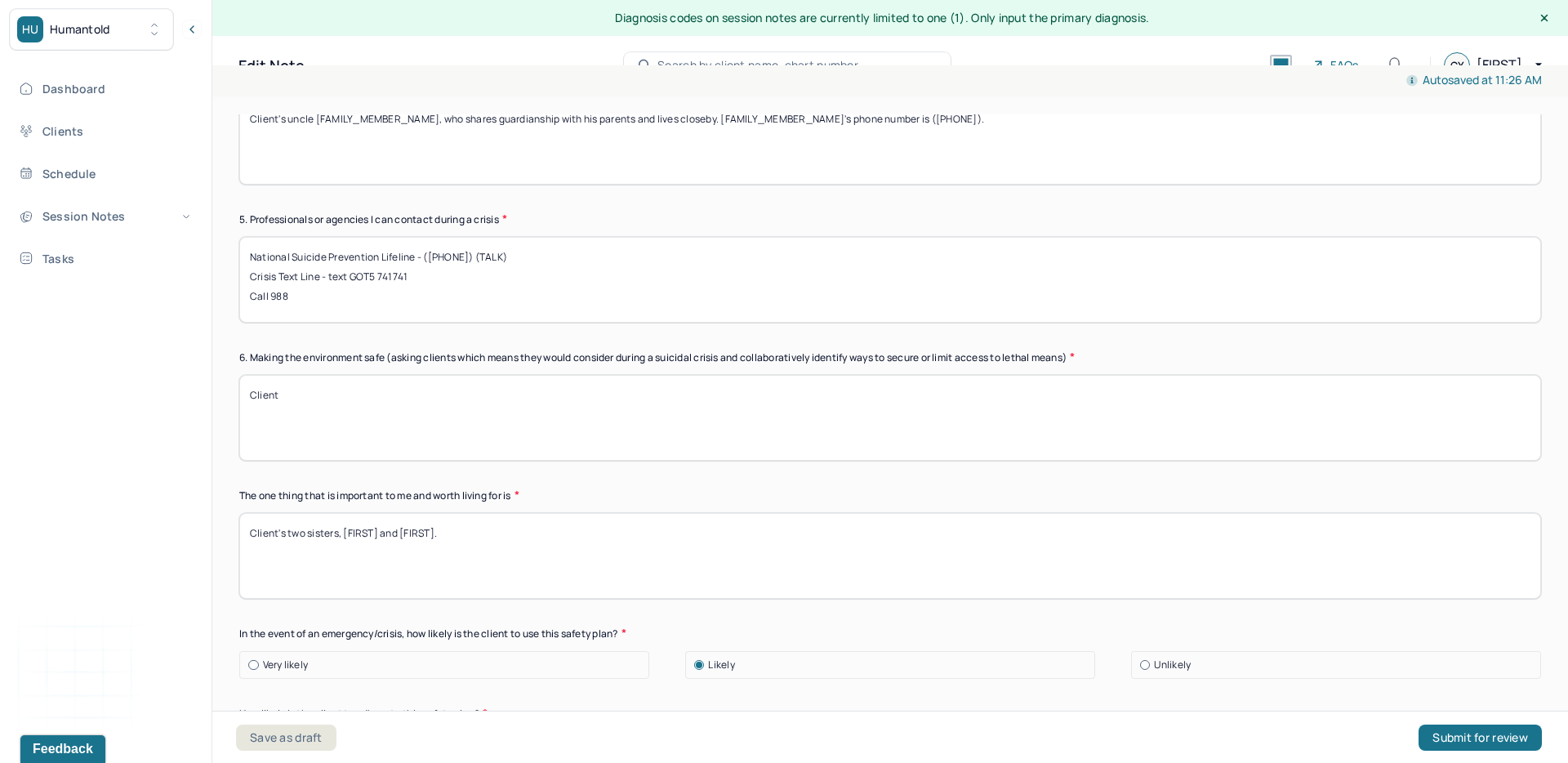 click on "Client" at bounding box center (890, 417) 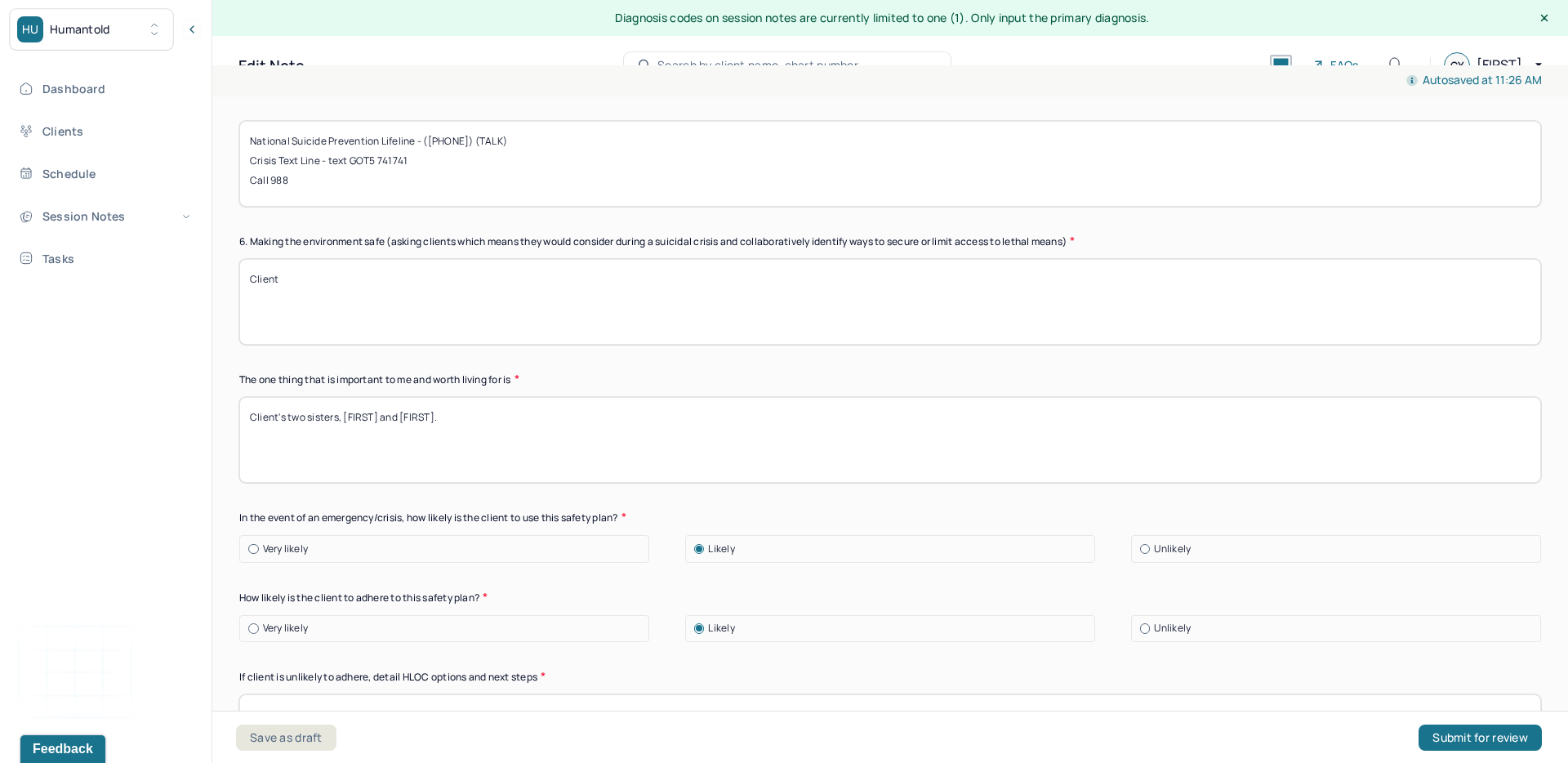 scroll, scrollTop: 1065, scrollLeft: 0, axis: vertical 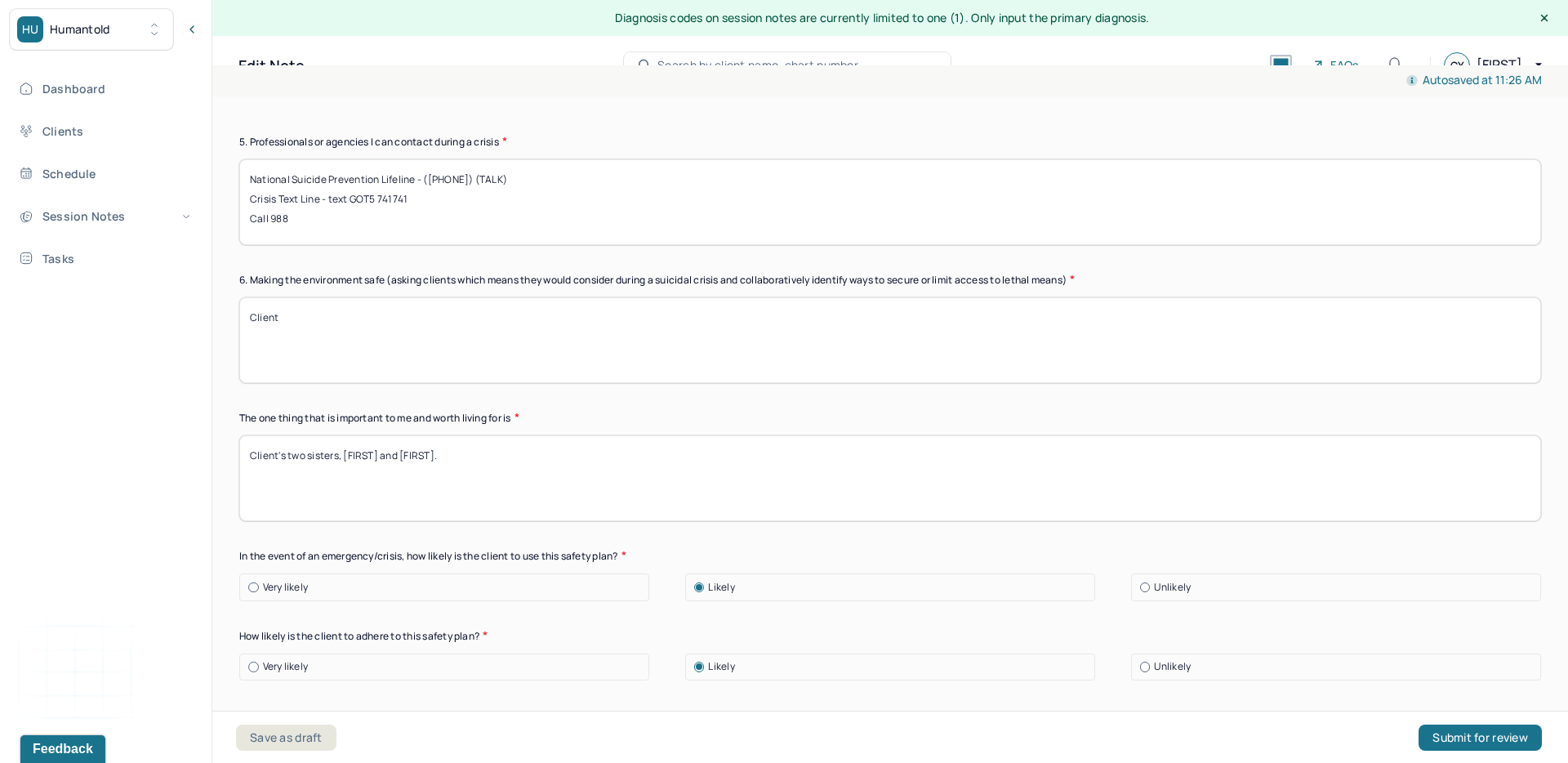 click on "Client's two sisters, Sarah and Hannah." at bounding box center (890, 478) 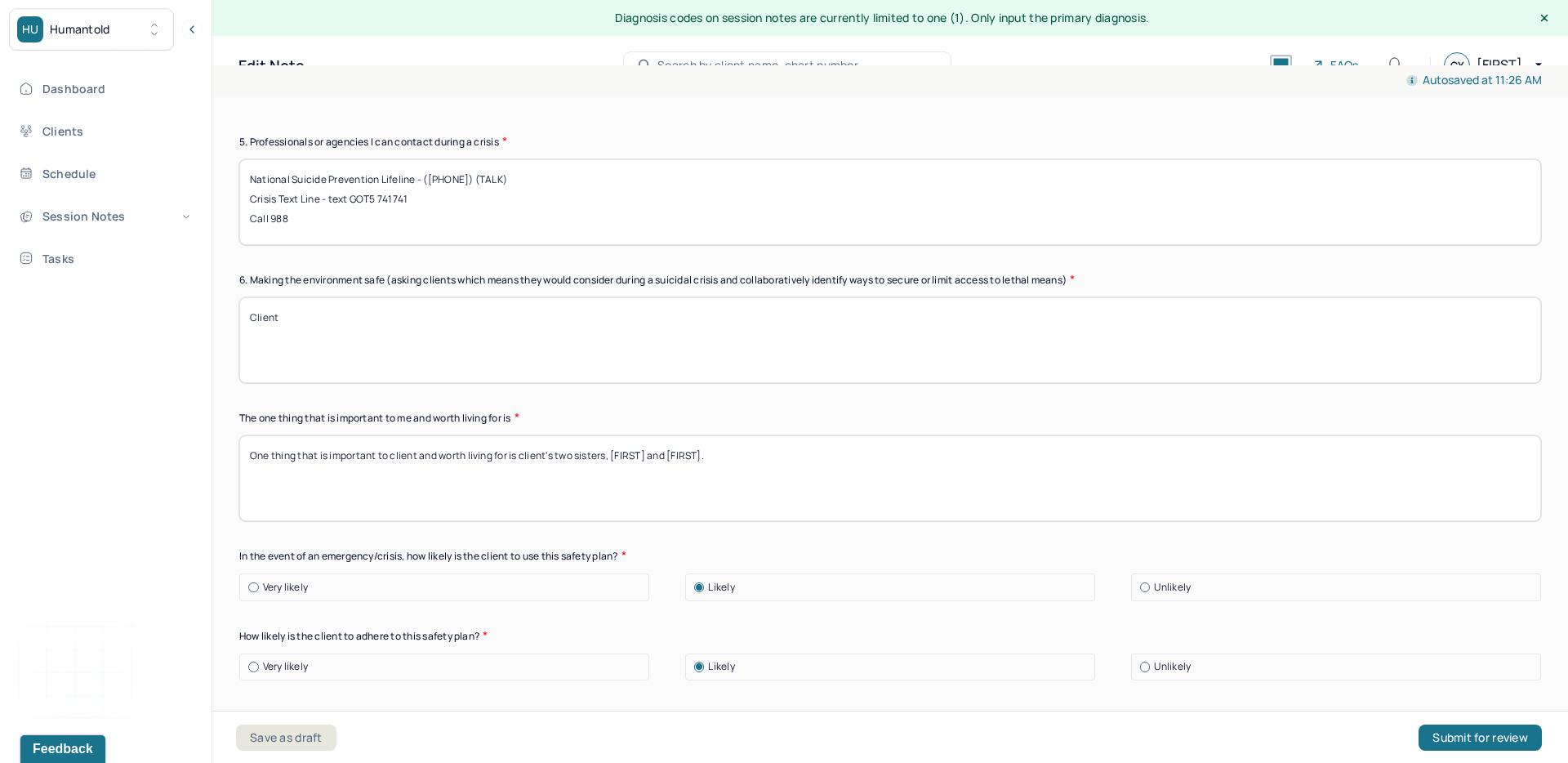 type on "One thing that is important to client and worth living for is client's two sisters, Sarah and Hannah." 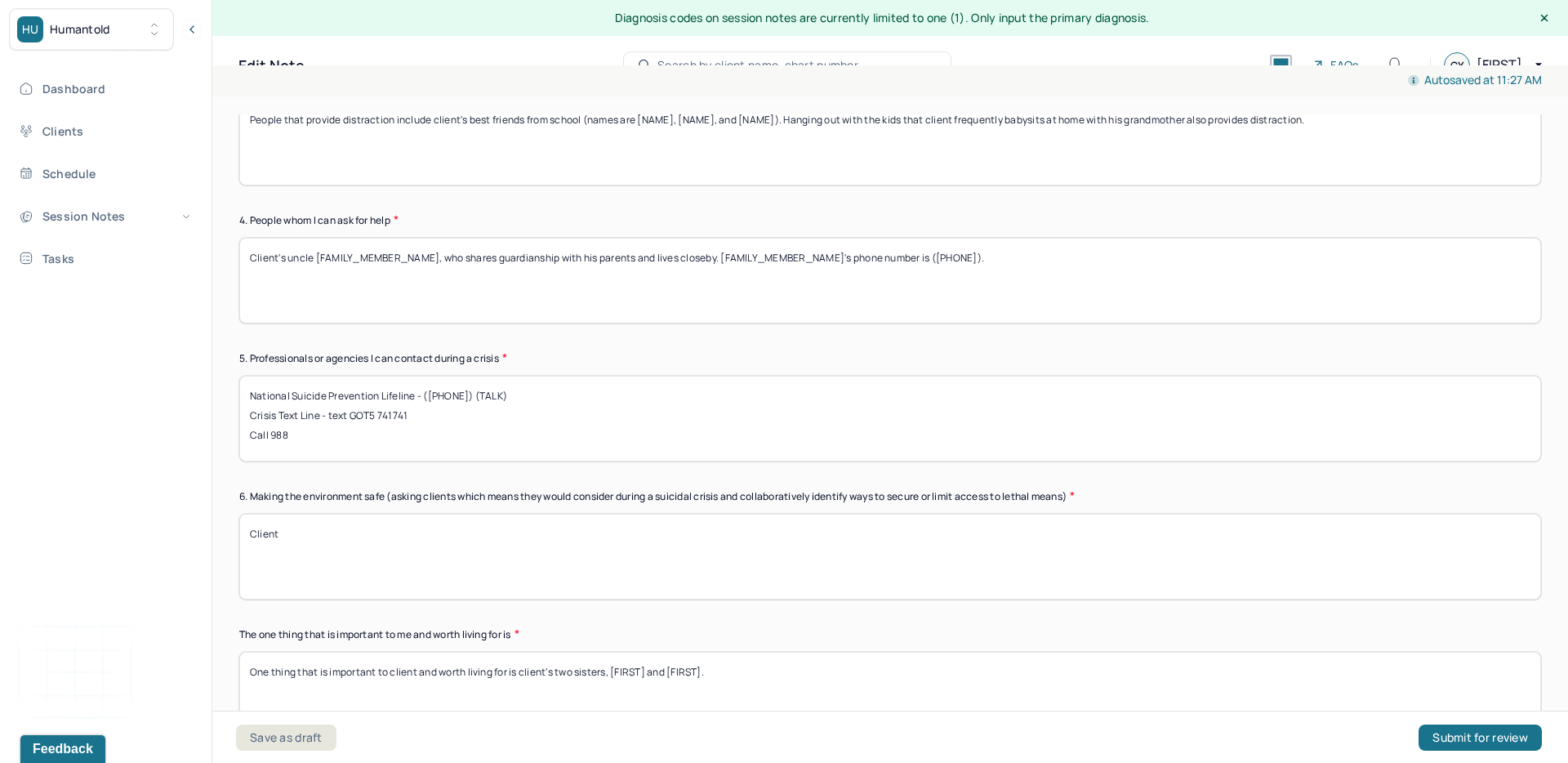 scroll, scrollTop: 829, scrollLeft: 0, axis: vertical 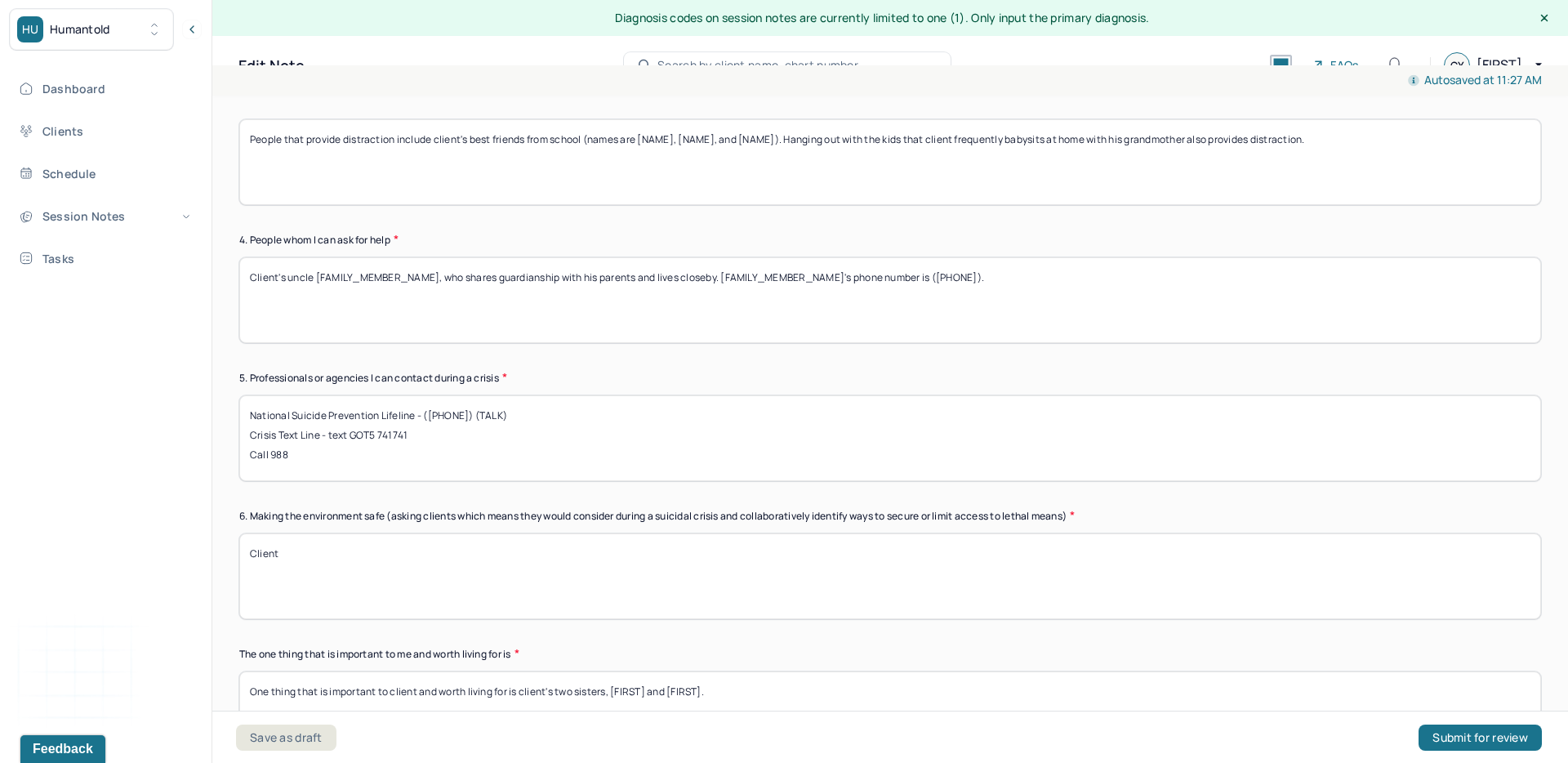click on "Client" at bounding box center [890, 576] 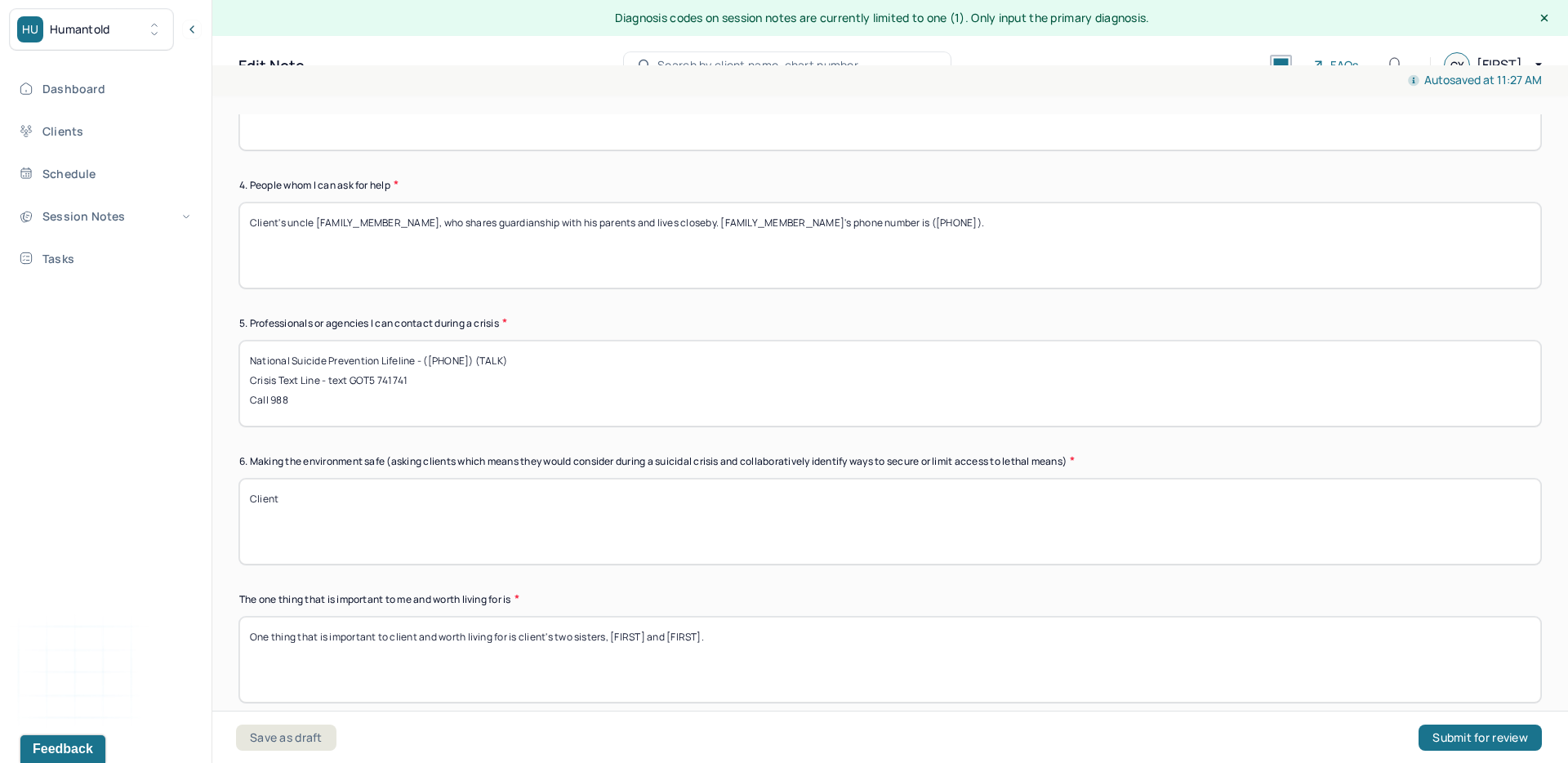 scroll, scrollTop: 886, scrollLeft: 0, axis: vertical 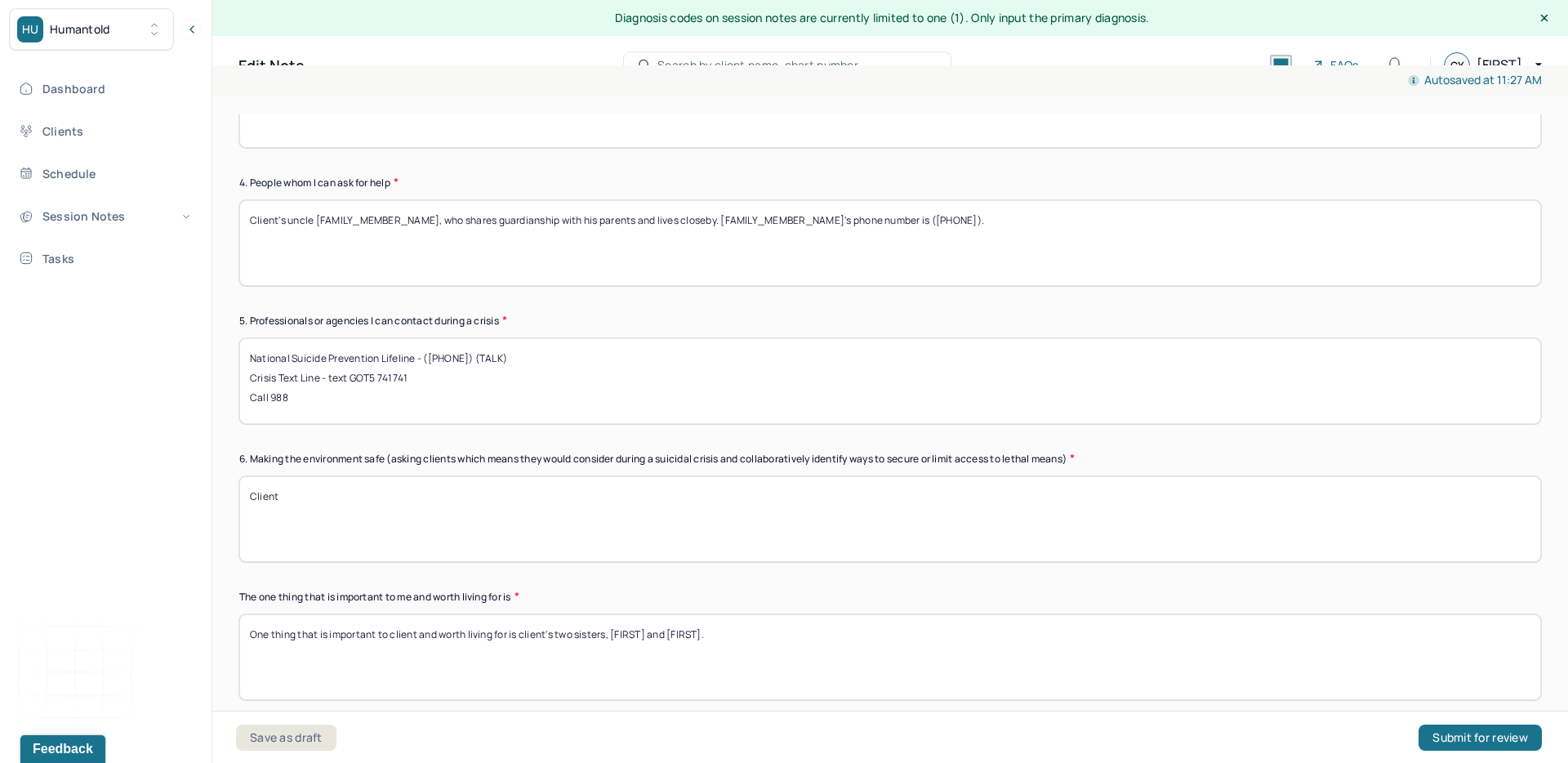 click on "Client" at bounding box center (890, 519) 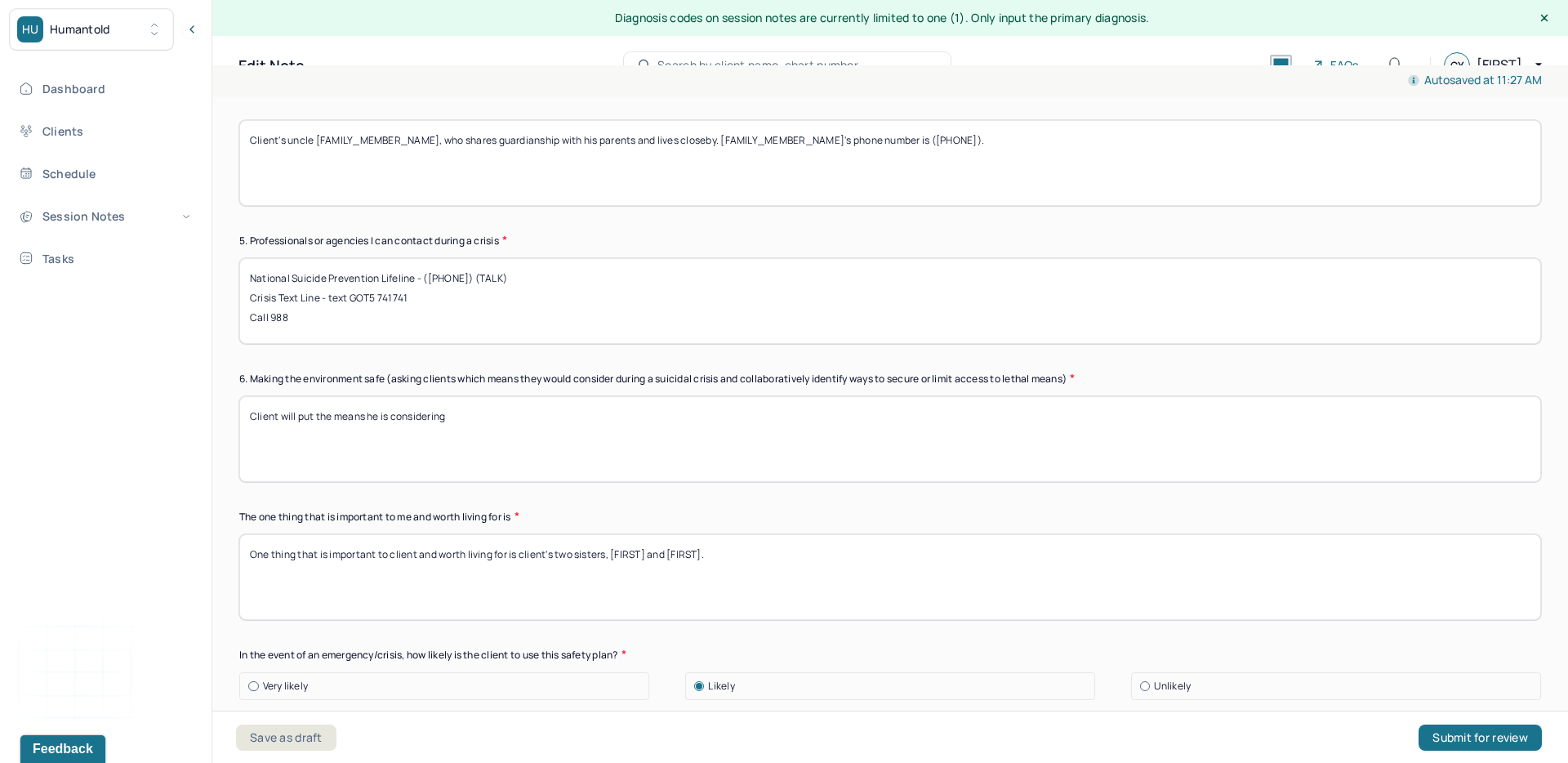 scroll, scrollTop: 997, scrollLeft: 0, axis: vertical 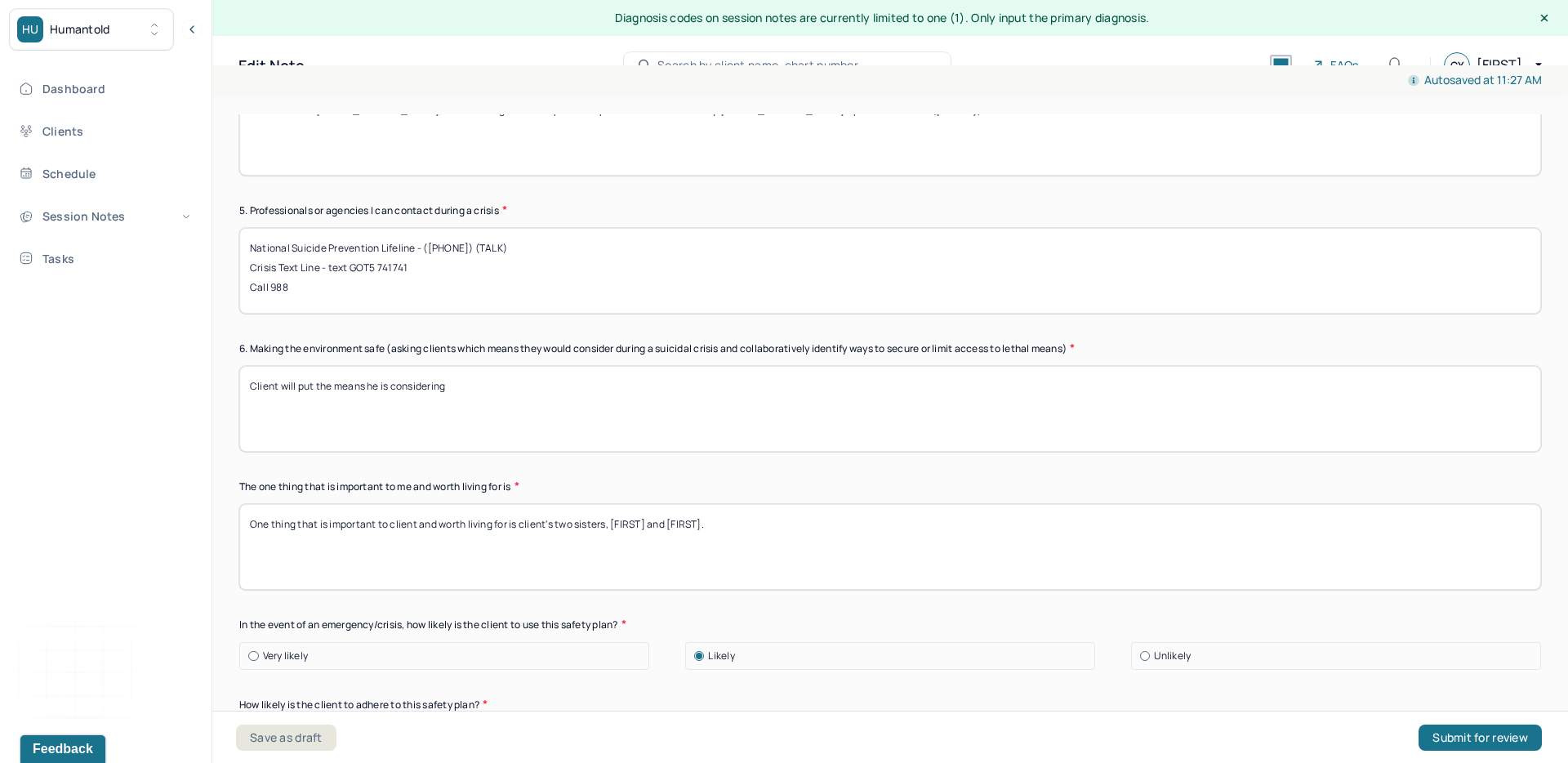click on "Client will put the means he is considering" at bounding box center [890, 408] 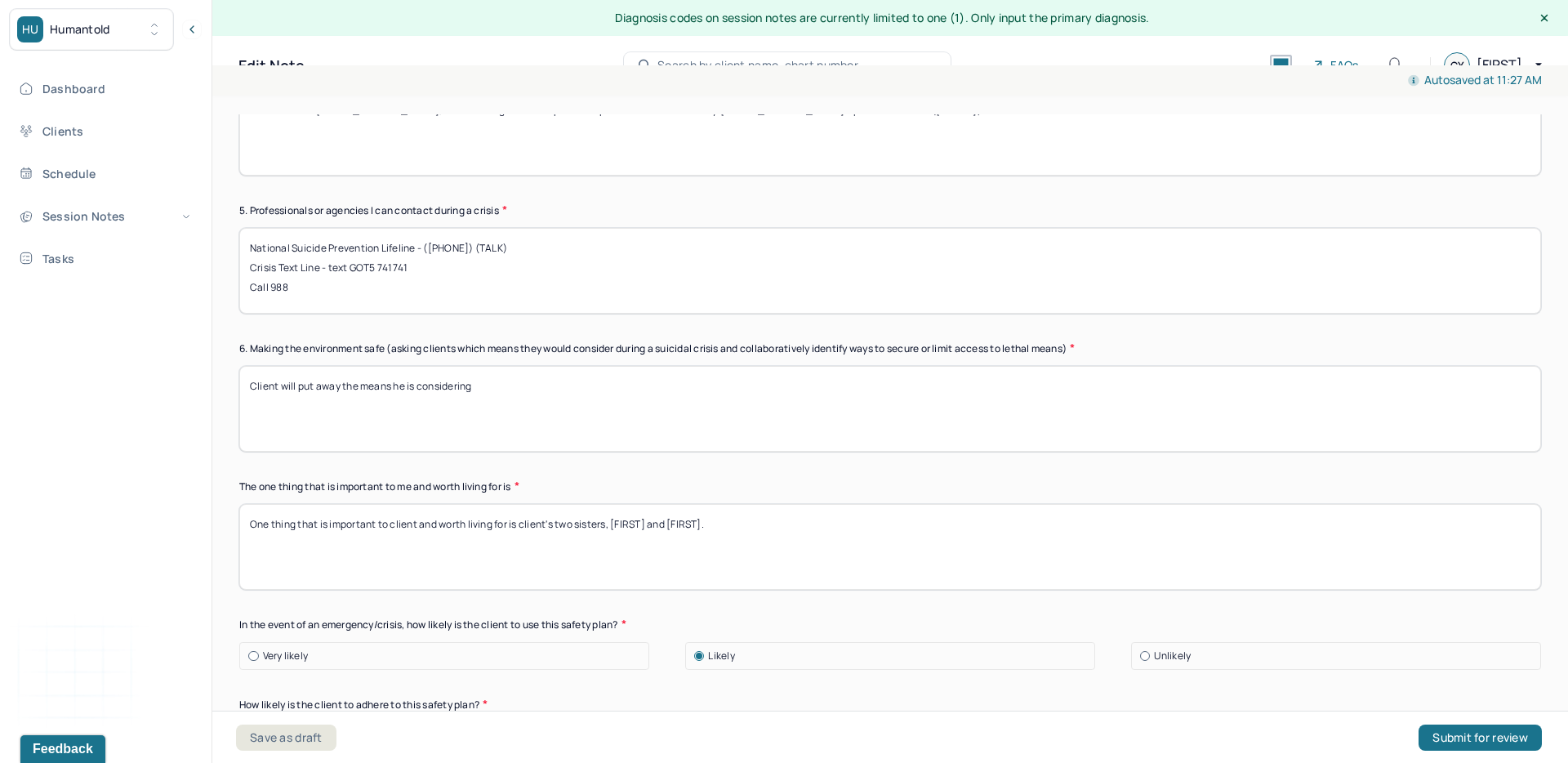 click on "Client will put the means he is considering" at bounding box center (890, 408) 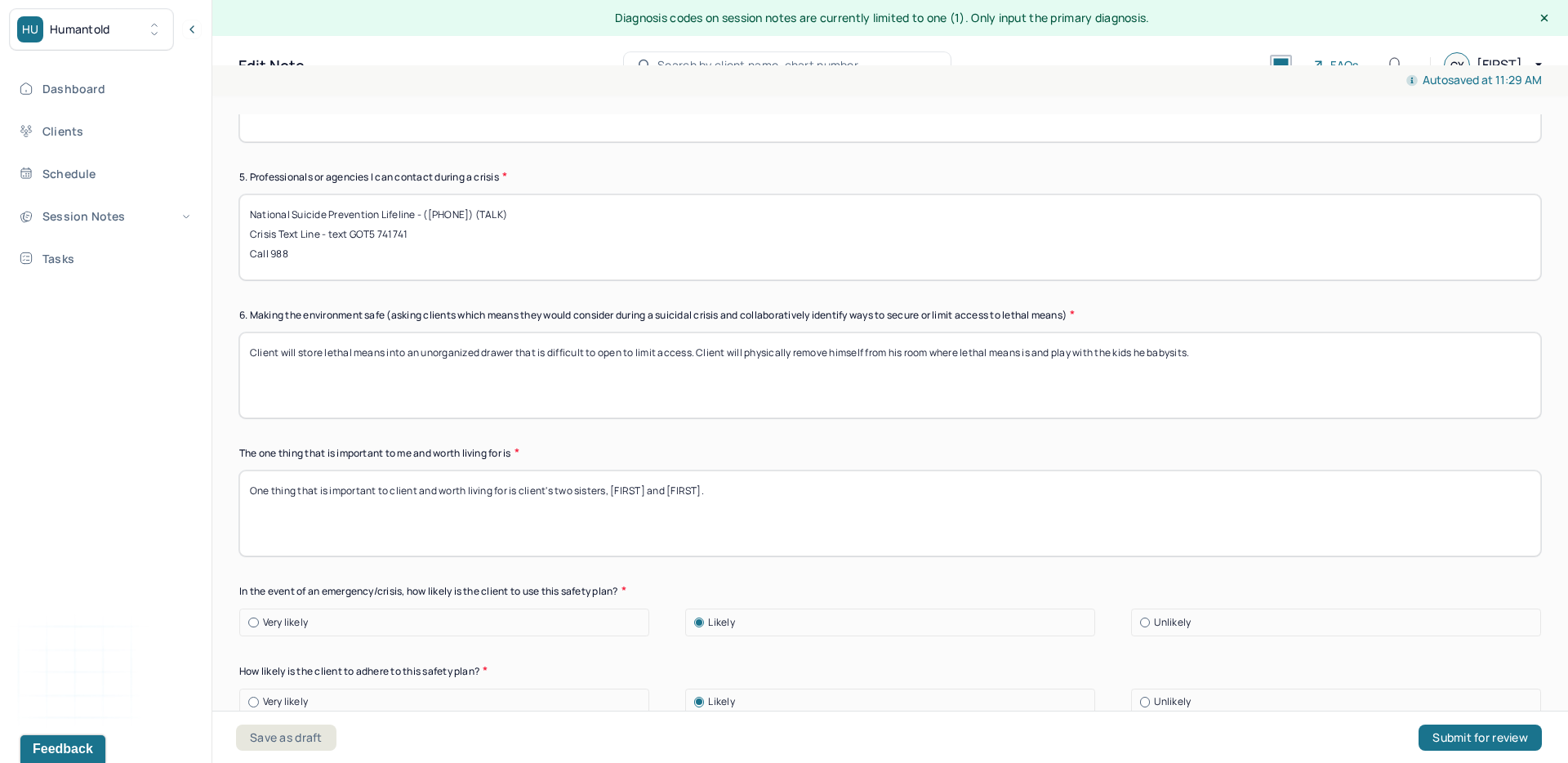 scroll, scrollTop: 1015, scrollLeft: 0, axis: vertical 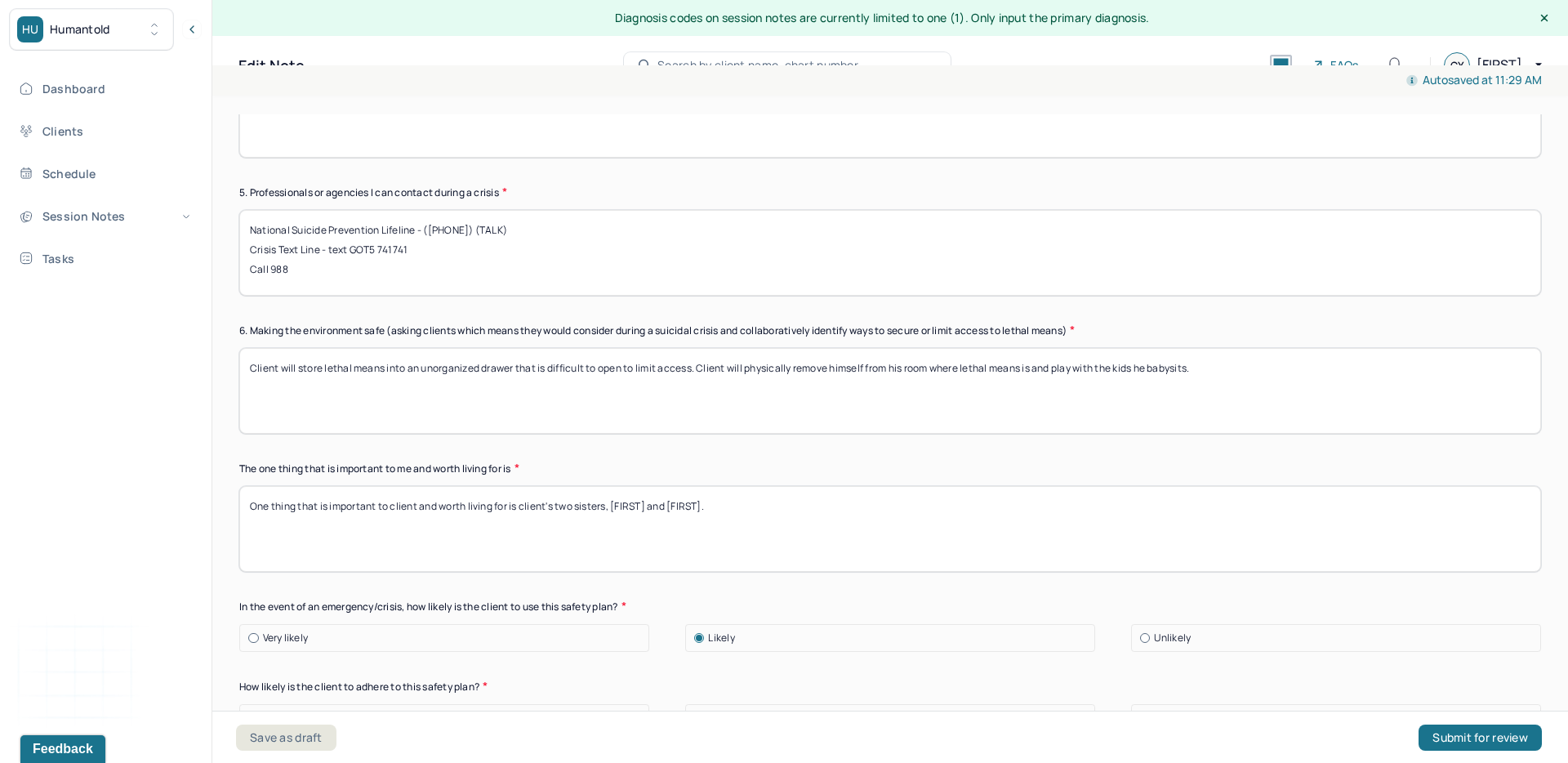 type on "Client will store lethal means into an unorganized drawer that is difficult to open to limit access. Client will physically remove himself from his room where lethal means is and play with the kids he babysits." 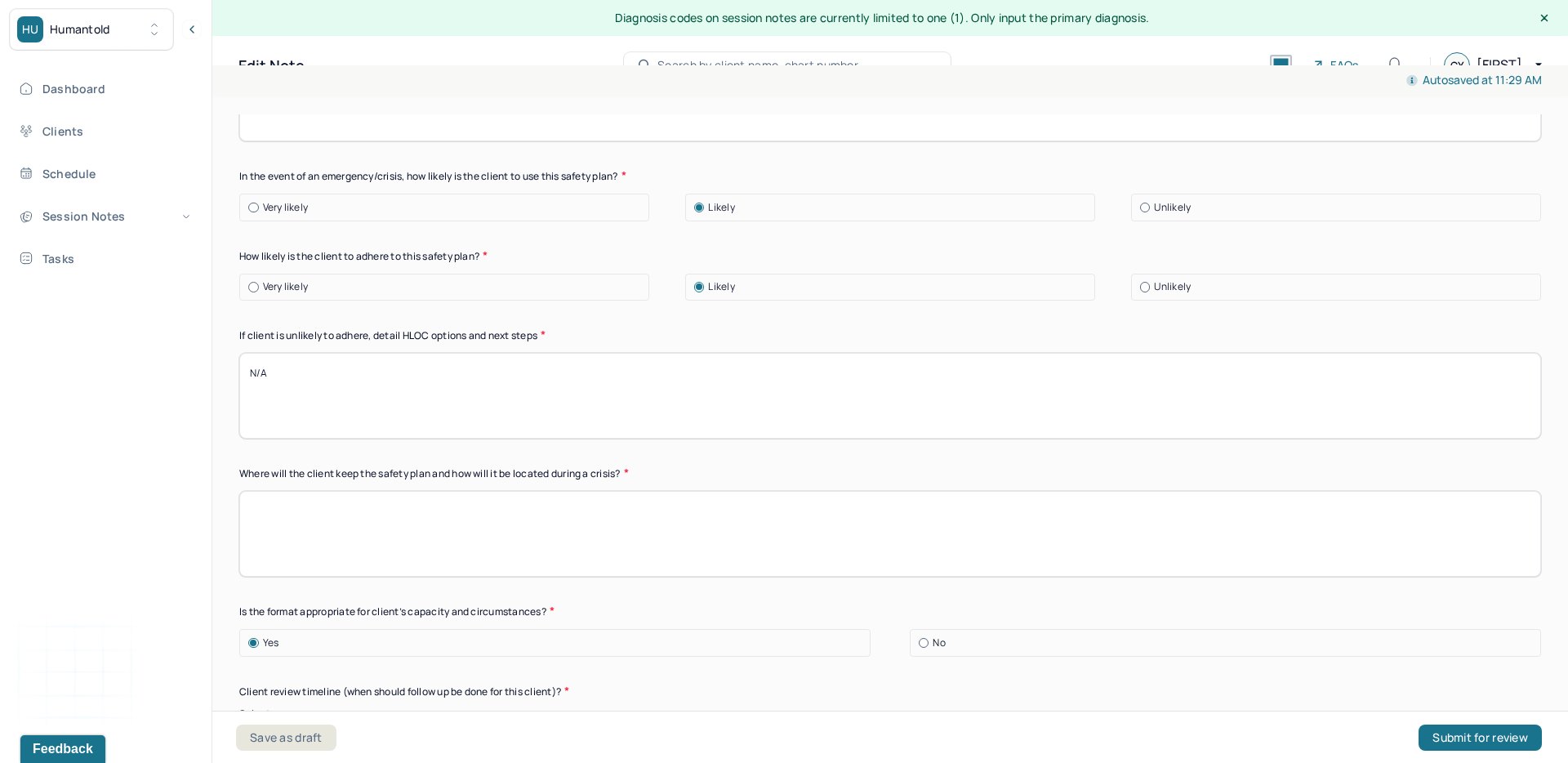 scroll, scrollTop: 1448, scrollLeft: 0, axis: vertical 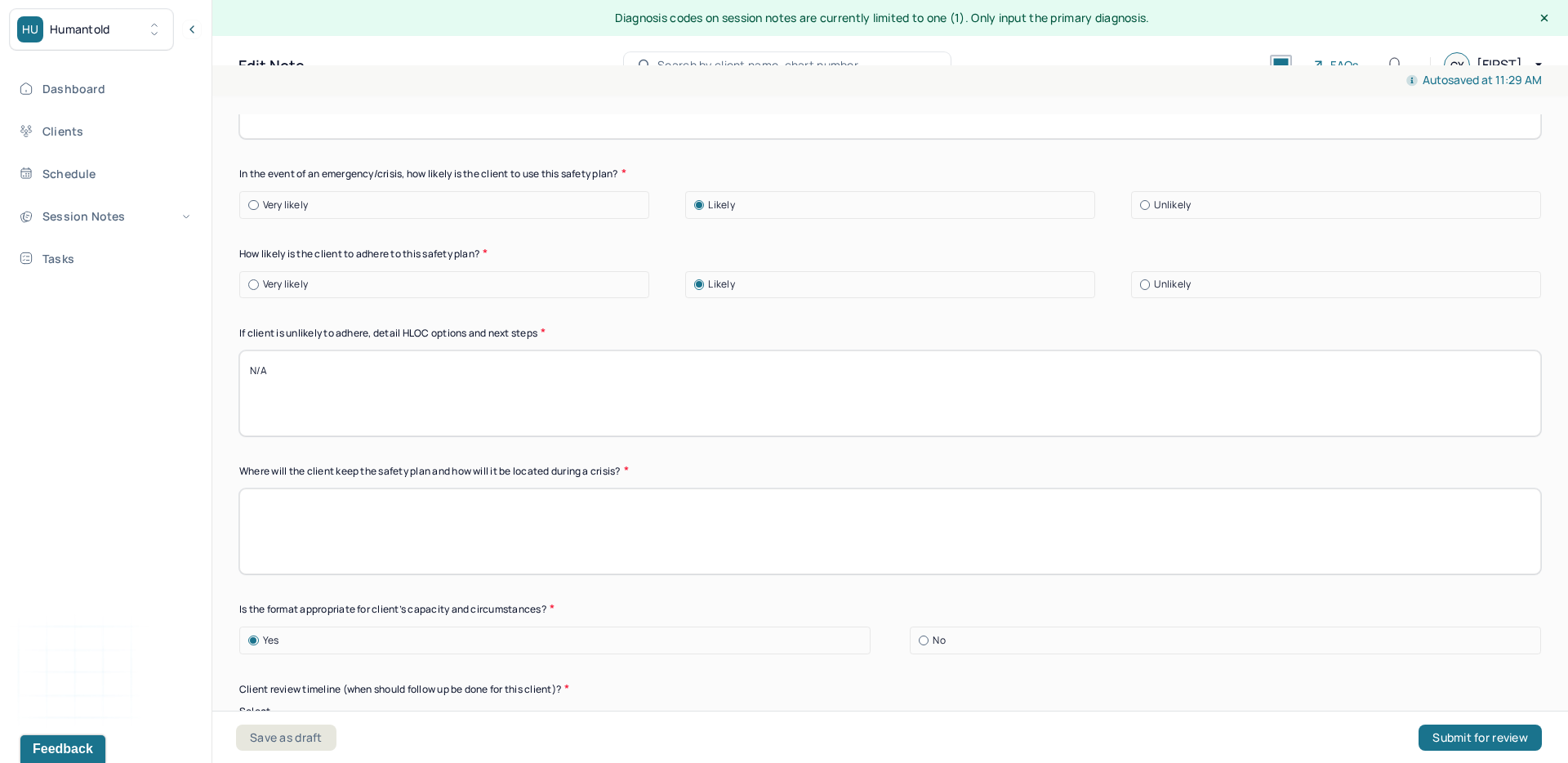 click at bounding box center [890, 531] 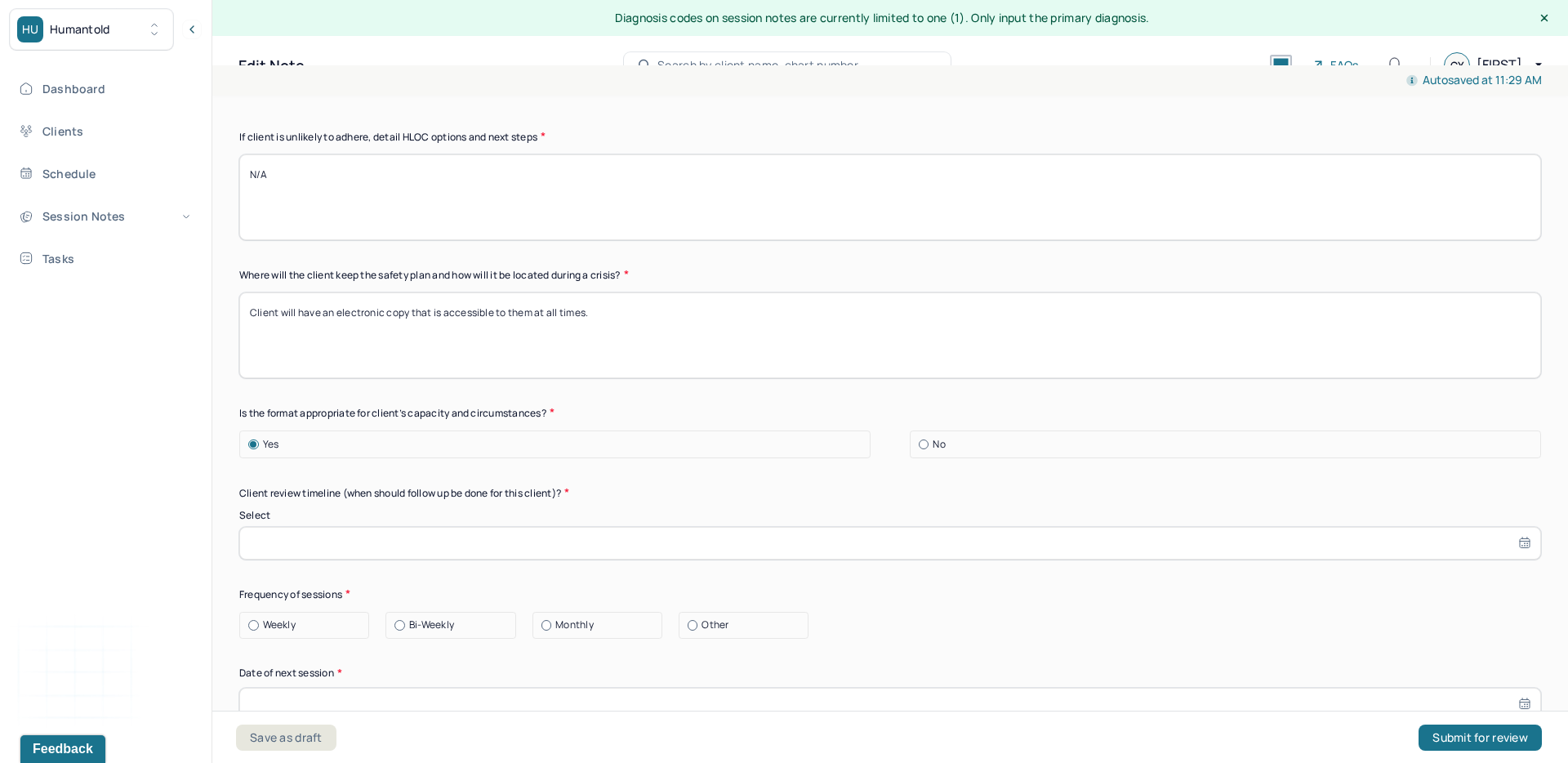 scroll, scrollTop: 1655, scrollLeft: 0, axis: vertical 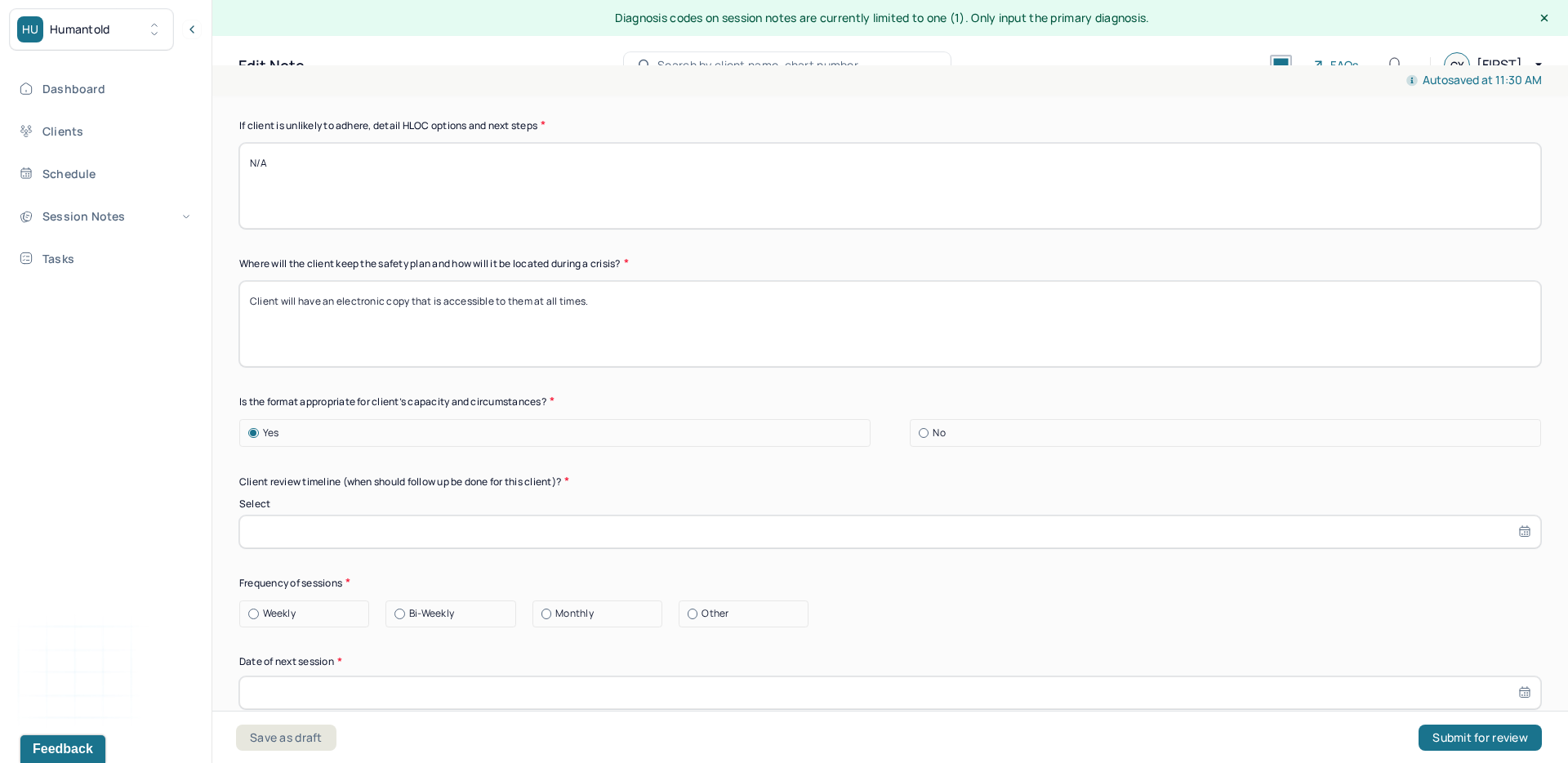 type on "Client will have an electronic copy that is accessible to them at all times." 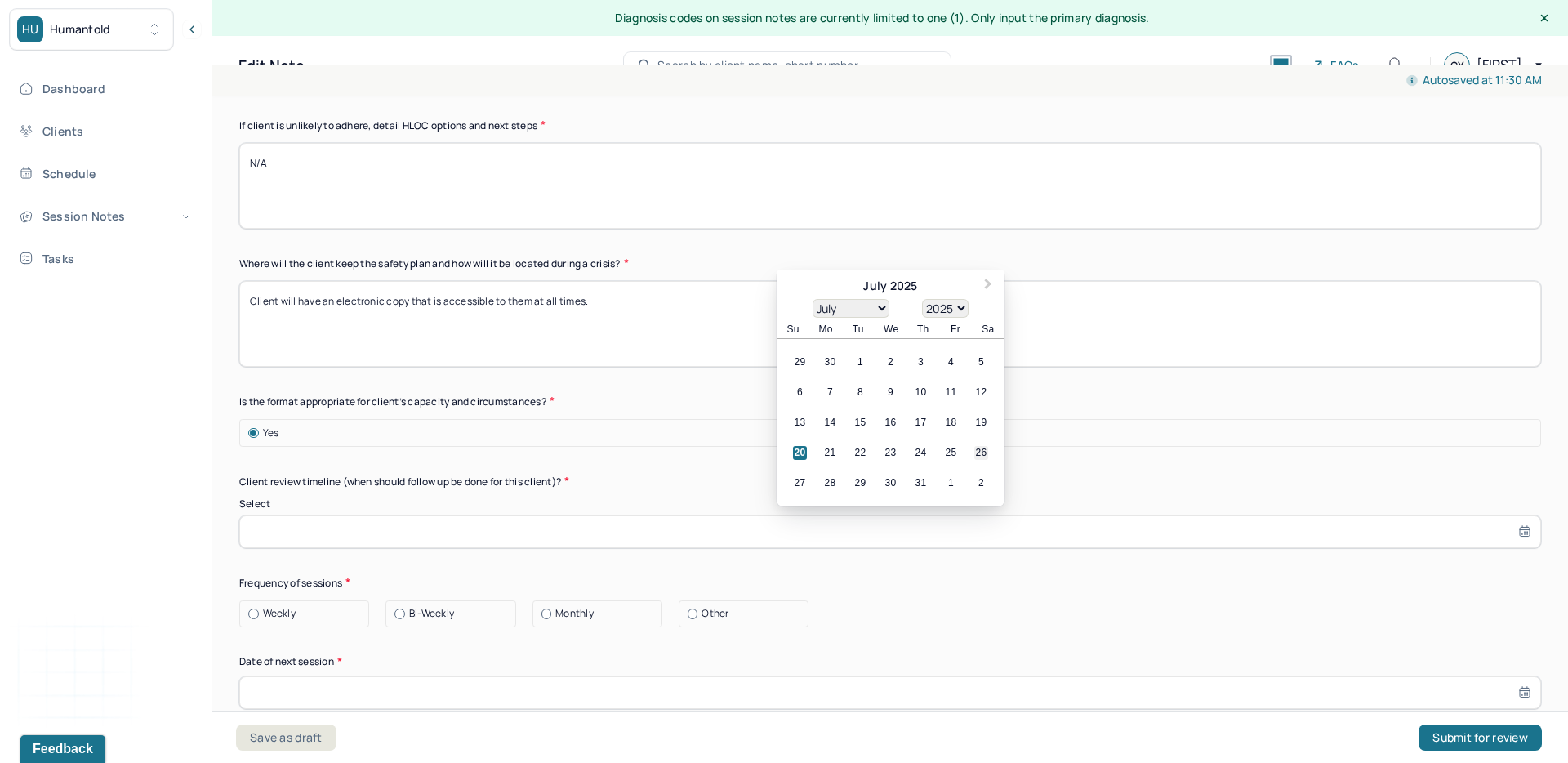 click on "26" at bounding box center (981, 453) 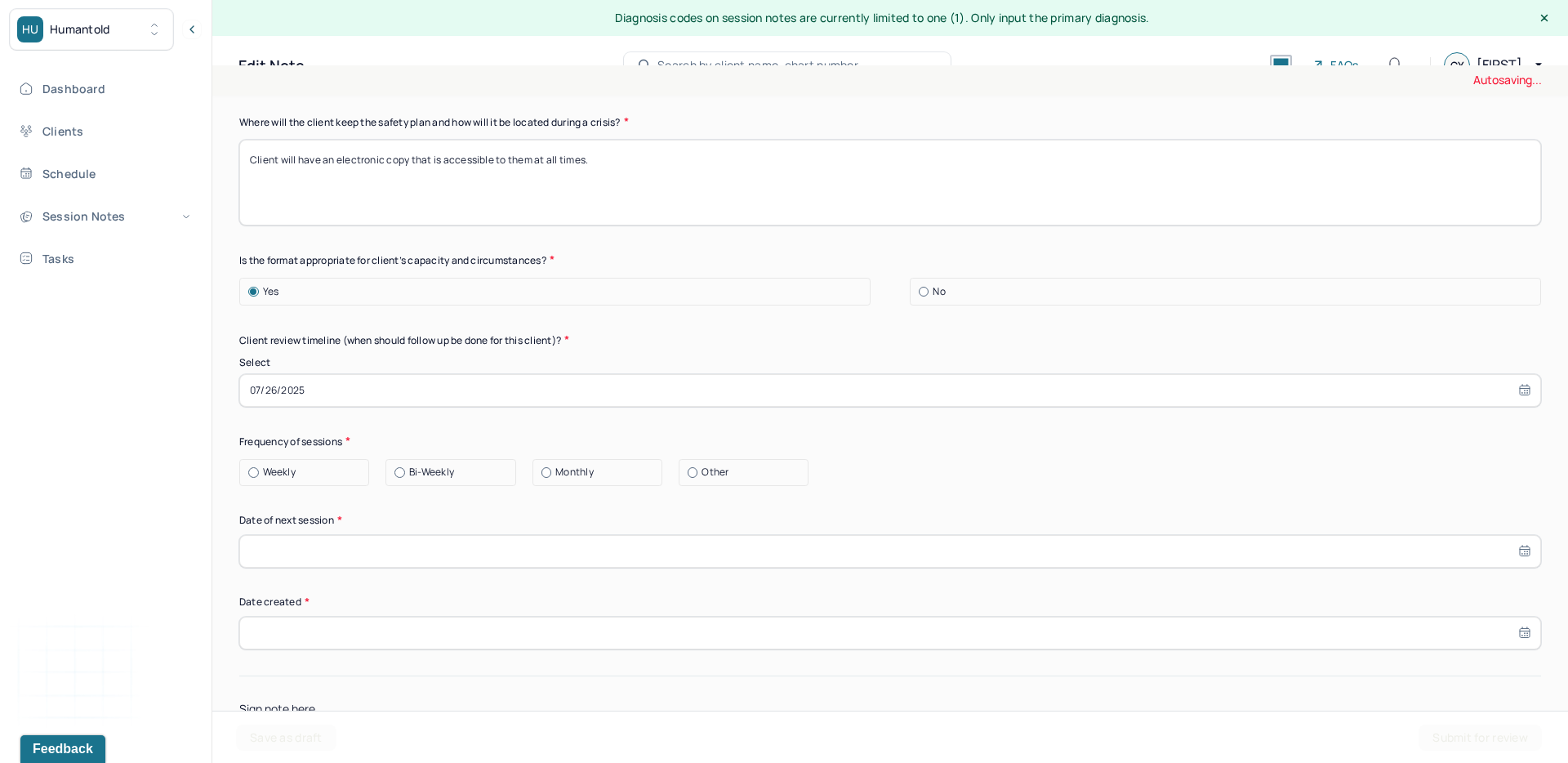 scroll, scrollTop: 1797, scrollLeft: 0, axis: vertical 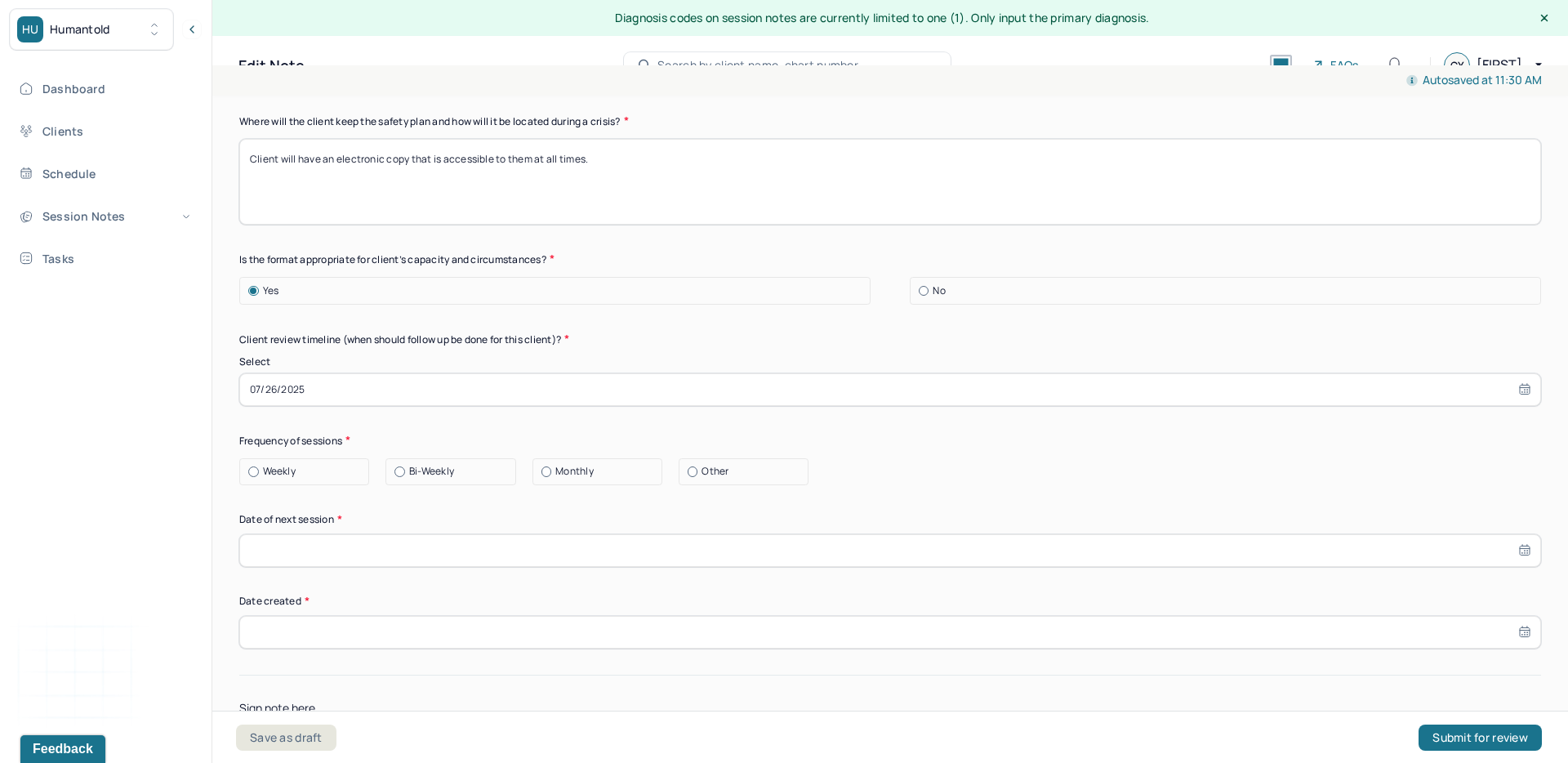 click on "Weekly" at bounding box center (308, 471) 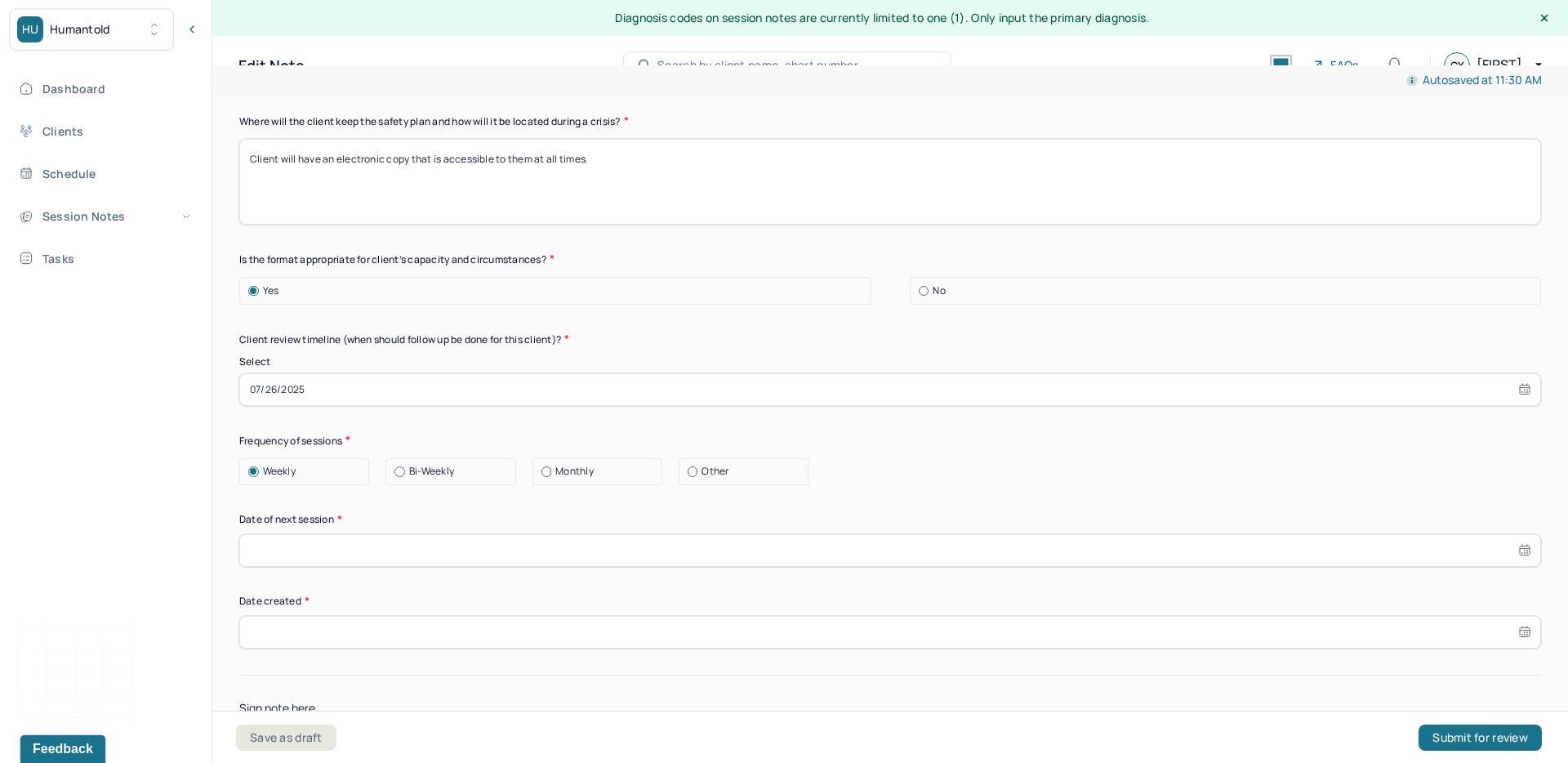 scroll, scrollTop: 1912, scrollLeft: 0, axis: vertical 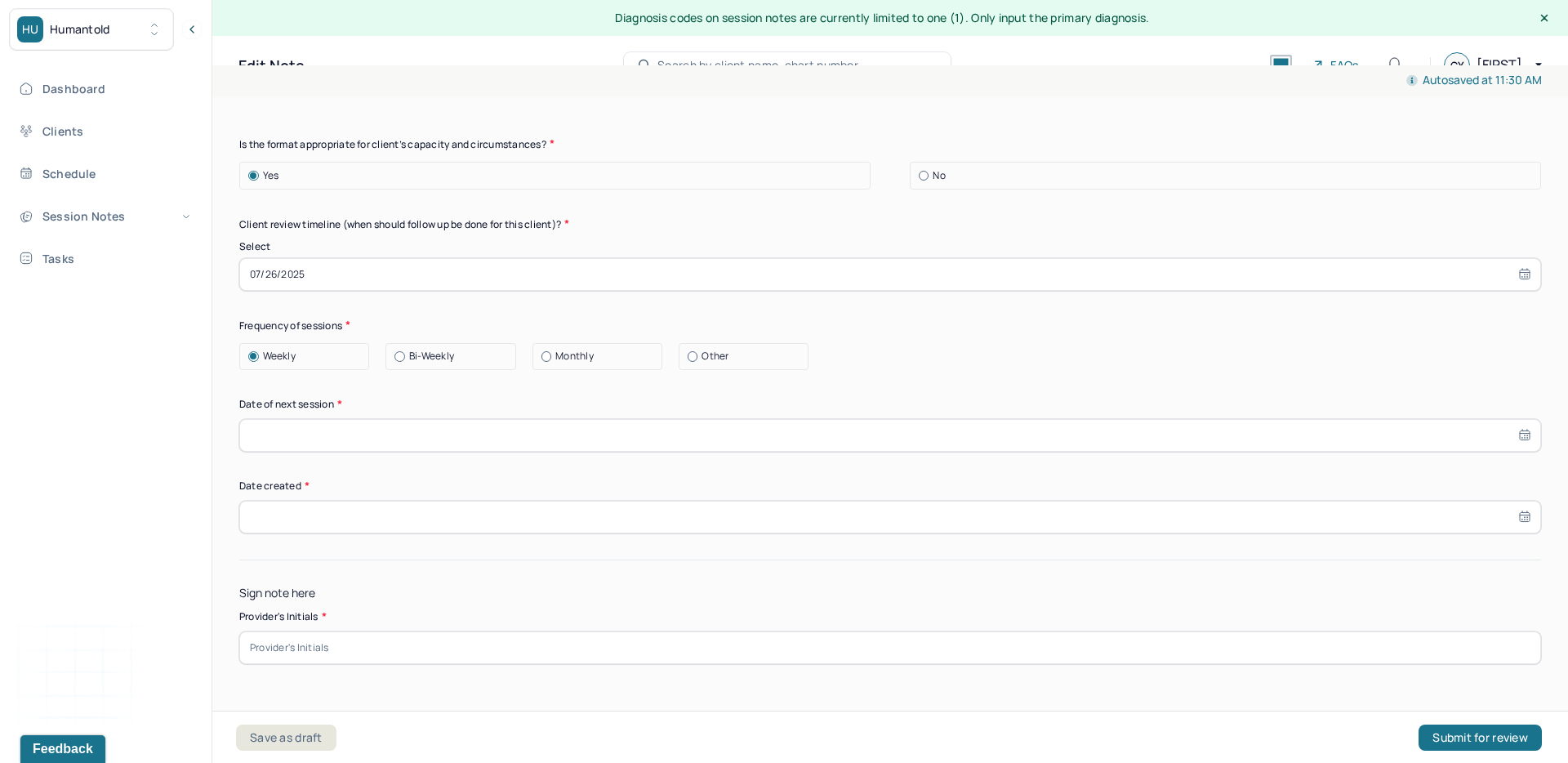 click on "Instructions The fields marked with an asterisk ( * ) are required before you can submit your notes. Before you can submit your session notes, they must be signed. You have the option to save your notes as a draft before making a submission. Primary diagnosis * F34.1 PERSISTENT DEPRESSIVE DISORDER (DYSTHYMIA) Secondary diagnosis (optional) Secondary diagnosis Tertiary diagnosis (optional) Tertiary diagnosis 1. Warning signs (thoughts, images, mood, situation,behavior) that a crisis may be developing Warning signs include feelings of self-hatred, self-blame, and desire to self-harm, as well as family-related triggers.  2. Internal coping strategies - things I can do to take my mind off my problems without contacting another person (relaxation technique, physical activity) A primary internal coping strategy is playing video games (e.g., Fortnite).  3. People and social settings that provide distraction 4. People whom I can ask for help 5. Professionals or agencies I can contact during a crisis Very likely N/A *" at bounding box center [890, -411] 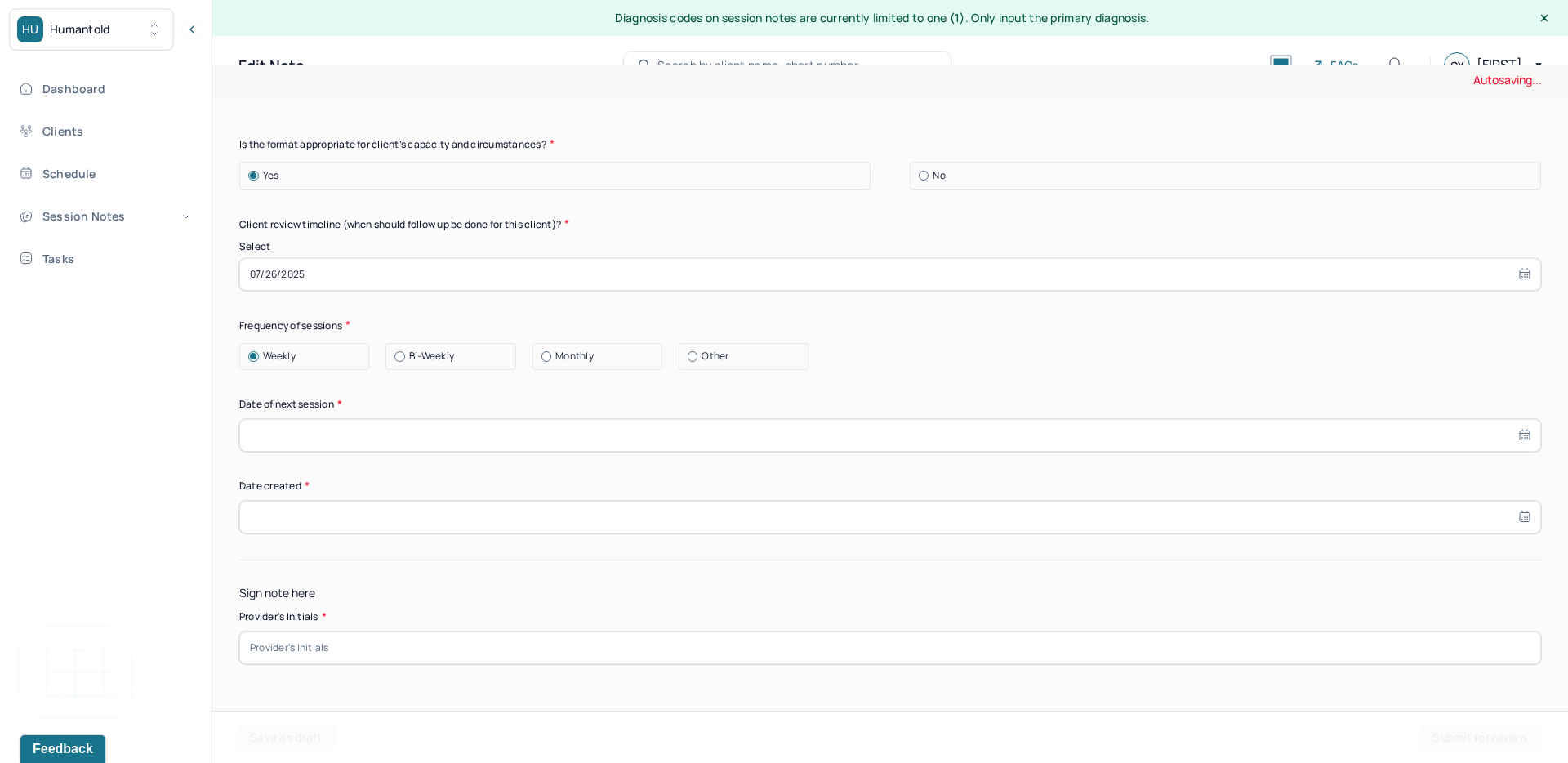 click at bounding box center (890, 435) 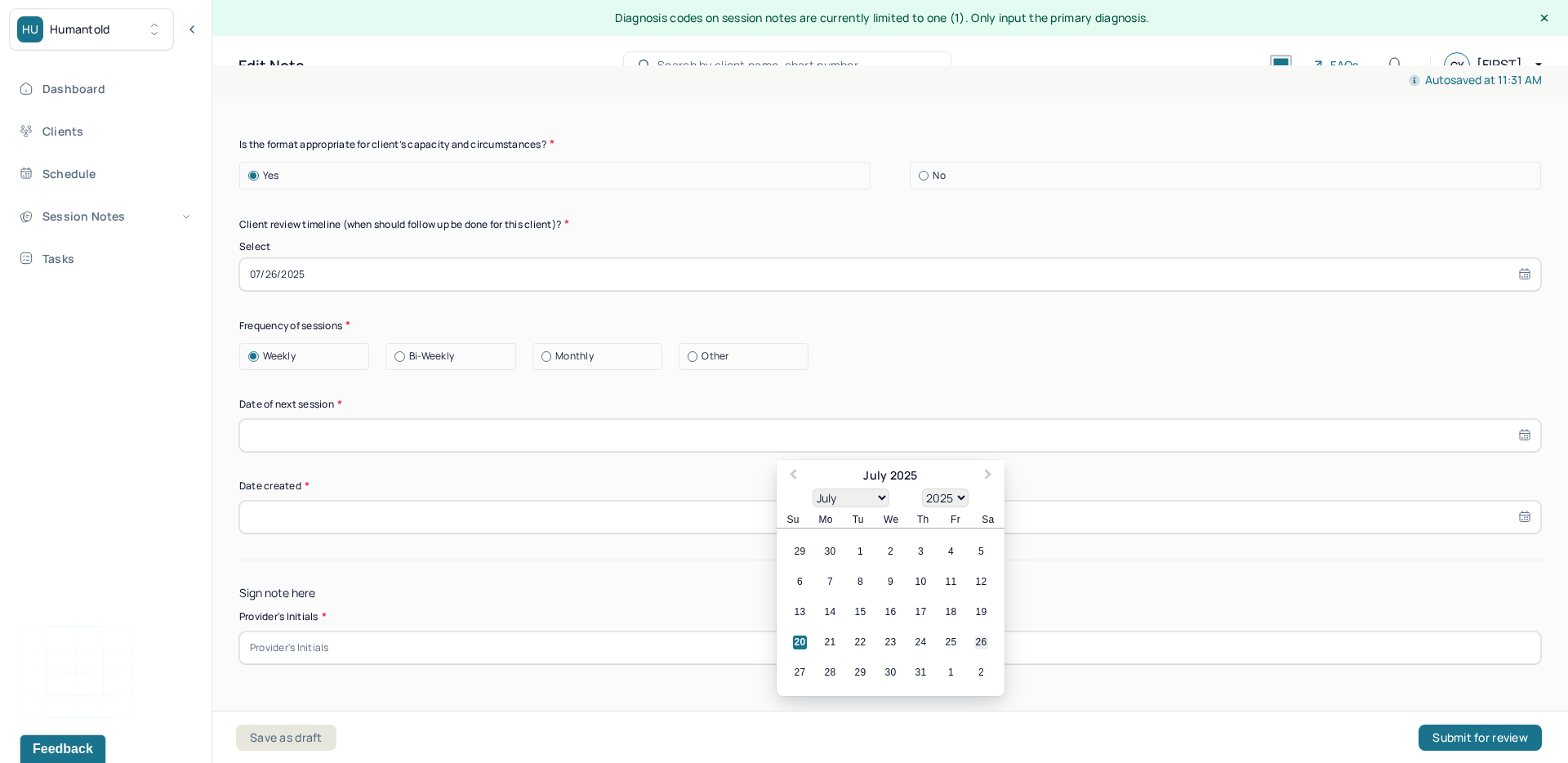 click on "26" at bounding box center [981, 642] 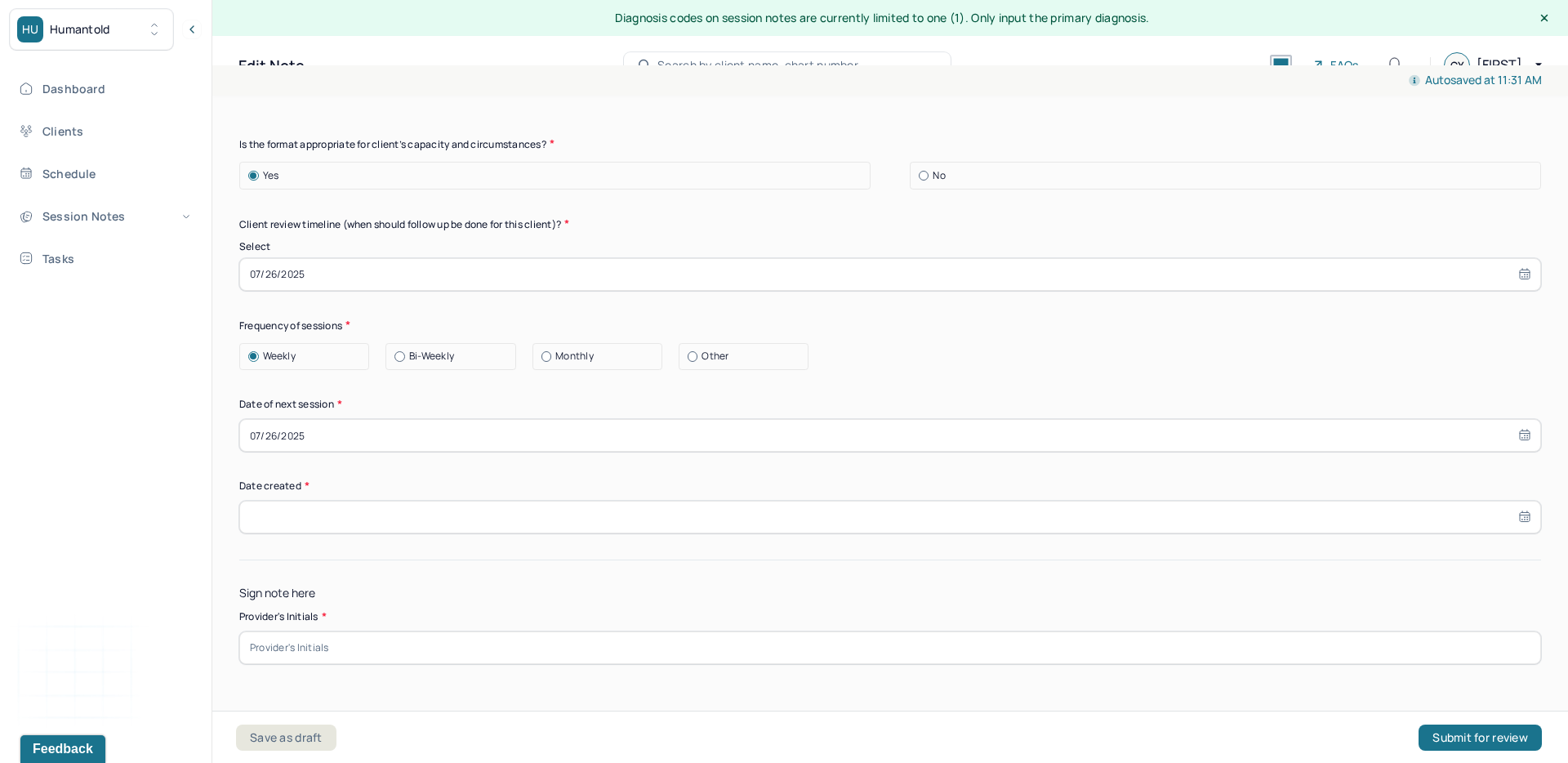 scroll, scrollTop: 1926, scrollLeft: 0, axis: vertical 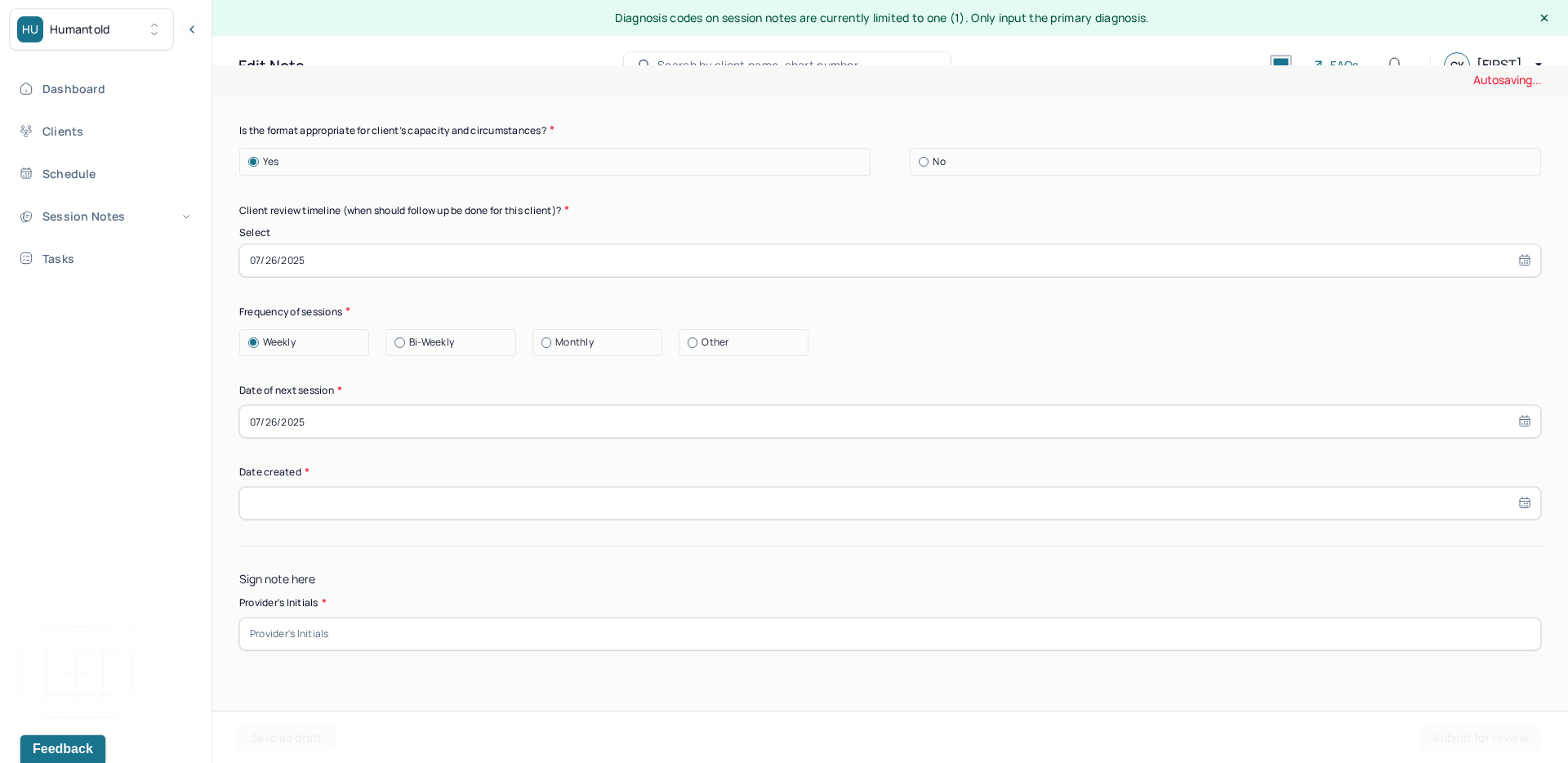 click at bounding box center (890, 503) 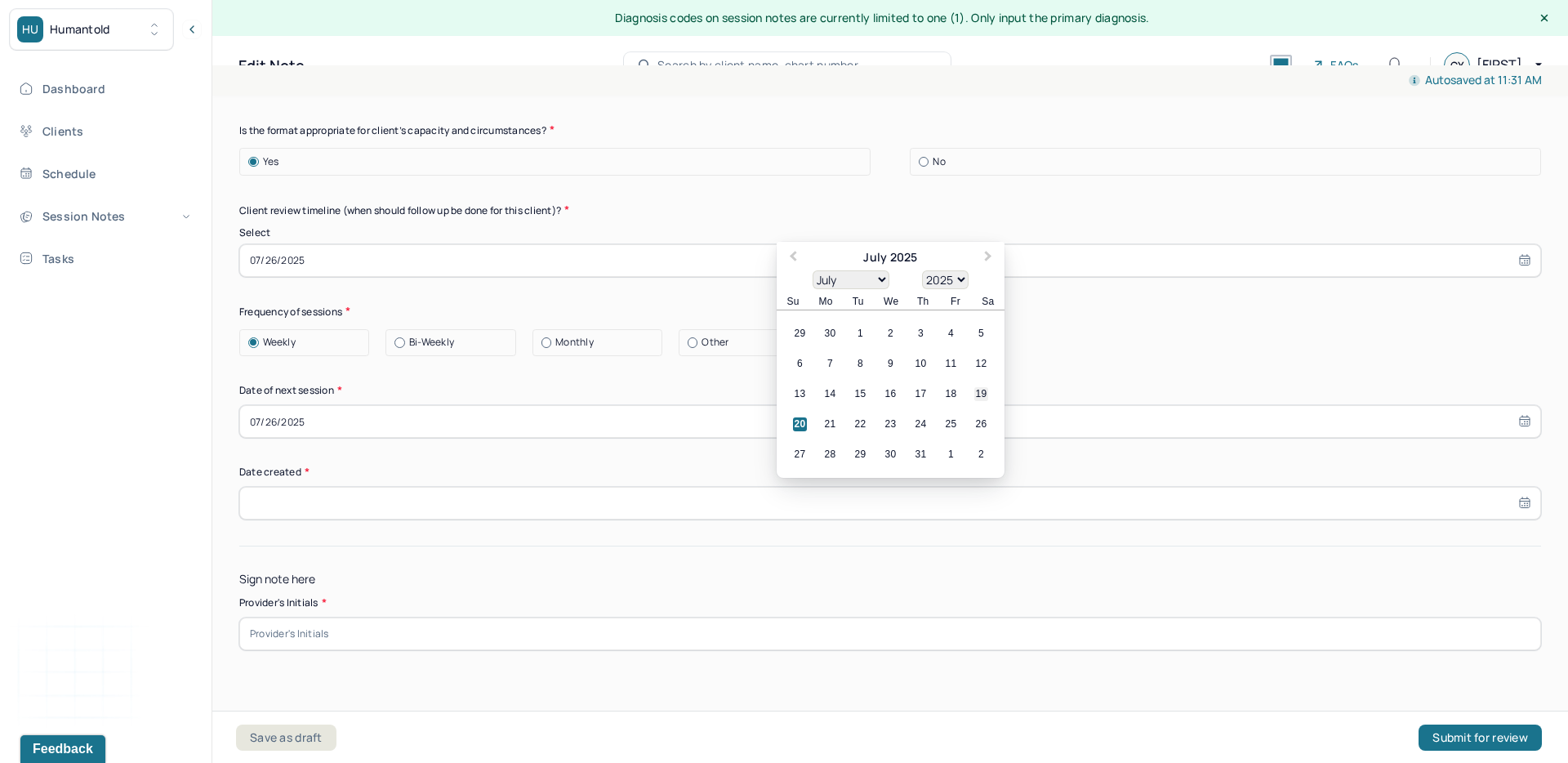 click on "19" at bounding box center [981, 394] 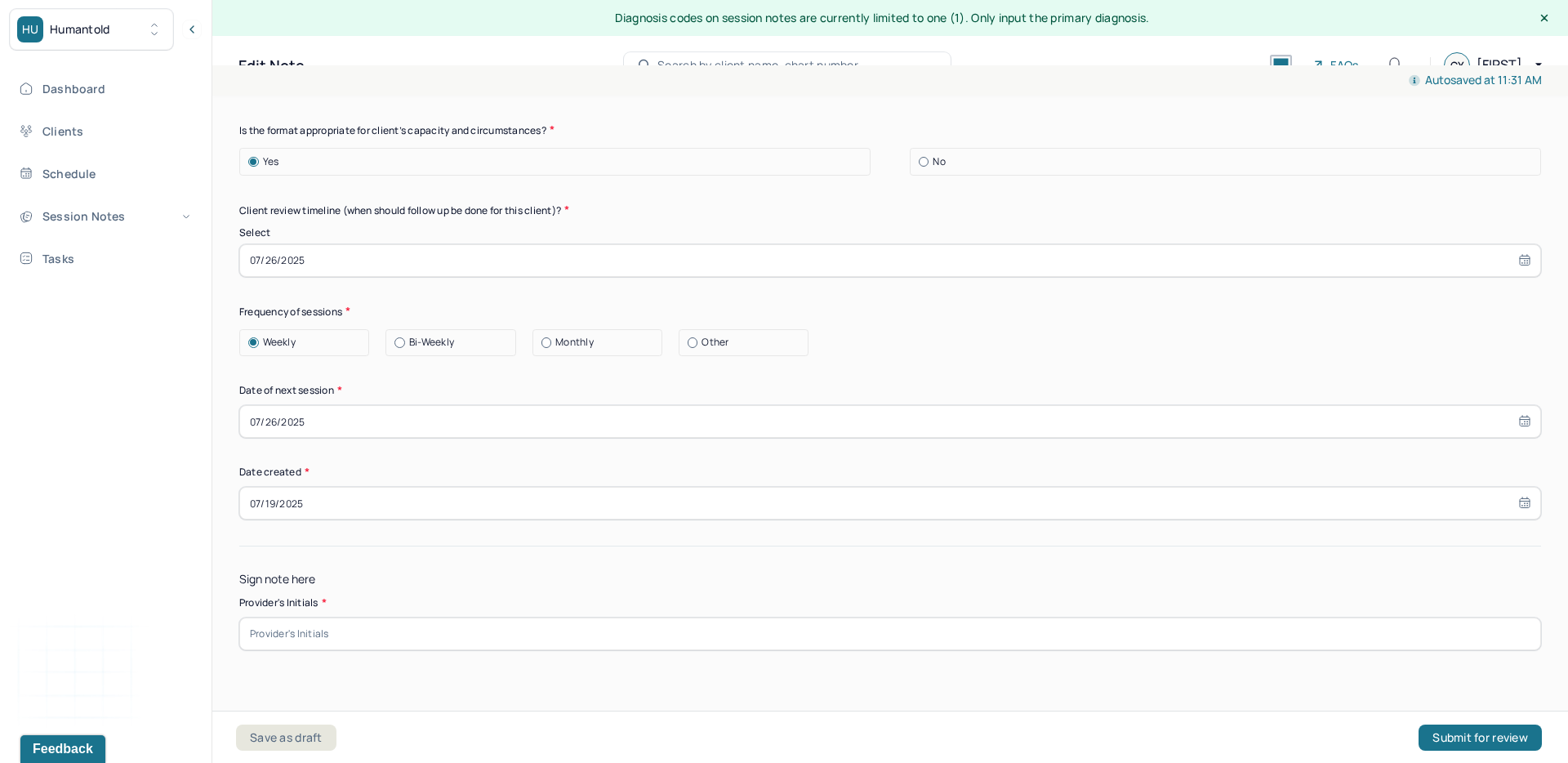 scroll, scrollTop: 7, scrollLeft: 0, axis: vertical 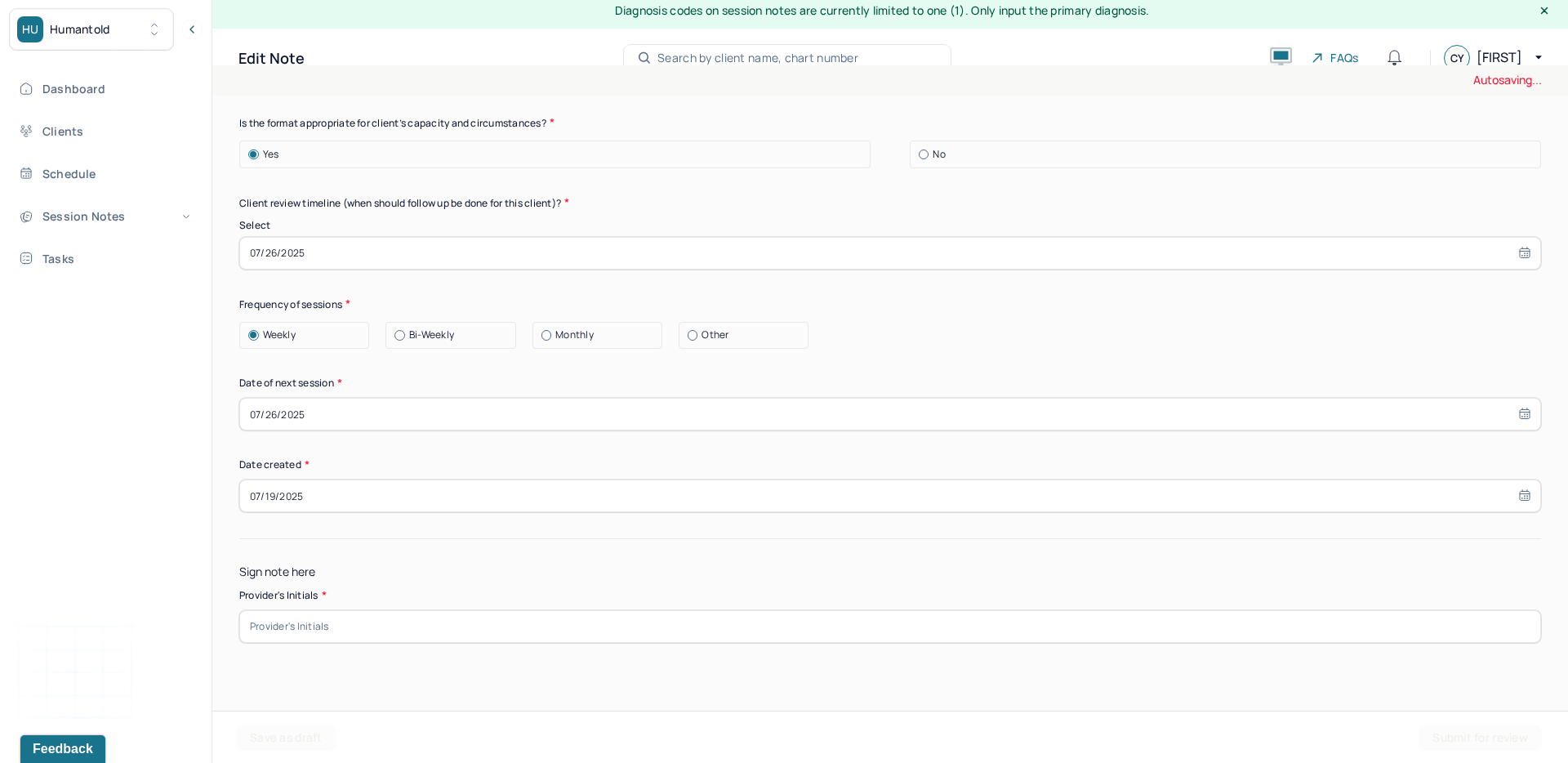 click at bounding box center [890, 627] 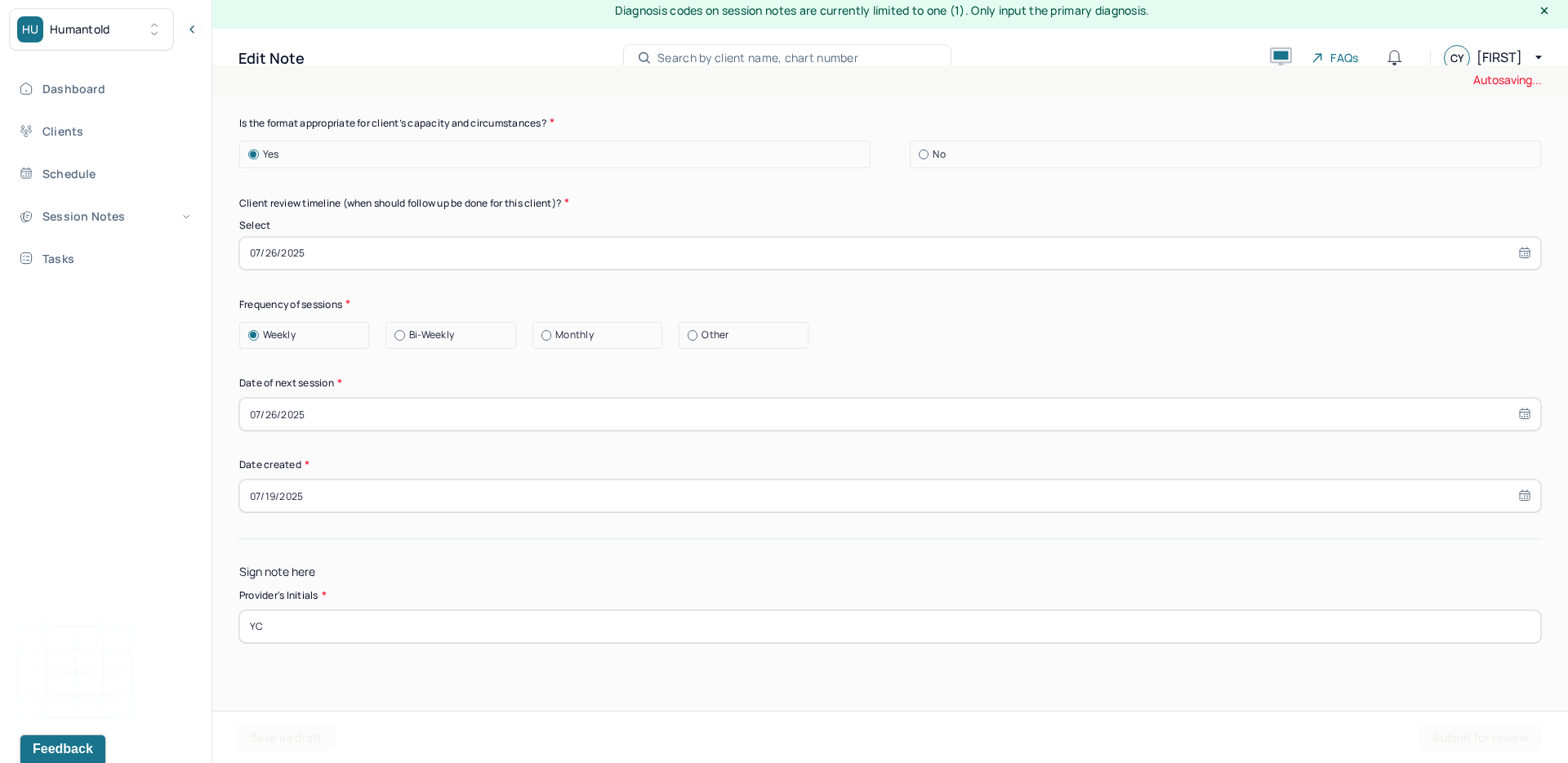 type on "YC" 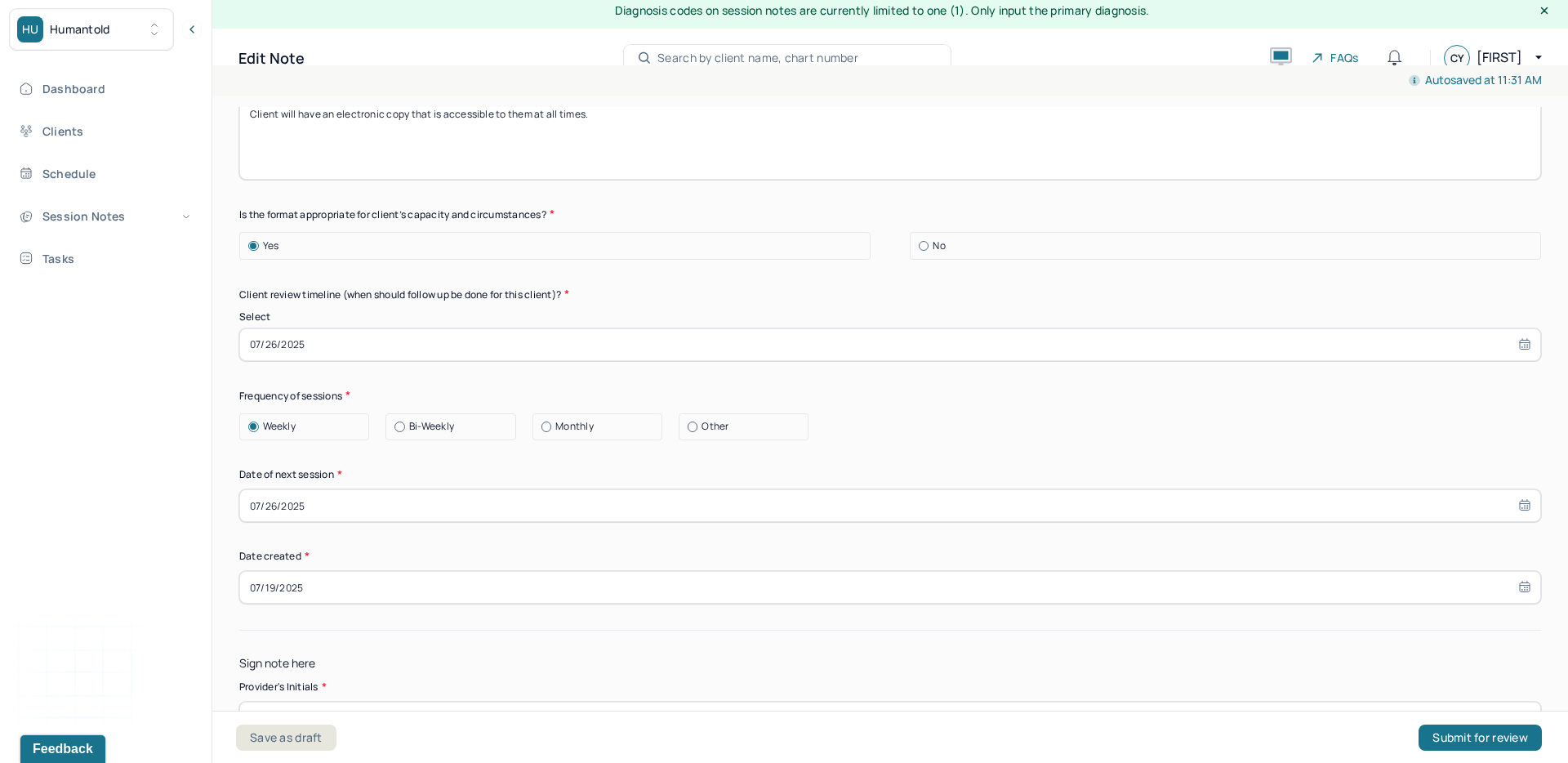 scroll, scrollTop: 1822, scrollLeft: 0, axis: vertical 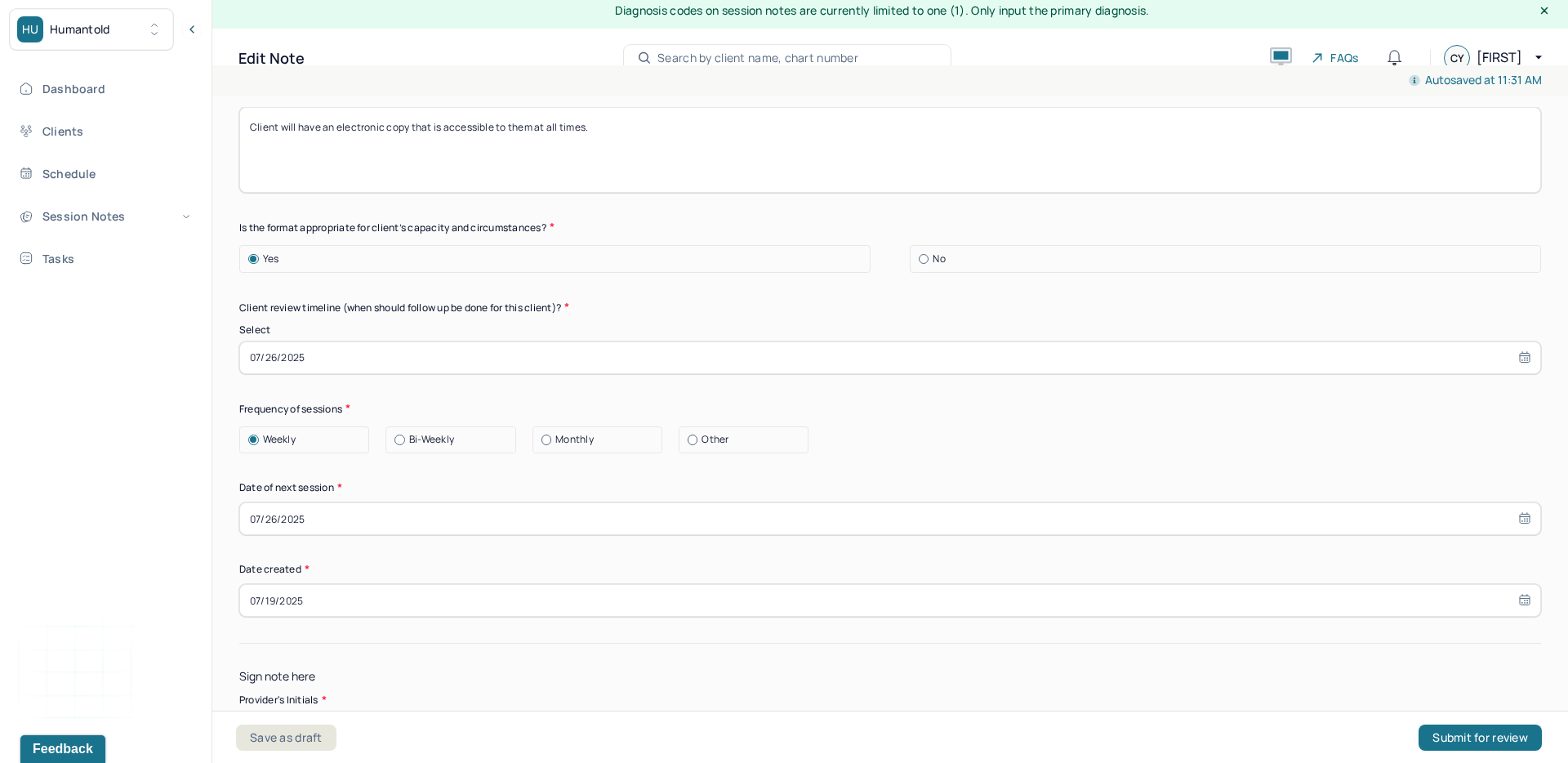 select on "6" 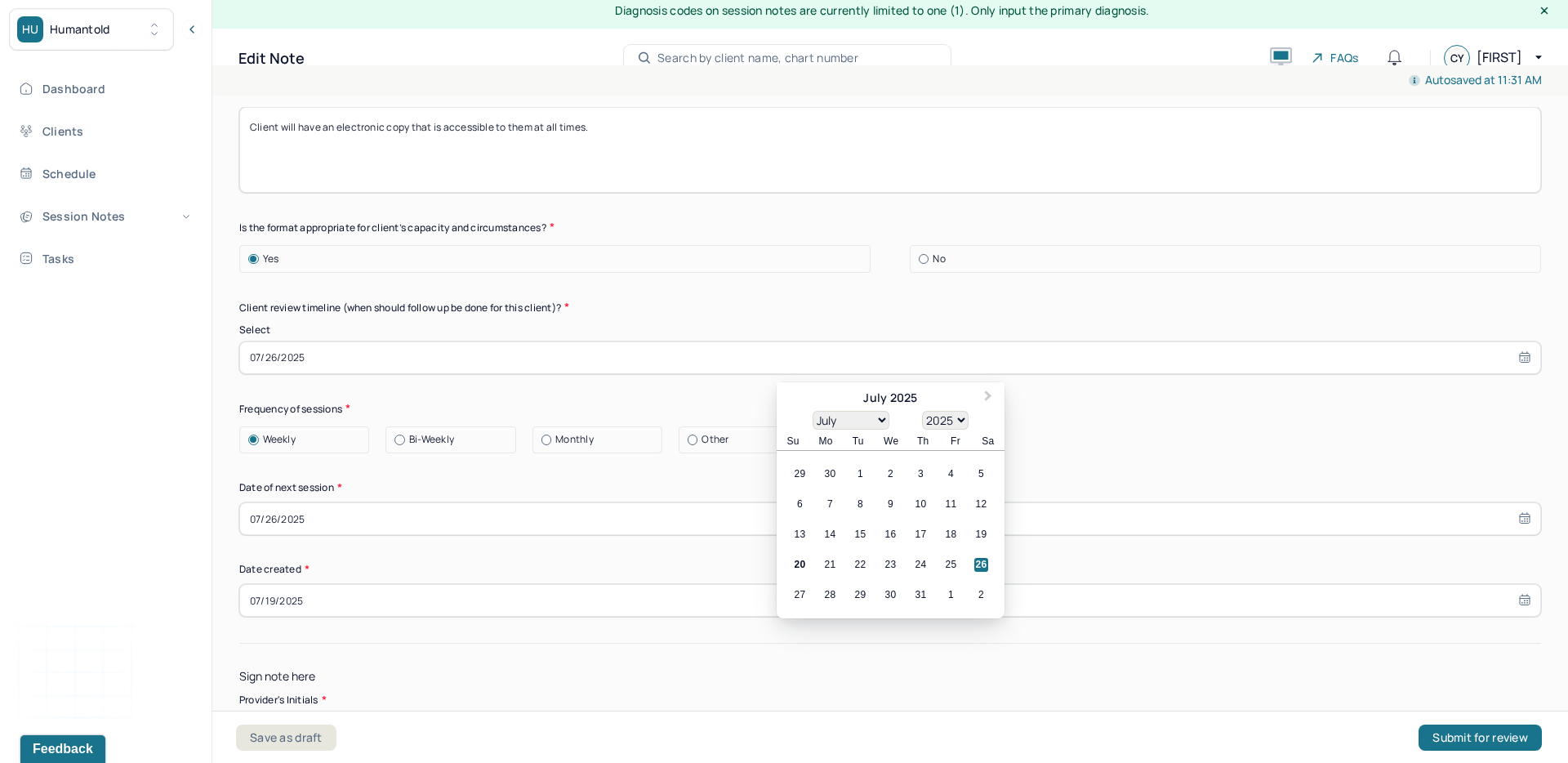 click on "07/26/2025" at bounding box center [890, 358] 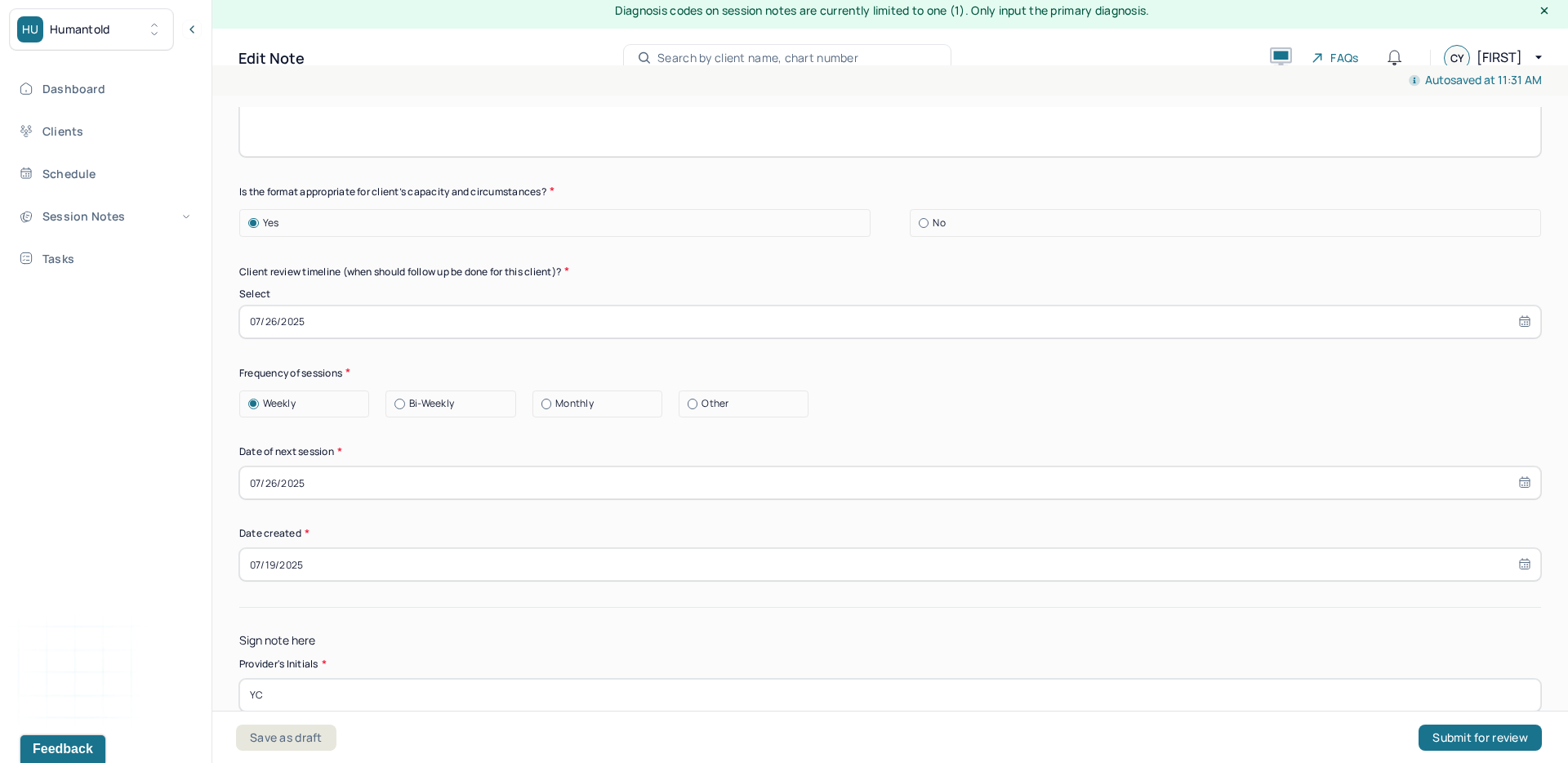 scroll, scrollTop: 1823, scrollLeft: 0, axis: vertical 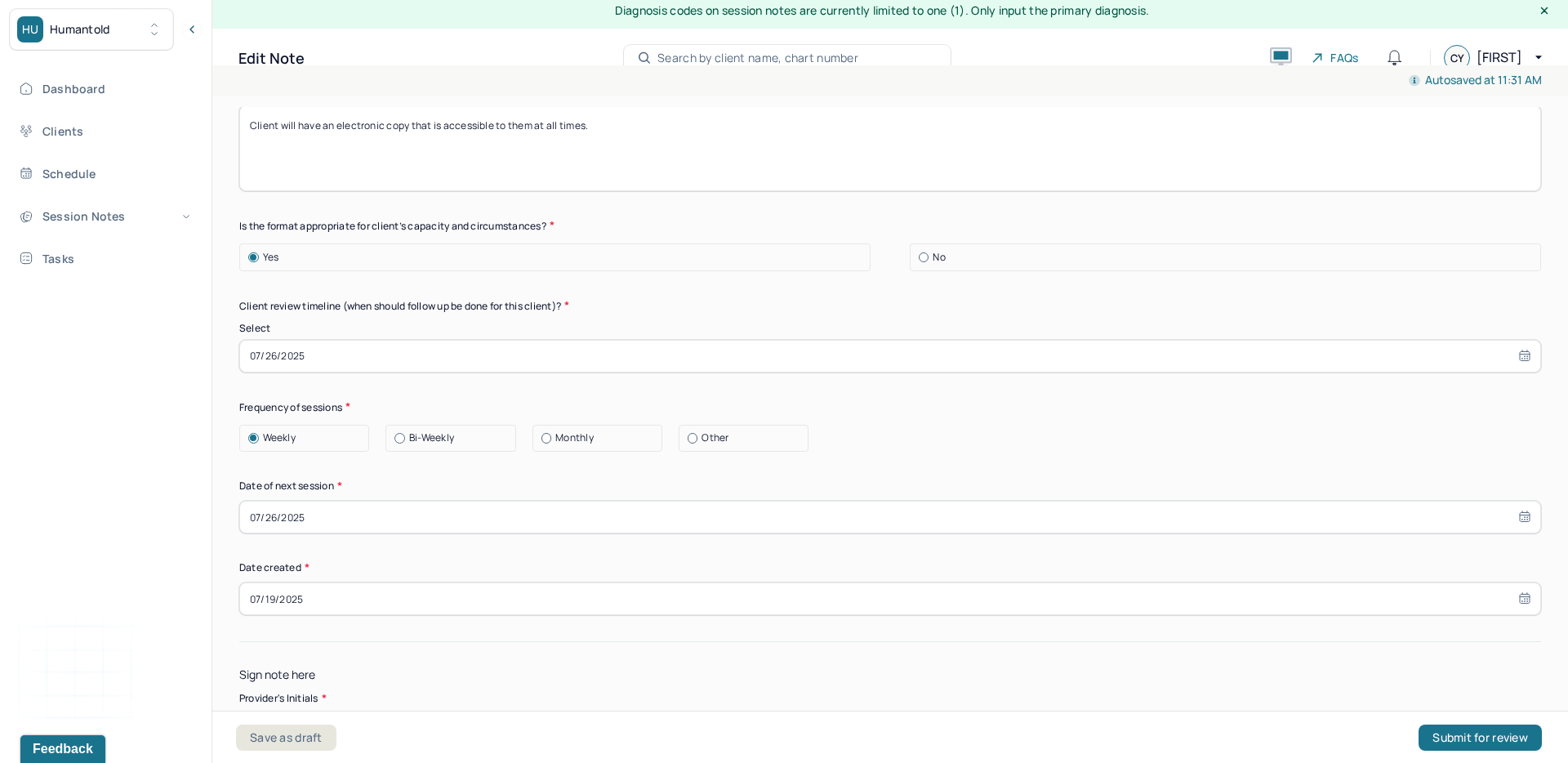click on "07/19/2025" at bounding box center [890, 599] 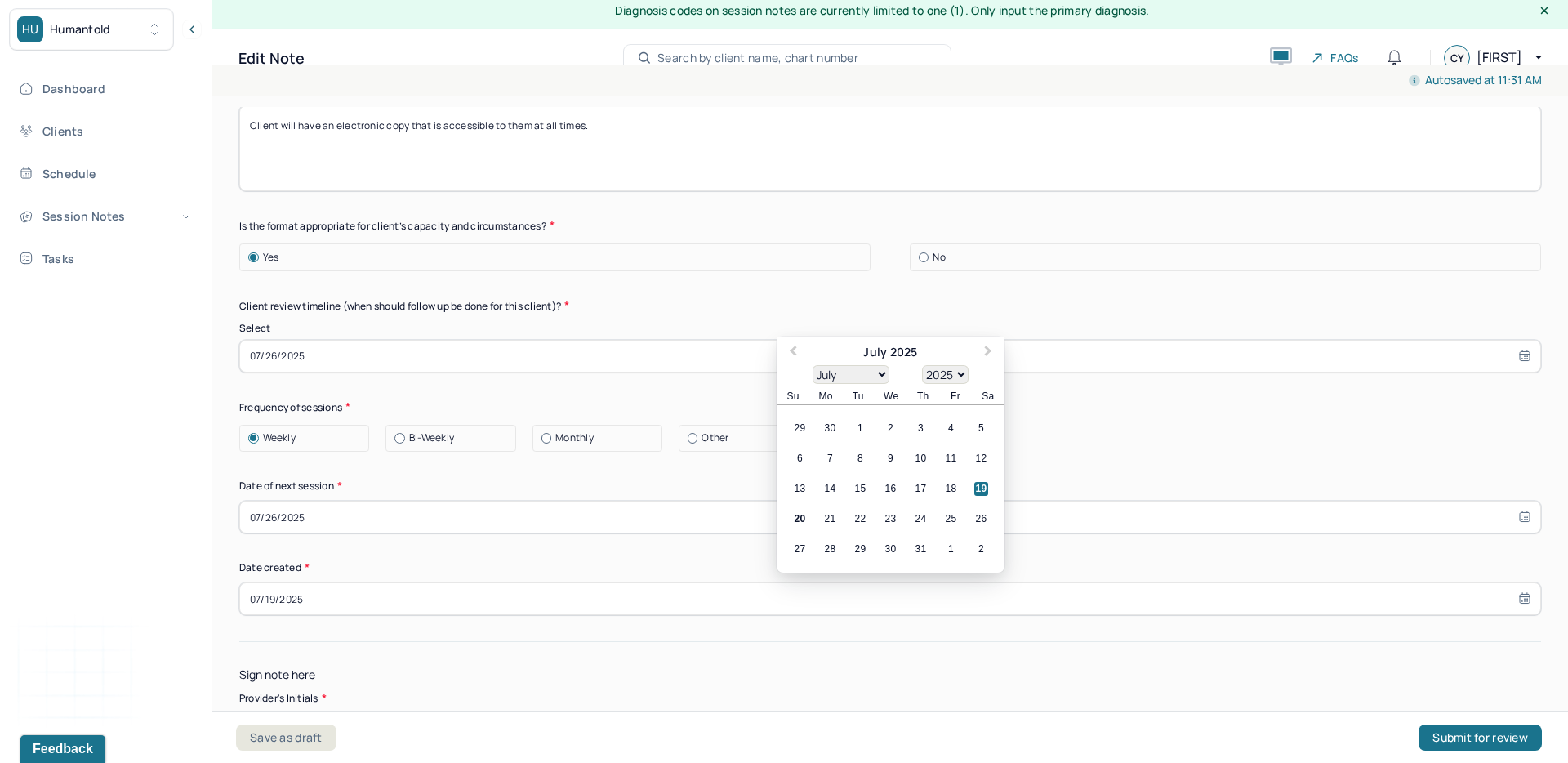 click on "Instructions The fields marked with an asterisk ( * ) are required before you can submit your notes. Before you can submit your session notes, they must be signed. You have the option to save your notes as a draft before making a submission. Primary diagnosis * F34.1 PERSISTENT DEPRESSIVE DISORDER (DYSTHYMIA) Secondary diagnosis (optional) Secondary diagnosis Tertiary diagnosis (optional) Tertiary diagnosis 1. Warning signs (thoughts, images, mood, situation,behavior) that a crisis may be developing Warning signs include feelings of self-hatred, self-blame, and desire to self-harm, as well as family-related triggers.  2. Internal coping strategies - things I can do to take my mind off my problems without contacting another person (relaxation technique, physical activity) A primary internal coping strategy is playing video games (e.g., Fortnite).  3. People and social settings that provide distraction 4. People whom I can ask for help 5. Professionals or agencies I can contact during a crisis Very likely N/A *" at bounding box center [890, -329] 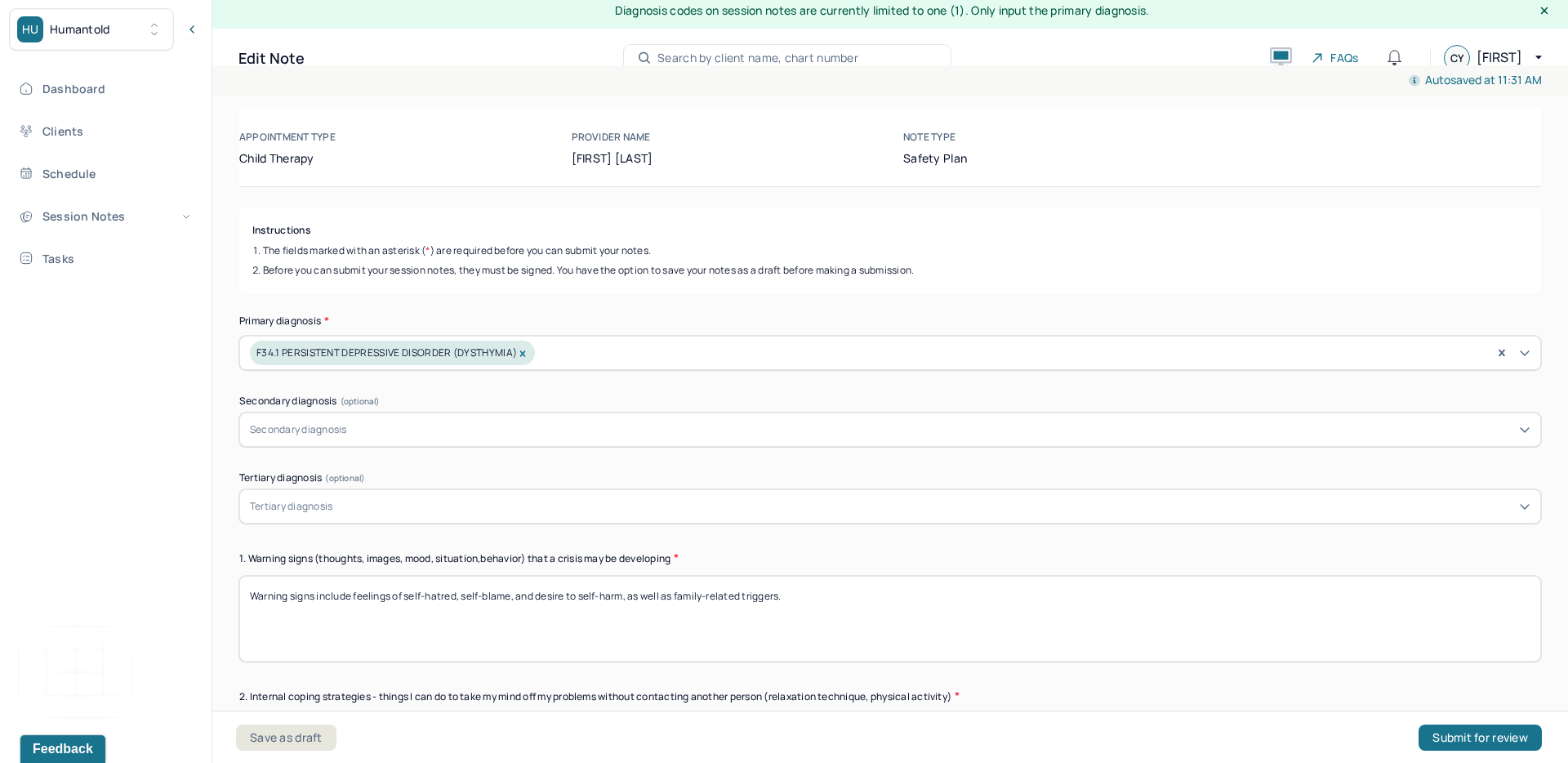 scroll, scrollTop: 0, scrollLeft: 0, axis: both 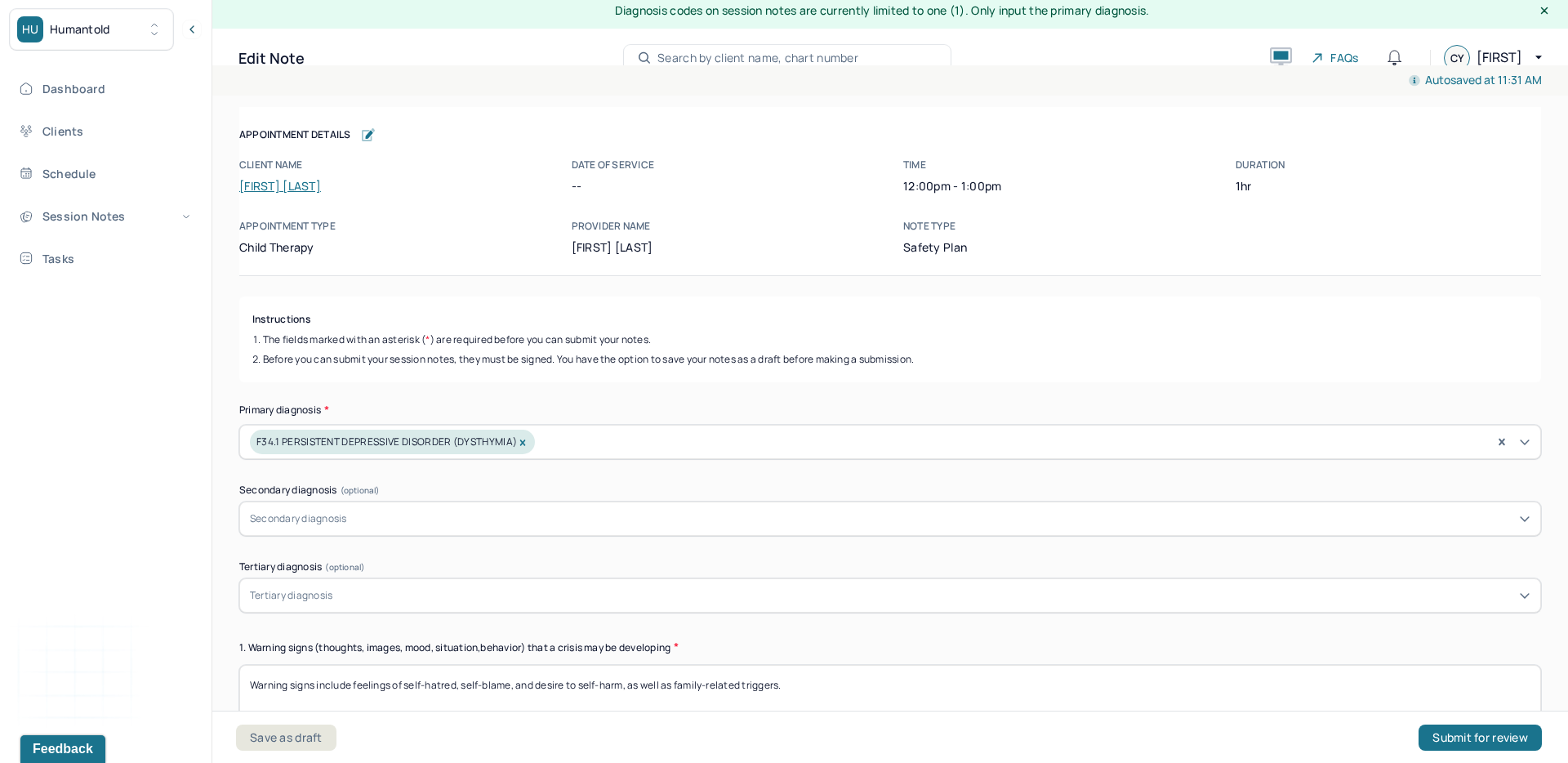click on "F34.1 PERSISTENT DEPRESSIVE DISORDER (DYSTHYMIA)" at bounding box center (890, 442) 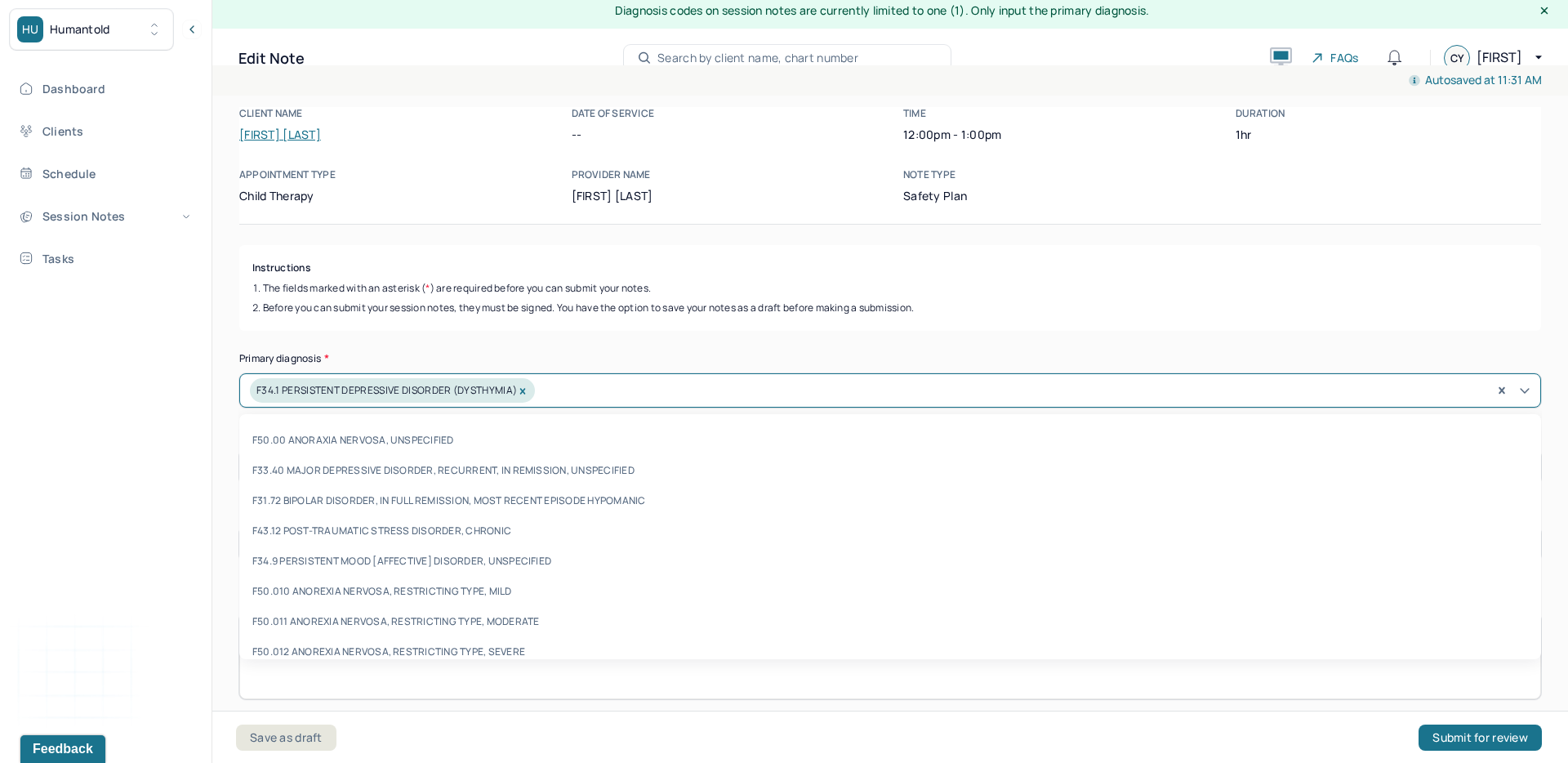 scroll, scrollTop: 59, scrollLeft: 0, axis: vertical 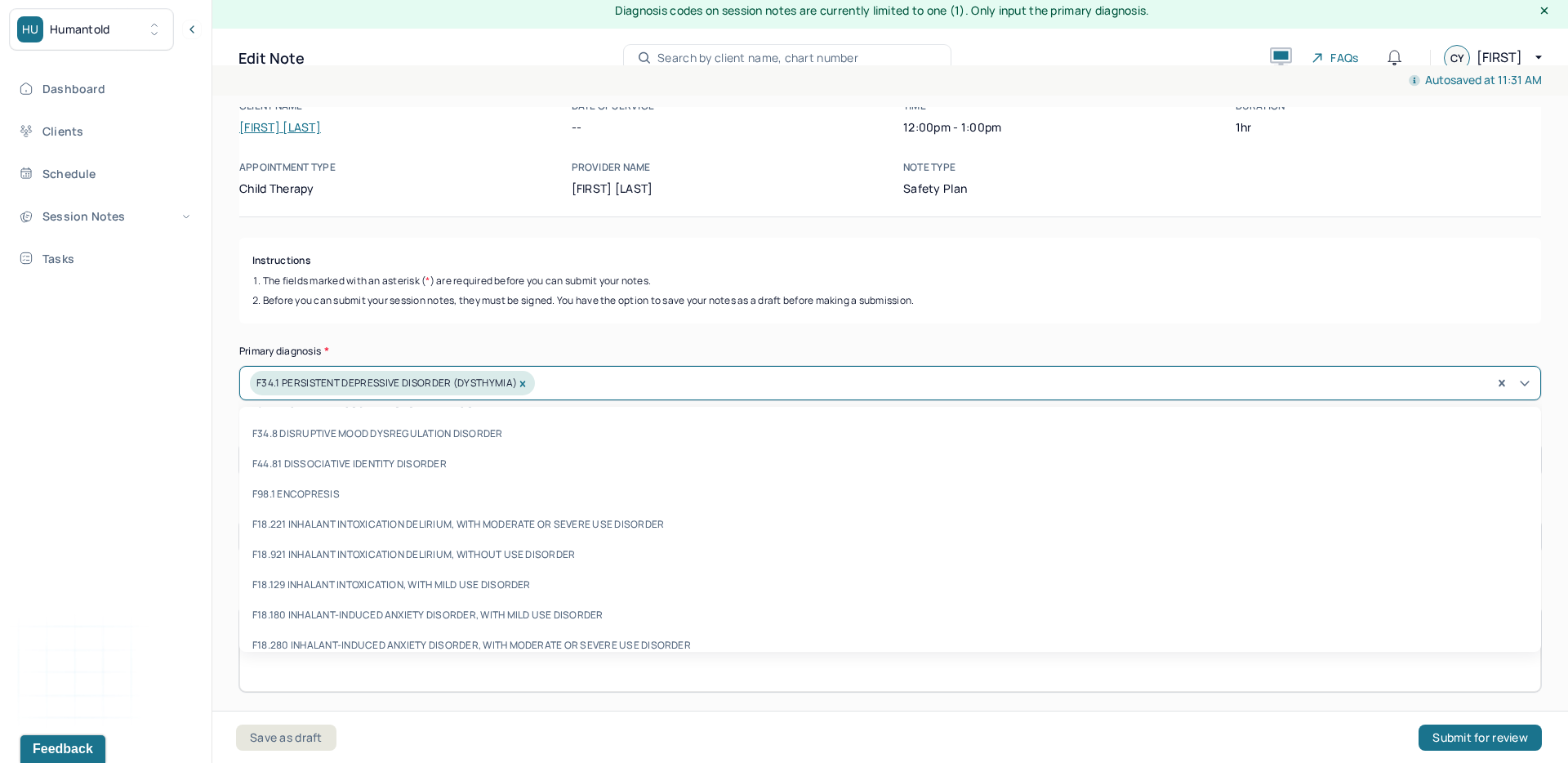 click on "Primary diagnosis *" at bounding box center [890, 351] 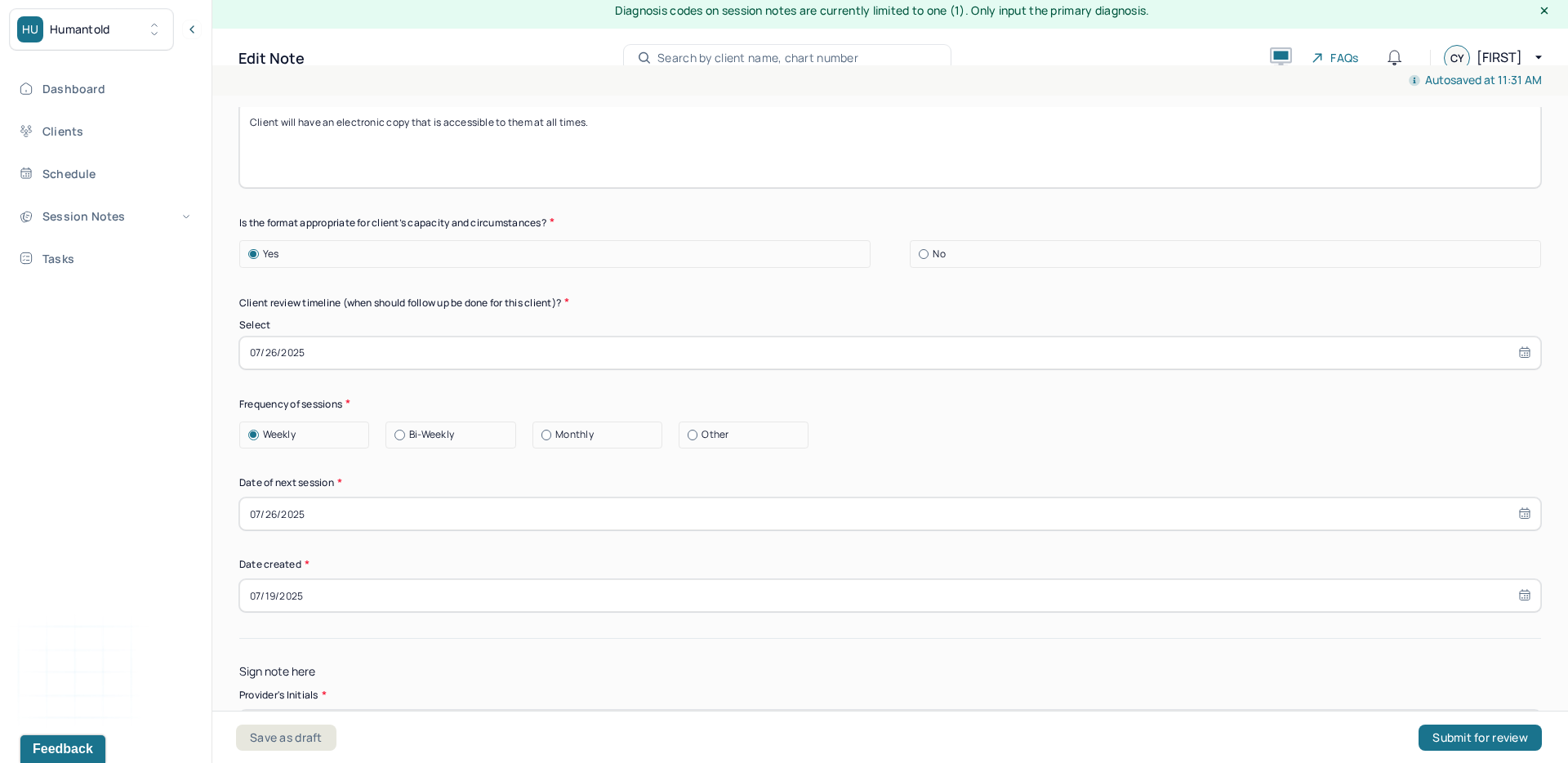 scroll, scrollTop: 1926, scrollLeft: 0, axis: vertical 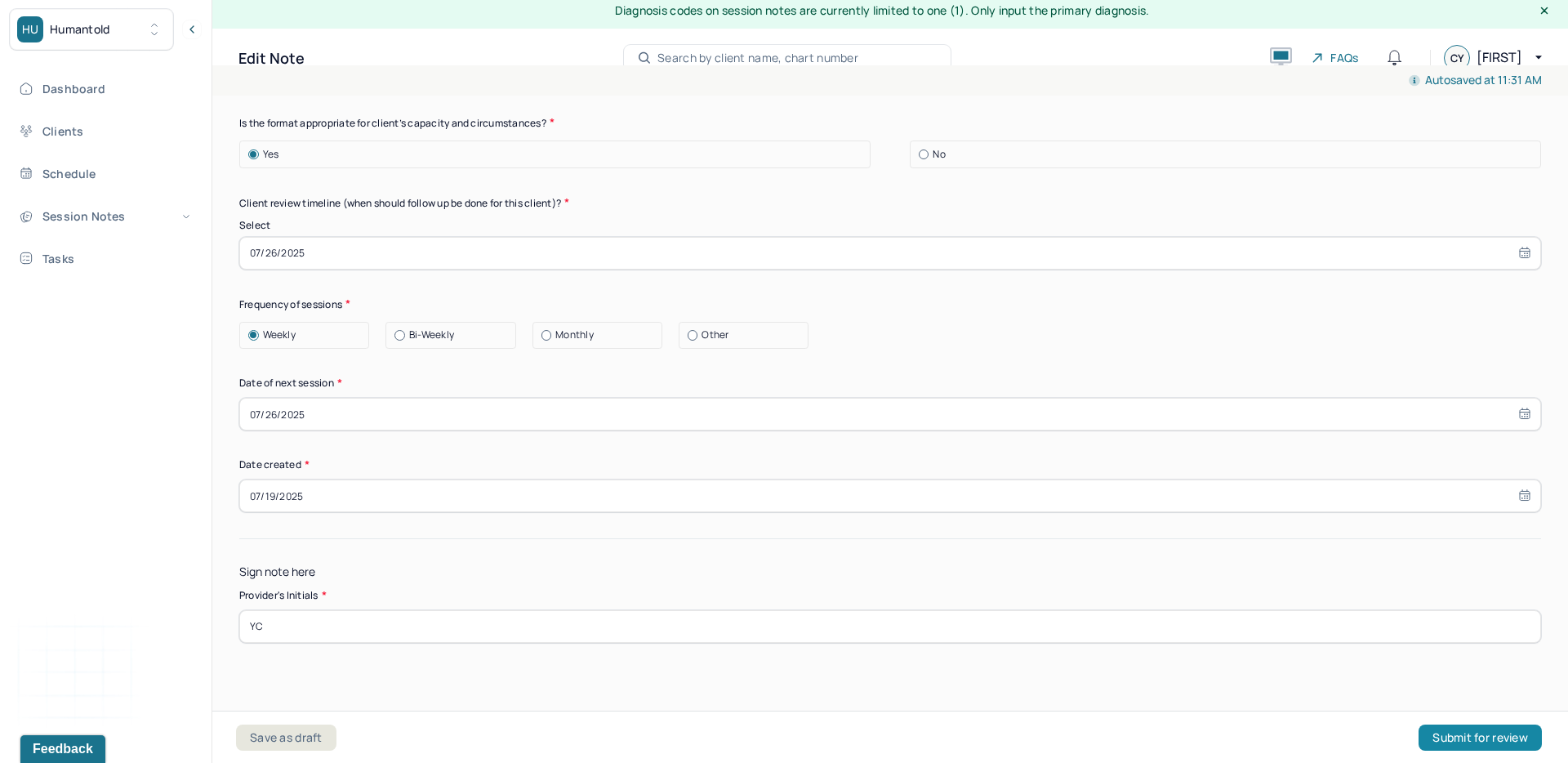 click on "Submit for review" at bounding box center (1480, 738) 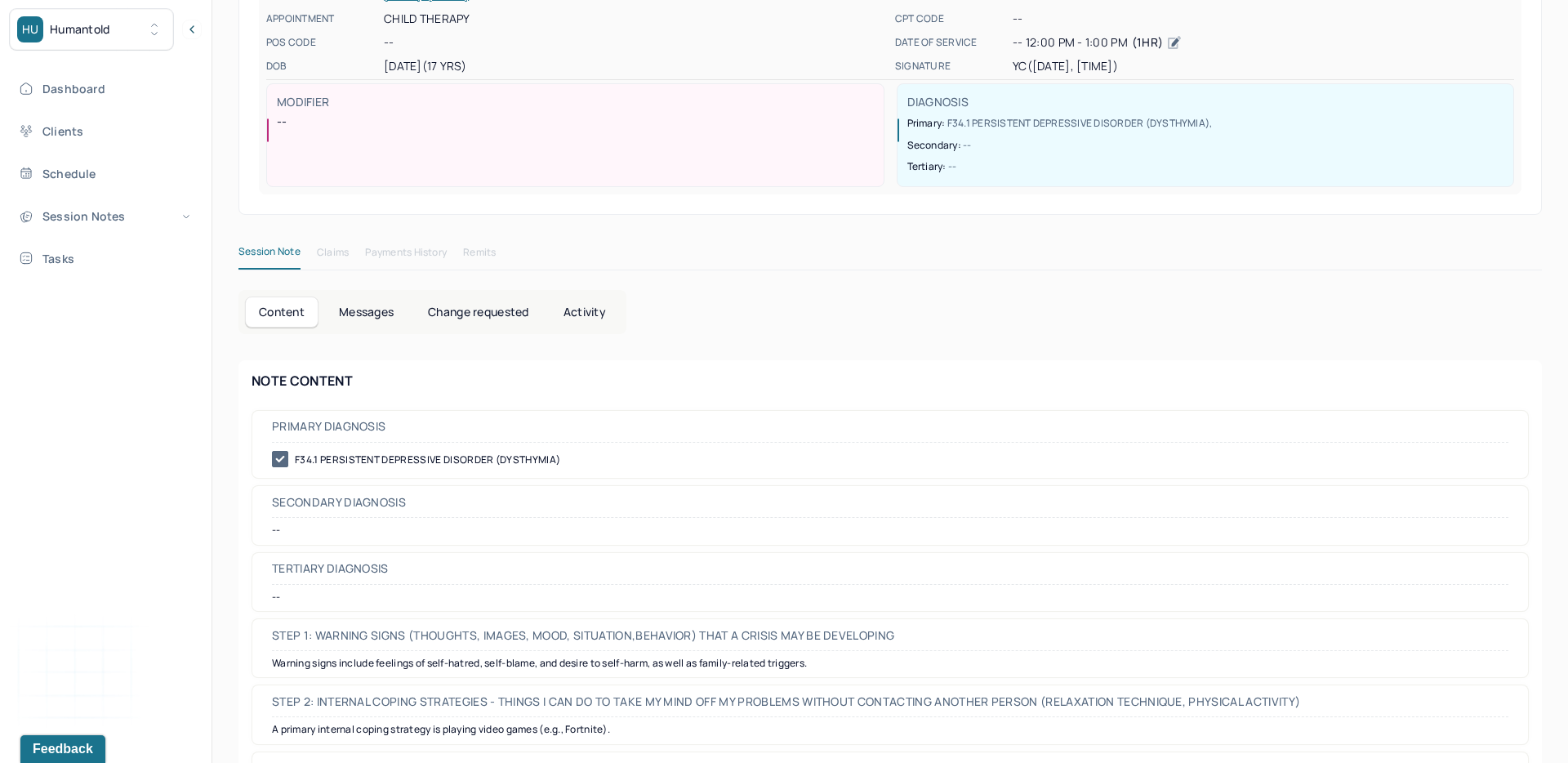 scroll, scrollTop: 0, scrollLeft: 0, axis: both 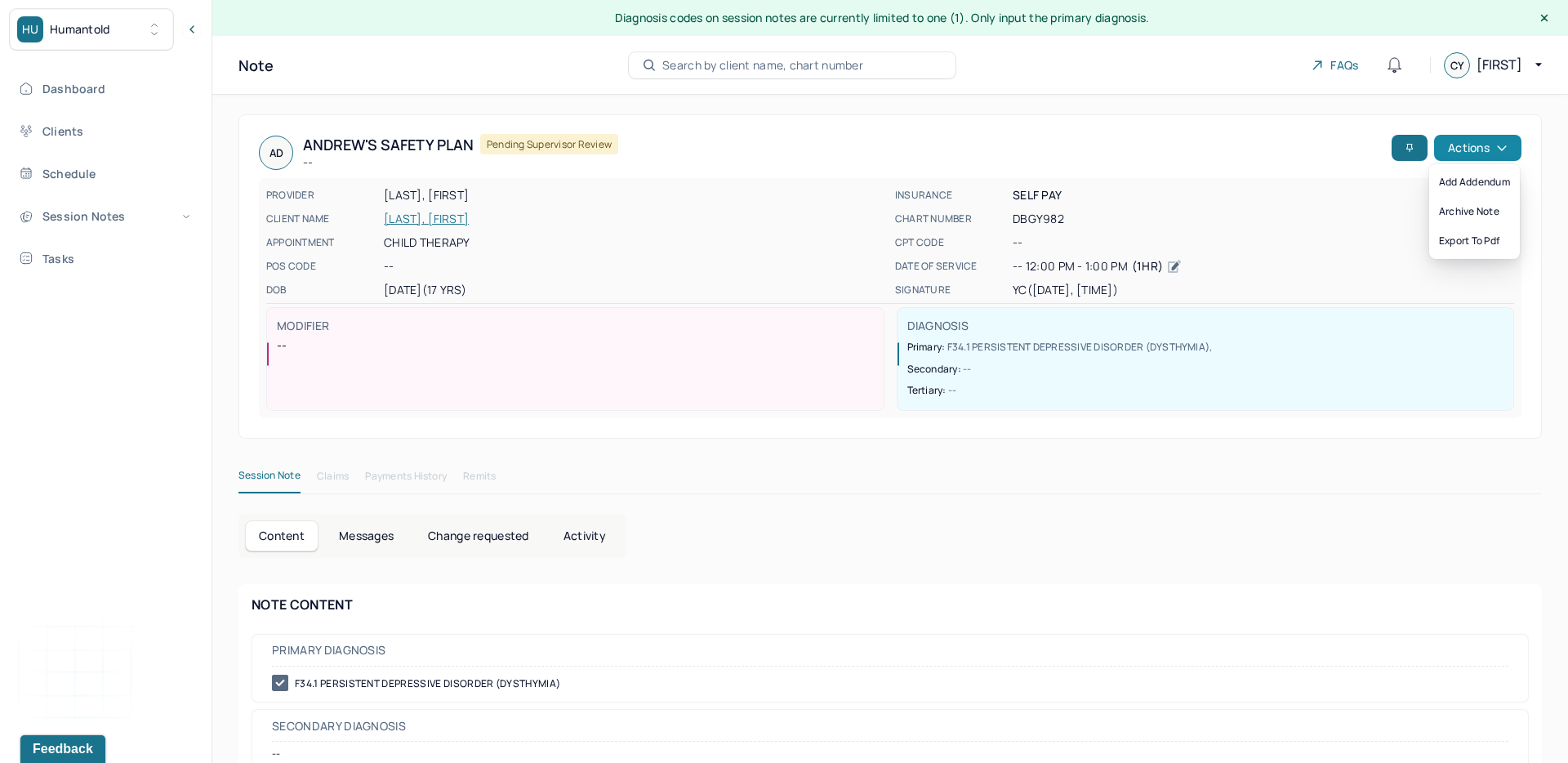 click on "Actions" at bounding box center [1477, 148] 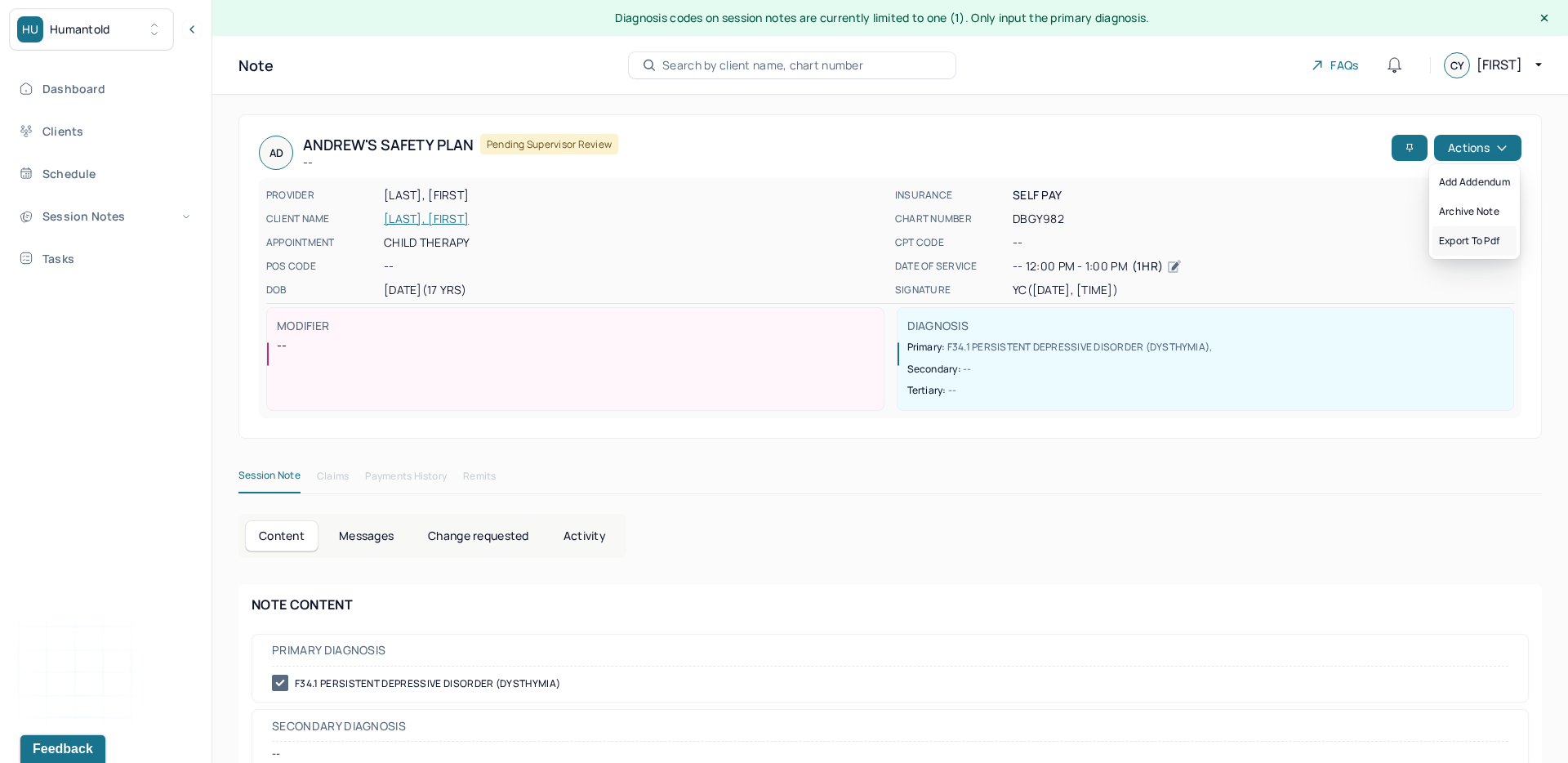 click on "Export to pdf" at bounding box center (1474, 241) 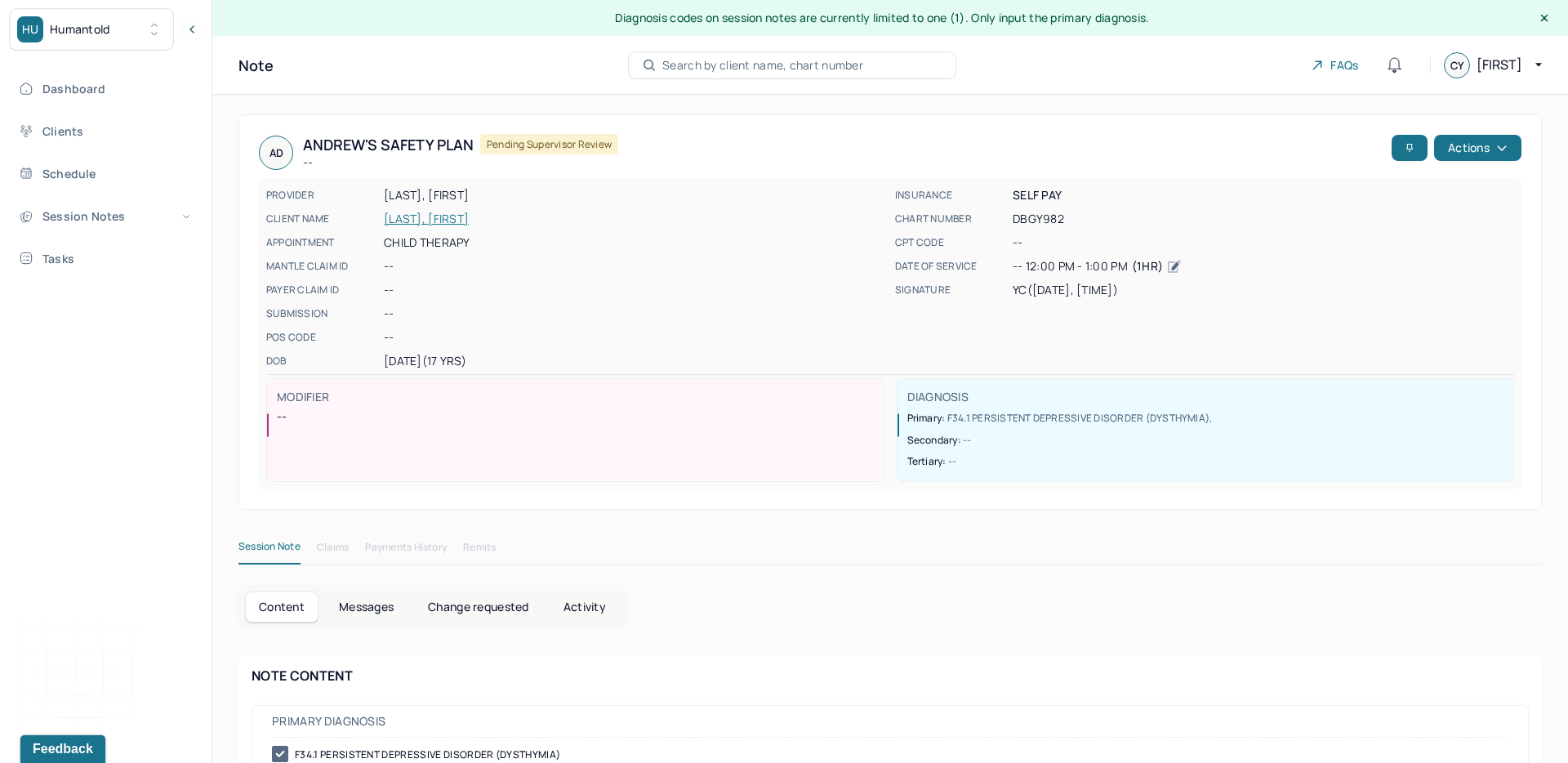 click on "[LAST], [FIRST]" at bounding box center [635, 219] 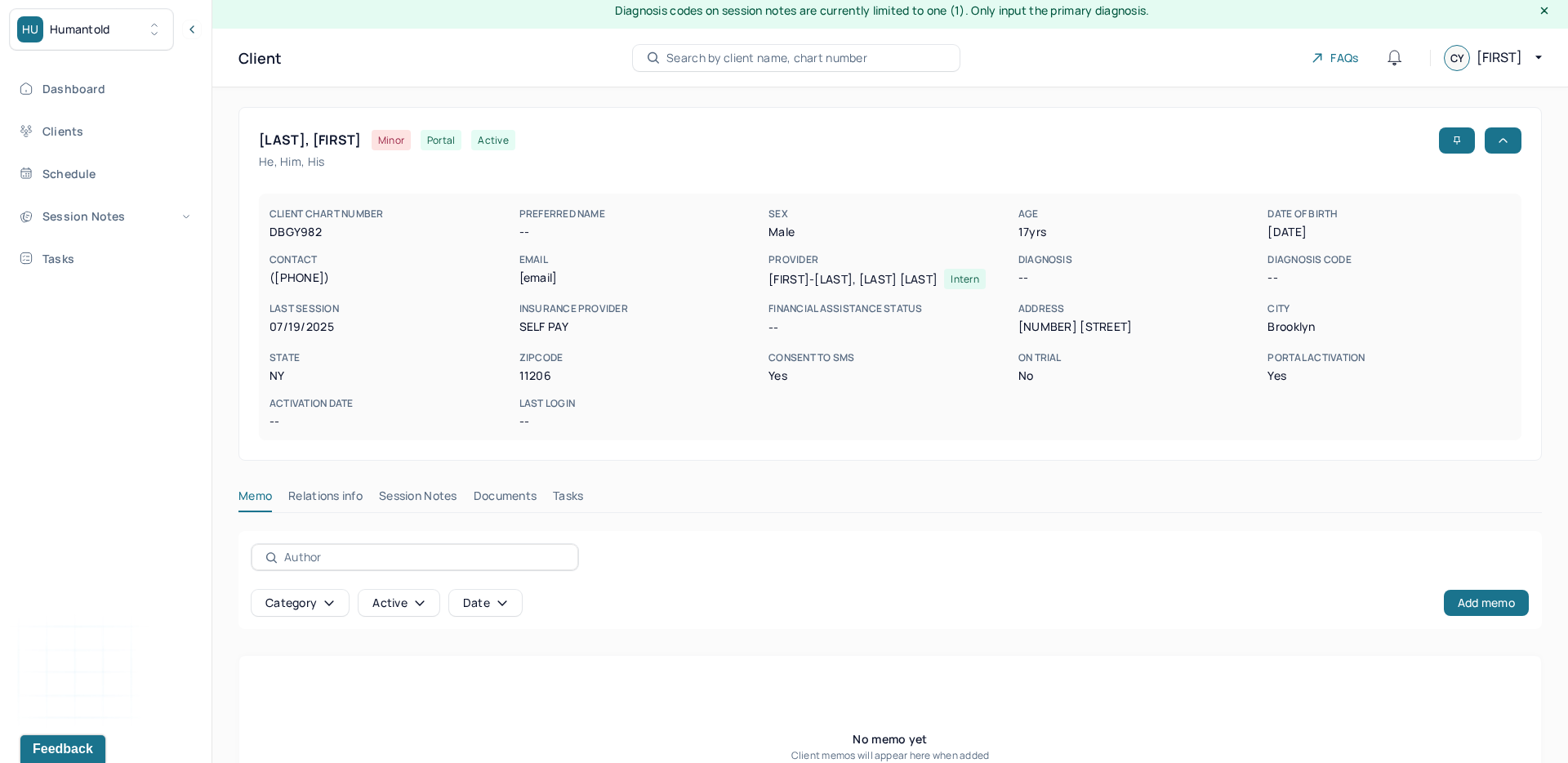 scroll, scrollTop: 136, scrollLeft: 0, axis: vertical 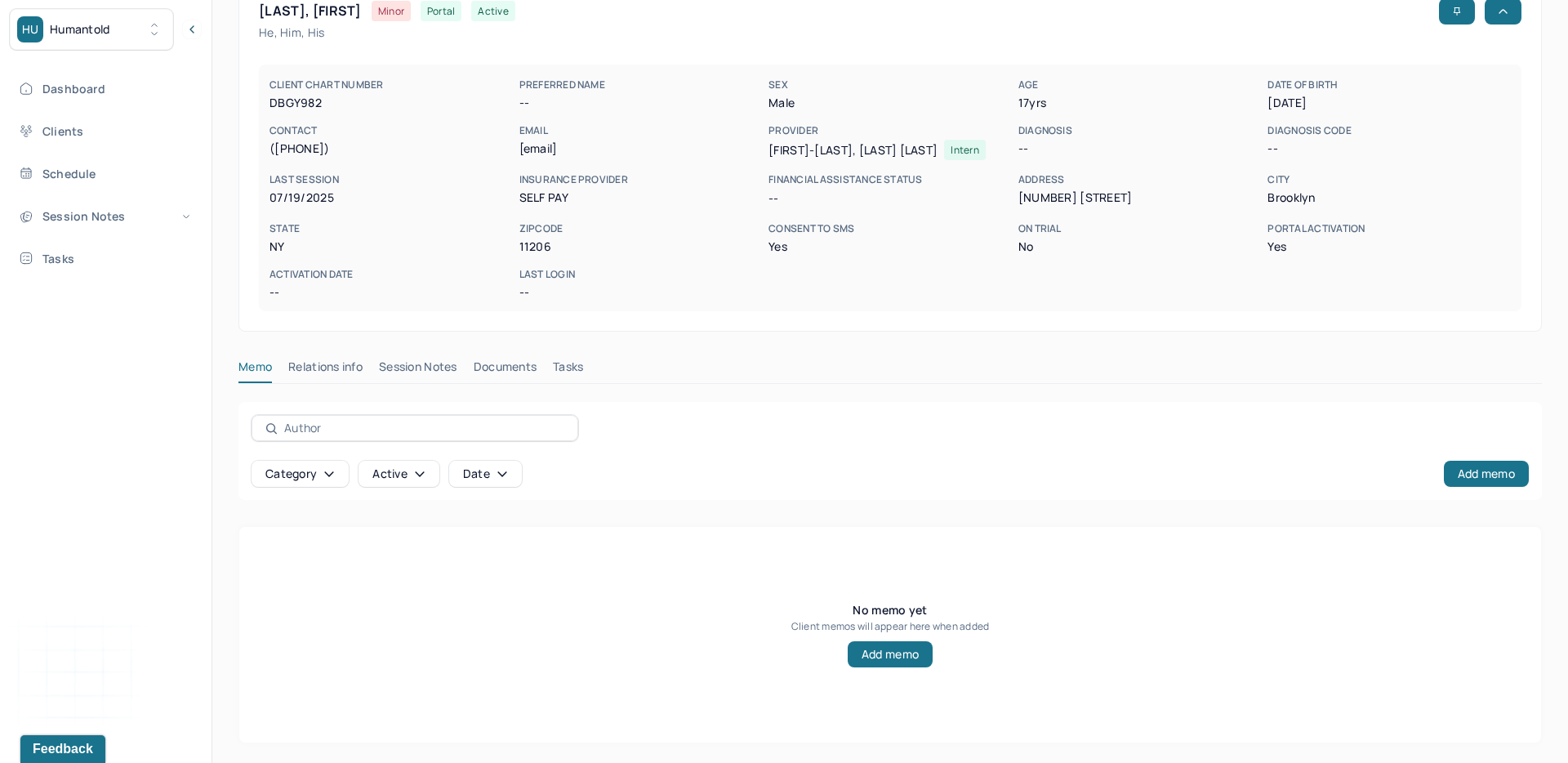 click on "Session Notes" at bounding box center [418, 370] 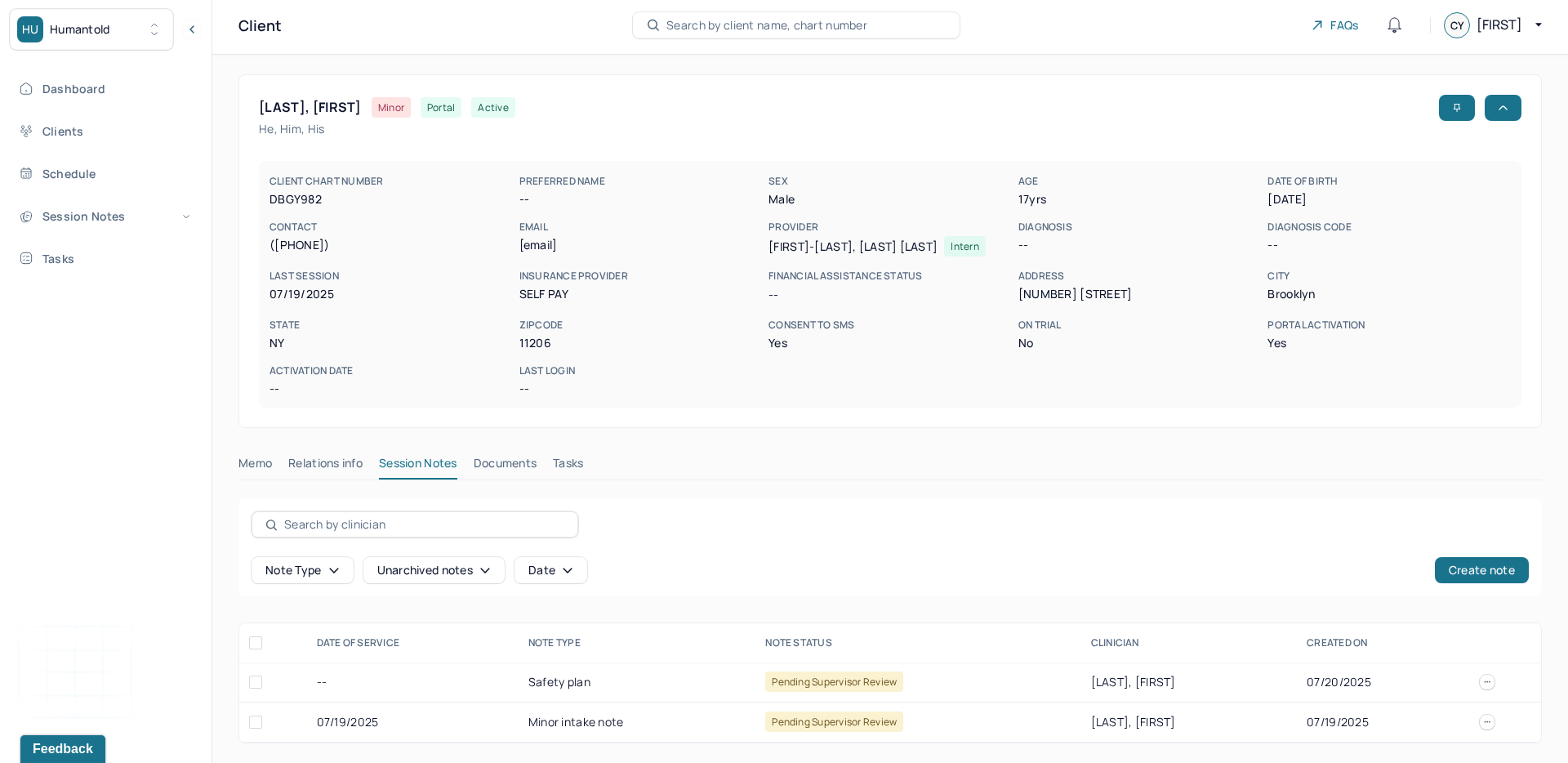 scroll, scrollTop: 0, scrollLeft: 0, axis: both 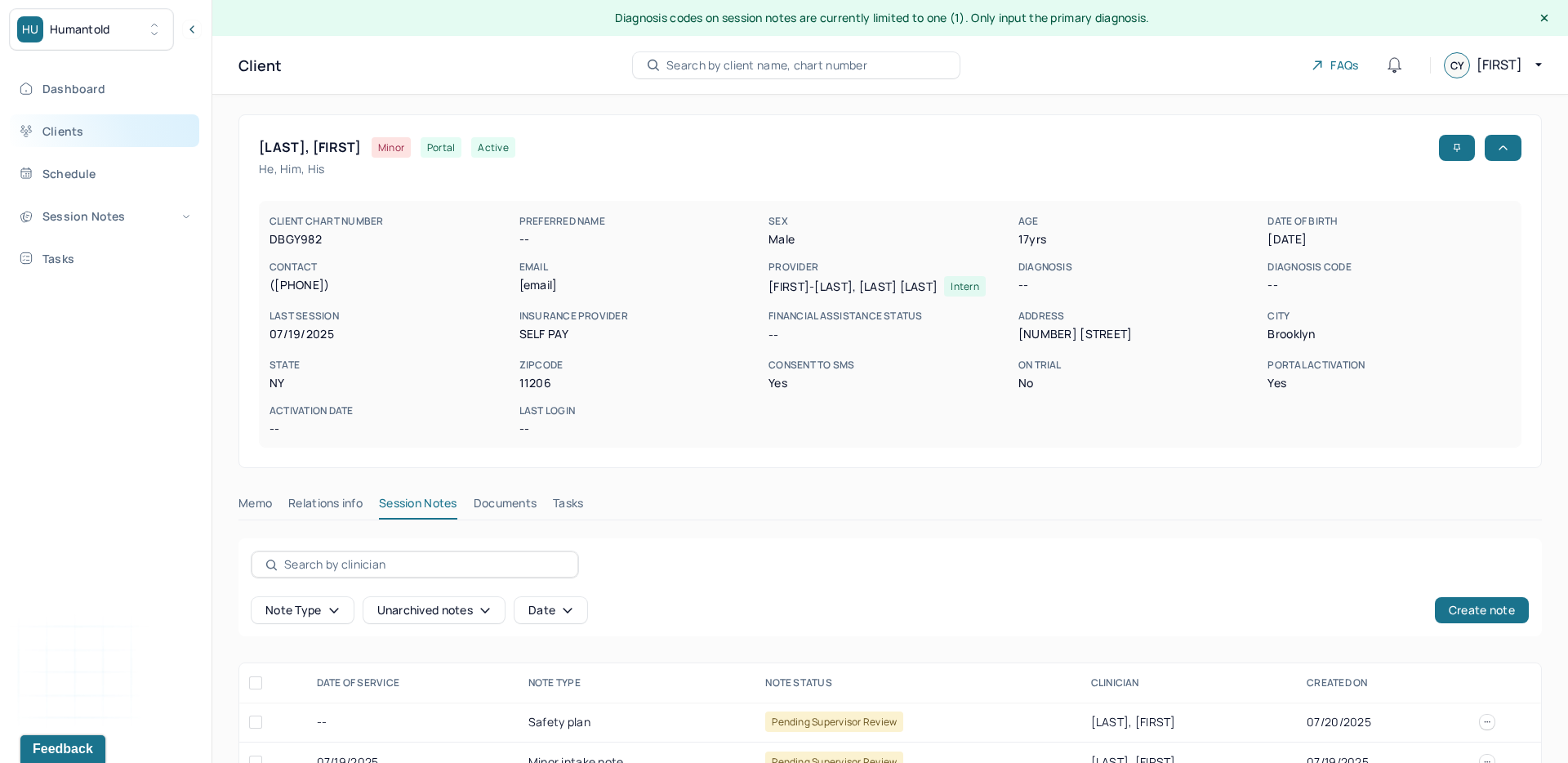 click on "Clients" at bounding box center (105, 131) 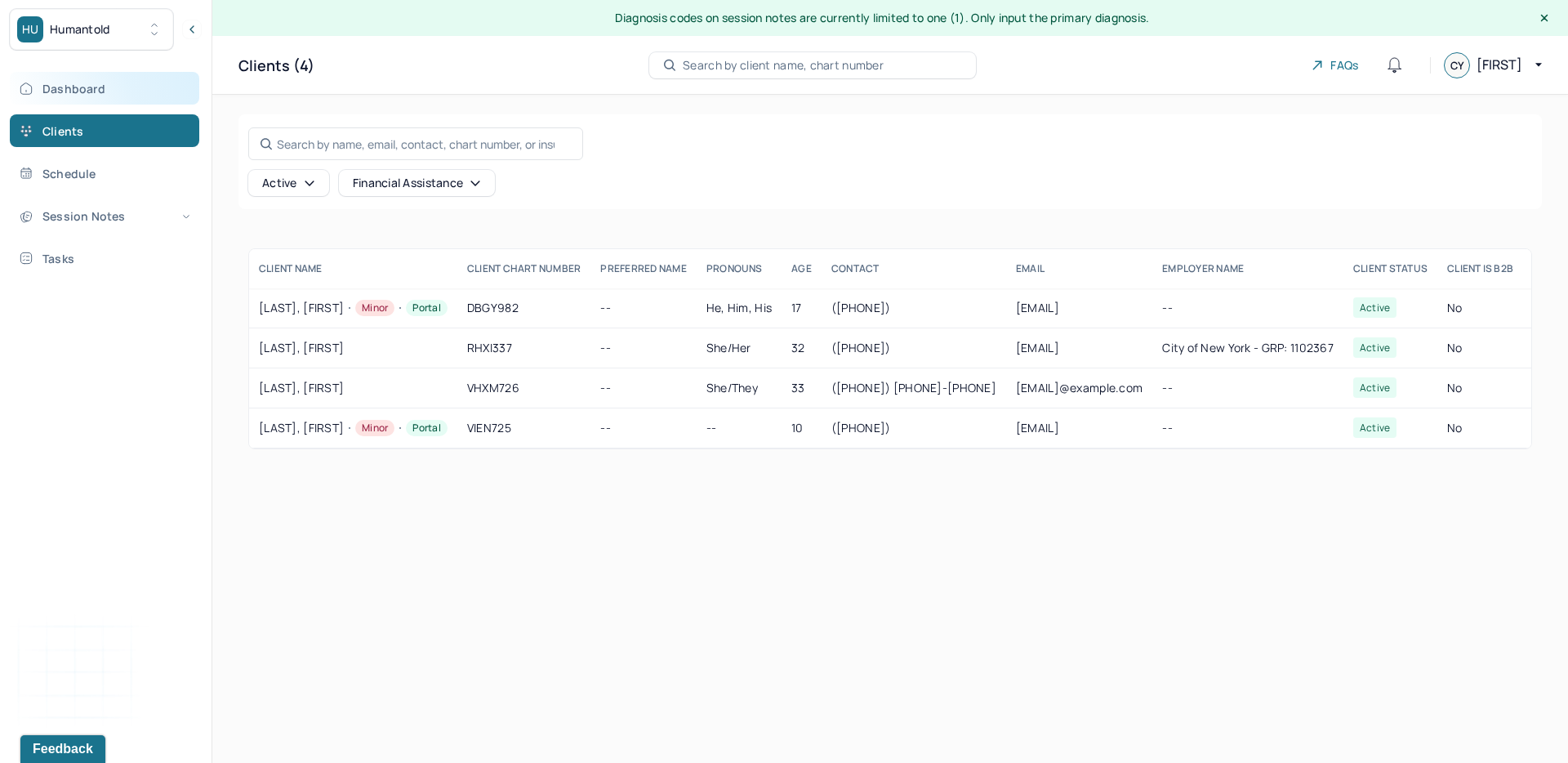 click on "Dashboard" at bounding box center [105, 88] 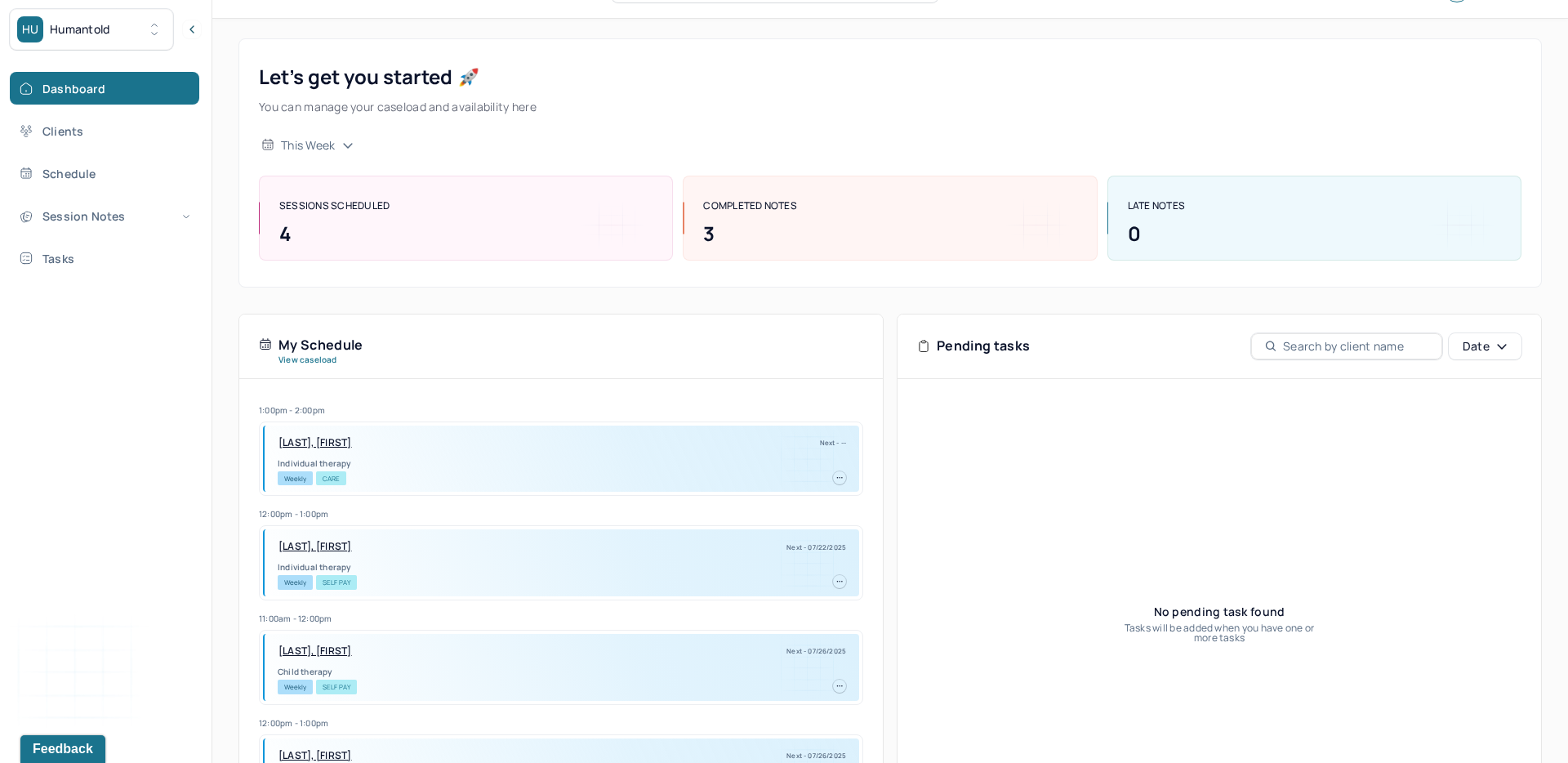 scroll, scrollTop: 75, scrollLeft: 0, axis: vertical 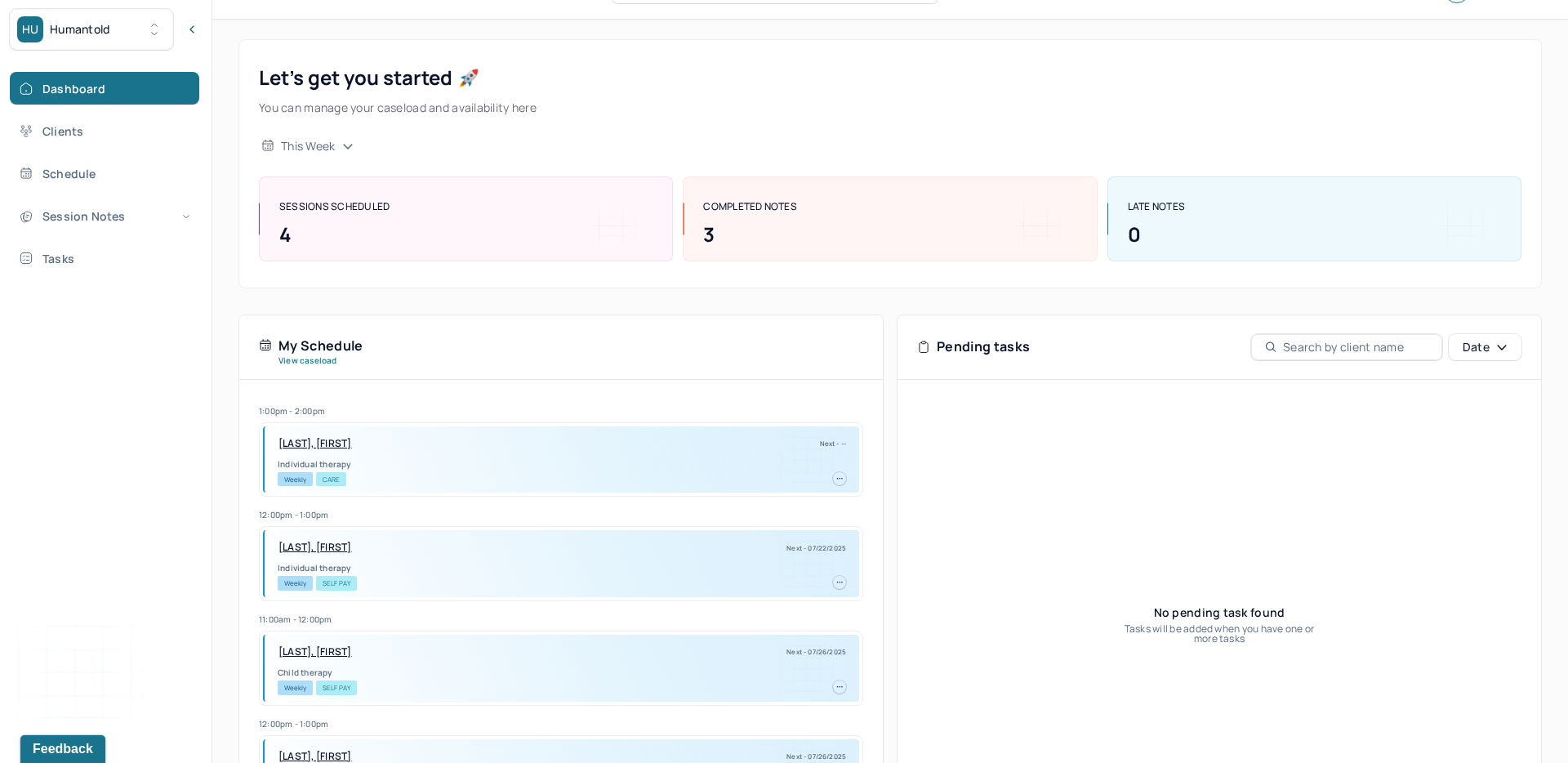 click 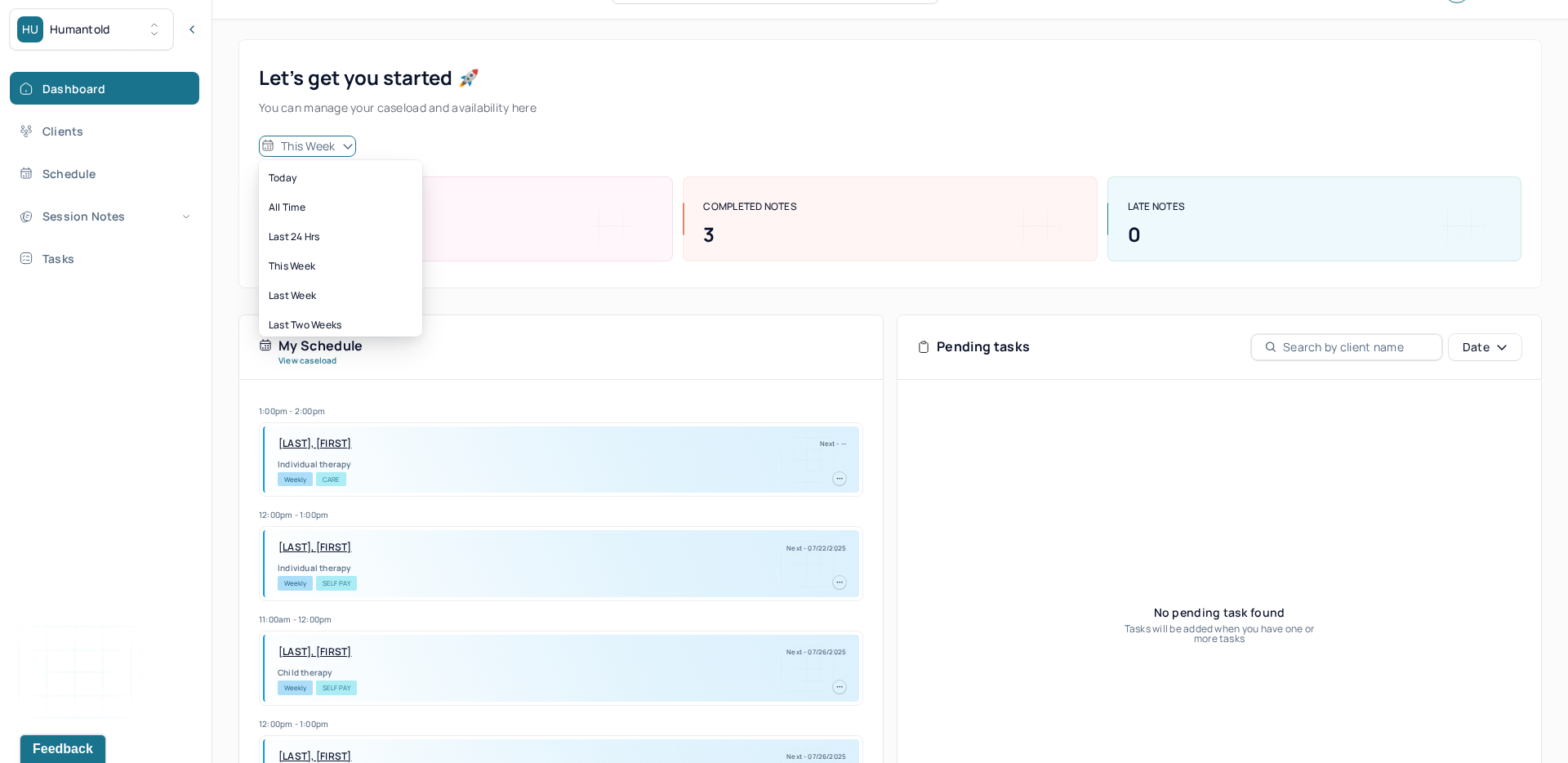 click 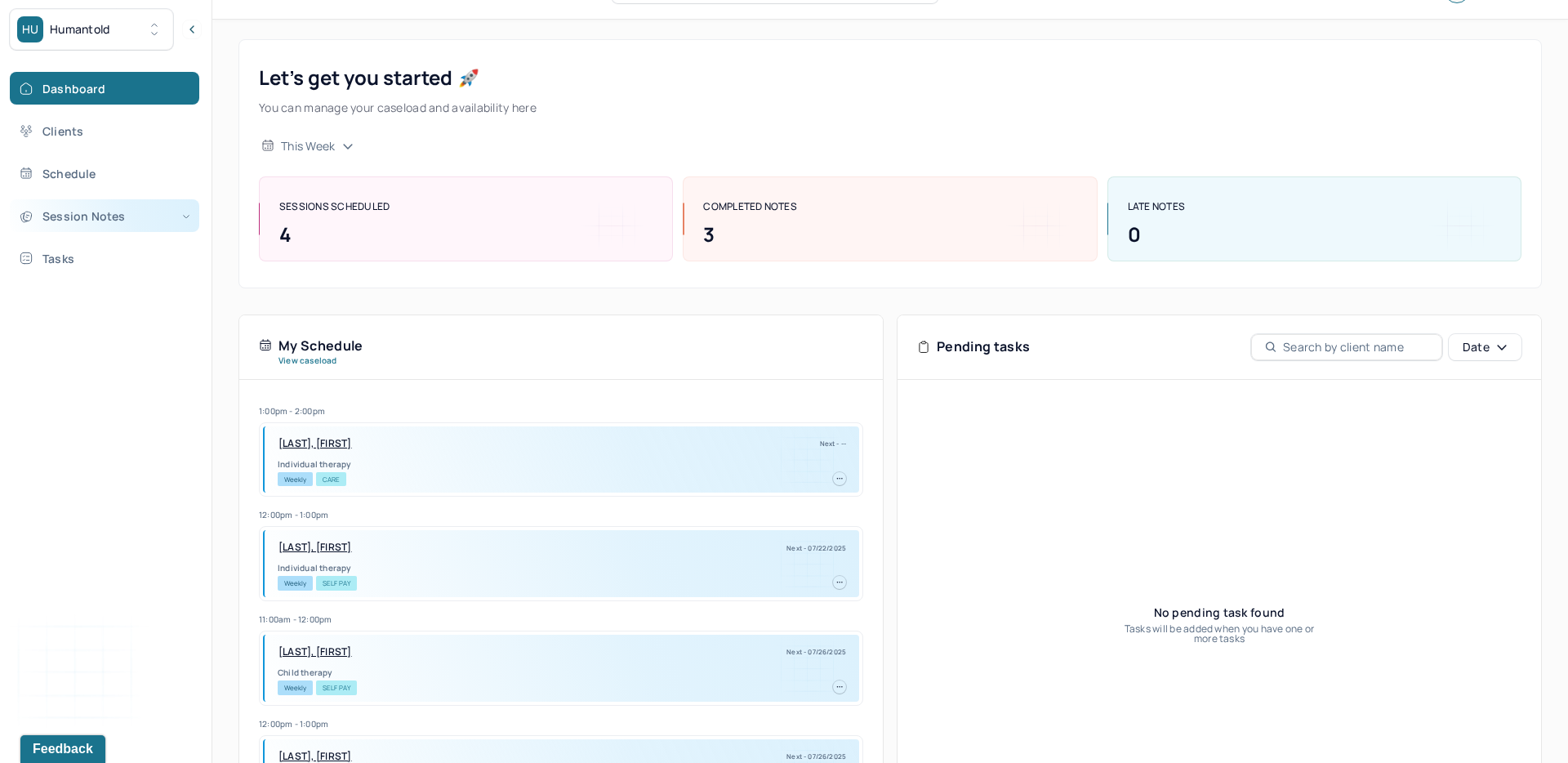 click on "Session Notes" at bounding box center [105, 216] 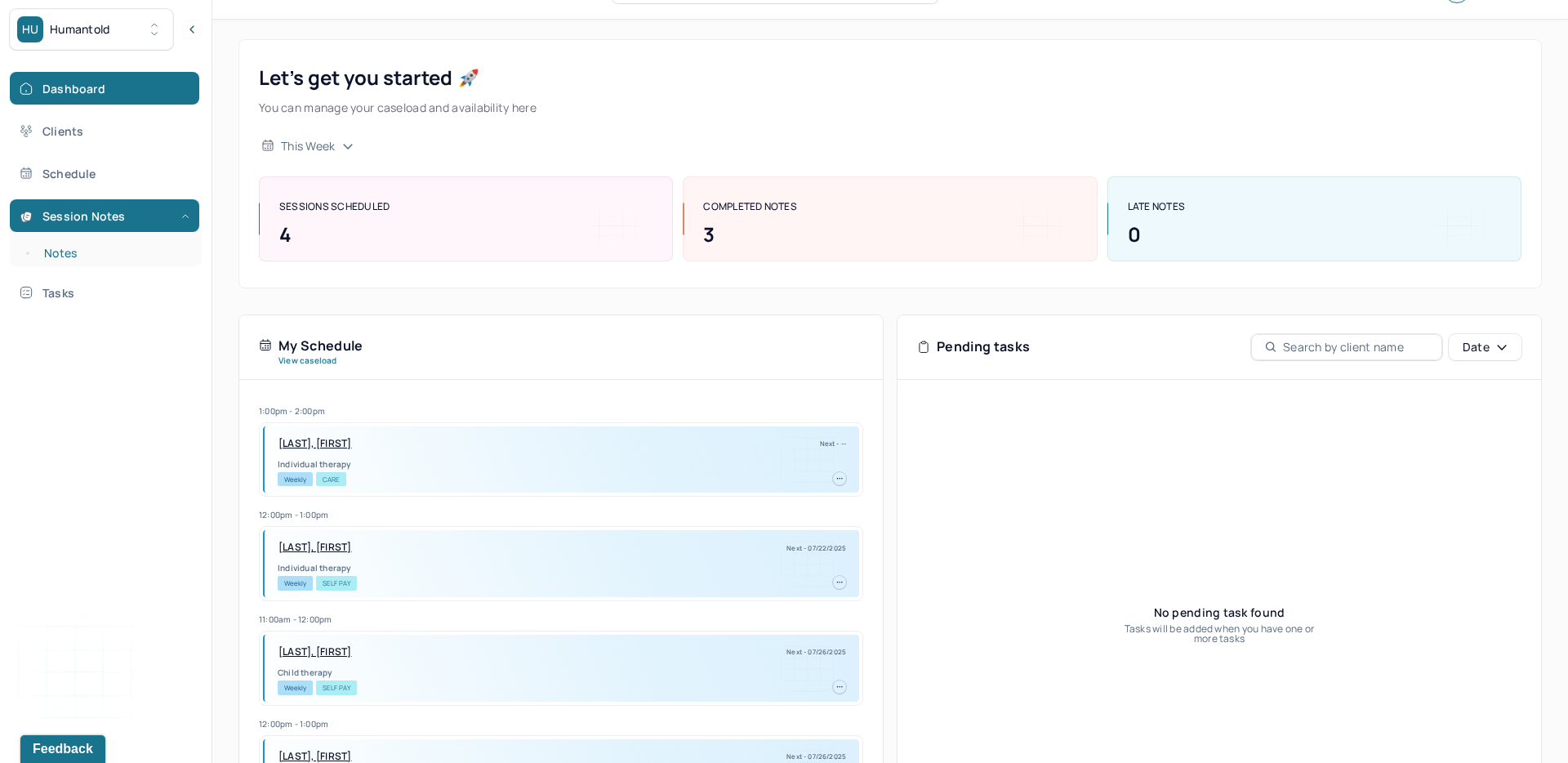 click on "Notes" at bounding box center (114, 253) 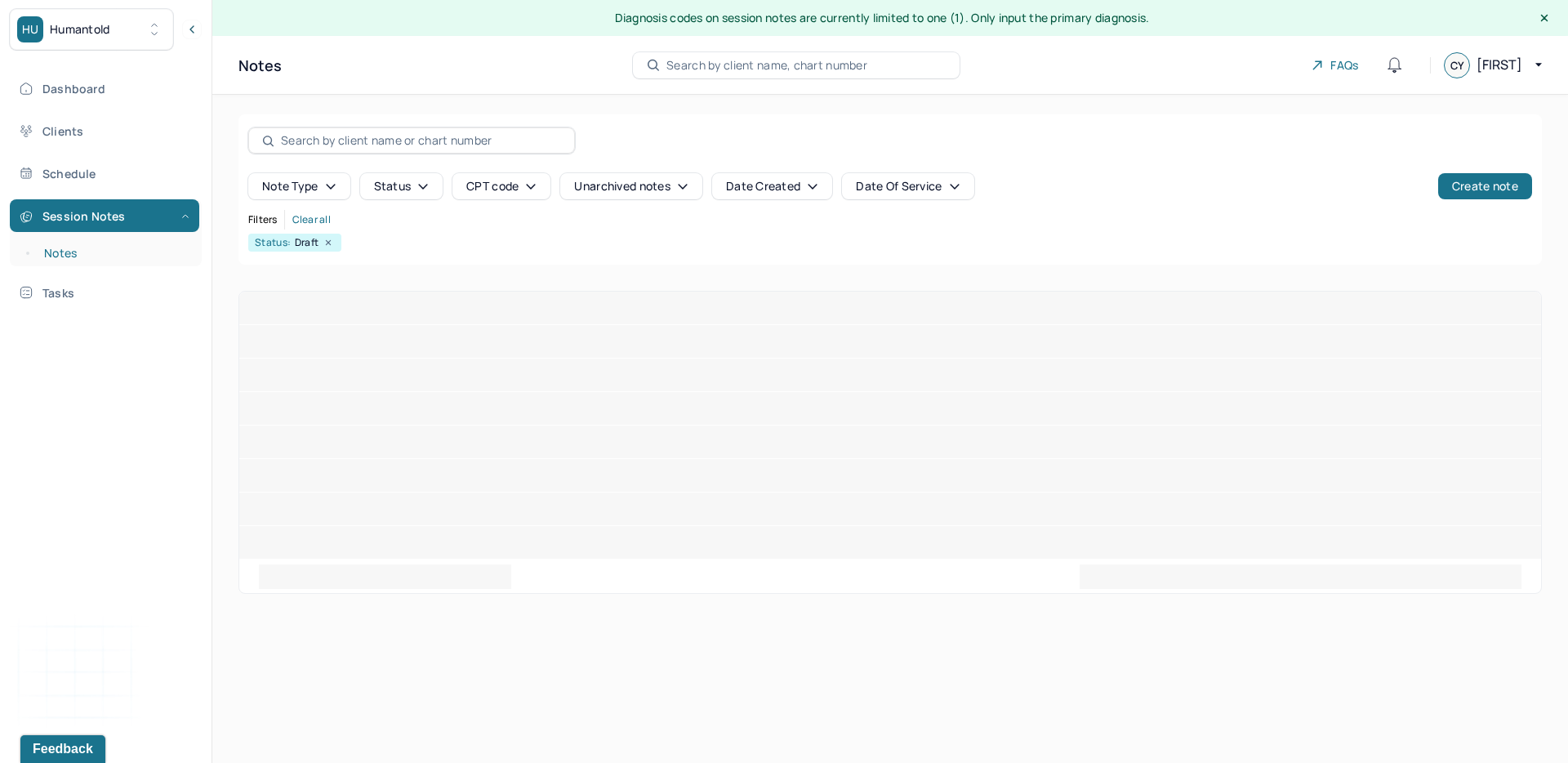 scroll, scrollTop: 0, scrollLeft: 0, axis: both 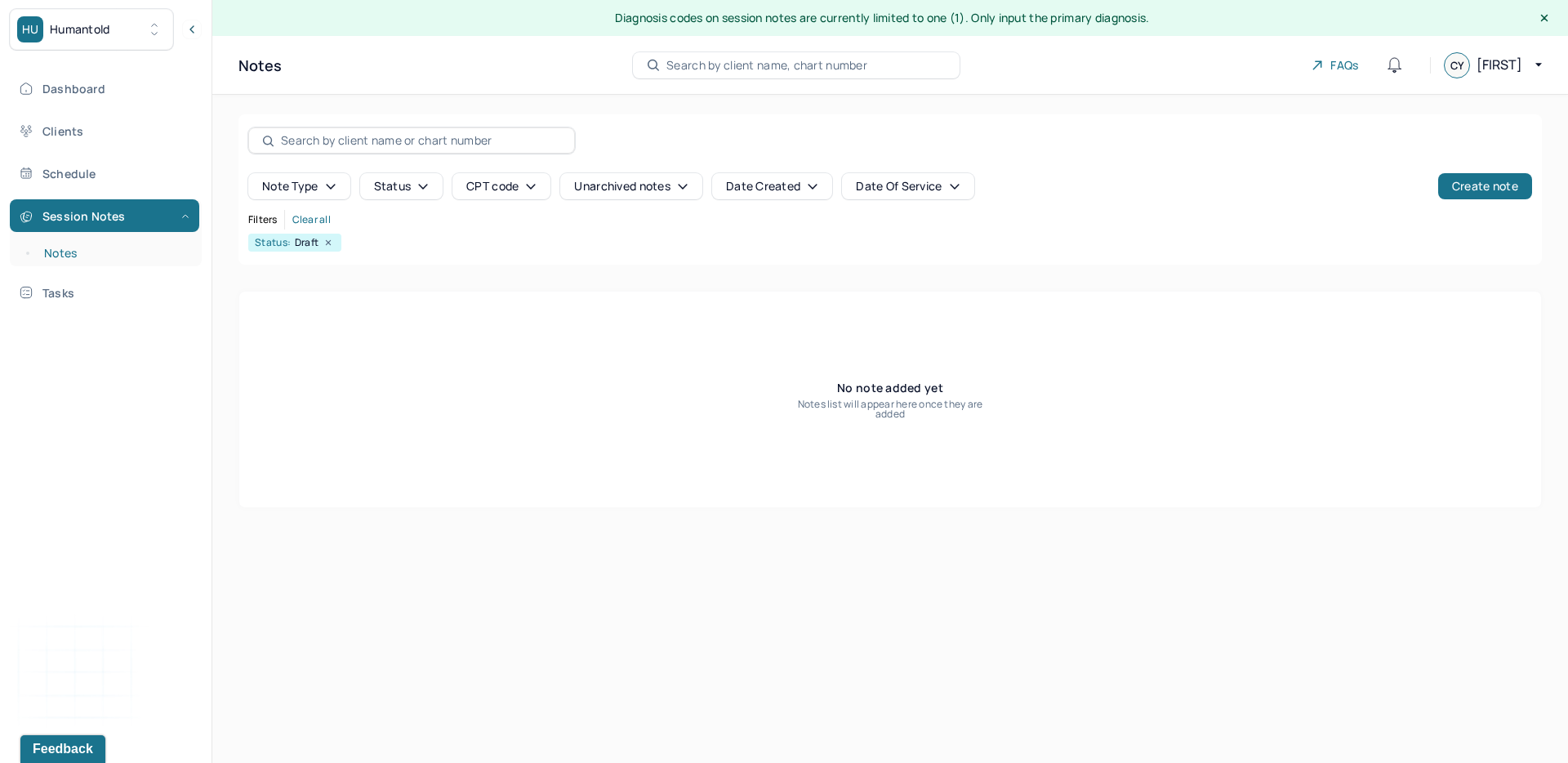 click on "Notes" at bounding box center (114, 253) 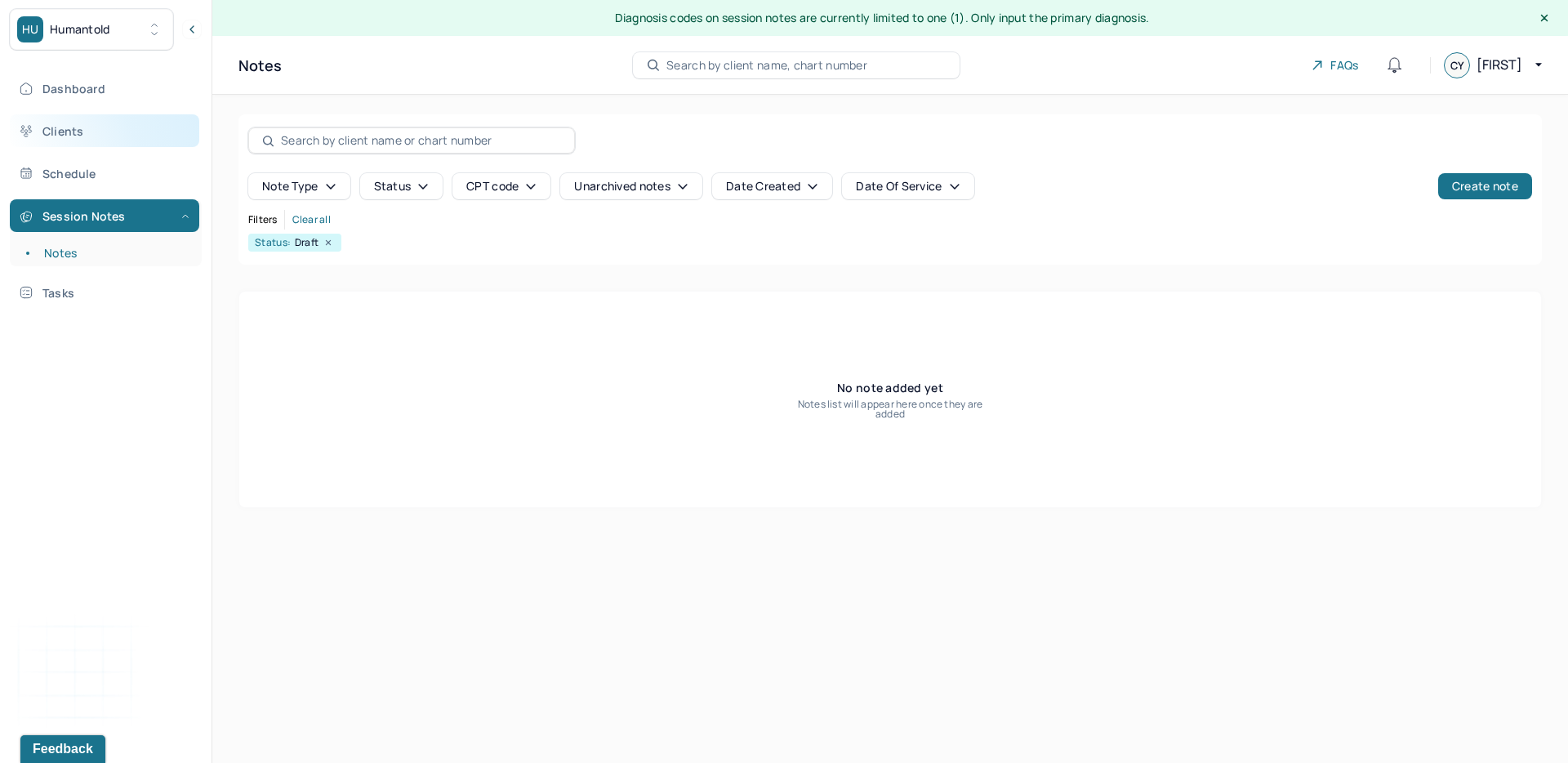 click on "Clients" at bounding box center (105, 131) 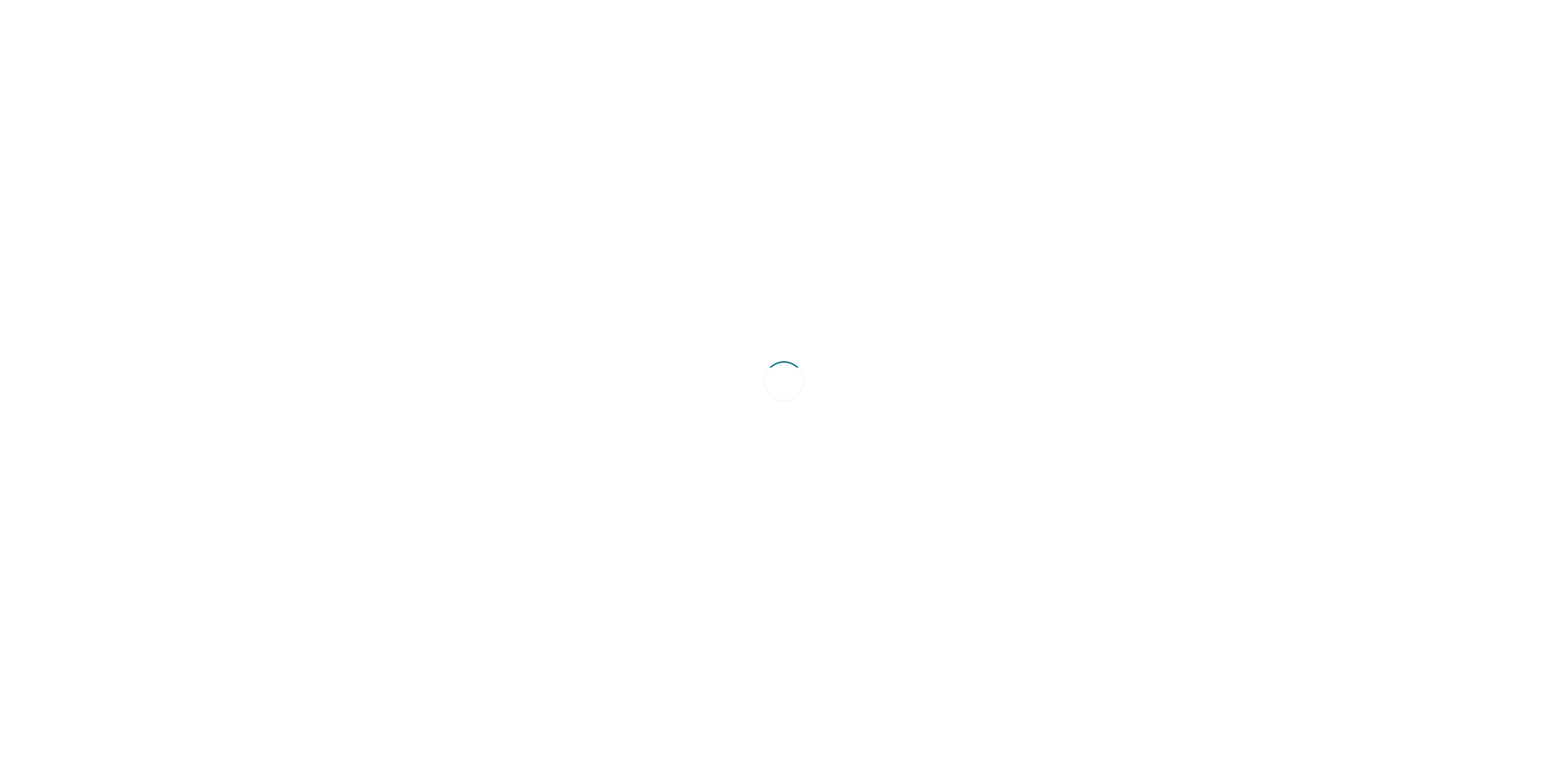 scroll, scrollTop: 0, scrollLeft: 0, axis: both 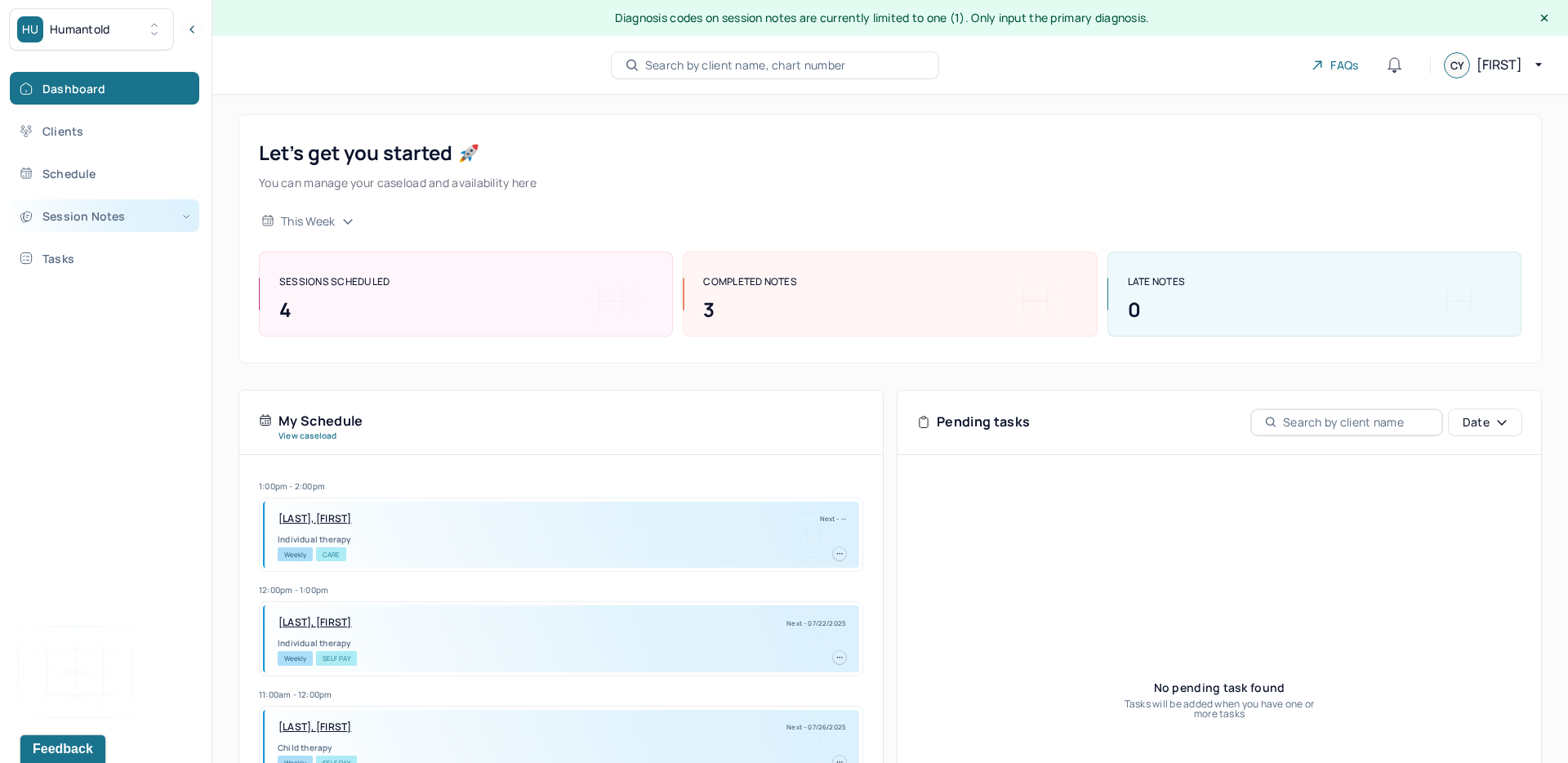 click on "Session Notes" at bounding box center (105, 216) 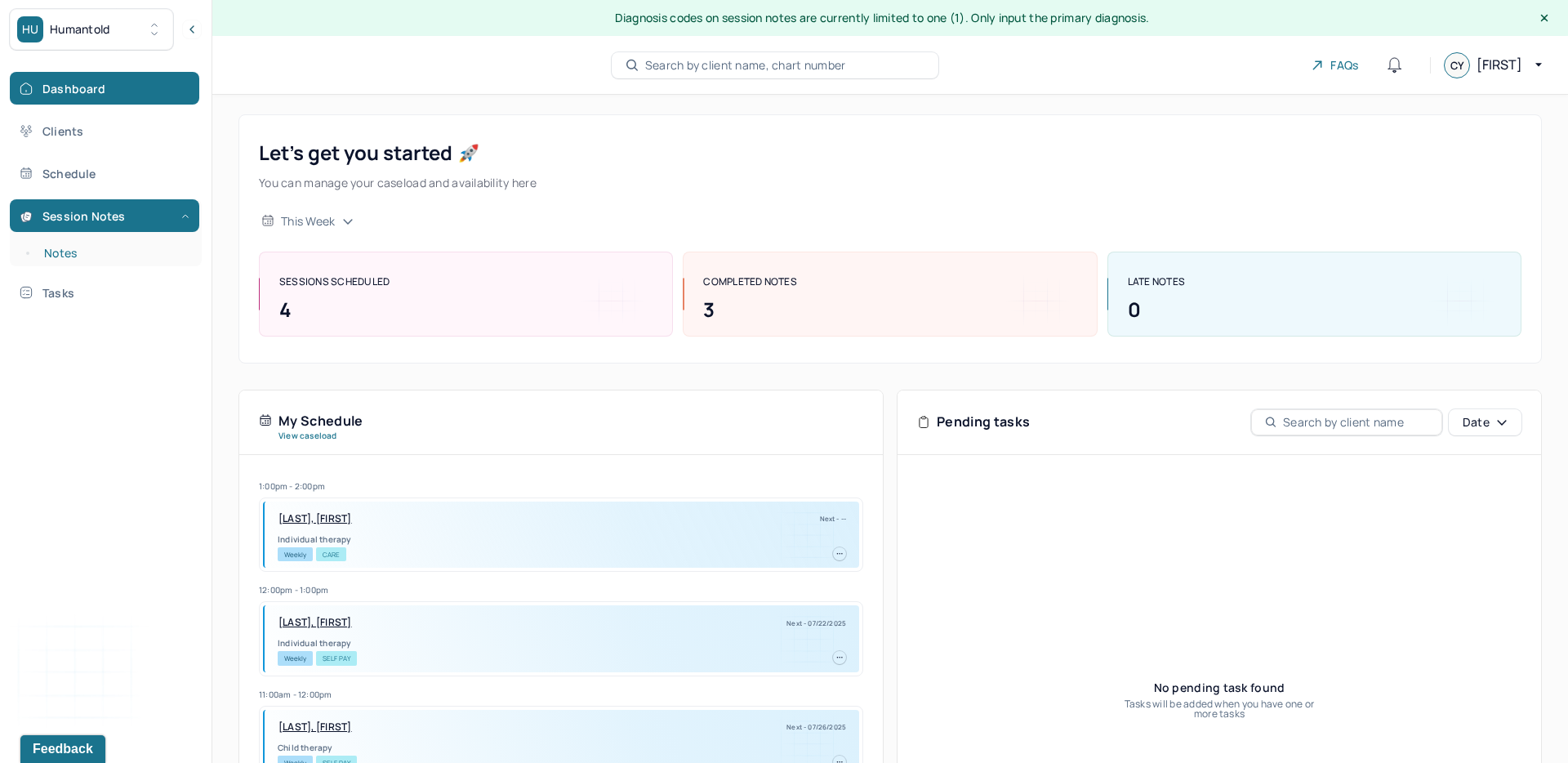 click on "Notes" at bounding box center (114, 253) 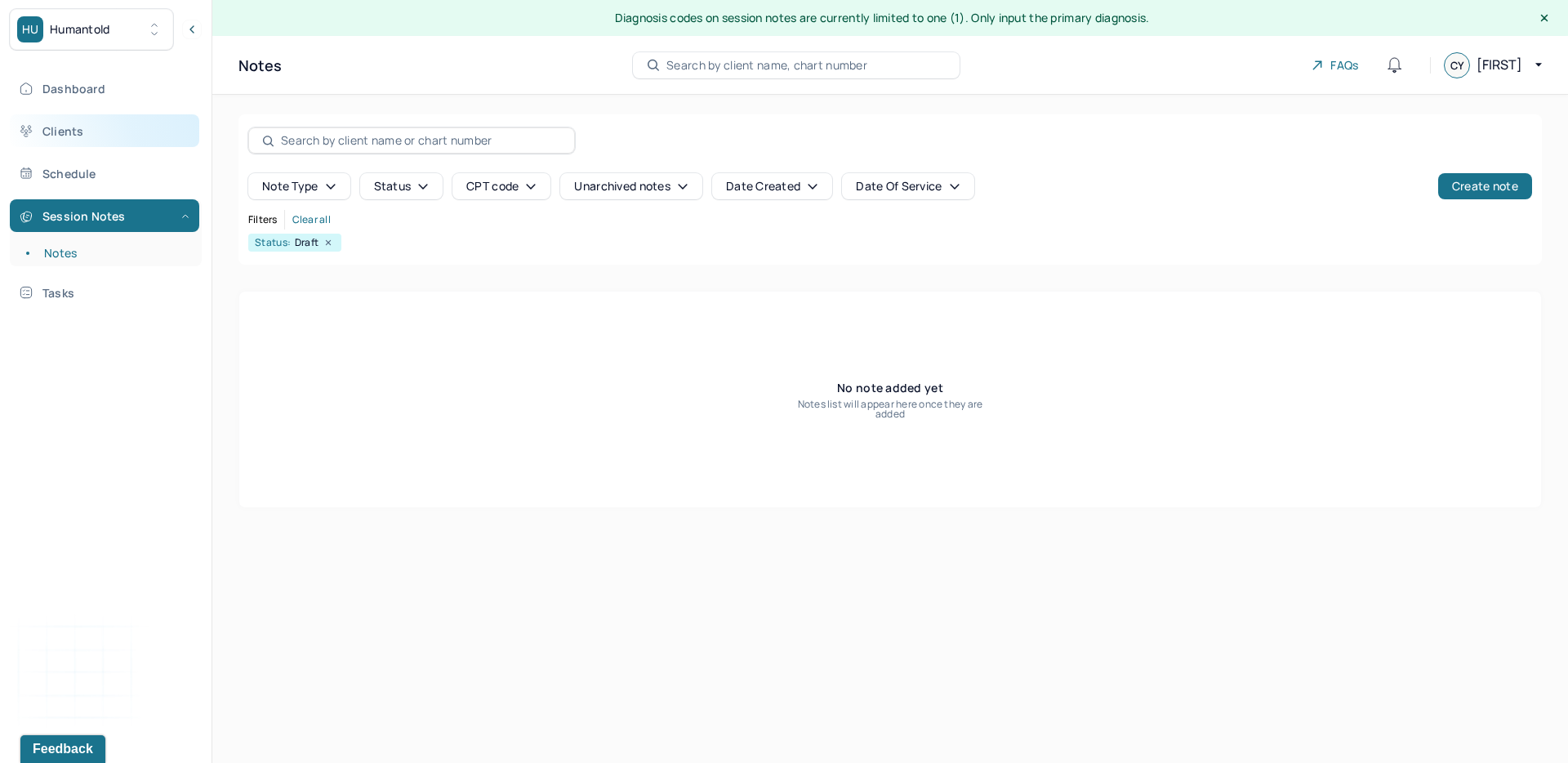 click on "Clients" at bounding box center (105, 131) 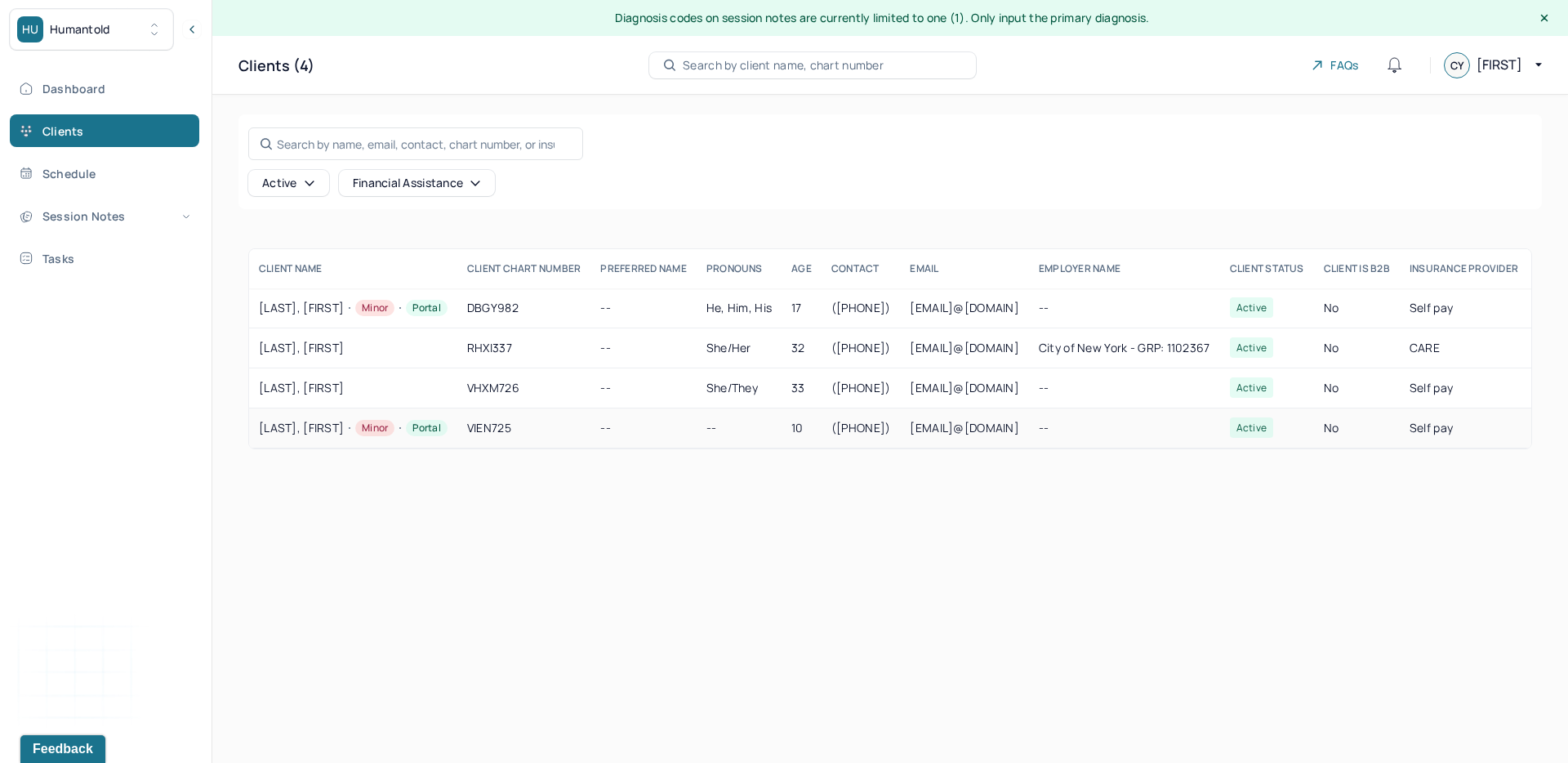 click on "VITA, JORDAN Minor Portal" at bounding box center (353, 428) 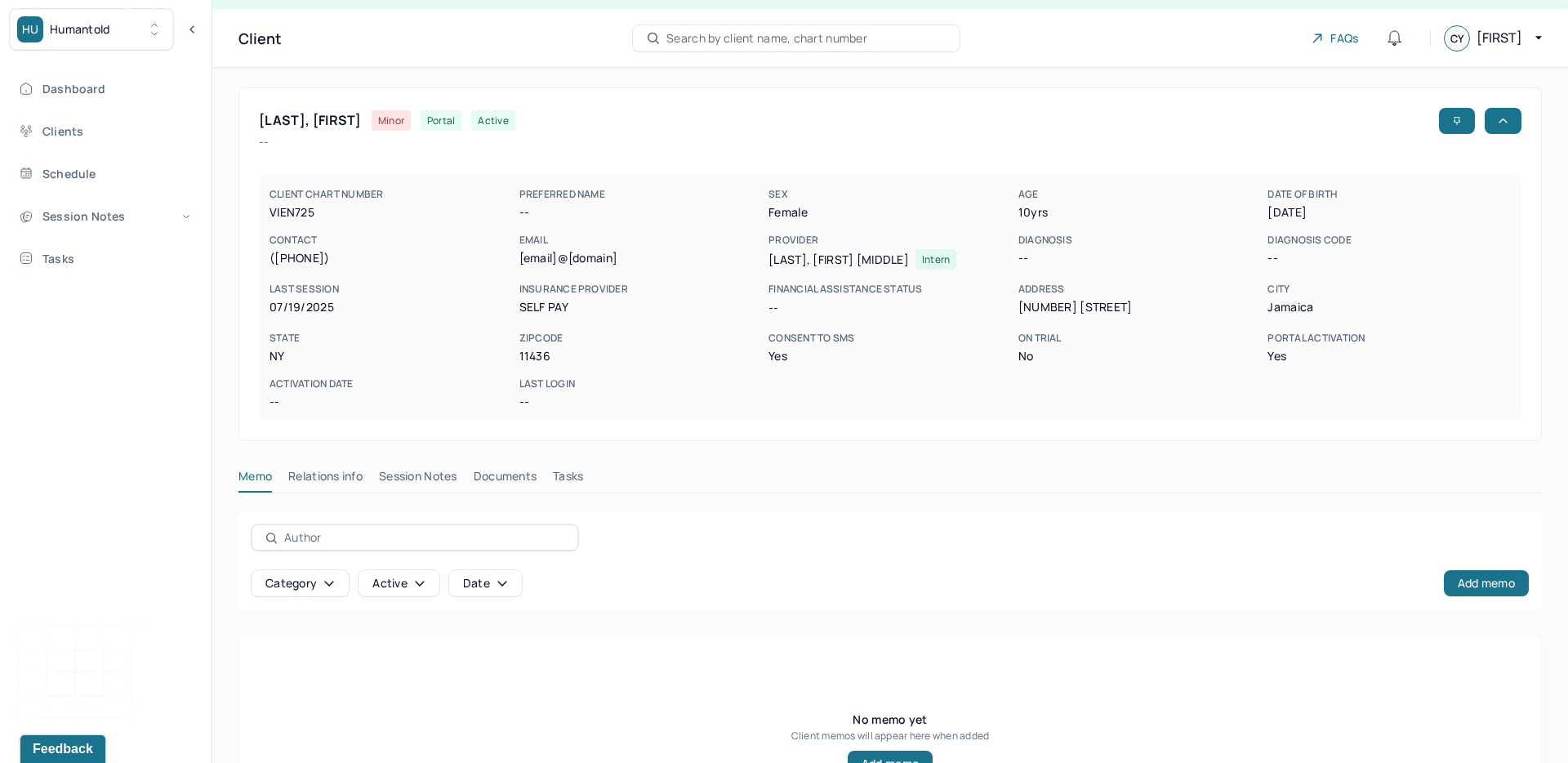 scroll, scrollTop: 29, scrollLeft: 0, axis: vertical 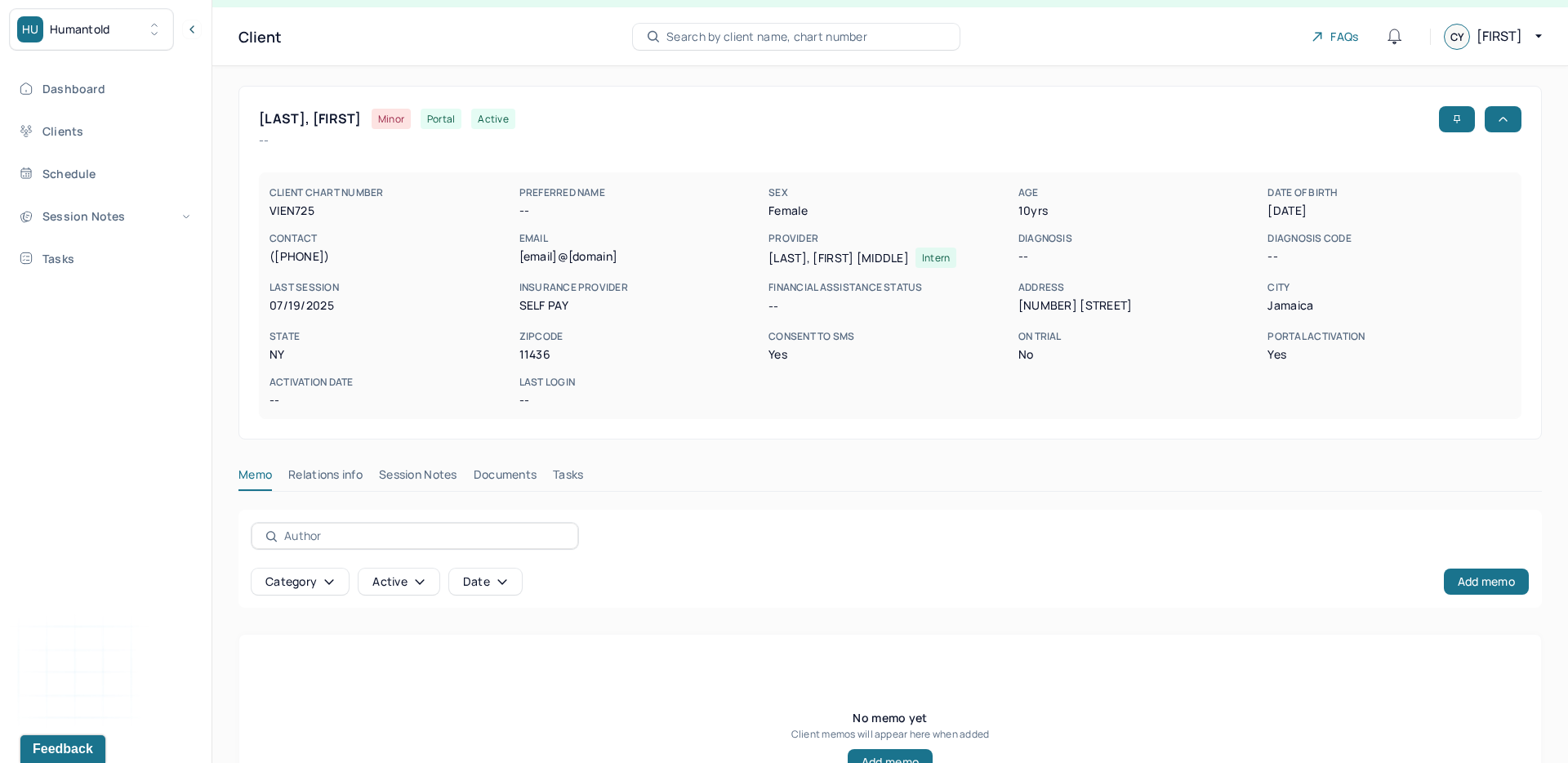 click on "Session Notes" at bounding box center (418, 478) 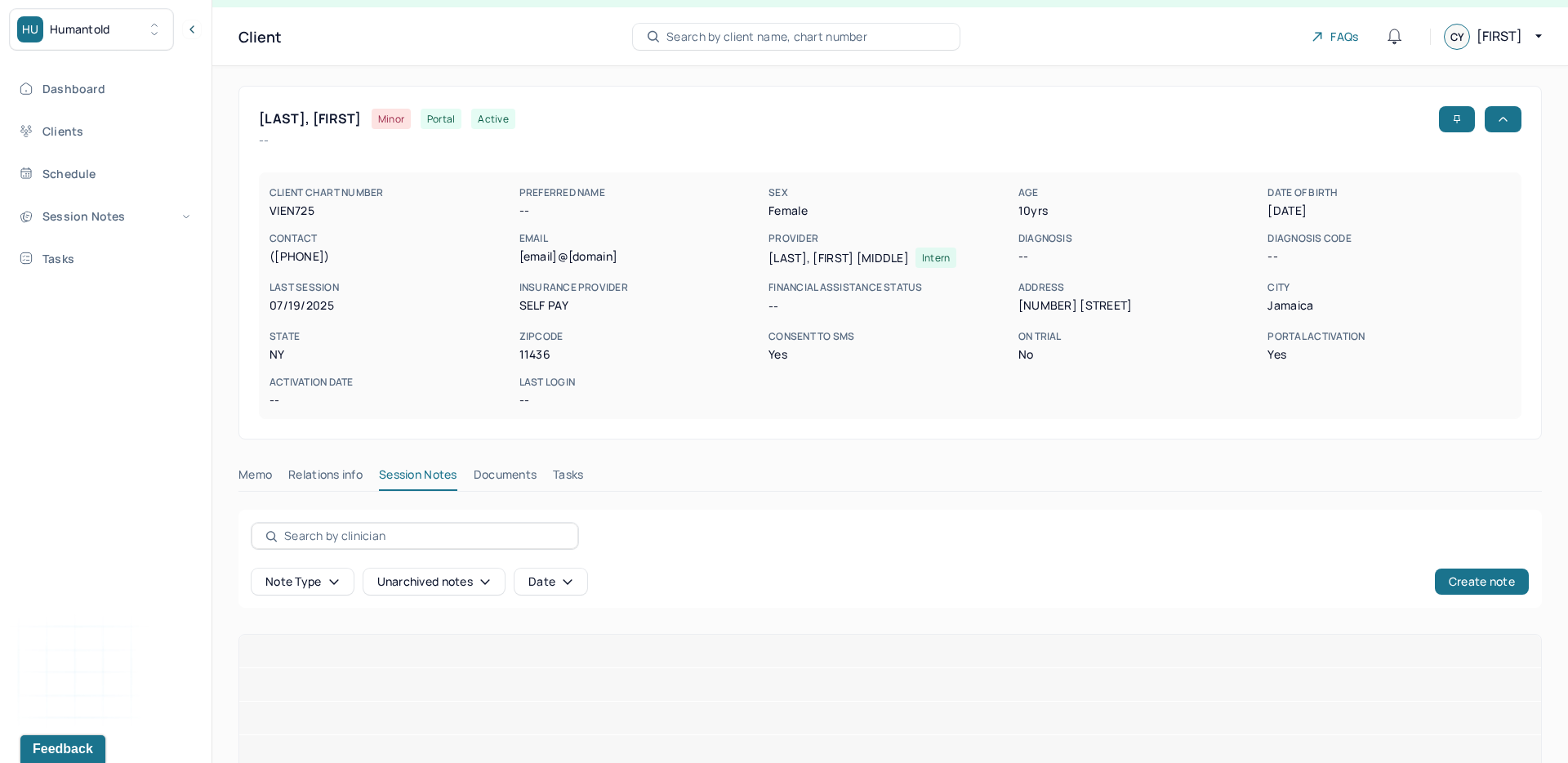 scroll, scrollTop: 0, scrollLeft: 0, axis: both 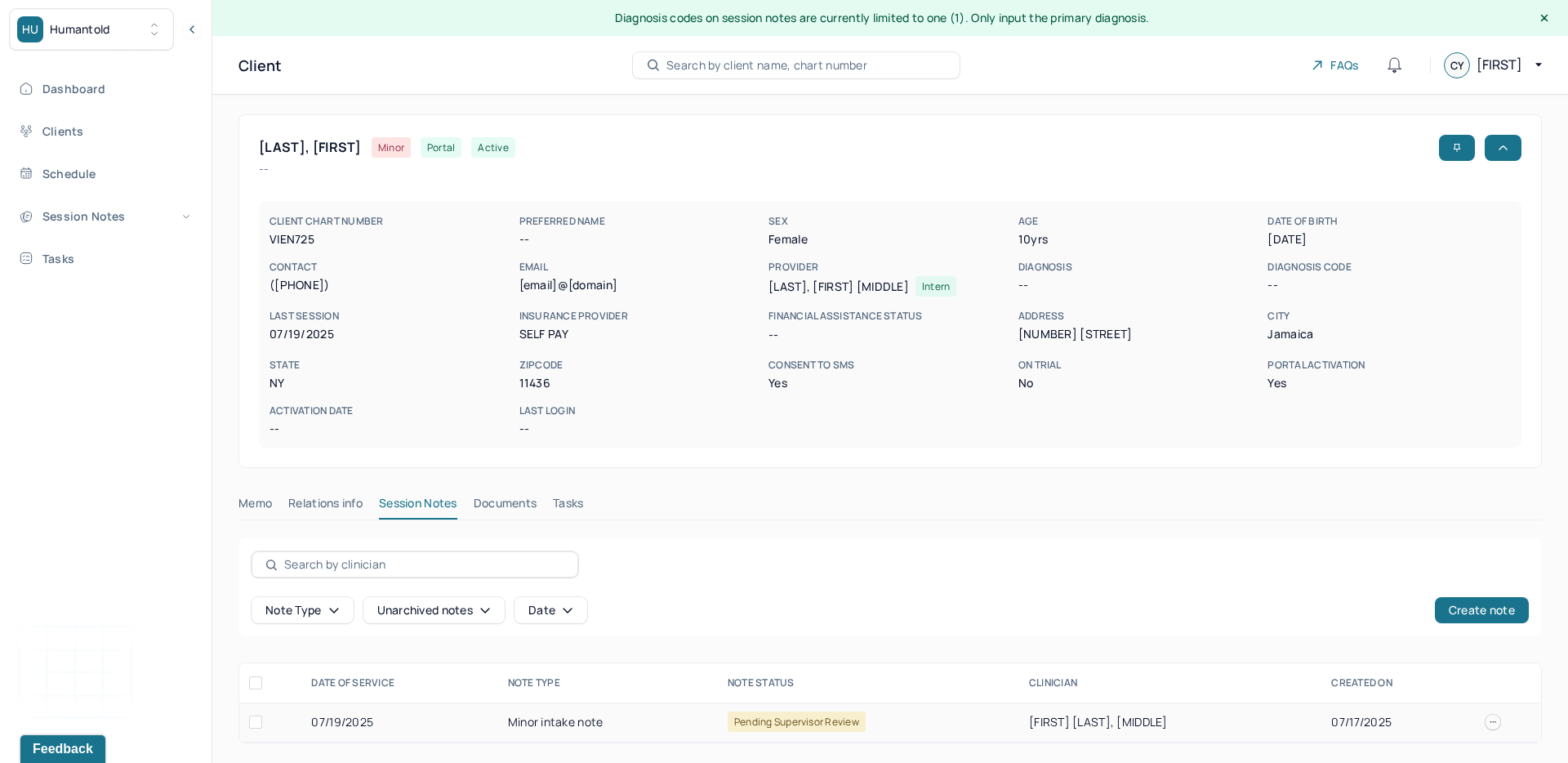 click on "Minor intake note" at bounding box center (608, 722) 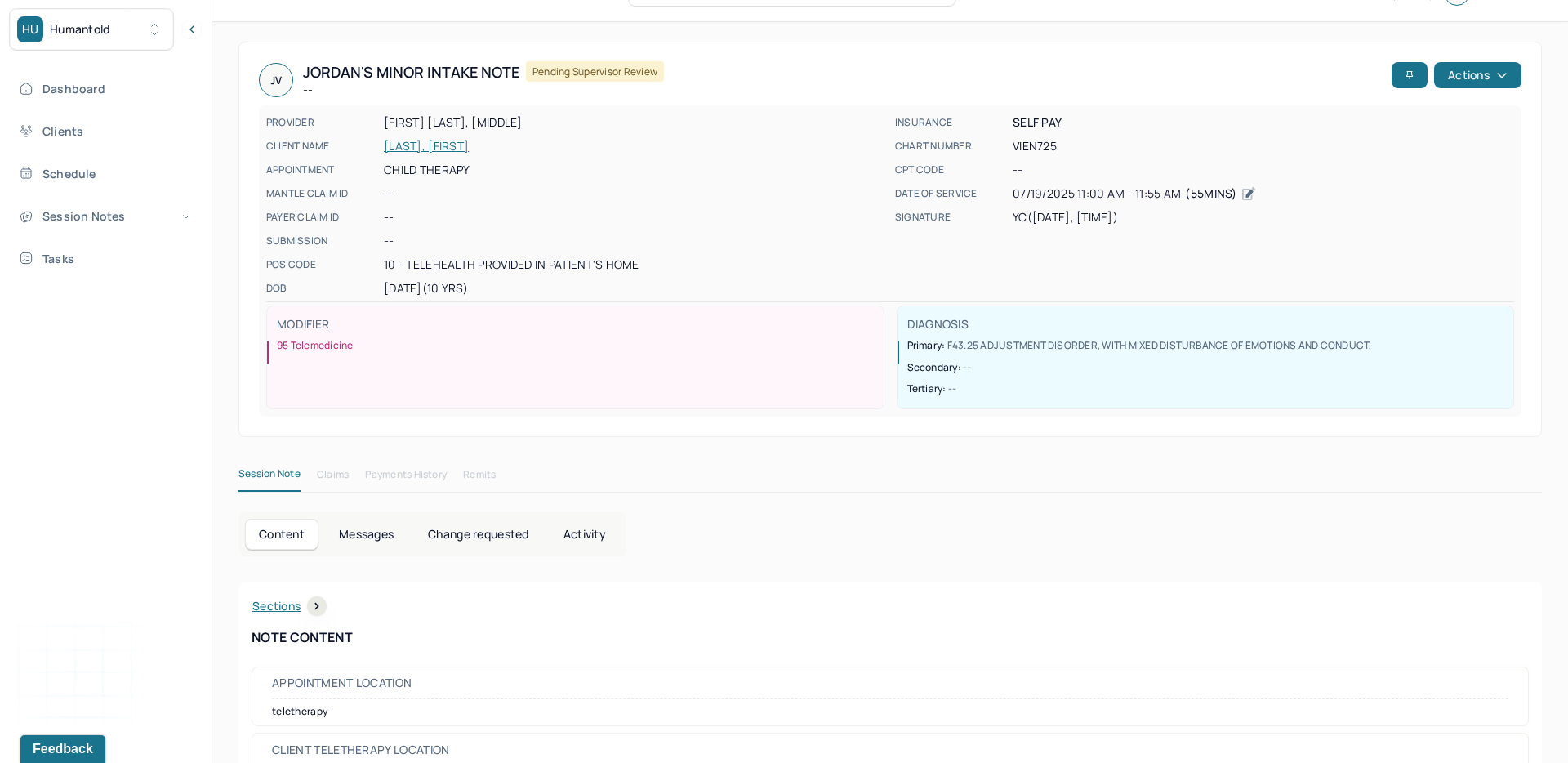 scroll, scrollTop: 0, scrollLeft: 0, axis: both 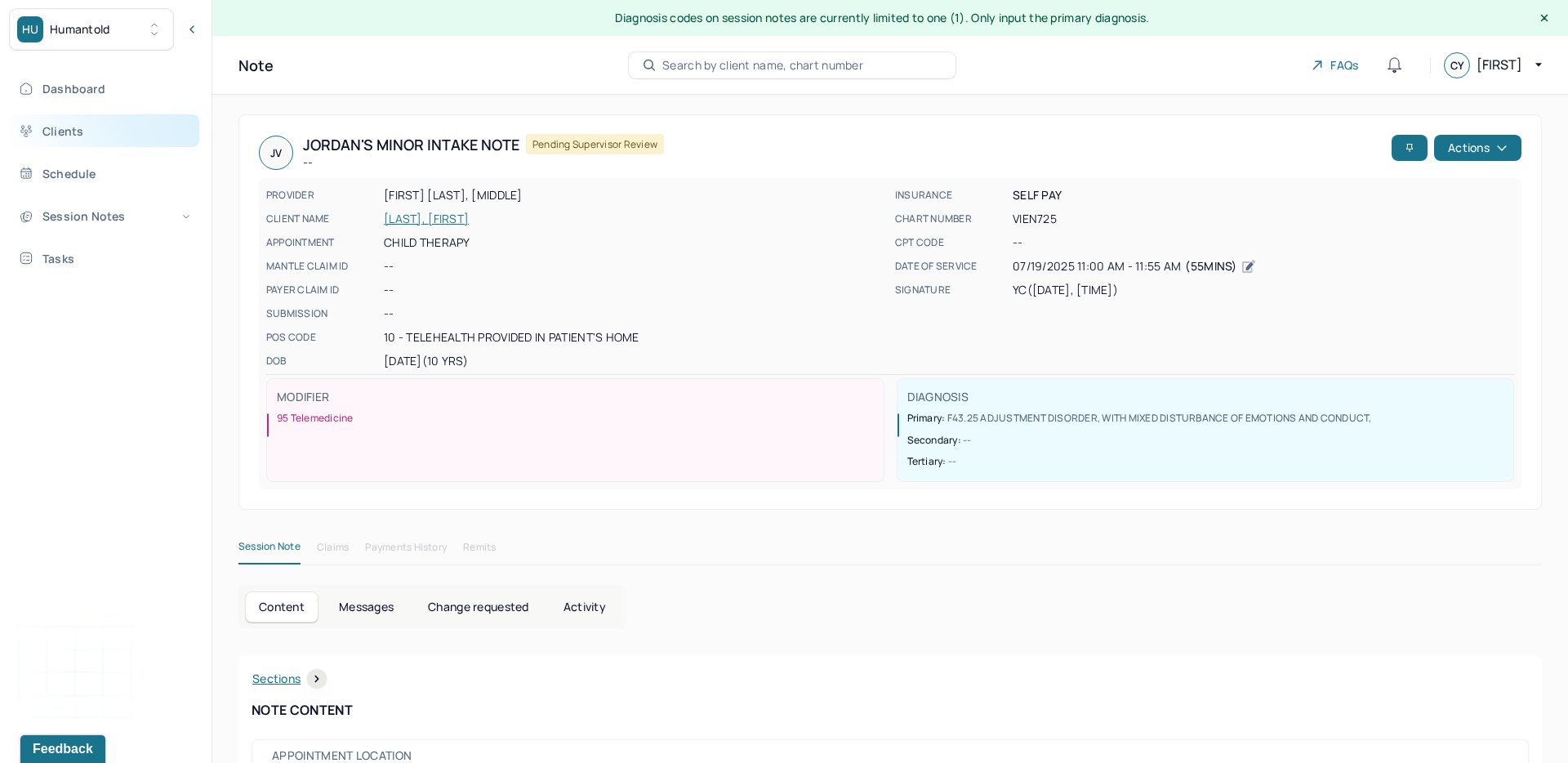 click on "Clients" at bounding box center (105, 131) 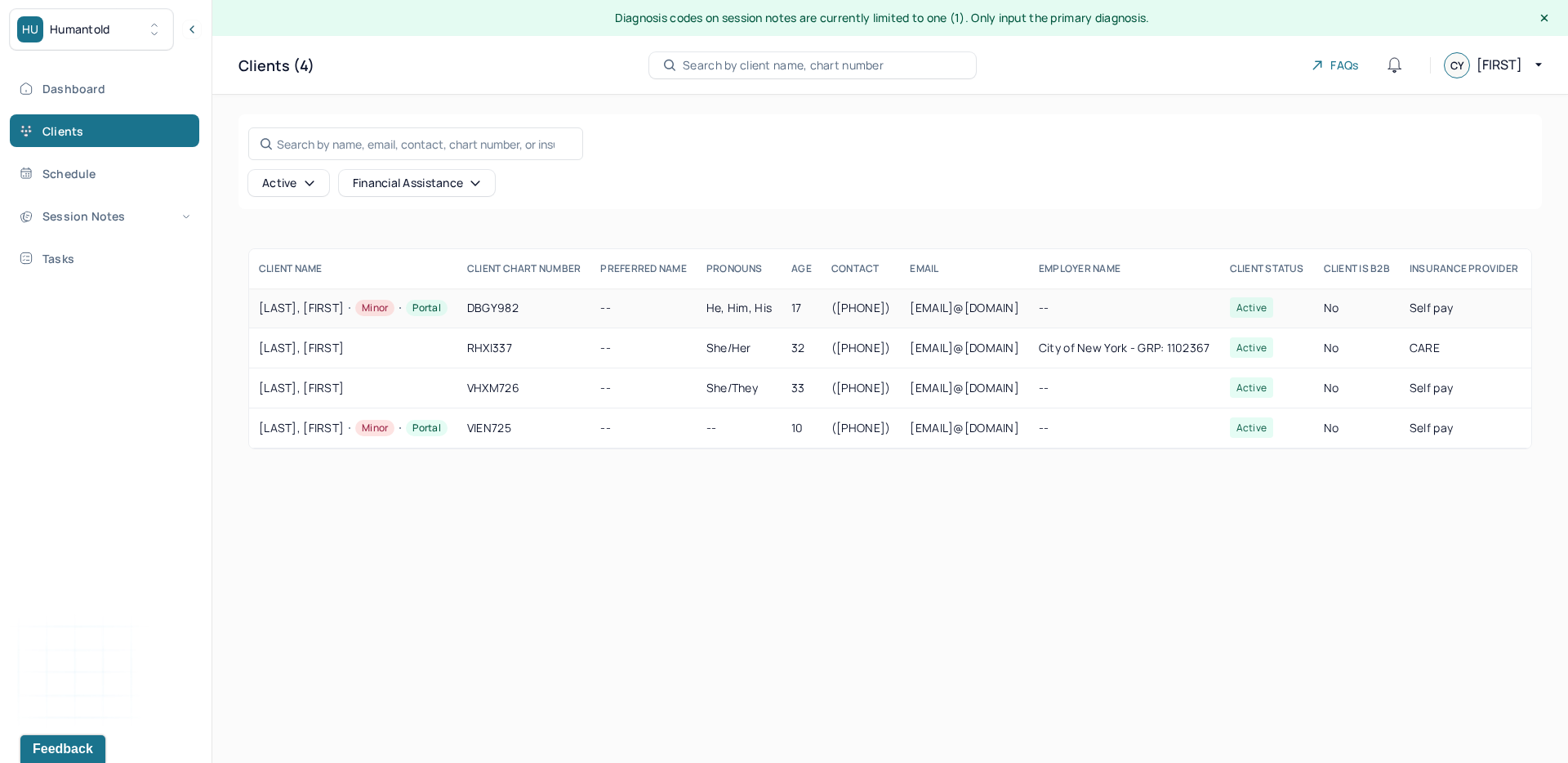 click on "DUONG, ANDREW Minor Portal" at bounding box center [353, 308] 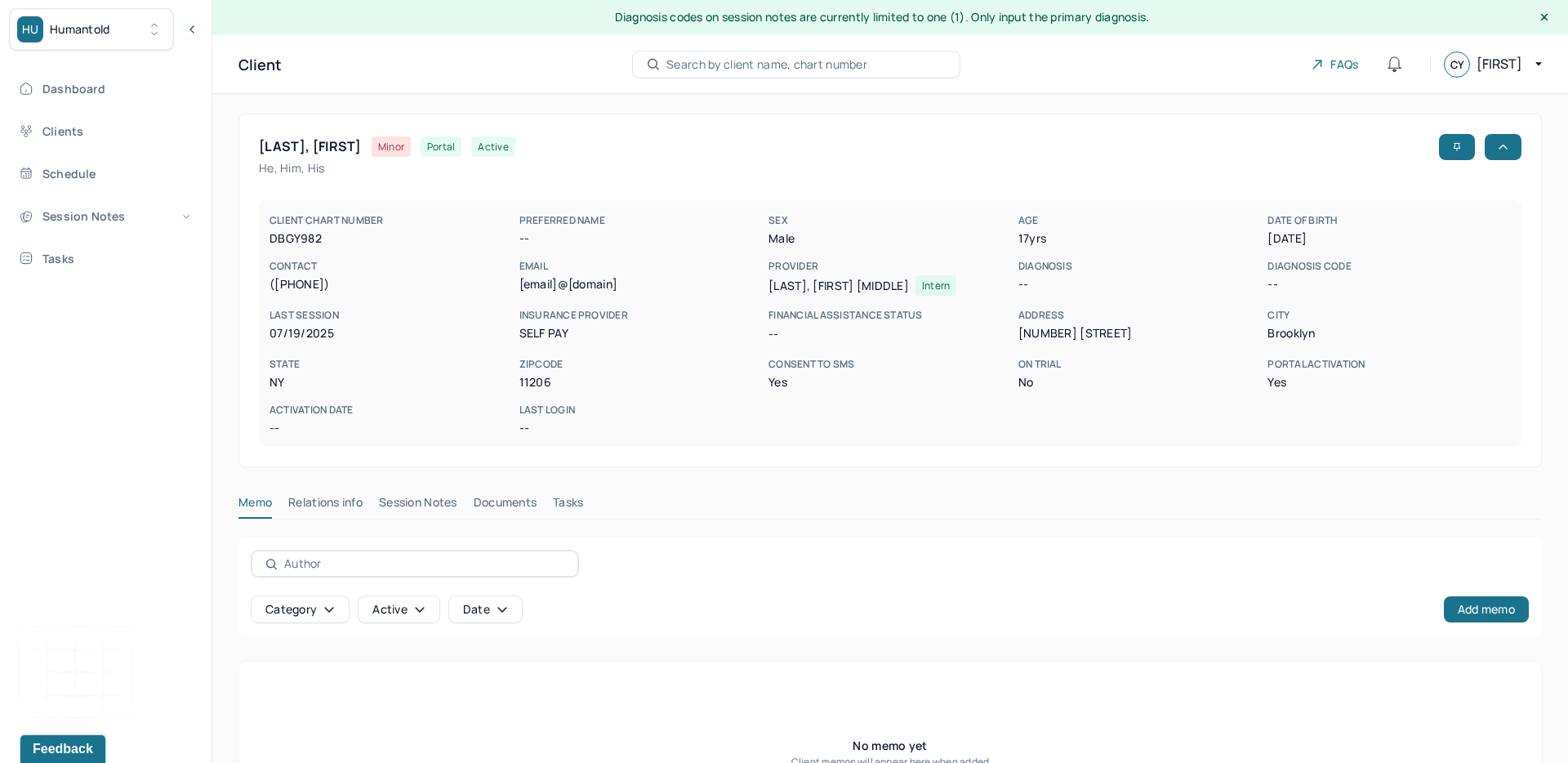 click on "Session Notes" at bounding box center [418, 506] 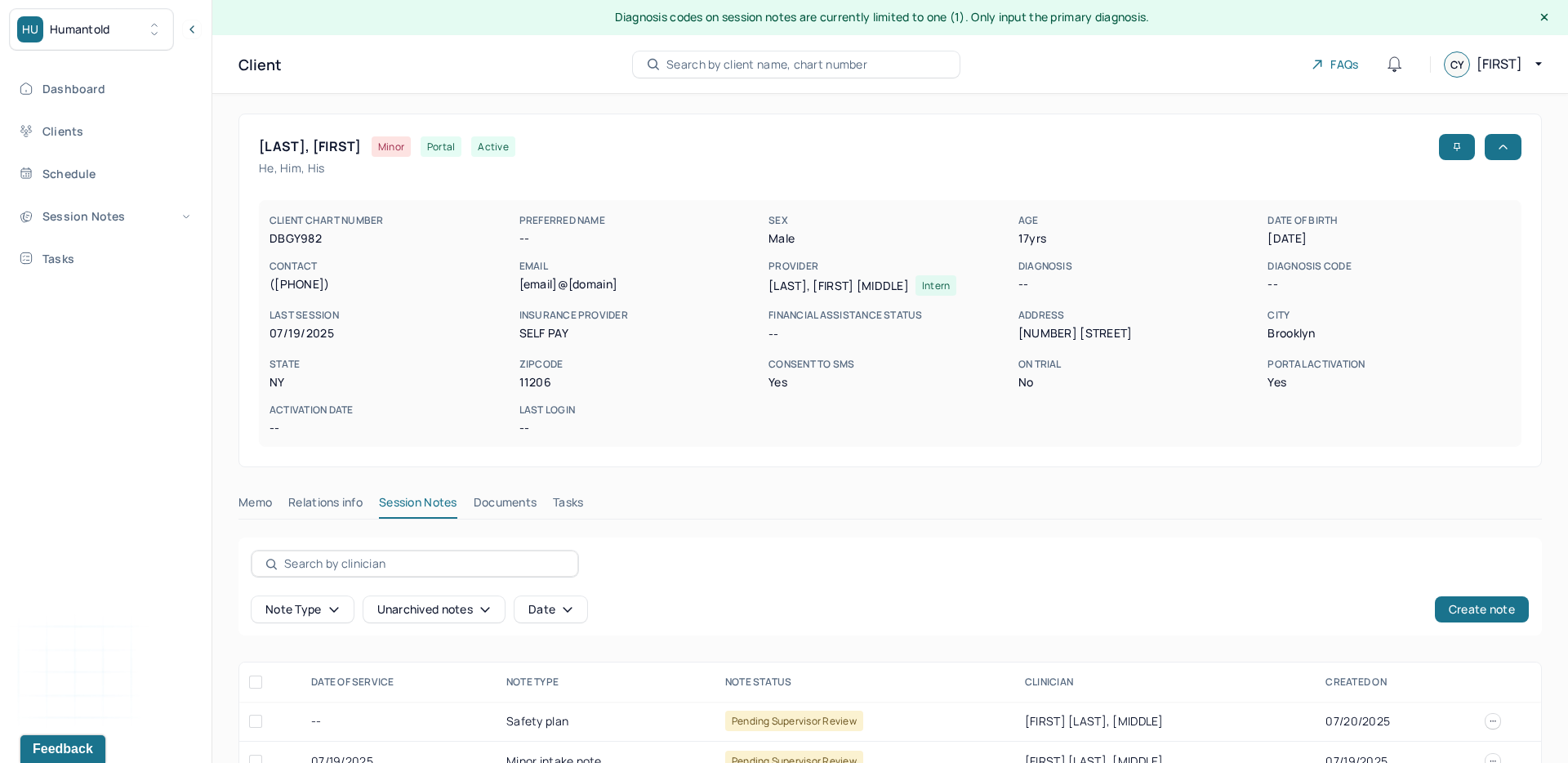 scroll, scrollTop: 40, scrollLeft: 0, axis: vertical 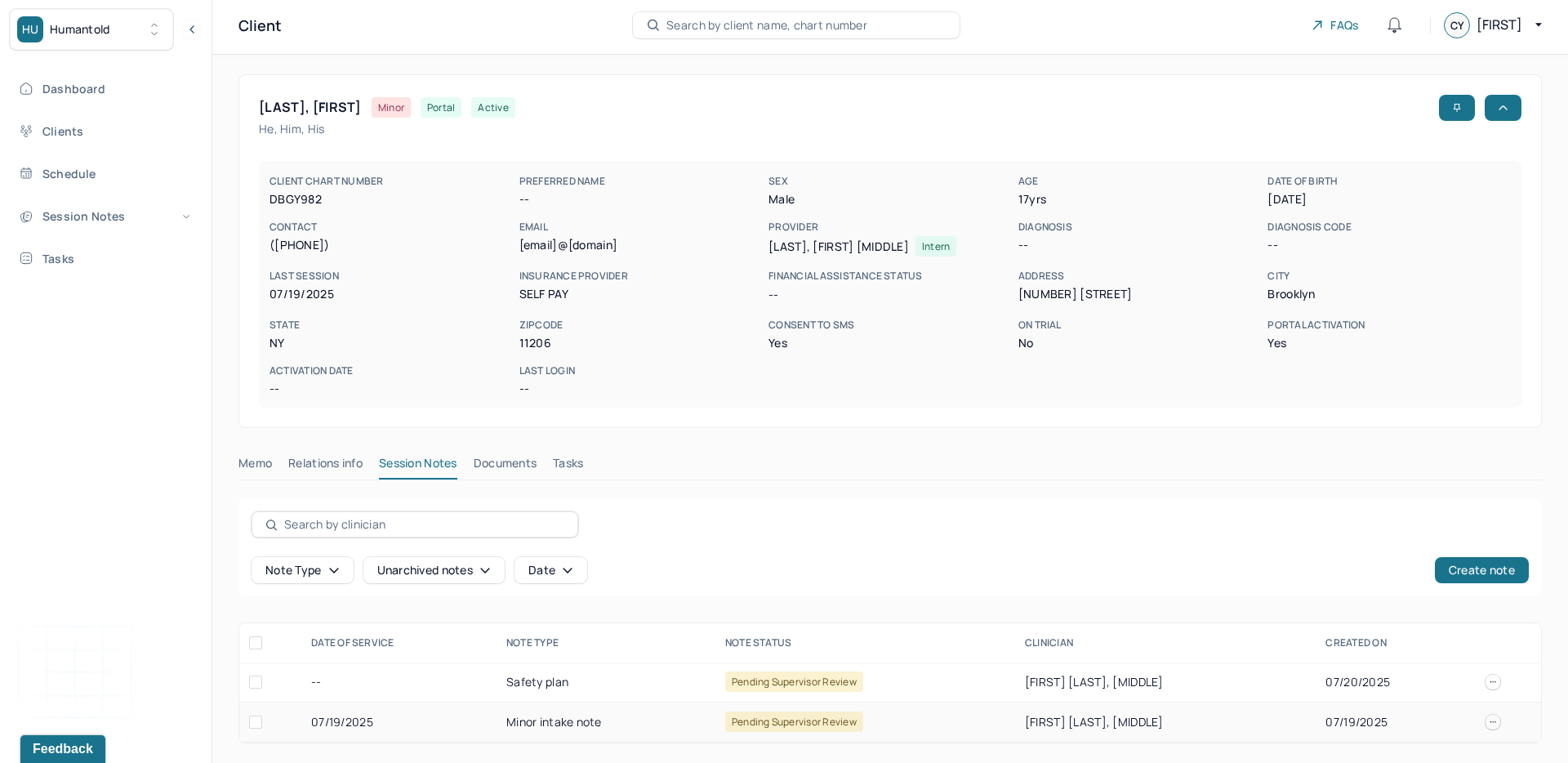 click on "Minor intake note" at bounding box center [606, 722] 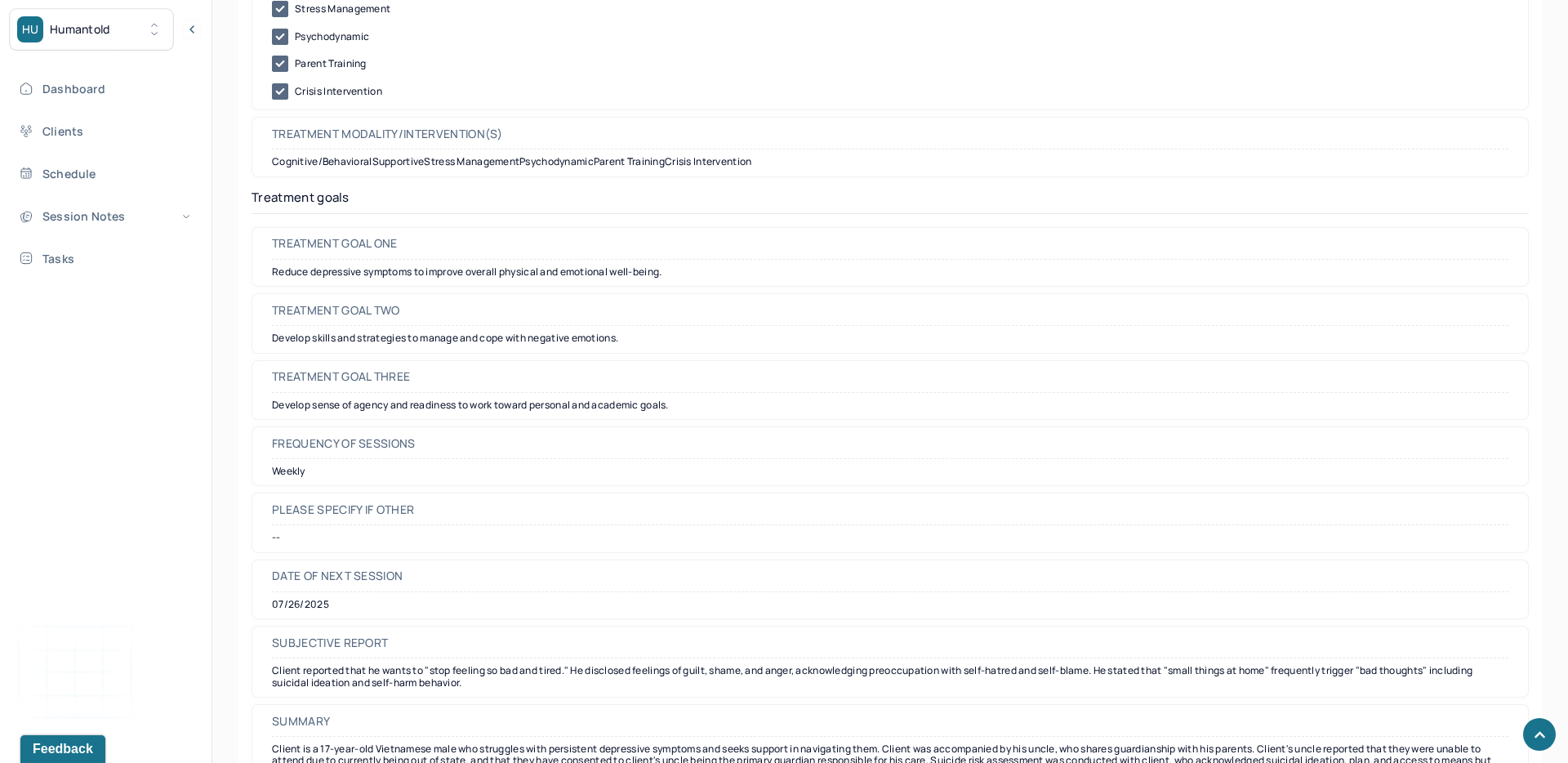 scroll, scrollTop: 8386, scrollLeft: 0, axis: vertical 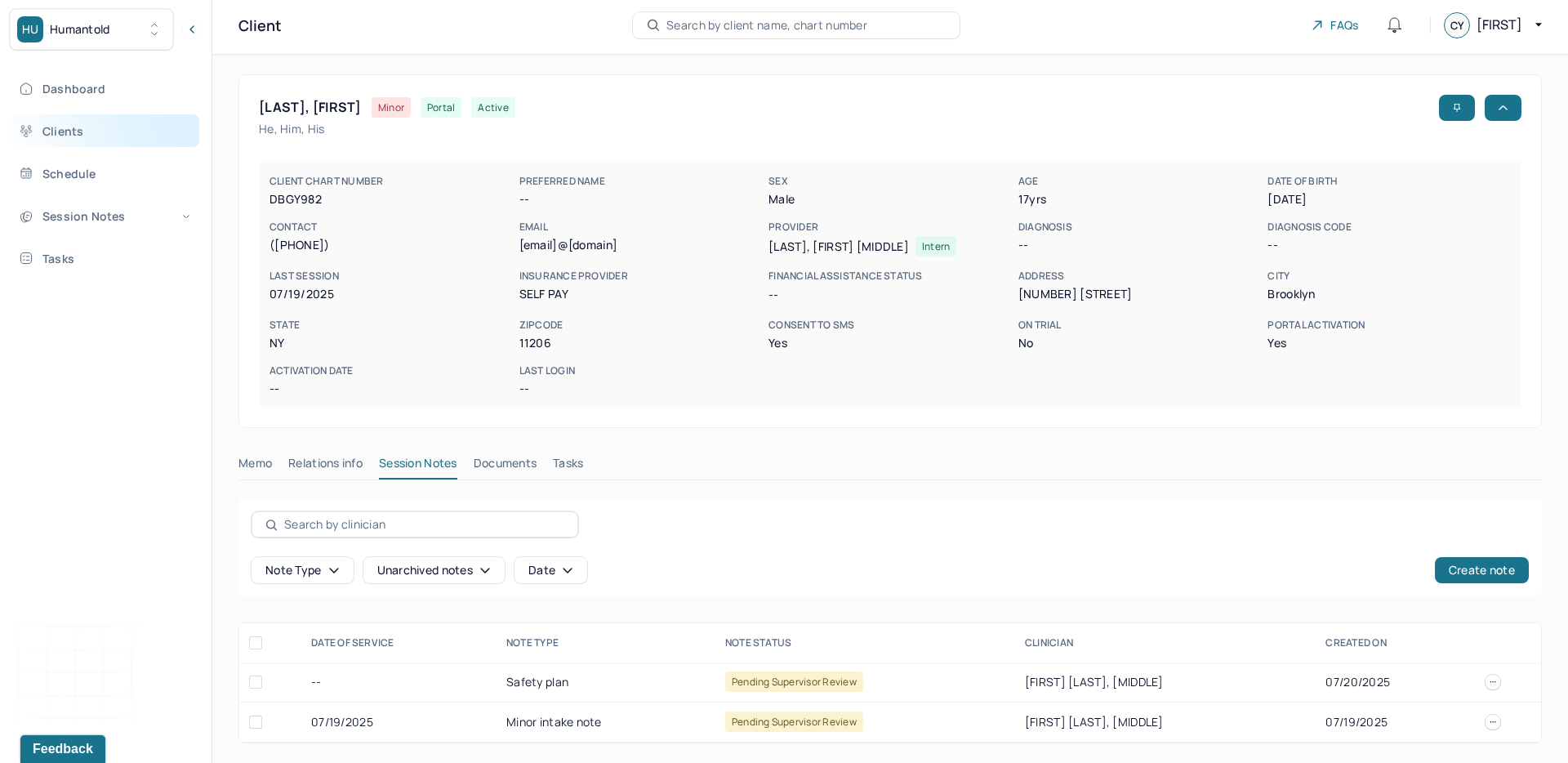 click on "Clients" at bounding box center (105, 131) 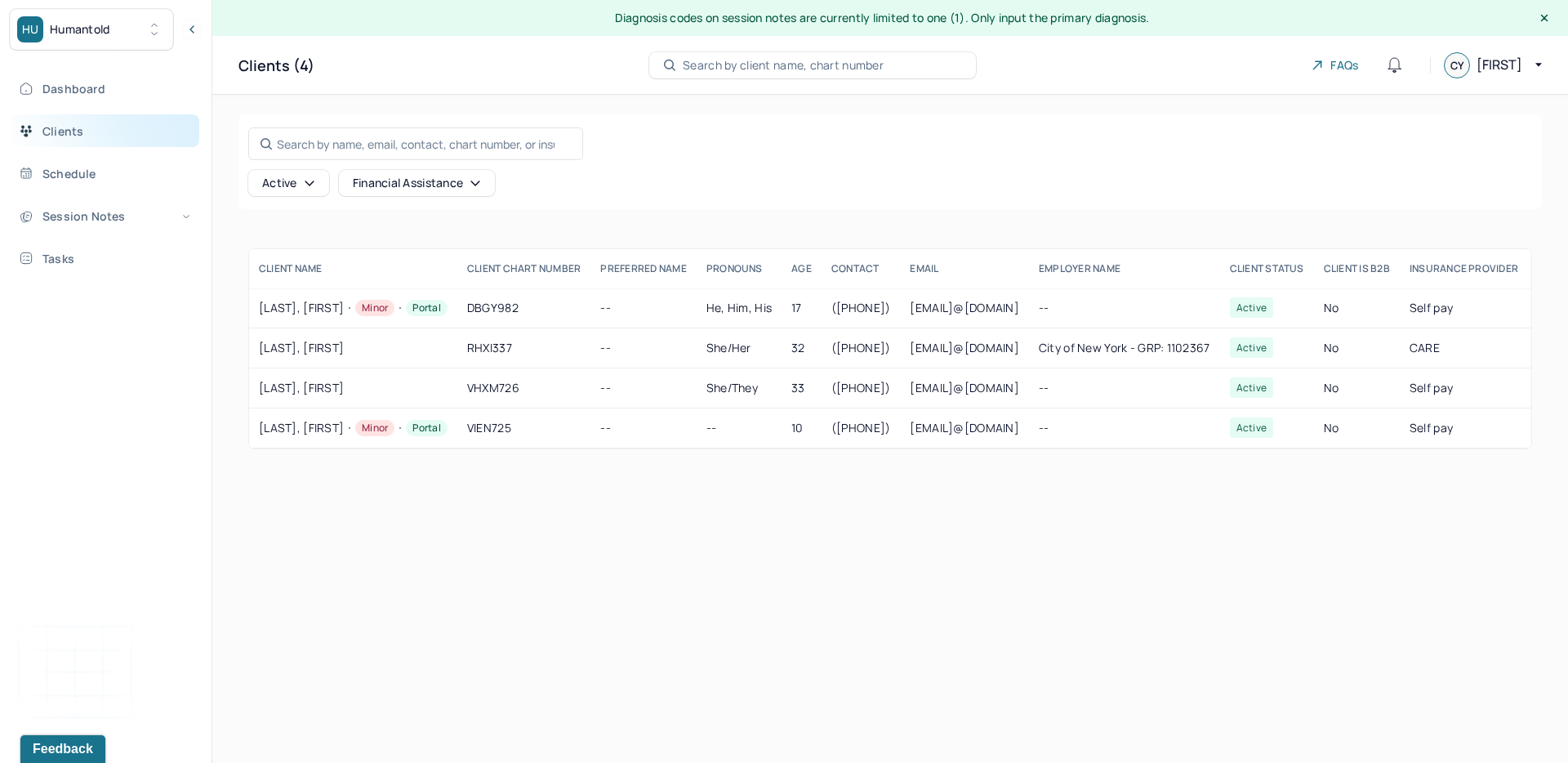 scroll, scrollTop: 0, scrollLeft: 0, axis: both 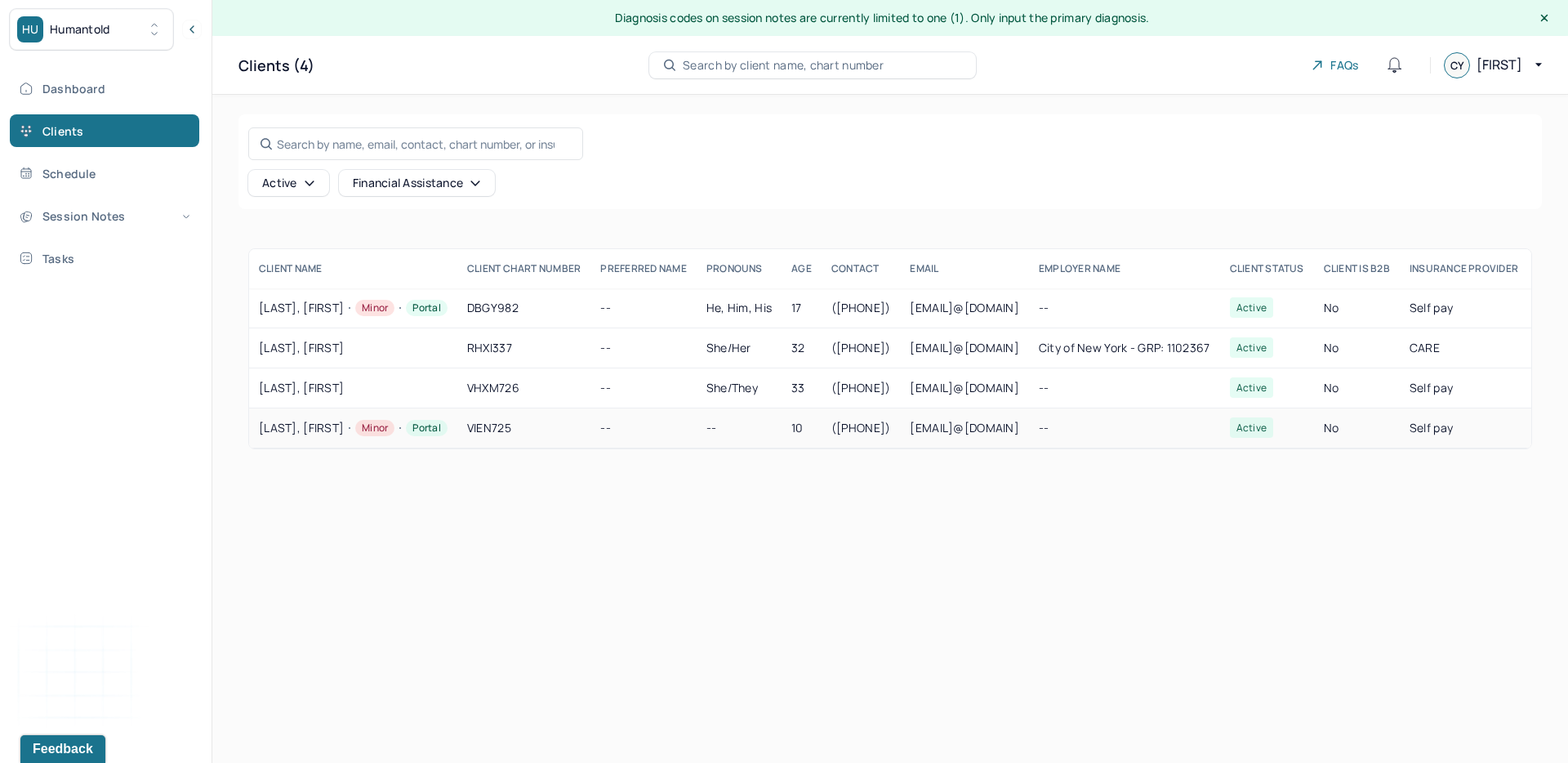 click on "Portal" at bounding box center [421, 428] 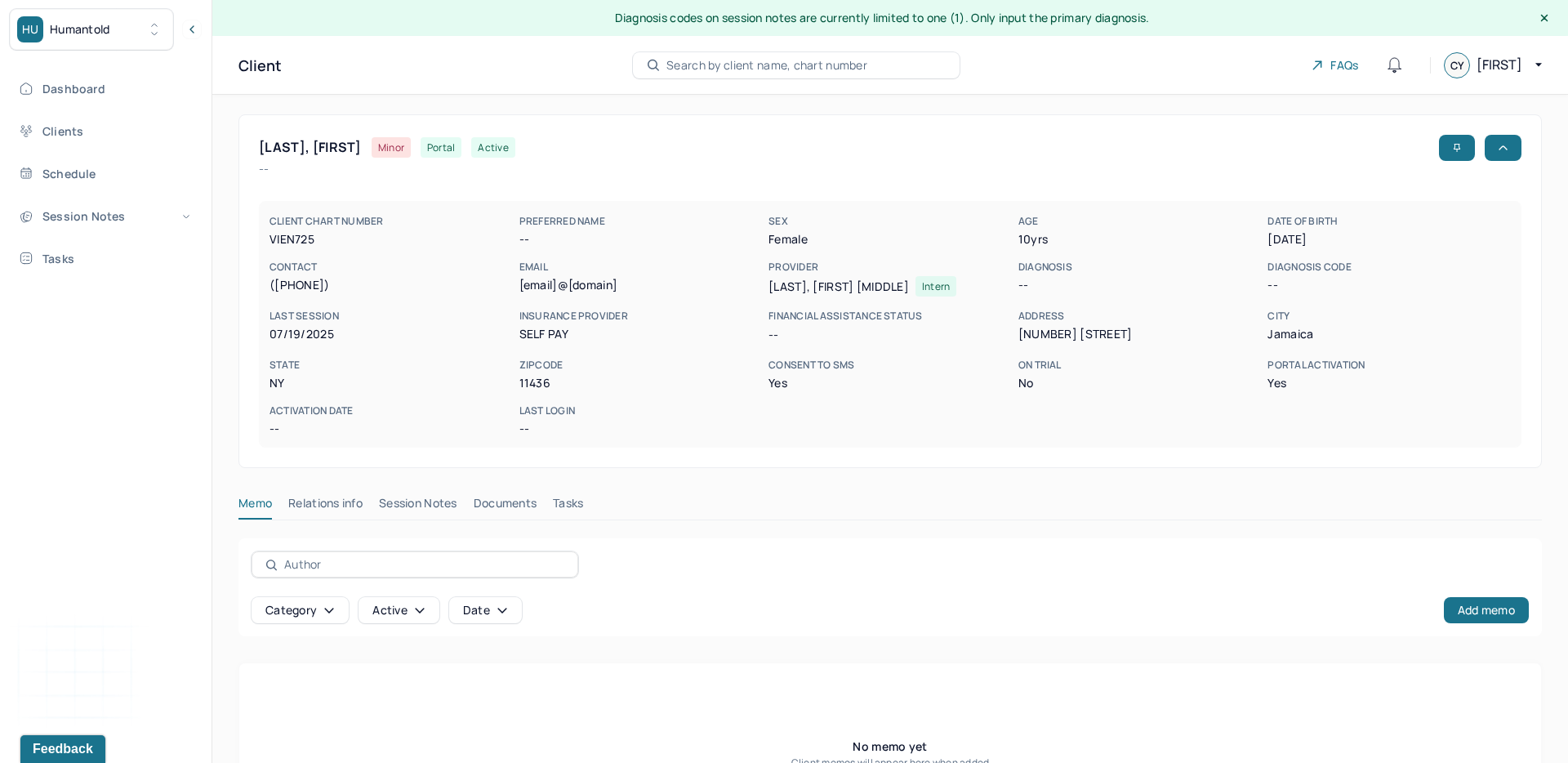 click on "Session Notes" at bounding box center (418, 506) 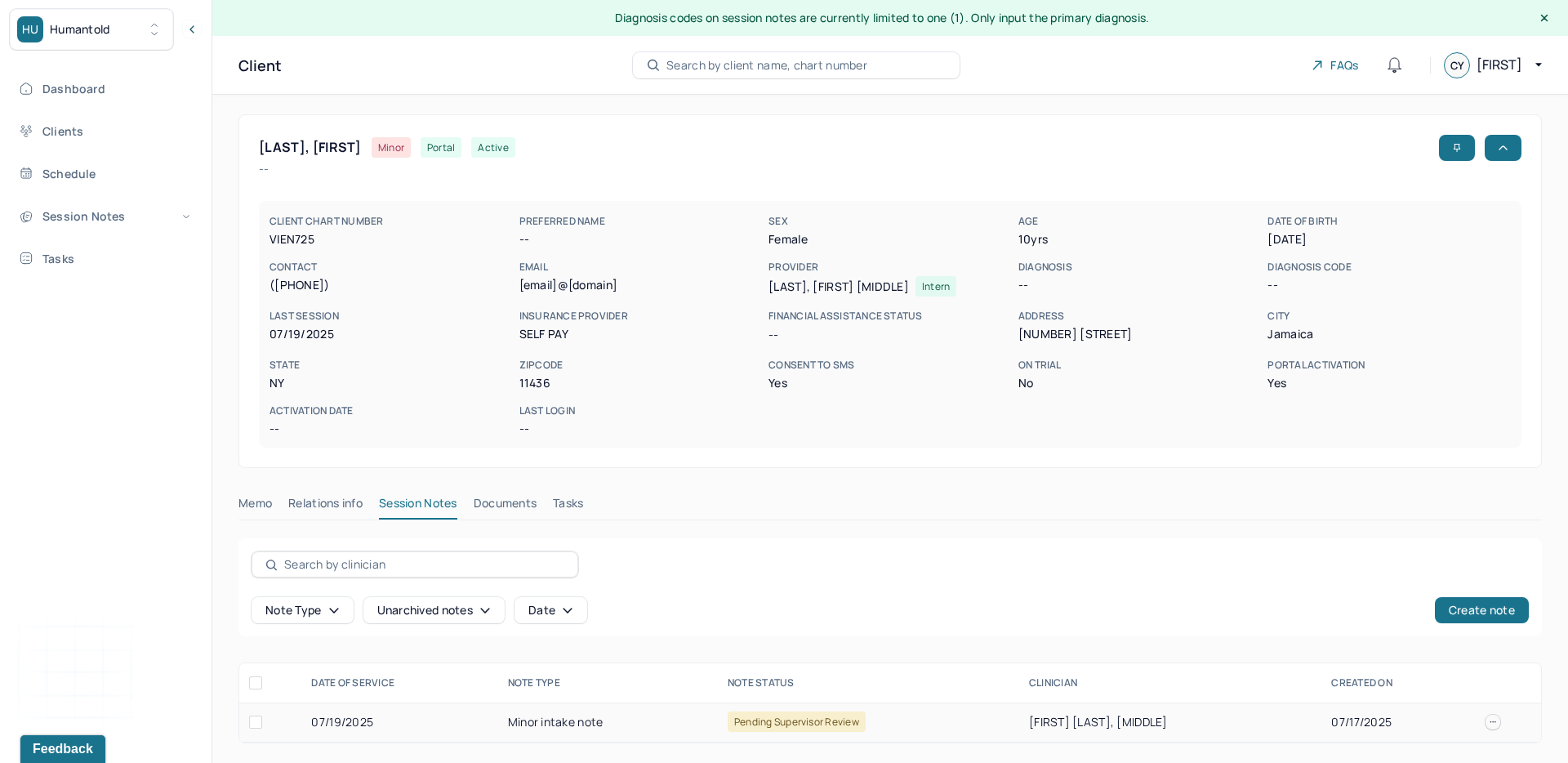 click on "Minor intake note" at bounding box center [608, 722] 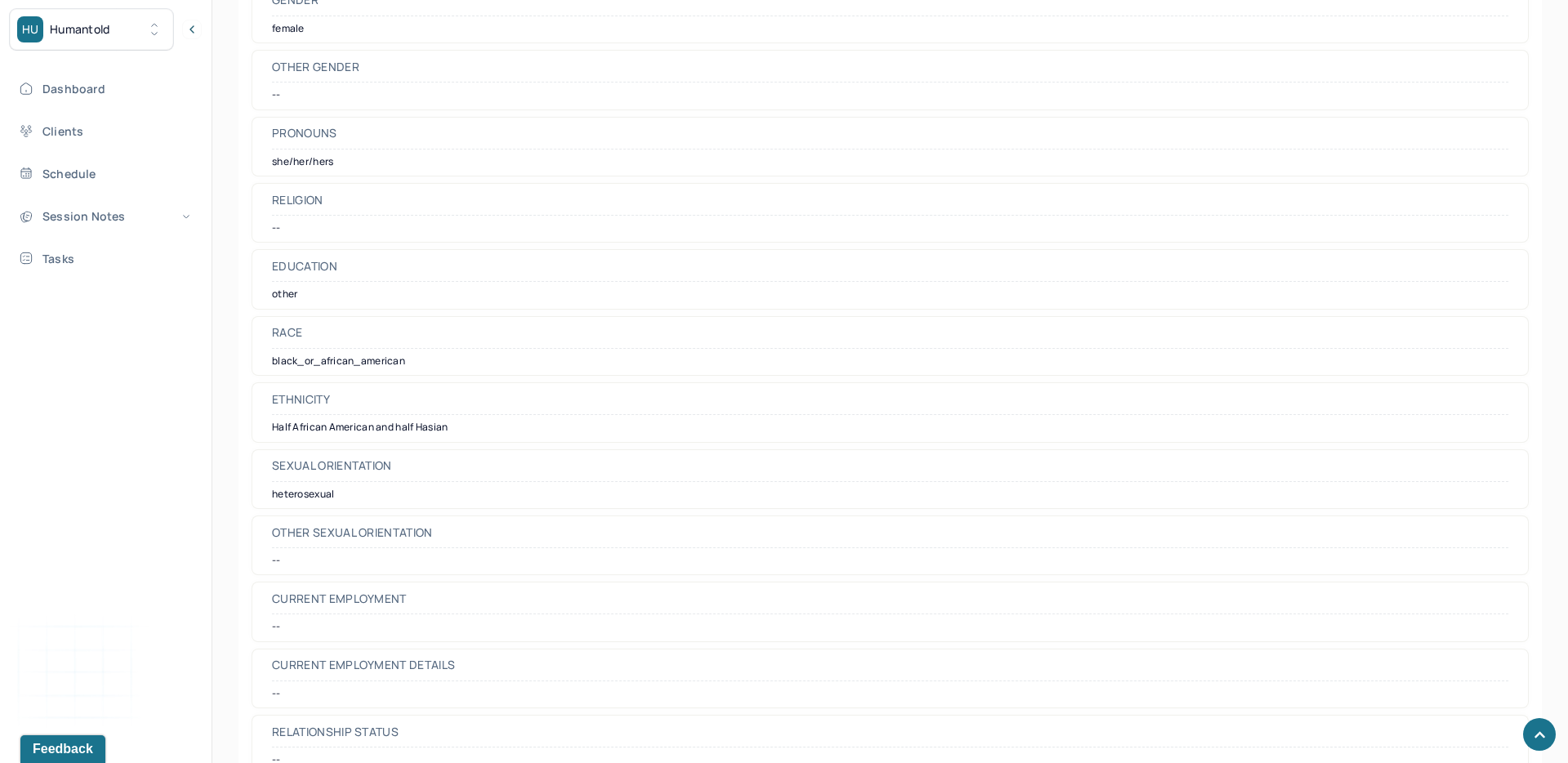 scroll, scrollTop: 1424, scrollLeft: 0, axis: vertical 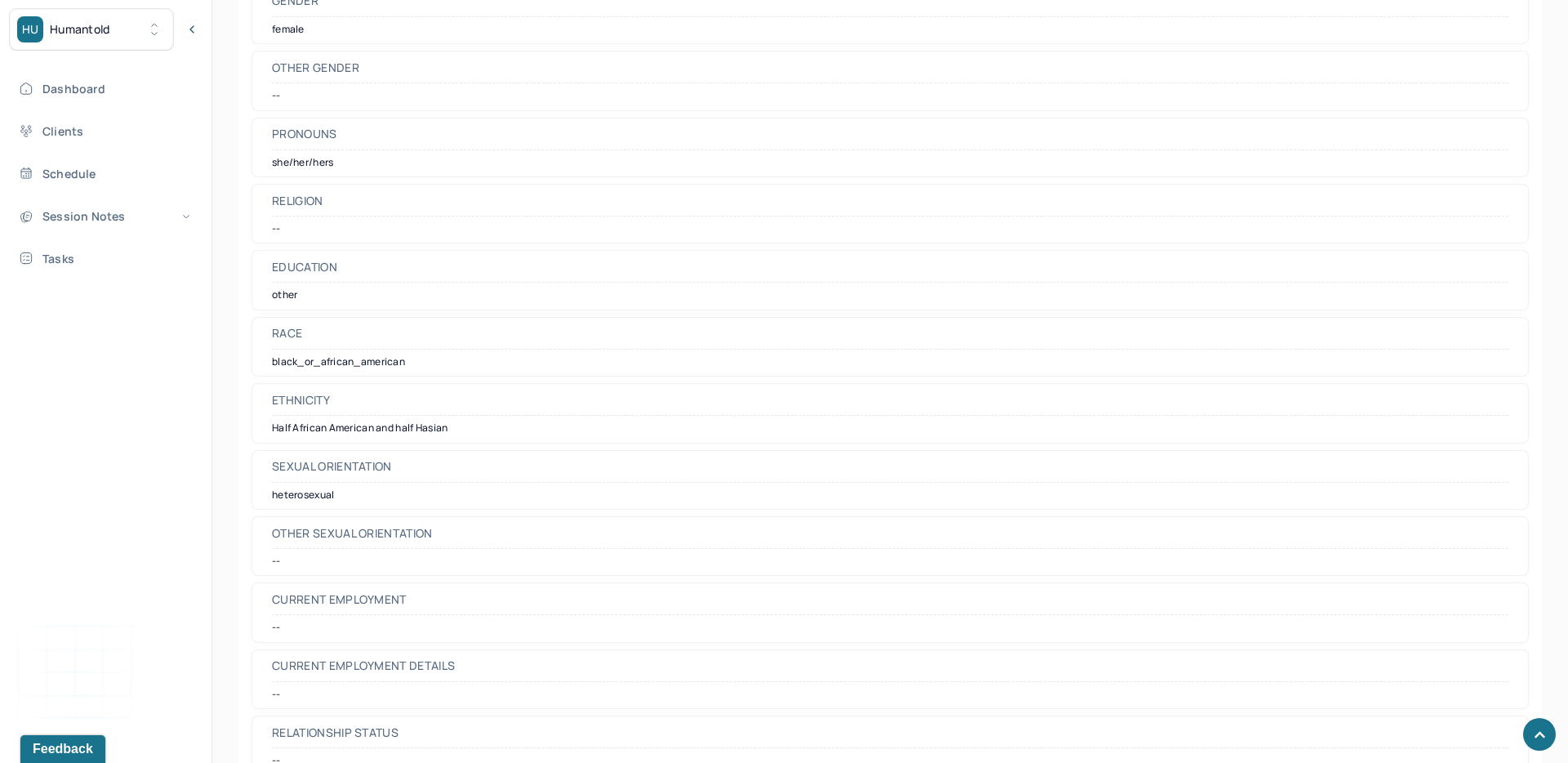 click on "--" at bounding box center (890, 229) 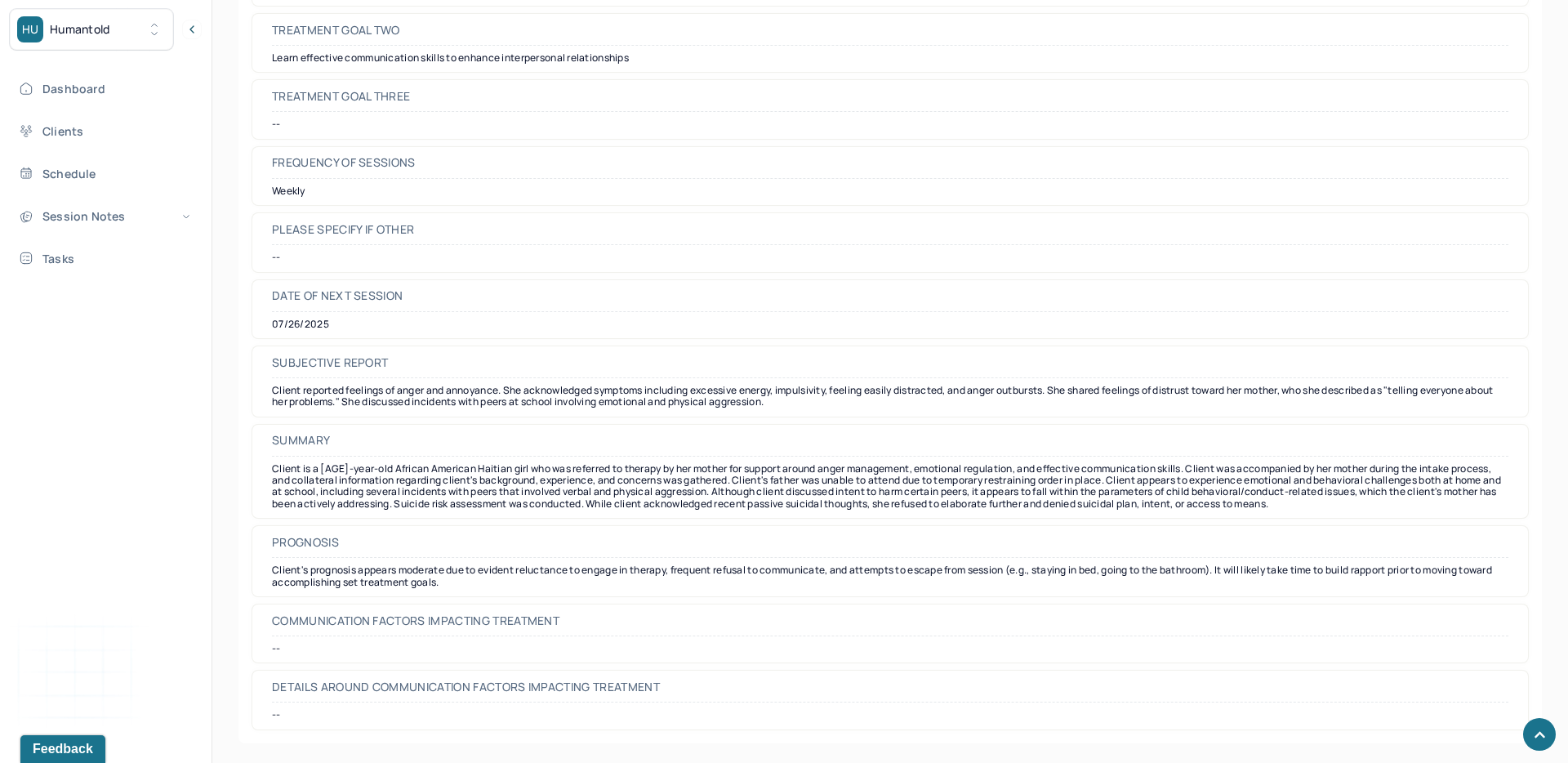 scroll, scrollTop: 7824, scrollLeft: 0, axis: vertical 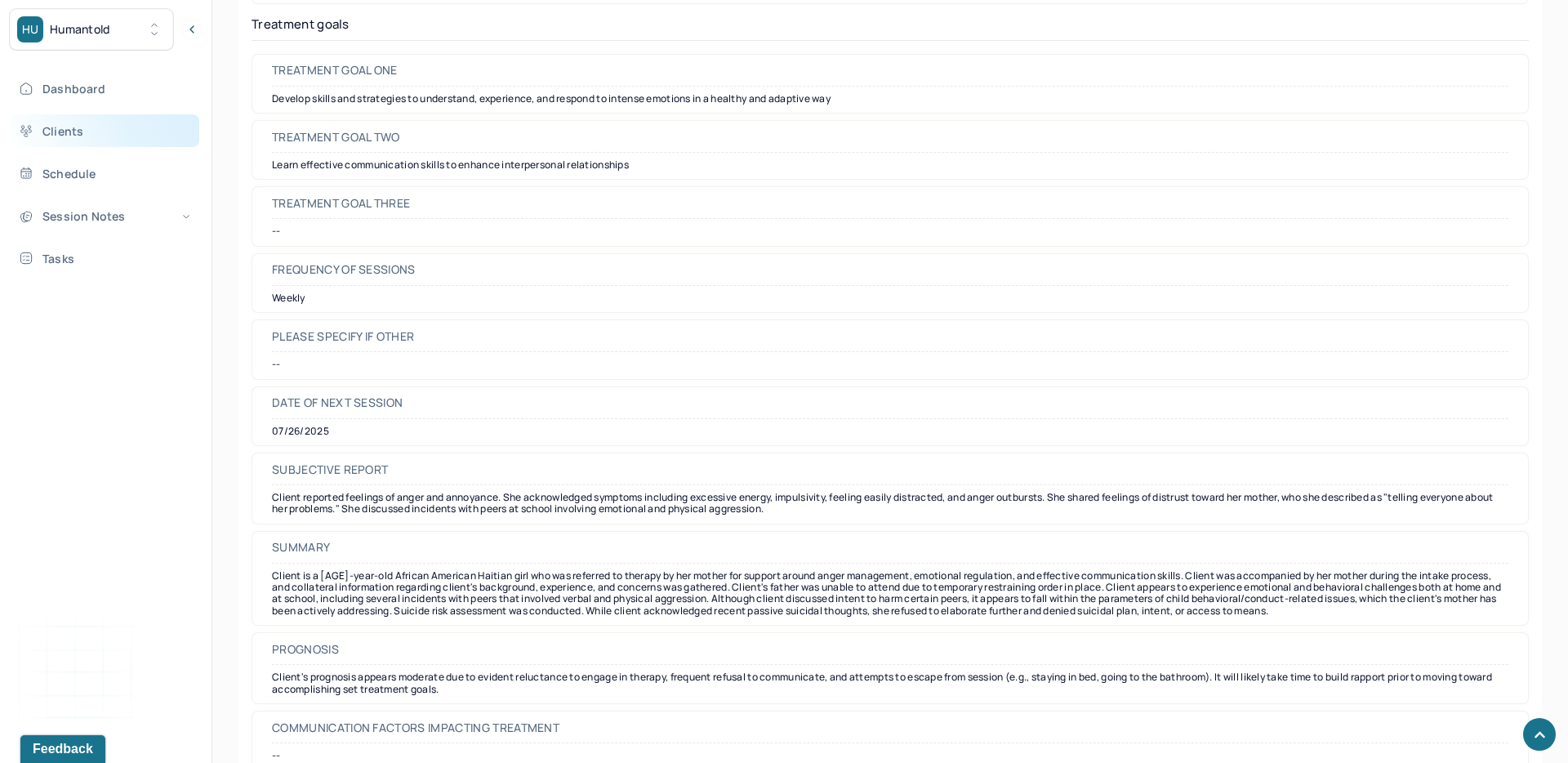 click on "Clients" at bounding box center (105, 131) 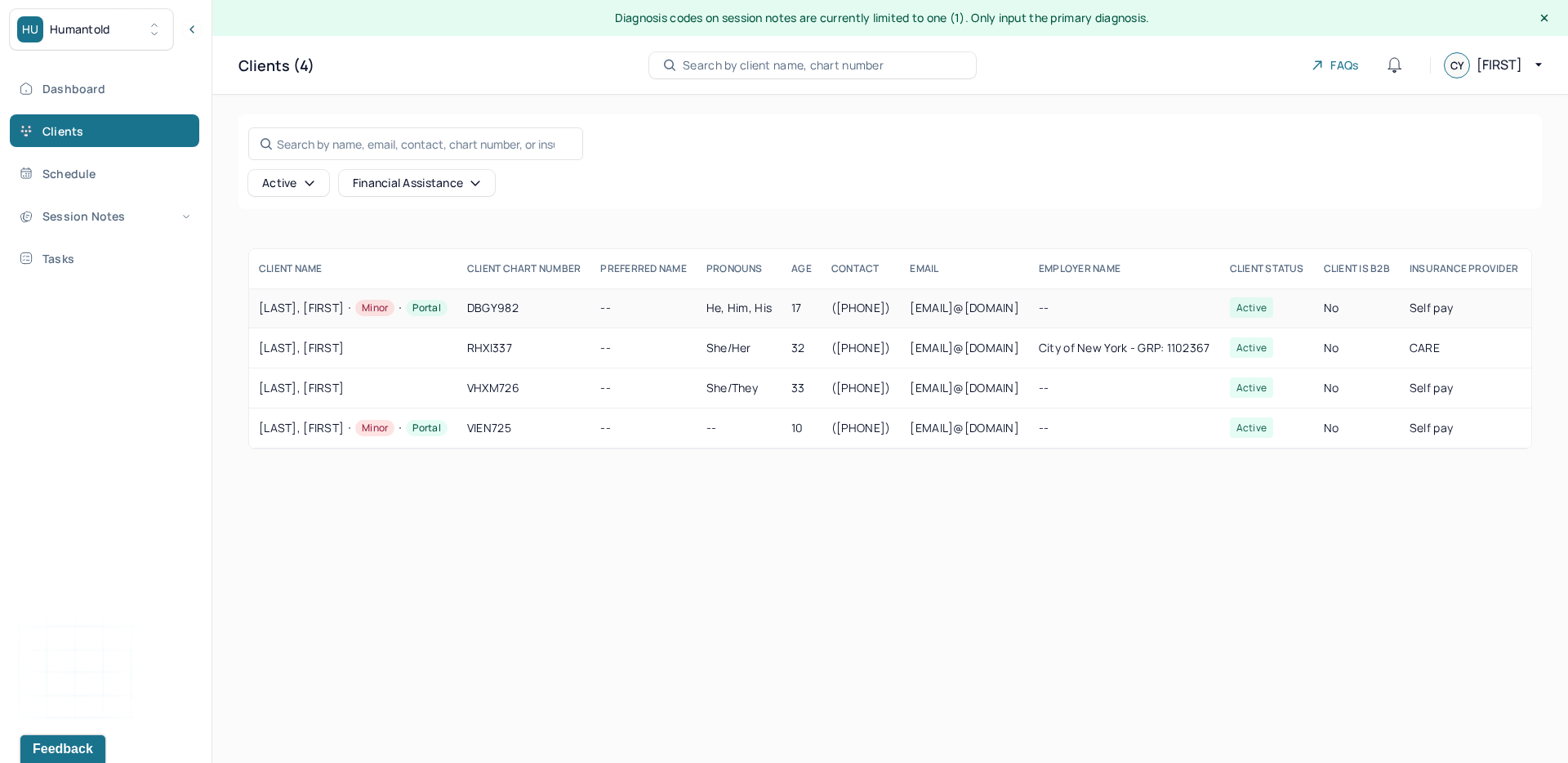 click on "Minor" at bounding box center [369, 308] 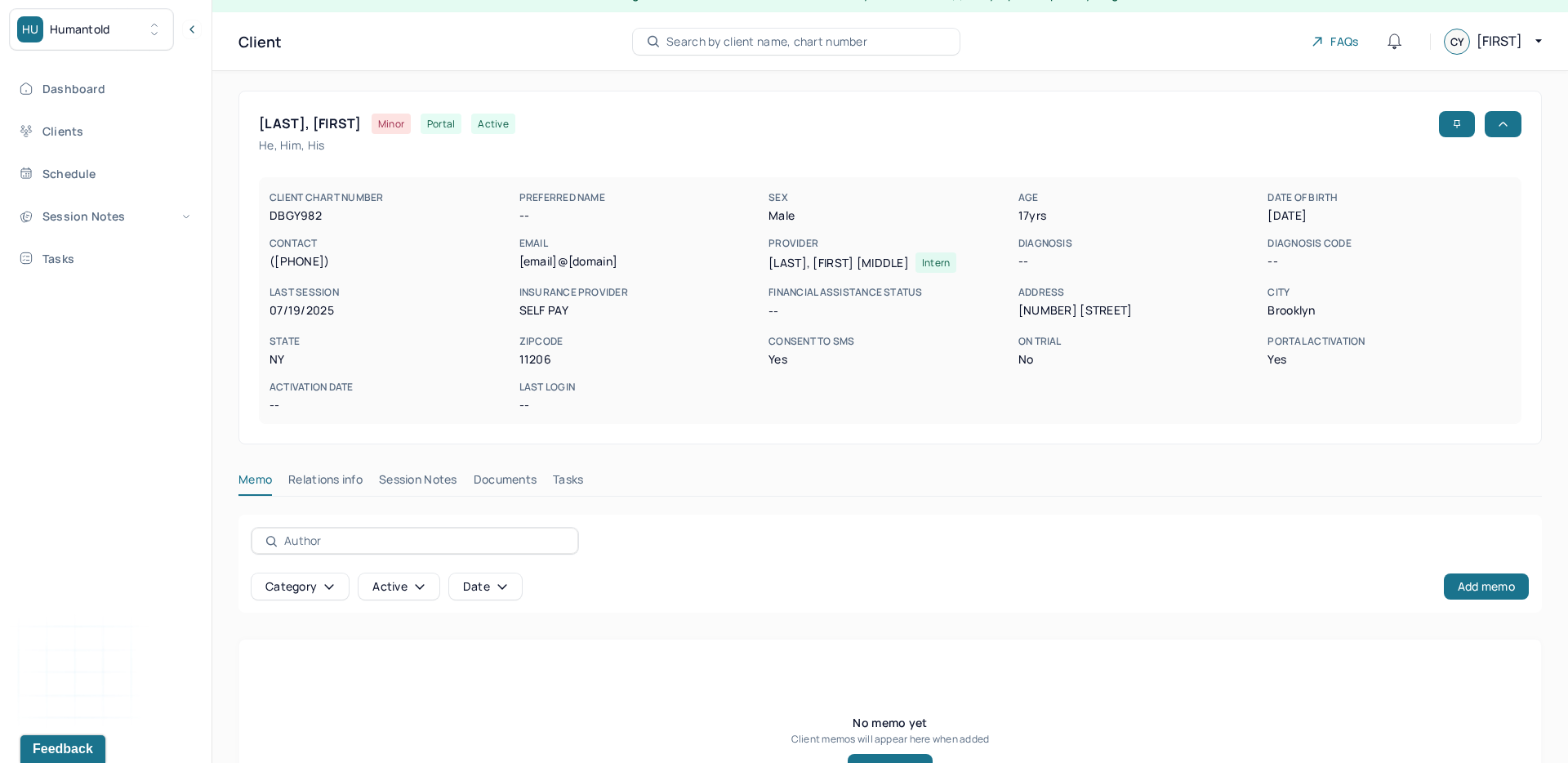 scroll, scrollTop: 0, scrollLeft: 0, axis: both 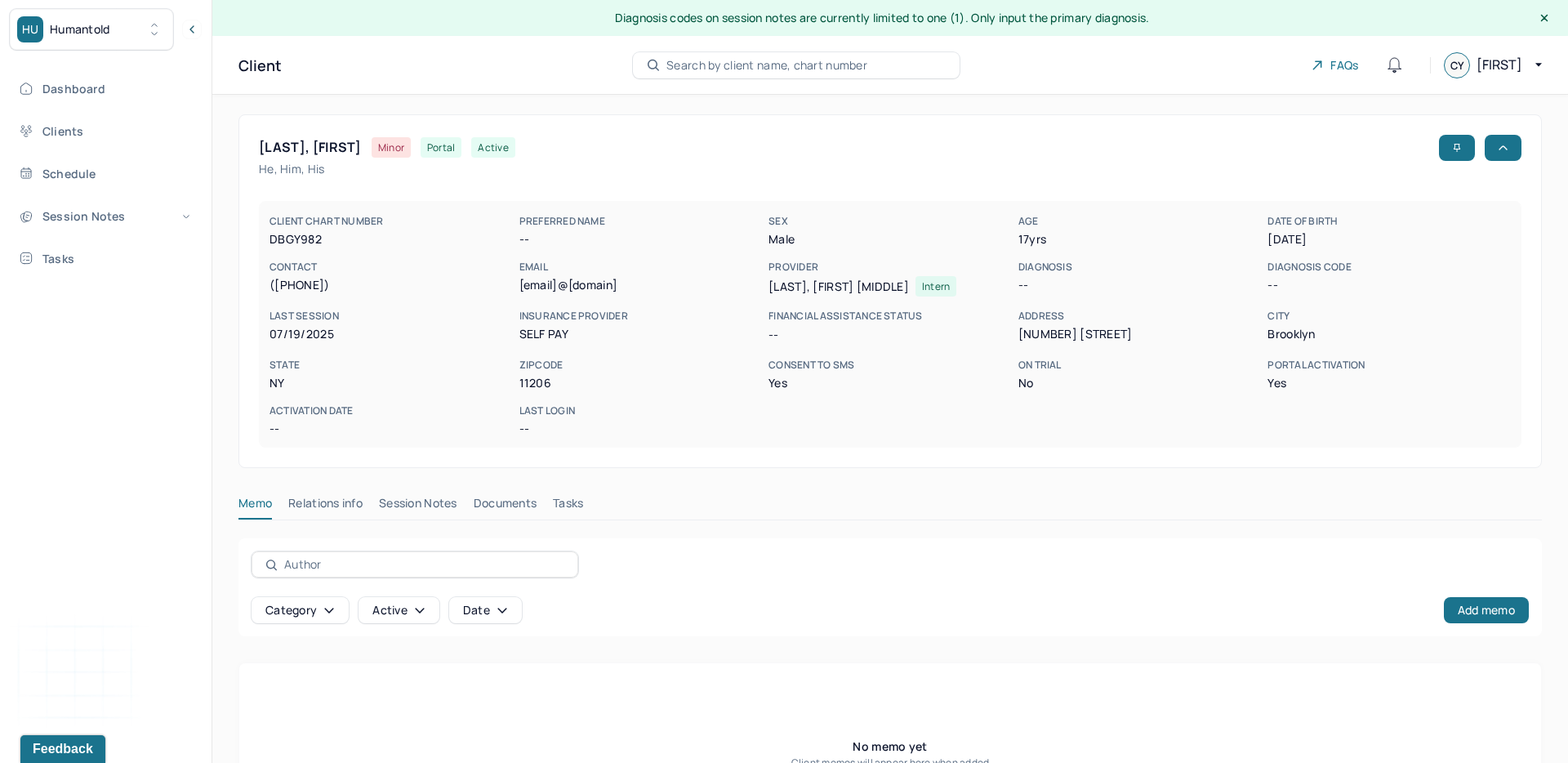 click on "Session Notes" at bounding box center (418, 506) 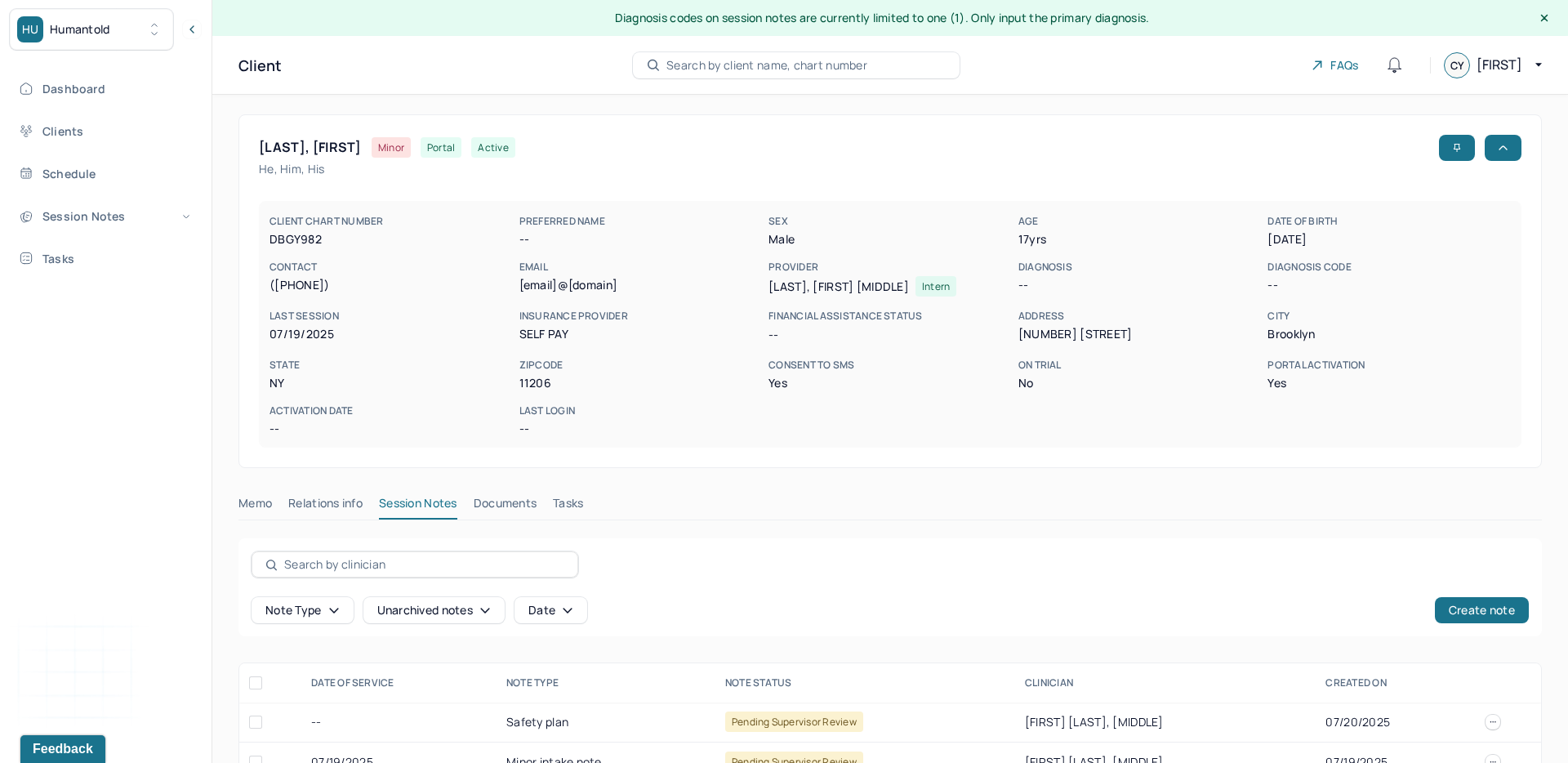 scroll, scrollTop: 40, scrollLeft: 0, axis: vertical 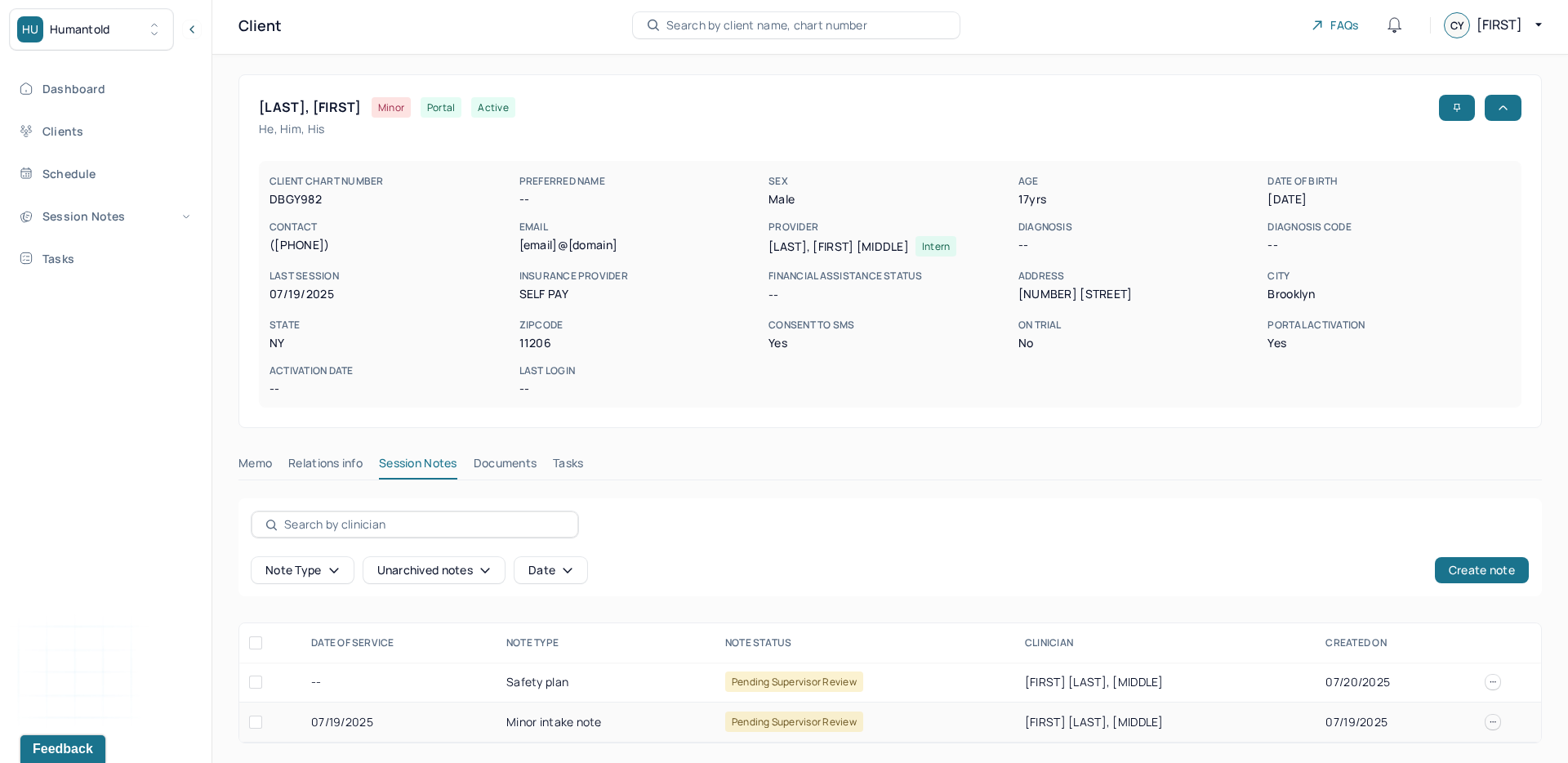 click on "Minor intake note" at bounding box center (606, 722) 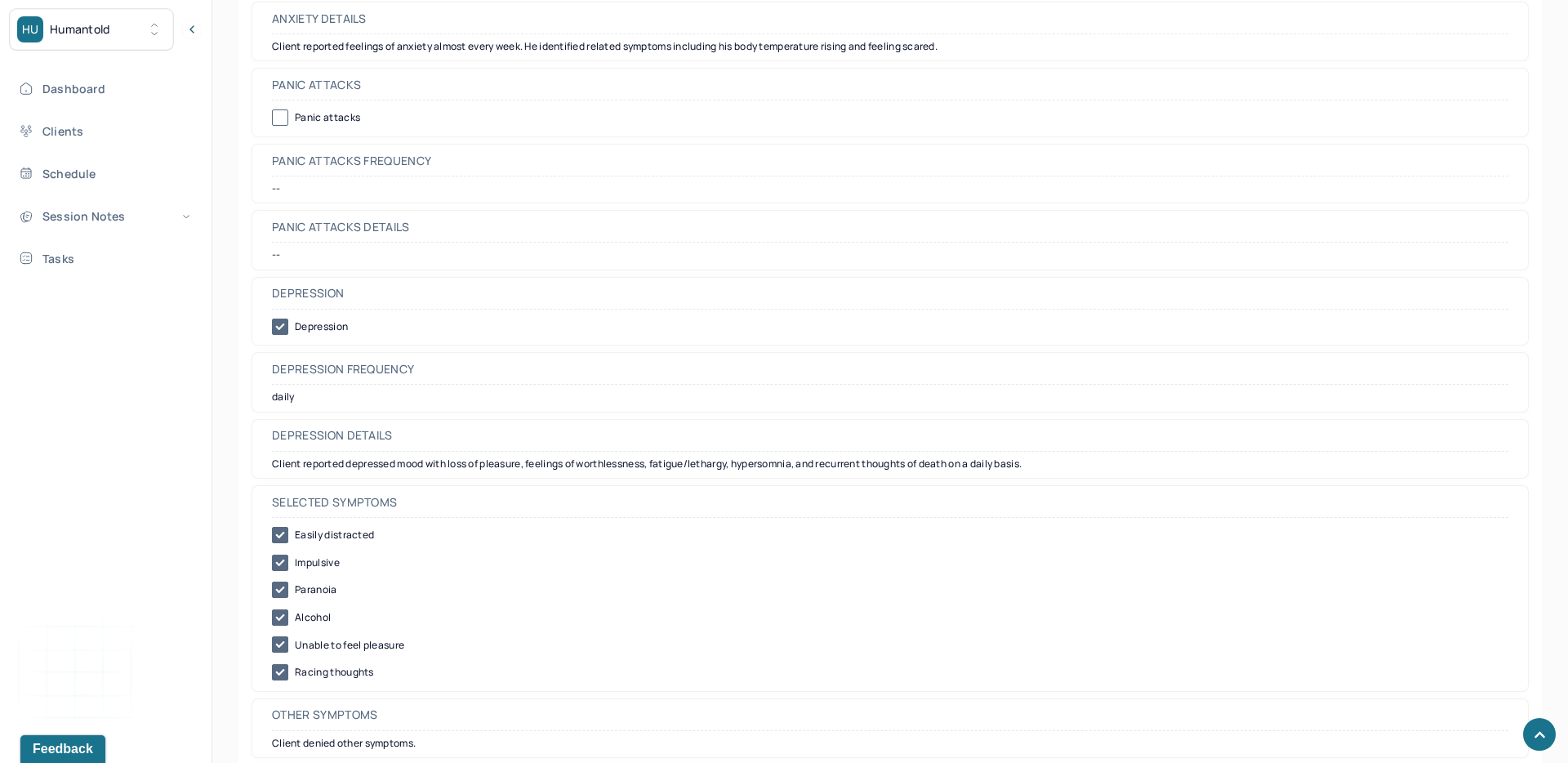 scroll, scrollTop: 2927, scrollLeft: 0, axis: vertical 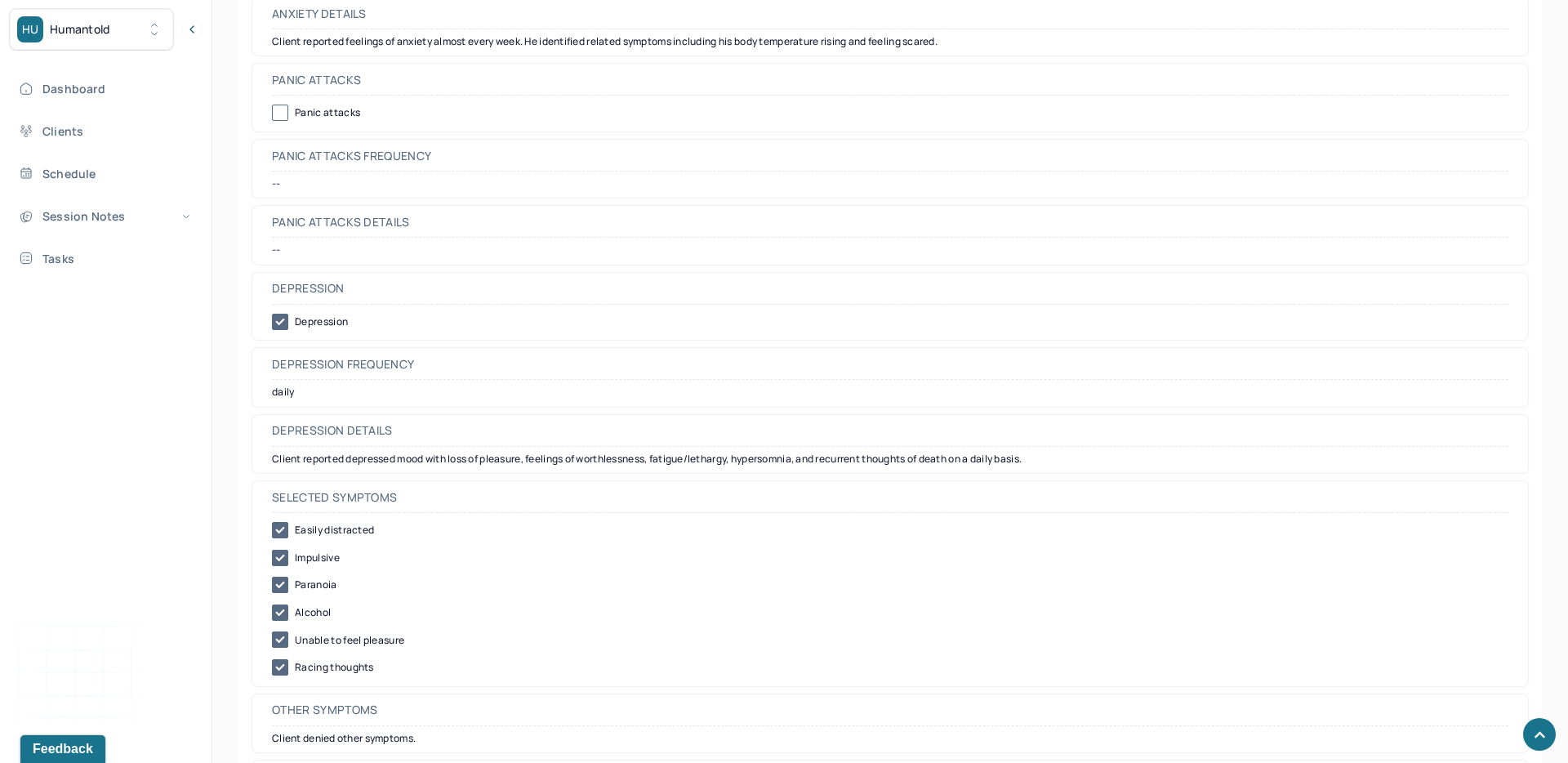 click on "Alcohol" at bounding box center [890, 613] 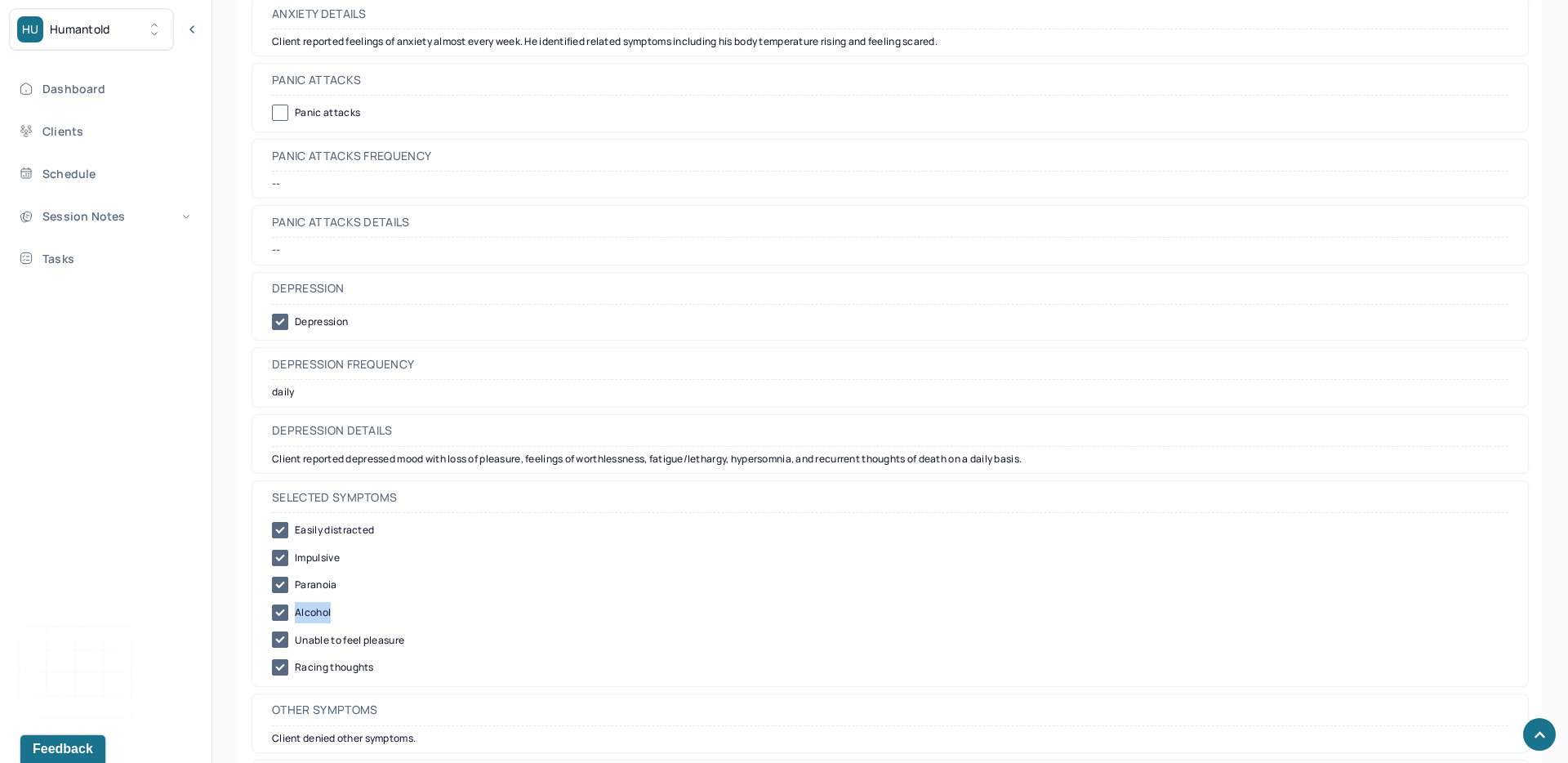 click on "Alcohol" at bounding box center [890, 613] 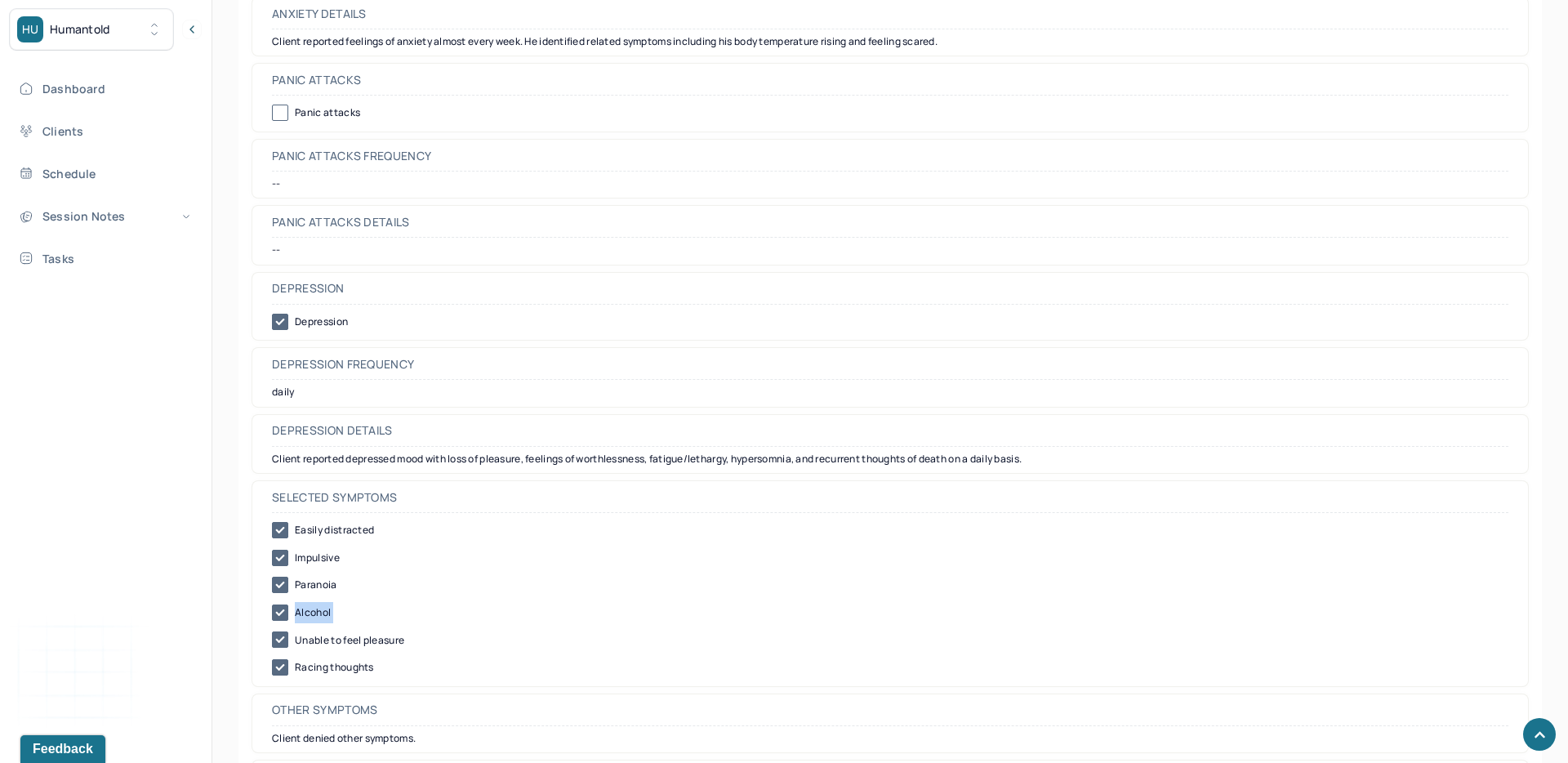 click on "Alcohol" at bounding box center [890, 613] 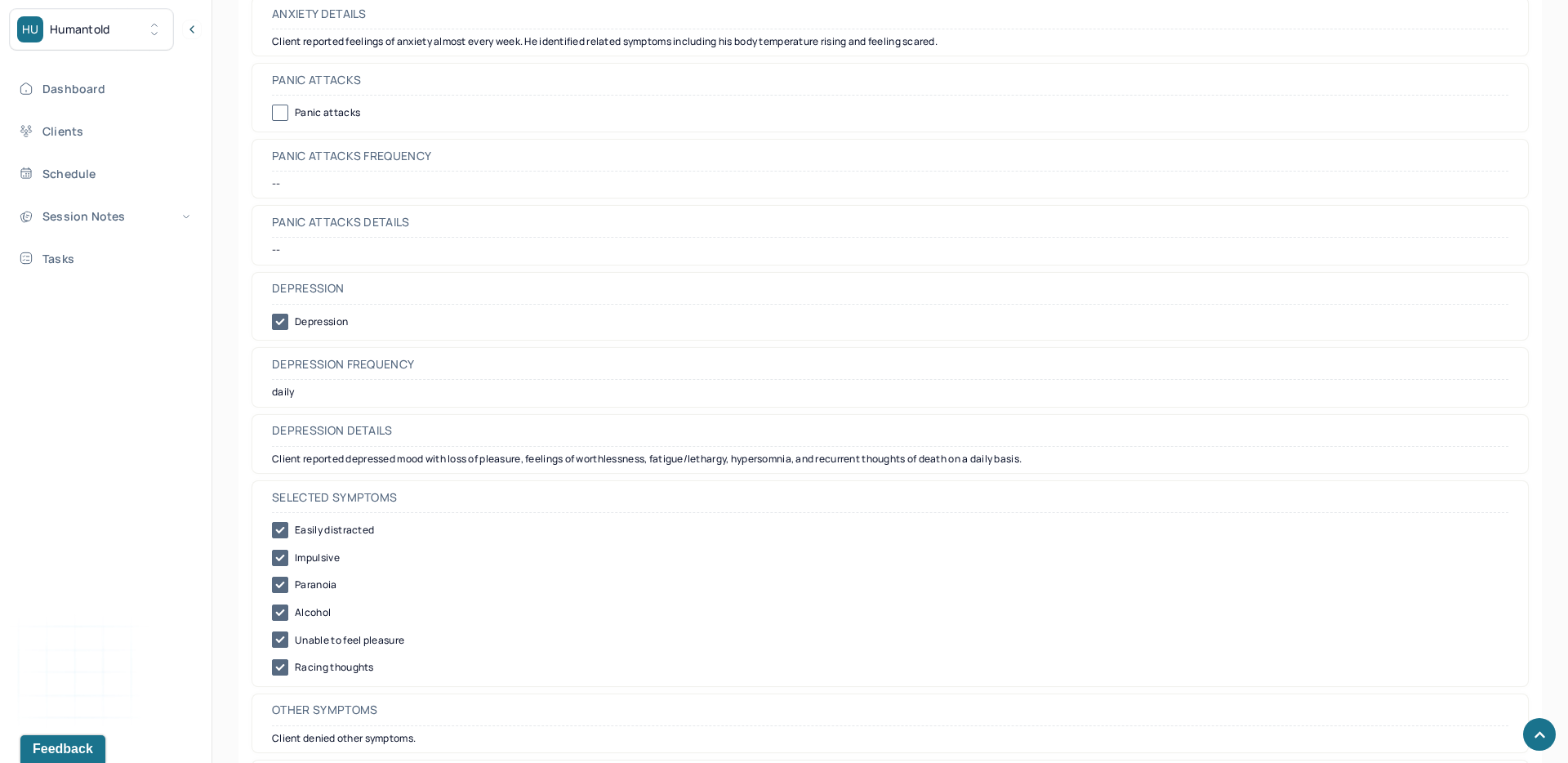click on "Alcohol" at bounding box center (890, 613) 